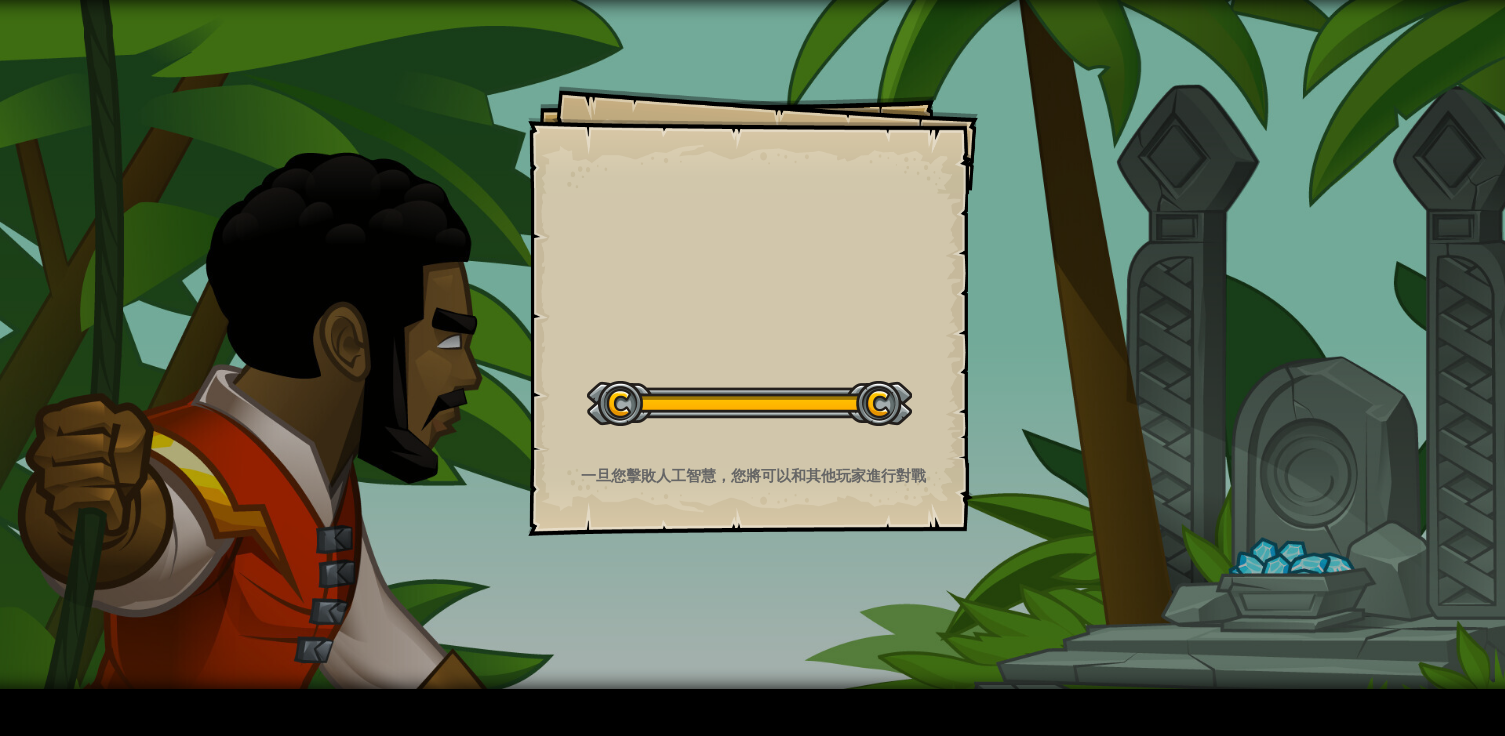 scroll, scrollTop: 0, scrollLeft: 0, axis: both 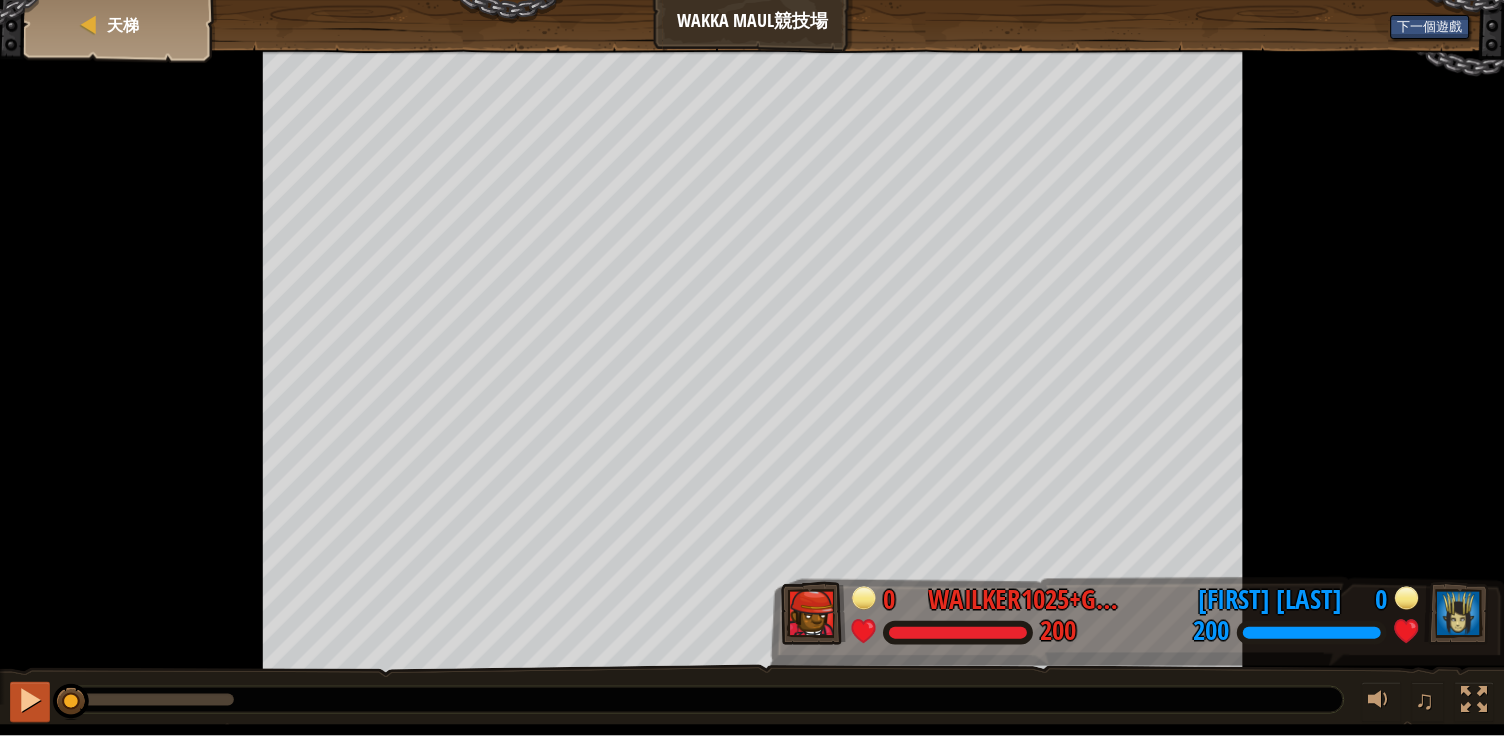 click at bounding box center (30, 700) 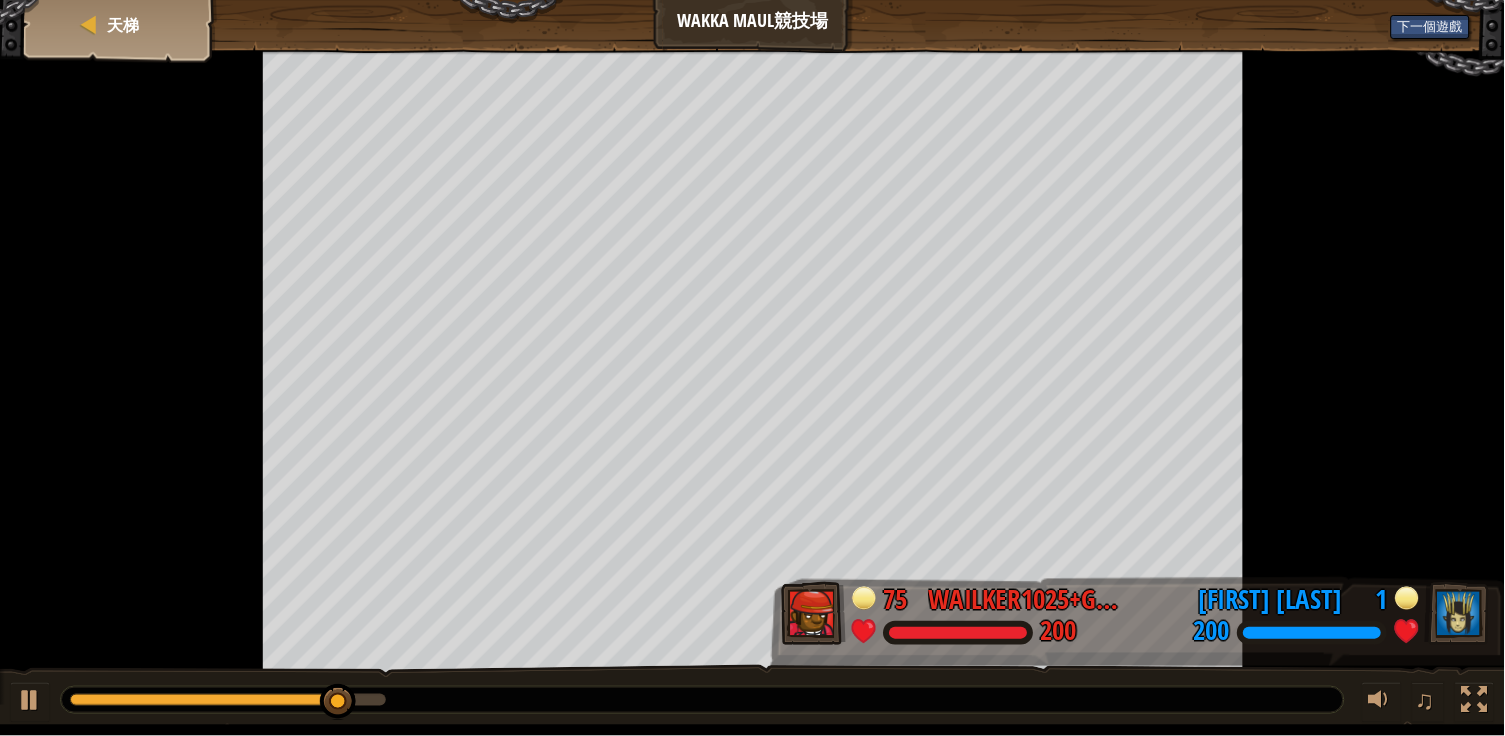 drag, startPoint x: 88, startPoint y: 699, endPoint x: 211, endPoint y: 556, distance: 188.6213 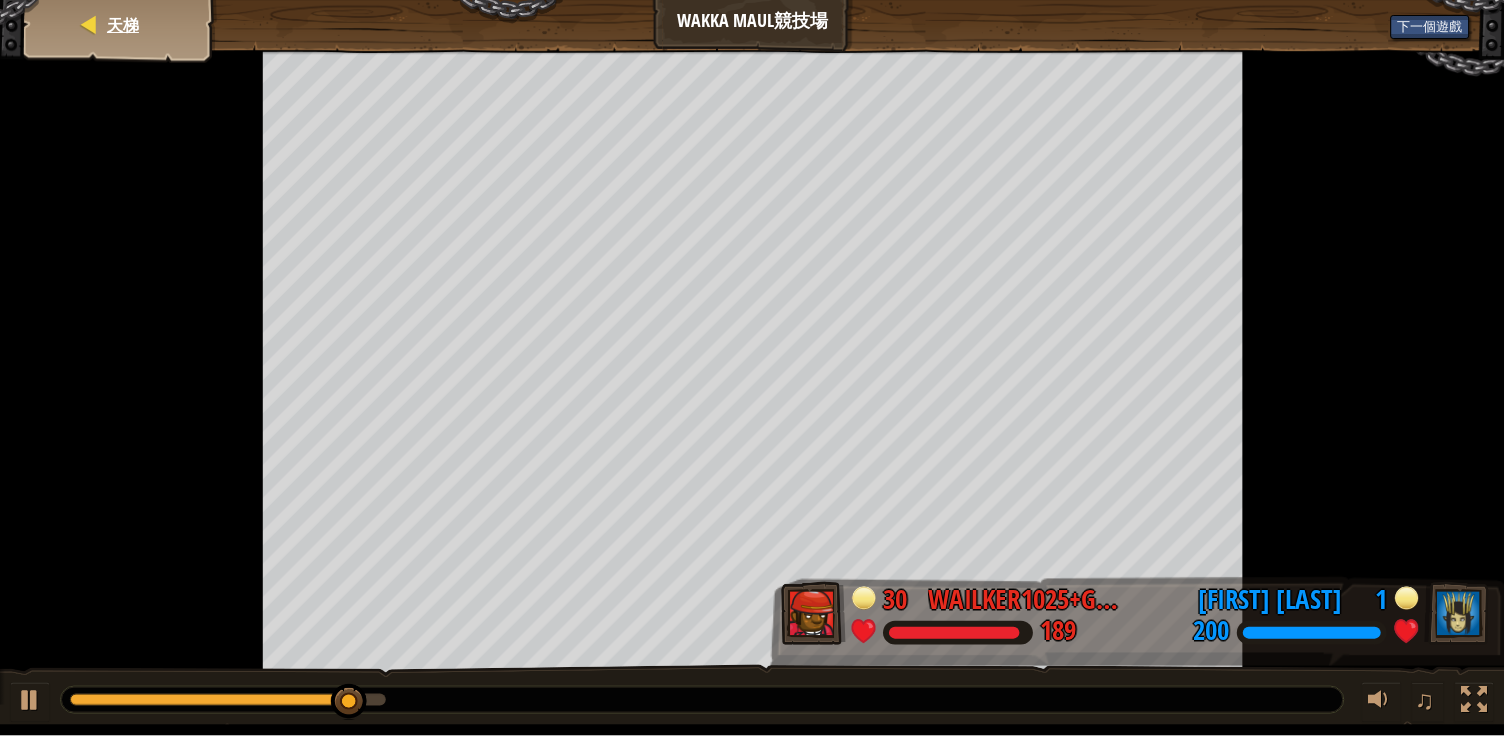 click on "天梯" at bounding box center (120, 25) 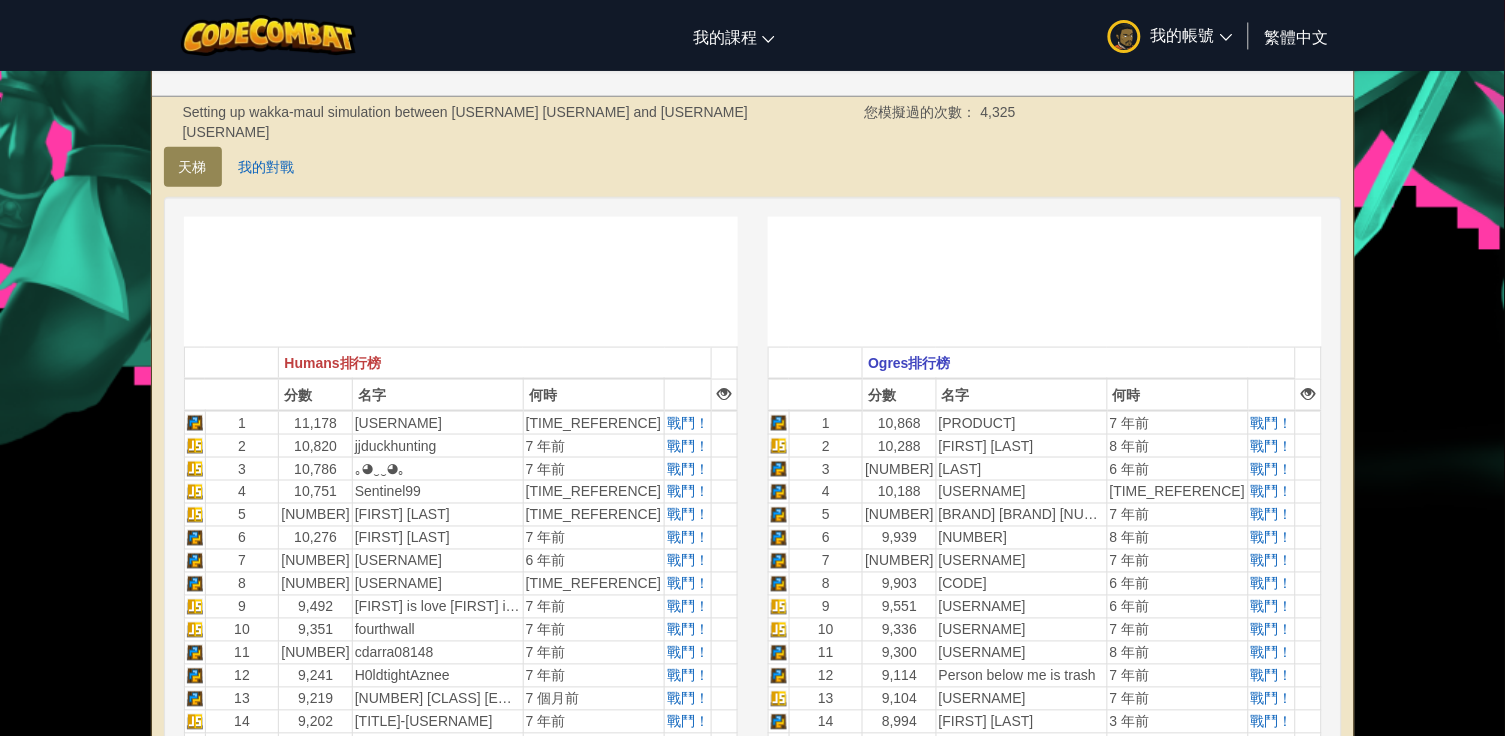 scroll, scrollTop: 382, scrollLeft: 0, axis: vertical 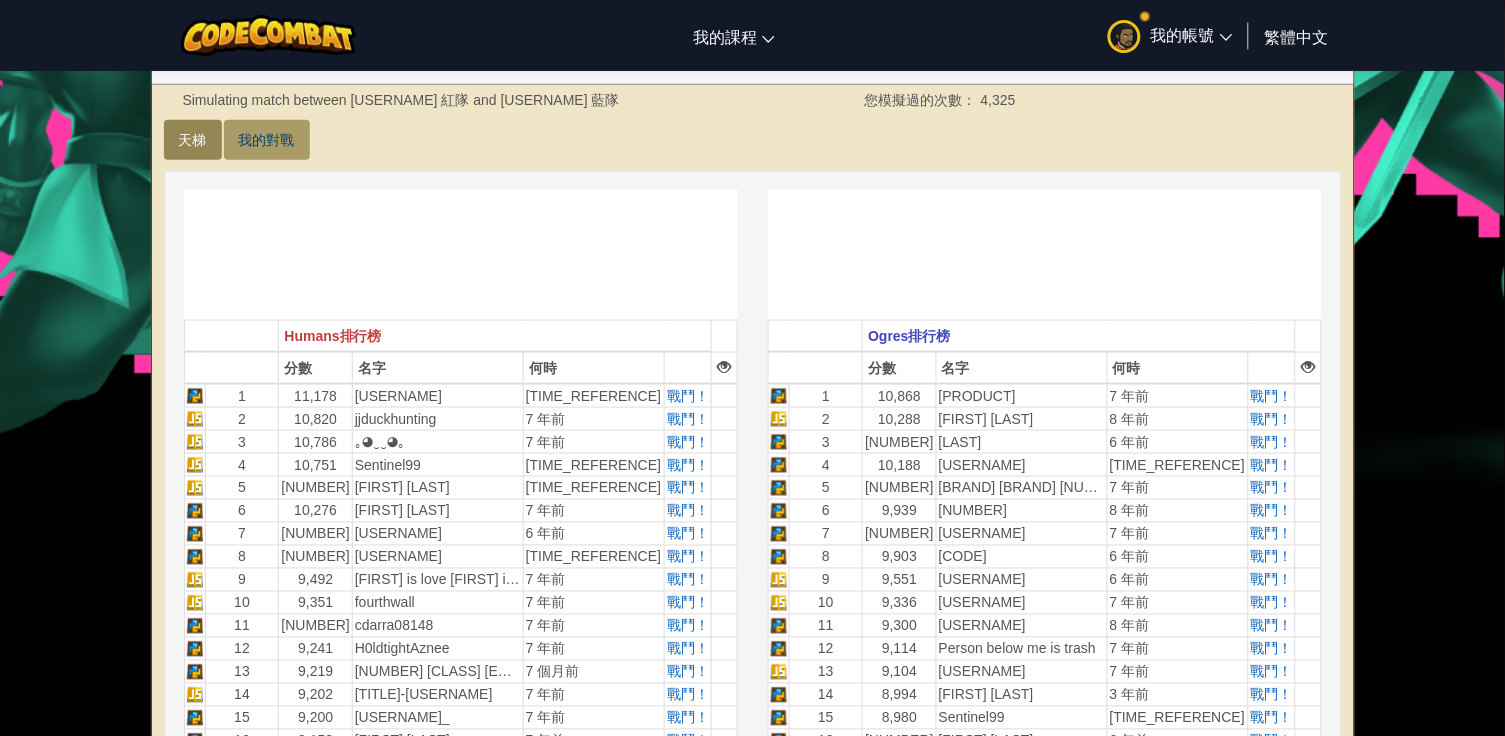 click on "我的對戰" at bounding box center [267, 140] 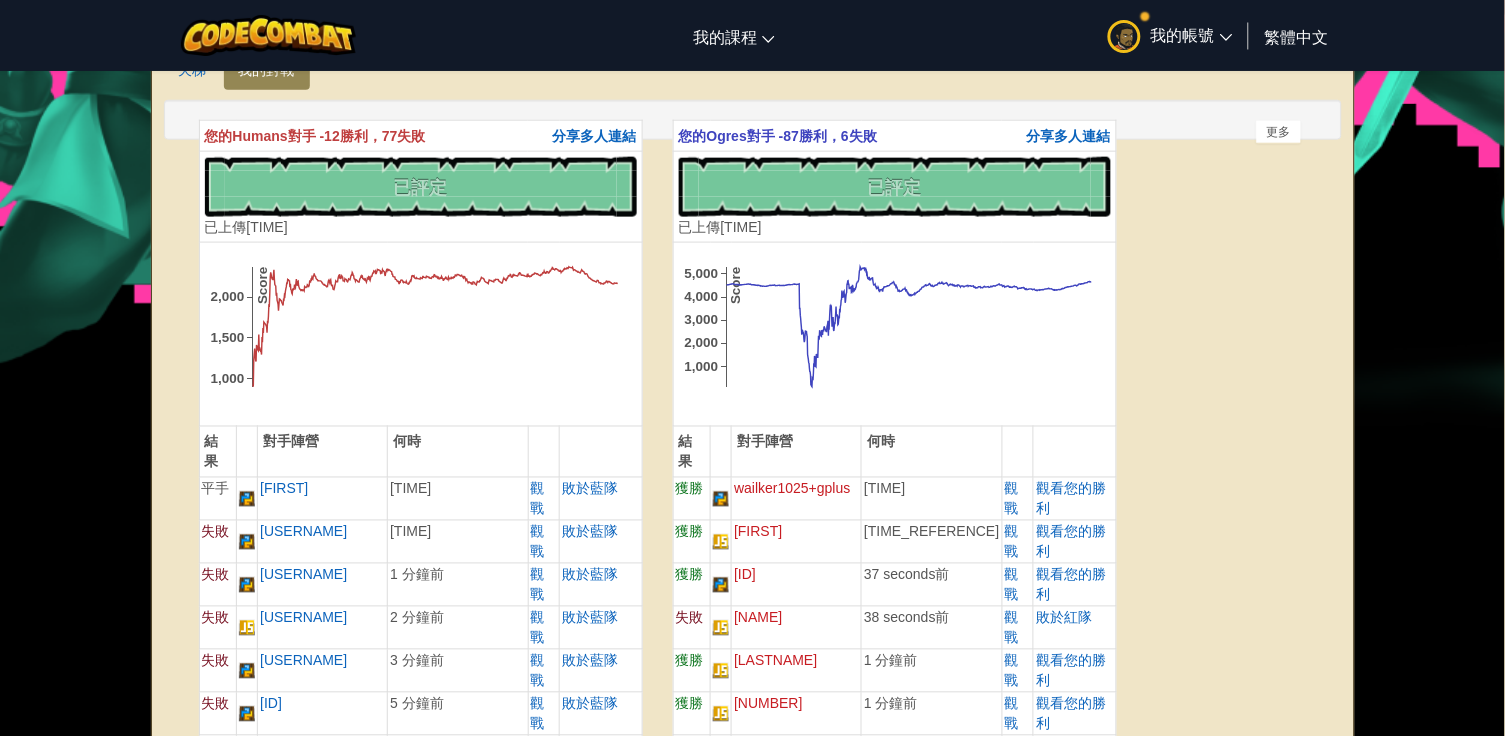 scroll, scrollTop: 382, scrollLeft: 0, axis: vertical 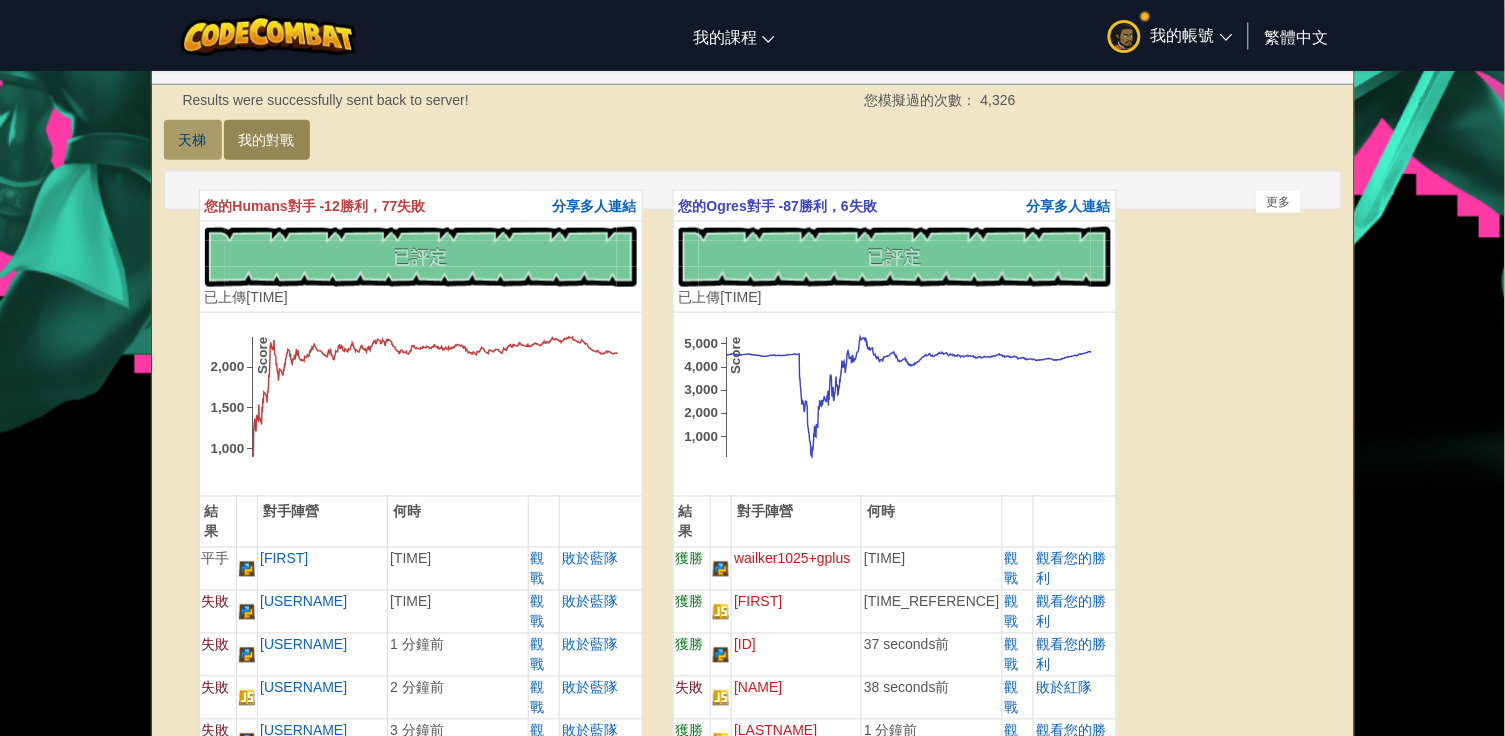 click on "天梯" at bounding box center [193, 140] 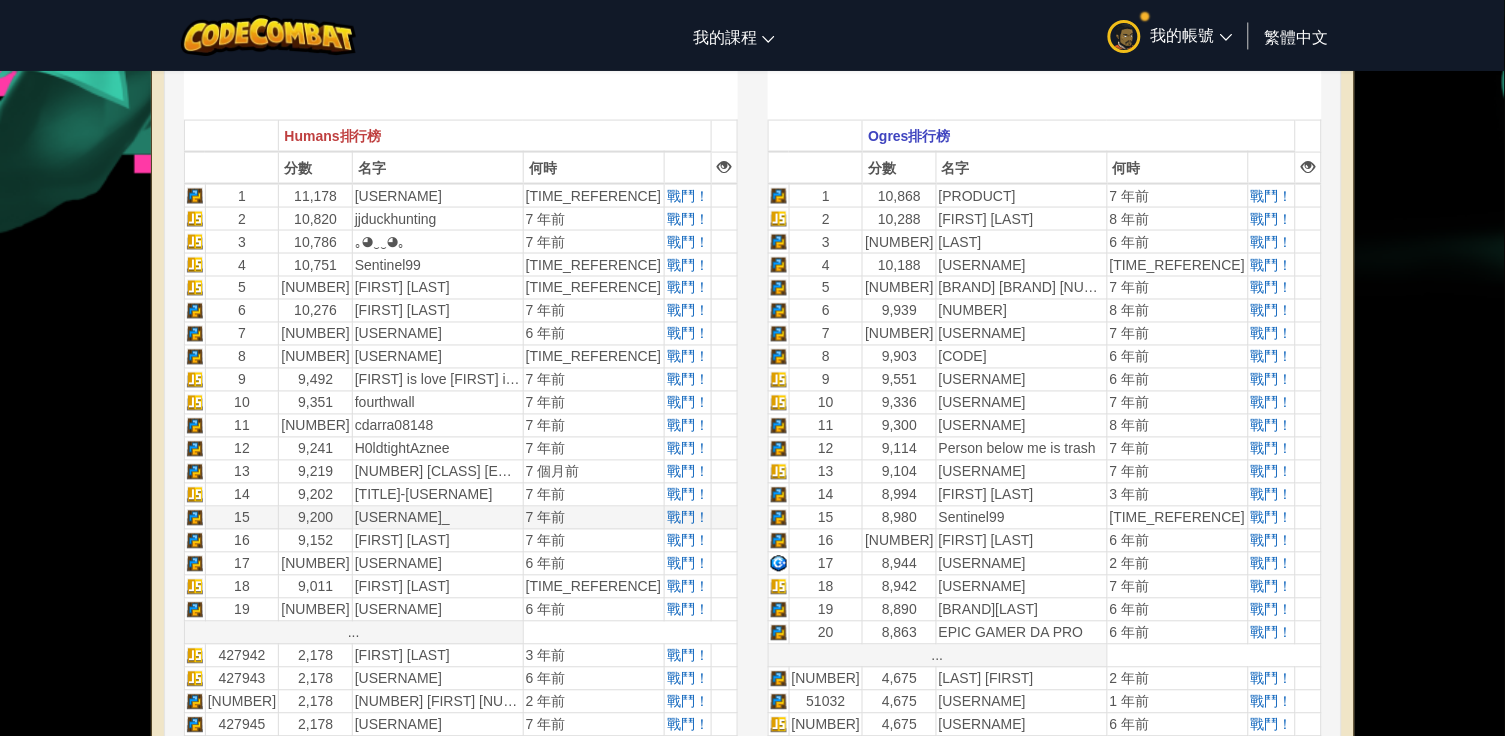 scroll, scrollTop: 601, scrollLeft: 0, axis: vertical 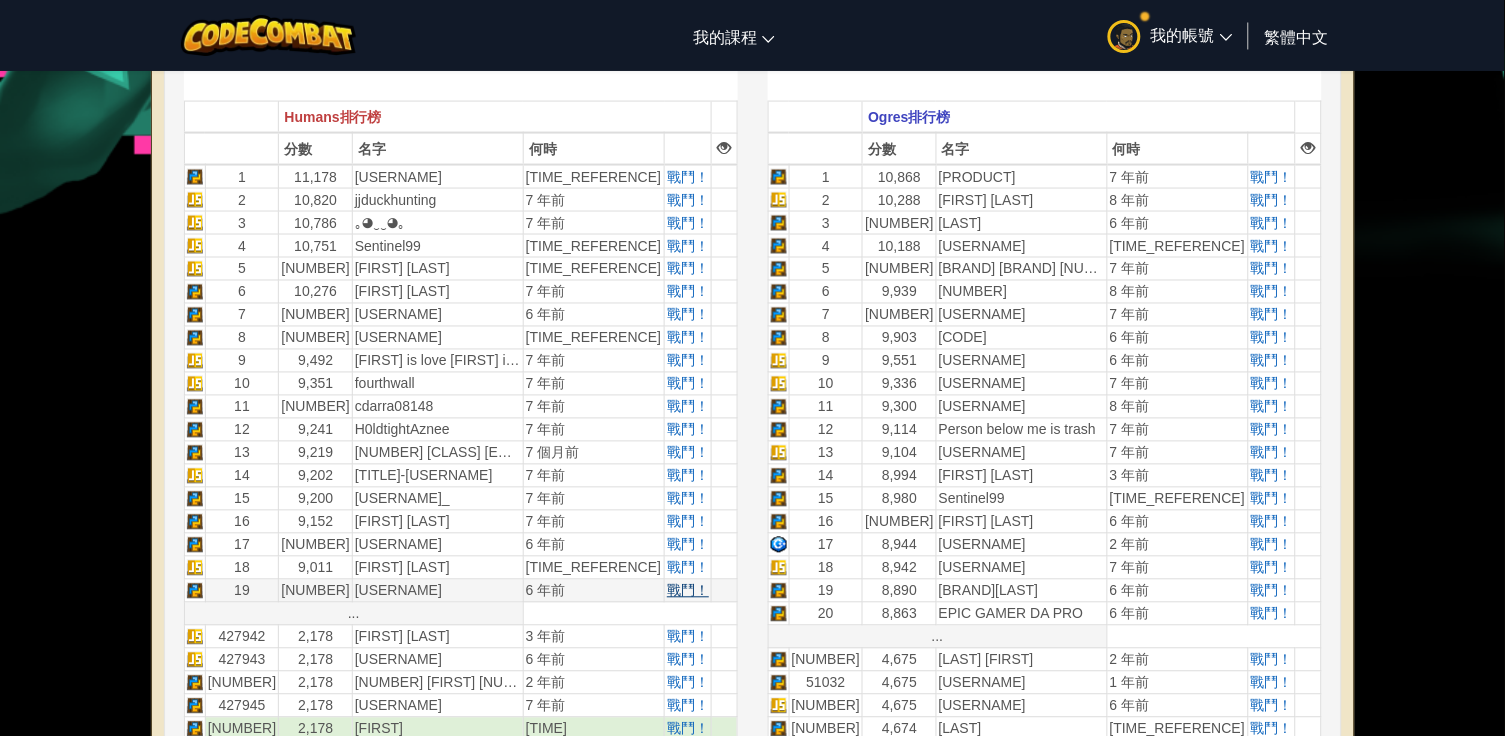 click on "戰鬥！" at bounding box center (688, 591) 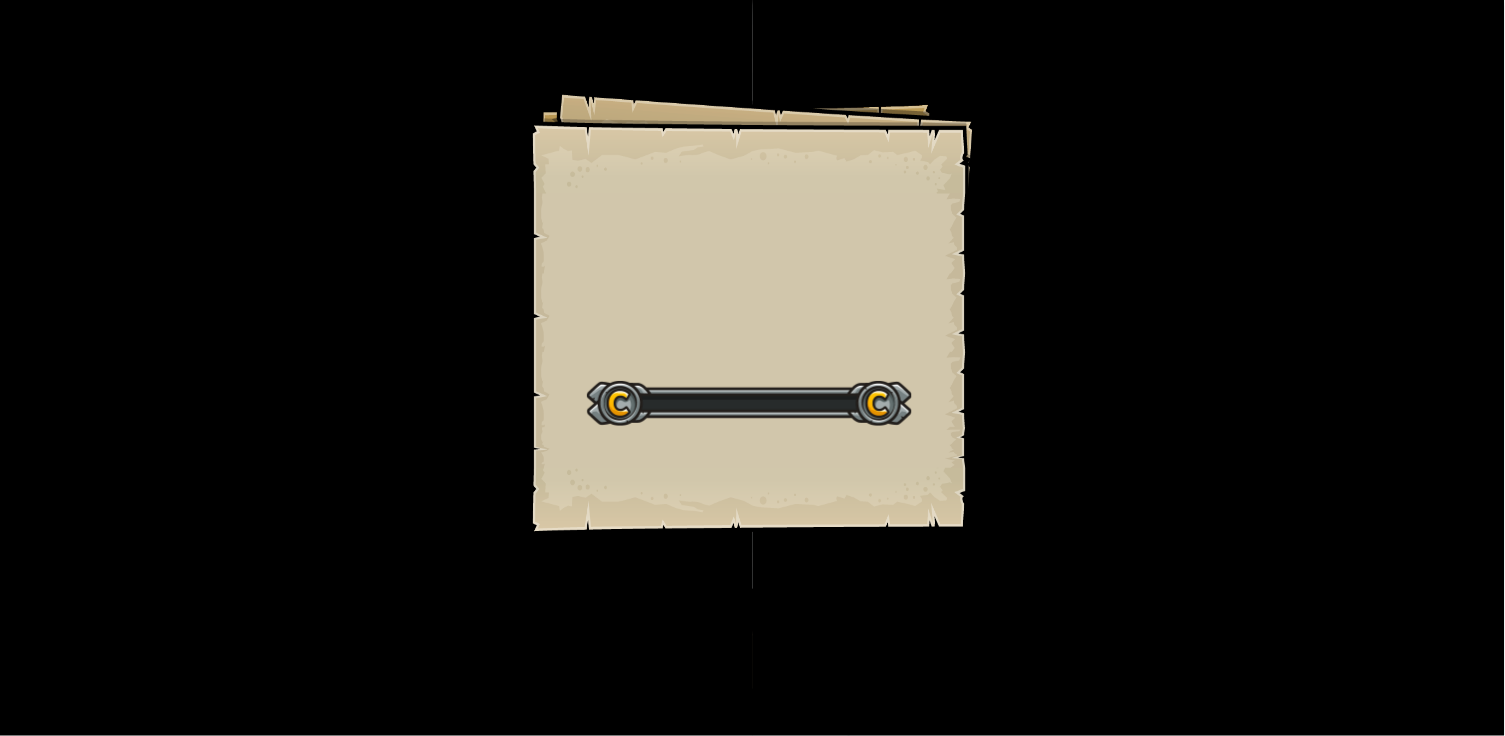 scroll, scrollTop: 0, scrollLeft: 0, axis: both 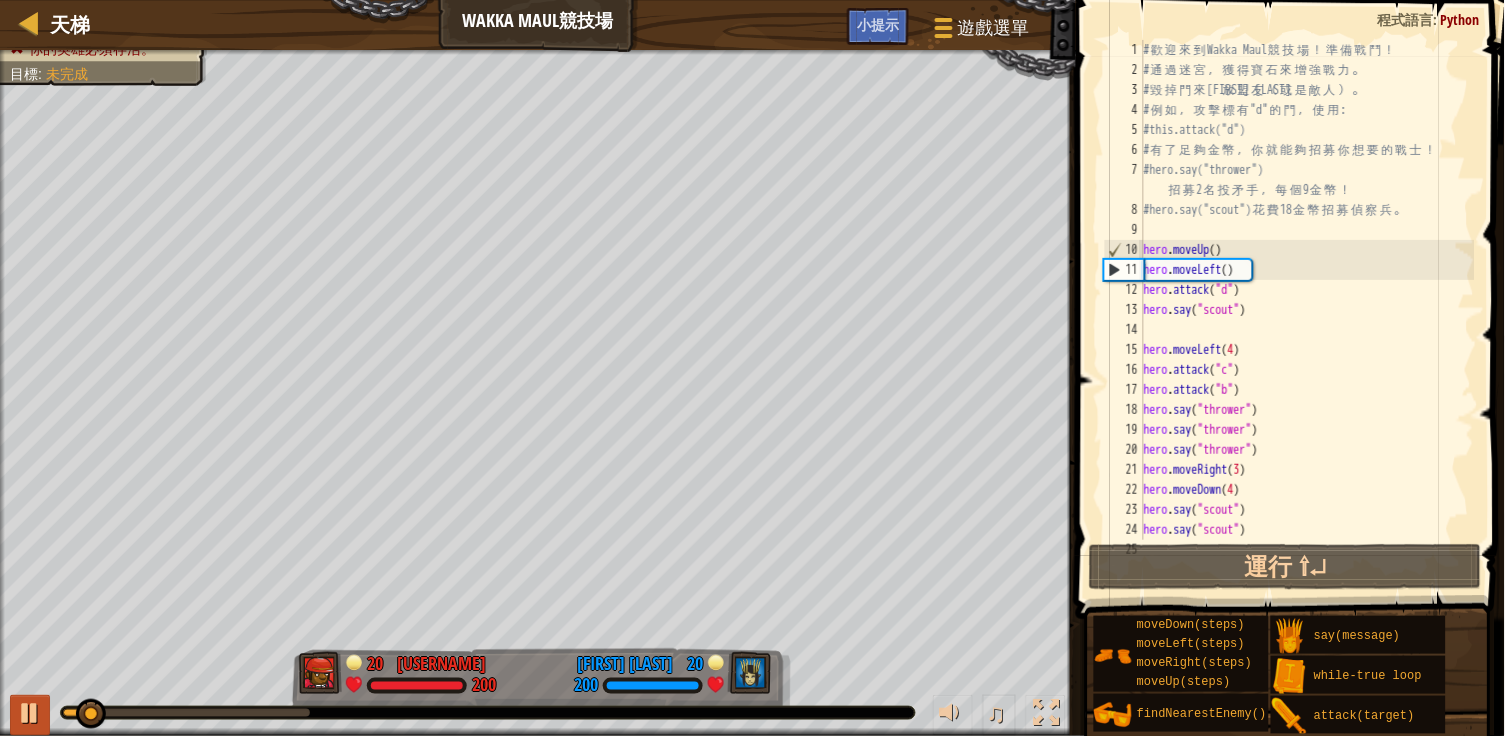 click at bounding box center (30, 713) 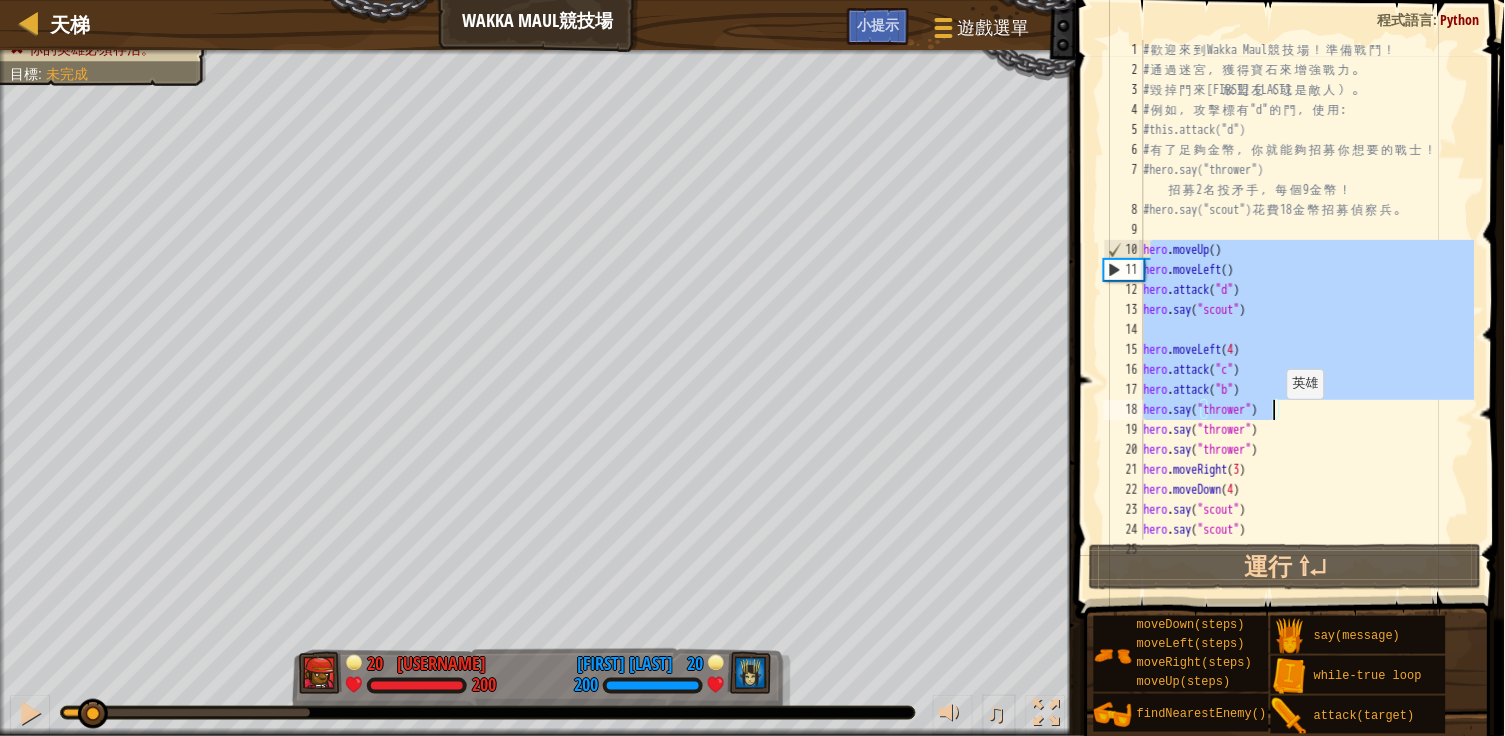 drag, startPoint x: 1150, startPoint y: 245, endPoint x: 1277, endPoint y: 424, distance: 219.47665 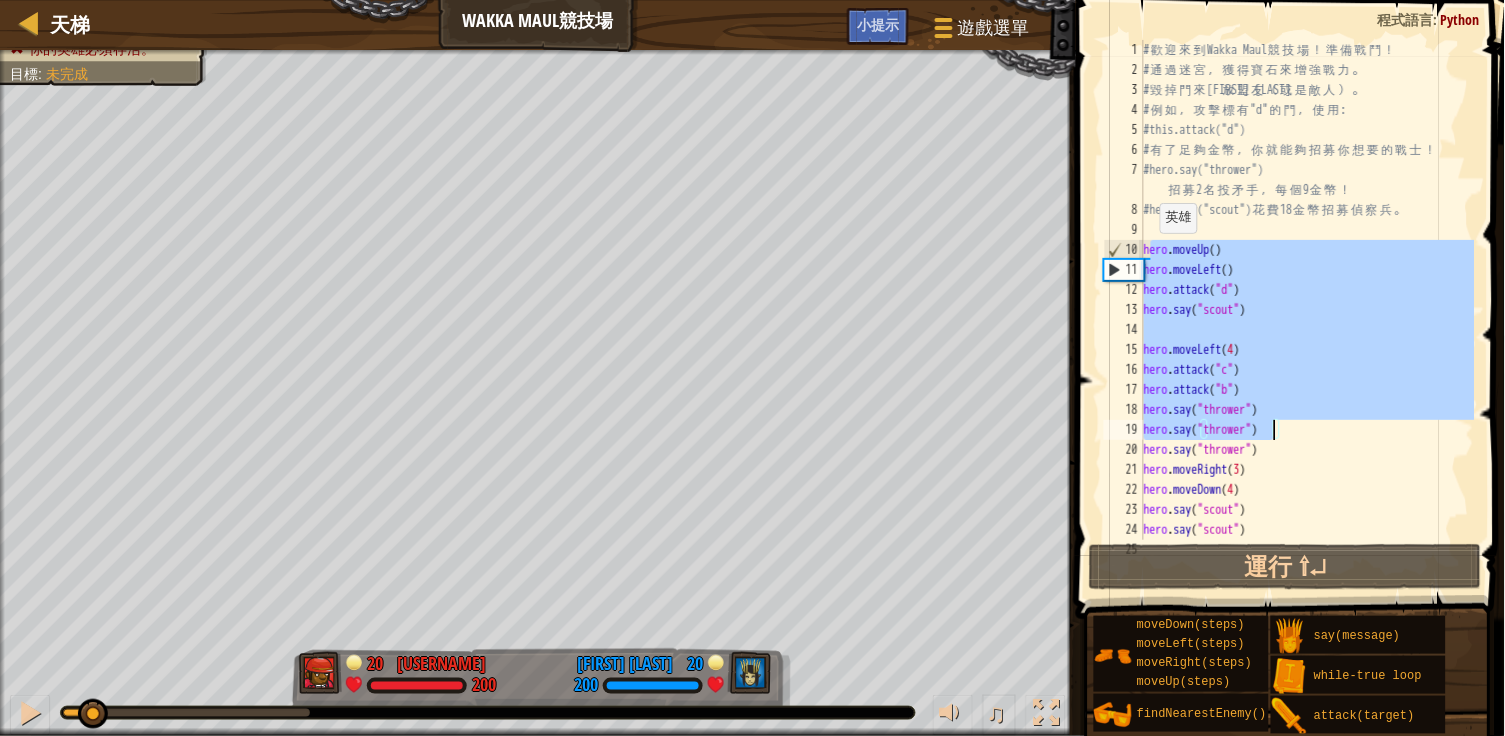 click on "#  歡 迎 來 到 Wakka Maul 競 技 場 ！ 準 備 戰 鬥 ！ #  通 過 迷 宮 ， 獲 得 寶 石 來 增 強 戰 力 。 #  毀 掉 門 來 釋 放 盟 友 （ 或 是 敵 人 ） 。 #  例 如 ， 攻 擊 標 有 "d" 的 門 ， 使 用 : #this.attack("d") #  有 了 足 夠 金 幣 ， 你 就 能 夠 招 募 你 想 要 的 戰 士 ！ #hero.say("thrower")       招 募 2 名 投 矛 手 ， 每 個 9 金 幣 ！ #hero.say("scout")  花 費 18 金 幣 招 募 偵 察 兵 。 hero . moveUp ( ) hero . moveLeft ( ) hero . attack ( "d" ) hero . say ( "scout" ) hero . moveLeft ( 4 ) hero . attack ( "c" ) hero . attack ( "b" ) hero . say ( "thrower" ) hero . say ( "thrower" ) hero . say ( "thrower" ) hero . moveRight ( 3 ) hero . moveDown ( 4 ) hero . say ( "scout" ) hero . say ( "scout" ) hero . say ( "scout" )" at bounding box center (1307, 310) 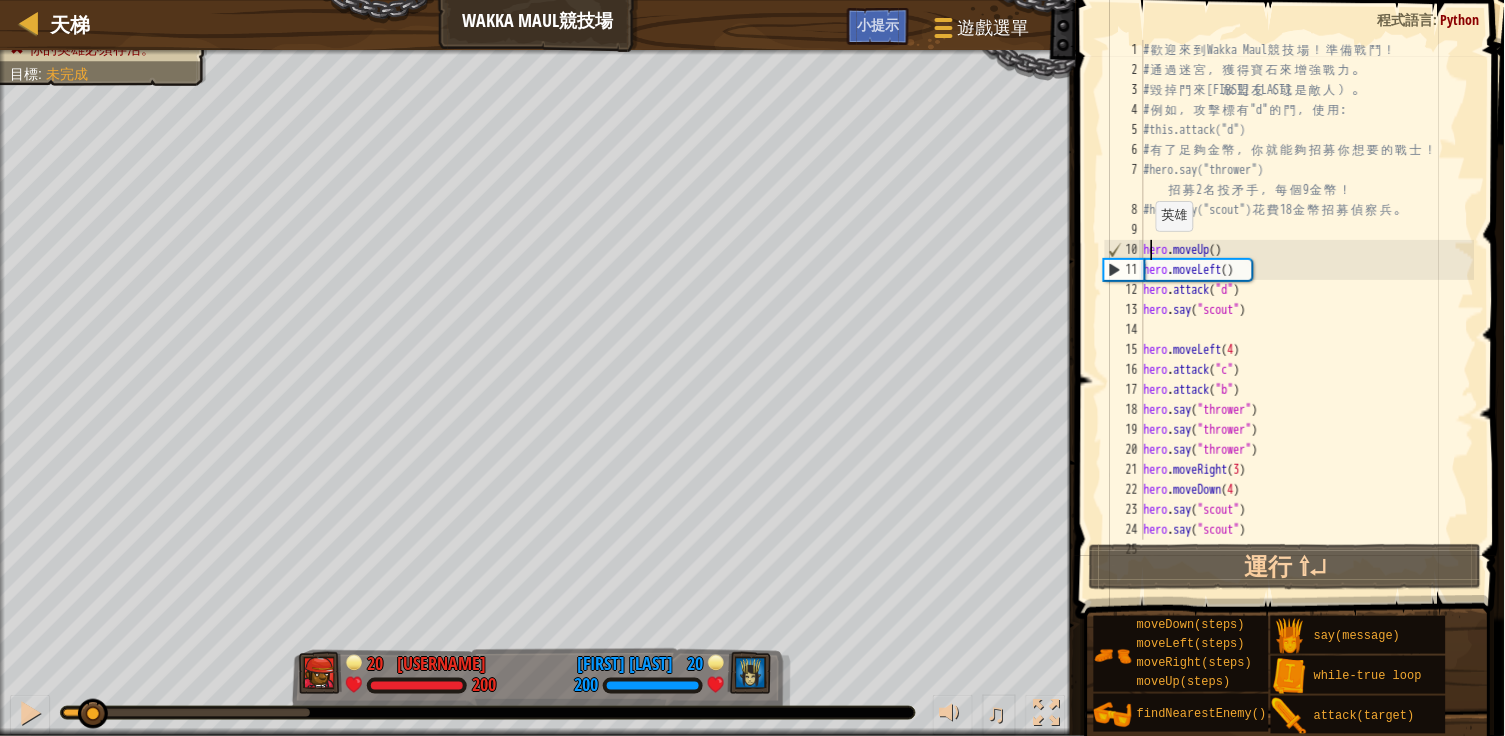 click on "#  歡 迎 來 到 Wakka Maul 競 技 場 ！ 準 備 戰 鬥 ！ #  通 過 迷 宮 ， 獲 得 寶 石 來 增 強 戰 力 。 #  毀 掉 門 來 釋 放 盟 友 （ 或 是 敵 人 ） 。 #  例 如 ， 攻 擊 標 有 "d" 的 門 ， 使 用 : #this.attack("d") #  有 了 足 夠 金 幣 ， 你 就 能 夠 招 募 你 想 要 的 戰 士 ！ #hero.say("thrower")       招 募 2 名 投 矛 手 ， 每 個 9 金 幣 ！ #hero.say("scout")  花 費 18 金 幣 招 募 偵 察 兵 。 hero . moveUp ( ) hero . moveLeft ( ) hero . attack ( "d" ) hero . say ( "scout" ) hero . moveLeft ( 4 ) hero . attack ( "c" ) hero . attack ( "b" ) hero . say ( "thrower" ) hero . say ( "thrower" ) hero . say ( "thrower" ) hero . moveRight ( 3 ) hero . moveDown ( 4 ) hero . say ( "scout" ) hero . say ( "scout" ) hero . say ( "scout" )" at bounding box center (1307, 310) 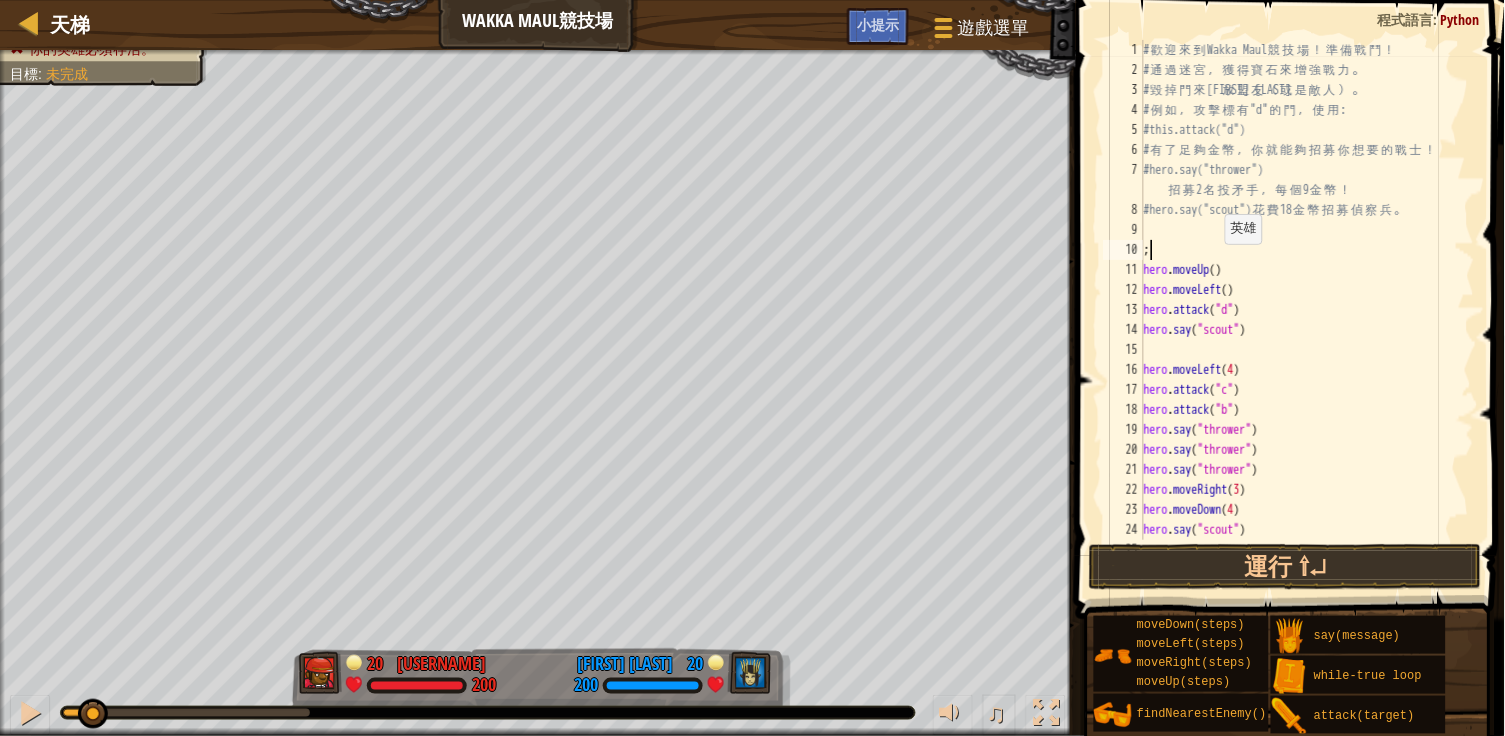 scroll, scrollTop: 9, scrollLeft: 0, axis: vertical 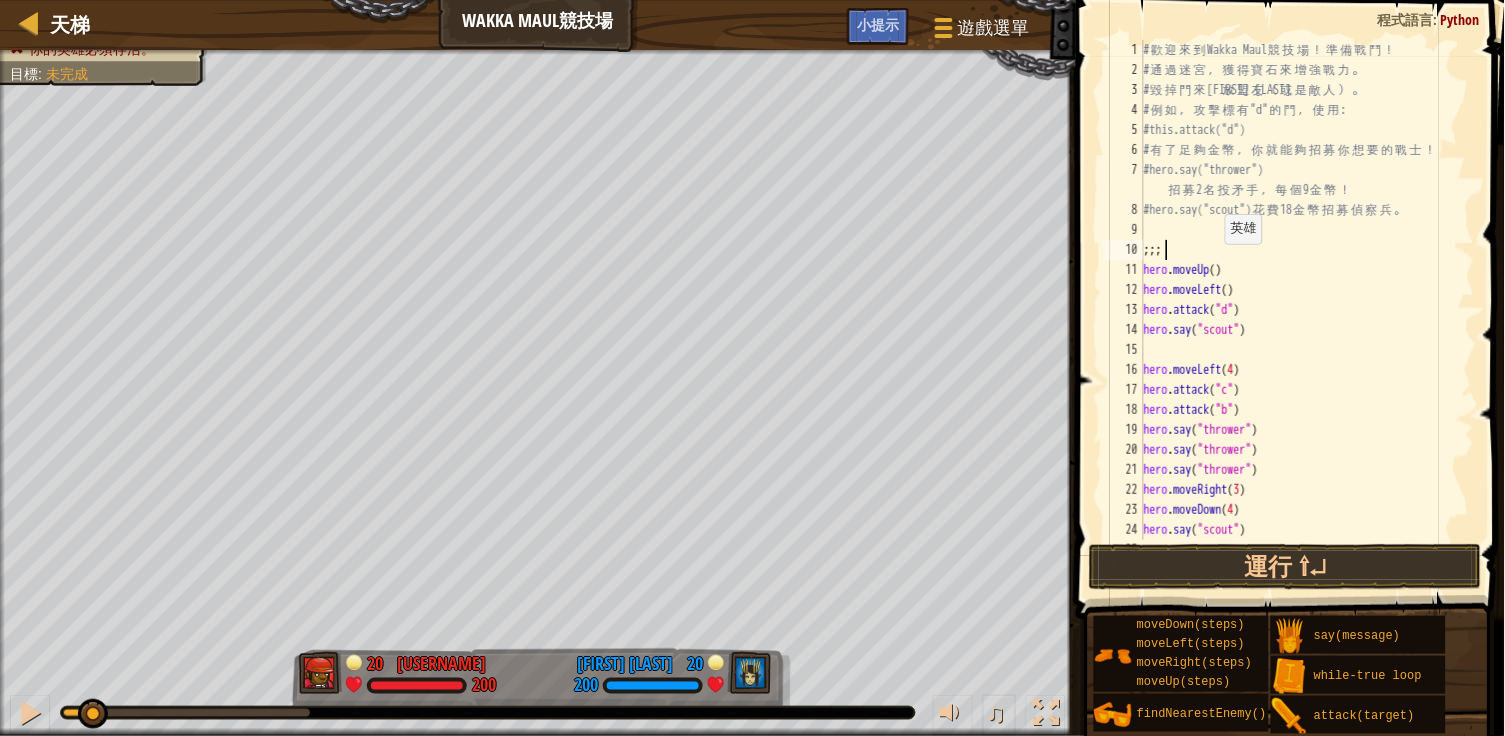 type on ";" 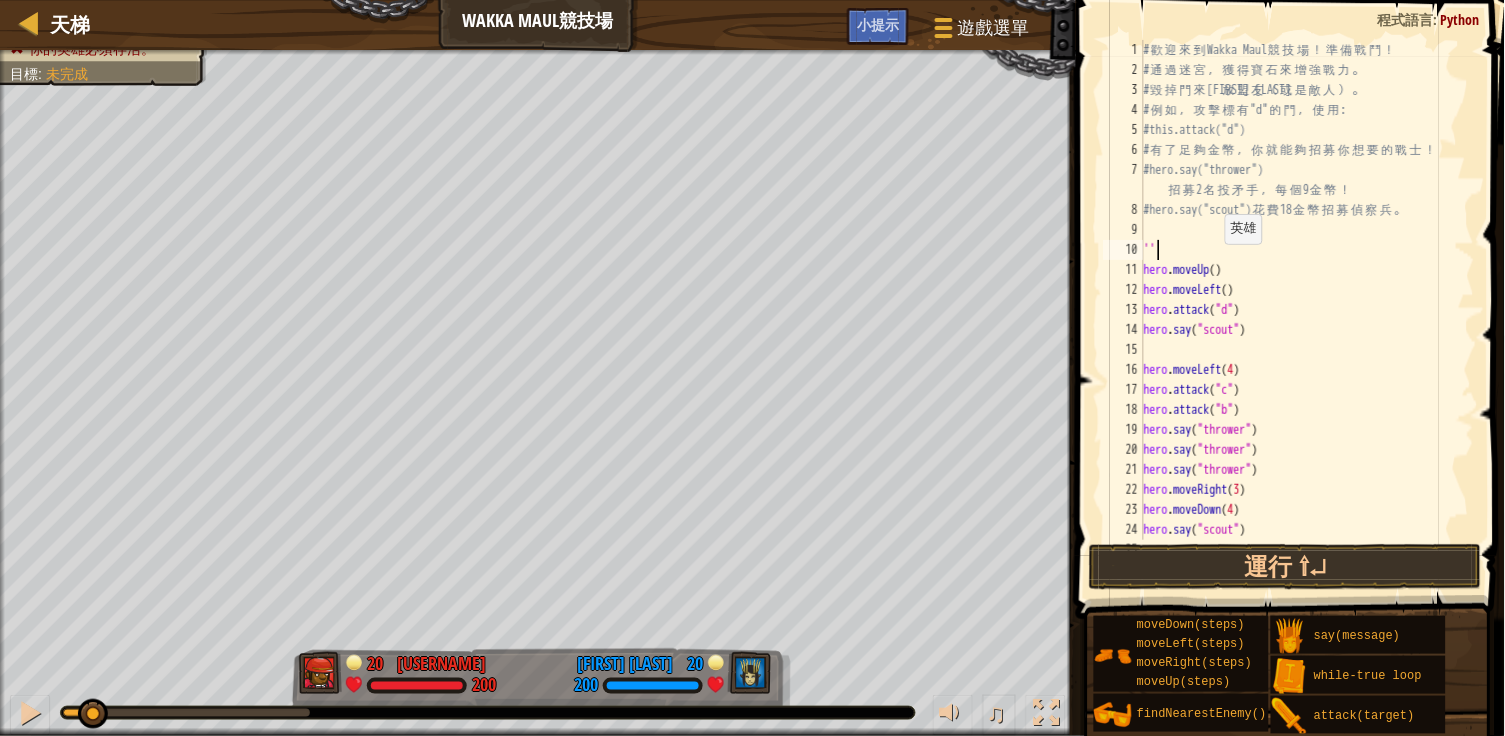 type on "'''" 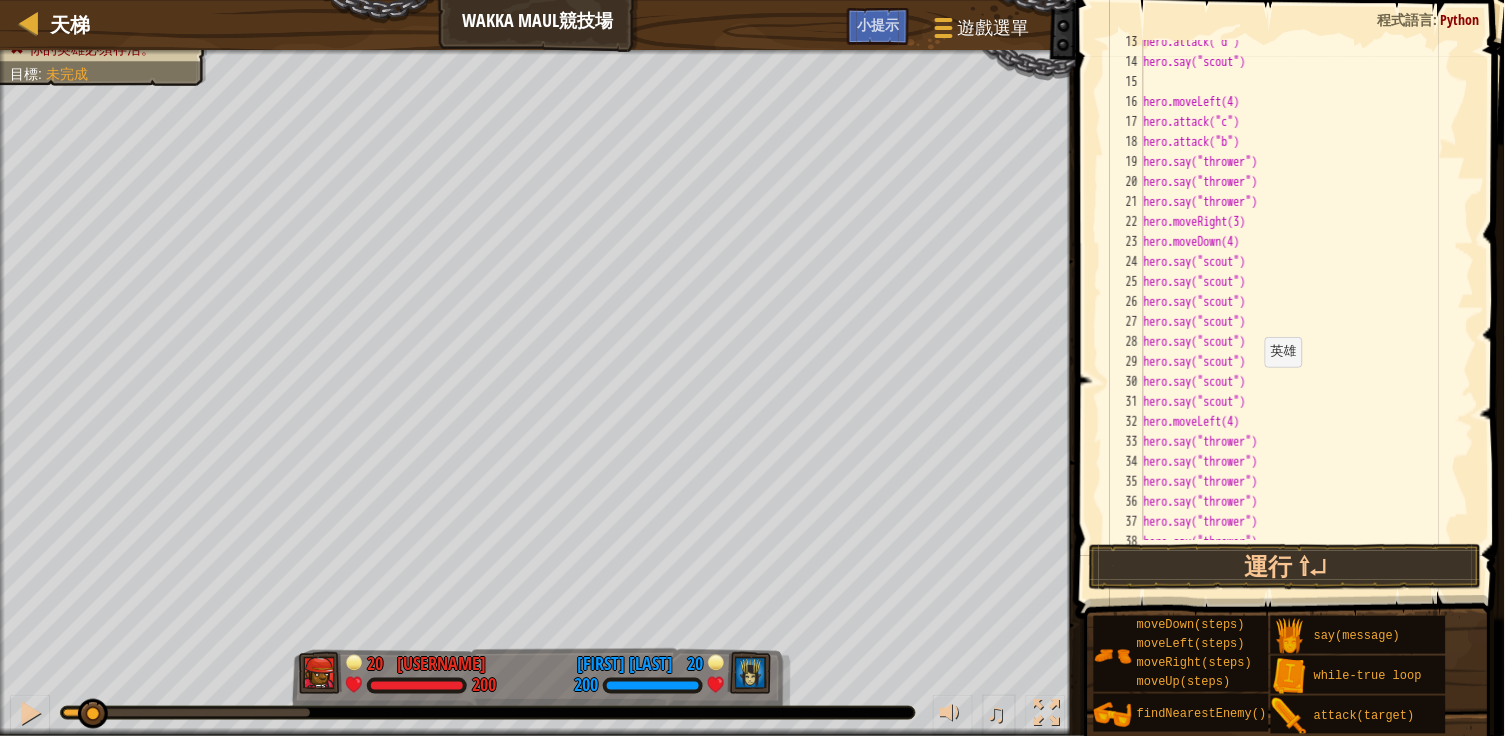 scroll, scrollTop: 540, scrollLeft: 0, axis: vertical 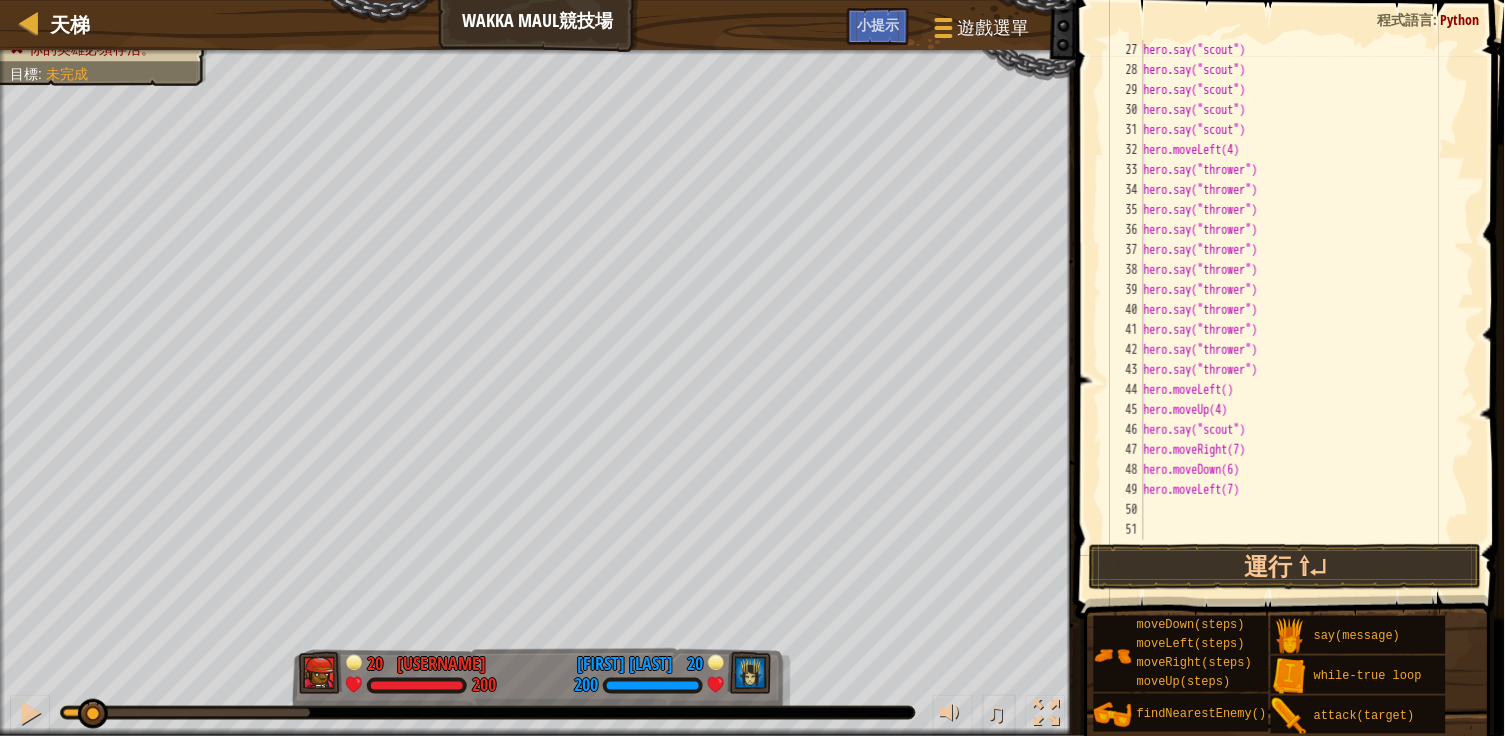 click on "hero.say("scout") hero.say("scout") hero.say("scout") hero.say("scout") hero.say("scout") hero.moveLeft(4) hero.say("thrower") hero.say("thrower") hero.say("thrower") hero.say("thrower") hero.say("thrower") hero.say("thrower") hero.say("thrower") hero.say("thrower") hero.say("thrower") hero.say("thrower") hero.say("thrower") hero.moveLeft() hero.moveUp(4) hero.say("scout") hero.moveRight(7) hero.moveDown(6) hero.moveLeft(7)" at bounding box center (1307, 310) 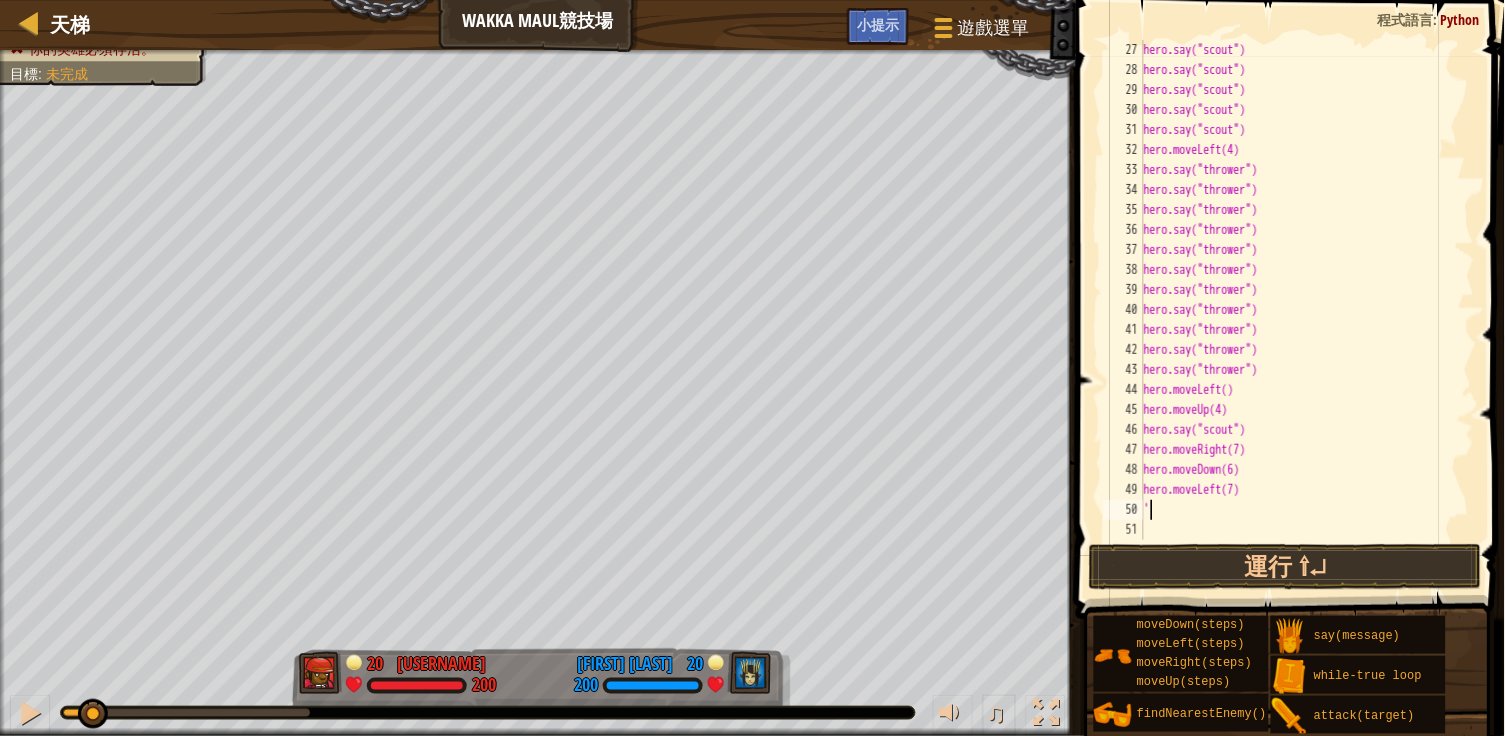 type on "'''" 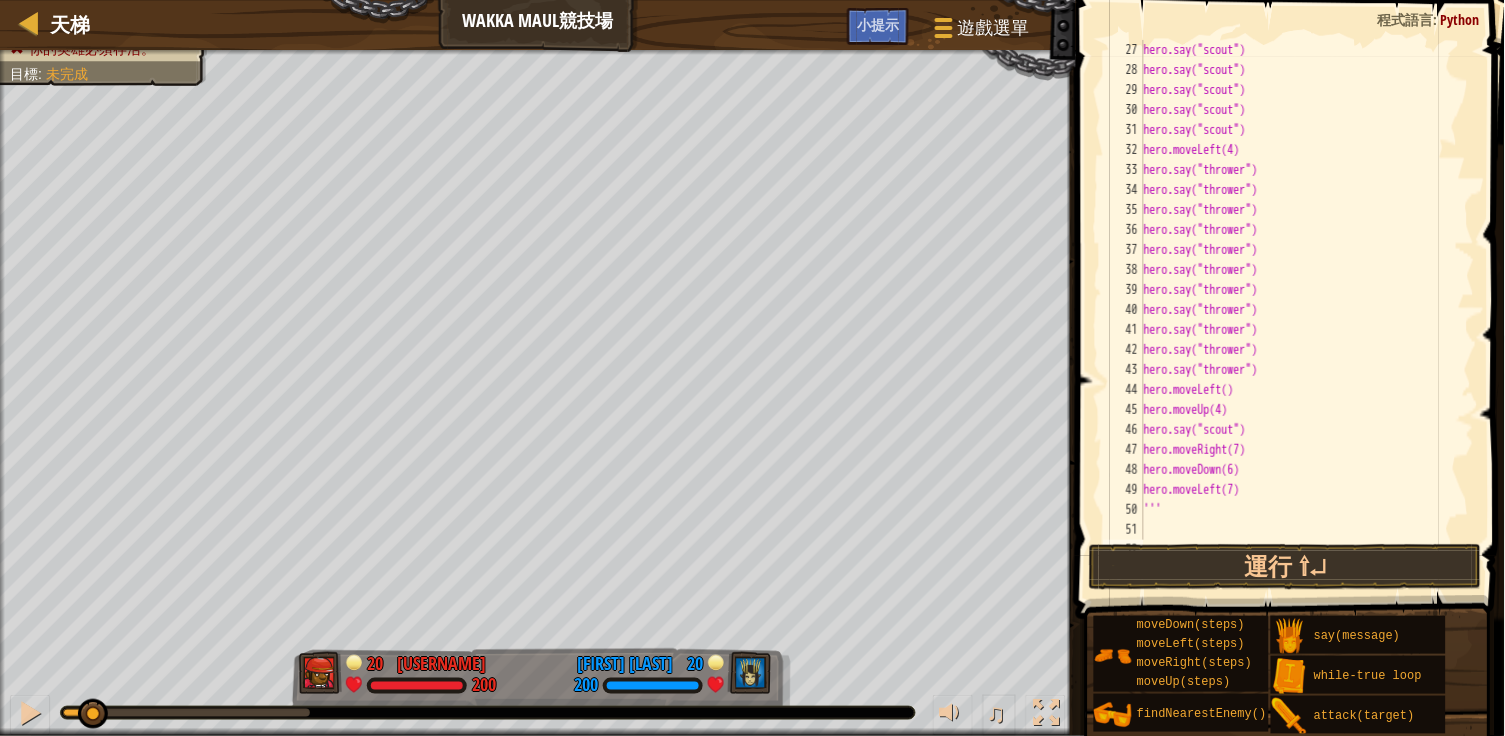 scroll, scrollTop: 578, scrollLeft: 0, axis: vertical 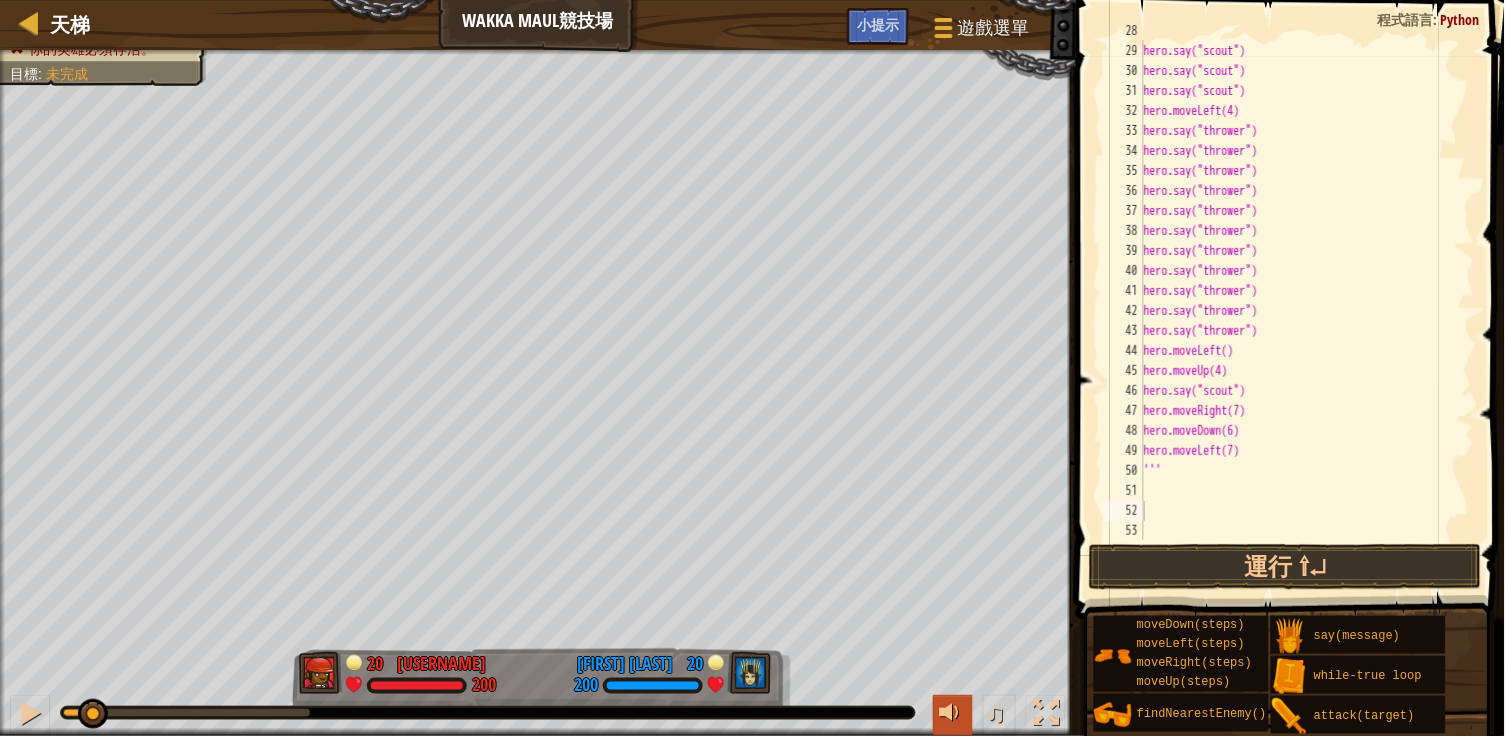 click at bounding box center [953, 713] 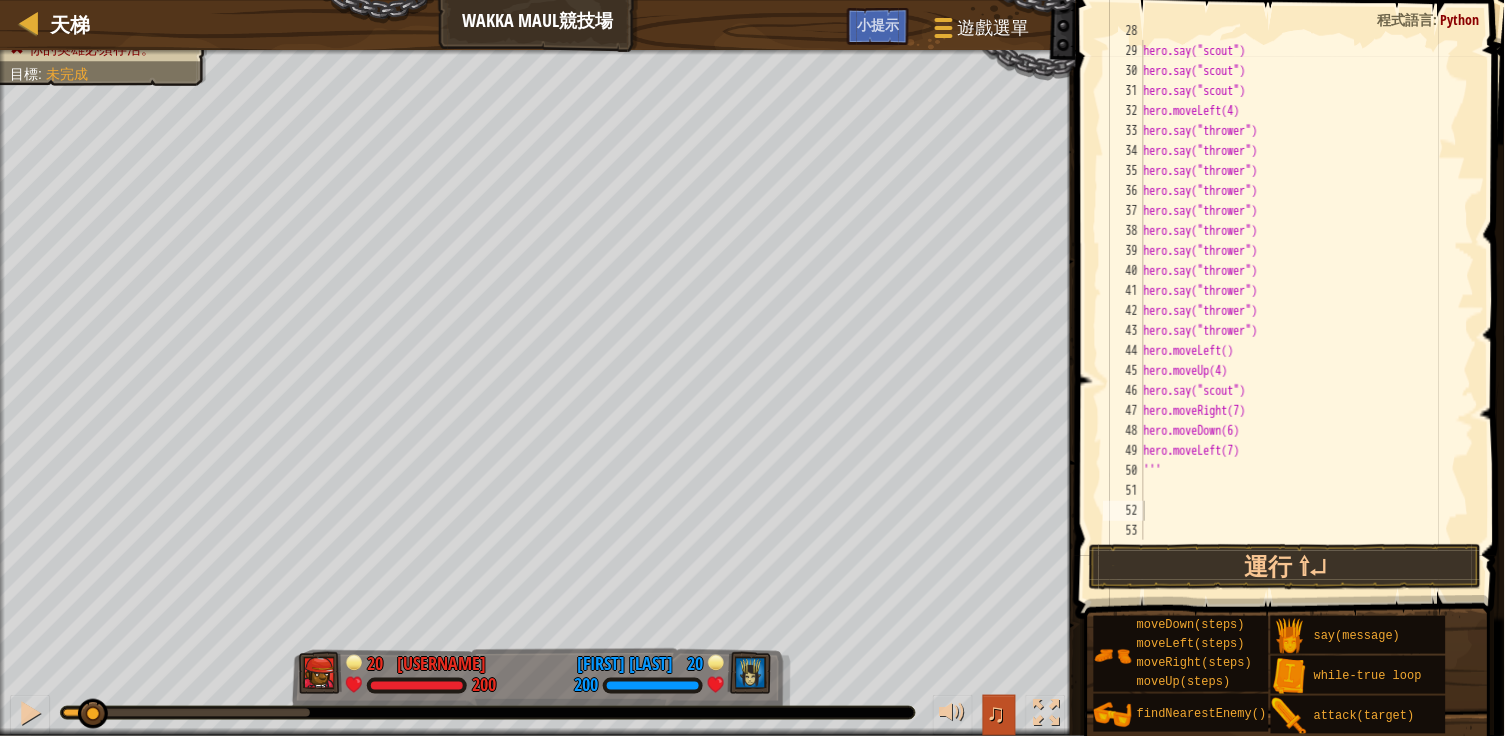 click on "♫" at bounding box center (997, 713) 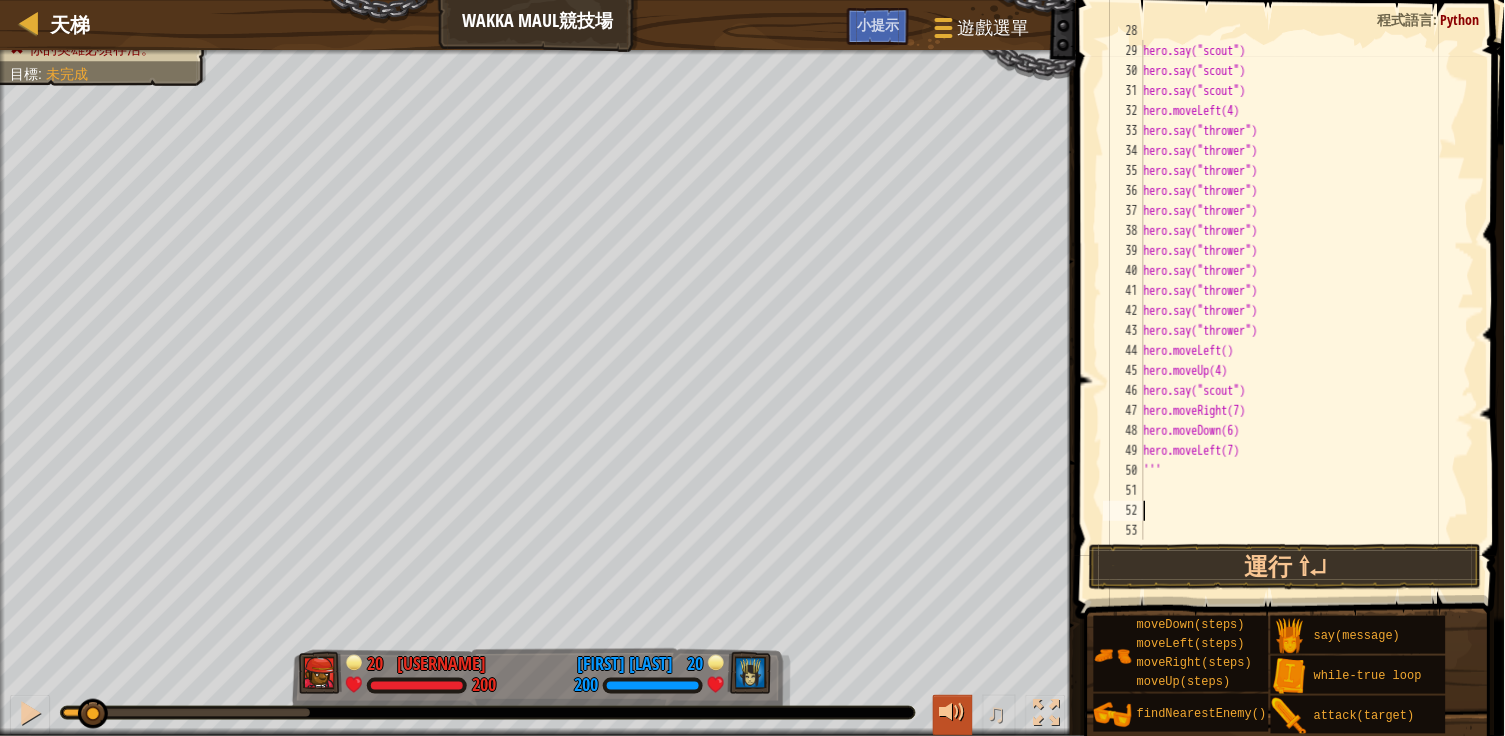 click at bounding box center (953, 713) 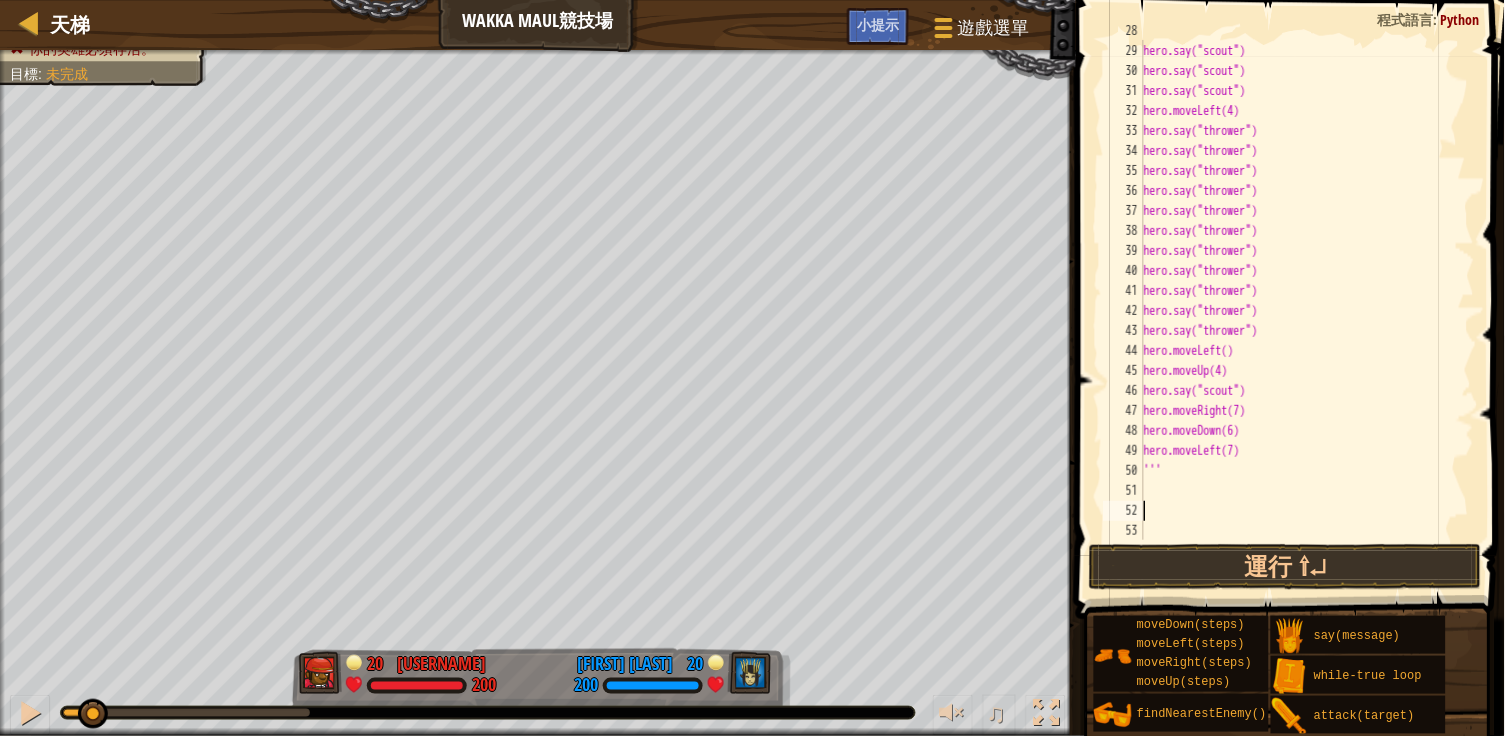 click on "hero.say("scout") hero.say("scout") hero.say("scout") hero.say("scout") hero.moveLeft(4) hero.say("thrower") hero.say("thrower") hero.say("thrower") hero.say("thrower") hero.say("thrower") hero.say("thrower") hero.say("thrower") hero.say("thrower") hero.say("thrower") hero.say("thrower") hero.say("thrower") hero.moveLeft() hero.moveUp(4) hero.say("scout") hero.moveRight(7) hero.moveDown(6) hero.moveLeft(7) '''" at bounding box center [1307, 291] 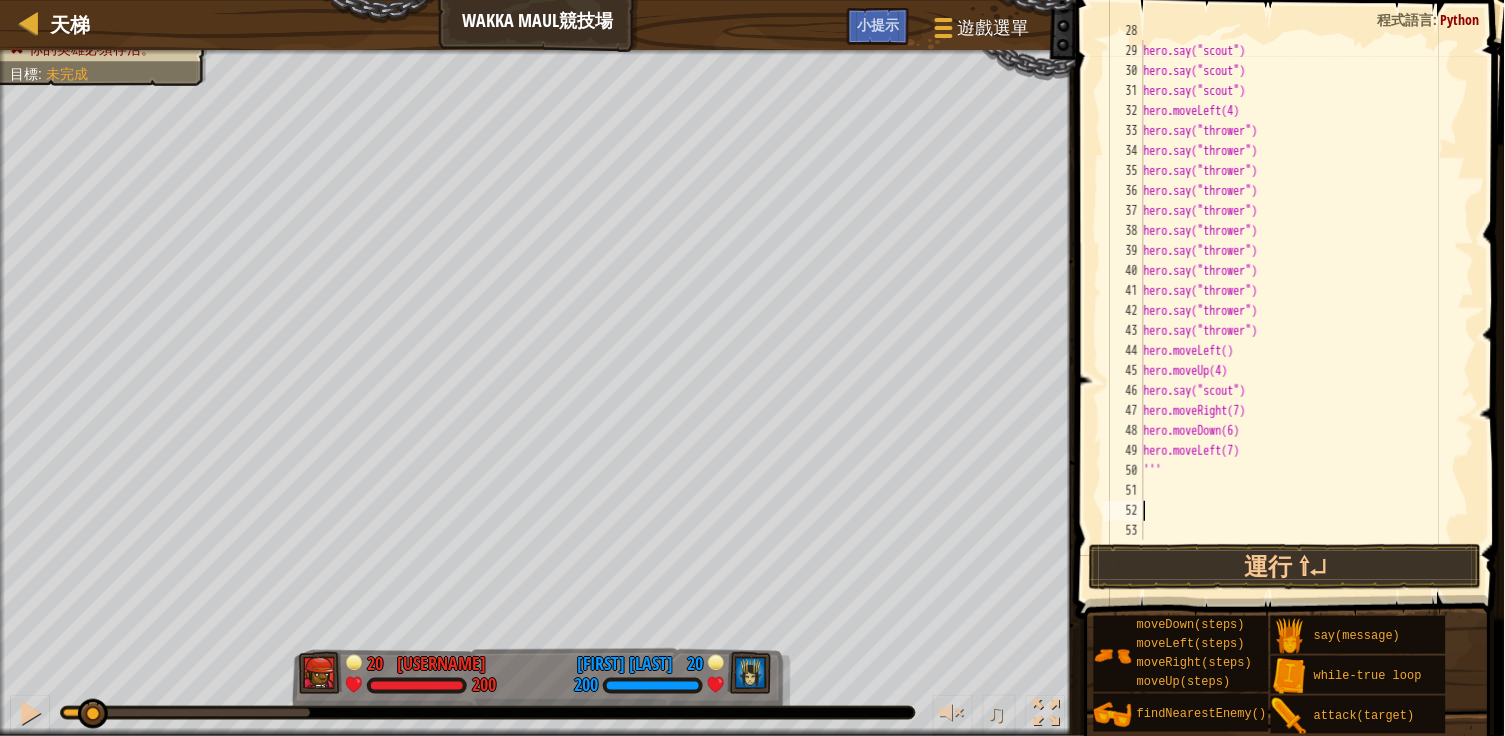 type on "m" 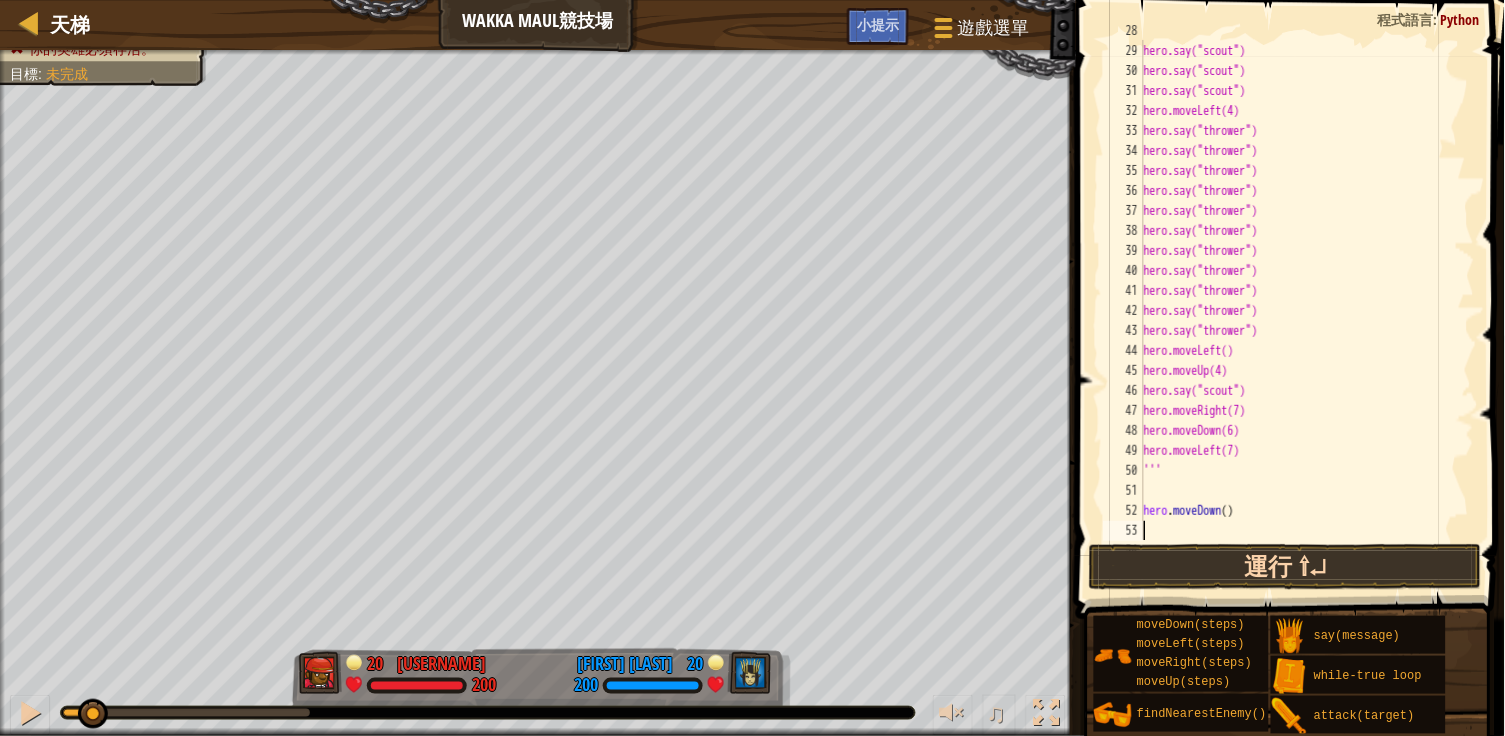click on "運行 ⇧↵" at bounding box center (1285, 567) 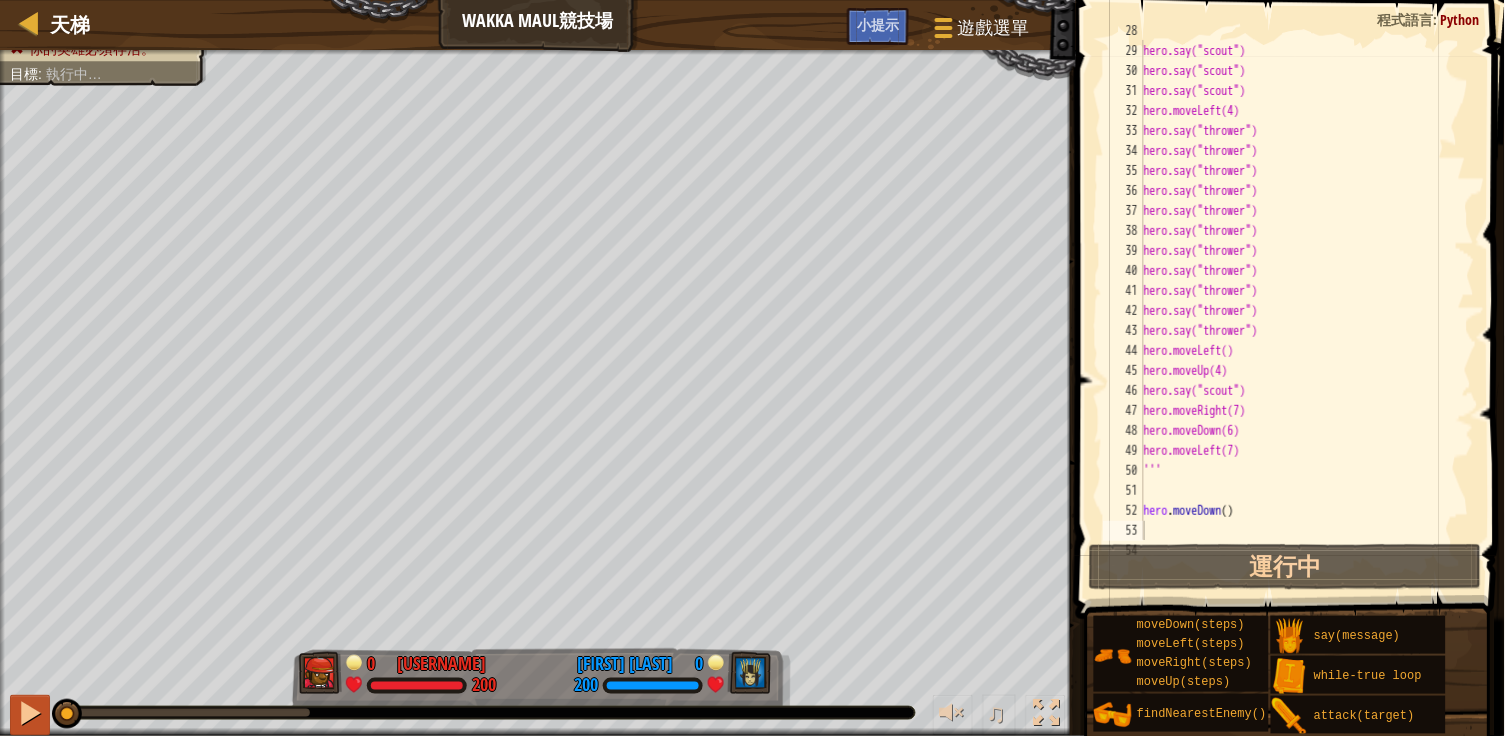 click at bounding box center (30, 713) 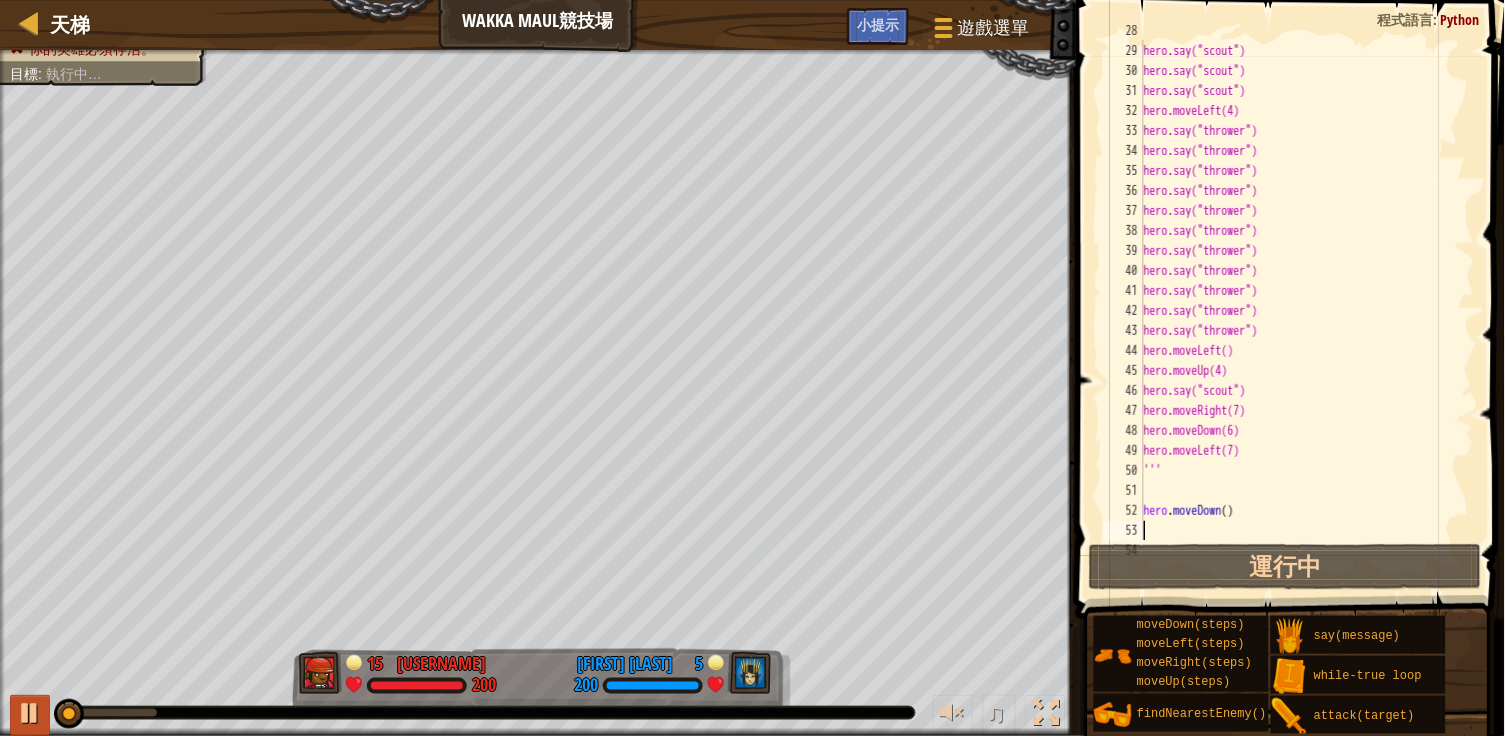 click at bounding box center [30, 713] 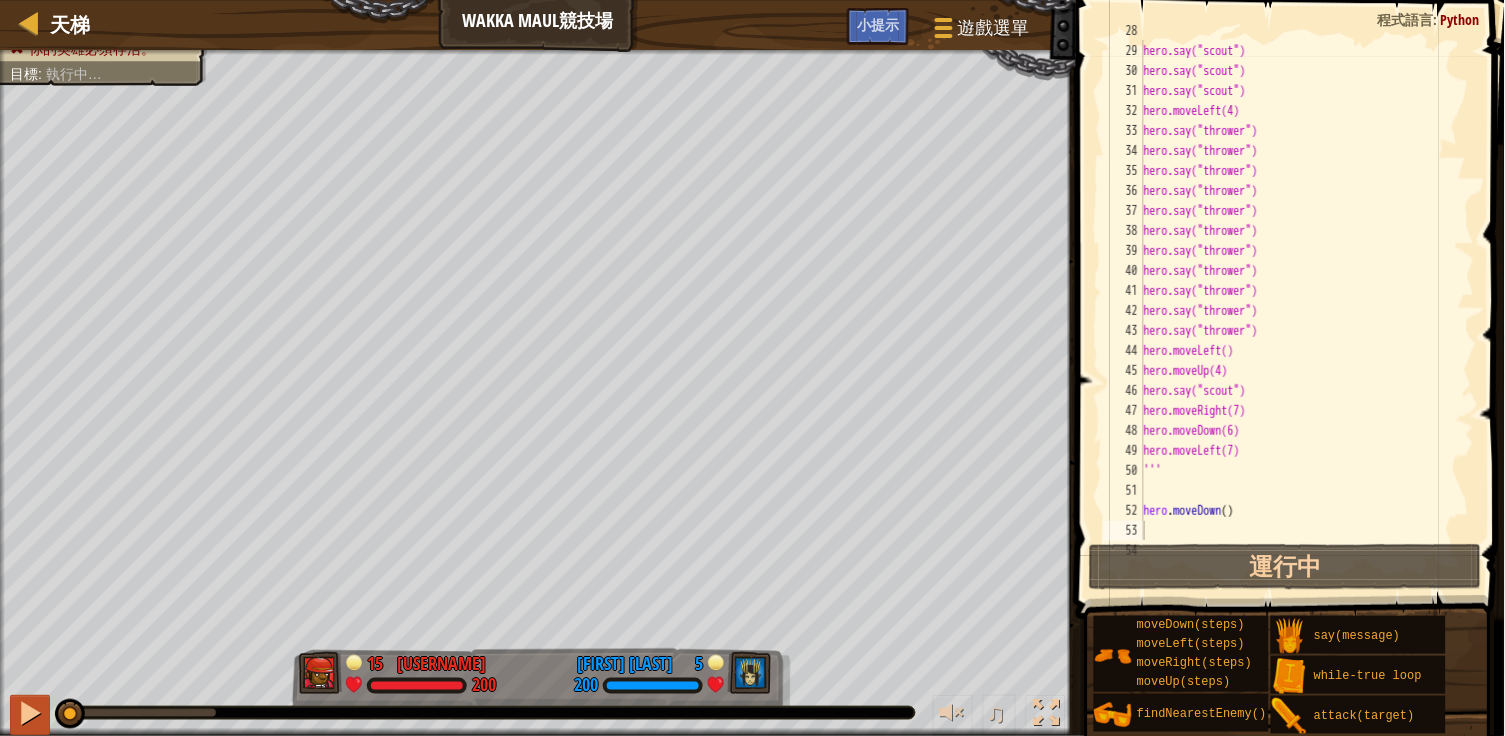click at bounding box center [30, 713] 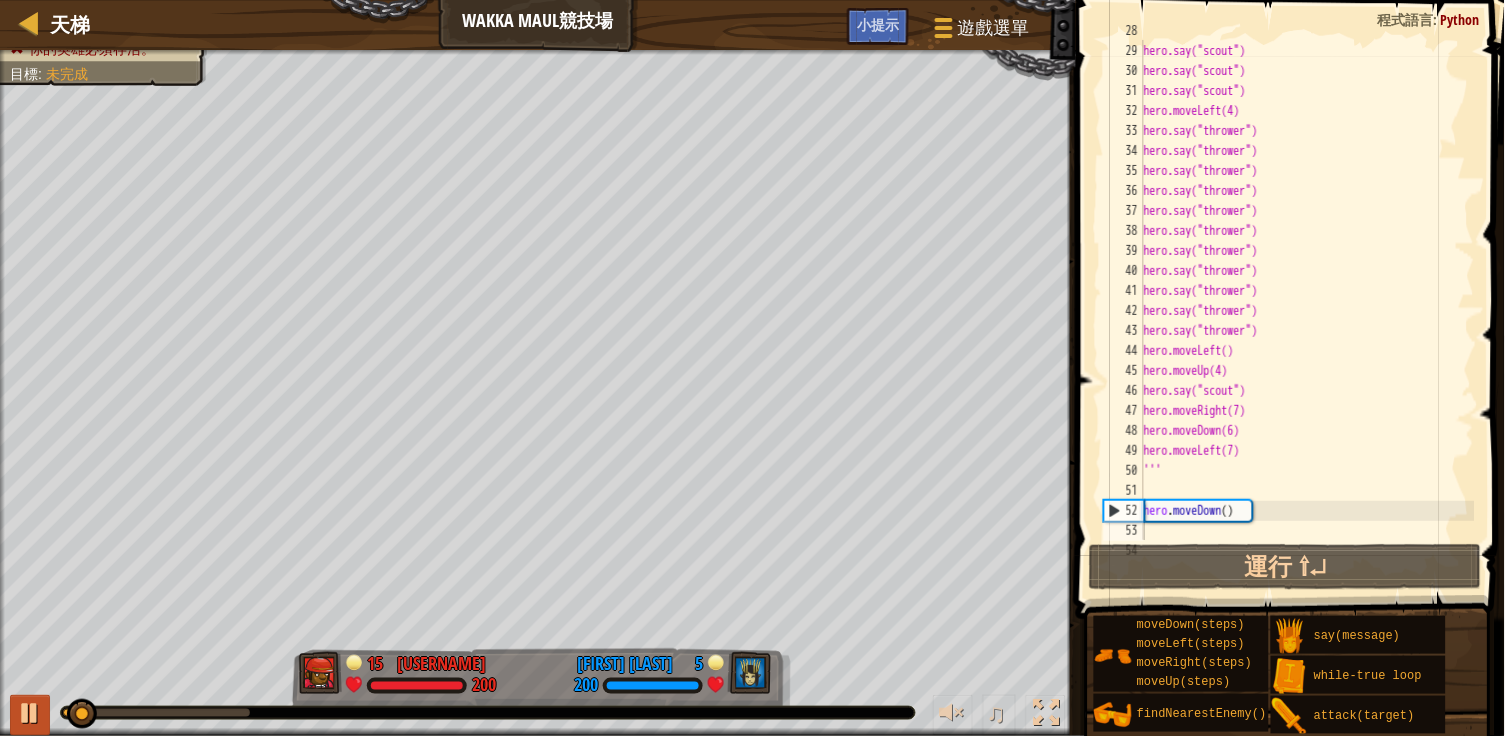 click at bounding box center (30, 713) 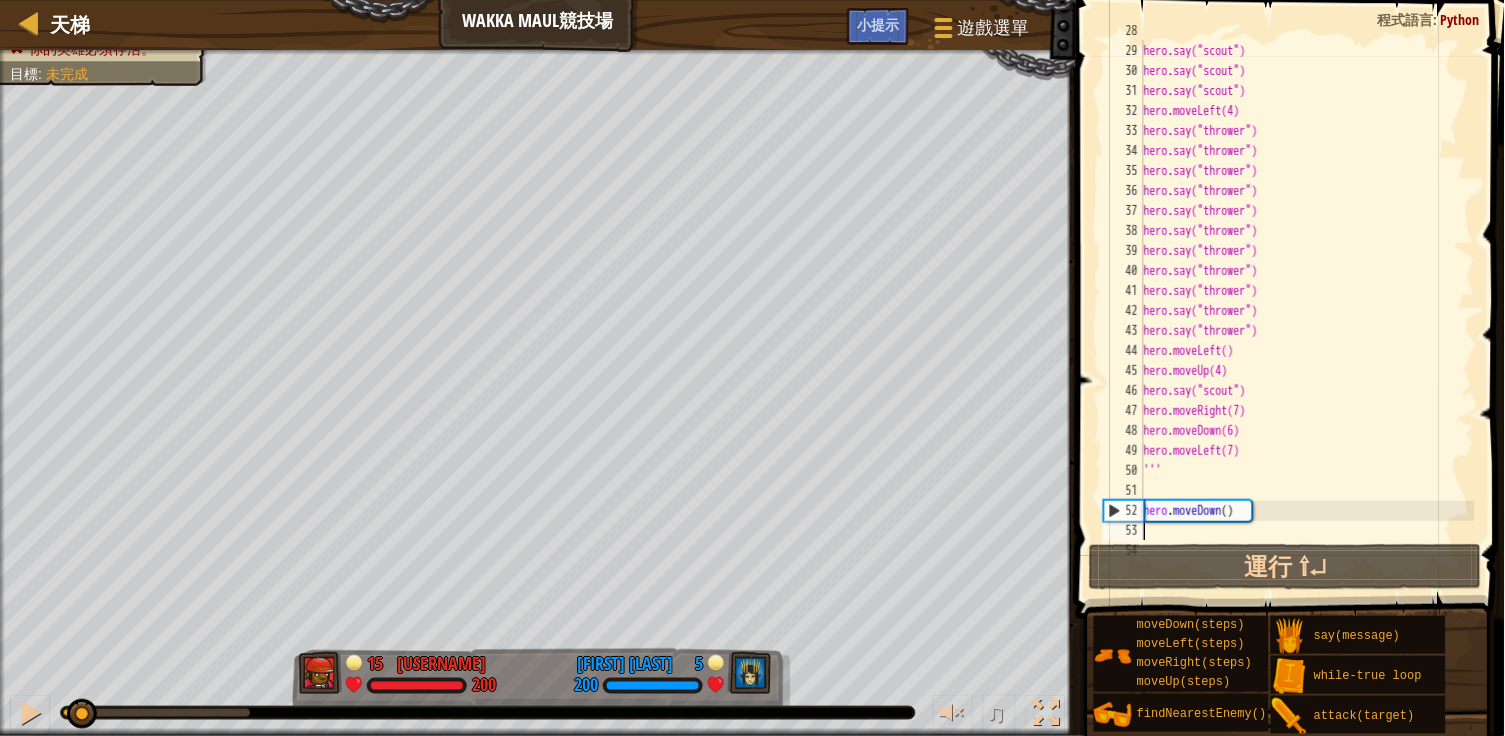 click on "hero.say("scout") hero.say("scout") hero.say("scout") hero.say("scout") hero.moveLeft(4) hero.say("thrower") hero.say("thrower") hero.say("thrower") hero.say("thrower") hero.say("thrower") hero.say("thrower") hero.say("thrower") hero.say("thrower") hero.say("thrower") hero.say("thrower") hero.say("thrower") hero.moveLeft() hero.moveUp(4) hero.say("scout") hero.moveRight(7) hero.moveDown(6) hero.moveLeft(7) ''' hero . moveDown ( )" at bounding box center (1307, 291) 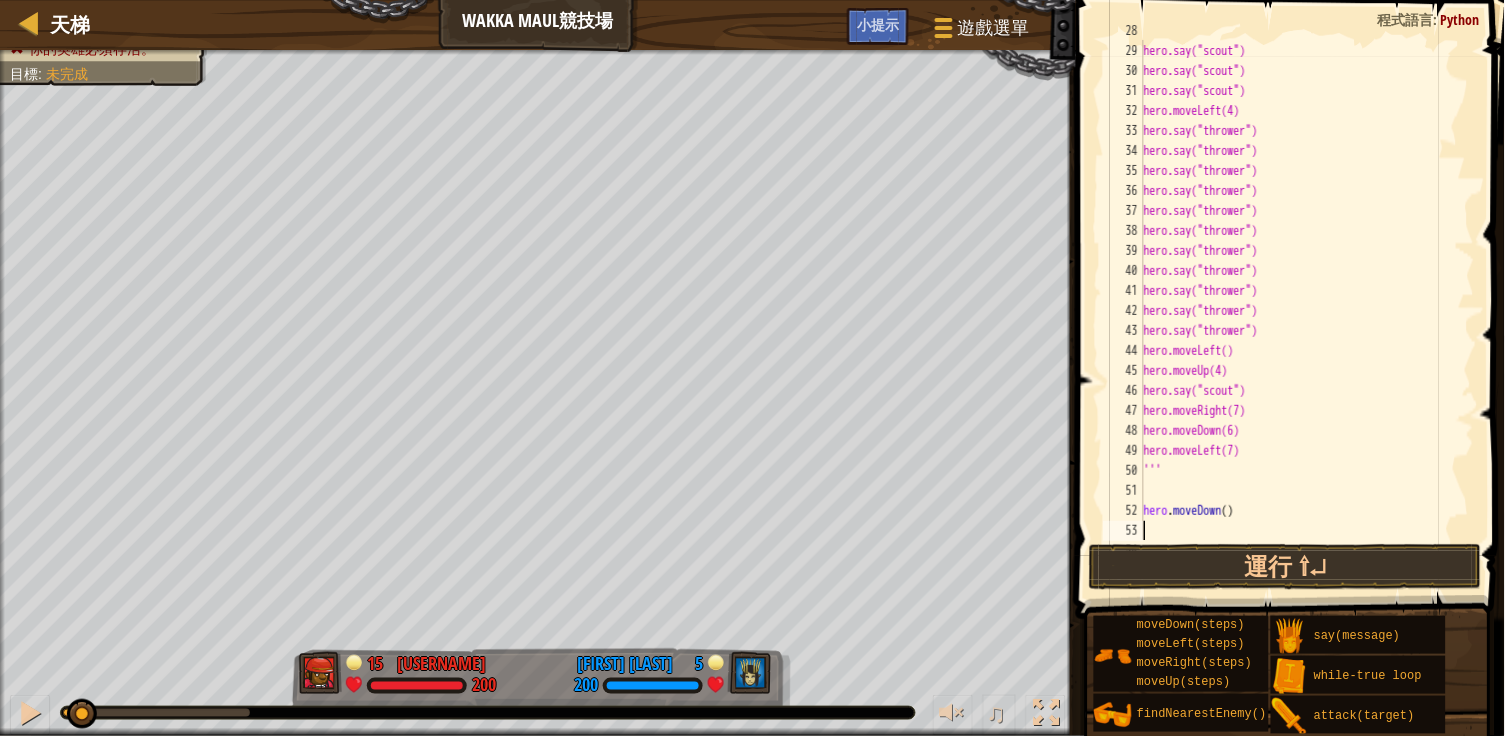type on "l" 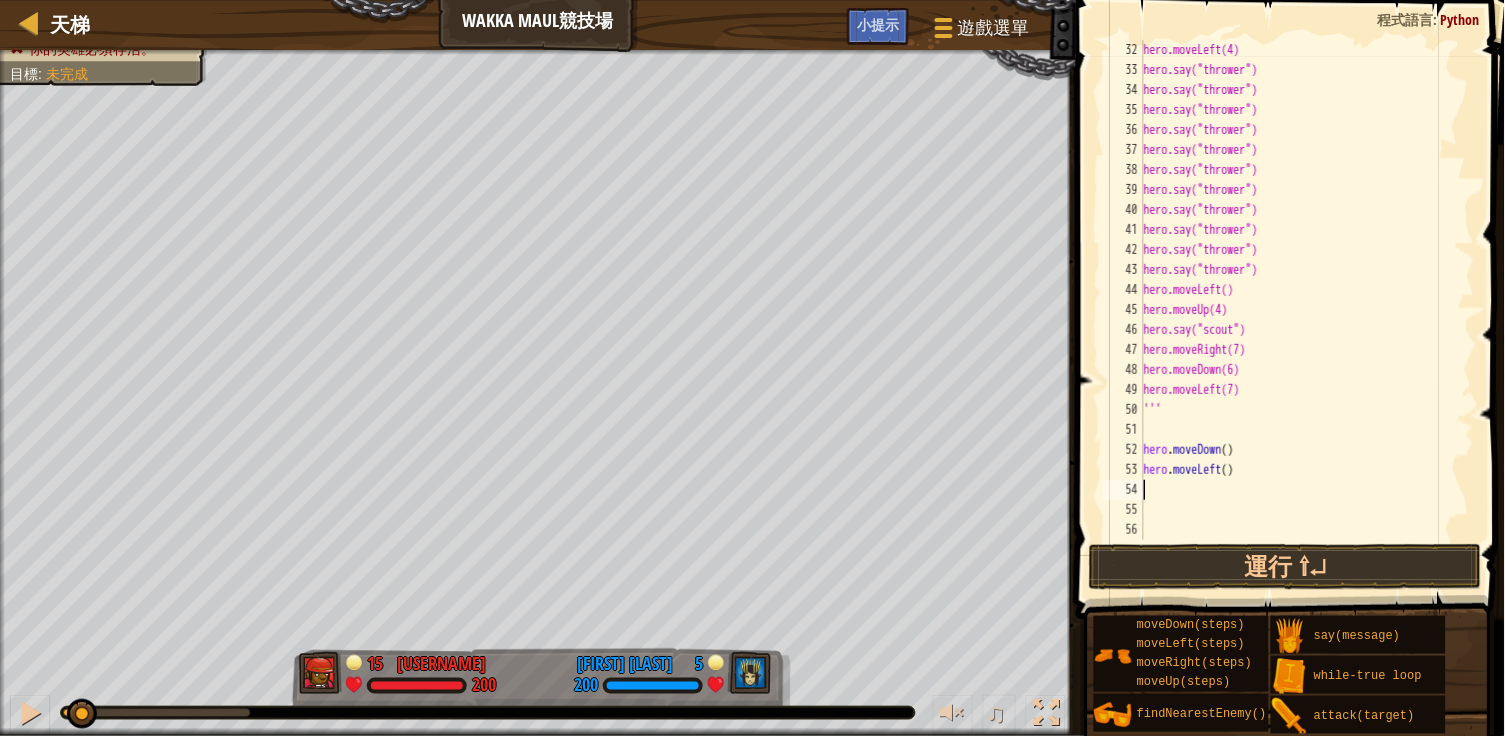 scroll, scrollTop: 640, scrollLeft: 0, axis: vertical 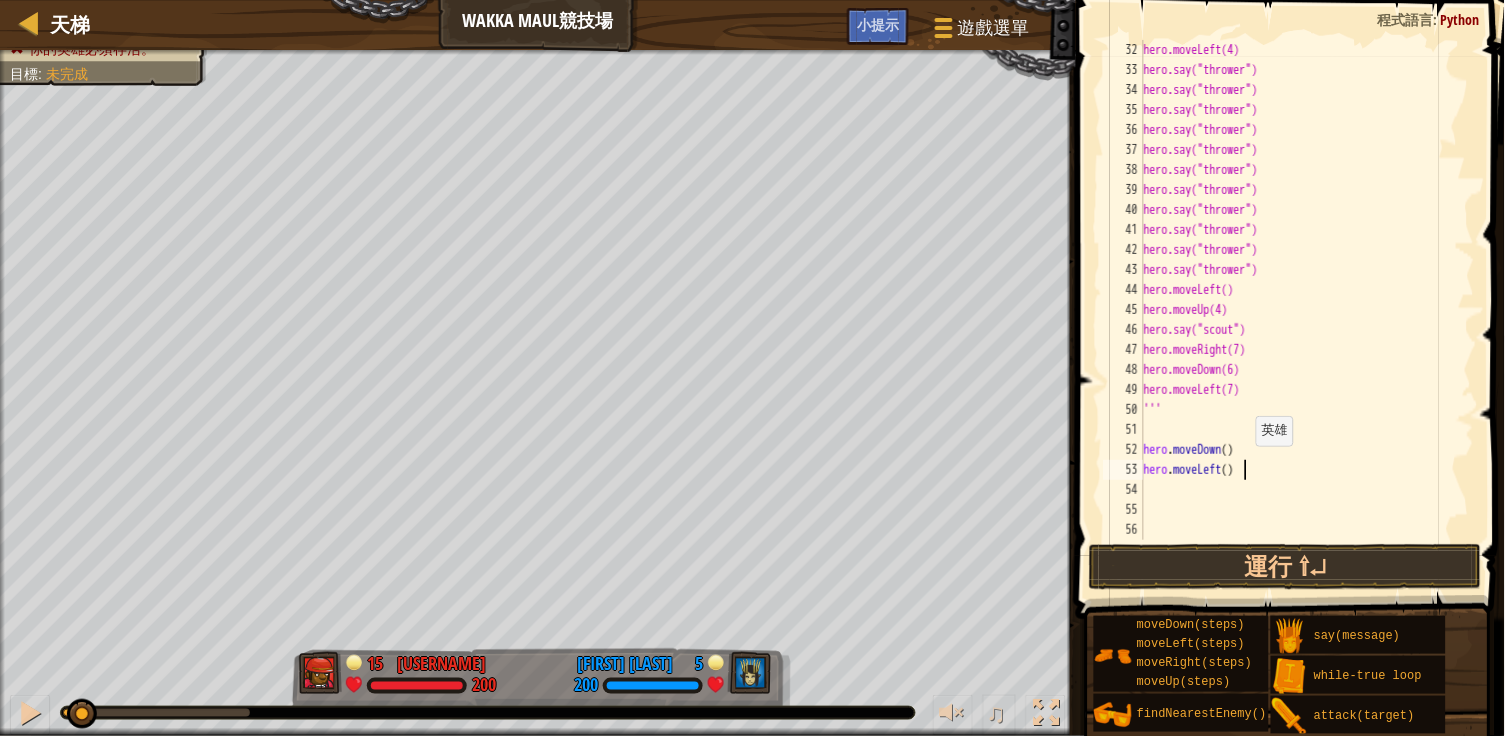 click on "hero.moveLeft(4) hero.say("thrower") hero.say("thrower") hero.say("thrower") hero.say("thrower") hero.say("thrower") hero.say("thrower") hero.say("thrower") hero.say("thrower") hero.say("thrower") hero.say("thrower") hero.say("thrower") hero.moveLeft() hero.moveUp(4) hero.say("scout") hero.moveRight(7) hero.moveDown(6) hero.moveLeft(7) ''' hero . moveDown ( ) hero . moveLeft ( )" at bounding box center [1307, 310] 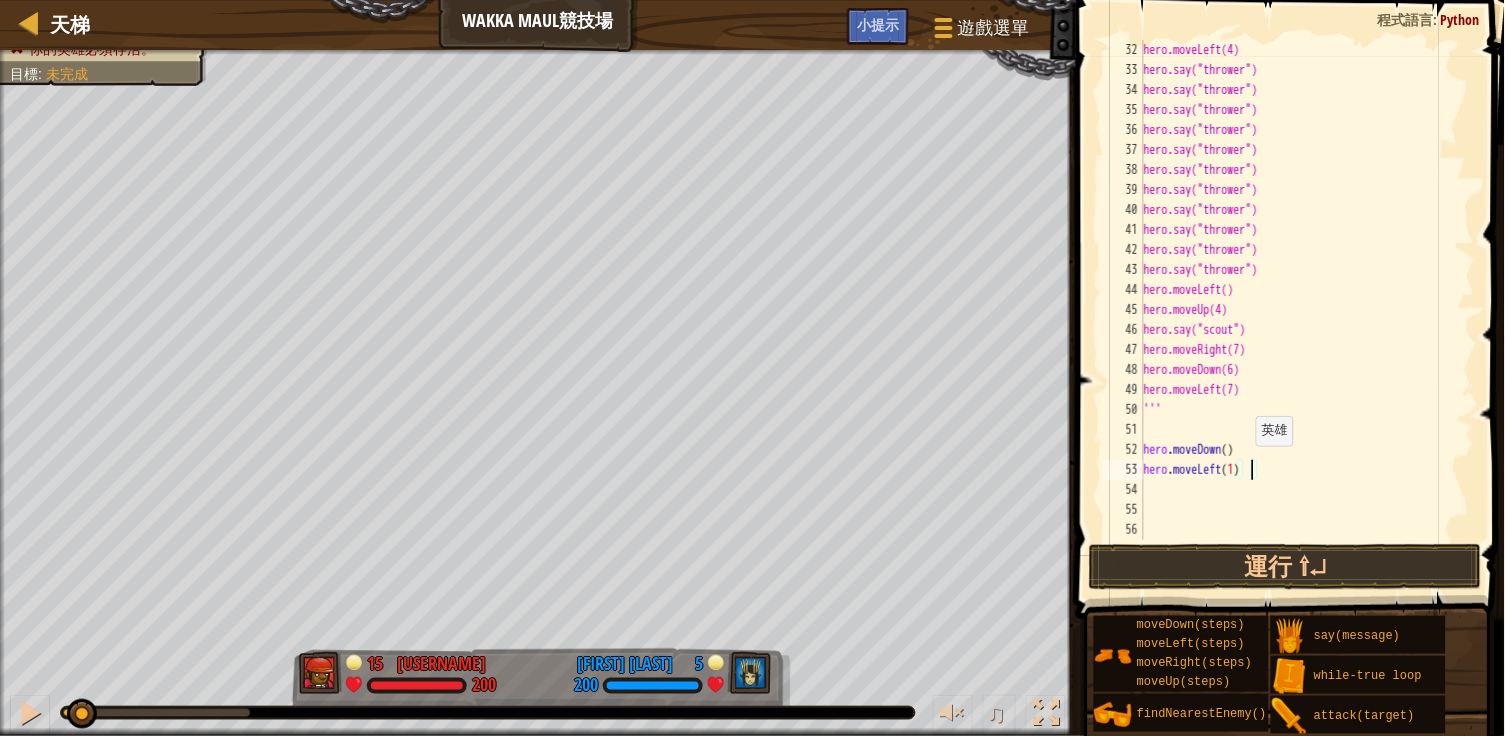 scroll, scrollTop: 9, scrollLeft: 8, axis: both 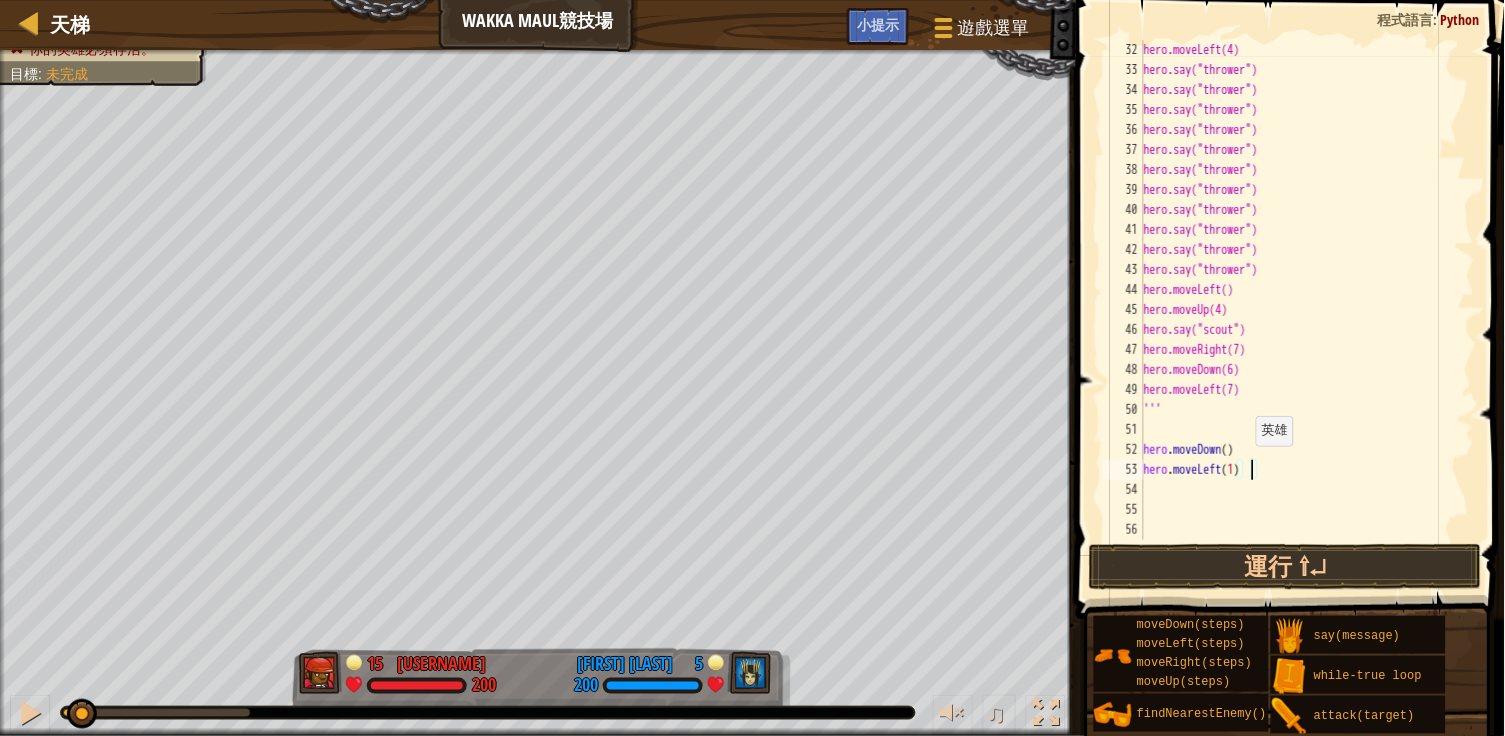 type on "hero.moveLeft()" 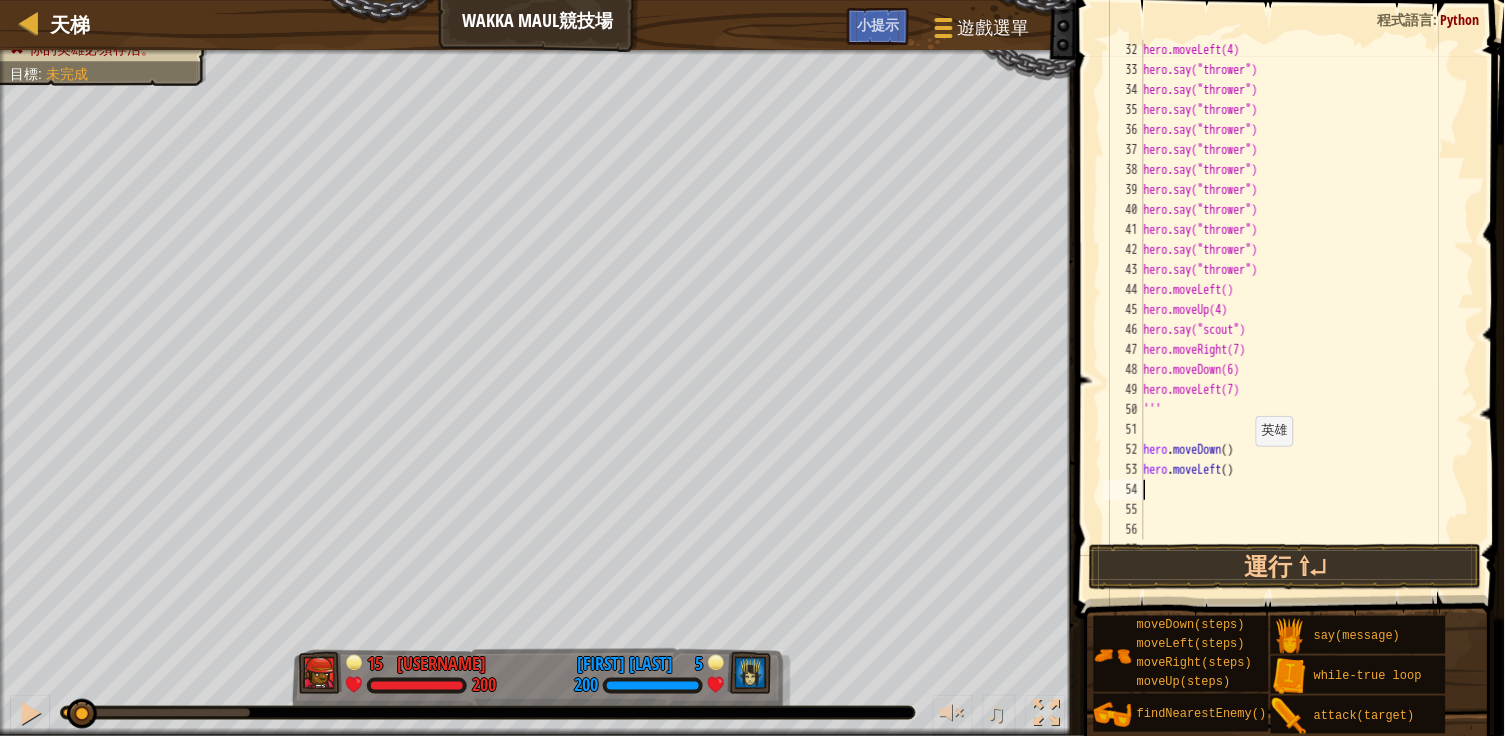 scroll, scrollTop: 9, scrollLeft: 0, axis: vertical 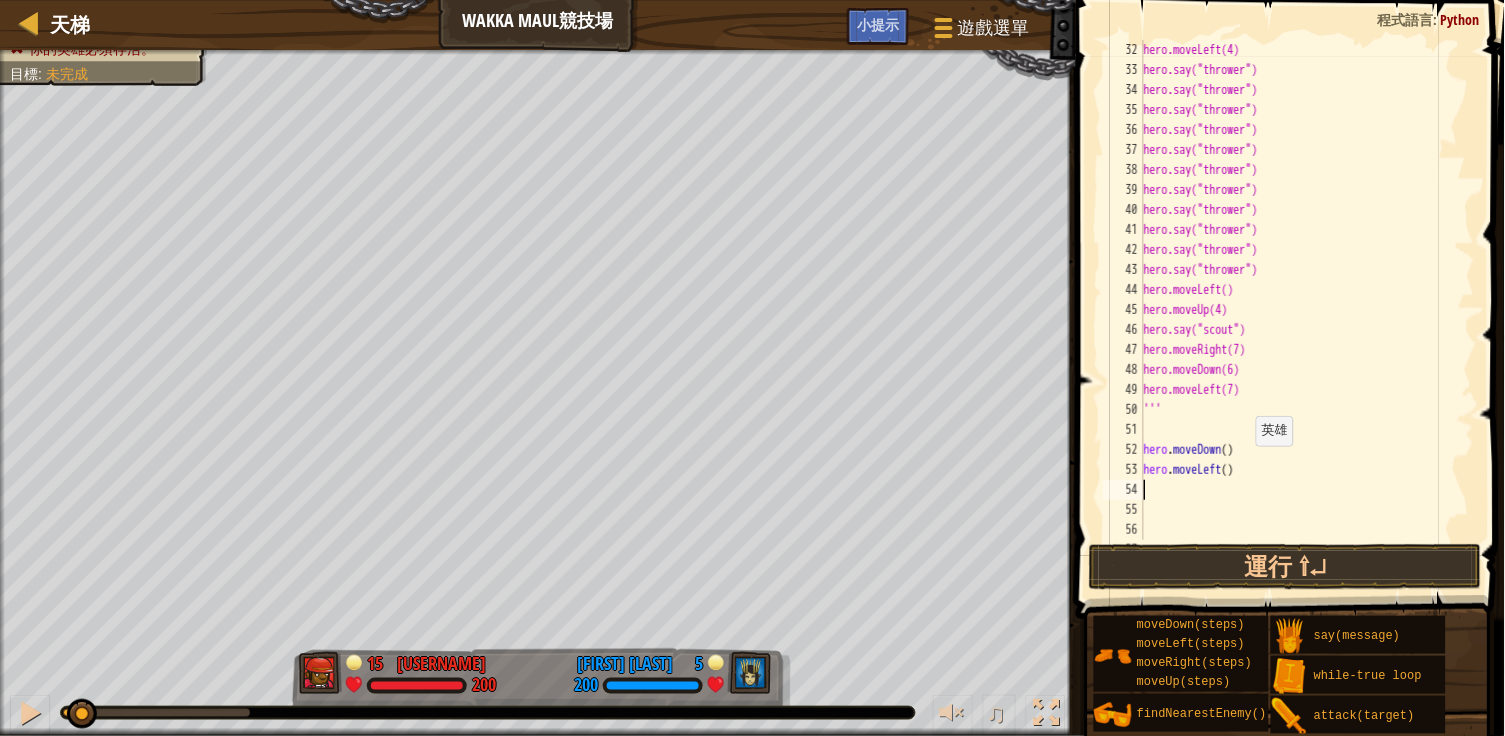 type on "d" 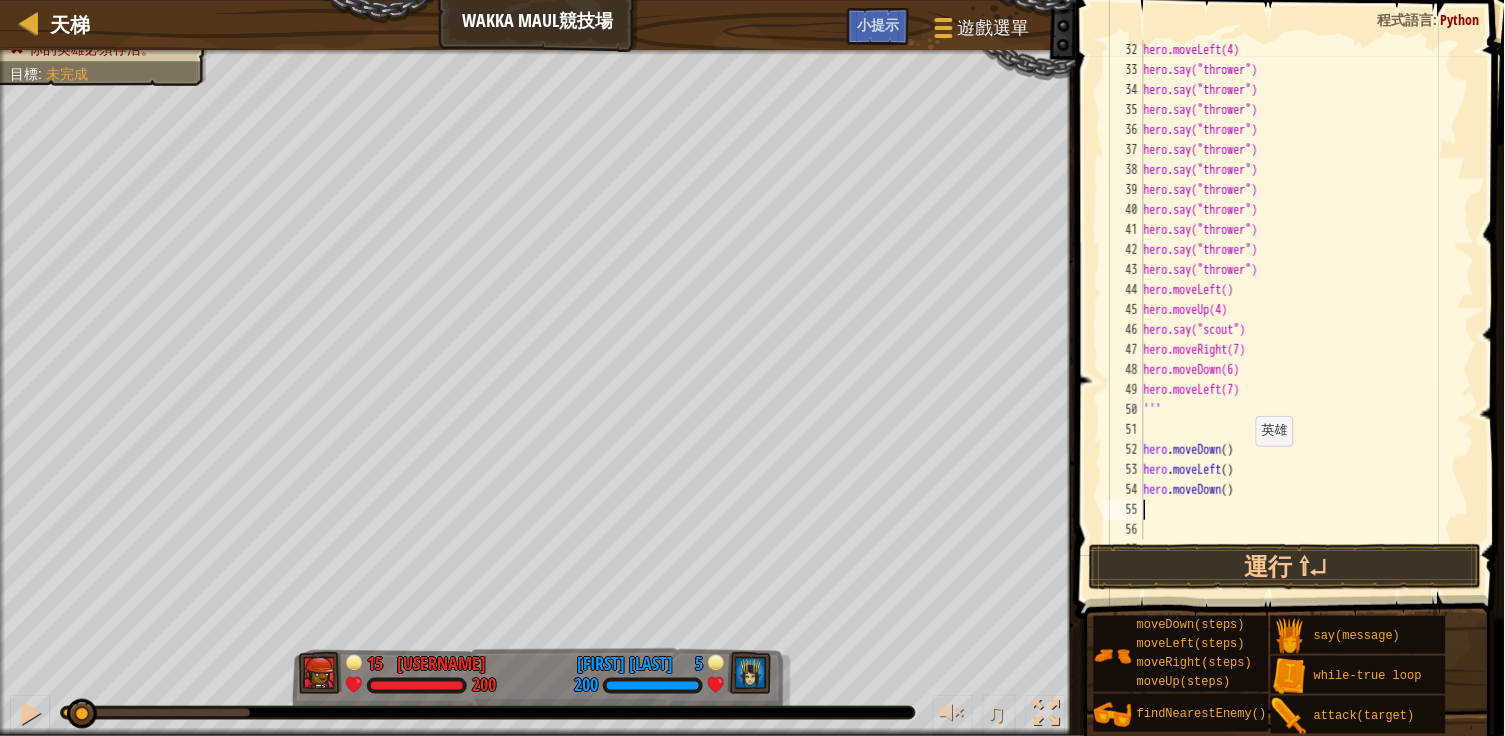 type on "d" 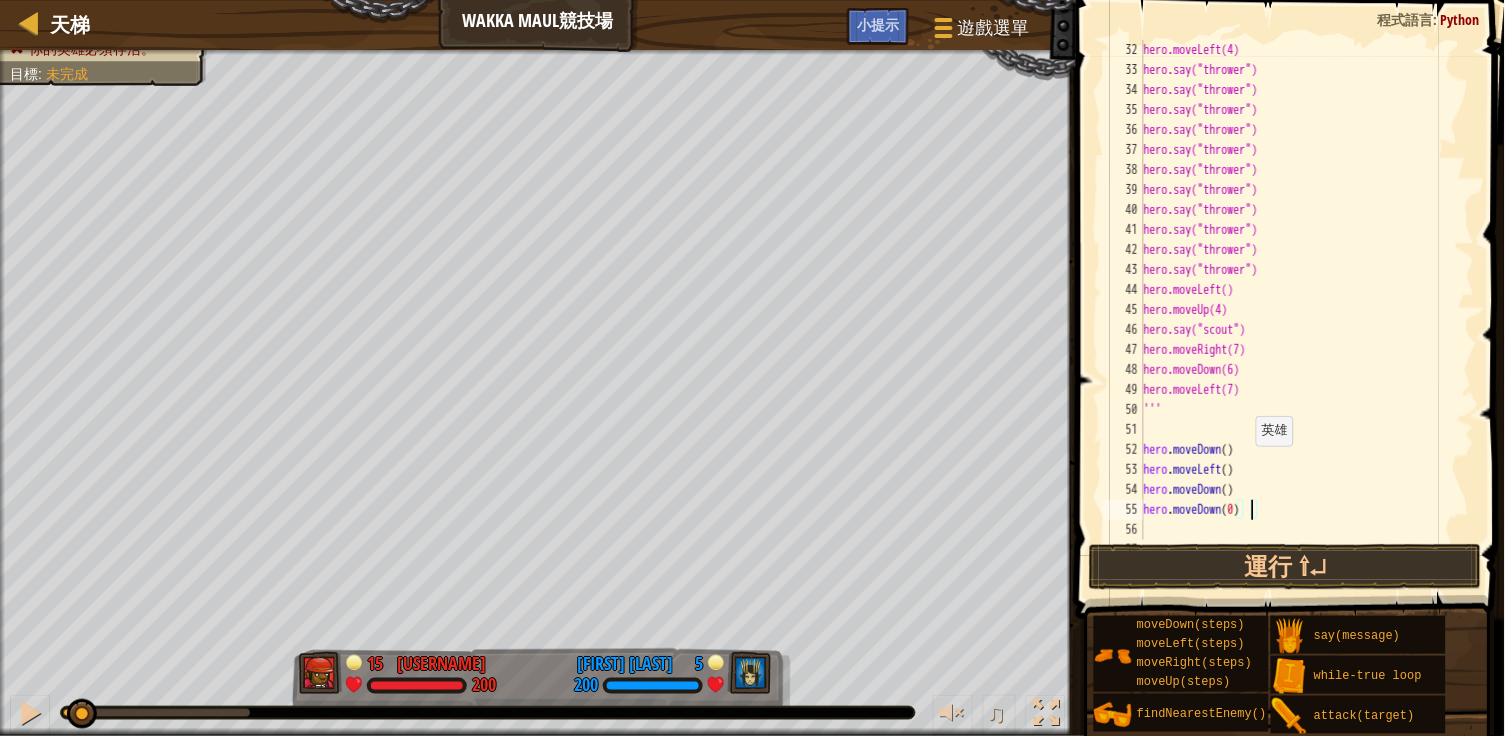 scroll, scrollTop: 9, scrollLeft: 9, axis: both 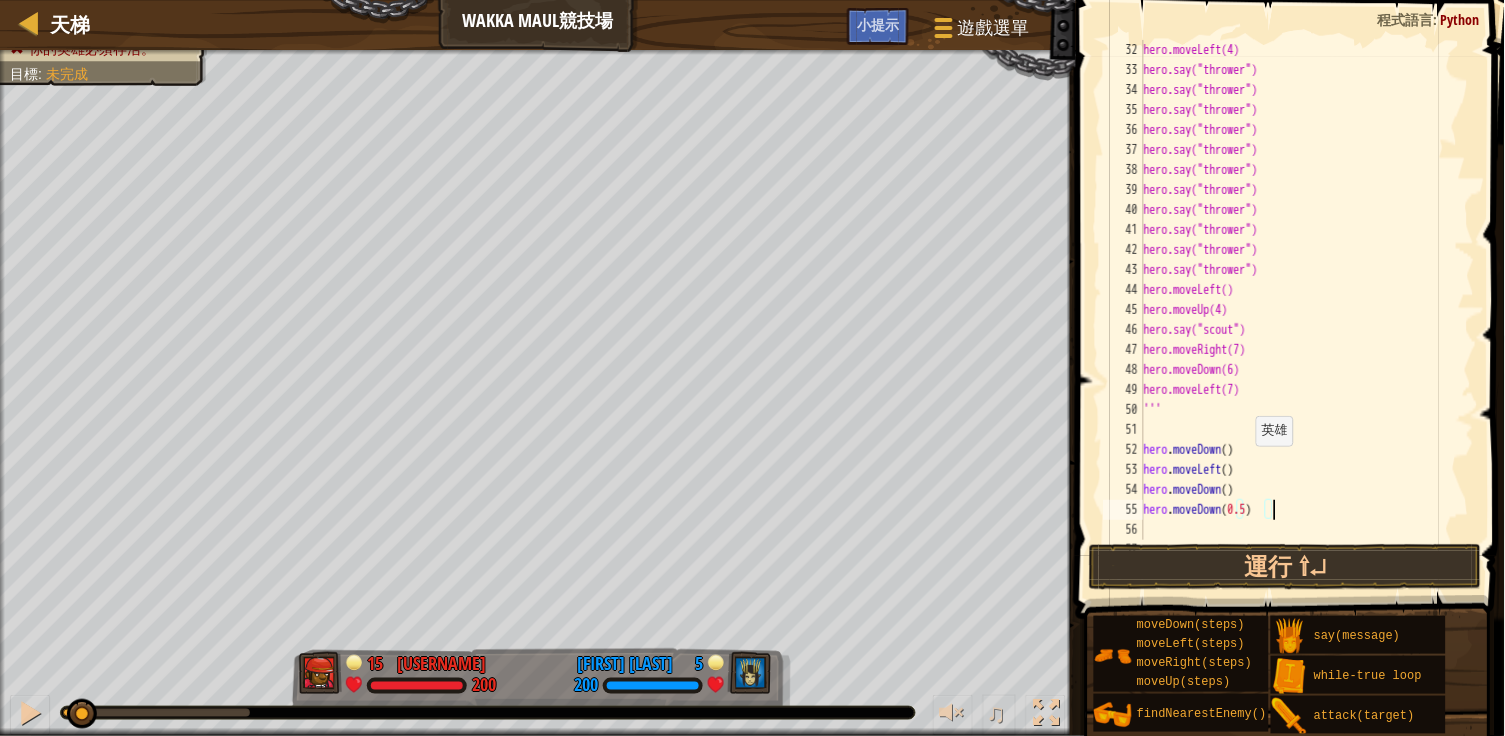 type on "hero.moveDown()" 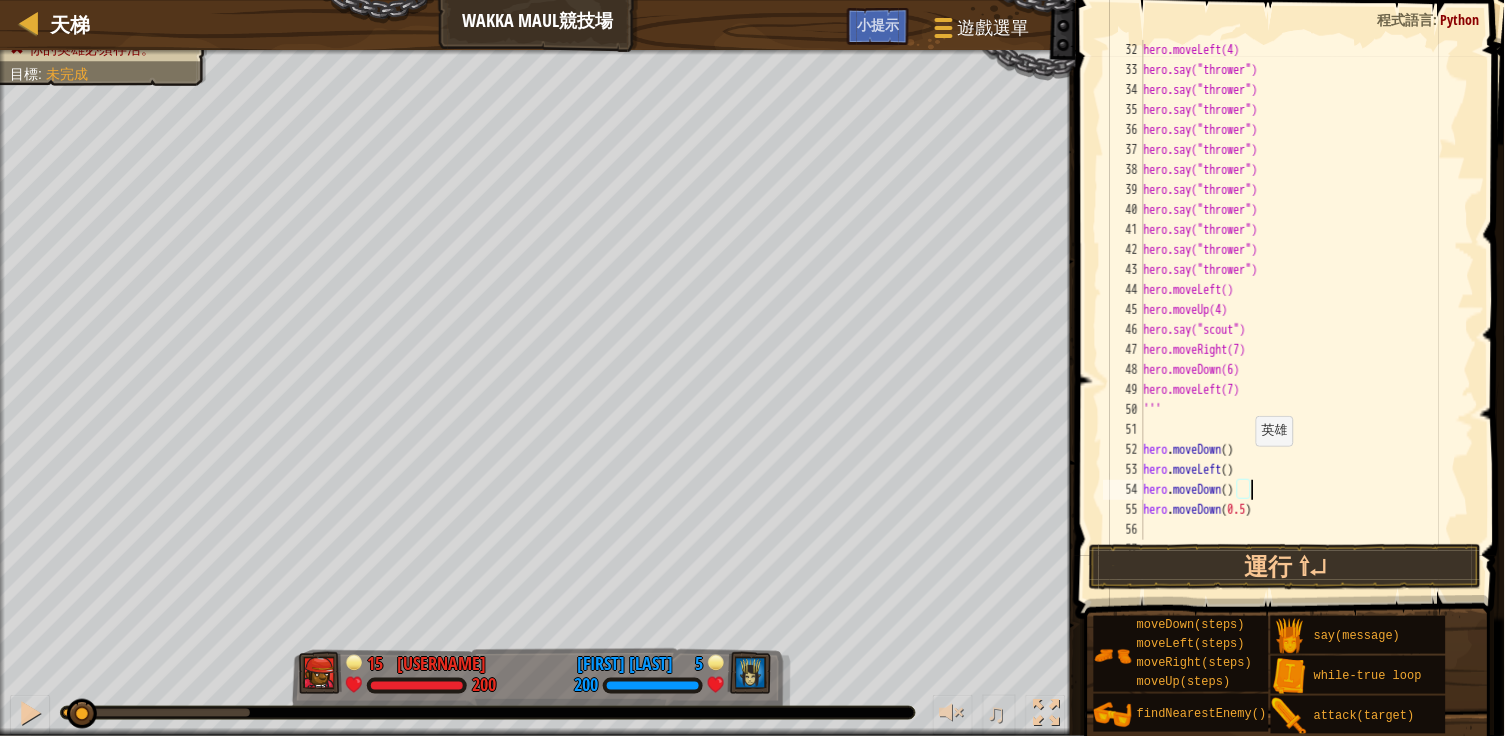 scroll, scrollTop: 9, scrollLeft: 0, axis: vertical 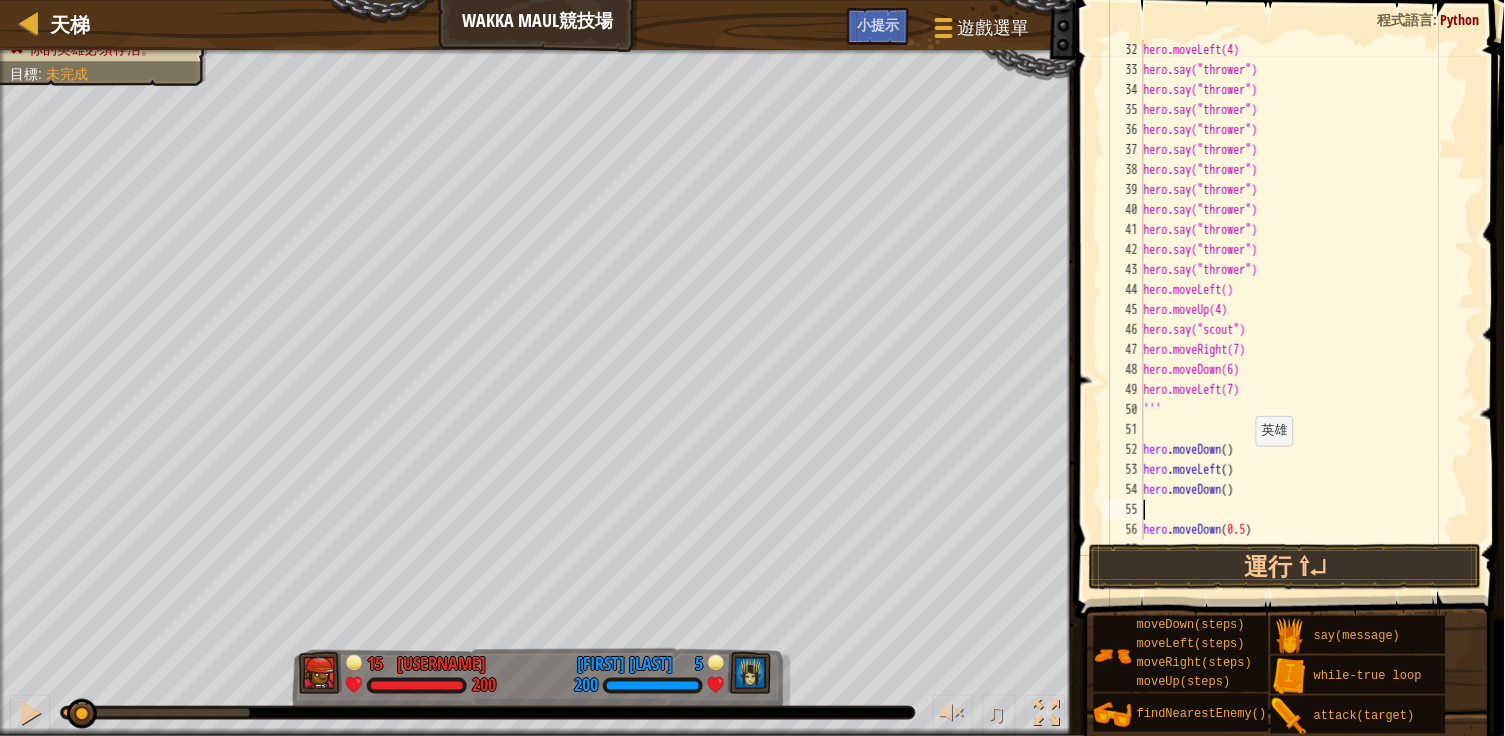 type on "r" 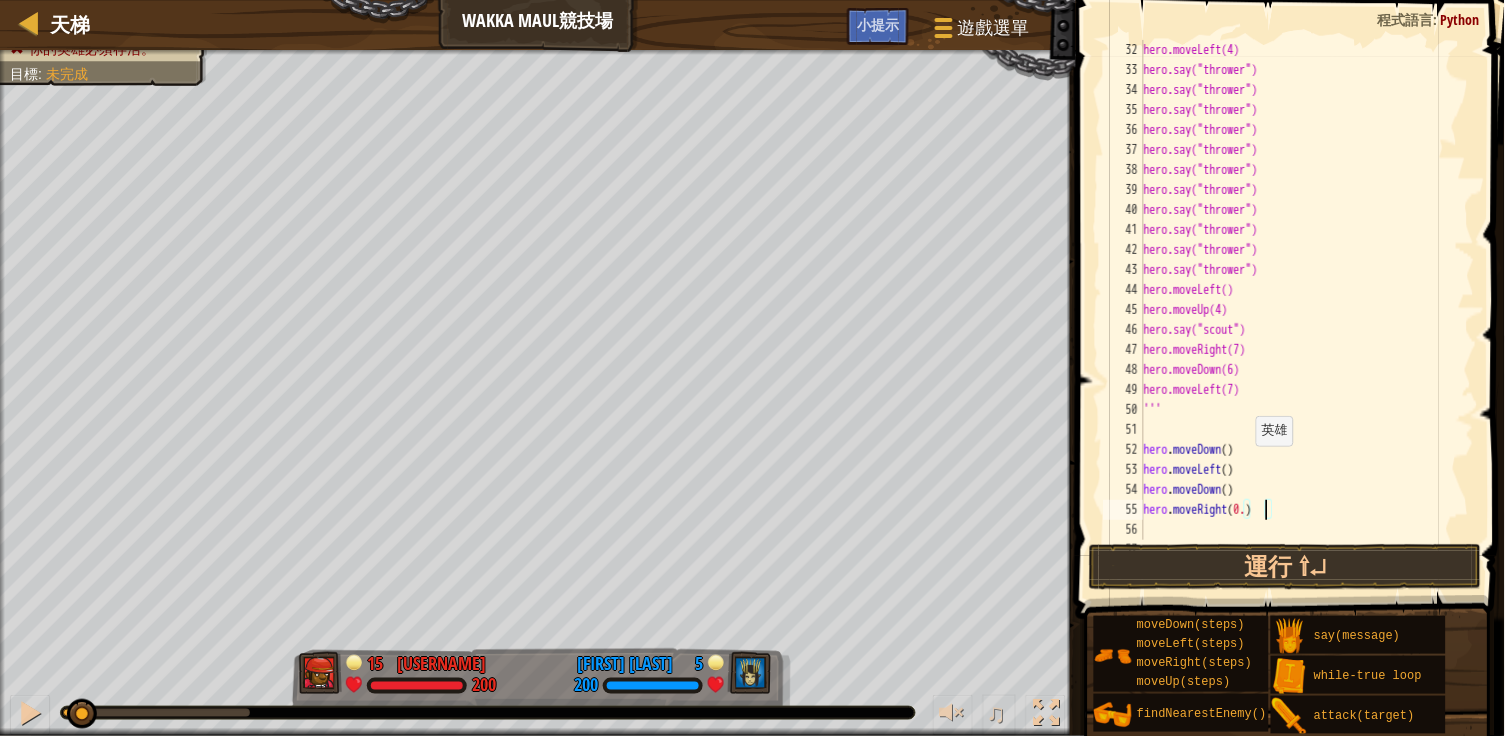 type on "hero.moveRight(0.5)" 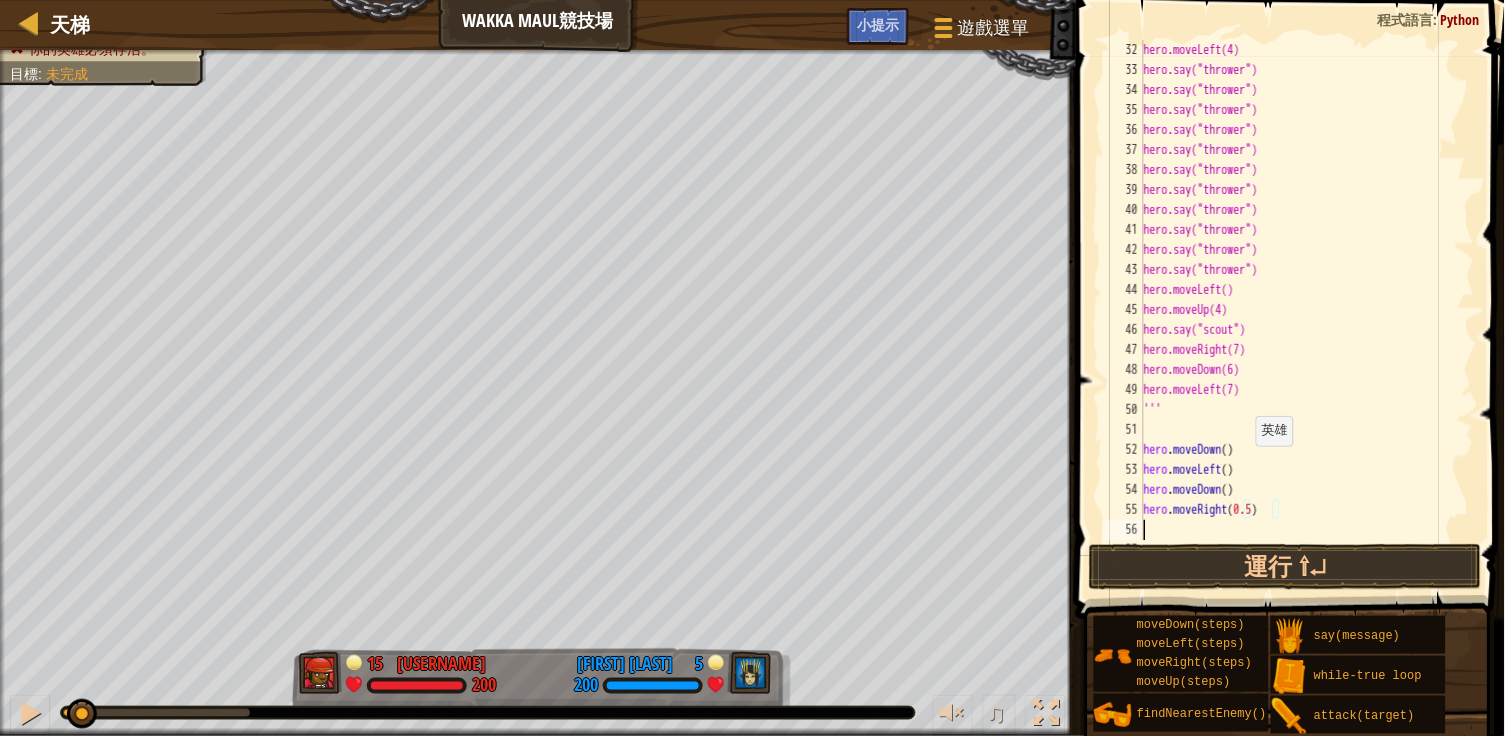 scroll, scrollTop: 9, scrollLeft: 0, axis: vertical 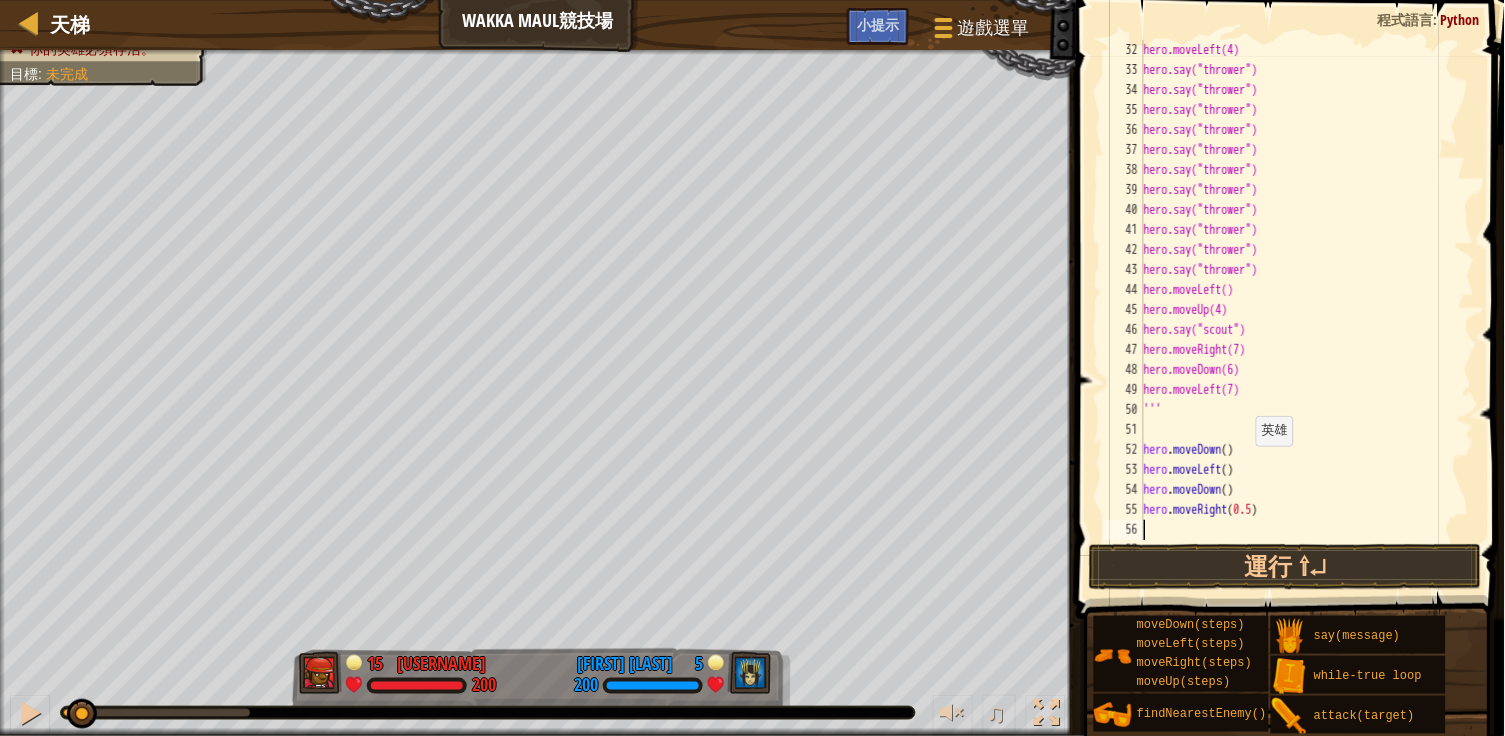 type on "l" 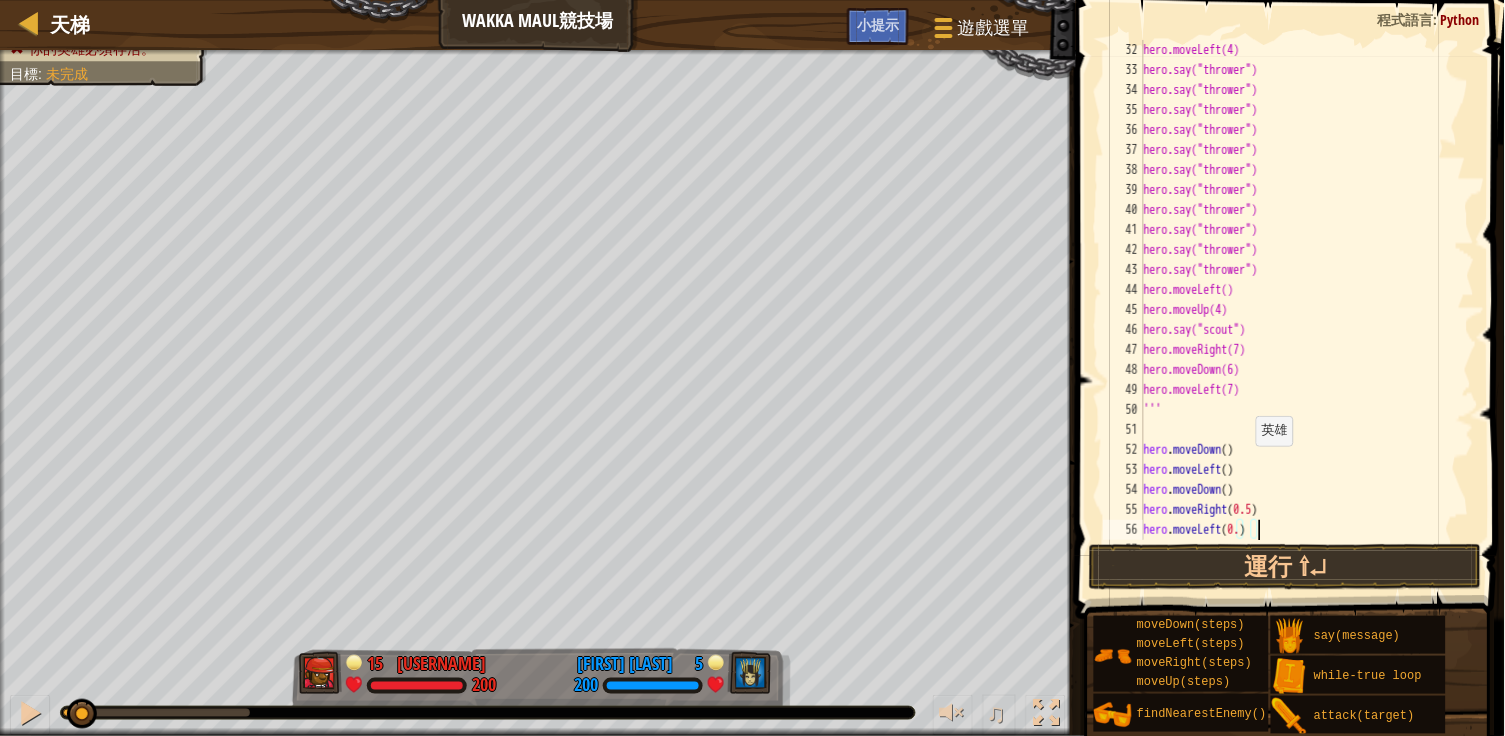 scroll, scrollTop: 9, scrollLeft: 9, axis: both 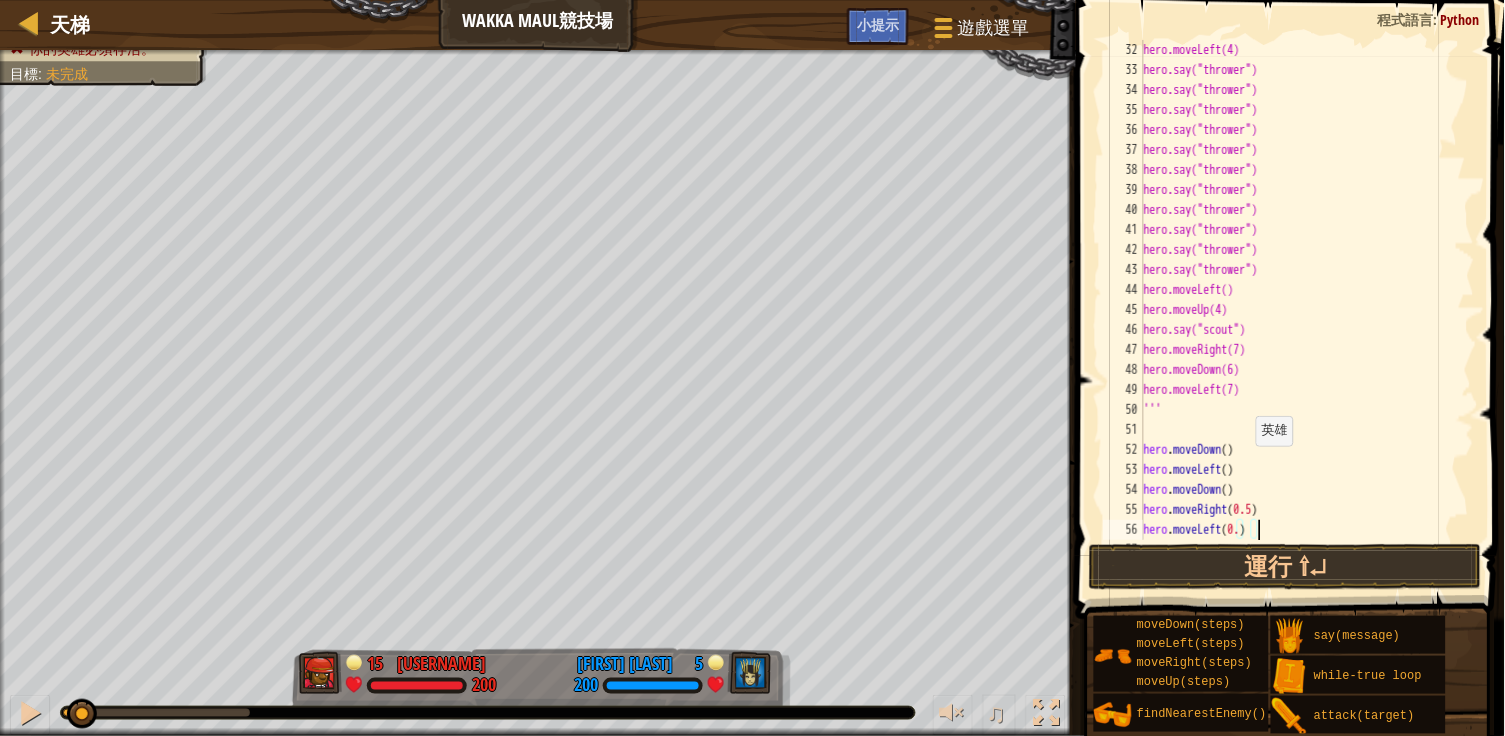 type on "hero.moveLeft(0.5)" 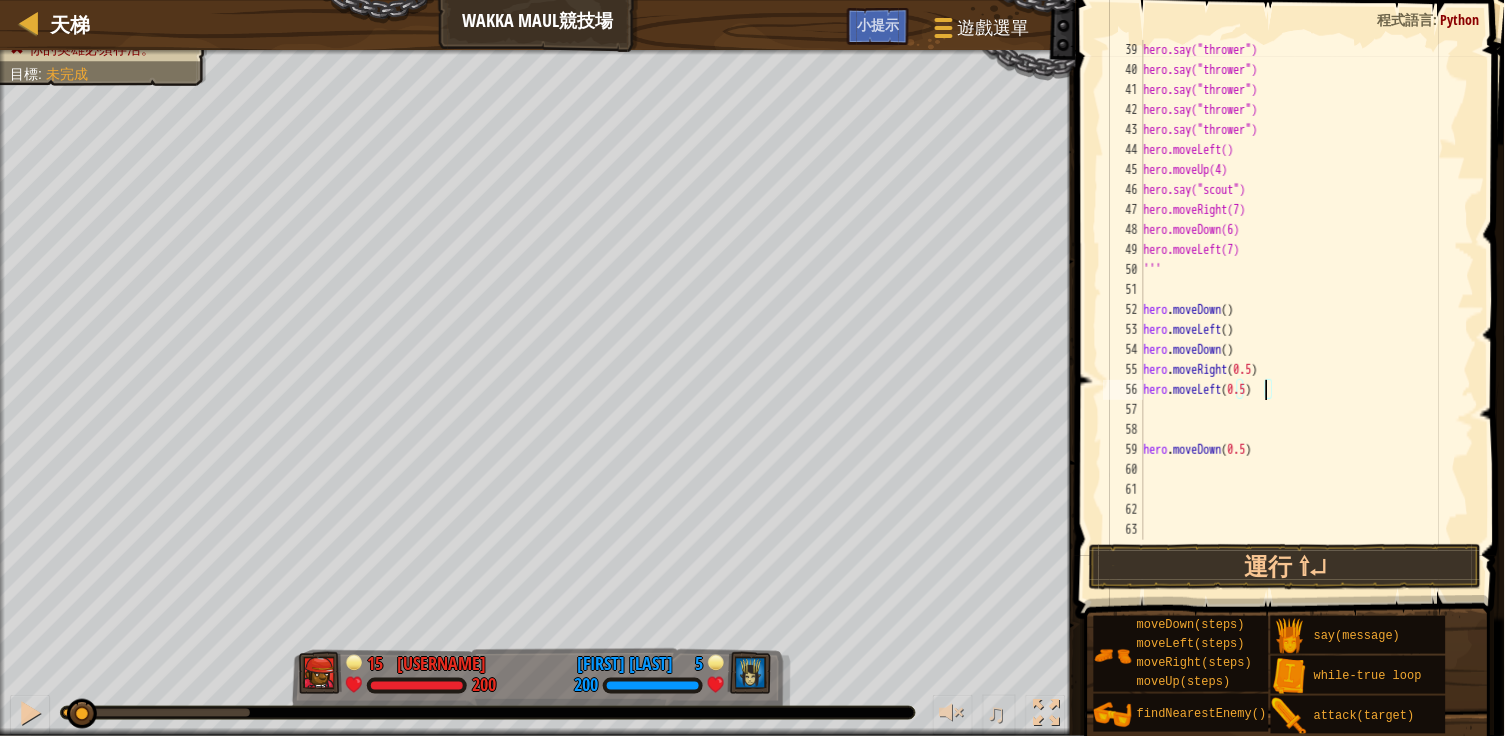 scroll, scrollTop: 780, scrollLeft: 0, axis: vertical 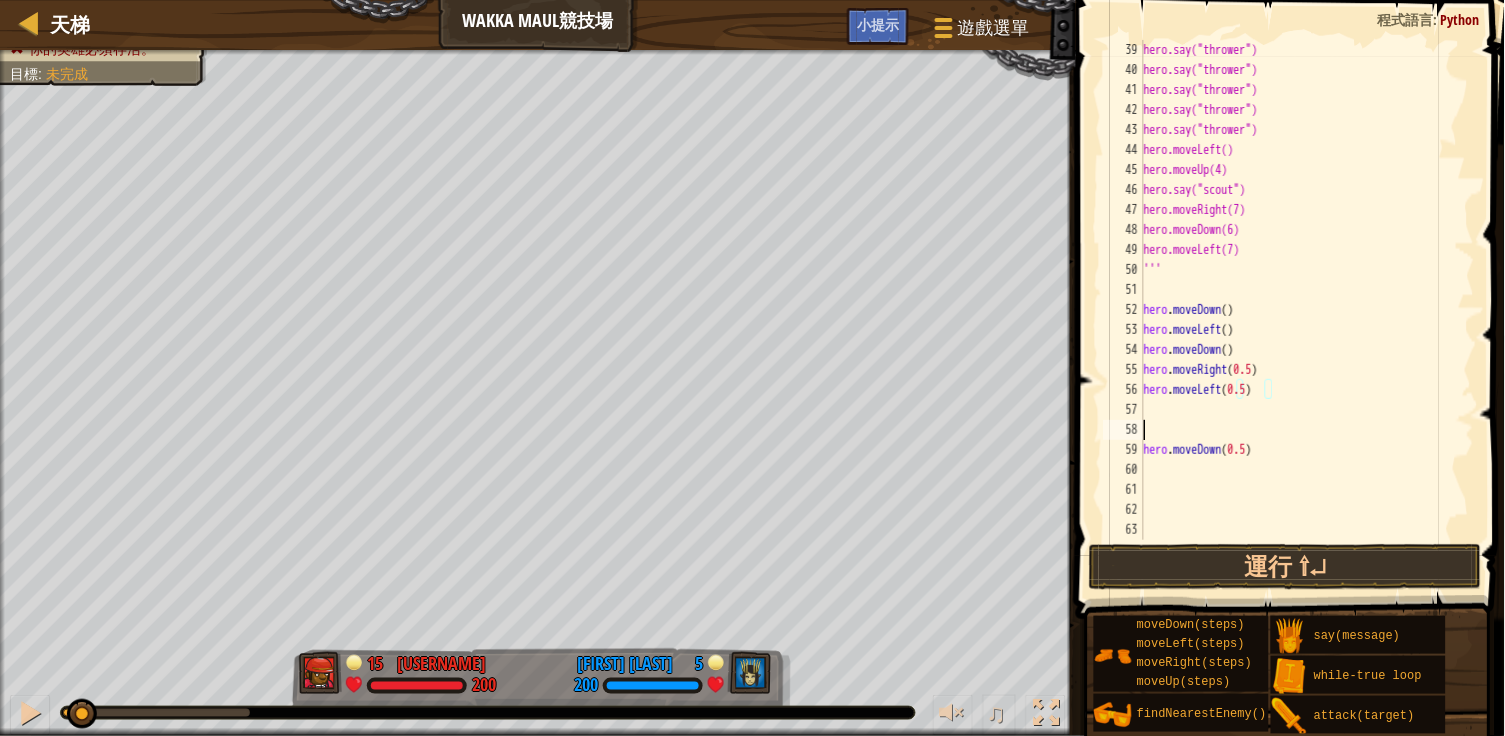 click on "hero.say("thrower") hero.say("thrower") hero.say("thrower") hero.say("thrower") hero.say("thrower") hero.moveLeft() hero.moveUp(4) hero.say("scout") hero.moveRight(7) hero.moveDown(6) hero.moveLeft(7) ''' hero . moveDown ( ) hero . moveLeft ( ) hero . moveDown ( ) hero . moveRight ( 0.5 ) hero . moveLeft ( 0.5 ) hero . moveDown ( 0.5 )" at bounding box center (1307, 310) 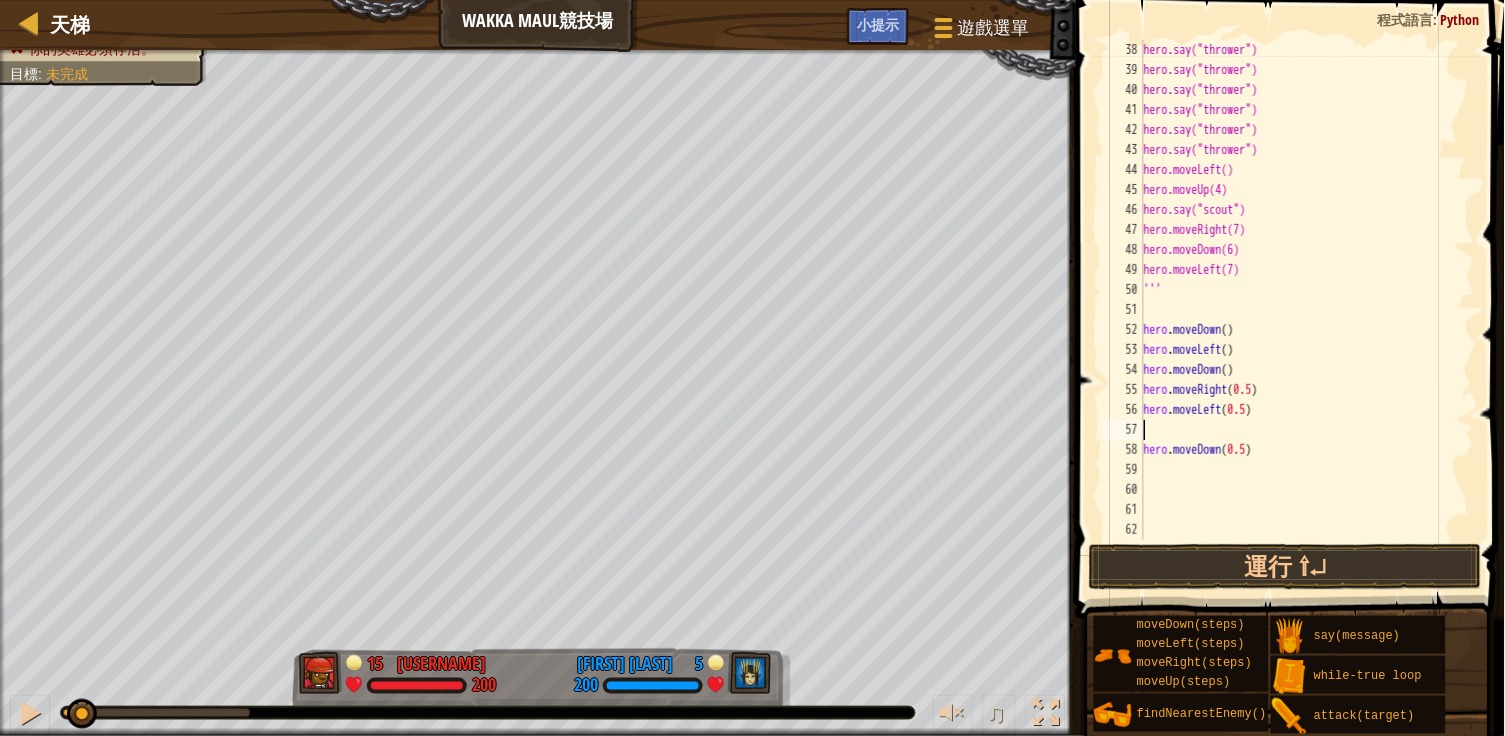 scroll, scrollTop: 740, scrollLeft: 0, axis: vertical 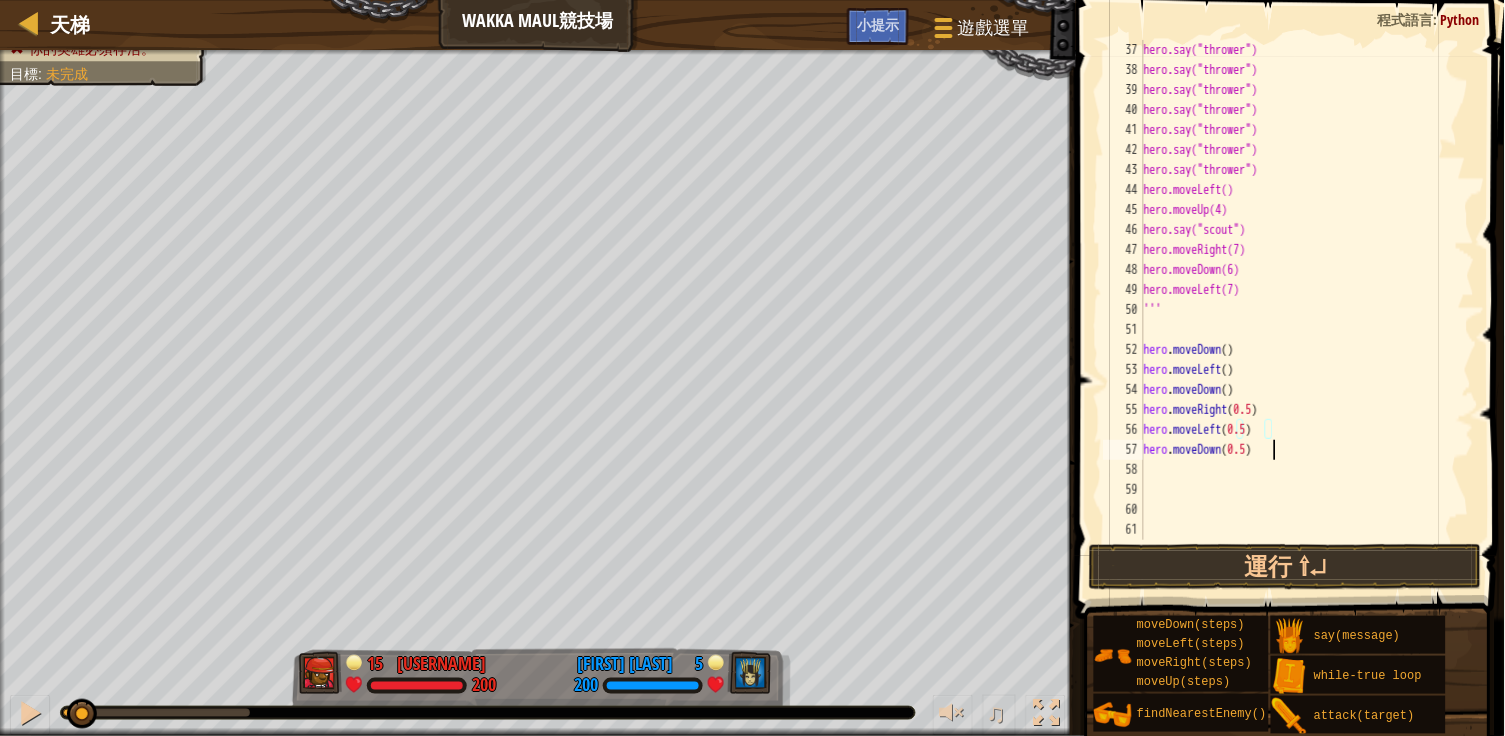 click on "hero.say("thrower") hero.say("thrower") hero.say("thrower") hero.say("thrower") hero.say("thrower") hero.say("thrower") hero.say("thrower") hero.moveLeft() hero.moveUp(4) hero.say("scout") hero.moveRight(7) hero.moveDown(6) hero.moveLeft(7) ''' hero . moveDown ( ) hero . moveLeft ( ) hero . moveDown ( ) hero . moveRight ( 0.5 ) hero . moveLeft ( 0.5 ) hero . moveDown ( 0.5 )" at bounding box center (1307, 310) 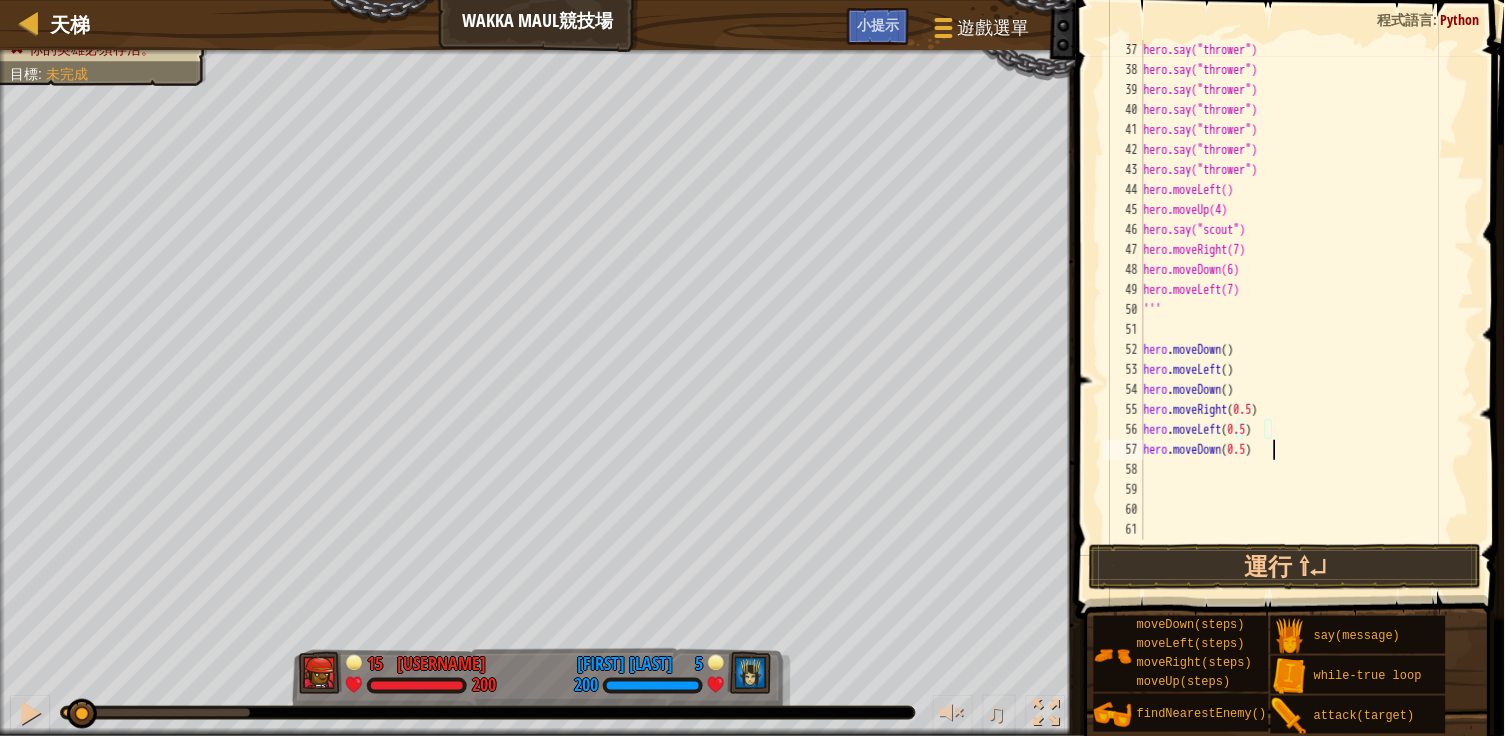 type on "hero.moveDown(0.5)" 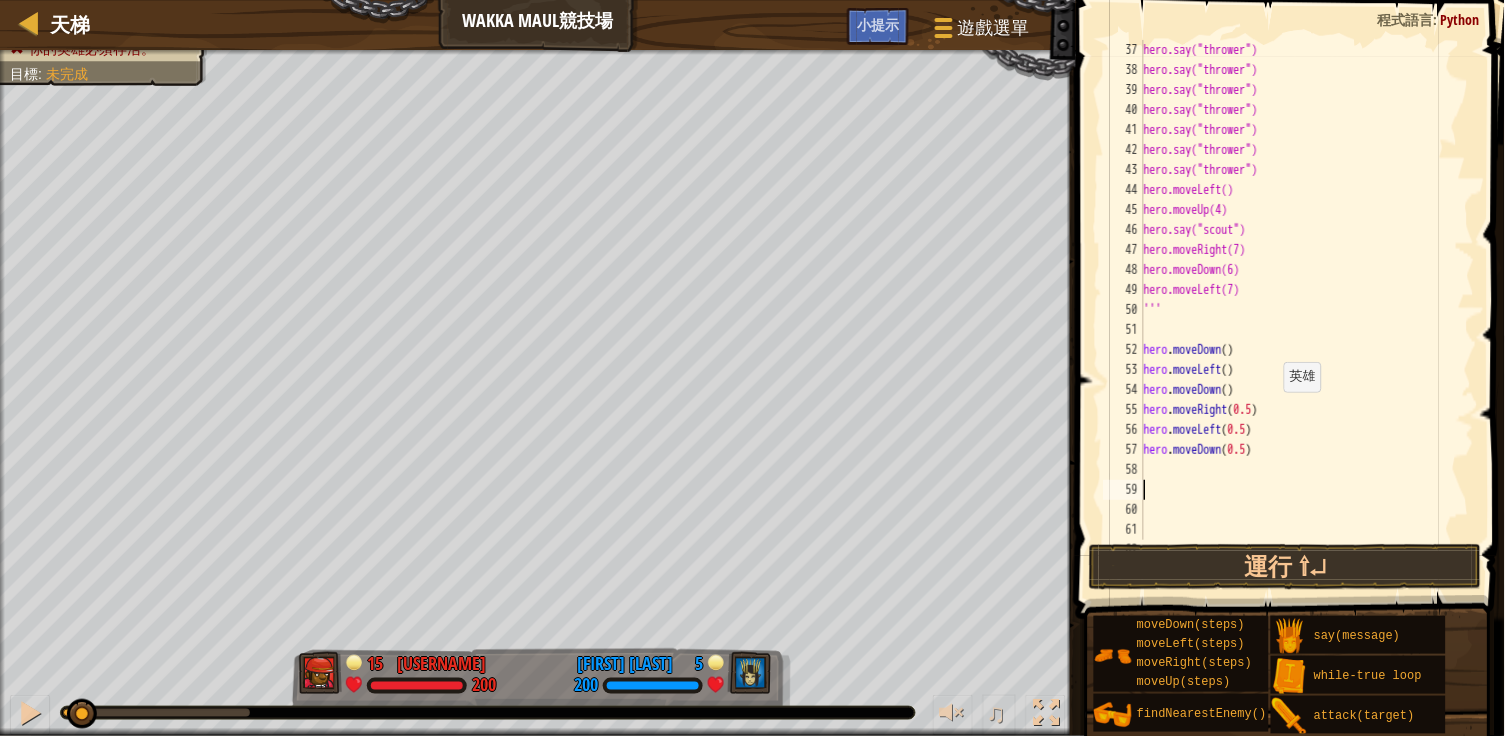 click on "hero.say("thrower") hero.say("thrower") hero.say("thrower") hero.say("thrower") hero.say("thrower") hero.say("thrower") hero.say("thrower") hero.moveLeft() hero.moveUp(4) hero.say("scout") hero.moveRight(7) hero.moveDown(6) hero.moveLeft(7) ''' hero . moveDown ( ) hero . moveLeft ( ) hero . moveDown ( ) hero . moveRight ( 0.5 ) hero . moveLeft ( 0.5 ) hero . moveDown ( 0.5 )" at bounding box center (1307, 310) 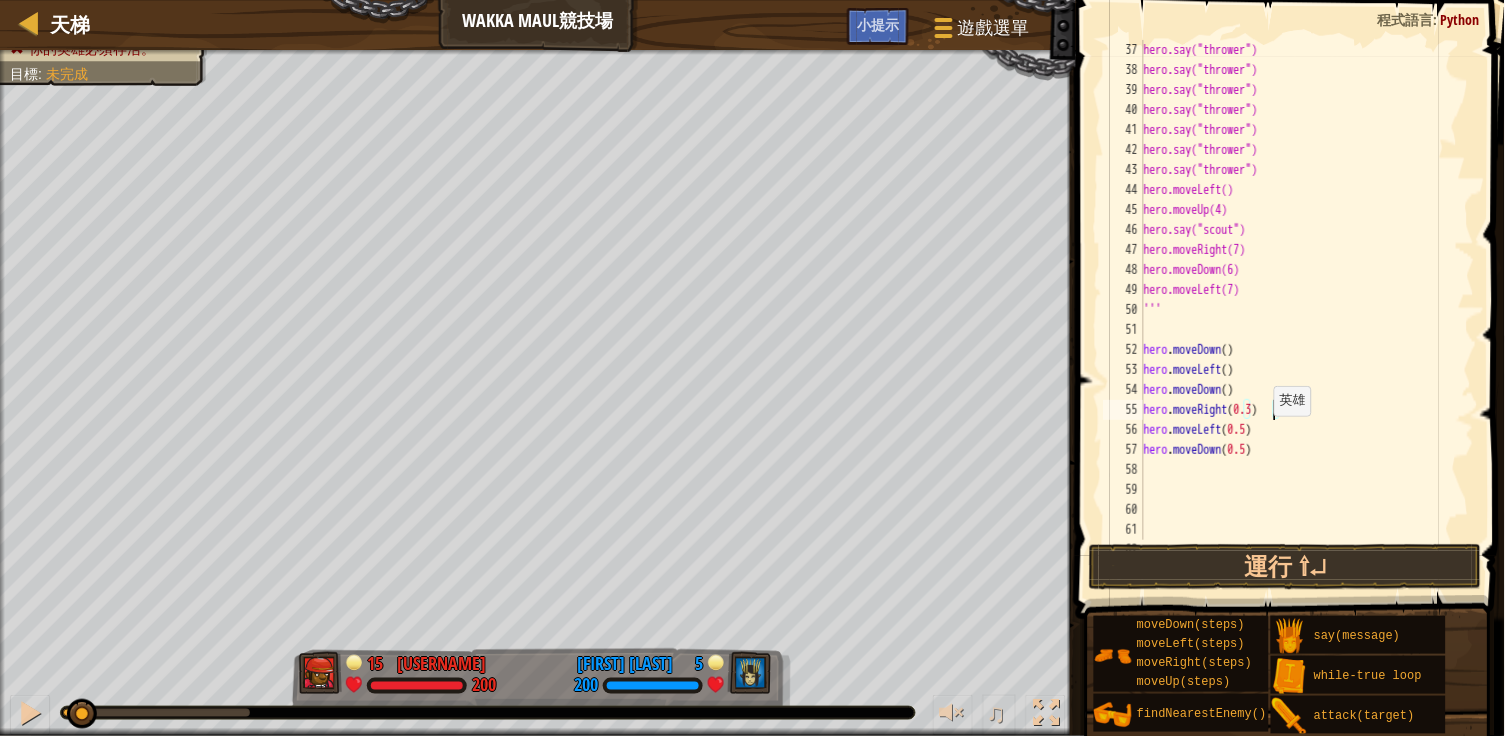 click on "hero.say("thrower") hero.say("thrower") hero.say("thrower") hero.say("thrower") hero.say("thrower") hero.say("thrower") hero.say("thrower") hero.moveLeft() hero.moveUp(4) hero.say("scout") hero.moveRight(7) hero.moveDown(6) hero.moveLeft(7) ''' hero . moveDown ( ) hero . moveLeft ( ) hero . moveDown ( ) hero . moveRight ( 0.3 ) hero . moveLeft ( 0.5 ) hero . moveDown ( 0.5 )" at bounding box center [1307, 310] 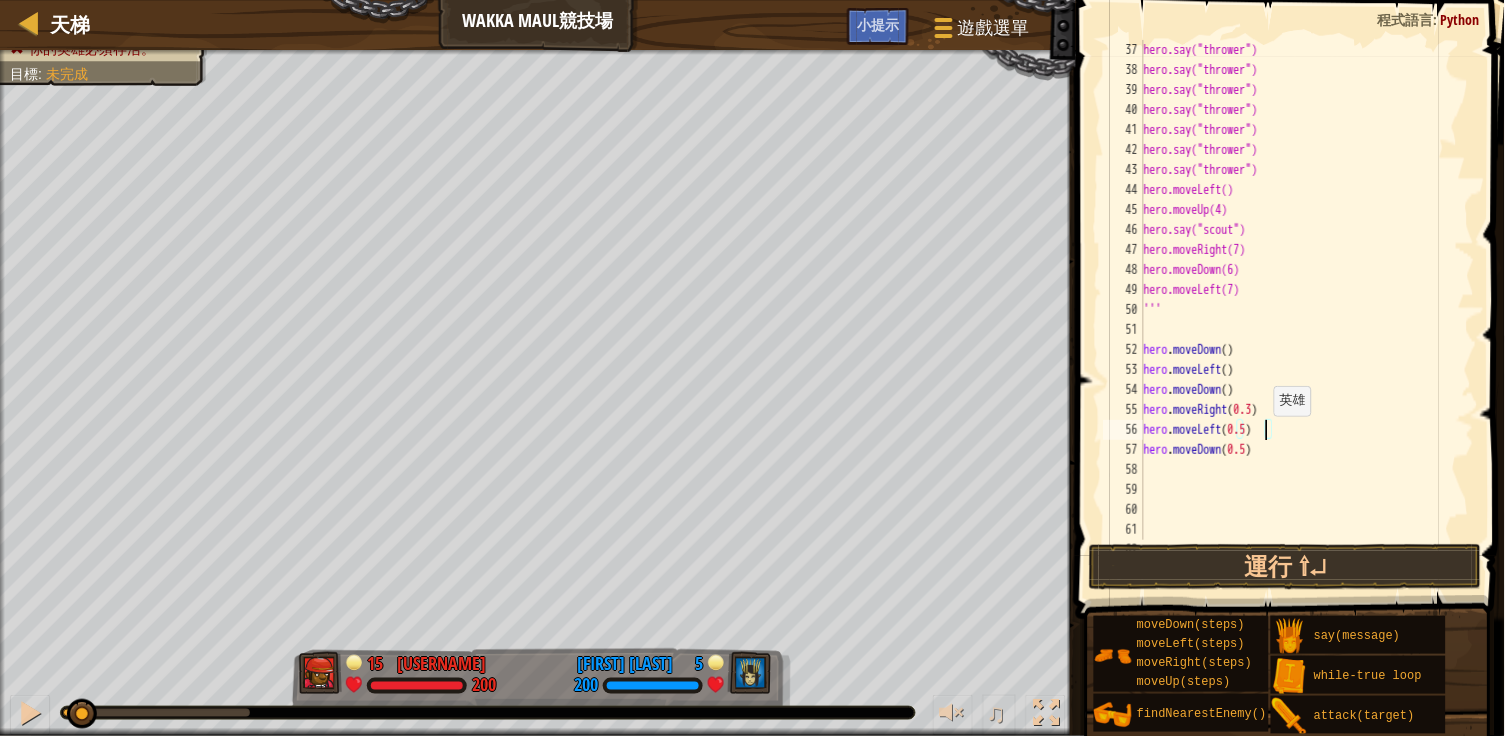 scroll, scrollTop: 9, scrollLeft: 9, axis: both 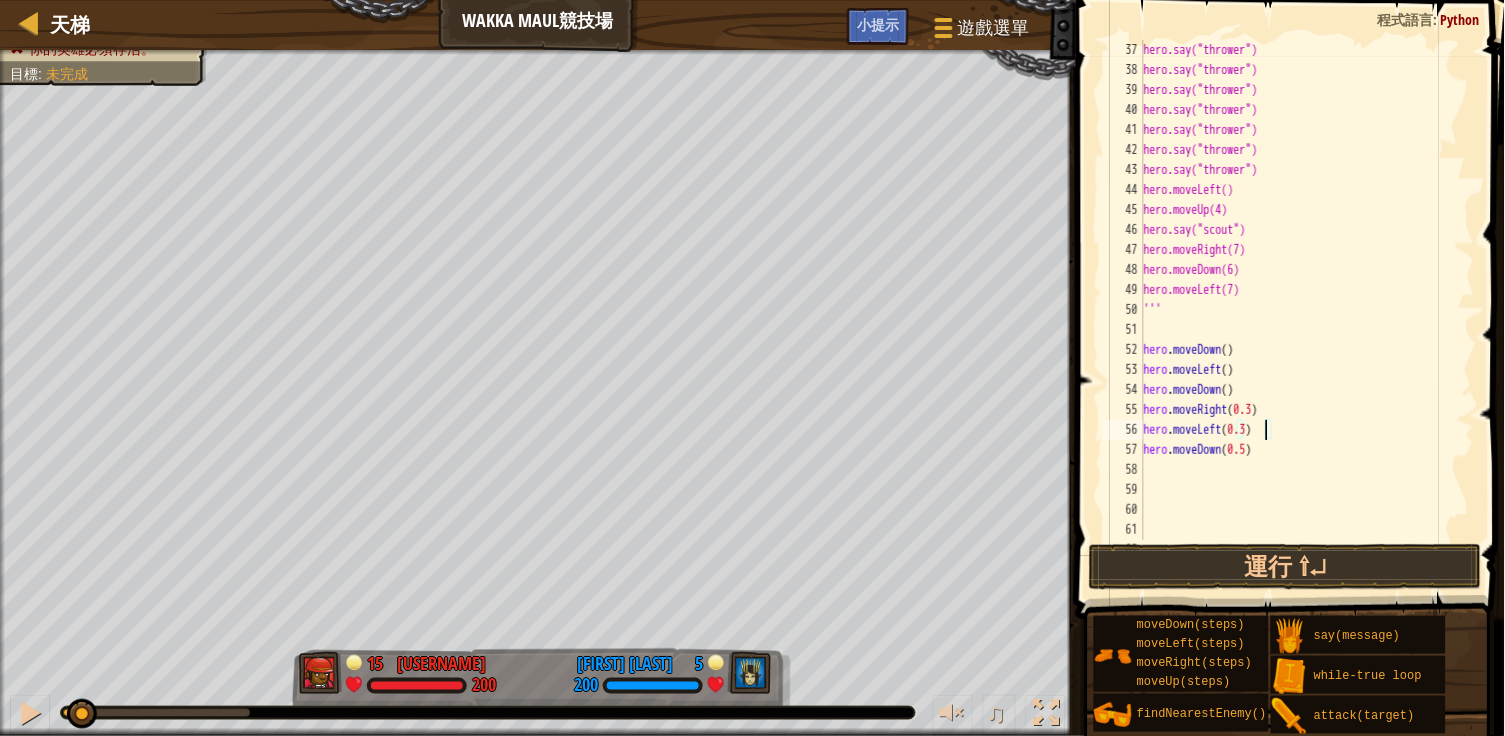 click on "hero.say("thrower") hero.say("thrower") hero.say("thrower") hero.say("thrower") hero.say("thrower") hero.say("thrower") hero.say("thrower") hero.moveLeft() hero.moveUp(4) hero.say("scout") hero.moveRight(7) hero.moveDown(6) hero.moveLeft(7) ''' hero . moveDown ( ) hero . moveLeft ( ) hero . moveDown ( ) hero . moveRight ( 0.3 ) hero . moveLeft ( 0.3 ) hero . moveDown ( 0.5 )" at bounding box center [1307, 310] 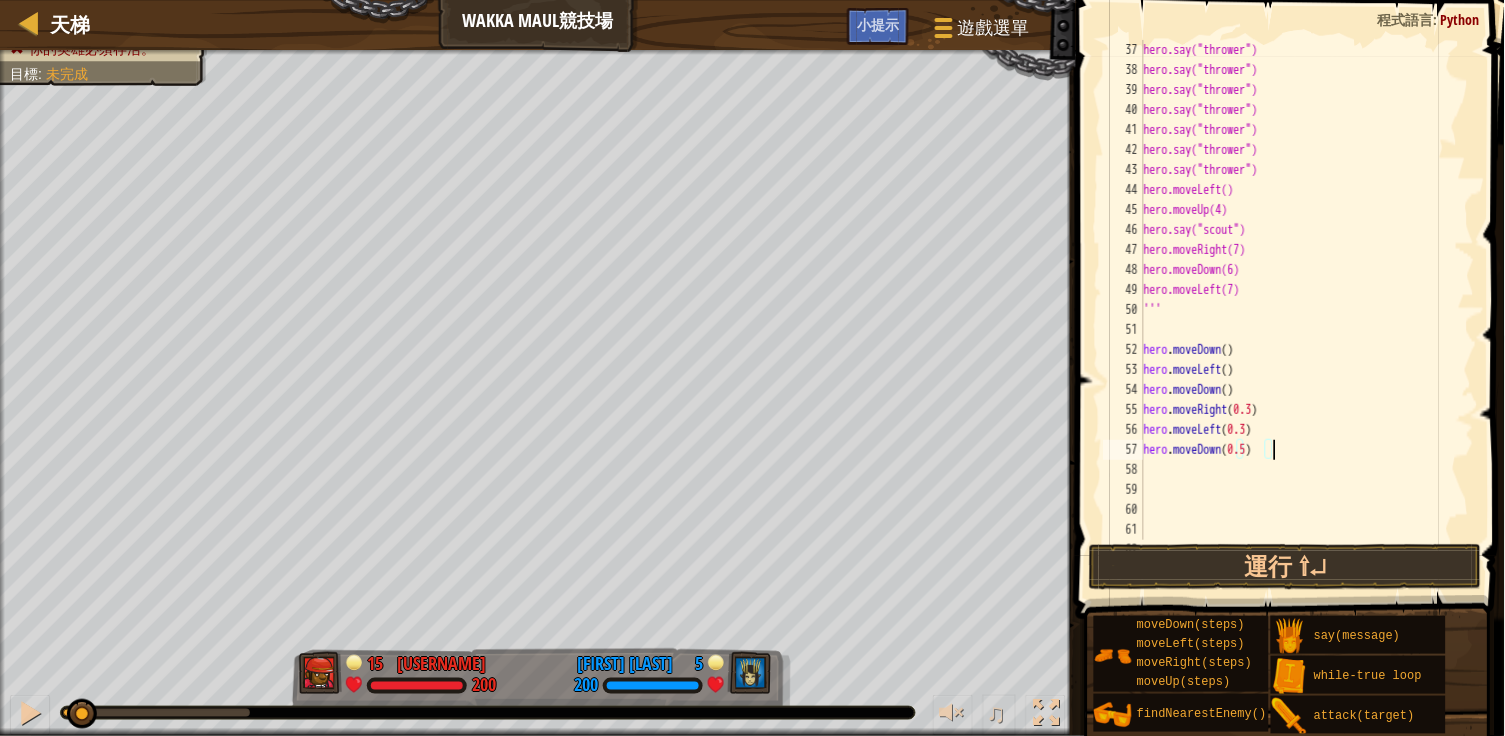scroll, scrollTop: 9, scrollLeft: 0, axis: vertical 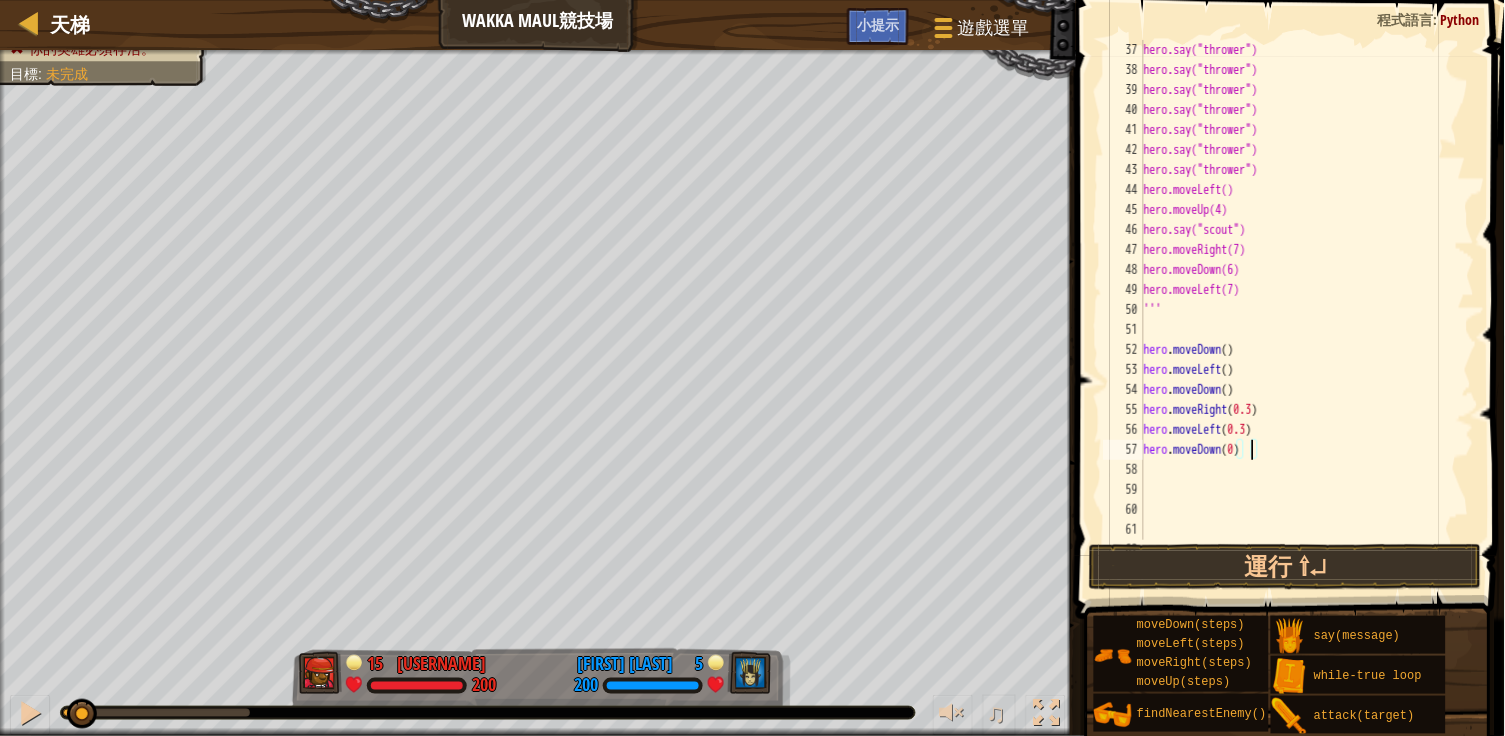 type on "hero.moveDown()" 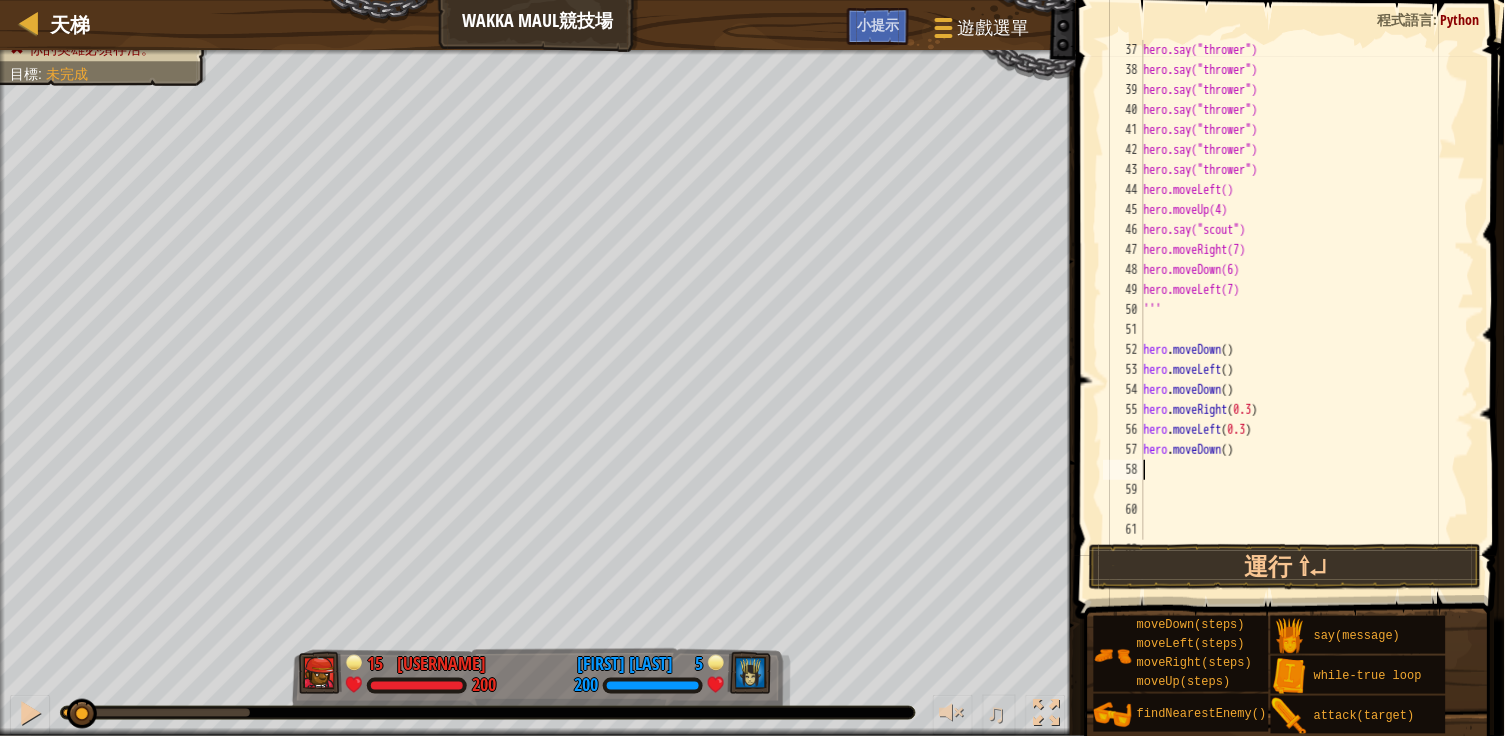 type on "r" 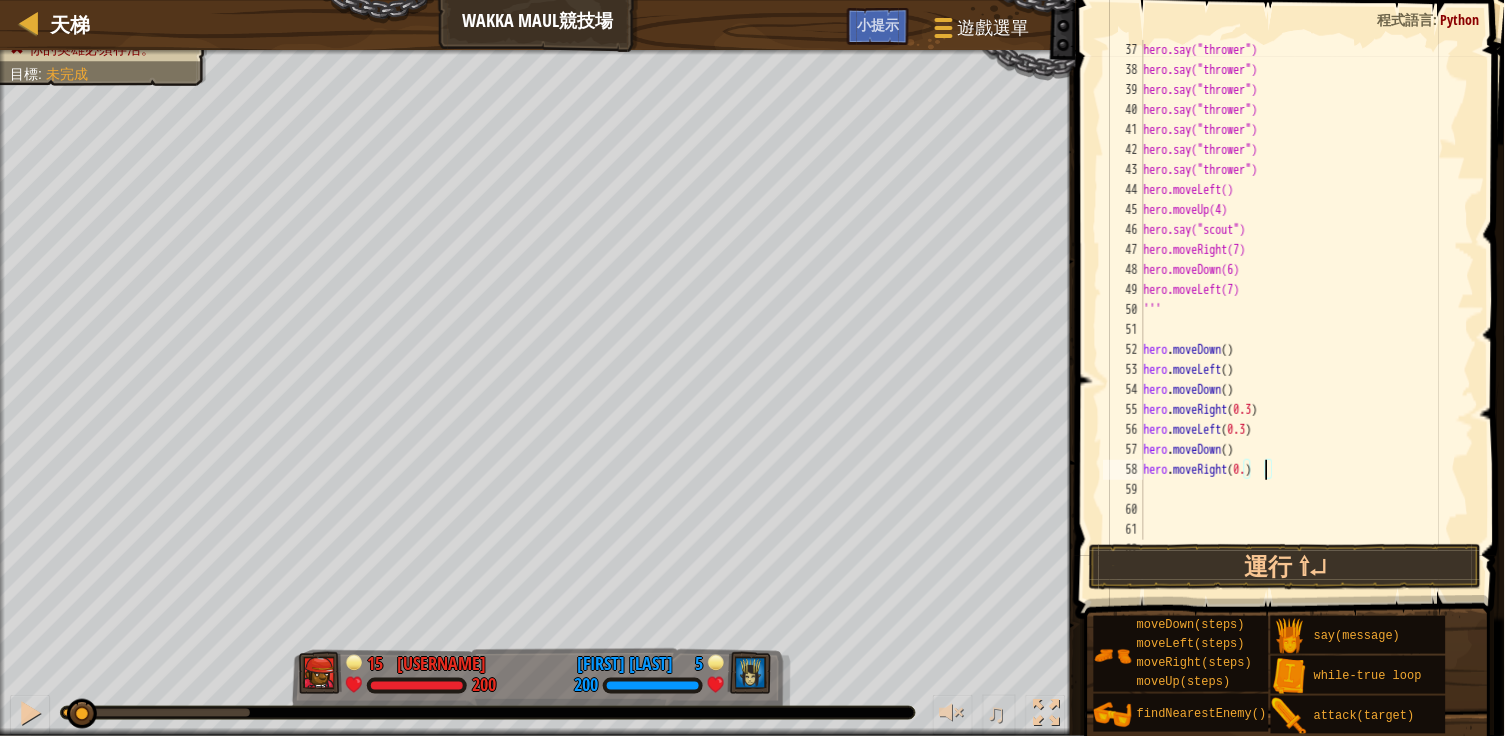 type on "hero.moveRight(0.3)" 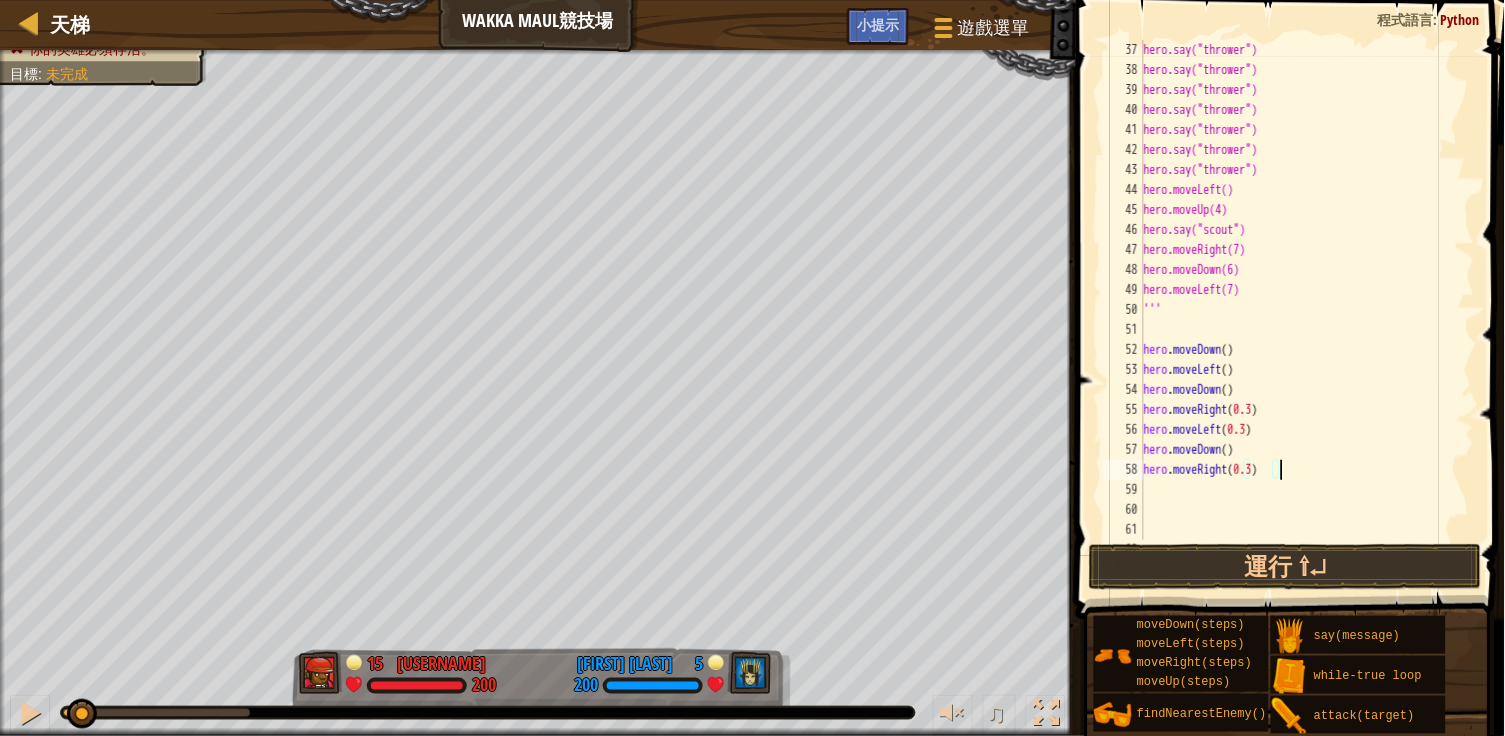 scroll, scrollTop: 9, scrollLeft: 0, axis: vertical 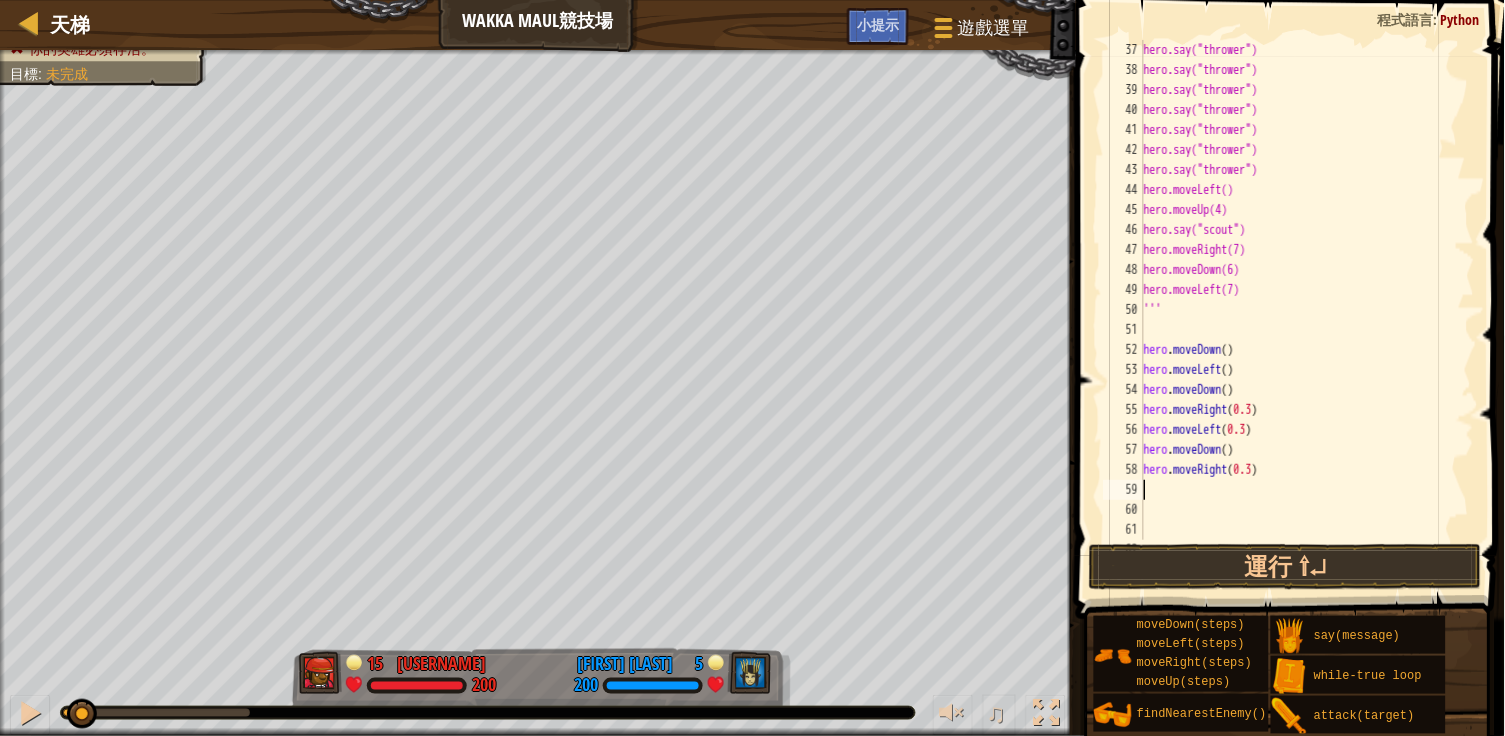 type on "l" 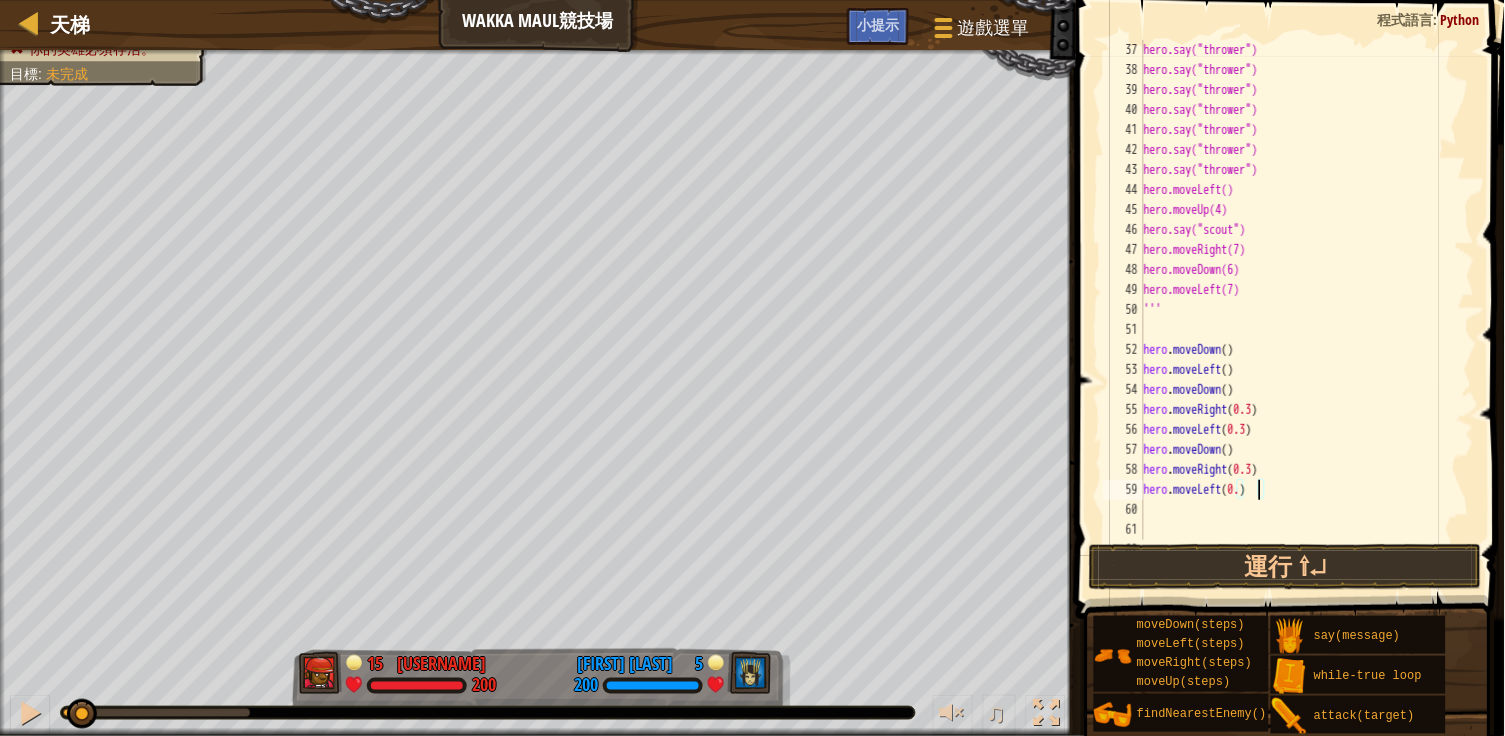 scroll, scrollTop: 9, scrollLeft: 9, axis: both 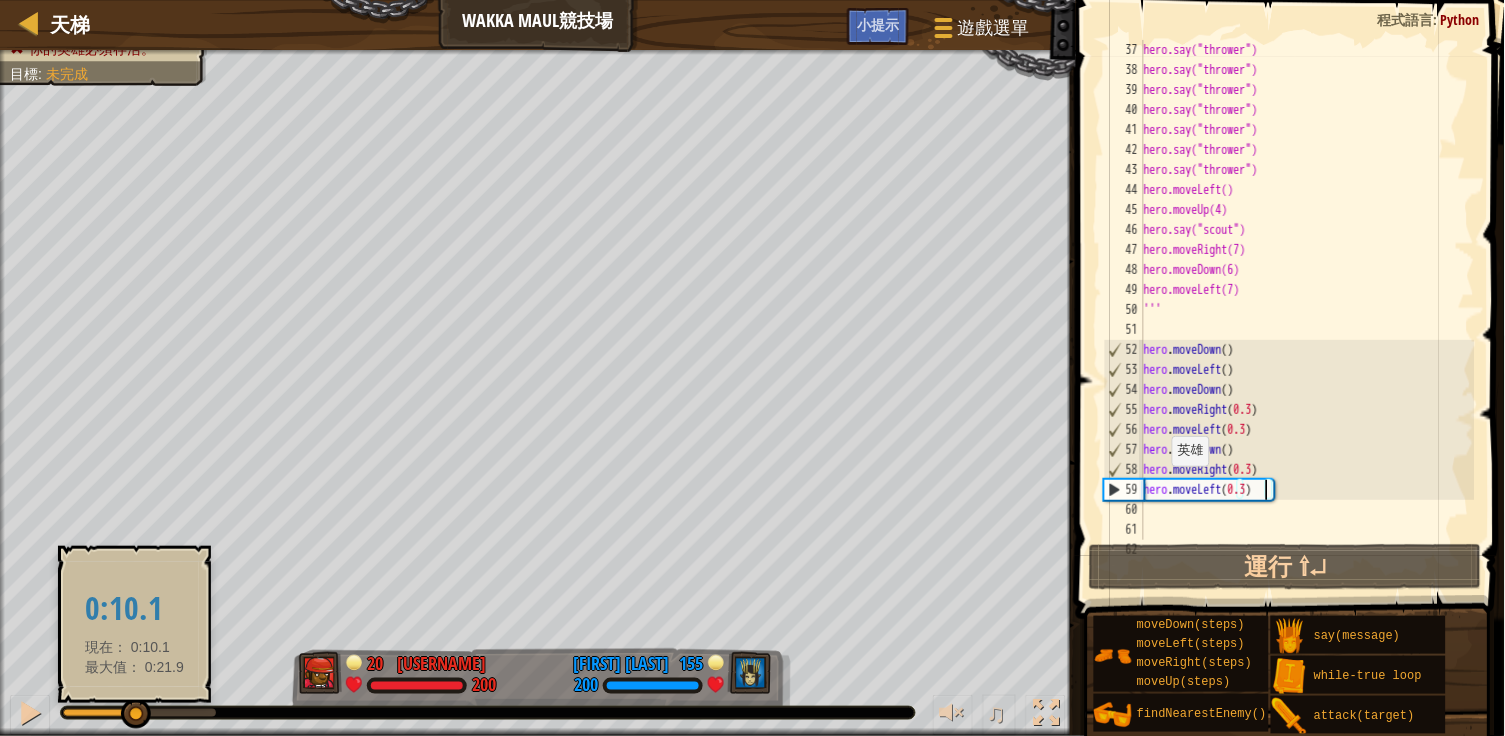 drag, startPoint x: 75, startPoint y: 721, endPoint x: 132, endPoint y: 716, distance: 57.21888 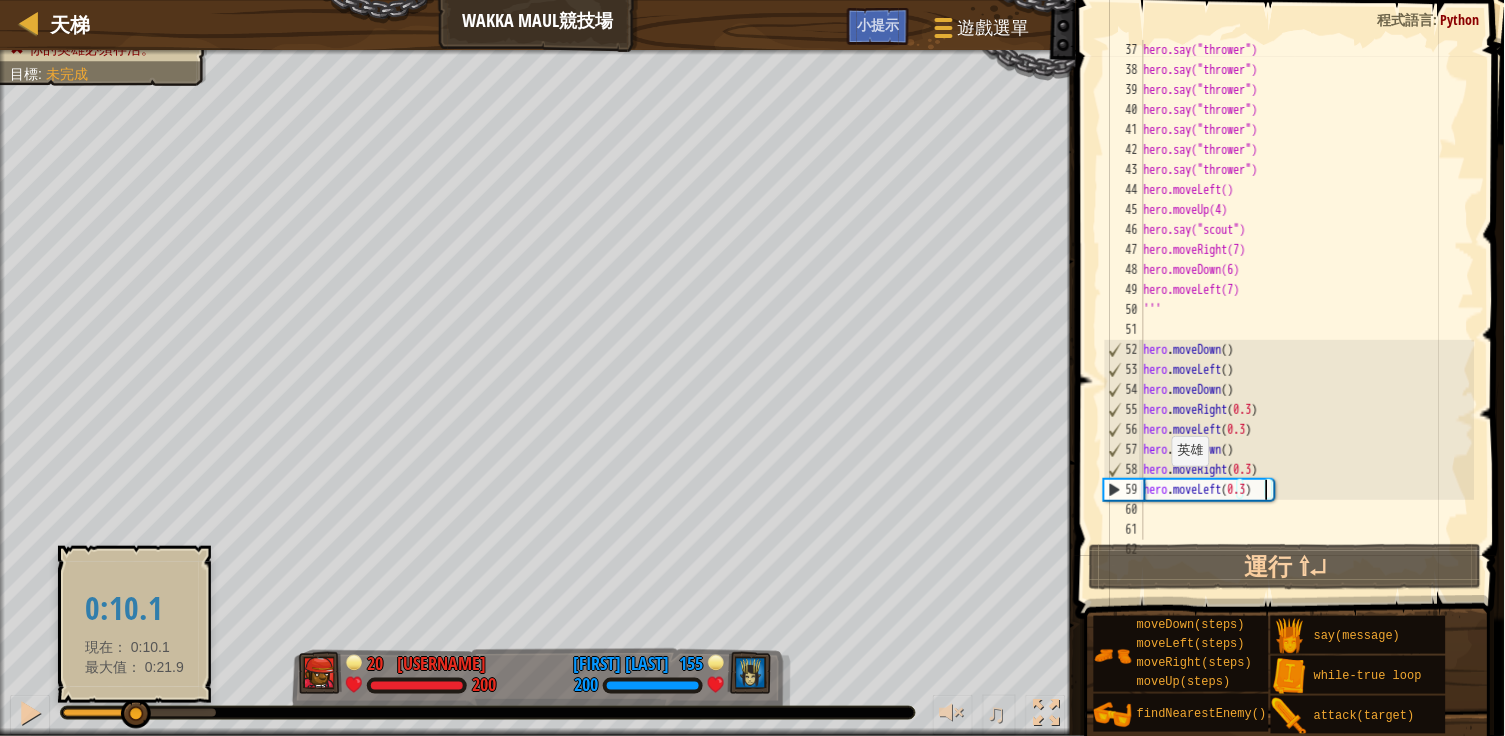 click at bounding box center [136, 714] 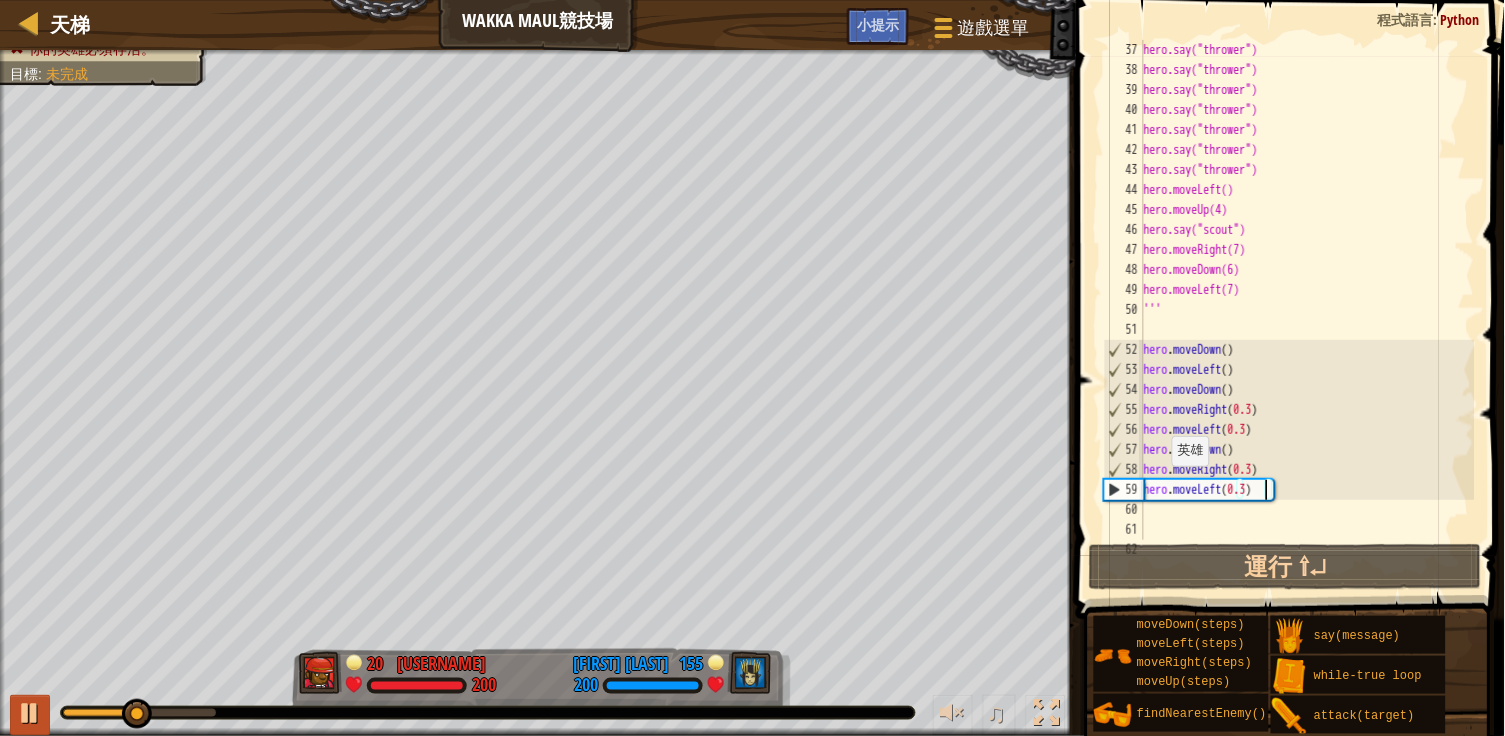 type on "hero.moveLeft(0.3)" 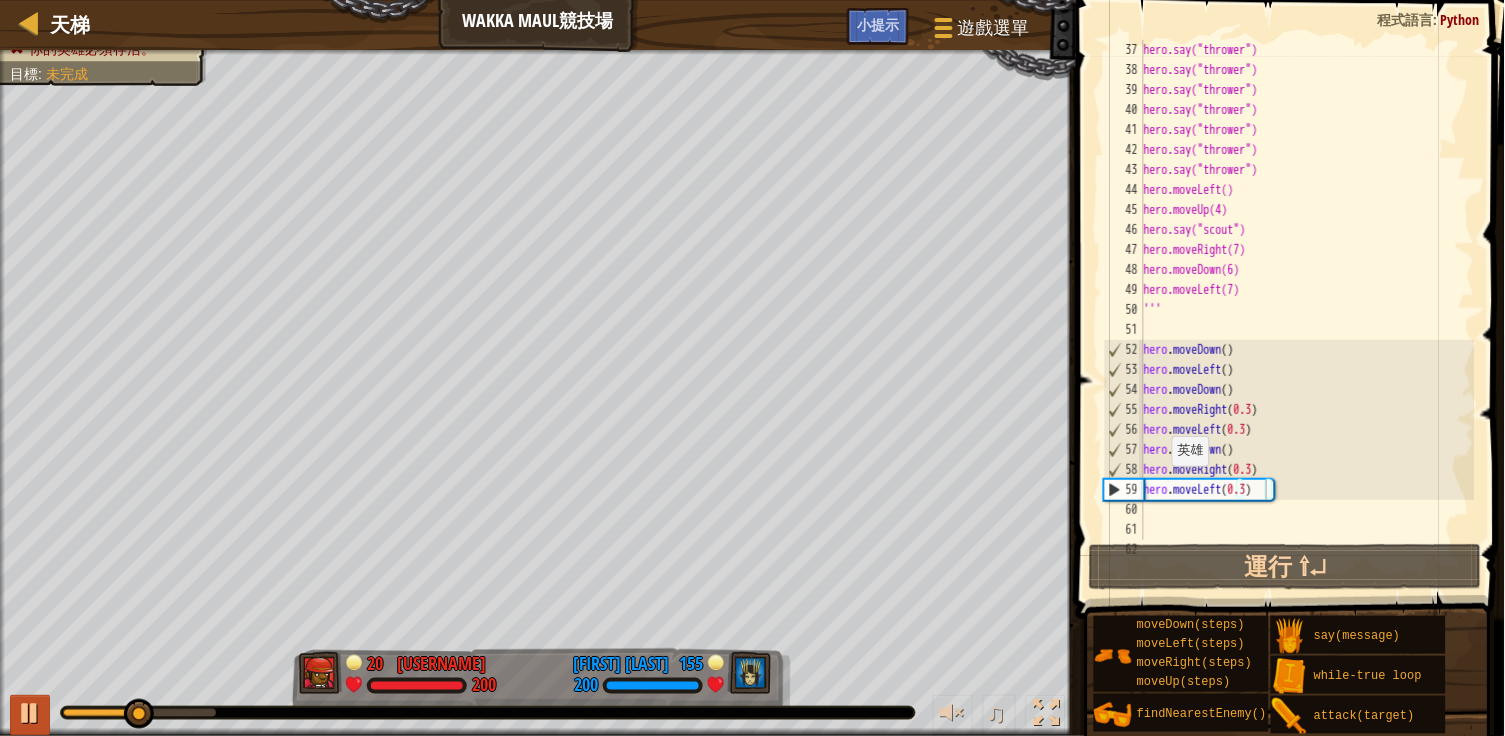 click at bounding box center [30, 713] 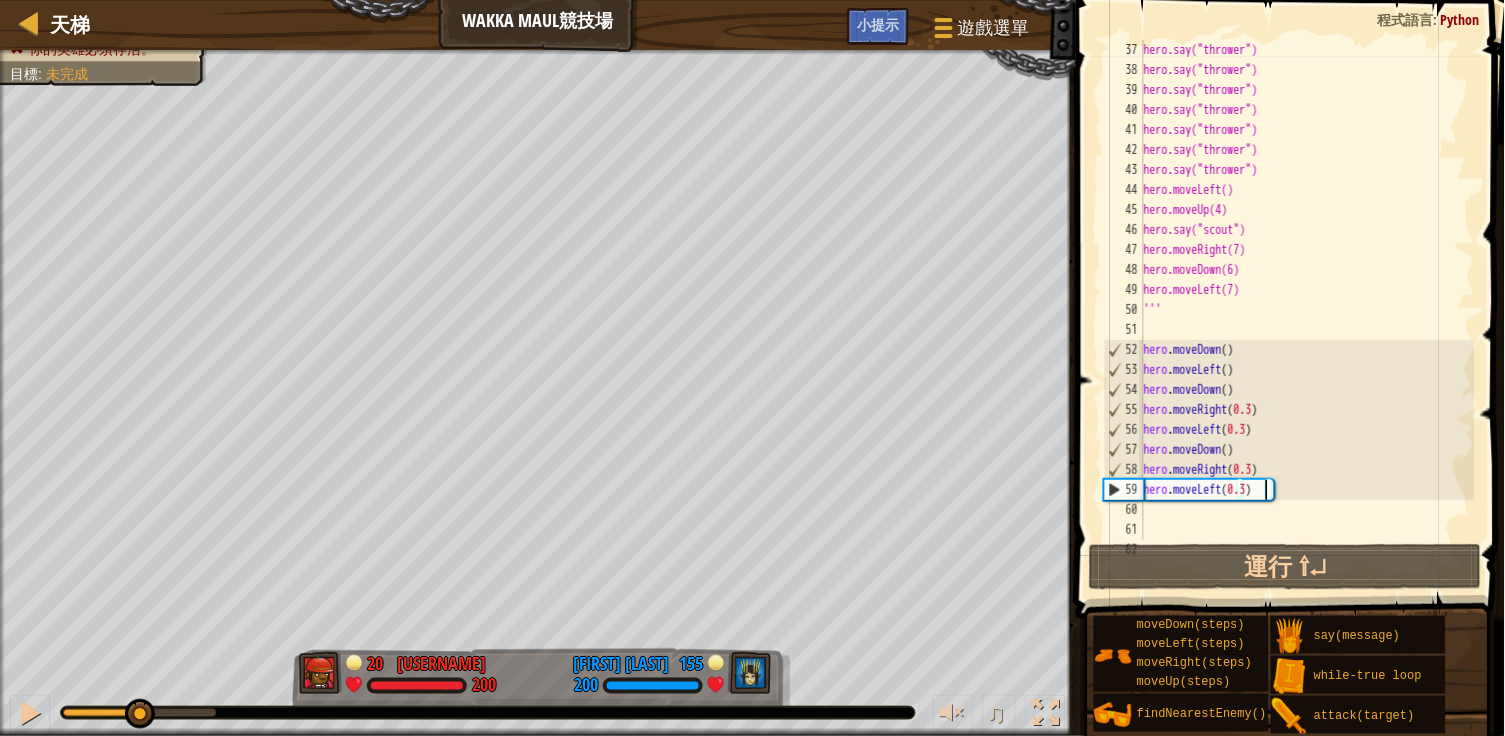 click on "hero.say("thrower") hero.say("thrower") hero.say("thrower") hero.say("thrower") hero.say("thrower") hero.say("thrower") hero.say("thrower") hero.moveLeft() hero.moveUp(4) hero.say("scout") hero.moveRight(7) hero.moveDown(6) hero.moveLeft(7) ''' hero . moveDown ( ) hero . moveLeft ( ) hero . moveDown ( ) hero . moveRight ( 0.3 ) hero . moveLeft ( 0.3 ) hero . moveDown ( ) hero . moveRight ( 0.3 ) hero . moveLeft ( 0.3 )" at bounding box center [1307, 310] 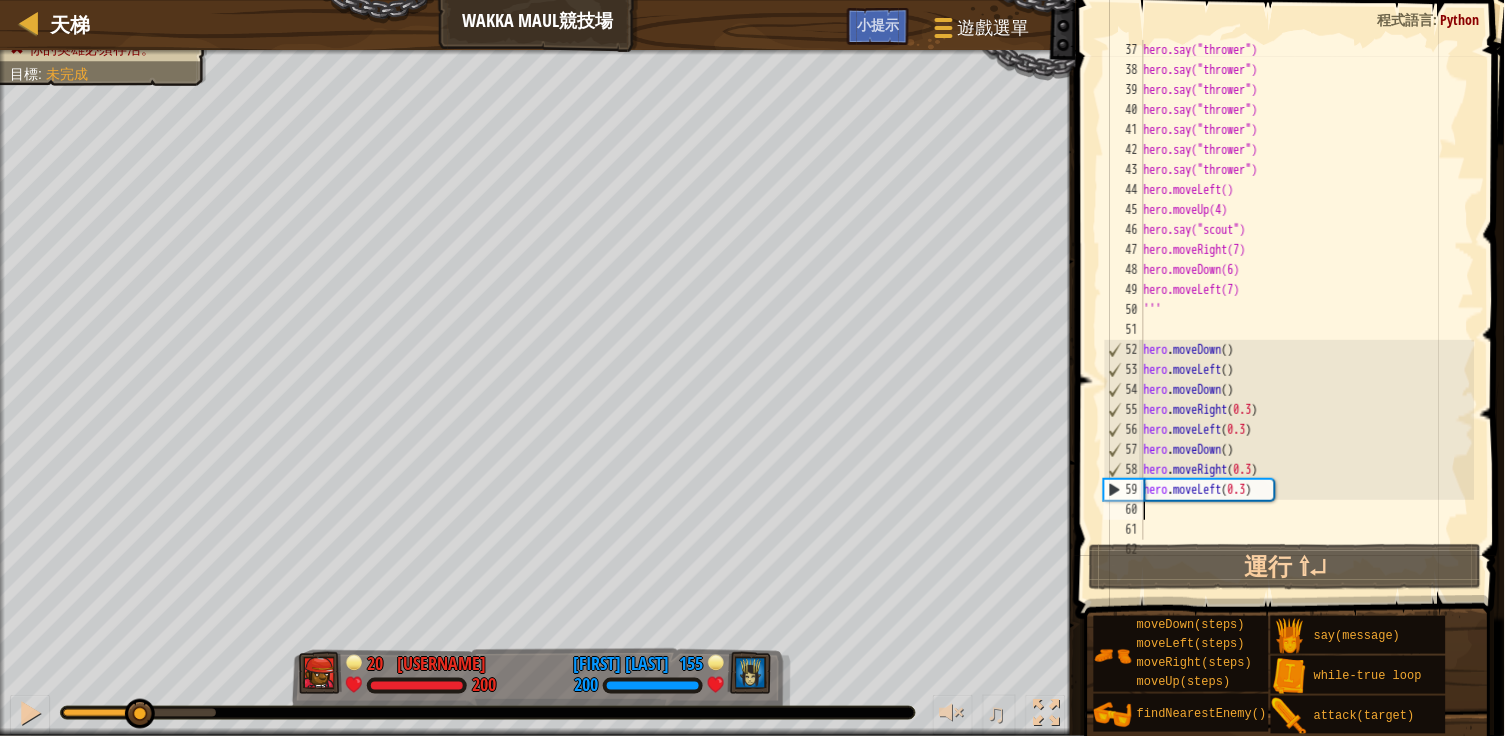 scroll, scrollTop: 9, scrollLeft: 0, axis: vertical 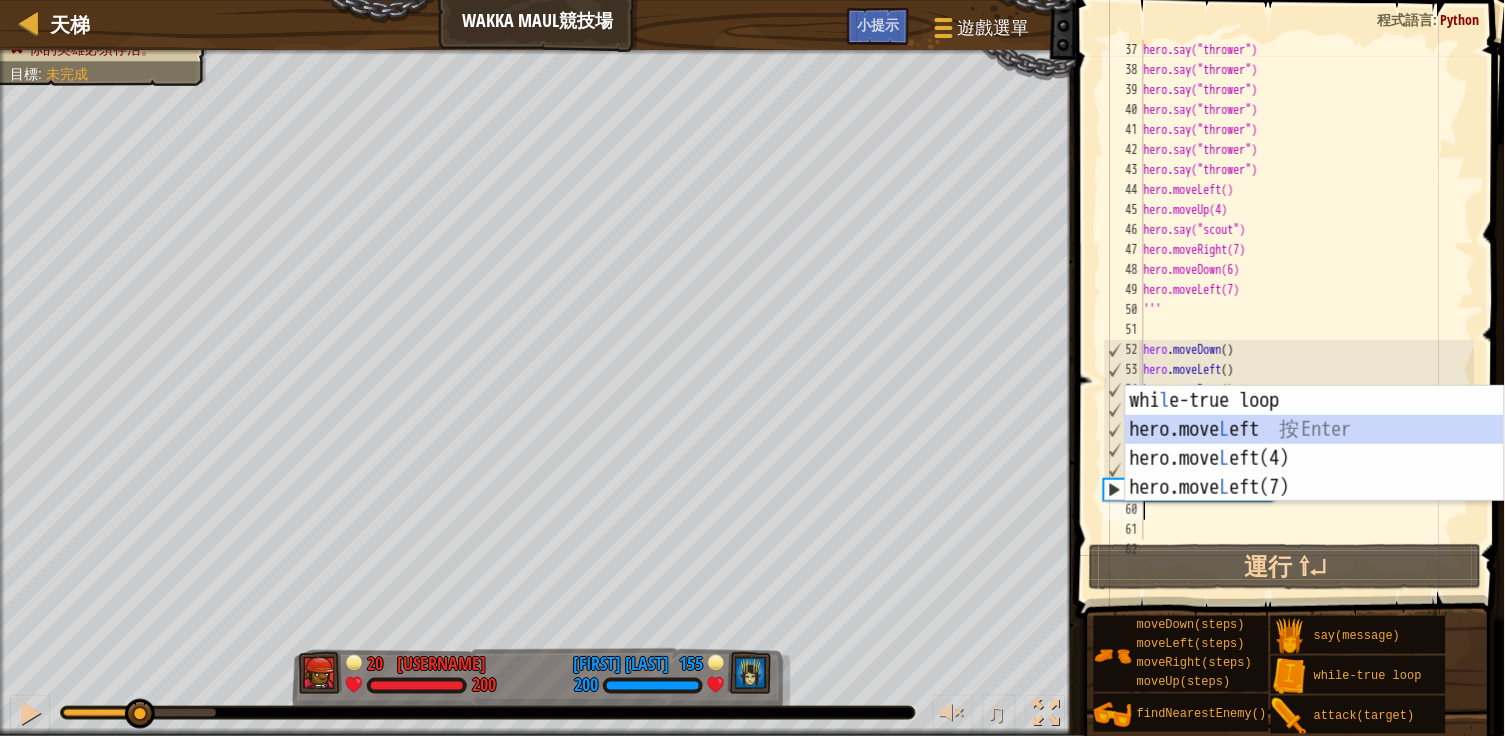 type on "l" 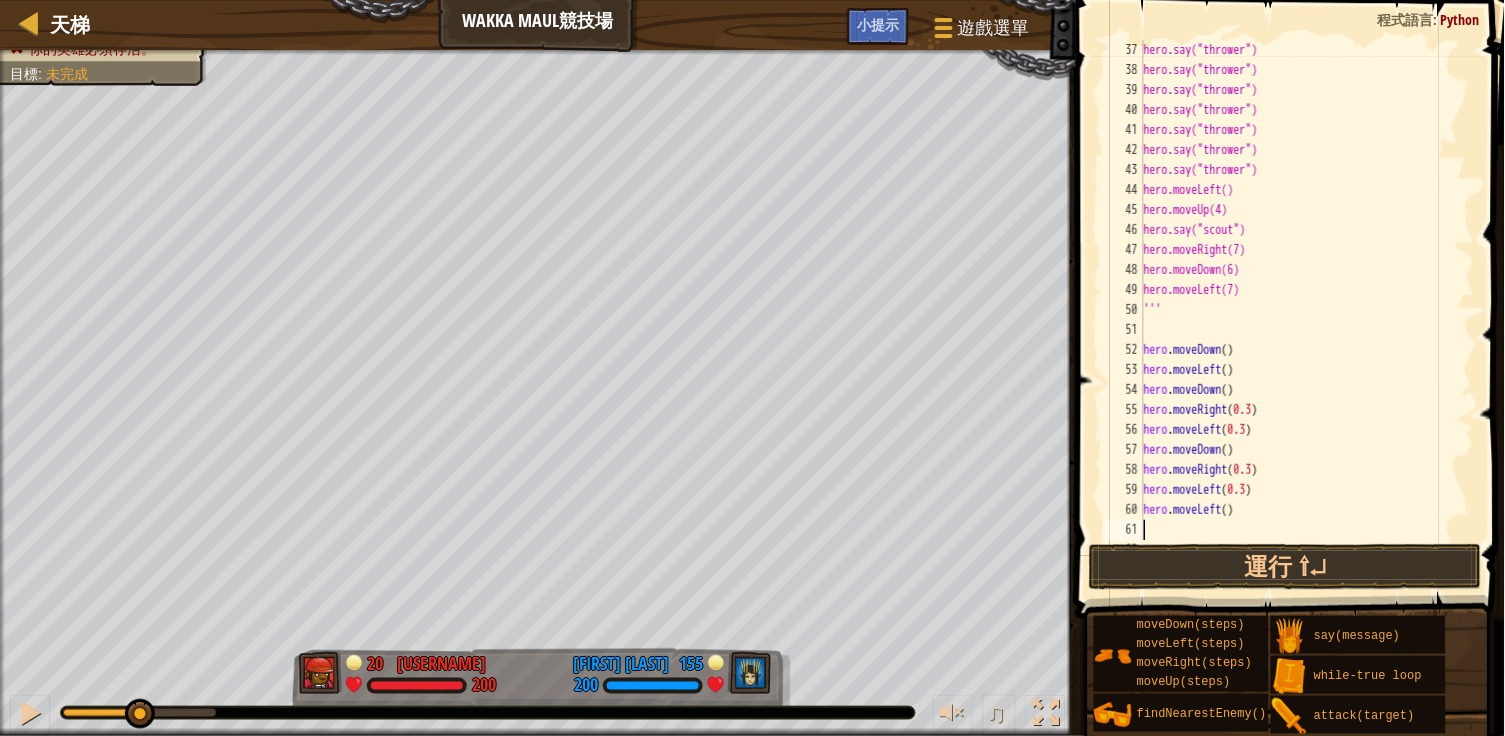 type on "hero.moveLeft()" 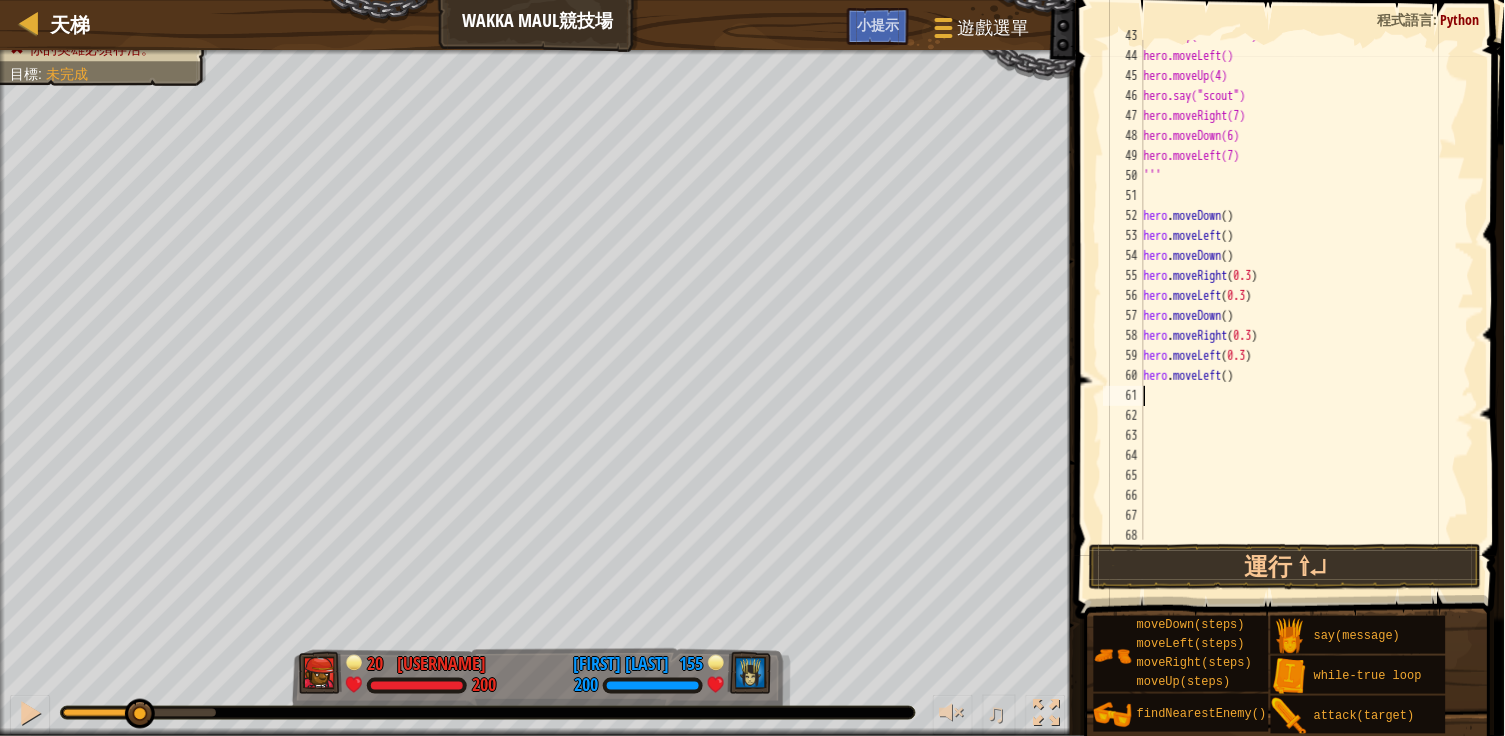 scroll, scrollTop: 888, scrollLeft: 0, axis: vertical 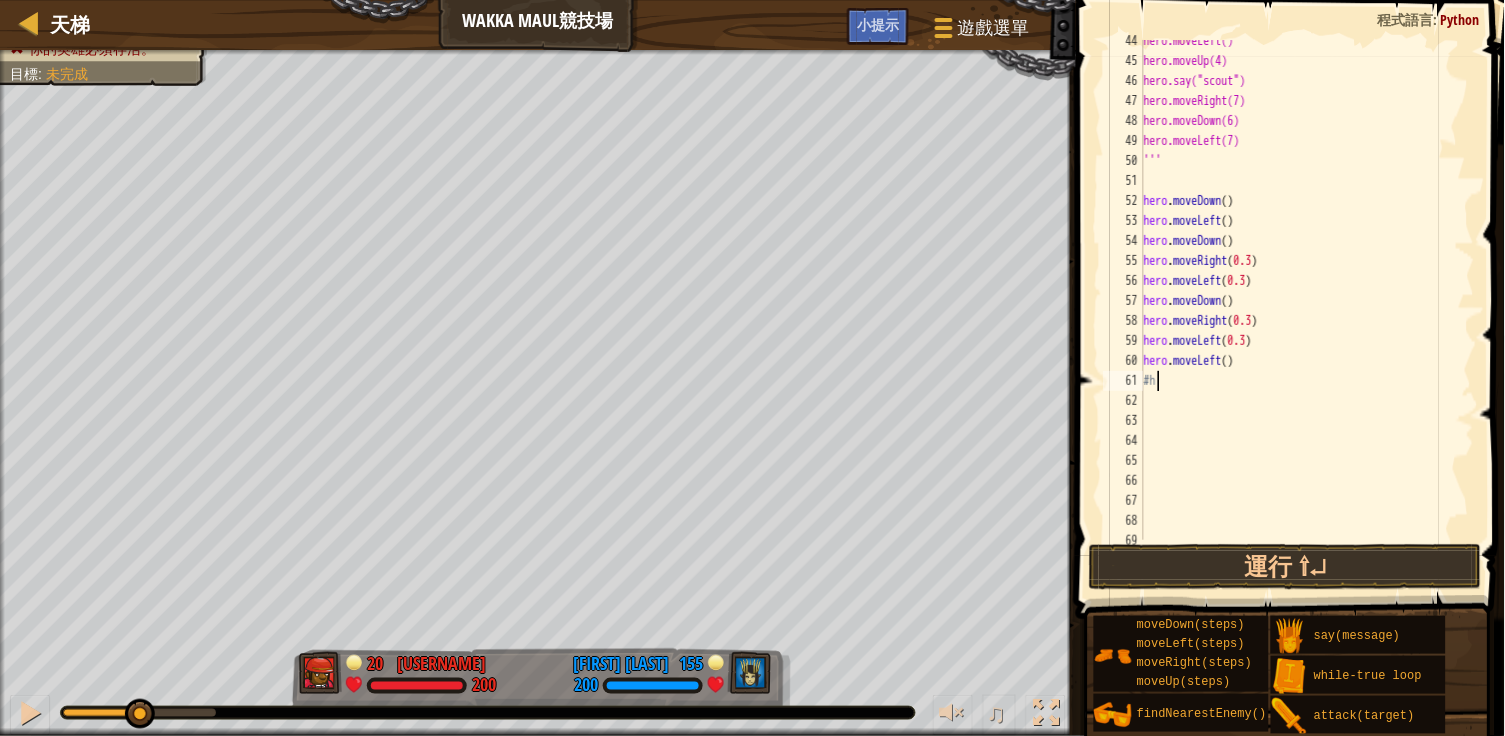 type on "#hi" 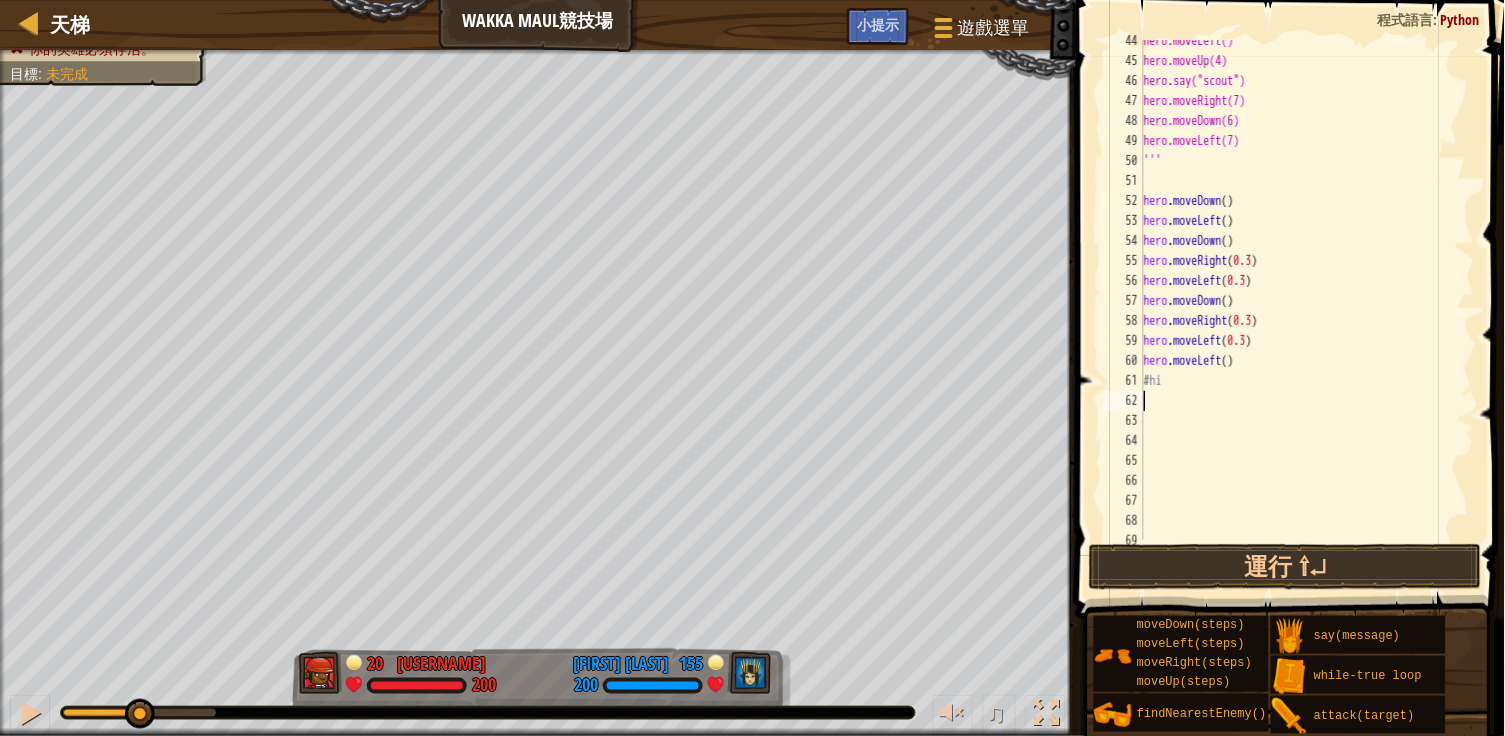 type on "l" 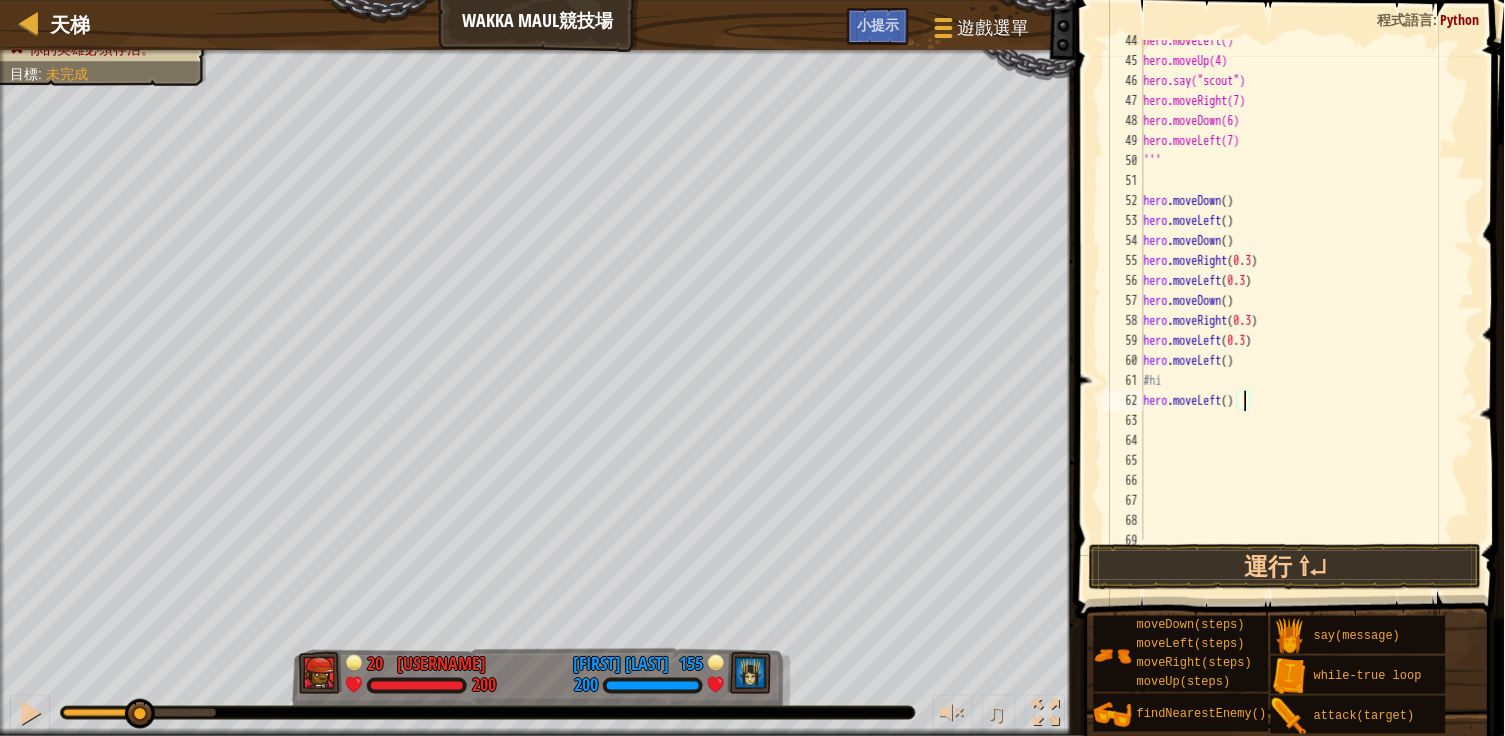 type on "hero.moveLeft(2)" 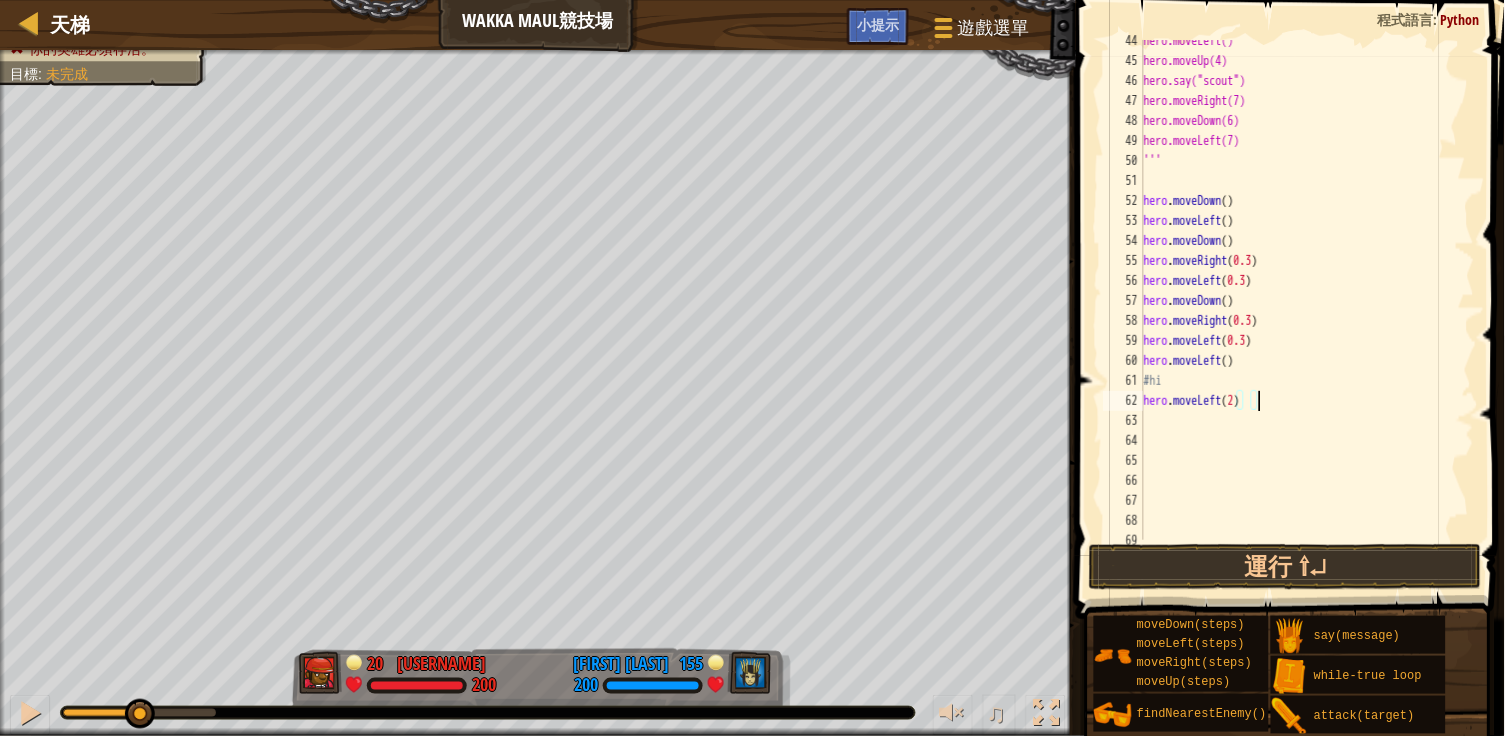 scroll, scrollTop: 9, scrollLeft: 0, axis: vertical 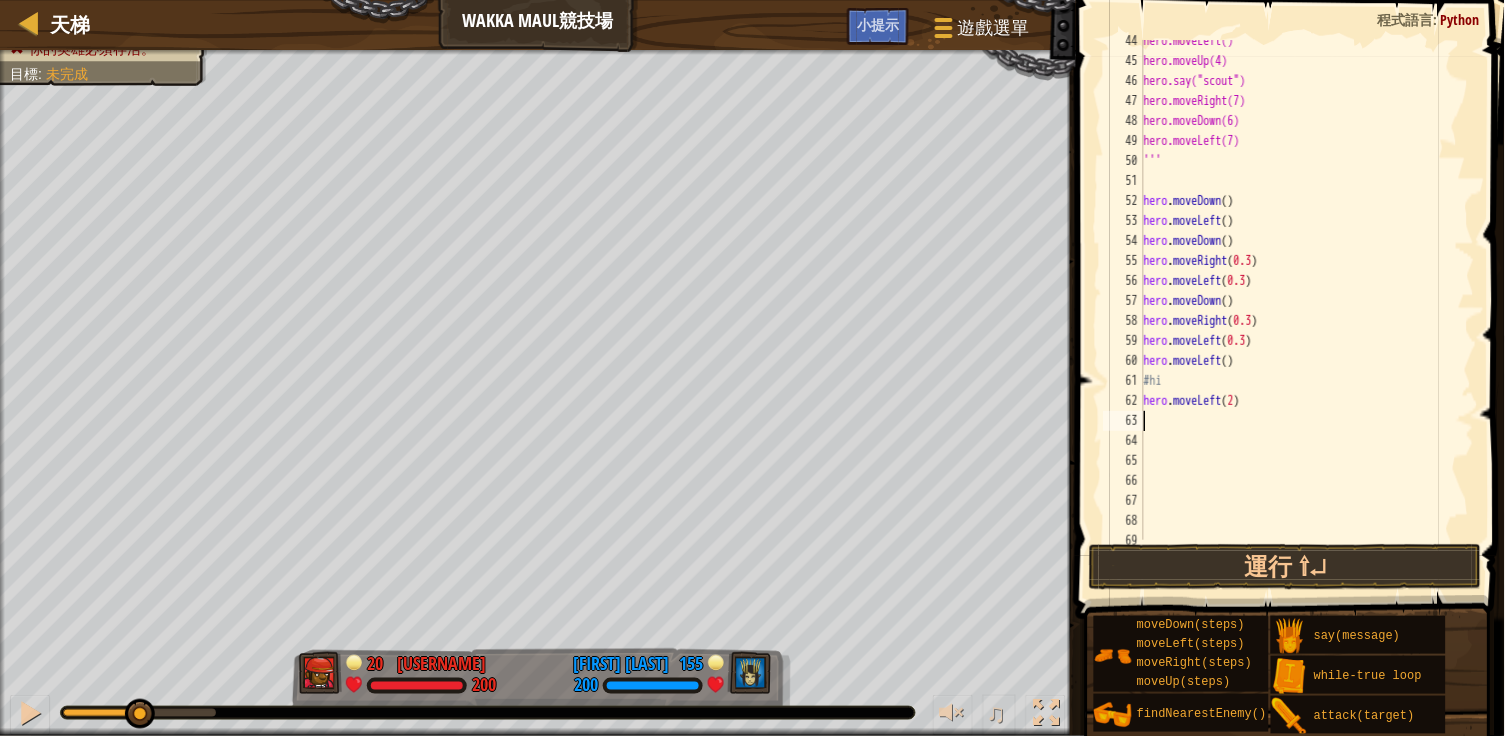 type on "a" 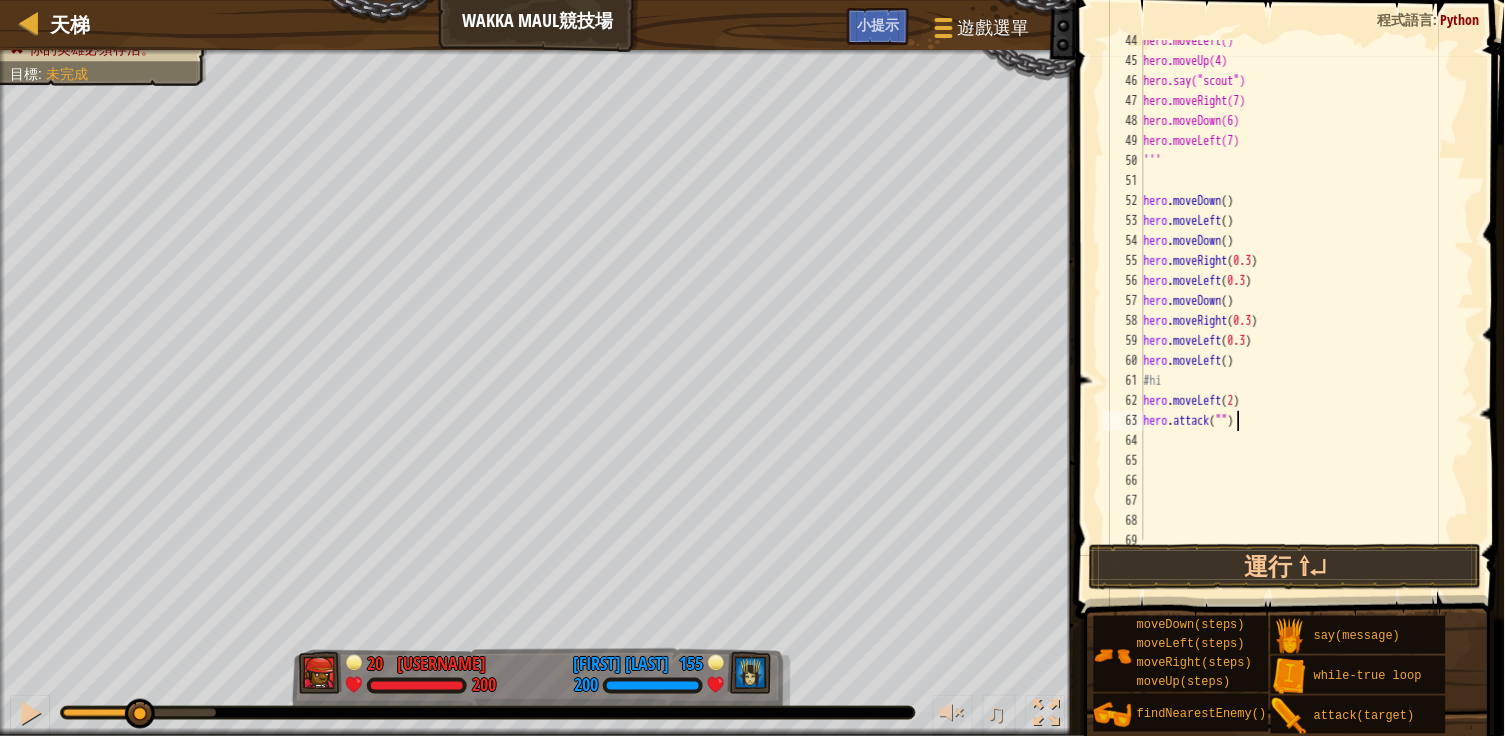 type on "hero.attack("f")" 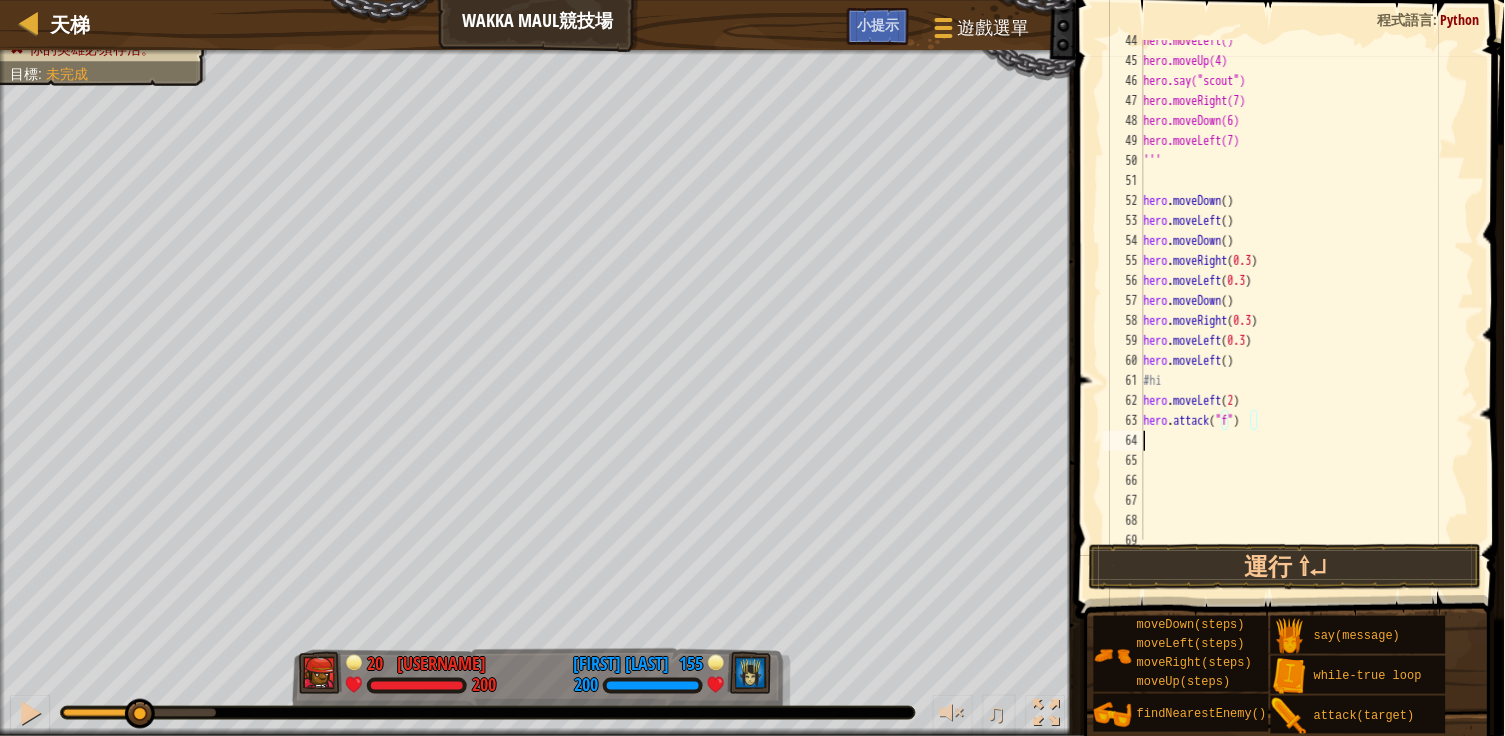 scroll, scrollTop: 9, scrollLeft: 0, axis: vertical 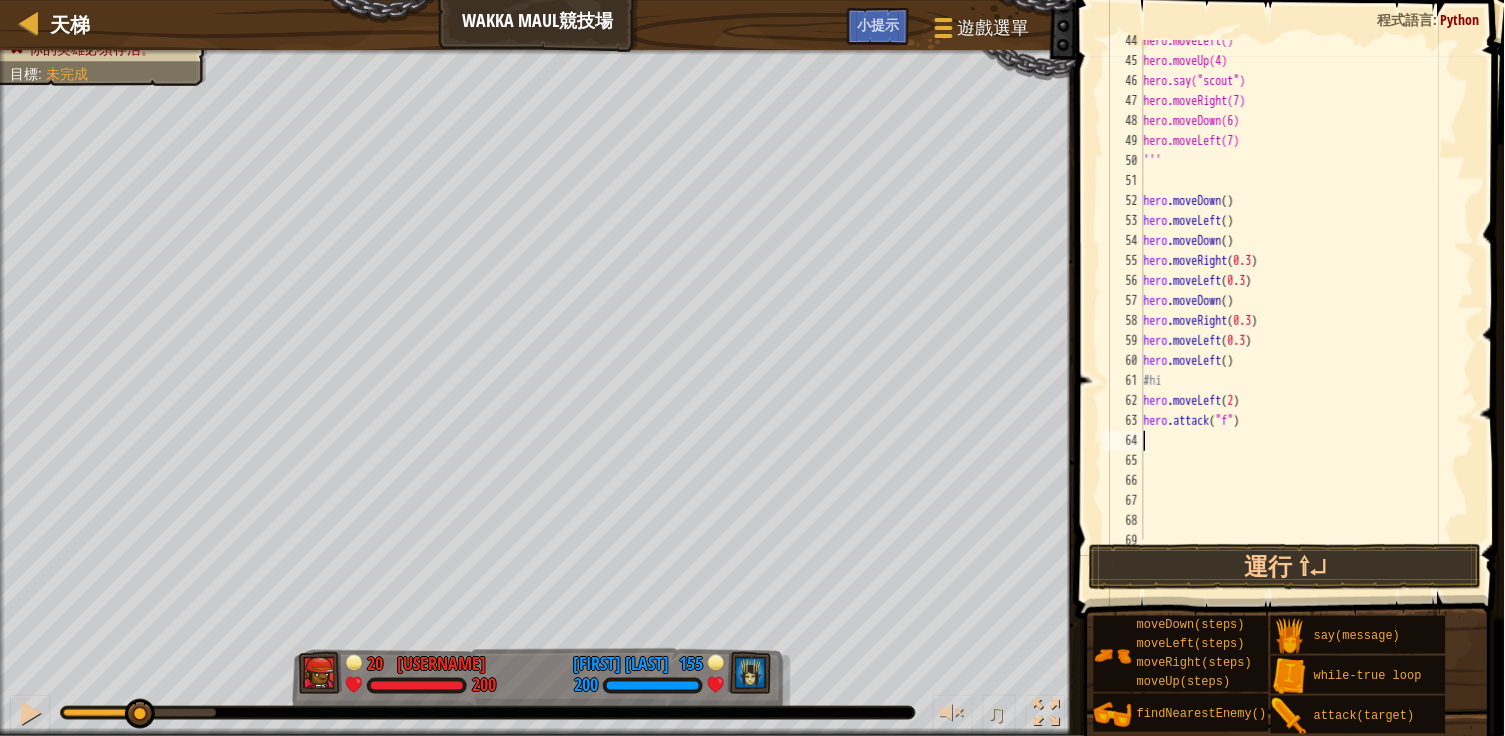 type on "u" 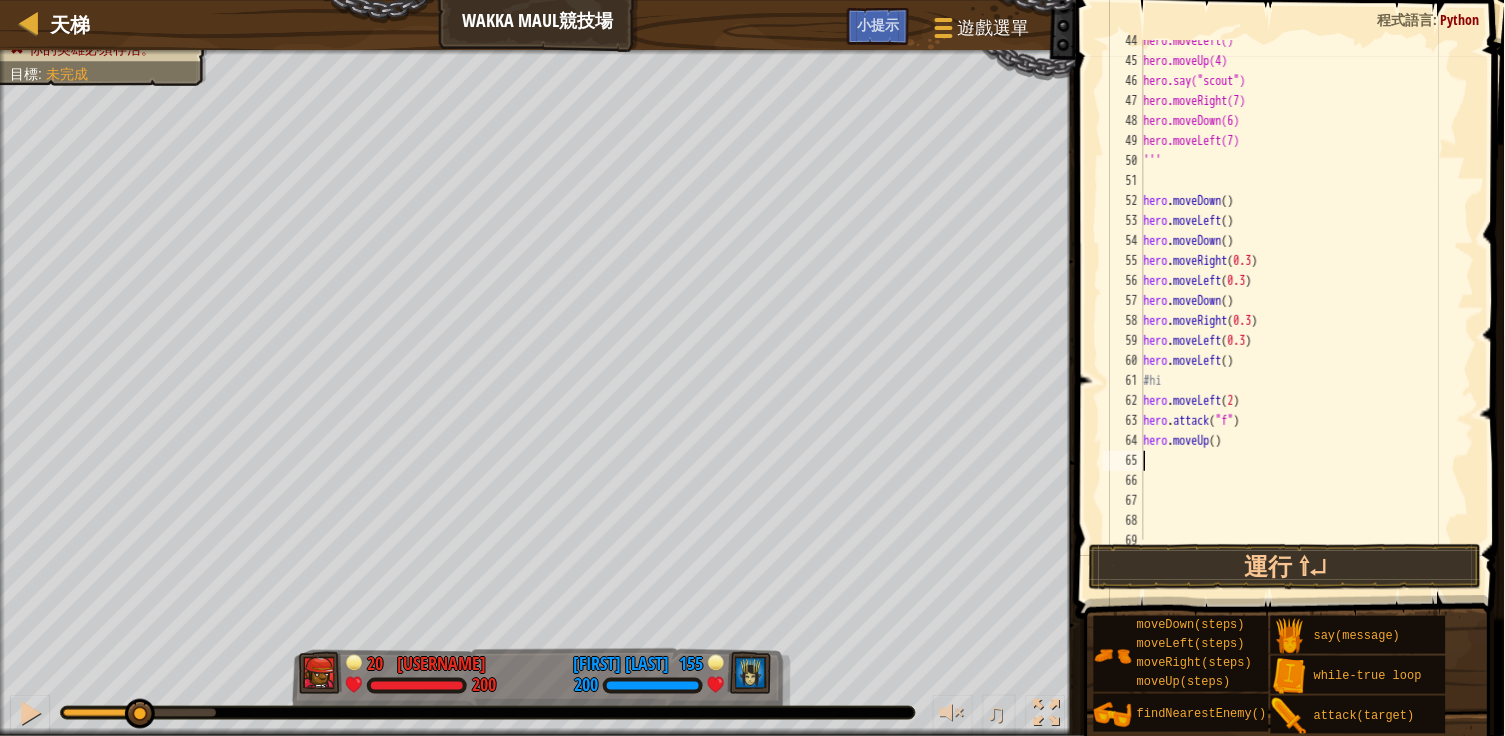 type on "r" 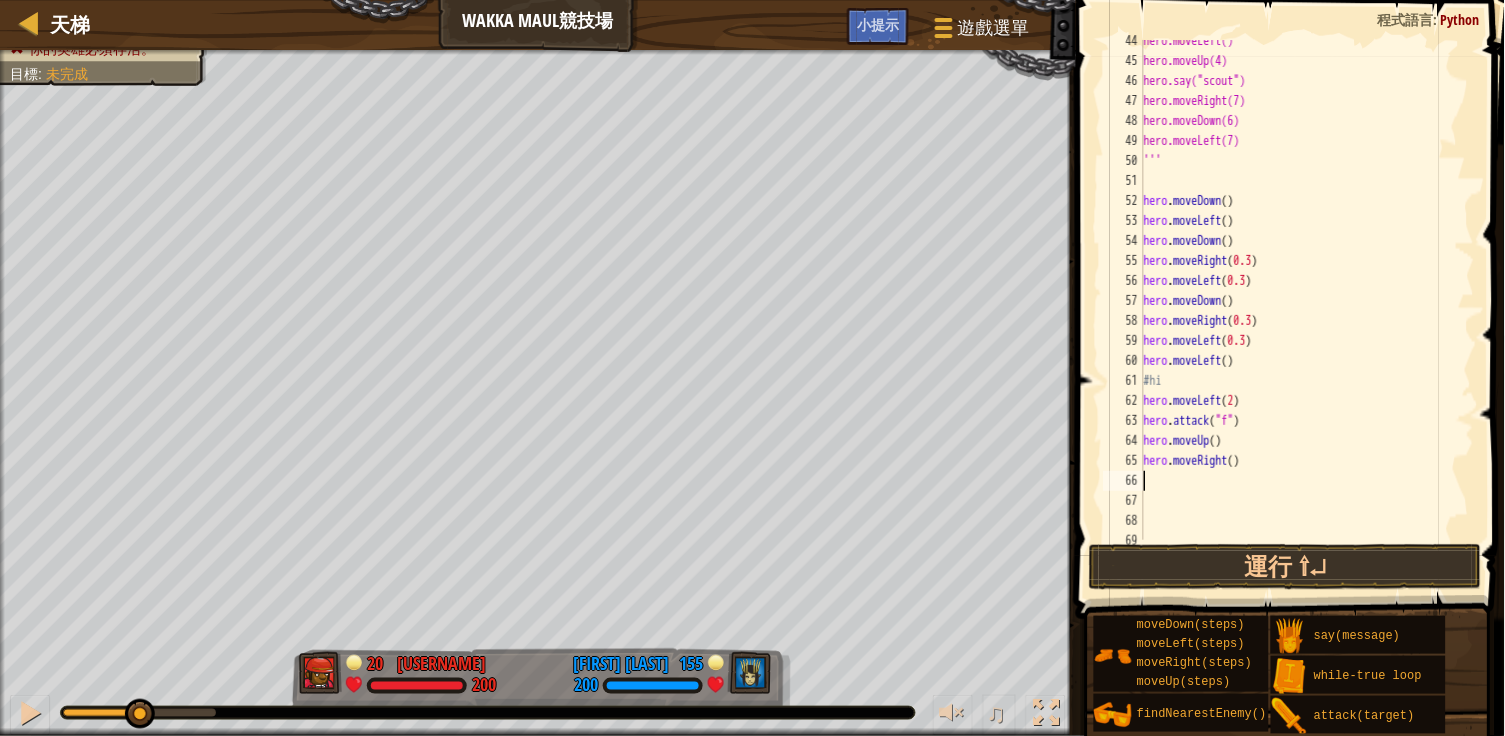 type on "a" 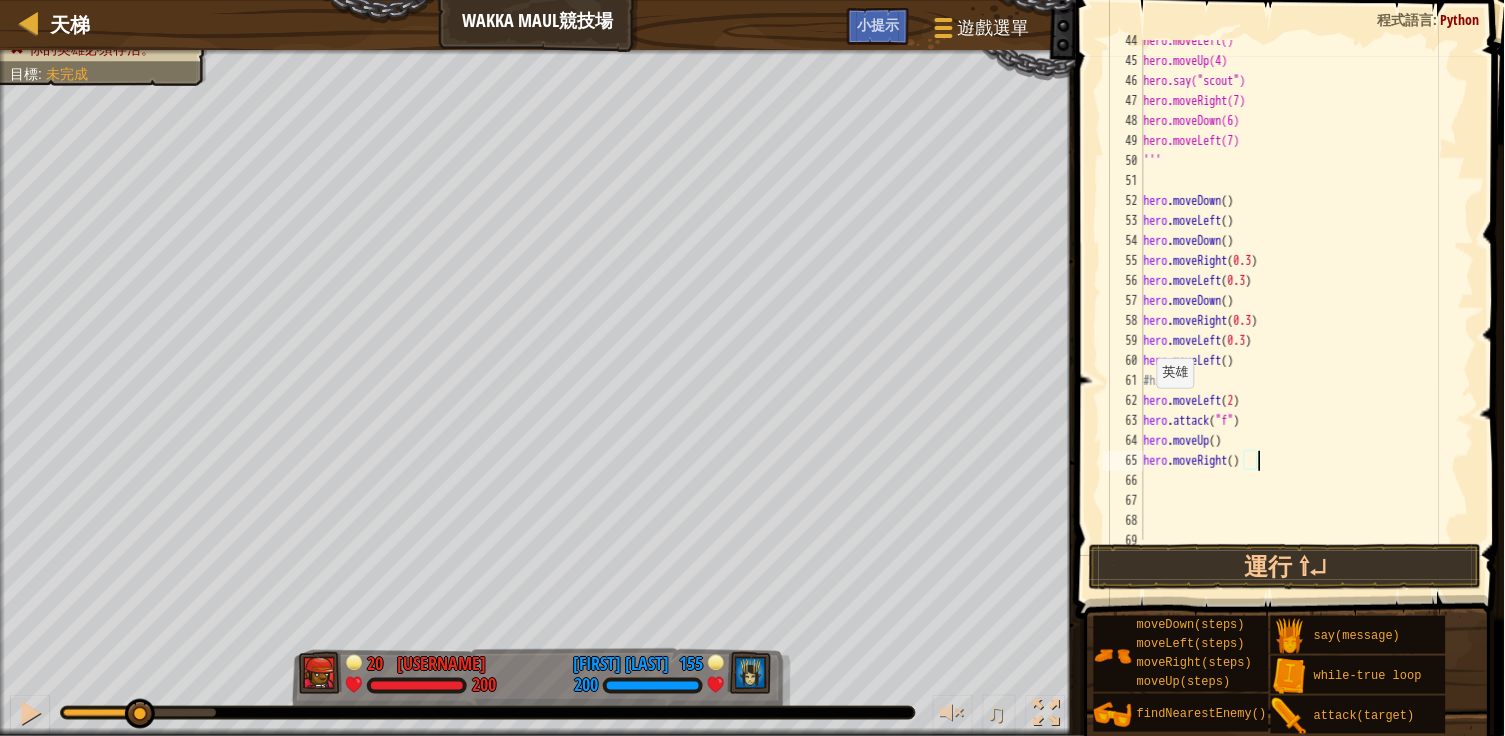 click on "hero.moveLeft() hero.moveUp(4) hero.say("scout") hero.moveRight(7) hero.moveDown(6) hero.moveLeft(7) ''' hero . moveDown ( ) hero . moveLeft ( ) hero . moveDown ( ) hero . moveRight ( 0.3 ) hero . moveLeft ( 0.3 ) hero . moveDown ( ) hero . moveRight ( 0.3 ) hero . moveLeft ( 0.3 ) hero . moveLeft ( ) #hi hero . moveLeft ( 2 ) hero . attack ( "f" ) hero . moveUp ( ) hero . moveRight ( )" at bounding box center (1307, 301) 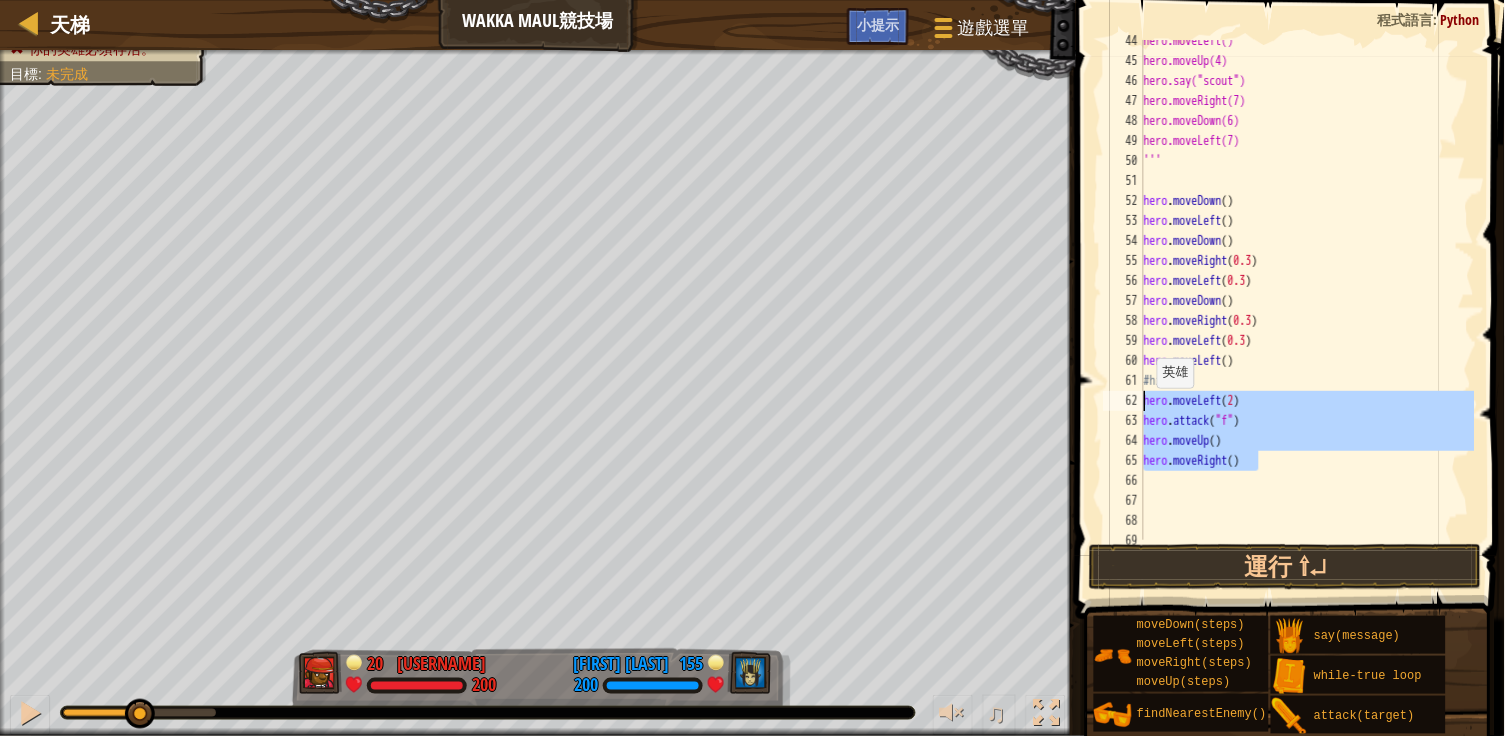 type on "u" 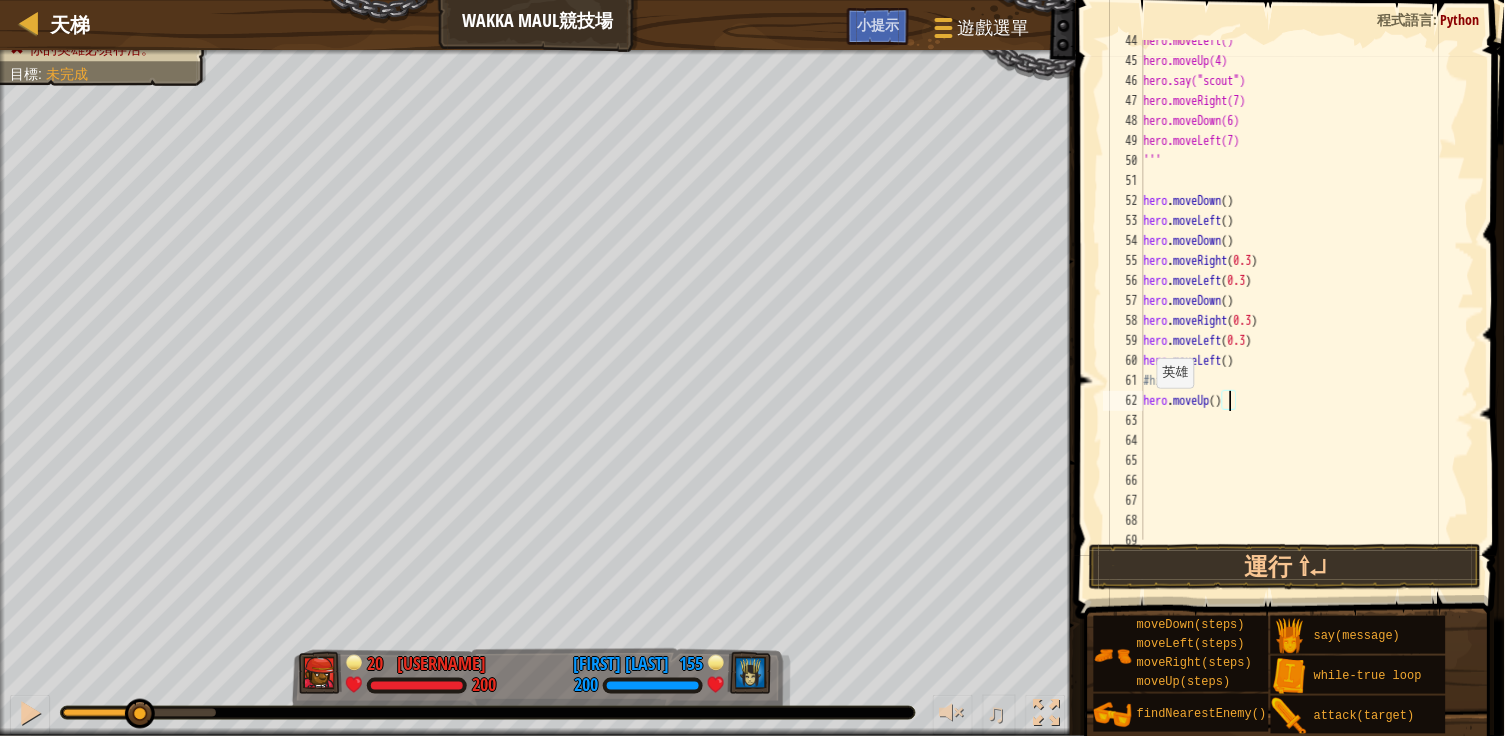 type on "hero.moveUp(2)" 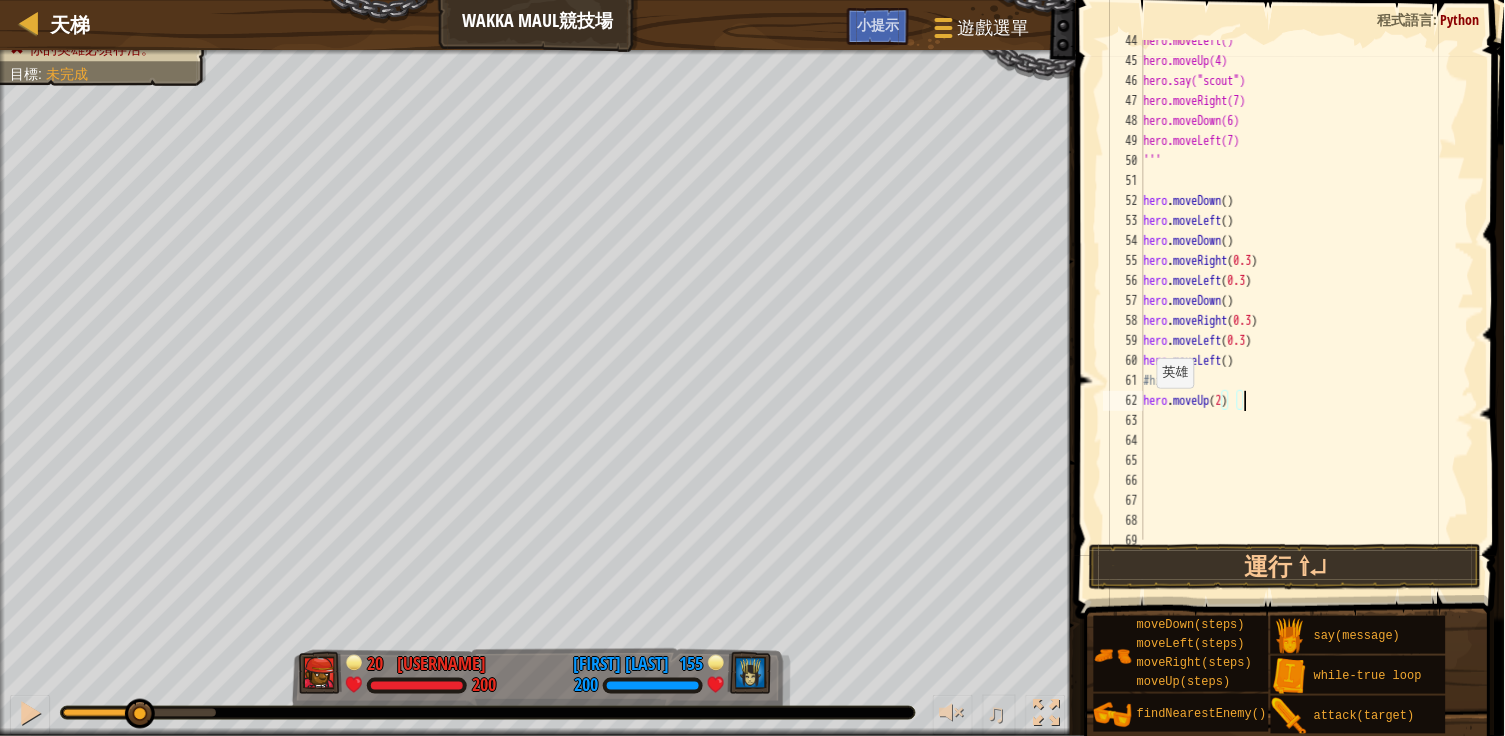 scroll, scrollTop: 9, scrollLeft: 0, axis: vertical 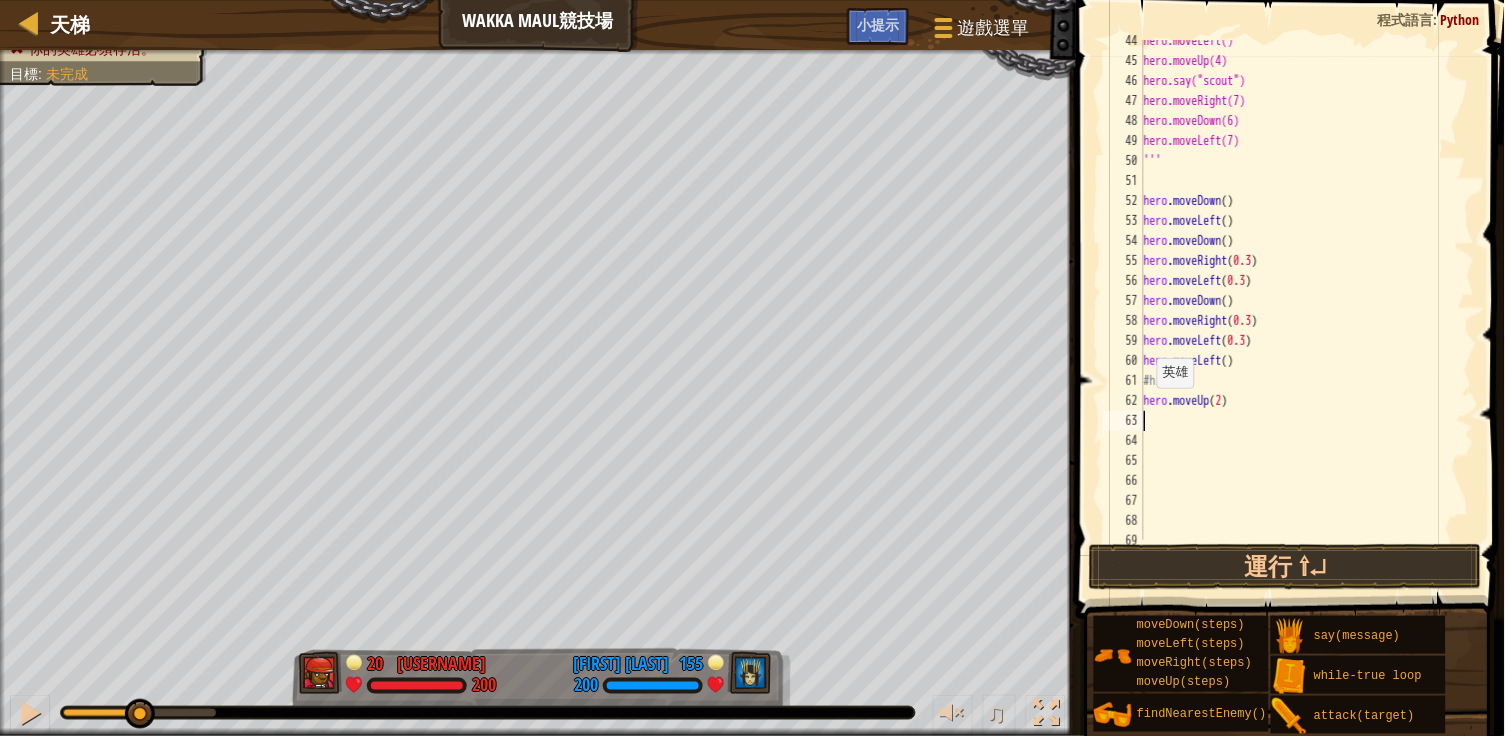 type on "l" 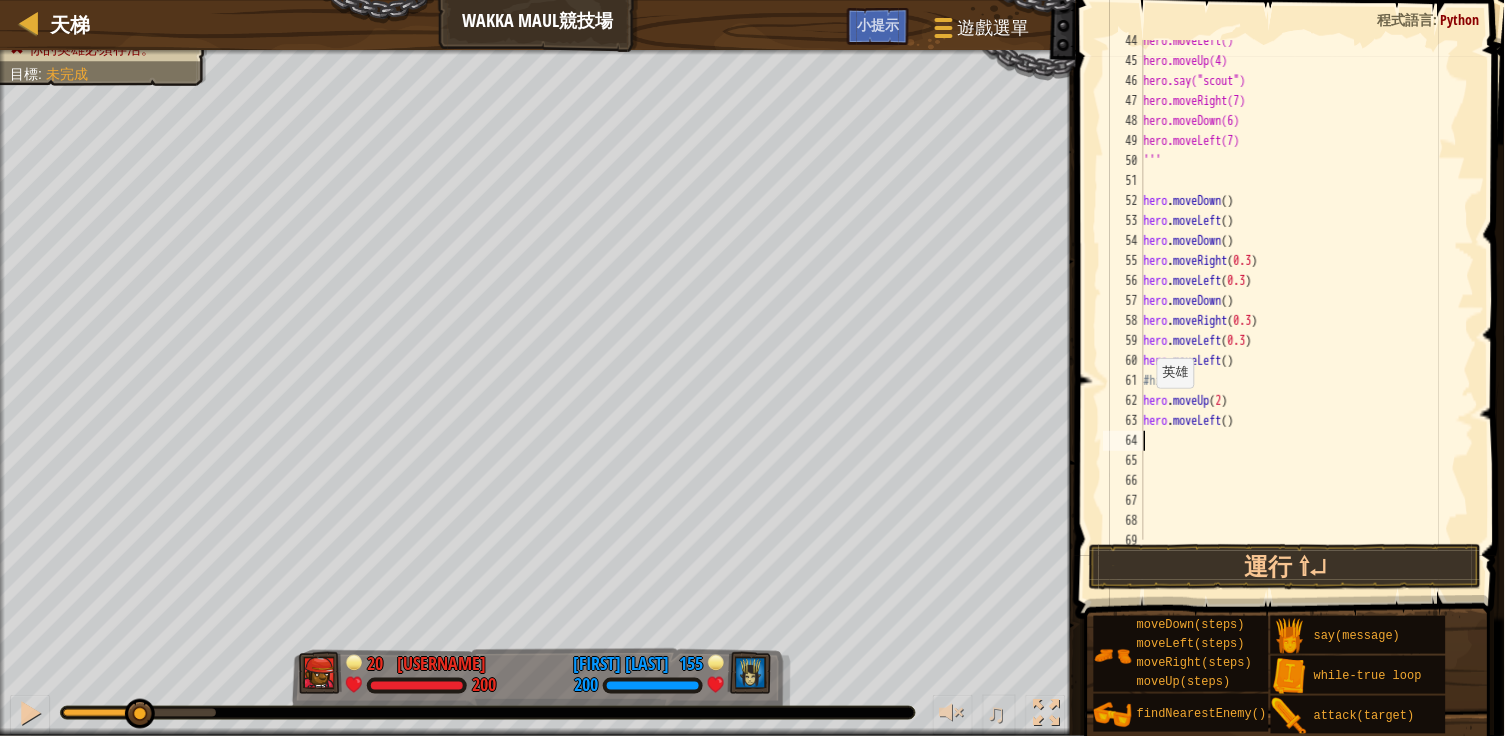 type on "a" 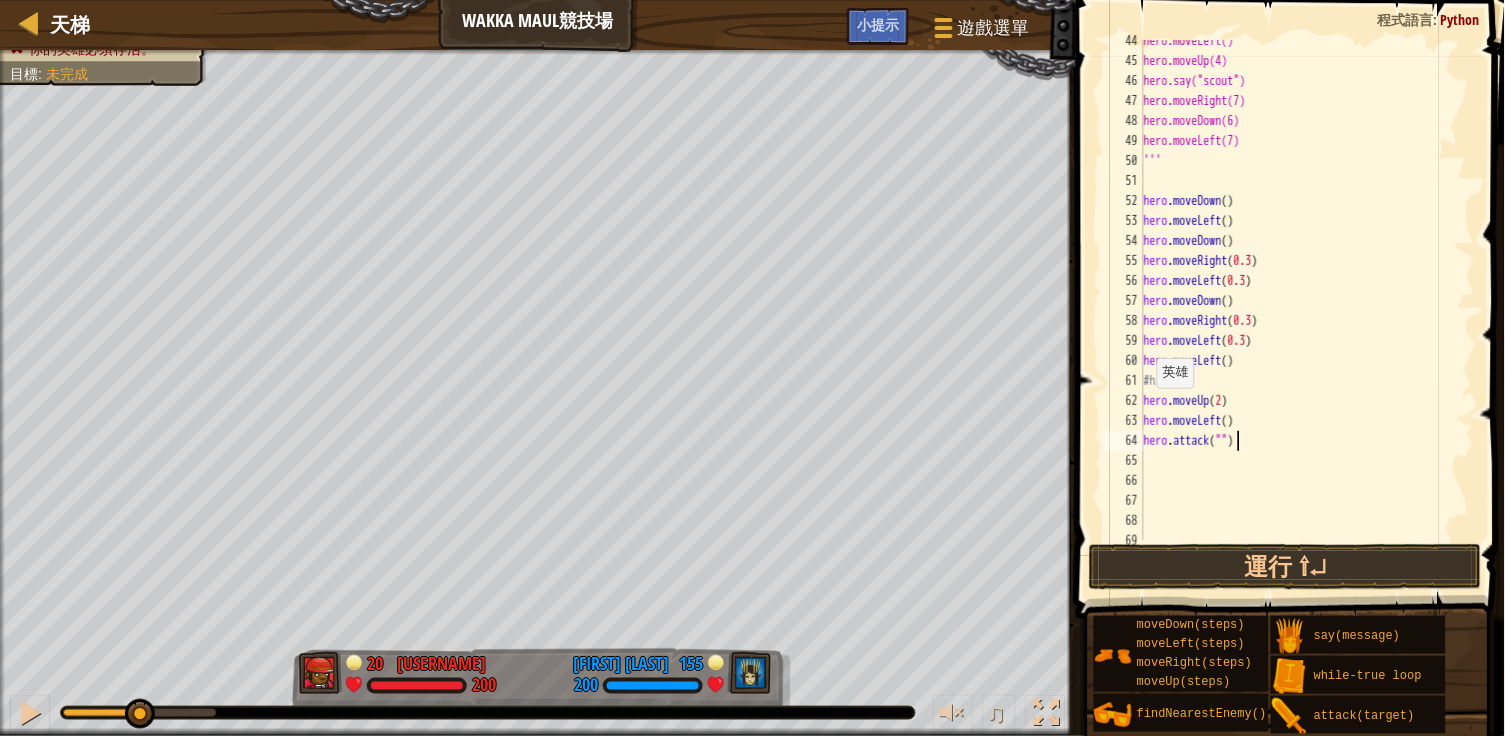 scroll, scrollTop: 9, scrollLeft: 8, axis: both 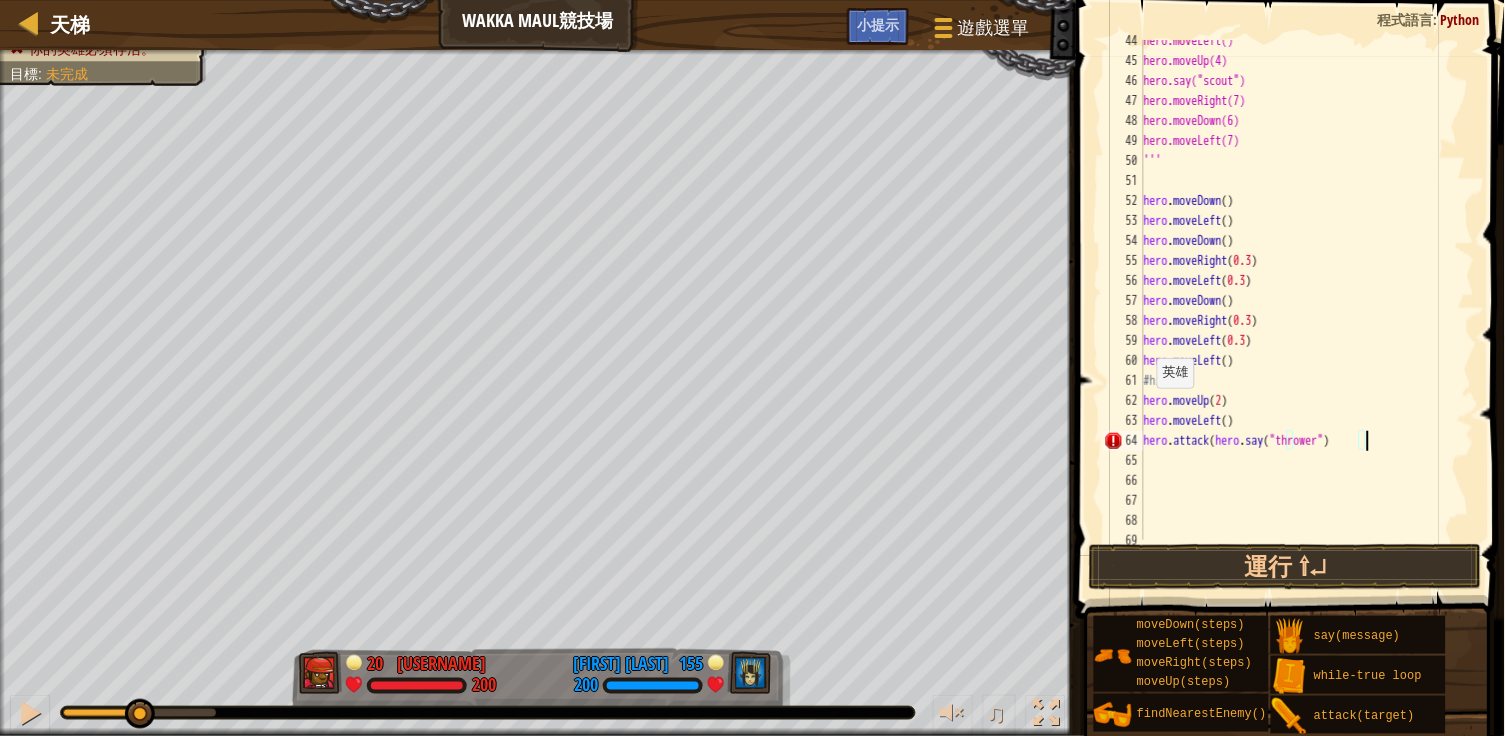 type on "hero.attack("e")" 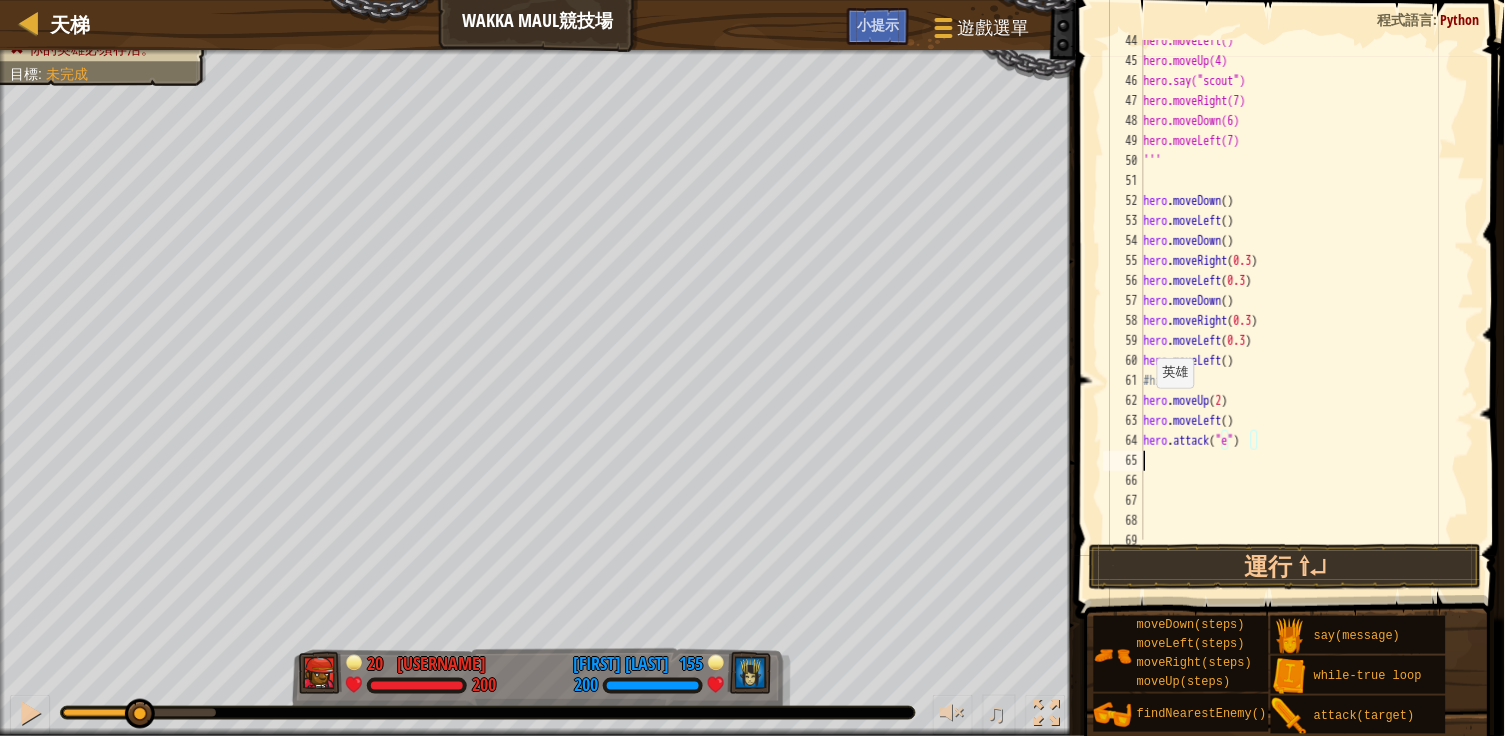 scroll, scrollTop: 9, scrollLeft: 0, axis: vertical 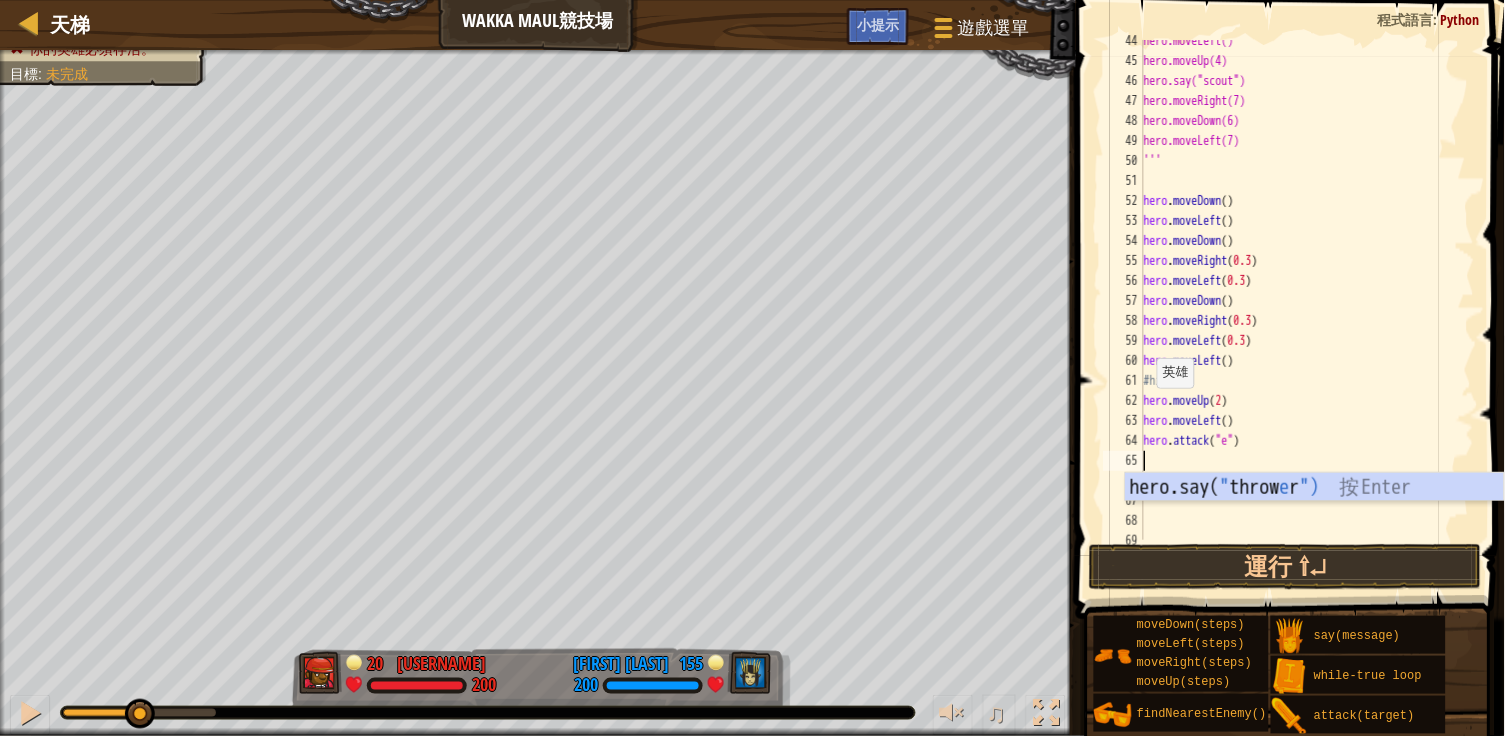 type on "d" 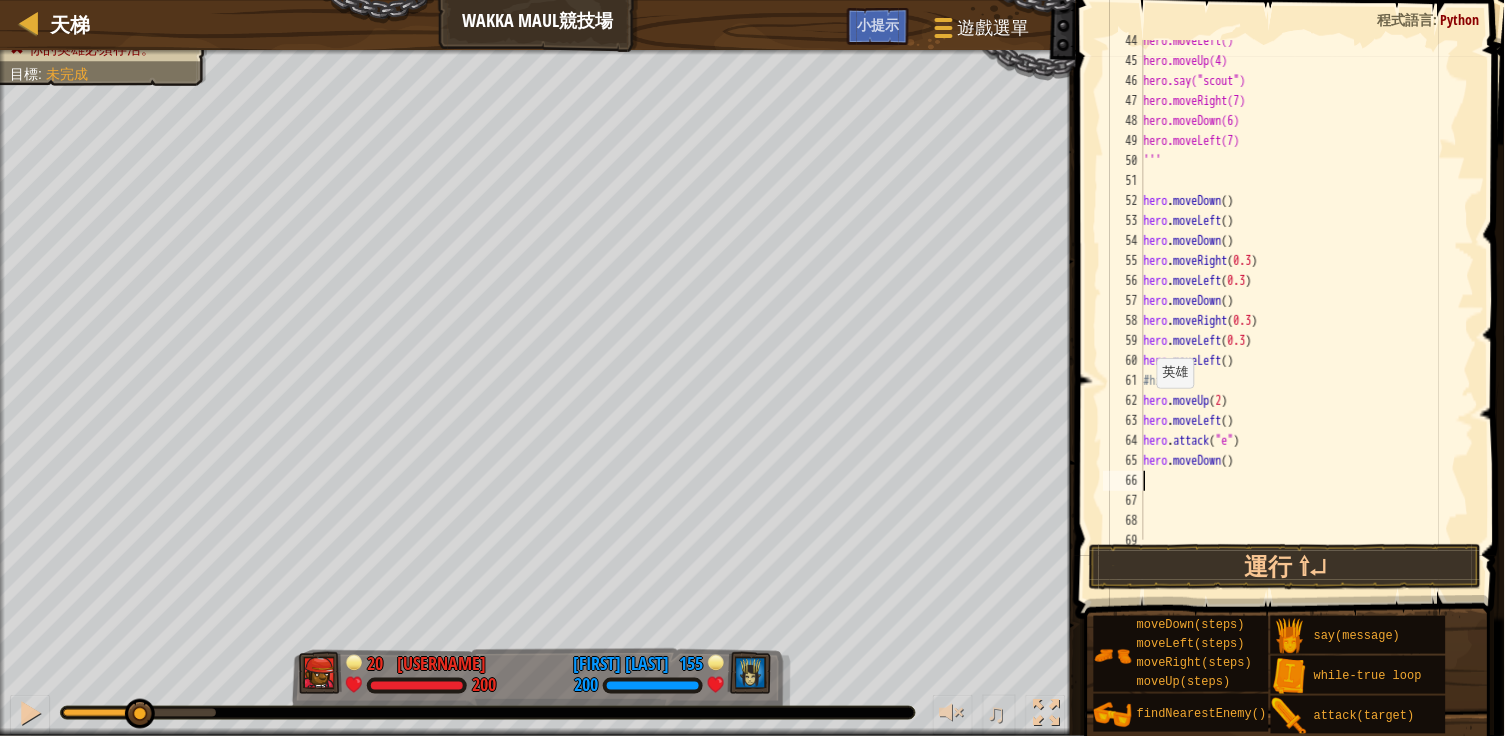 type on "l" 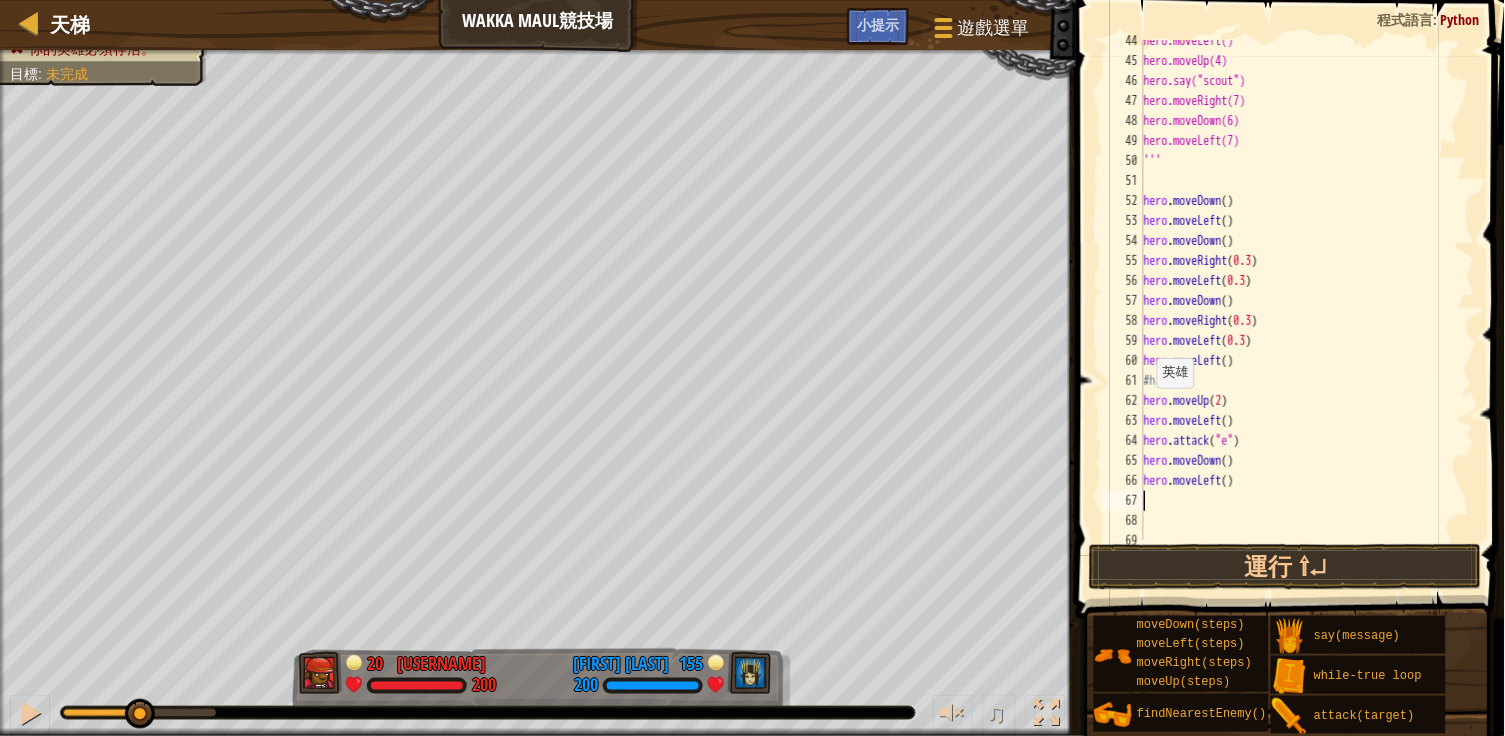 type on "r" 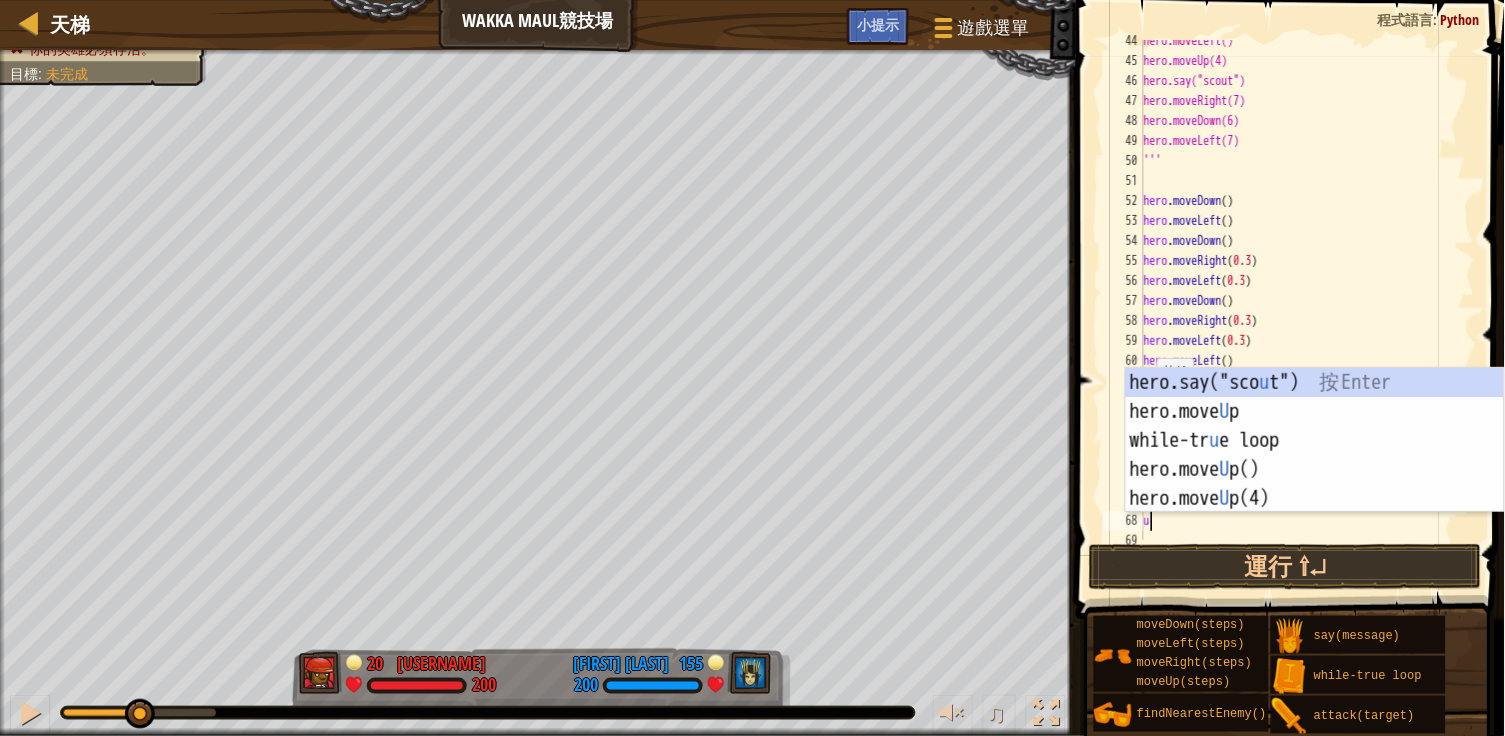 type on "up" 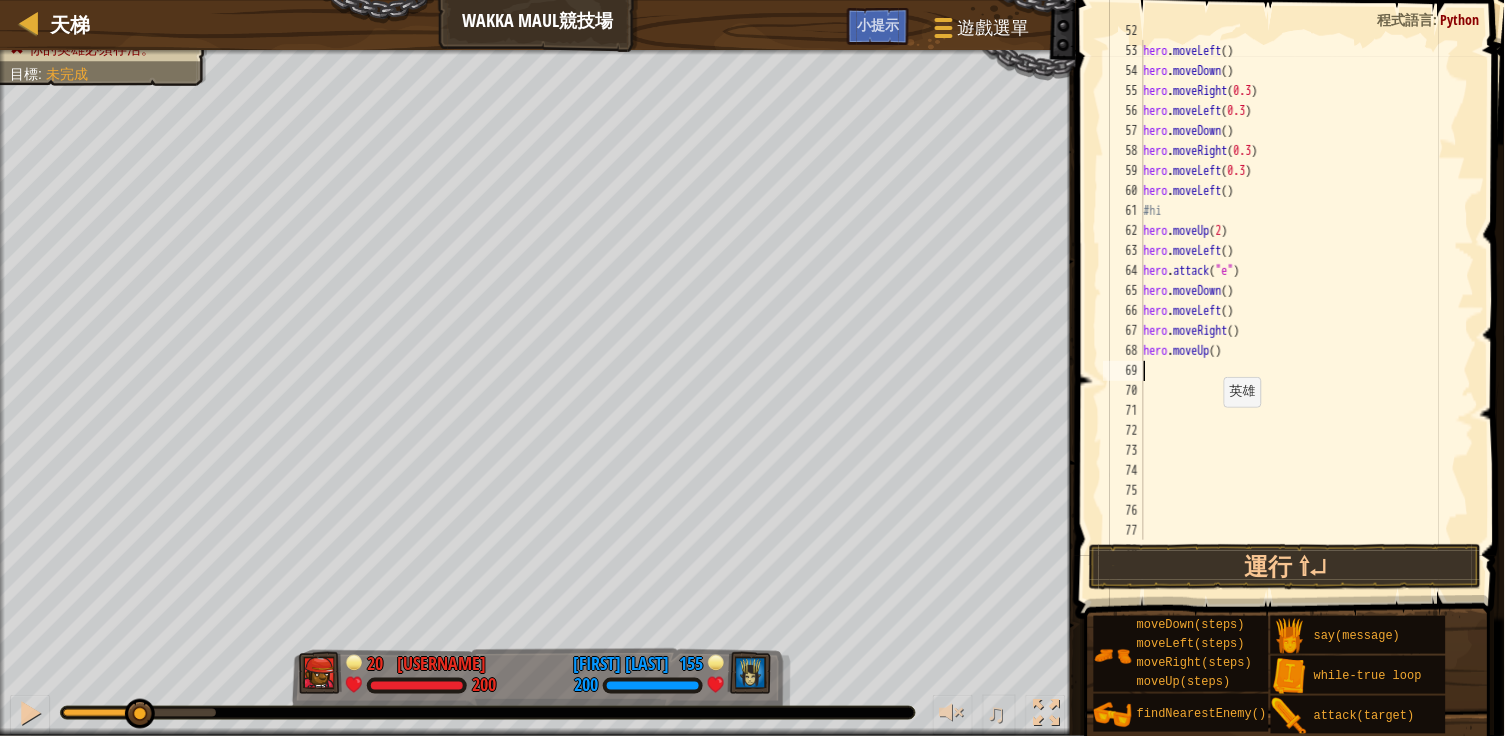 scroll, scrollTop: 1061, scrollLeft: 0, axis: vertical 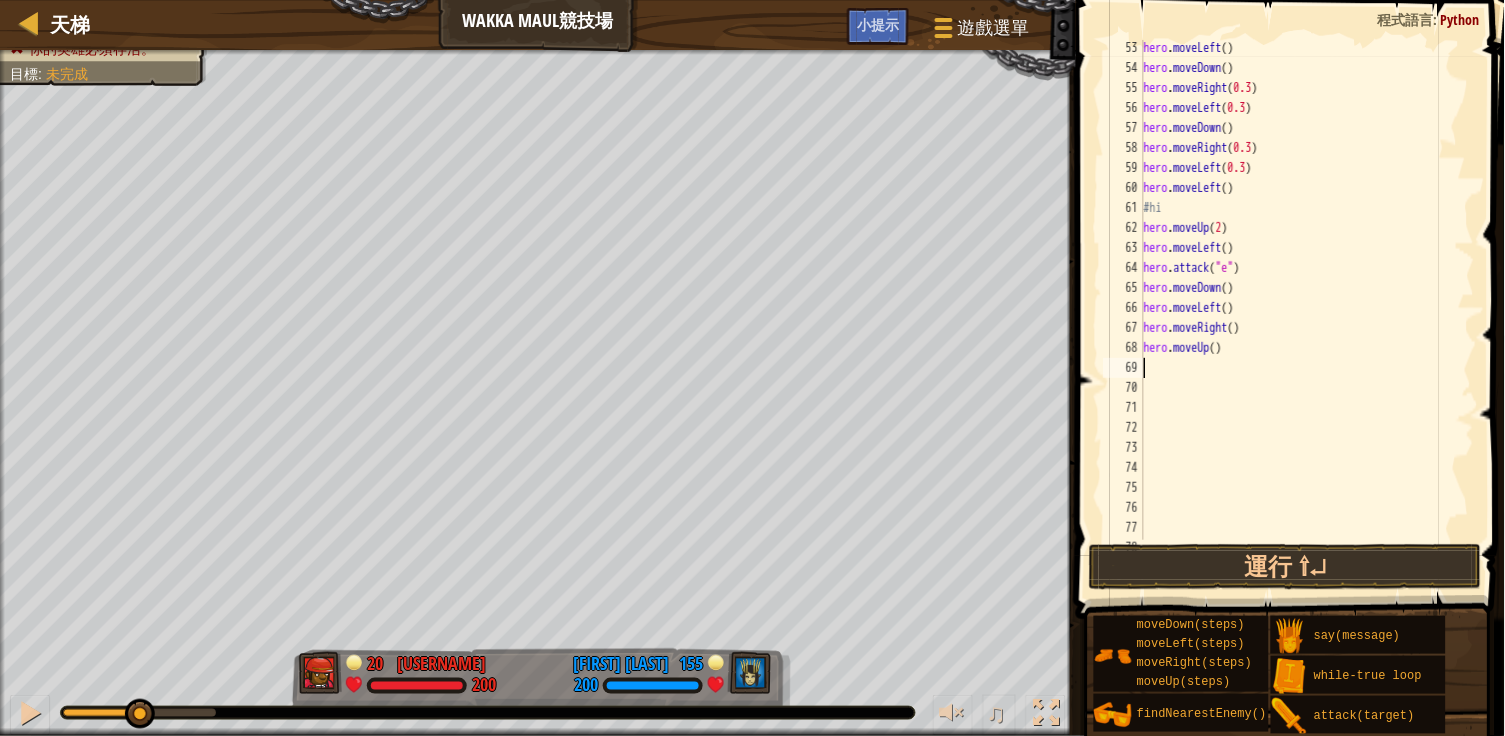click on "hero . moveLeft ( ) hero . moveDown ( ) hero . moveRight ( 0.3 ) hero . moveLeft ( 0.3 ) hero . moveDown ( ) hero . moveRight ( 0.3 ) hero . moveLeft ( 0.3 ) hero . moveLeft ( ) #hi hero . moveUp ( 2 ) hero . moveLeft ( ) hero . attack ( "e" ) hero . moveDown ( ) hero . moveLeft ( ) hero . moveRight ( ) hero . moveUp ( )" at bounding box center [1307, 308] 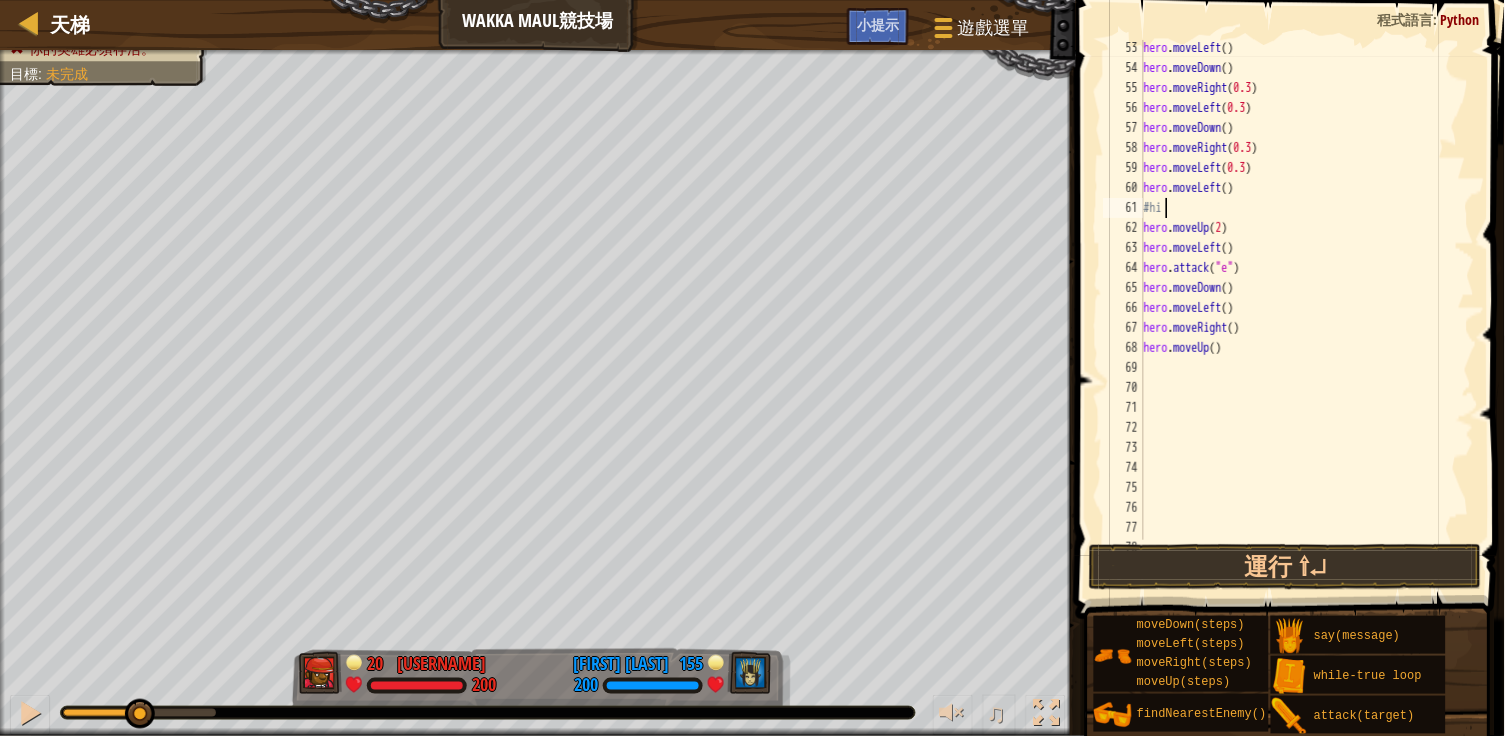 click on "hero . moveLeft ( ) hero . moveDown ( ) hero . moveRight ( 0.3 ) hero . moveLeft ( 0.3 ) hero . moveDown ( ) hero . moveRight ( 0.3 ) hero . moveLeft ( 0.3 ) hero . moveLeft ( ) #hi hero . moveUp ( 2 ) hero . moveLeft ( ) hero . attack ( "e" ) hero . moveDown ( ) hero . moveLeft ( ) hero . moveRight ( ) hero . moveUp ( )" at bounding box center [1307, 308] 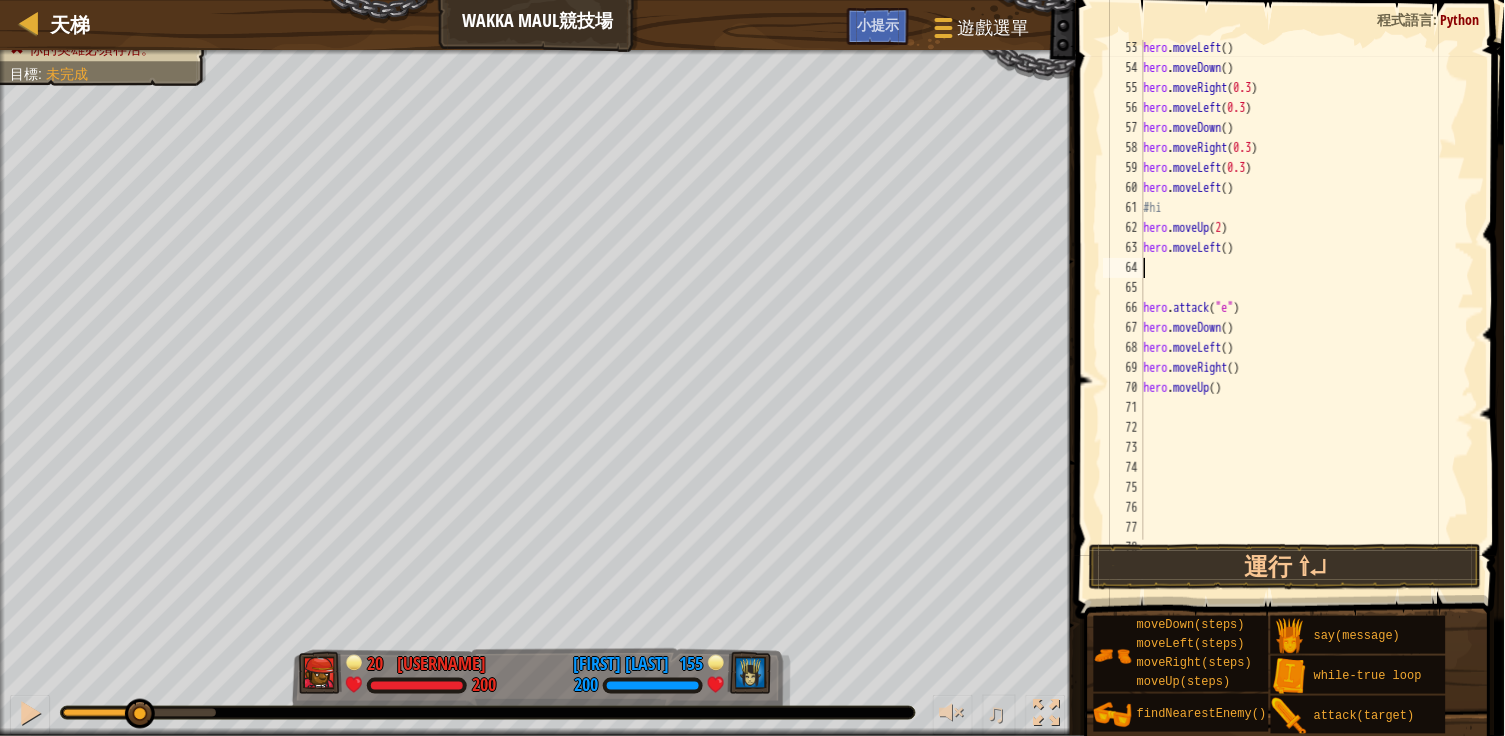 click on "hero . moveLeft ( ) hero . moveDown ( ) hero . moveRight ( 0.3 ) hero . moveLeft ( 0.3 ) hero . moveDown ( ) hero . moveRight ( 0.3 ) hero . moveLeft ( 0.3 ) hero . moveLeft ( ) #hi hero . moveUp ( 2 ) hero . moveLeft ( ) hero . attack ( "e" ) hero . moveDown ( ) hero . moveLeft ( ) hero . moveRight ( ) hero . moveUp ( )" at bounding box center [1307, 308] 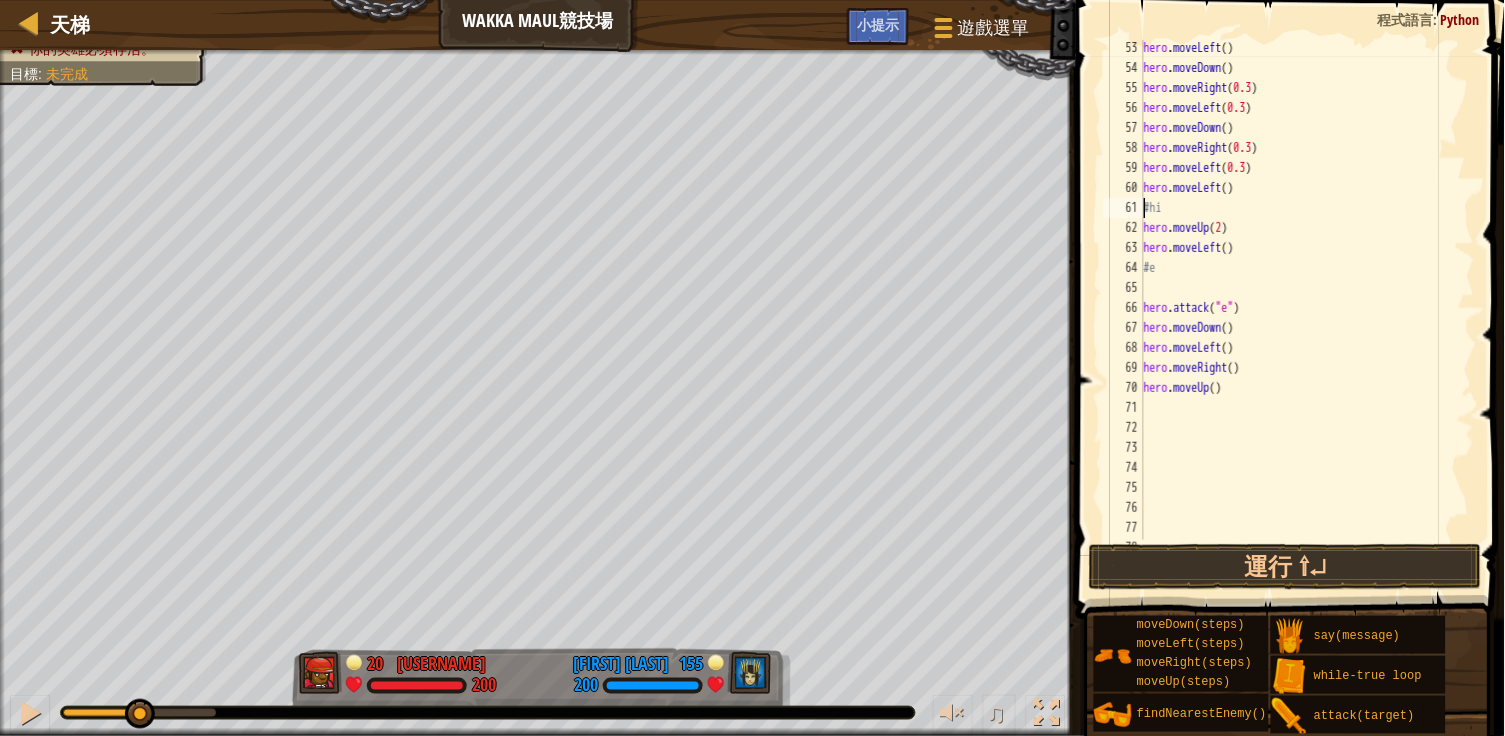 type on "hero.moveUp(2)" 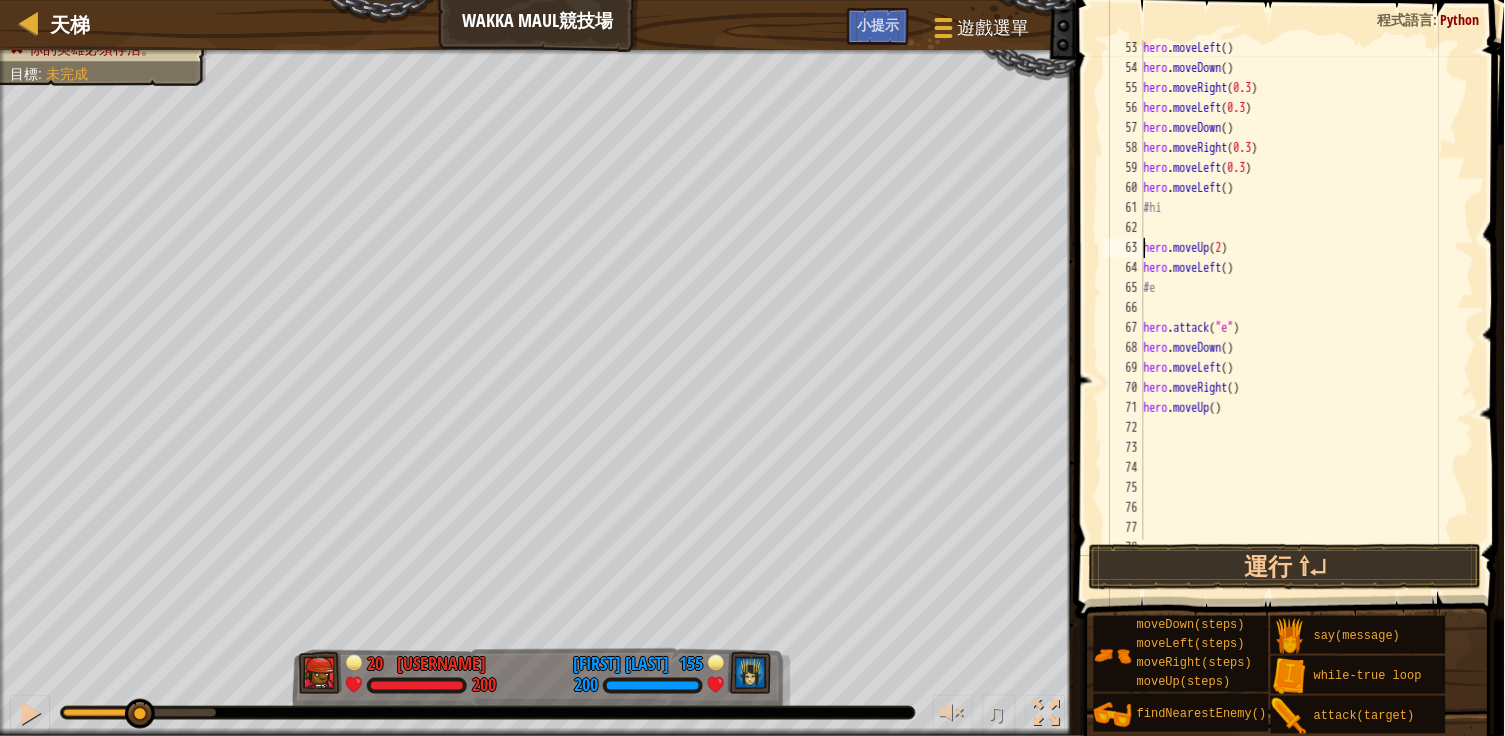 click on "hero . moveLeft ( ) hero . moveDown ( ) hero . moveRight ( 0.3 ) hero . moveLeft ( 0.3 ) hero . moveDown ( ) hero . moveRight ( 0.3 ) hero . moveLeft ( 0.3 ) hero . moveLeft ( ) #hi hero . moveUp ( 2 ) hero . moveLeft ( ) #e hero . attack ( "e" ) hero . moveDown ( ) hero . moveLeft ( ) hero . moveRight ( ) hero . moveUp ( )" at bounding box center (1307, 308) 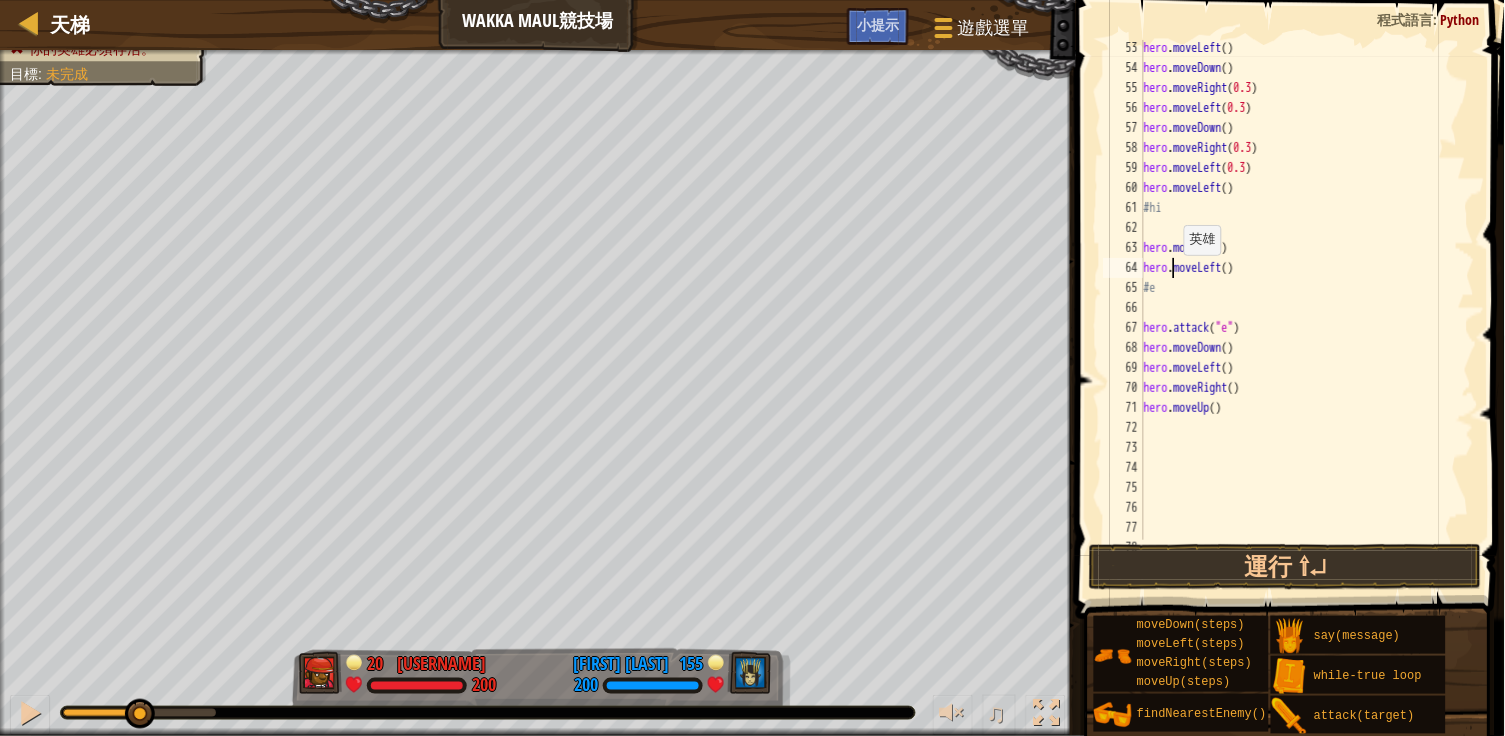 click on "hero . moveLeft ( ) hero . moveDown ( ) hero . moveRight ( 0.3 ) hero . moveLeft ( 0.3 ) hero . moveDown ( ) hero . moveRight ( 0.3 ) hero . moveLeft ( 0.3 ) hero . moveLeft ( ) #hi hero . moveUp ( 2 ) hero . moveLeft ( ) #e hero . attack ( "e" ) hero . moveDown ( ) hero . moveLeft ( ) hero . moveRight ( ) hero . moveUp ( )" at bounding box center [1307, 308] 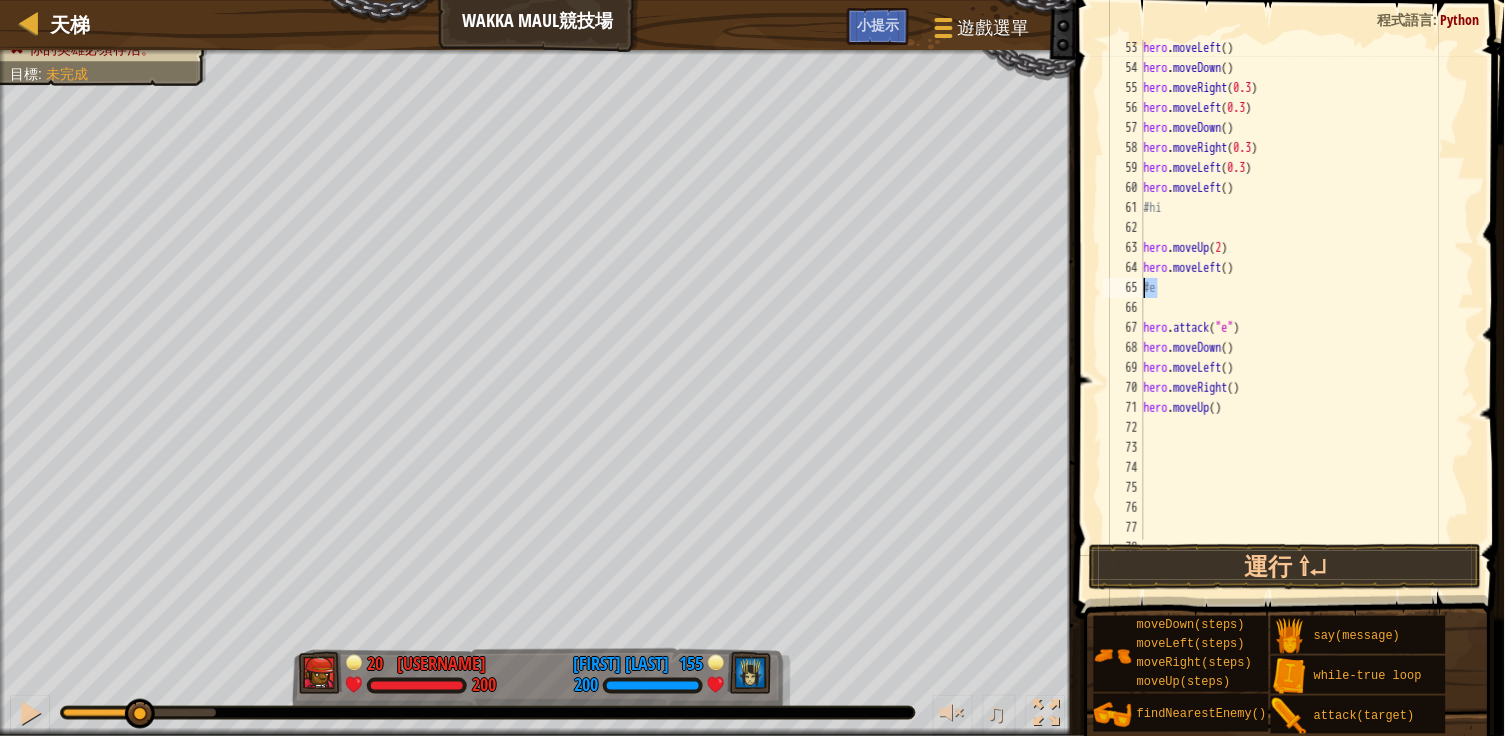 drag, startPoint x: 1175, startPoint y: 287, endPoint x: 1148, endPoint y: 287, distance: 27 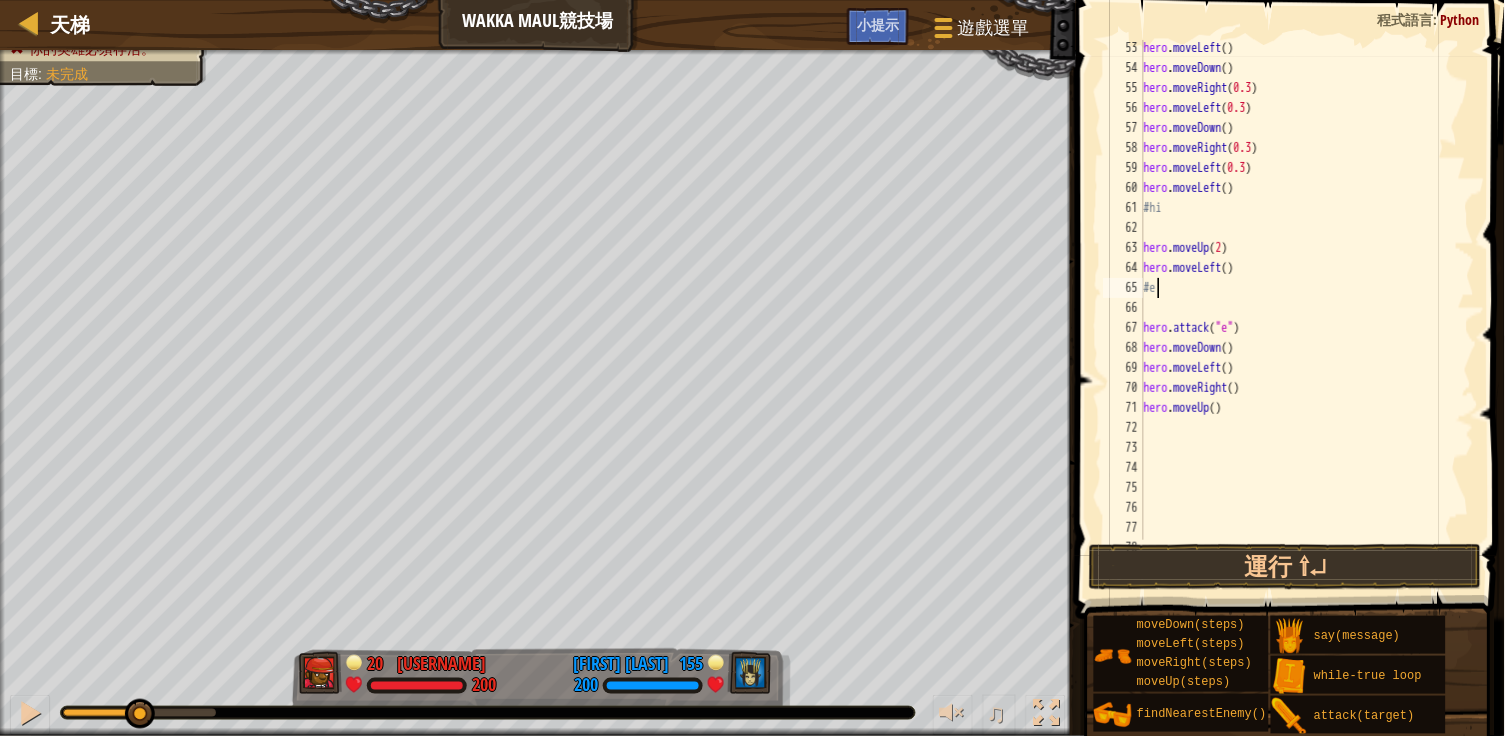 click on "hero . moveLeft ( ) hero . moveDown ( ) hero . moveRight ( 0.3 ) hero . moveLeft ( 0.3 ) hero . moveDown ( ) hero . moveRight ( 0.3 ) hero . moveLeft ( 0.3 ) hero . moveLeft ( ) #hi hero . moveUp ( 2 ) hero . moveLeft ( ) #e hero . attack ( "e" ) hero . moveDown ( ) hero . moveLeft ( ) hero . moveRight ( ) hero . moveUp ( )" at bounding box center (1307, 308) 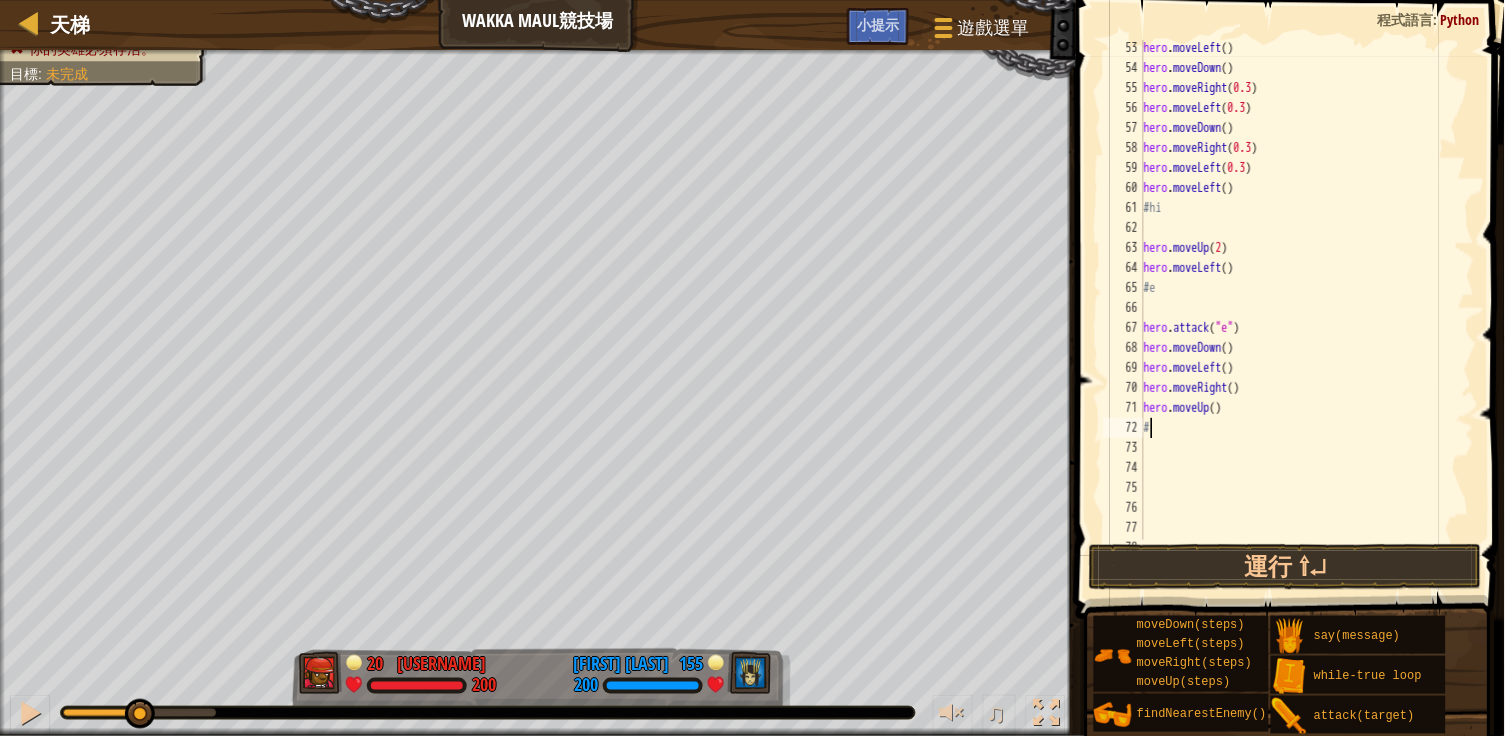 type on "#e" 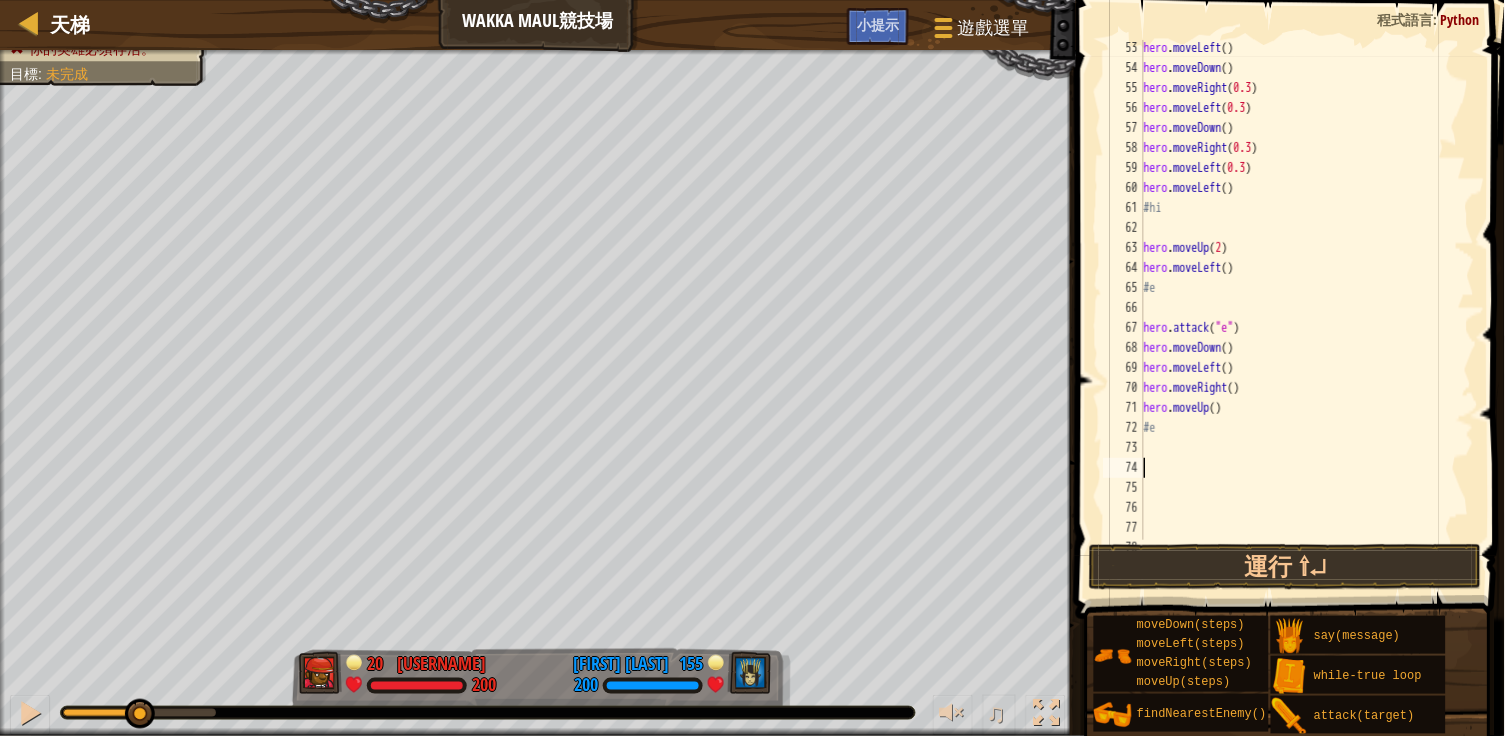type on "l" 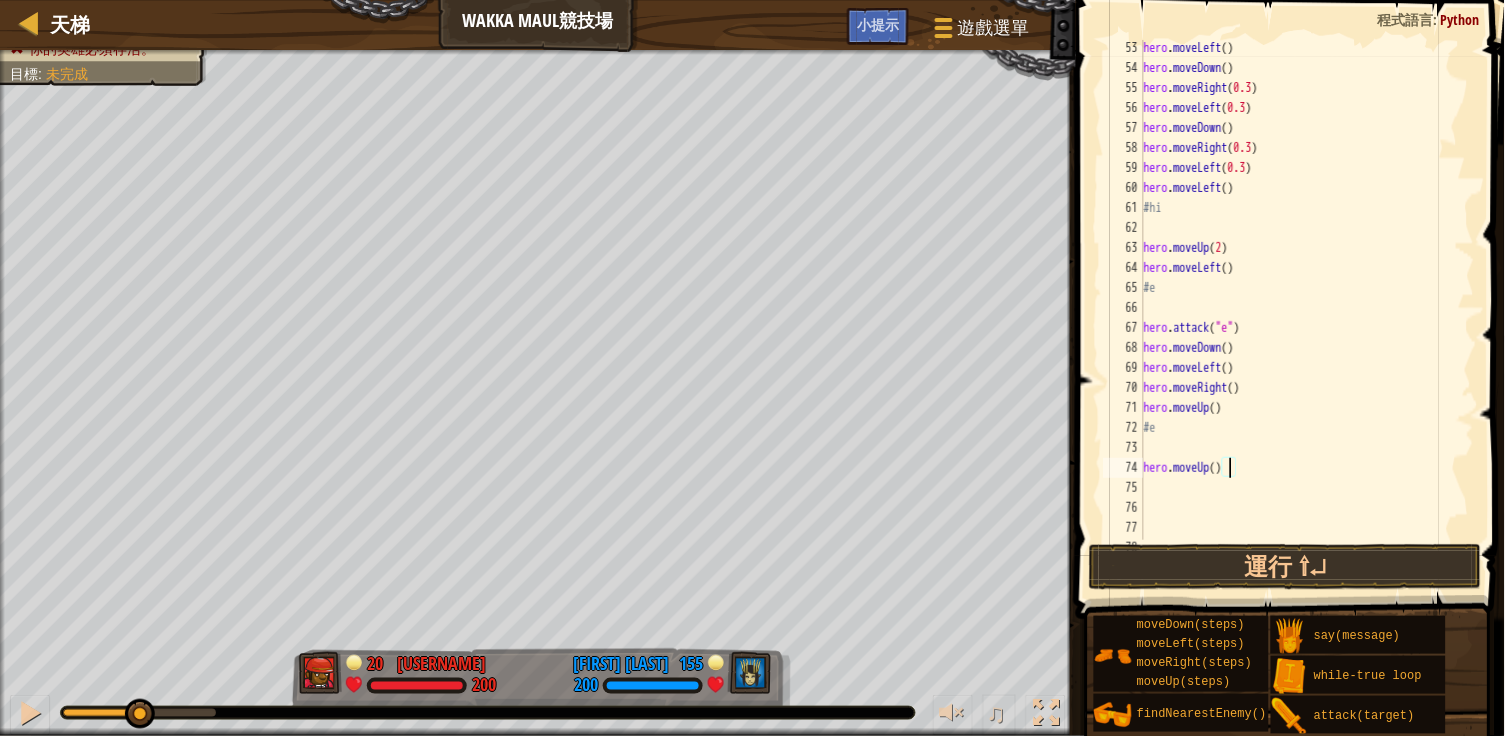 type on "hero.moveUp(2)" 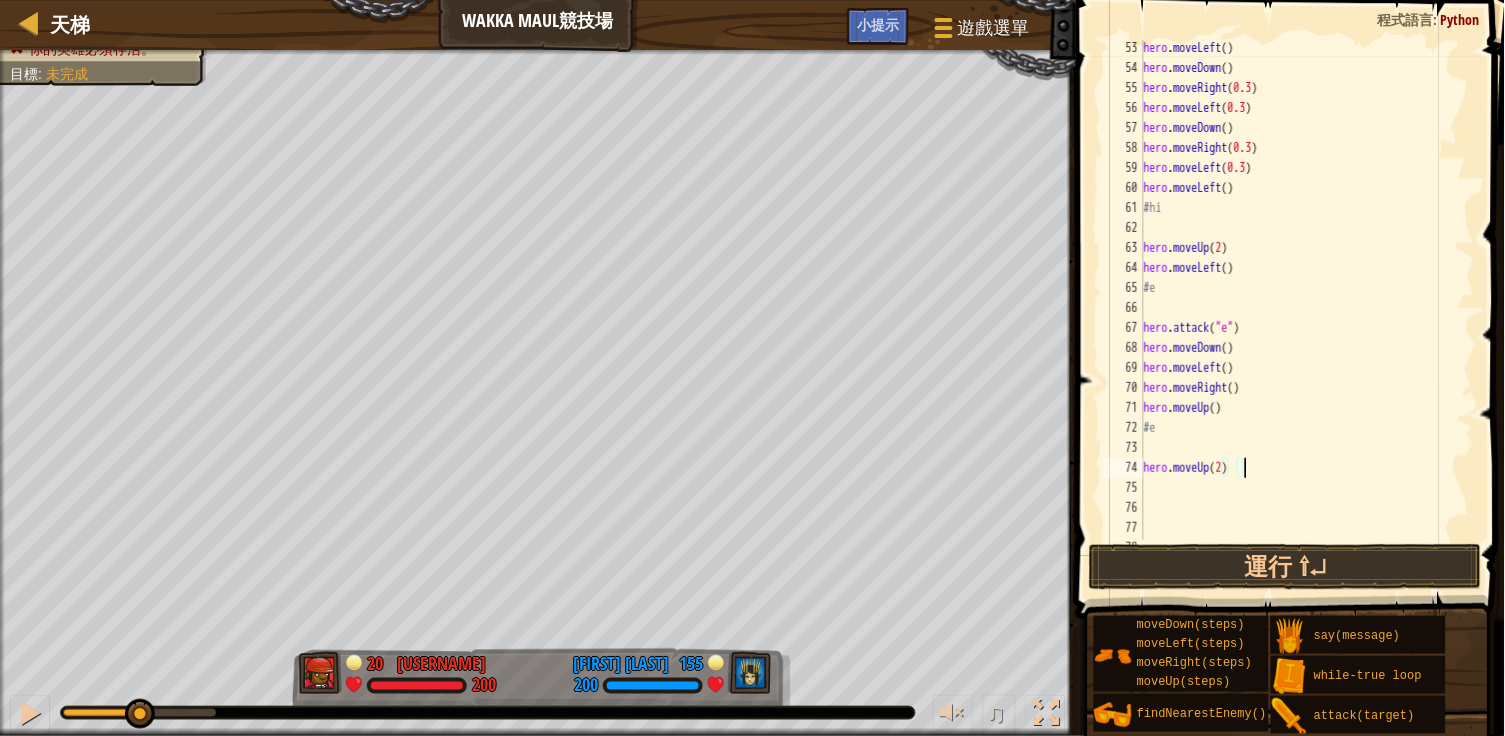 scroll, scrollTop: 9, scrollLeft: 0, axis: vertical 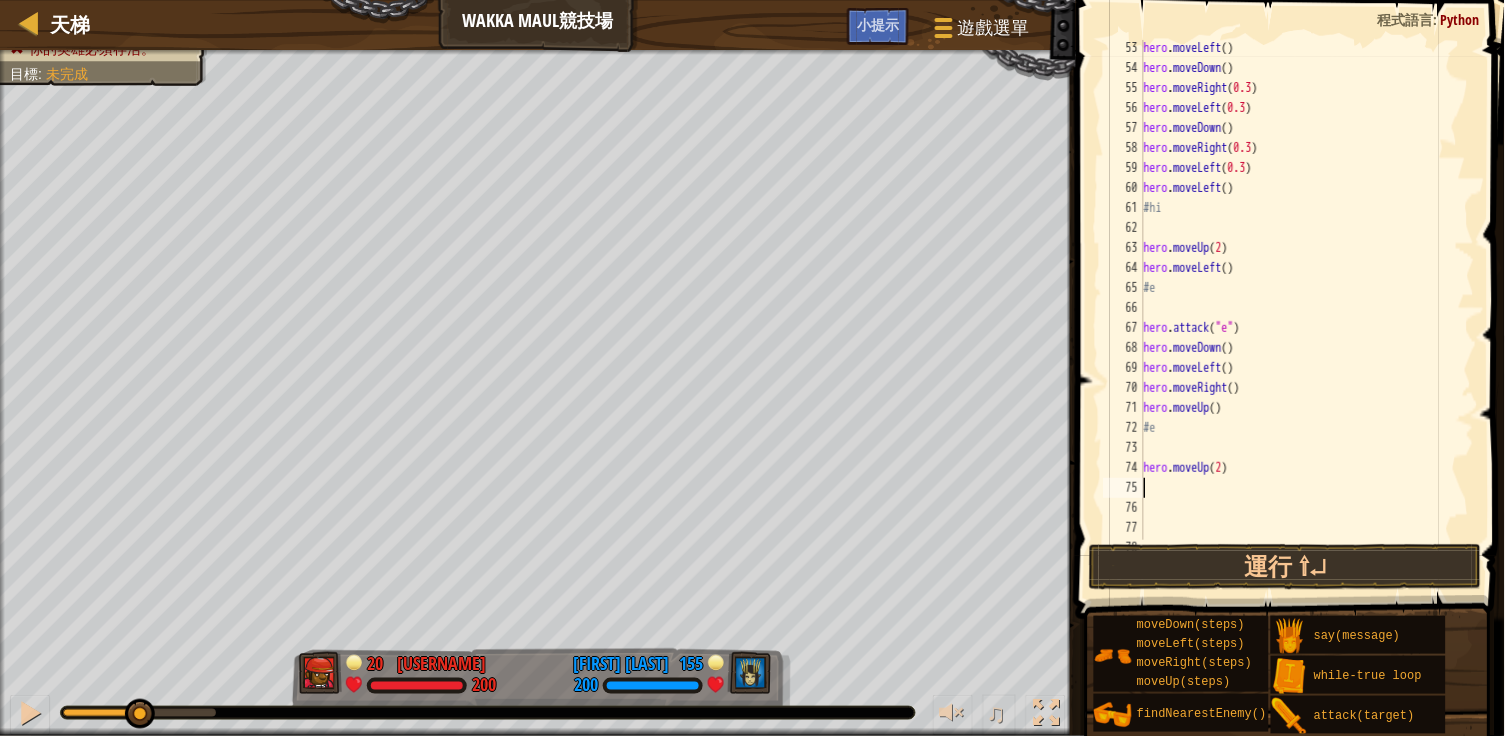 type on "l" 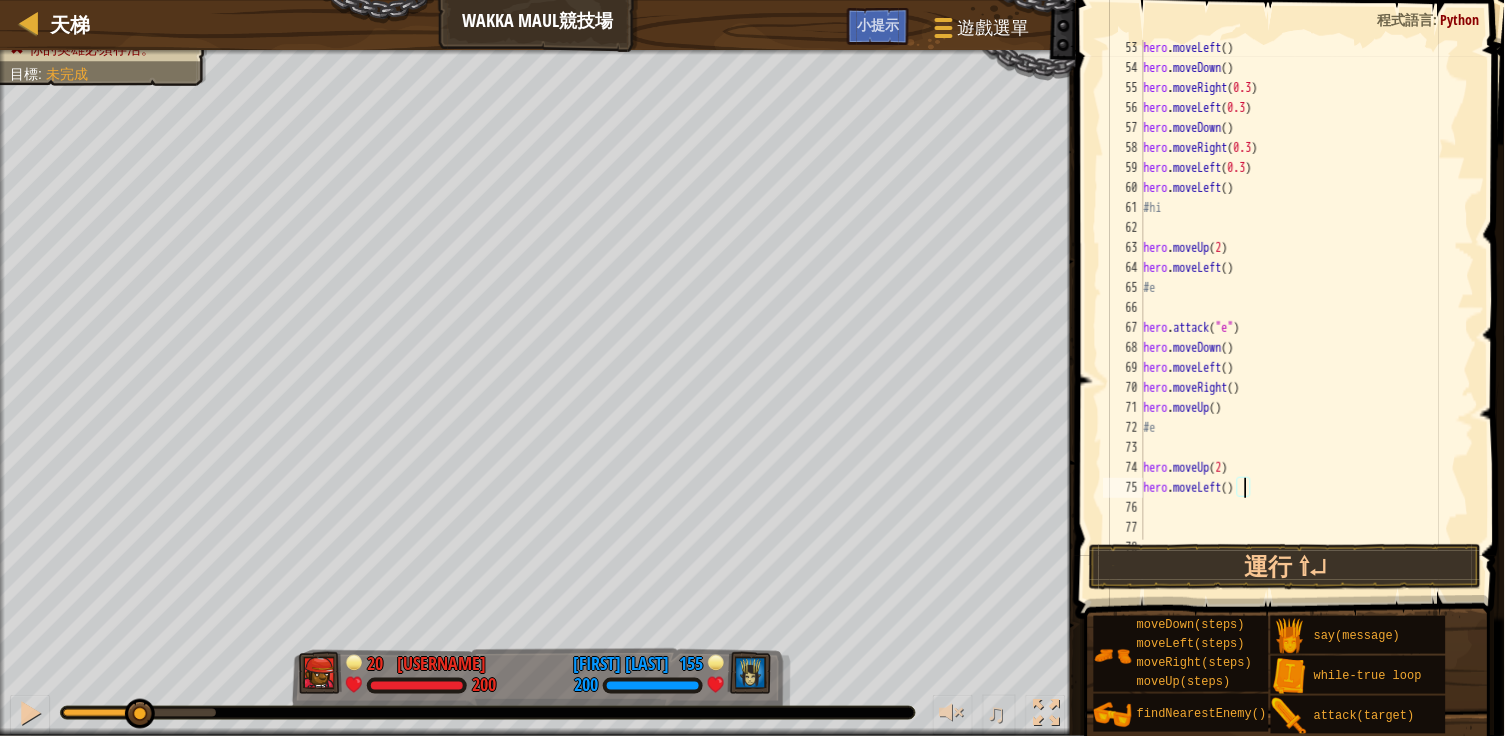 type on "hero.moveLeft(2)" 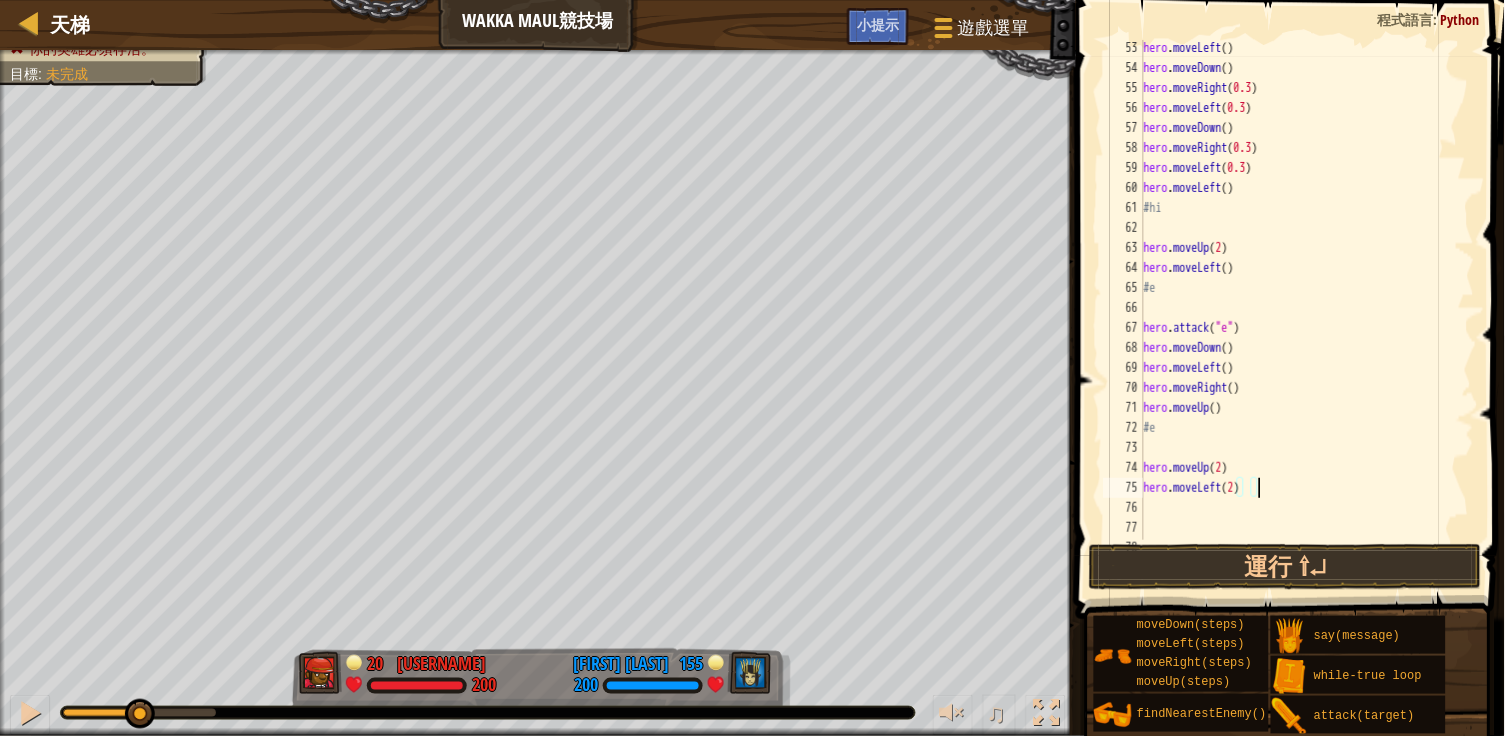 scroll, scrollTop: 9, scrollLeft: 0, axis: vertical 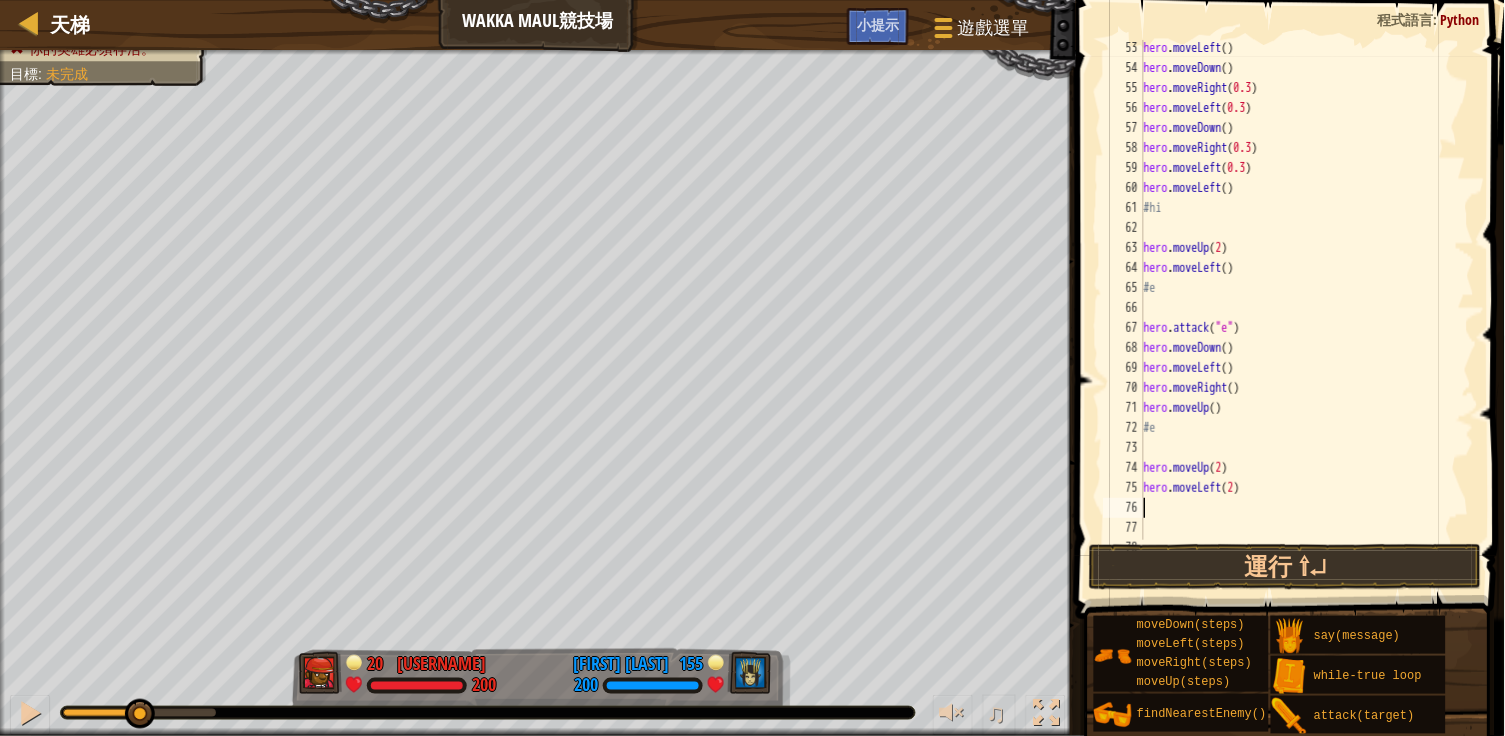 type on "d" 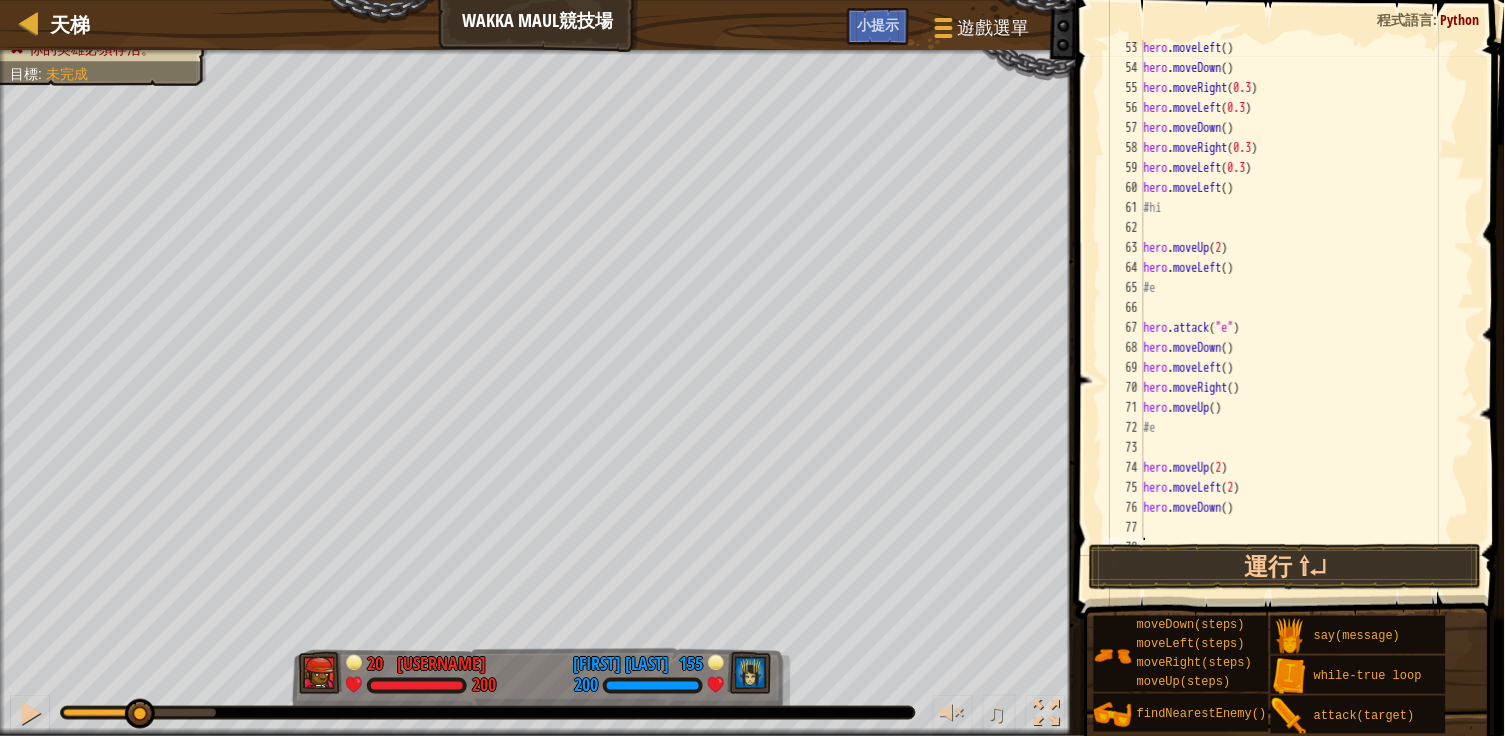 type on "a" 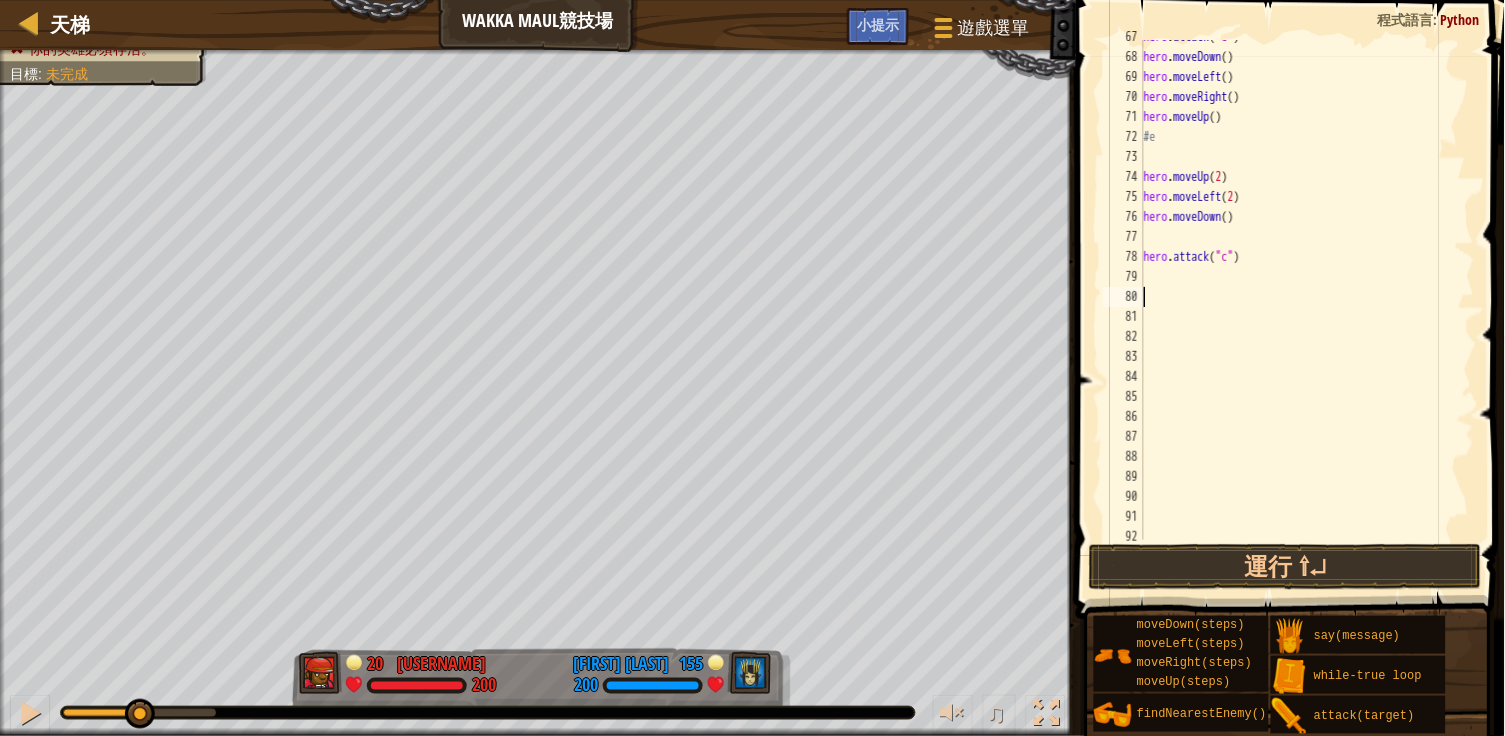 scroll, scrollTop: 1371, scrollLeft: 0, axis: vertical 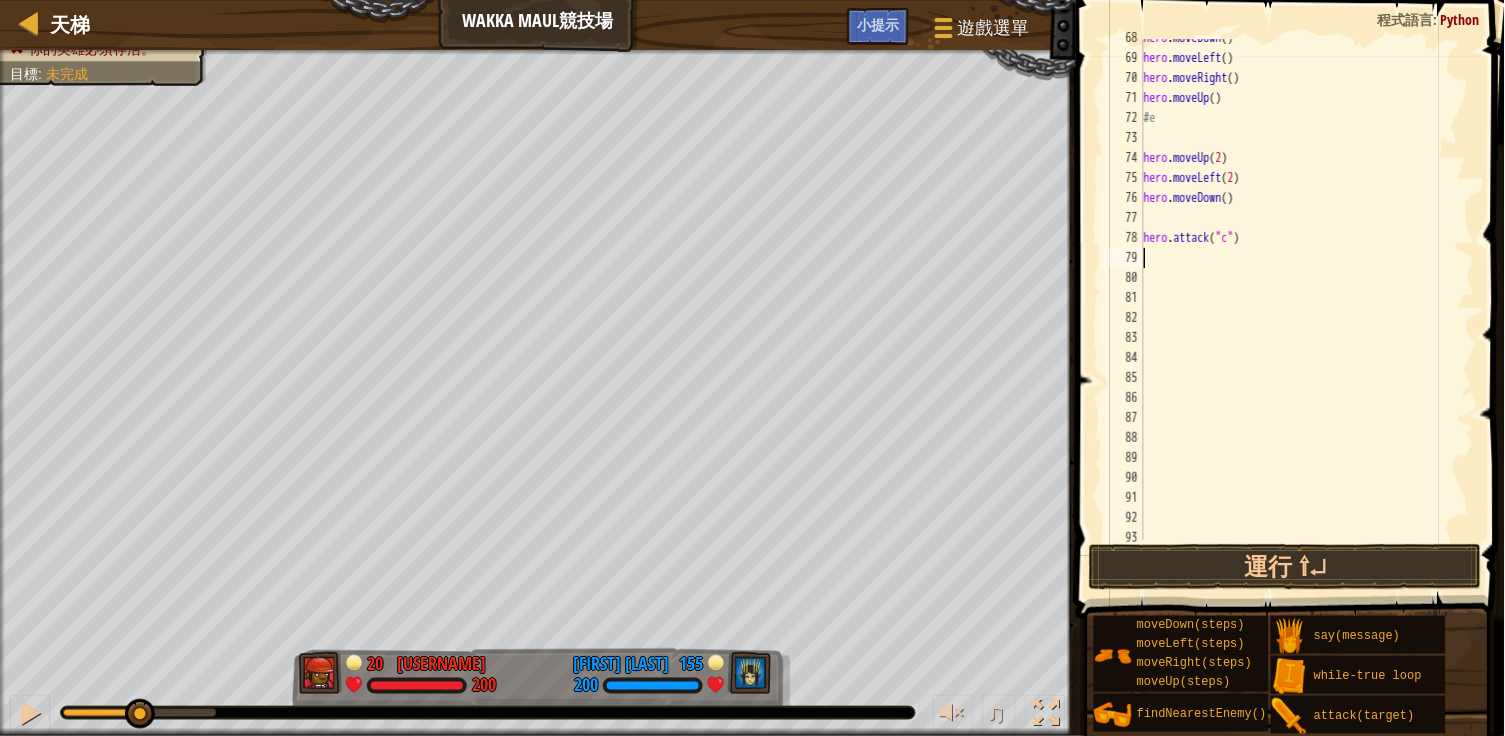 click on "hero . moveDown ( ) hero . moveLeft ( ) hero . moveRight ( ) hero . moveUp ( ) #e hero . moveUp ( 2 ) hero . moveLeft ( 2 ) hero . moveDown ( ) hero . attack ( "c" )" at bounding box center (1307, 298) 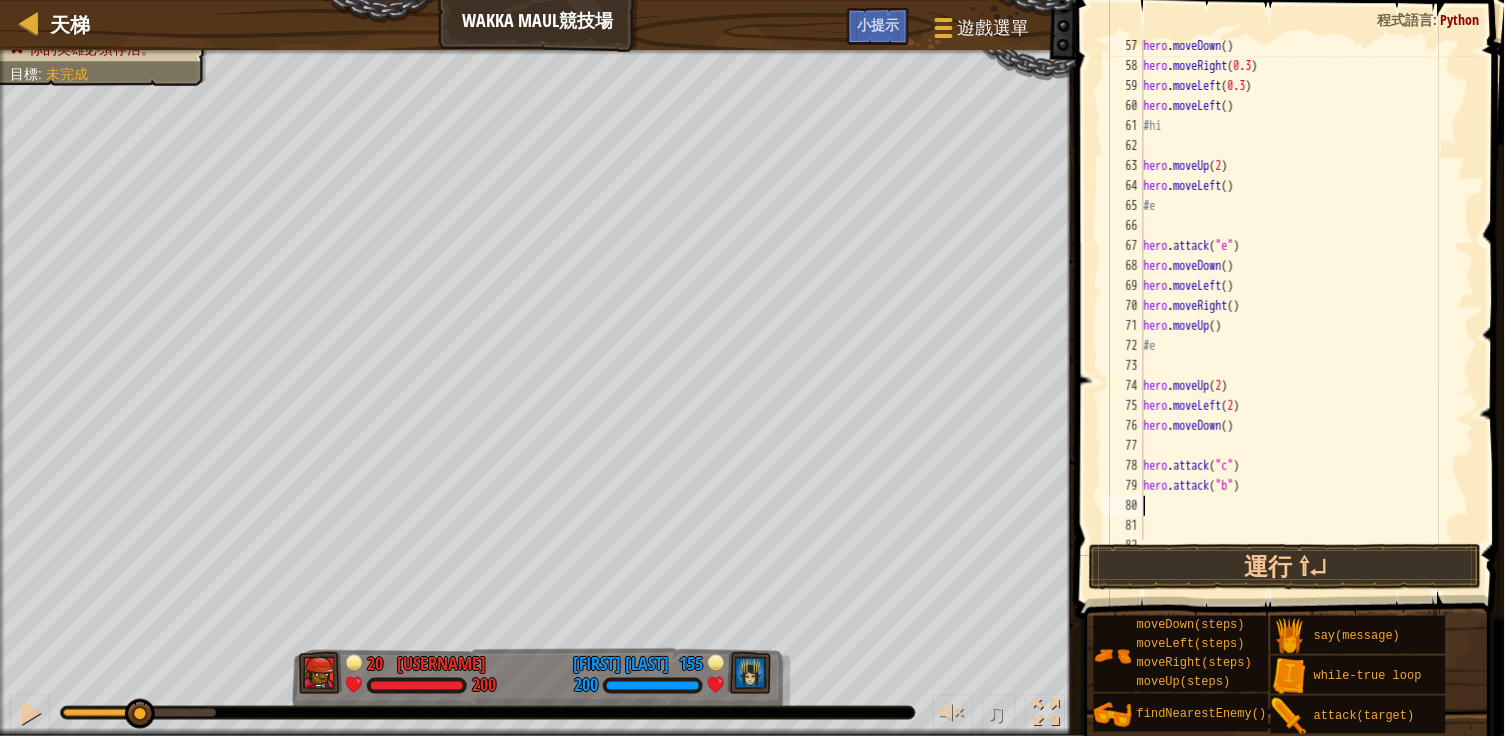 scroll, scrollTop: 1125, scrollLeft: 0, axis: vertical 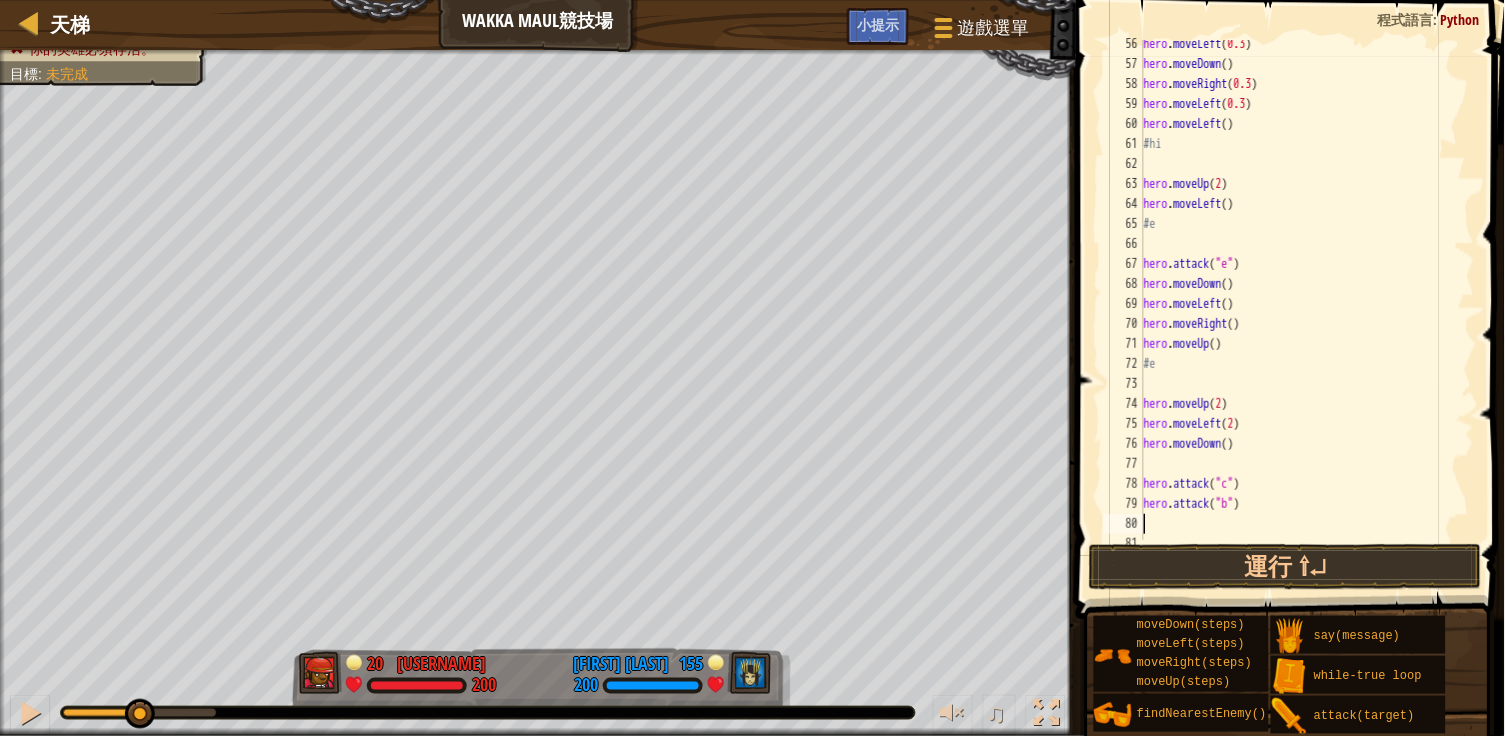 click on "hero . moveLeft ( 0.3 ) hero . moveDown ( ) hero . moveRight ( 0.3 ) hero . moveLeft ( 0.3 ) hero . moveLeft ( ) #hi hero . moveUp ( 2 ) hero . moveLeft ( ) #e hero . attack ( "e" ) hero . moveDown ( ) hero . moveLeft ( ) hero . moveRight ( ) hero . moveUp ( ) #e hero . moveUp ( 2 ) hero . moveLeft ( 2 ) hero . moveDown ( ) hero . attack ( "c" ) hero . attack ( "b" )" at bounding box center [1307, 304] 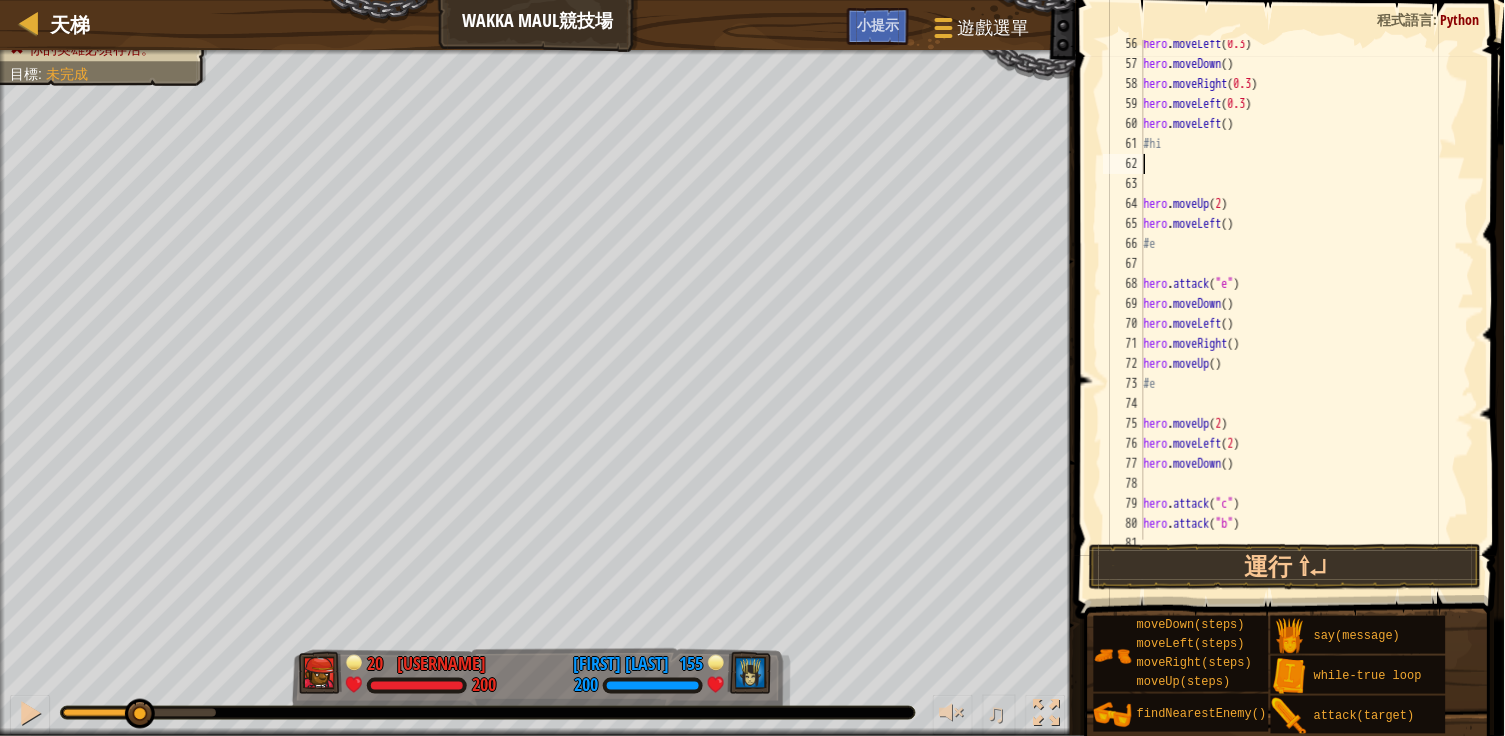 type on "s" 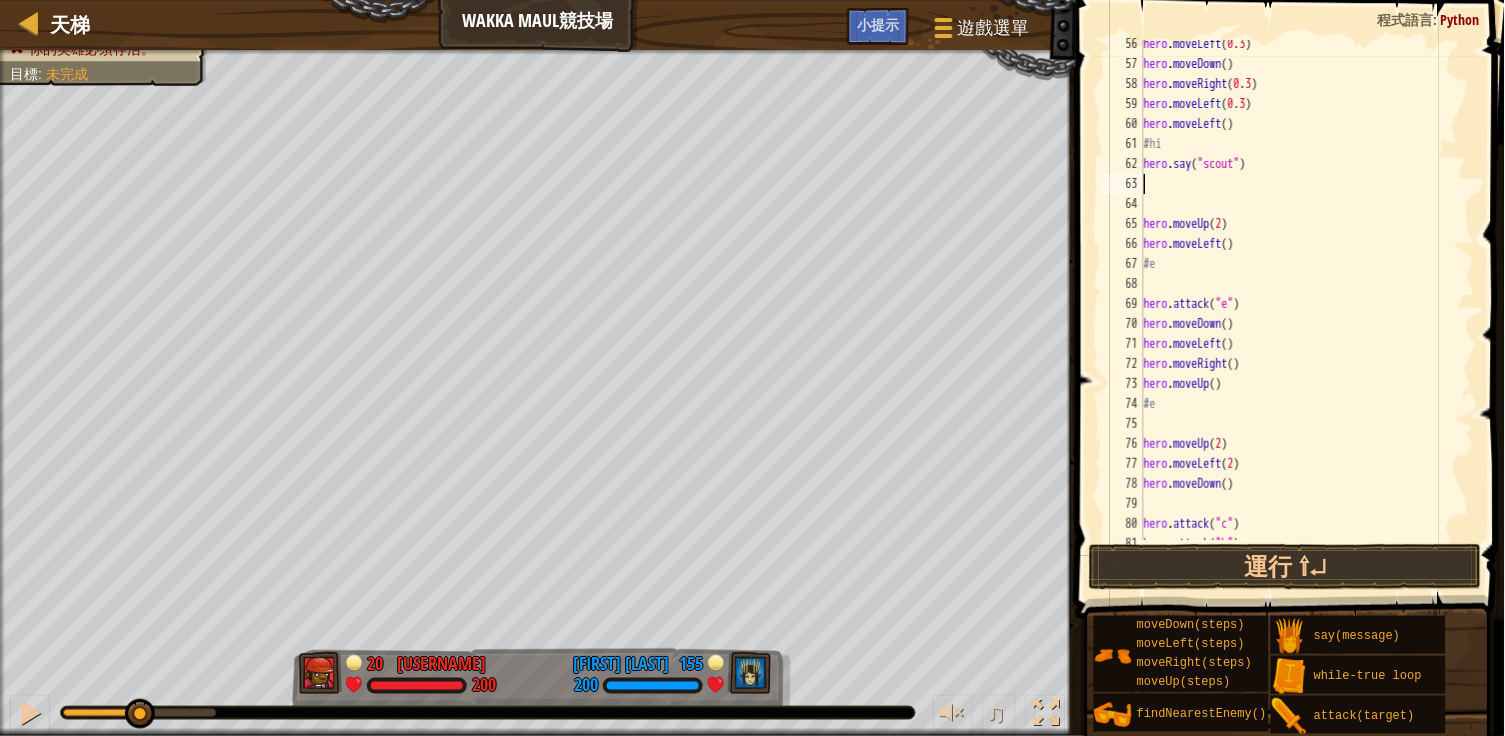 type on "s" 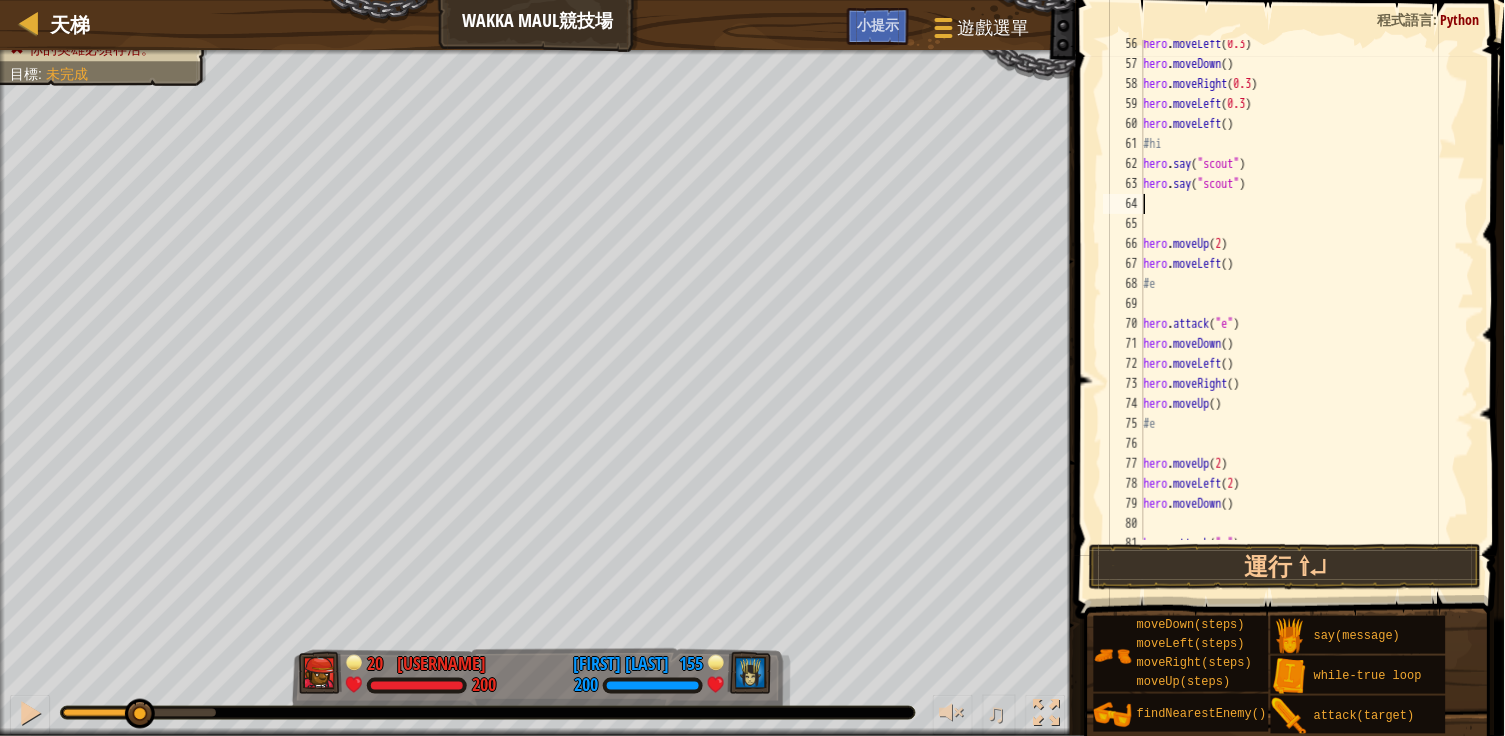 type on "s" 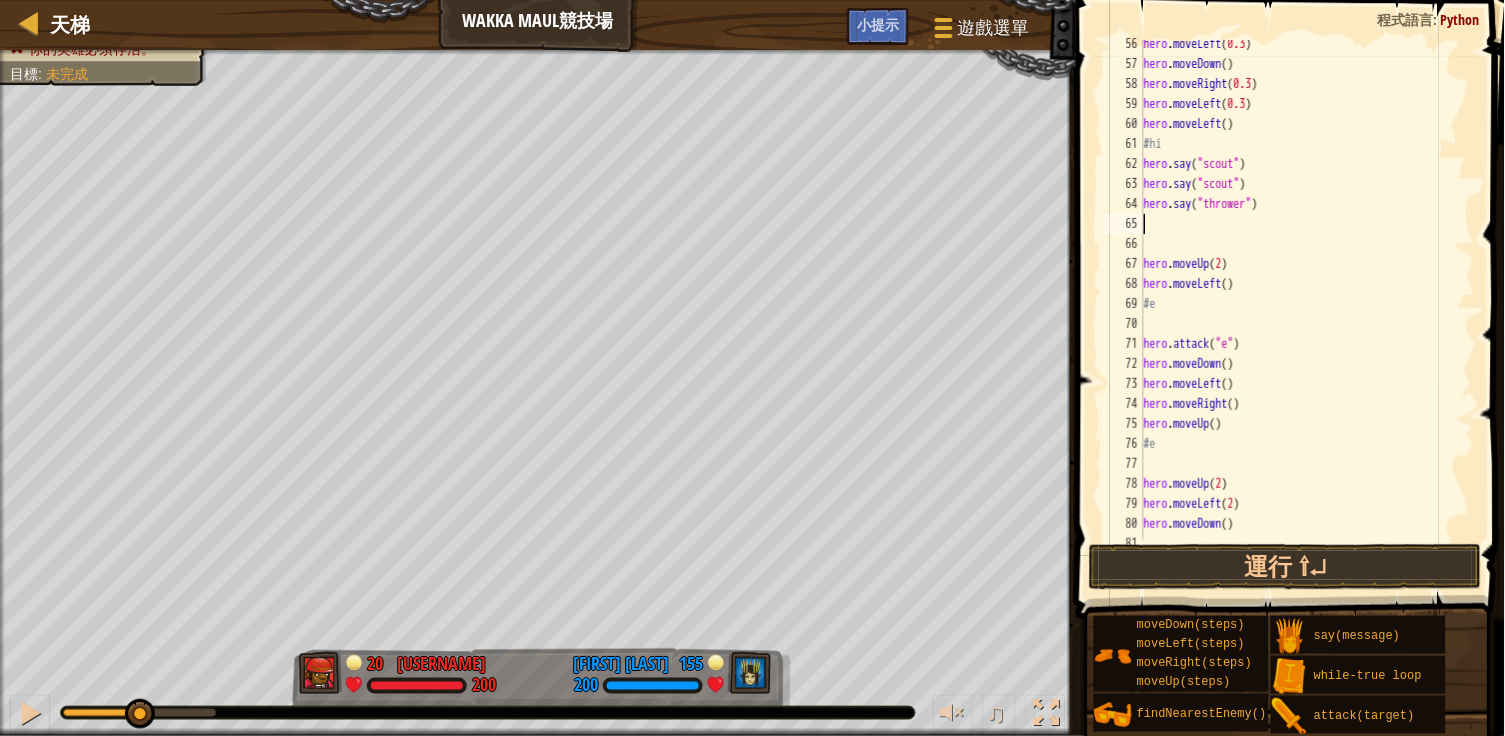 type on "s" 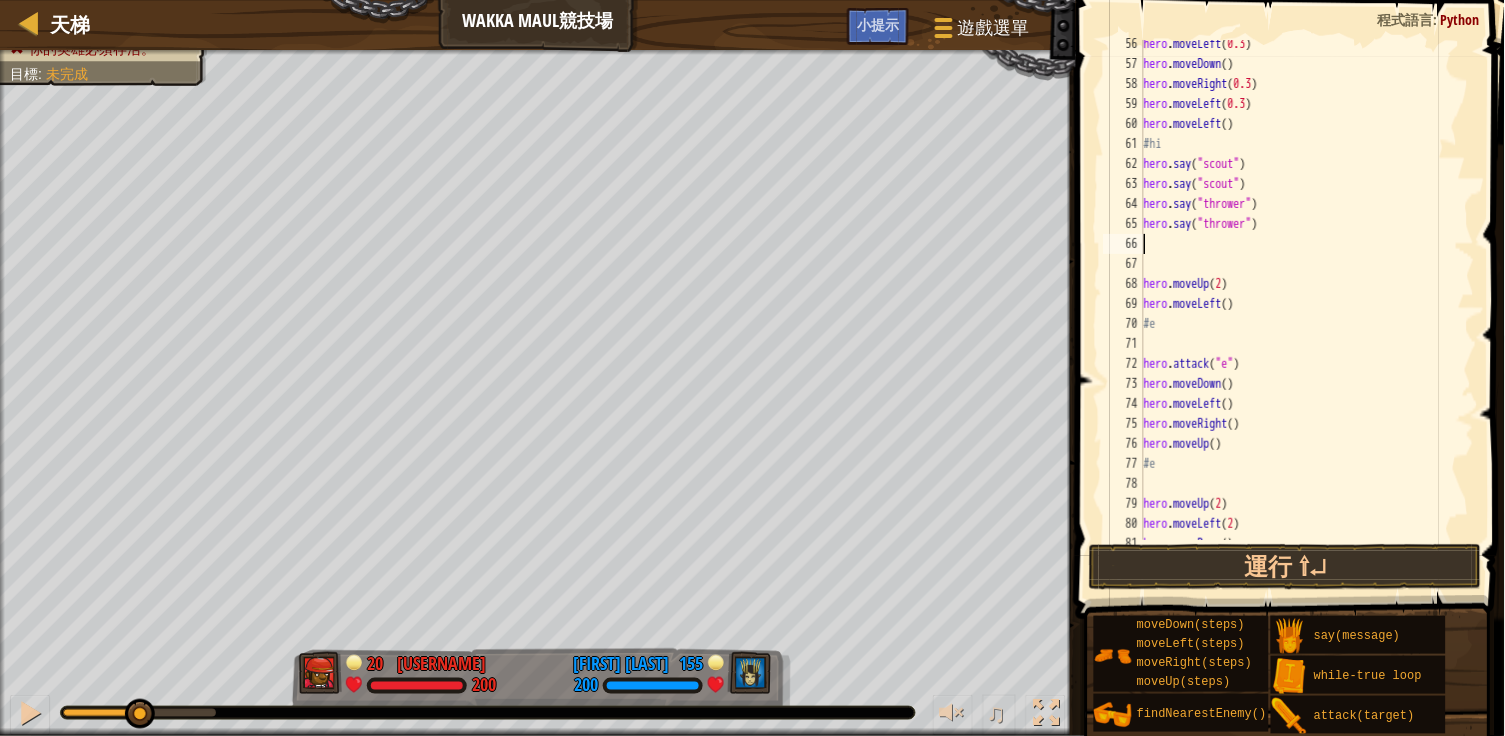 type on "s" 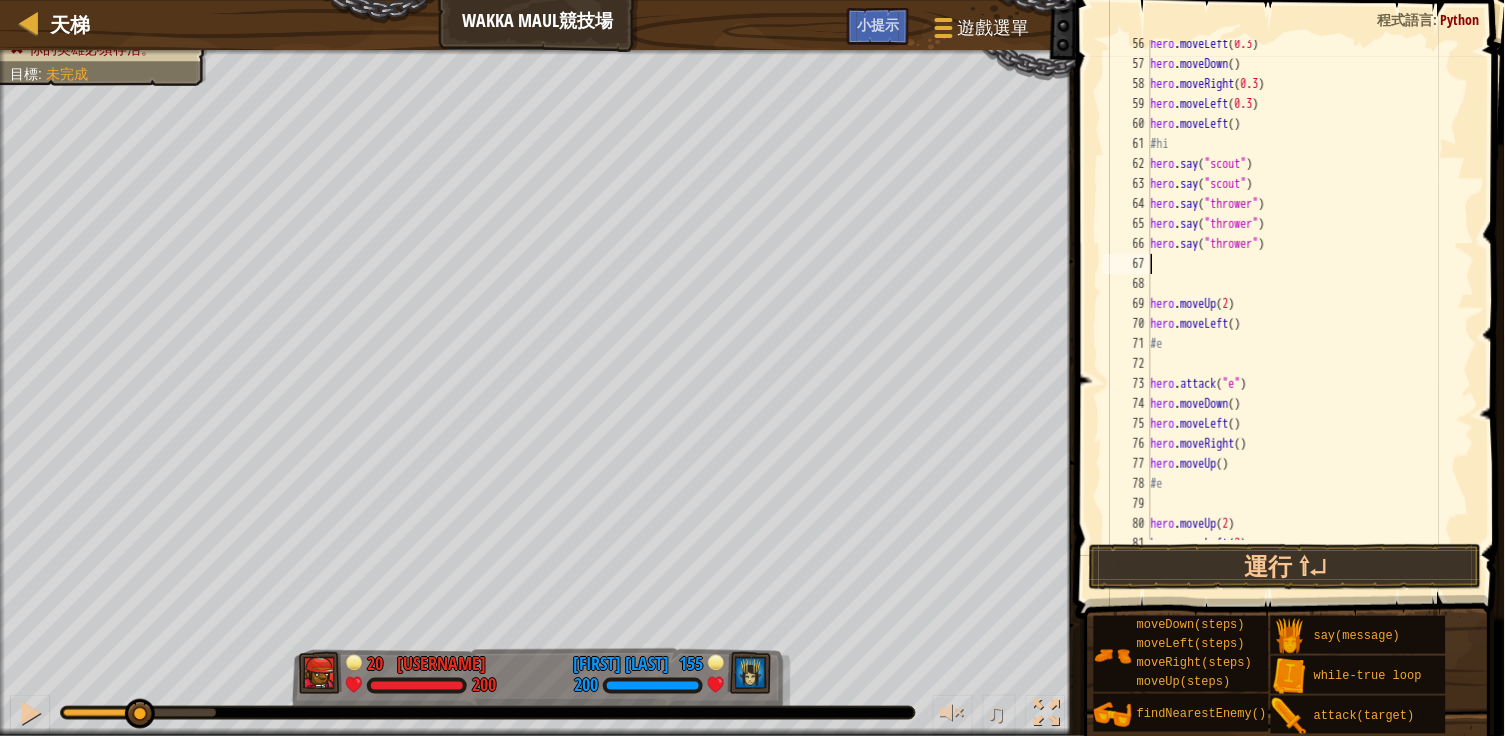 type on "s" 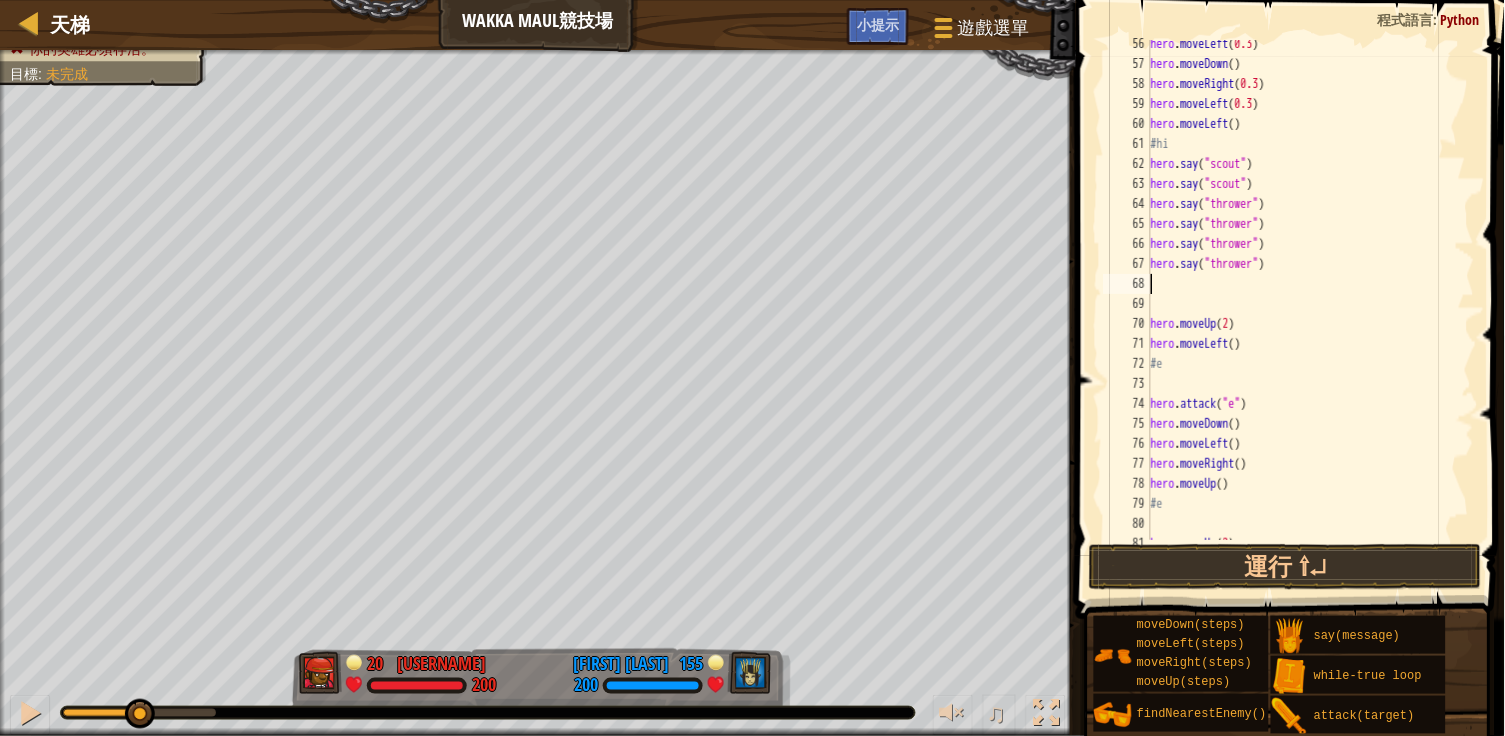 type on "s" 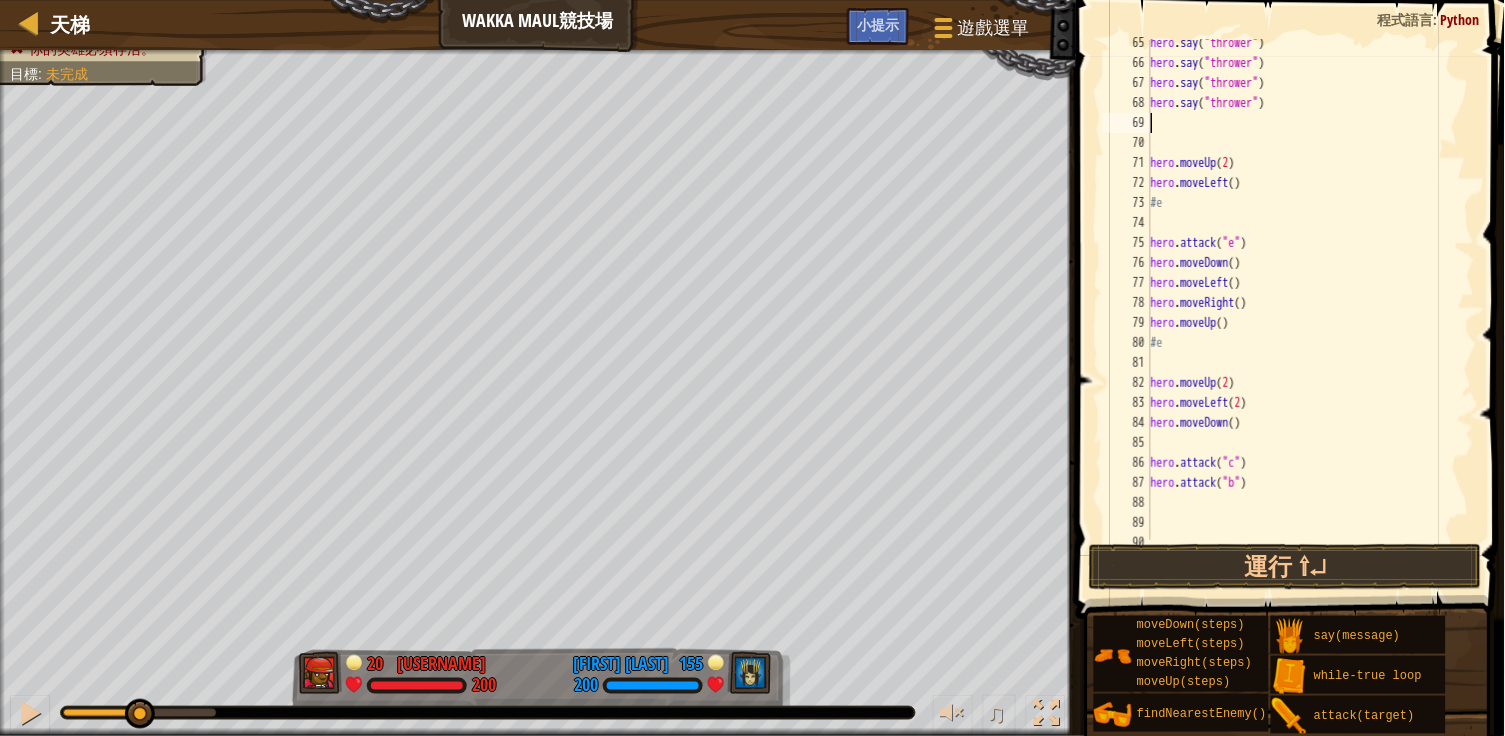 scroll, scrollTop: 1305, scrollLeft: 0, axis: vertical 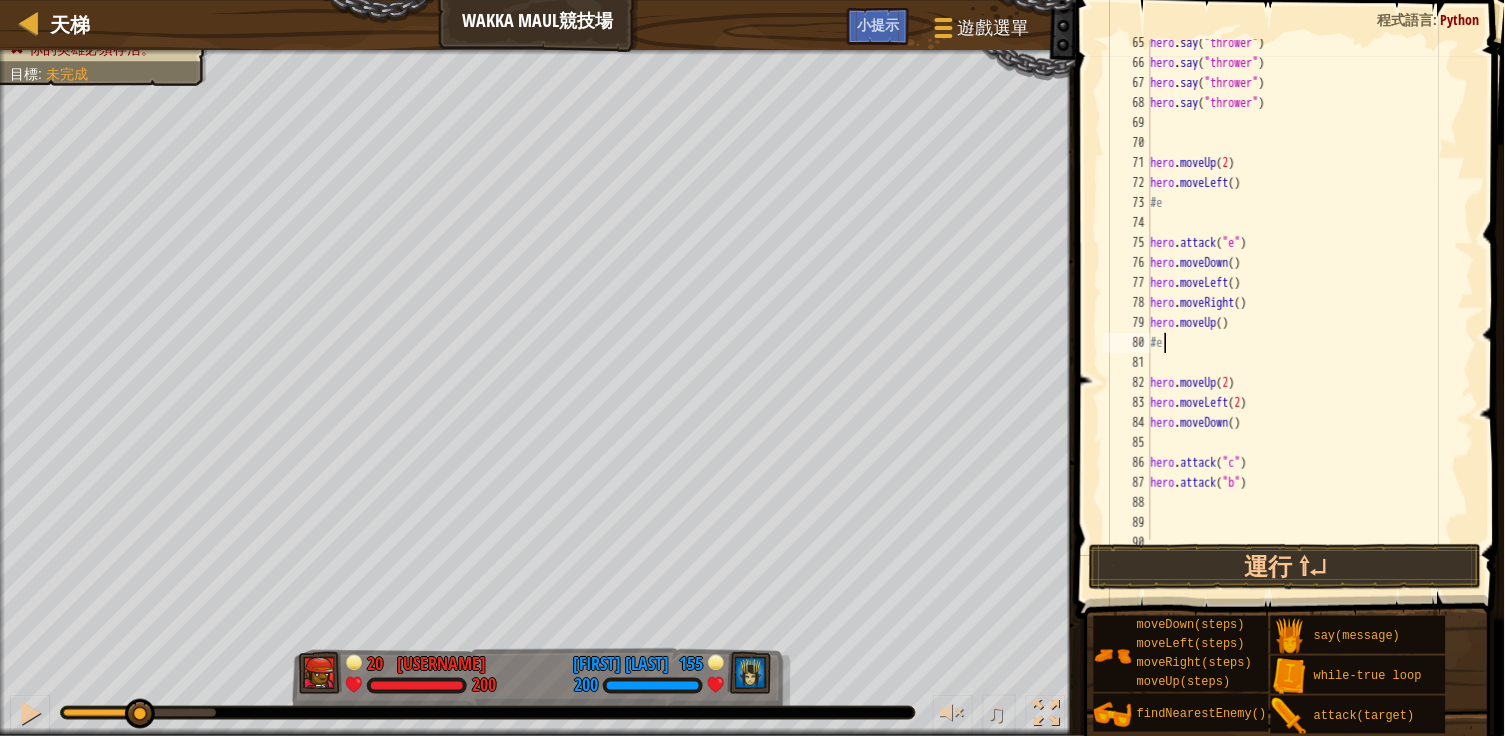 click on "hero . say ( "thrower" ) hero . say ( "thrower" ) hero . say ( "thrower" ) hero . say ( "thrower" ) hero . moveUp ( 2 ) hero . moveLeft ( ) #e hero . attack ( "e" ) hero . moveDown ( ) hero . moveLeft ( ) hero . moveRight ( ) hero . moveUp ( ) #e hero . moveUp ( 2 ) hero . moveLeft ( 2 ) hero . moveDown ( ) hero . attack ( "c" ) hero . attack ( "b" )" at bounding box center [1311, 303] 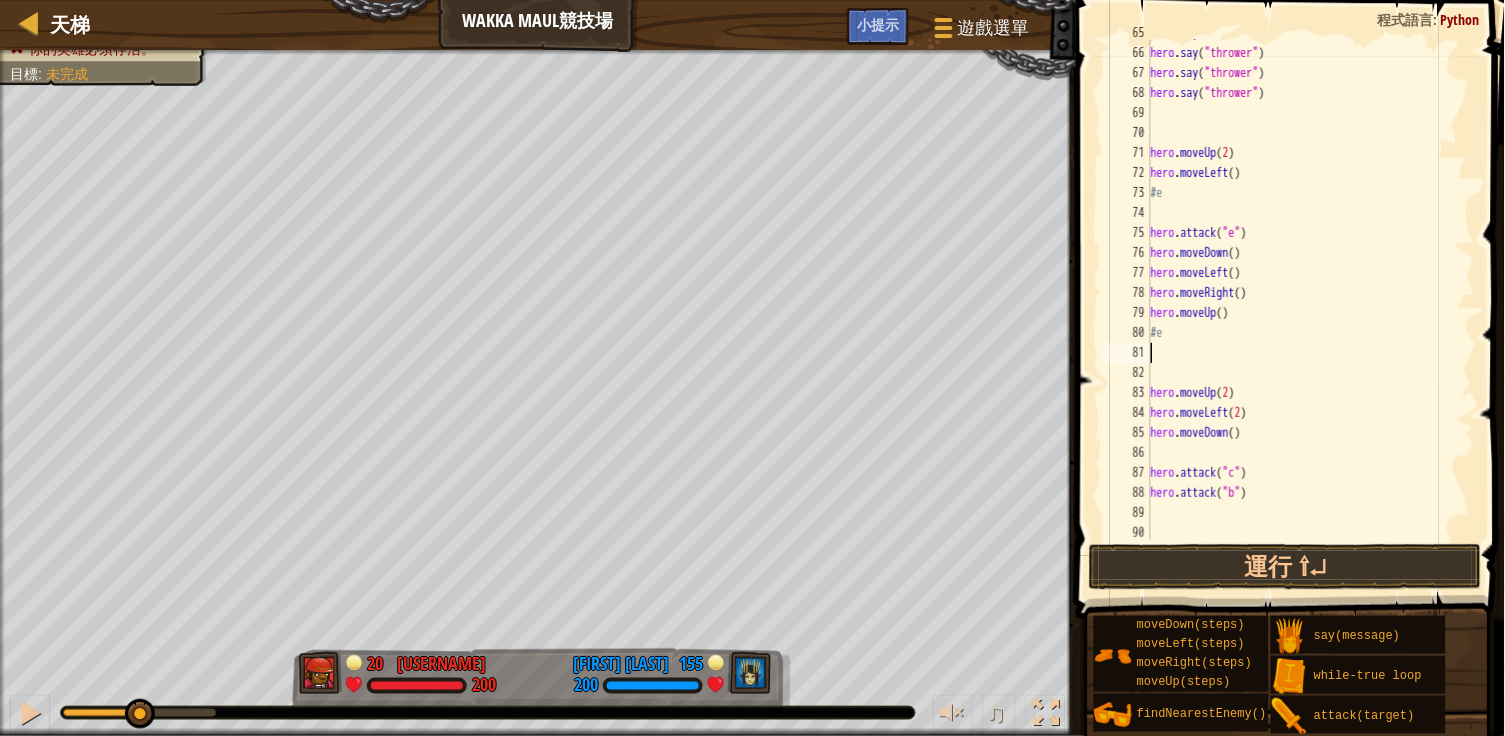 scroll, scrollTop: 1361, scrollLeft: 0, axis: vertical 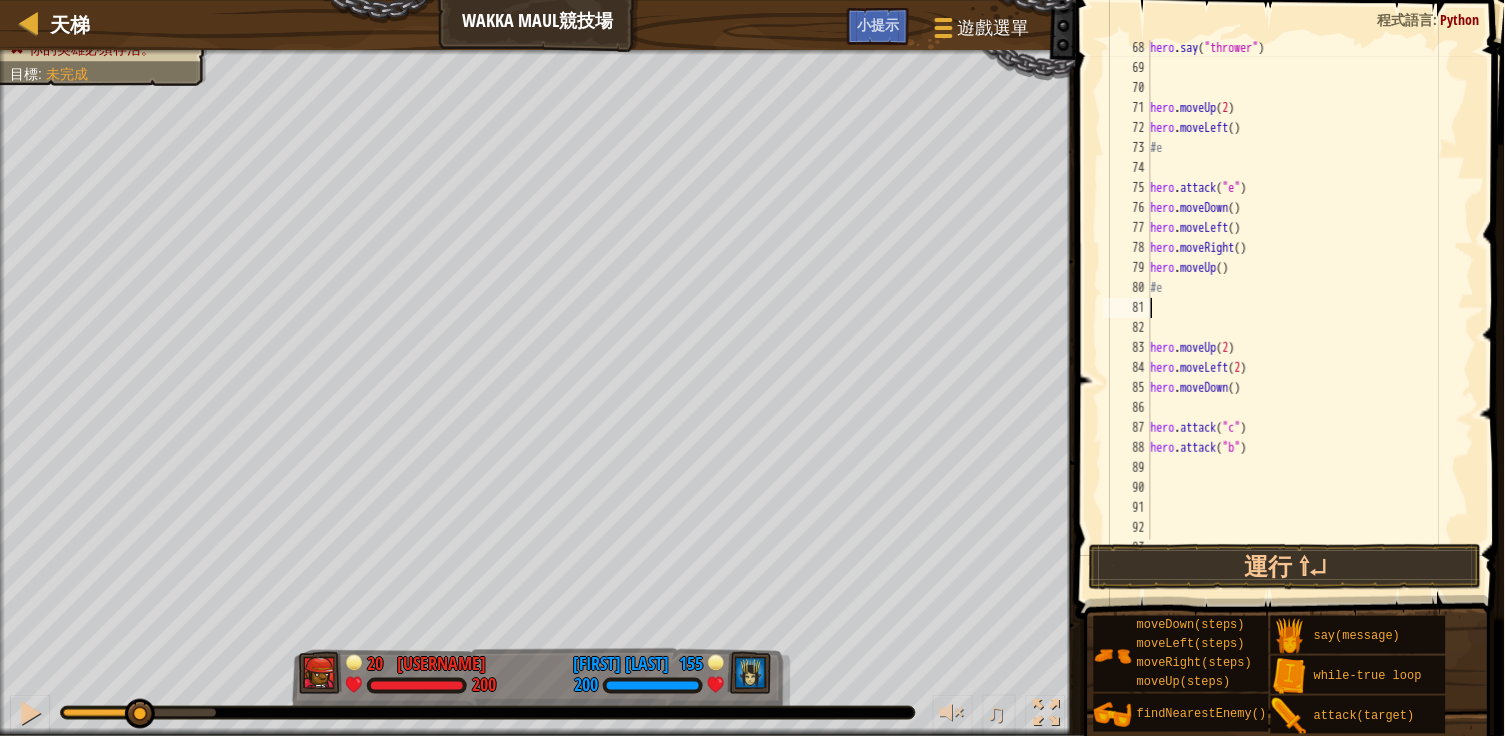 type on "a" 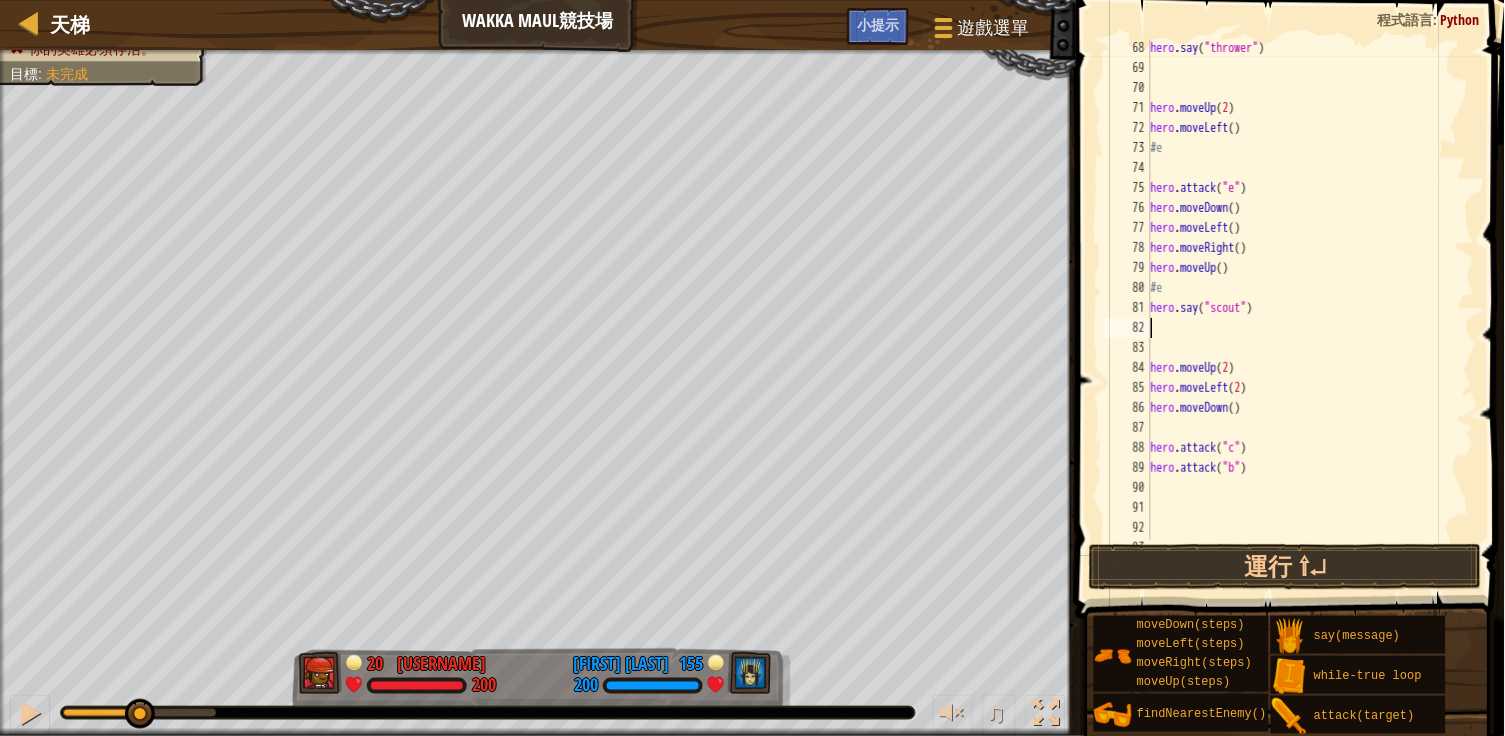 type on "a" 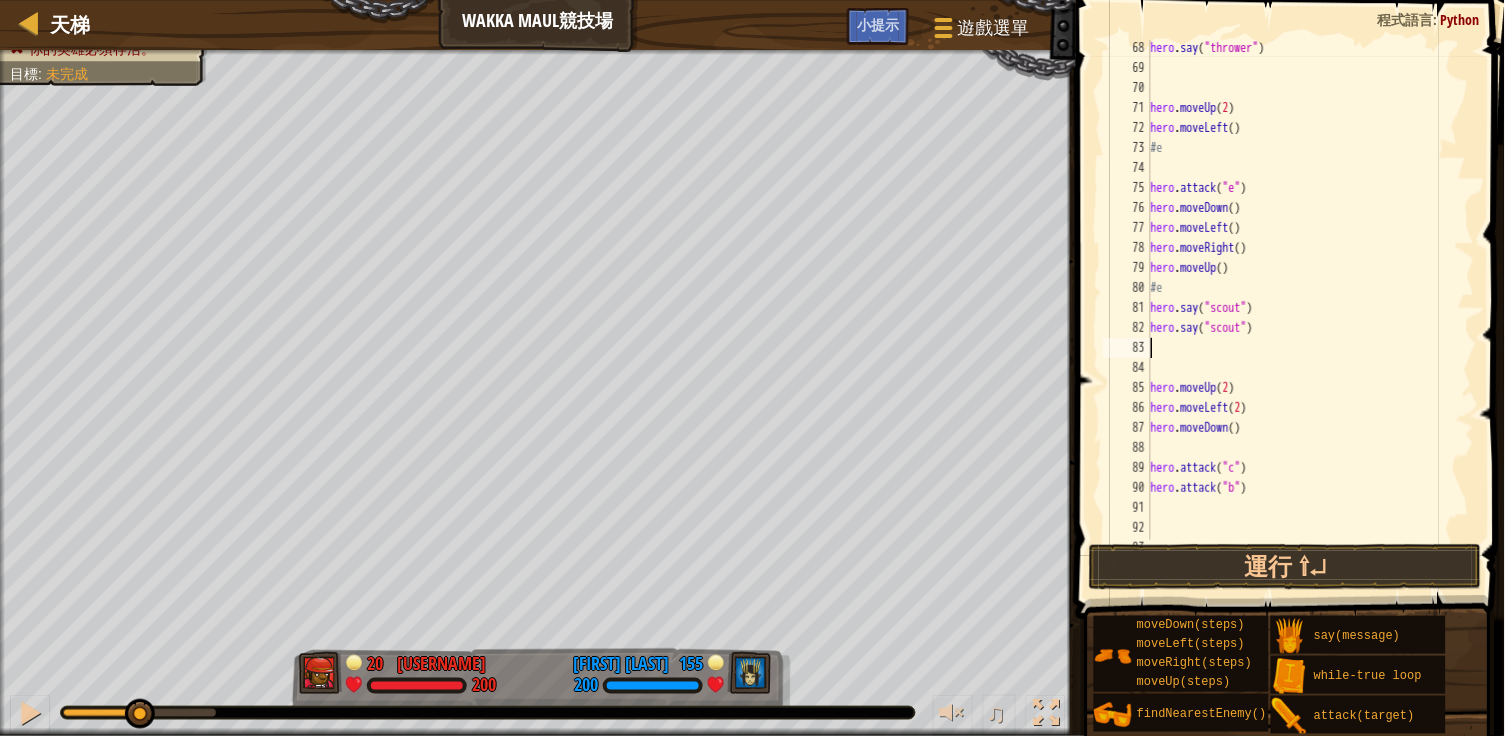type on "s" 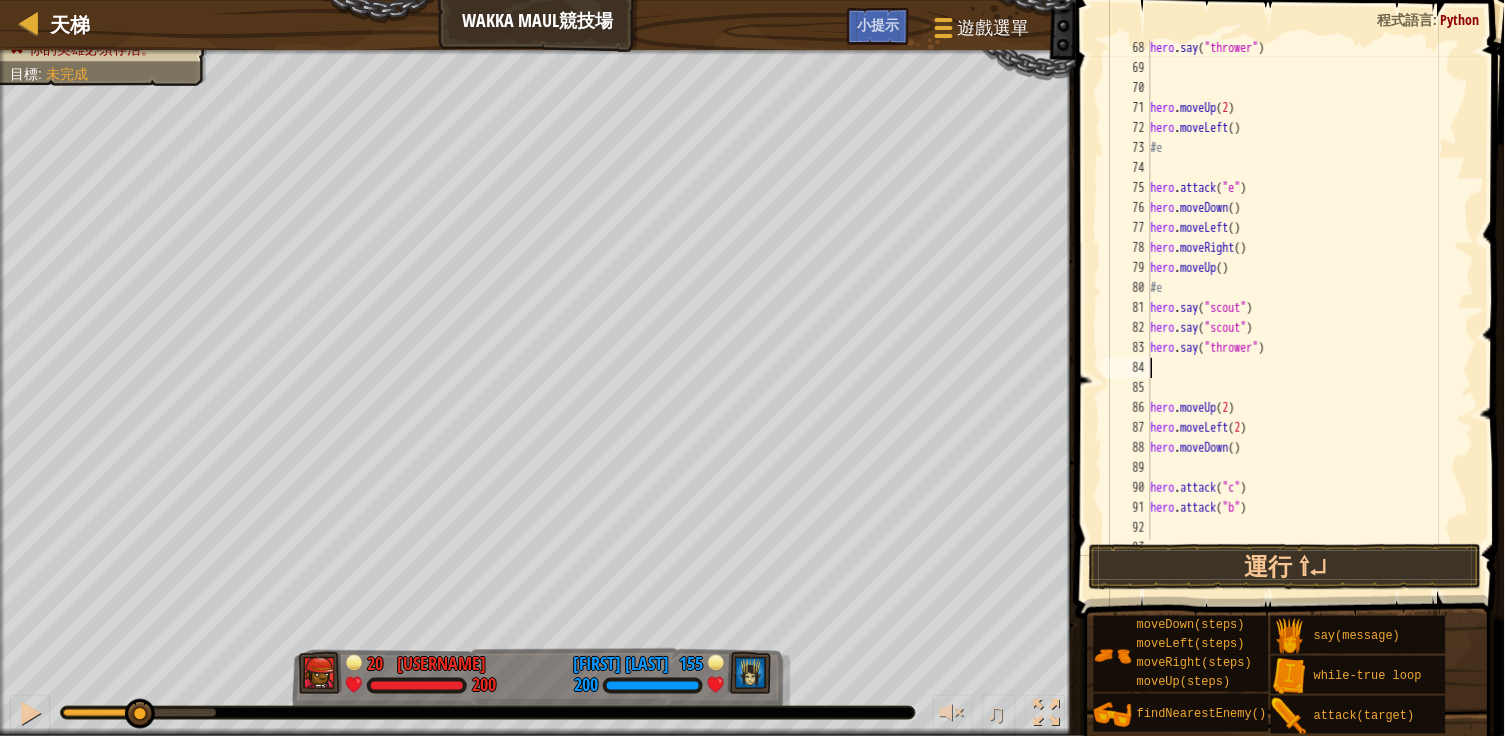 type on "s" 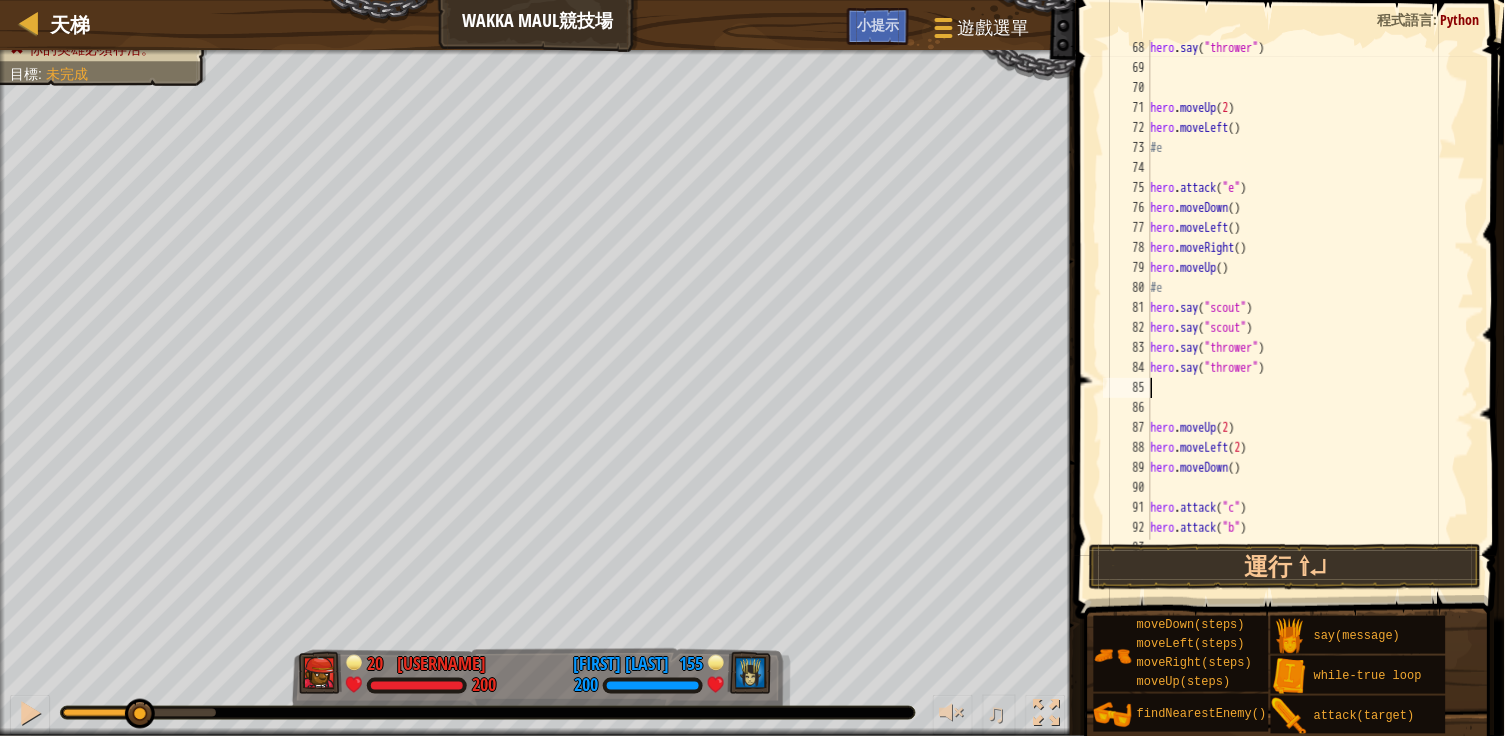 type on "s" 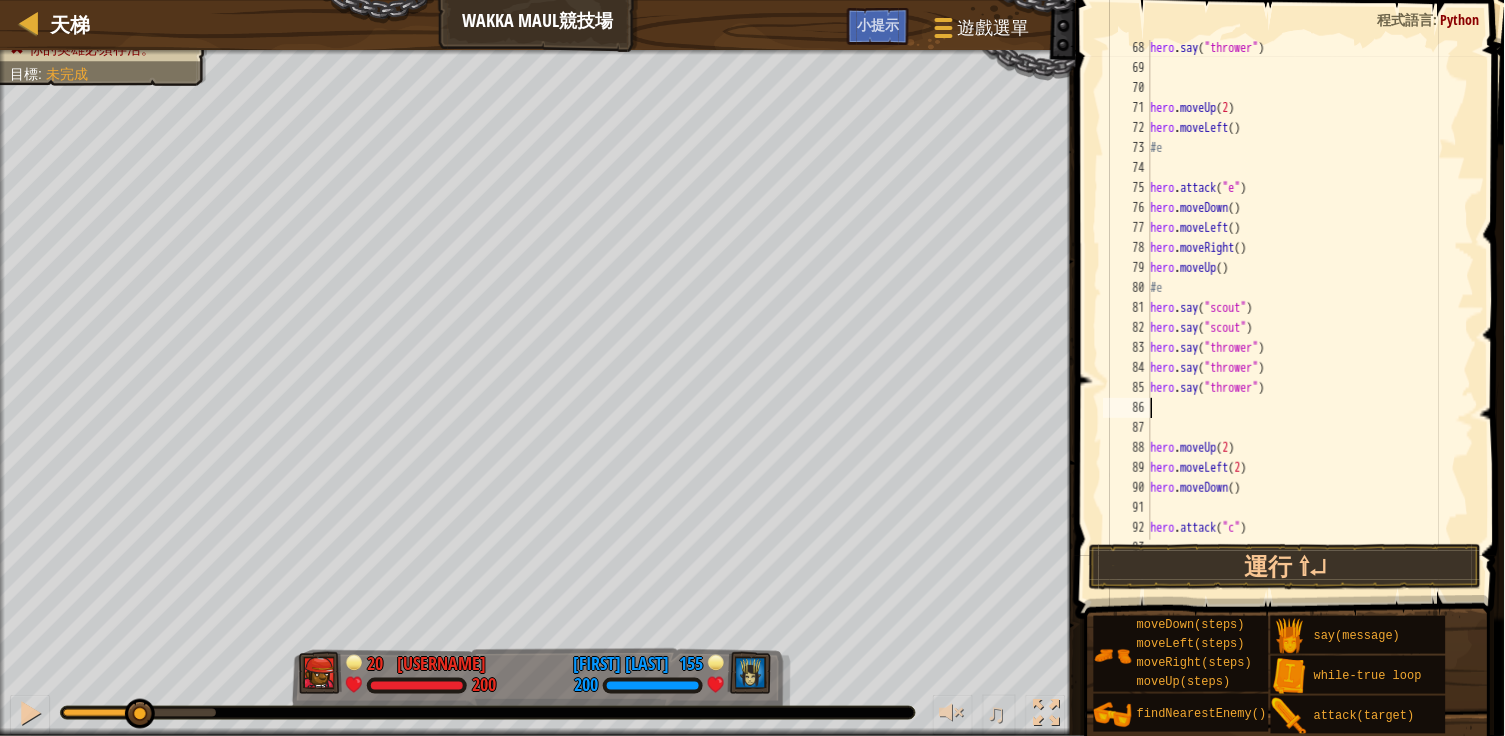 type on "s" 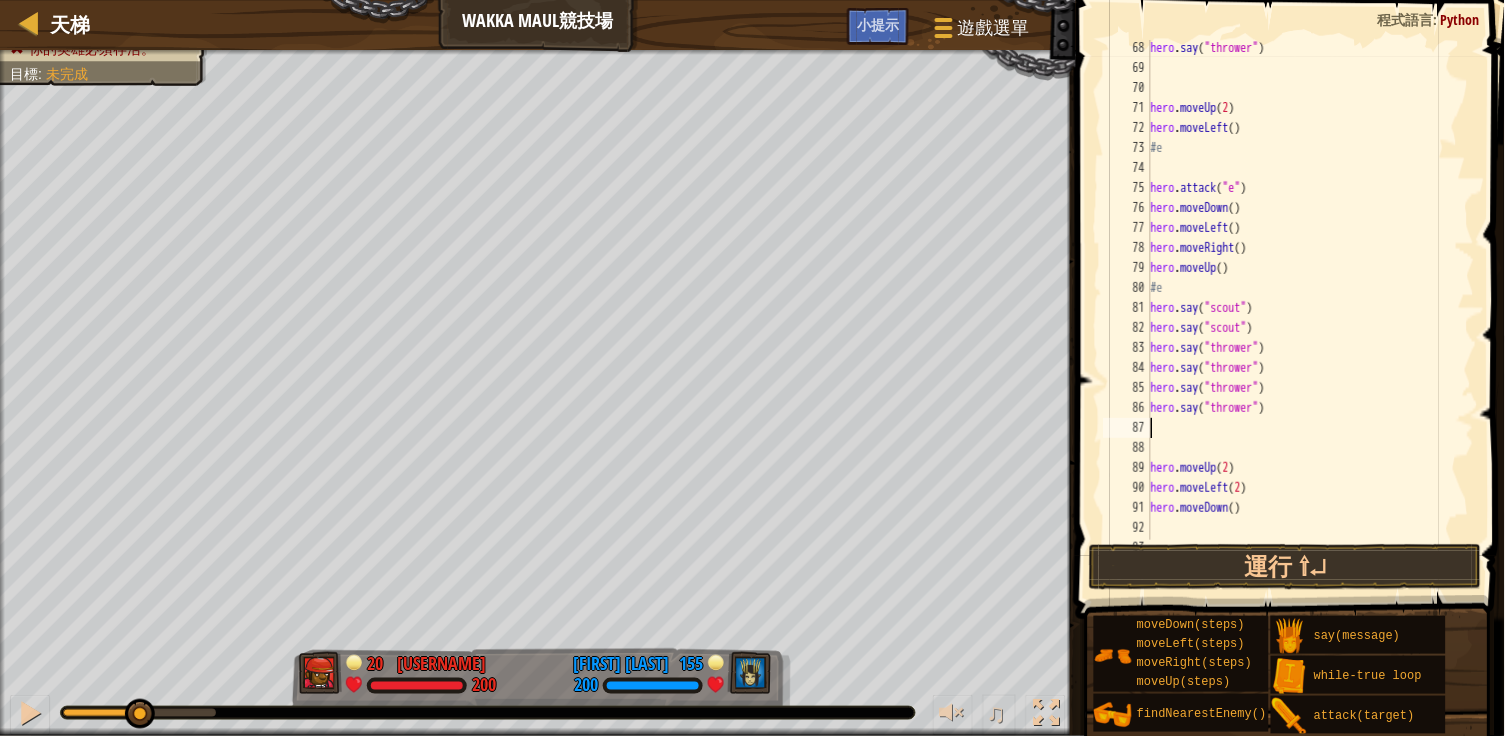 type on "s" 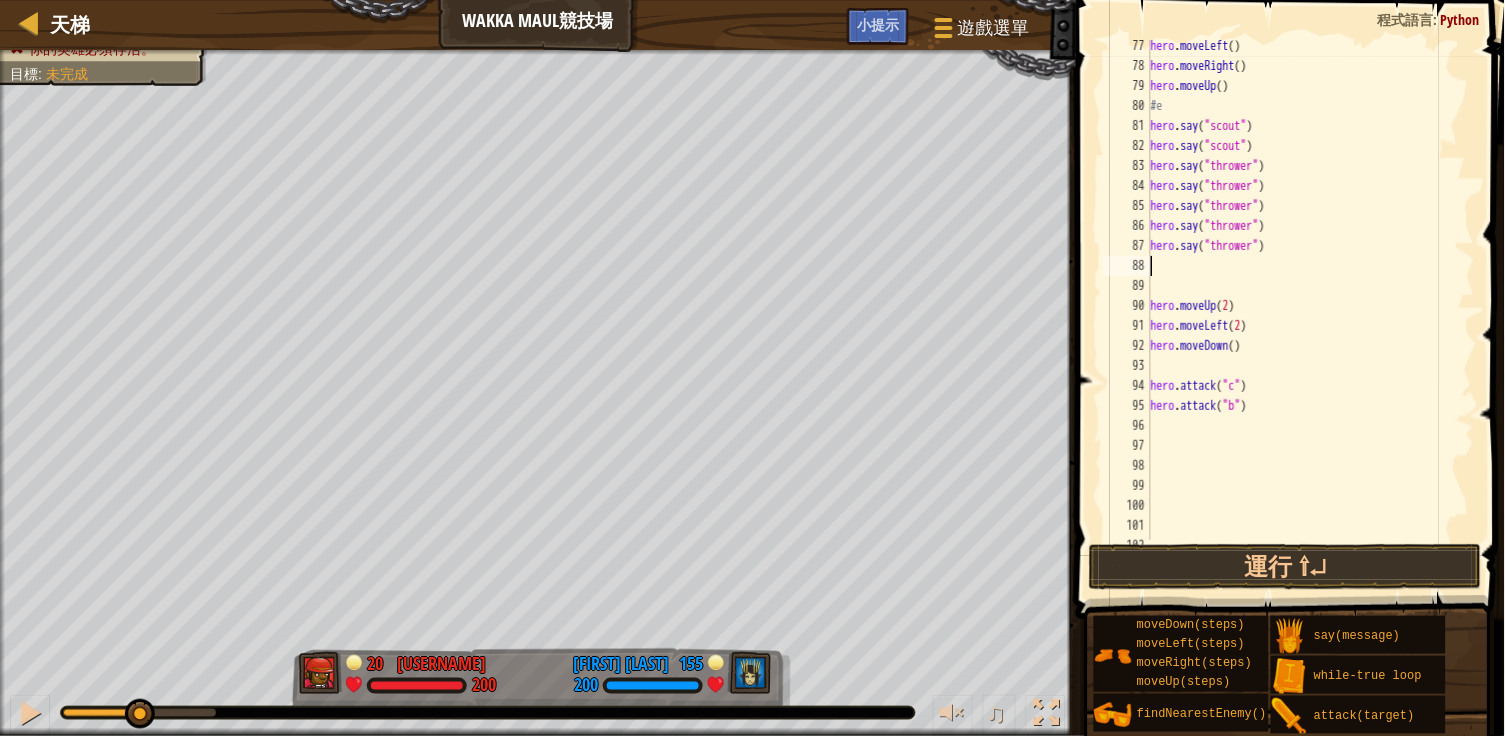 scroll, scrollTop: 1543, scrollLeft: 0, axis: vertical 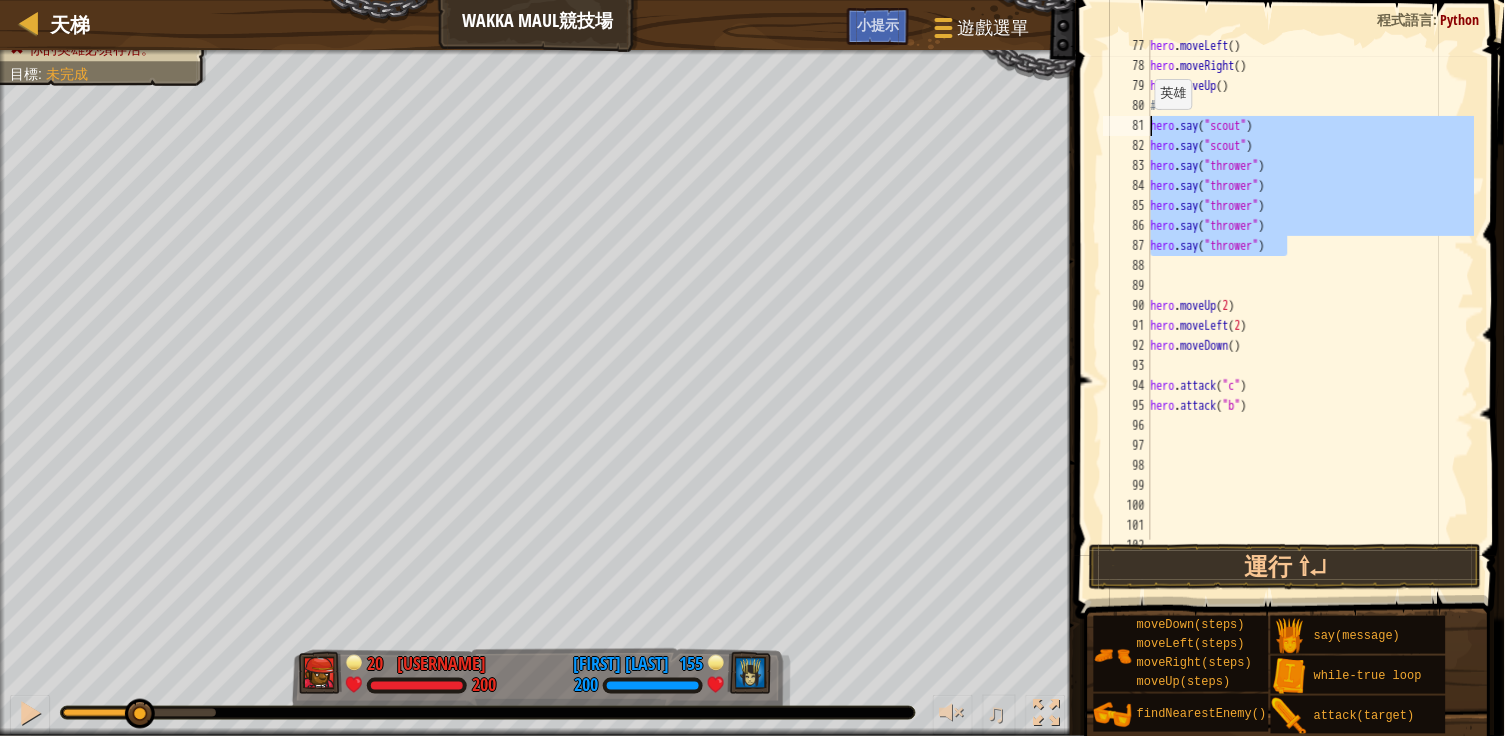drag, startPoint x: 1314, startPoint y: 239, endPoint x: 1154, endPoint y: 125, distance: 196.45865 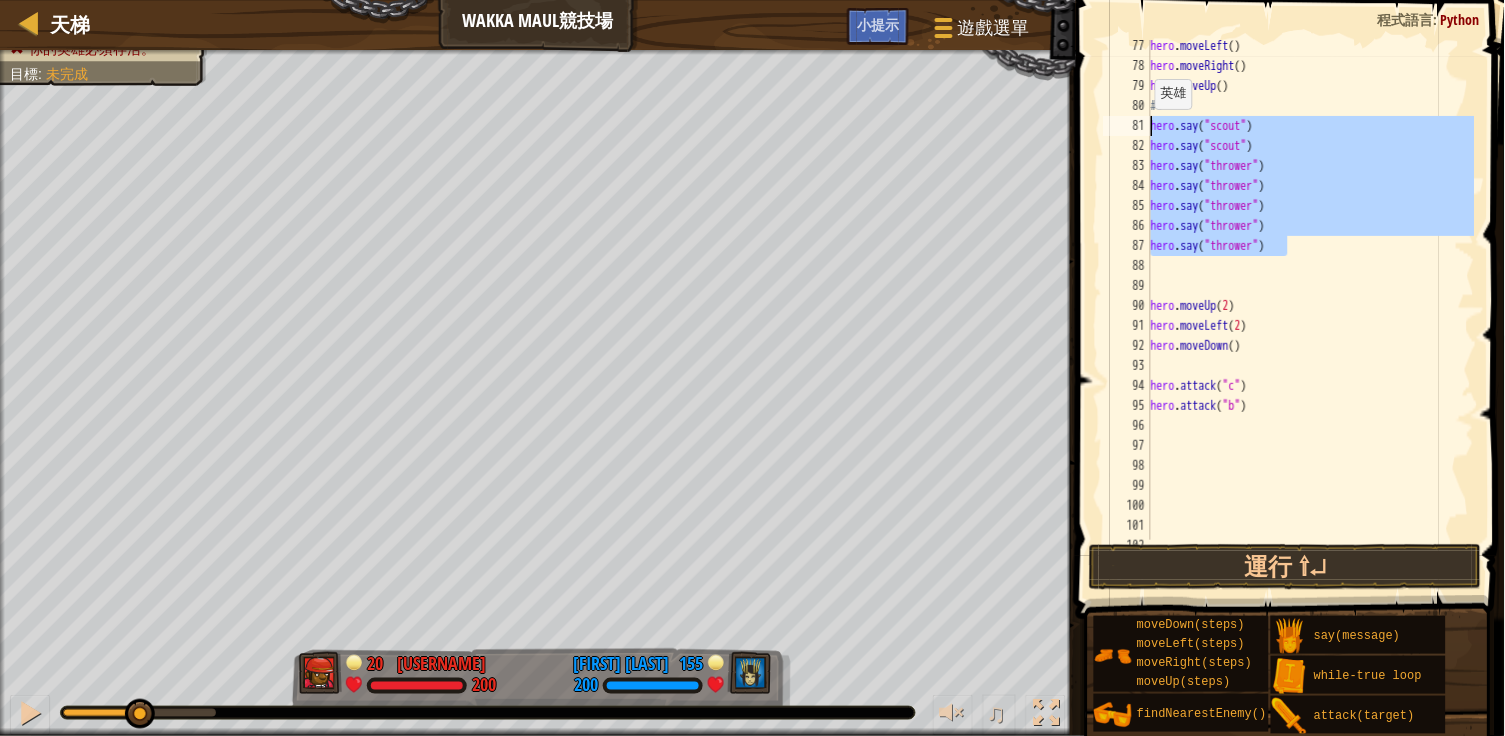 click on "hero . moveLeft ( ) hero . moveRight ( ) hero . moveUp ( ) #e hero . say ( "scout" ) hero . say ( "scout" ) hero . say ( "thrower" ) hero . say ( "thrower" ) hero . say ( "thrower" ) hero . say ( "thrower" ) hero . say ( "thrower" ) hero . moveUp ( 2 ) hero . moveLeft ( 2 ) hero . moveDown ( ) hero . attack ( "c" ) hero . attack ( "b" )" at bounding box center (1311, 306) 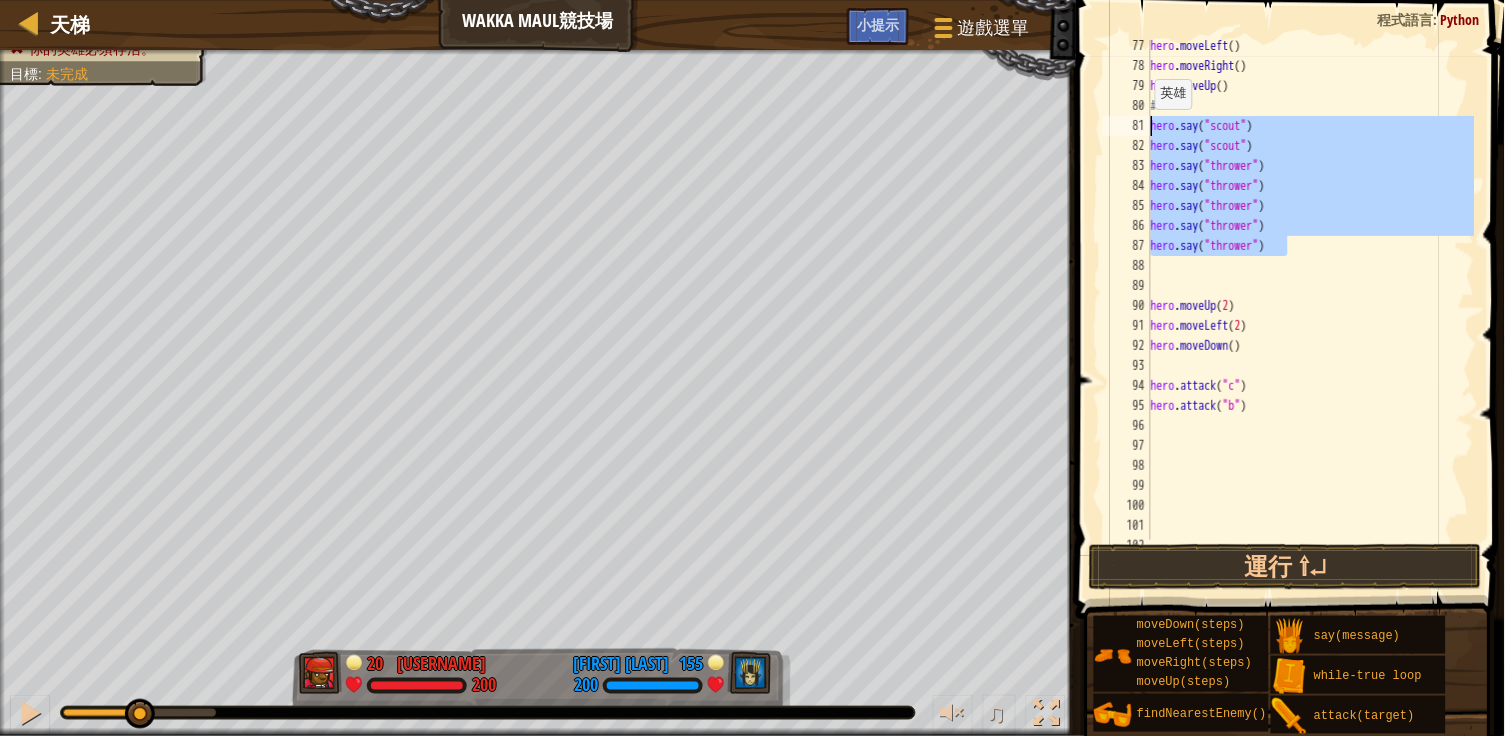 type on "hero.say("scout")
hero.say("scout")" 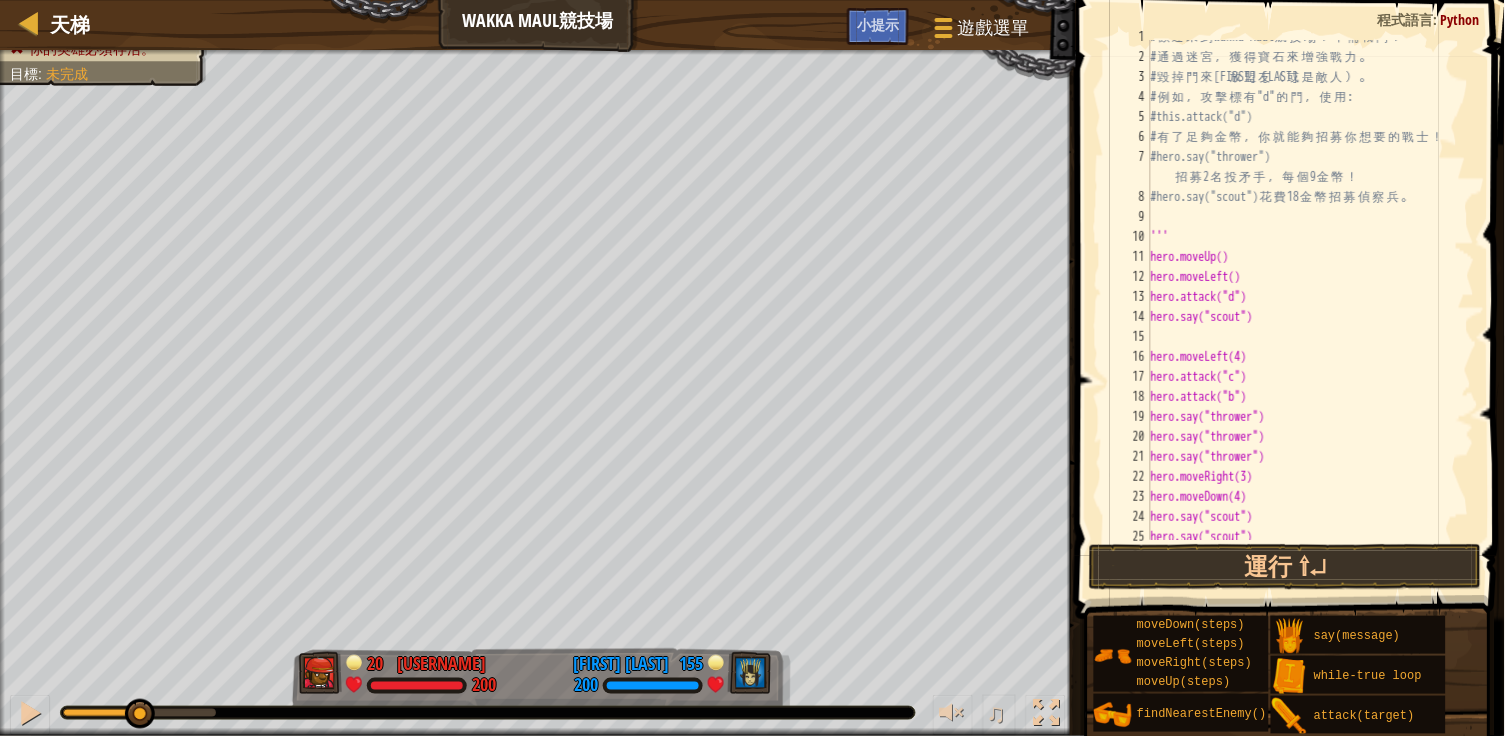 scroll, scrollTop: 12, scrollLeft: 0, axis: vertical 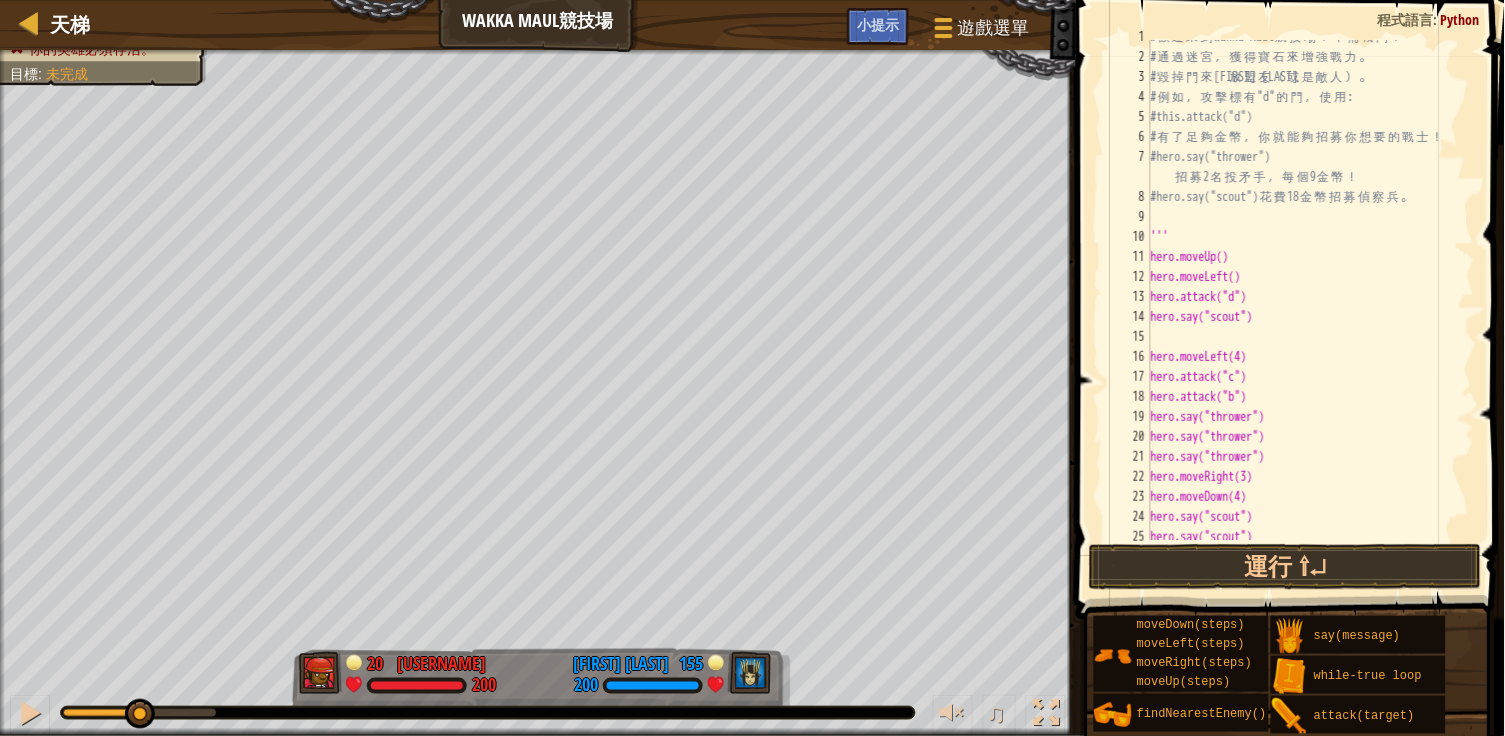 click on "#  歡 迎 來 到 Wakka Maul 競 技 場 ！ 準 備 戰 鬥 ！ #  通 過 迷 宮 ， 獲 得 寶 石 來 增 強 戰 力 。 #  毀 掉 門 來 釋 放 盟 友 （ 或 是 敵 人 ） 。 #  例 如 ， 攻 擊 標 有 "d" 的 門 ， 使 用 : #this.attack("d") #  有 了 足 夠 金 幣 ， 你 就 能 夠 招 募 你 想 要 的 戰 士 ！ #hero.say("thrower")       招 募 2 名 投 矛 手 ， 每 個 9 金 幣 ！ #hero.say("scout")  花 費 18 金 幣 招 募 偵 察 兵 。 ''' hero.moveUp() hero.moveLeft() hero.attack("d") hero.say("scout") hero.moveLeft(4) hero.attack("c") hero.attack("b") hero.say("thrower") hero.say("thrower") hero.say("thrower") hero.moveRight(3) hero.moveDown(4) hero.say("scout") hero.say("scout")" at bounding box center [1311, 297] 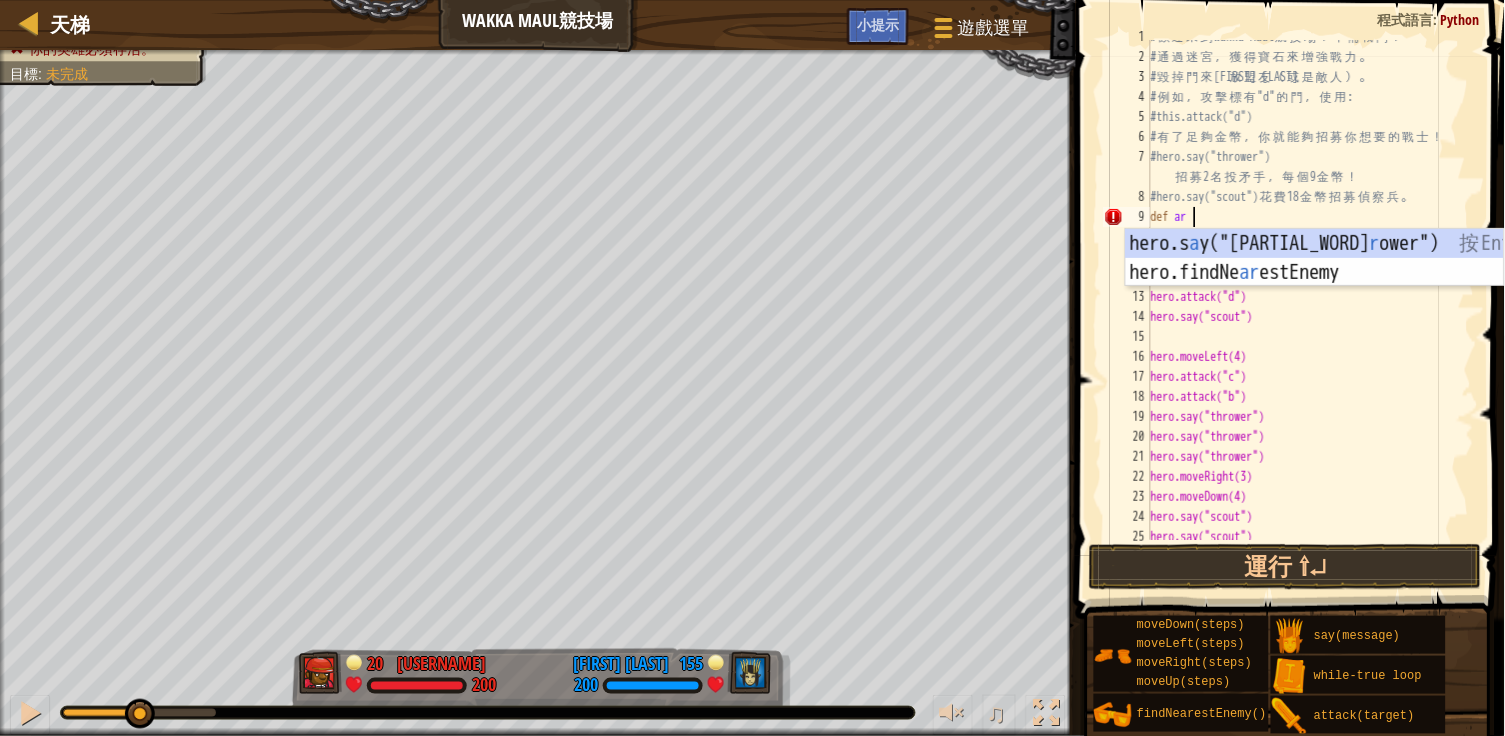 scroll, scrollTop: 9, scrollLeft: 1, axis: both 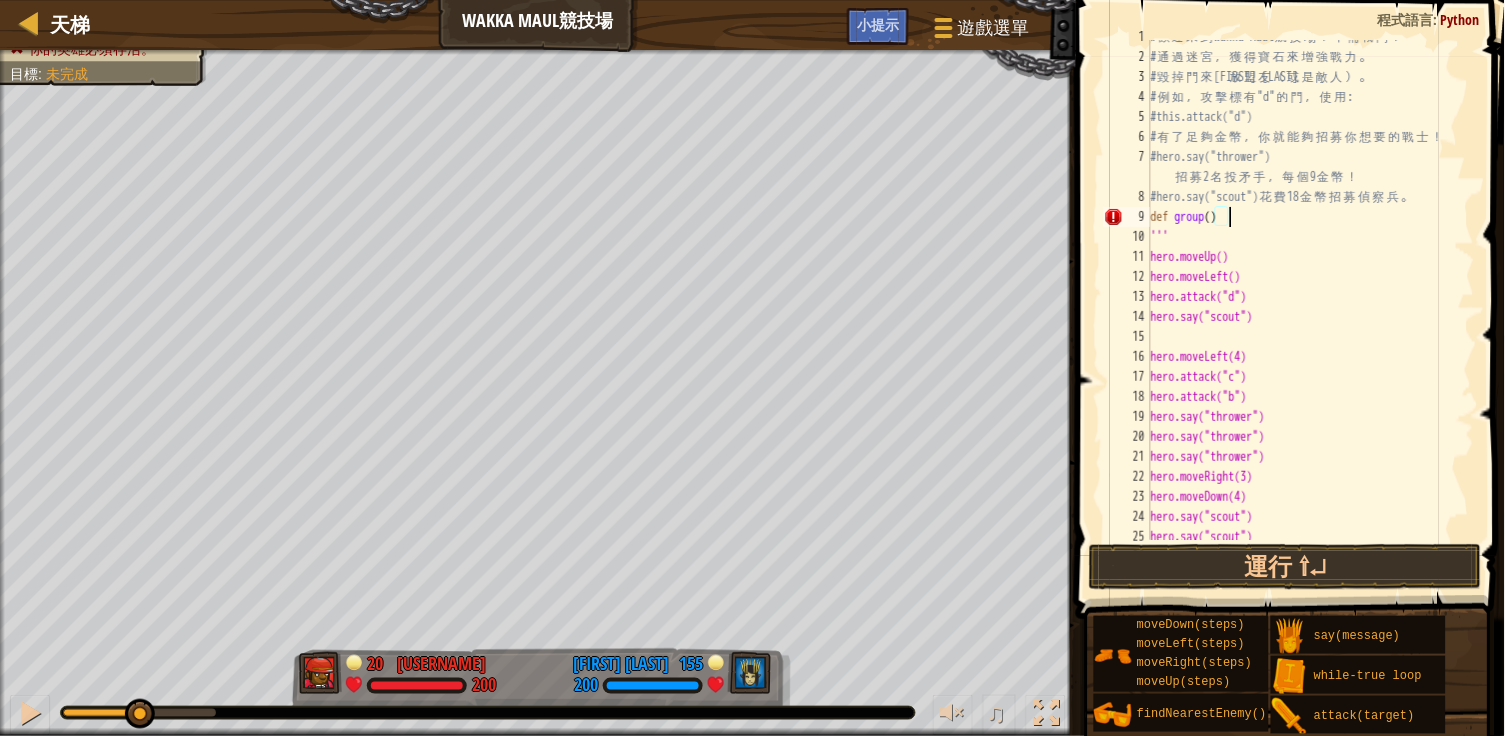type on "def group():" 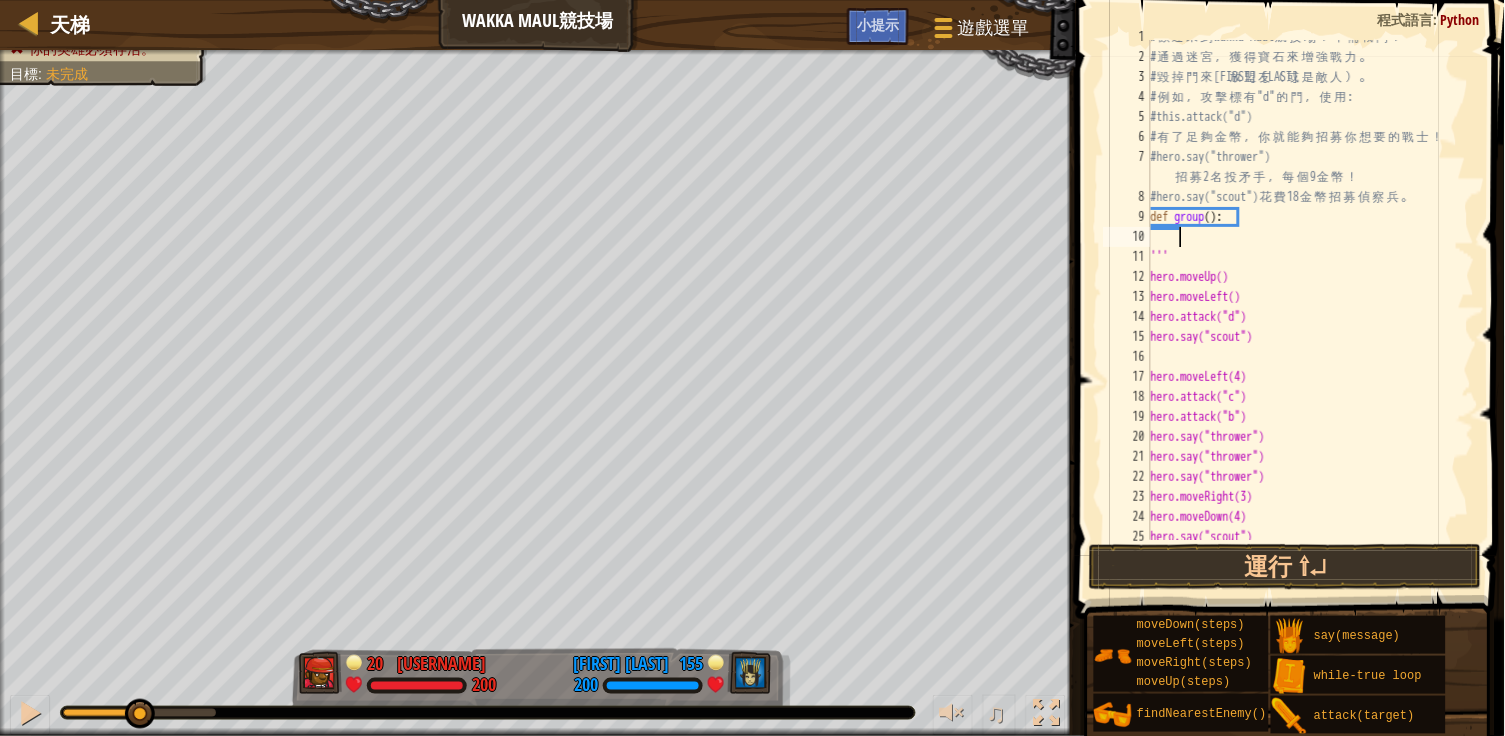 scroll, scrollTop: 9, scrollLeft: 1, axis: both 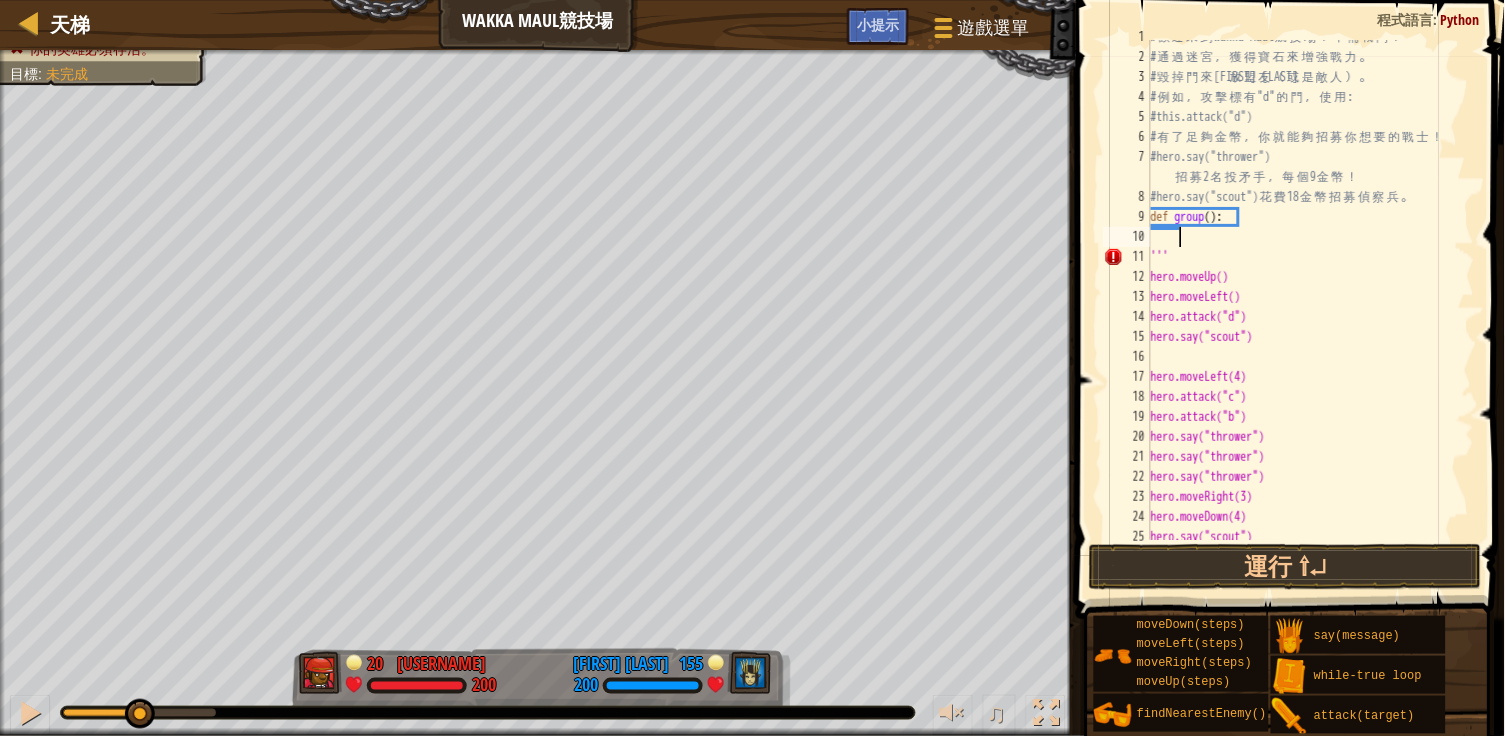 paste on "hero.say("thrower")" 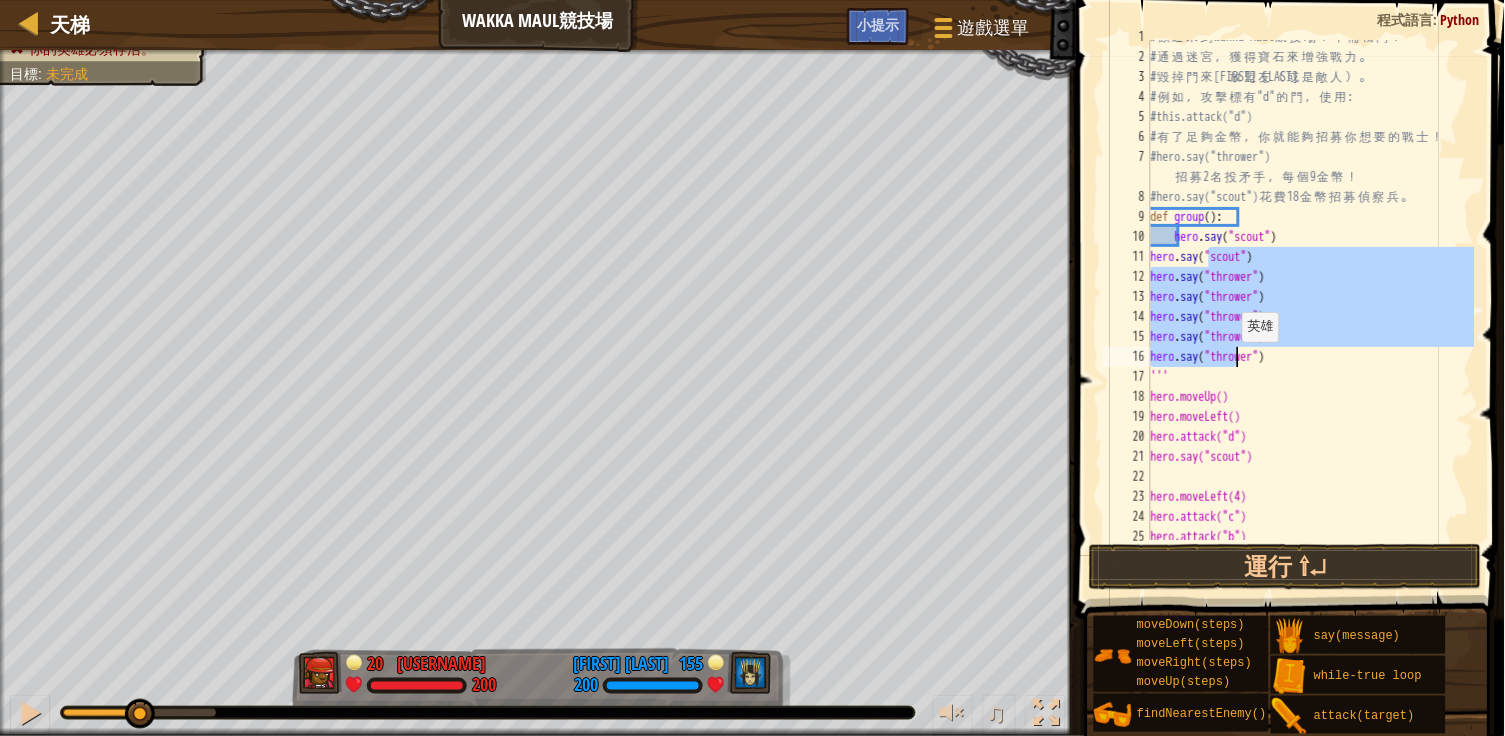 drag, startPoint x: 1212, startPoint y: 254, endPoint x: 1239, endPoint y: 349, distance: 98.762344 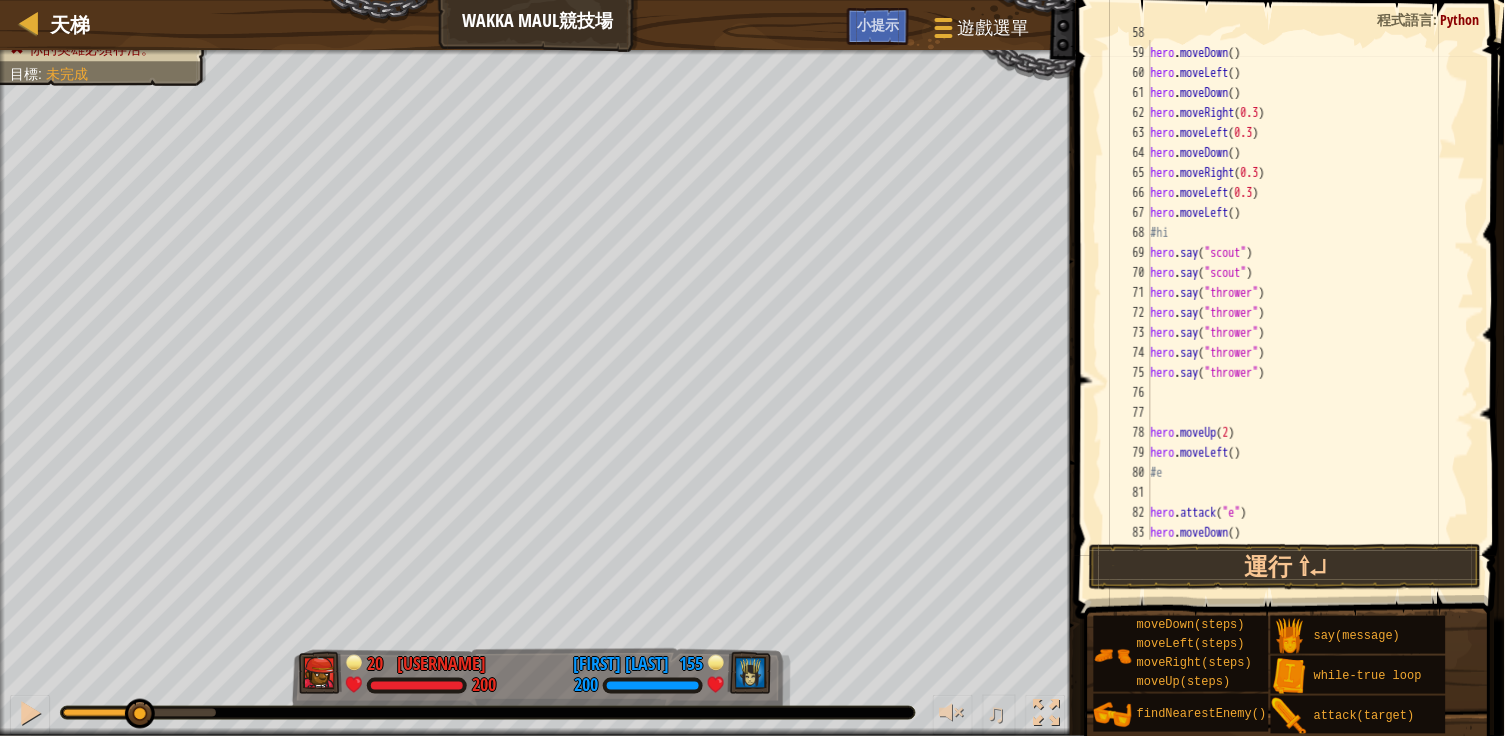 scroll, scrollTop: 1176, scrollLeft: 0, axis: vertical 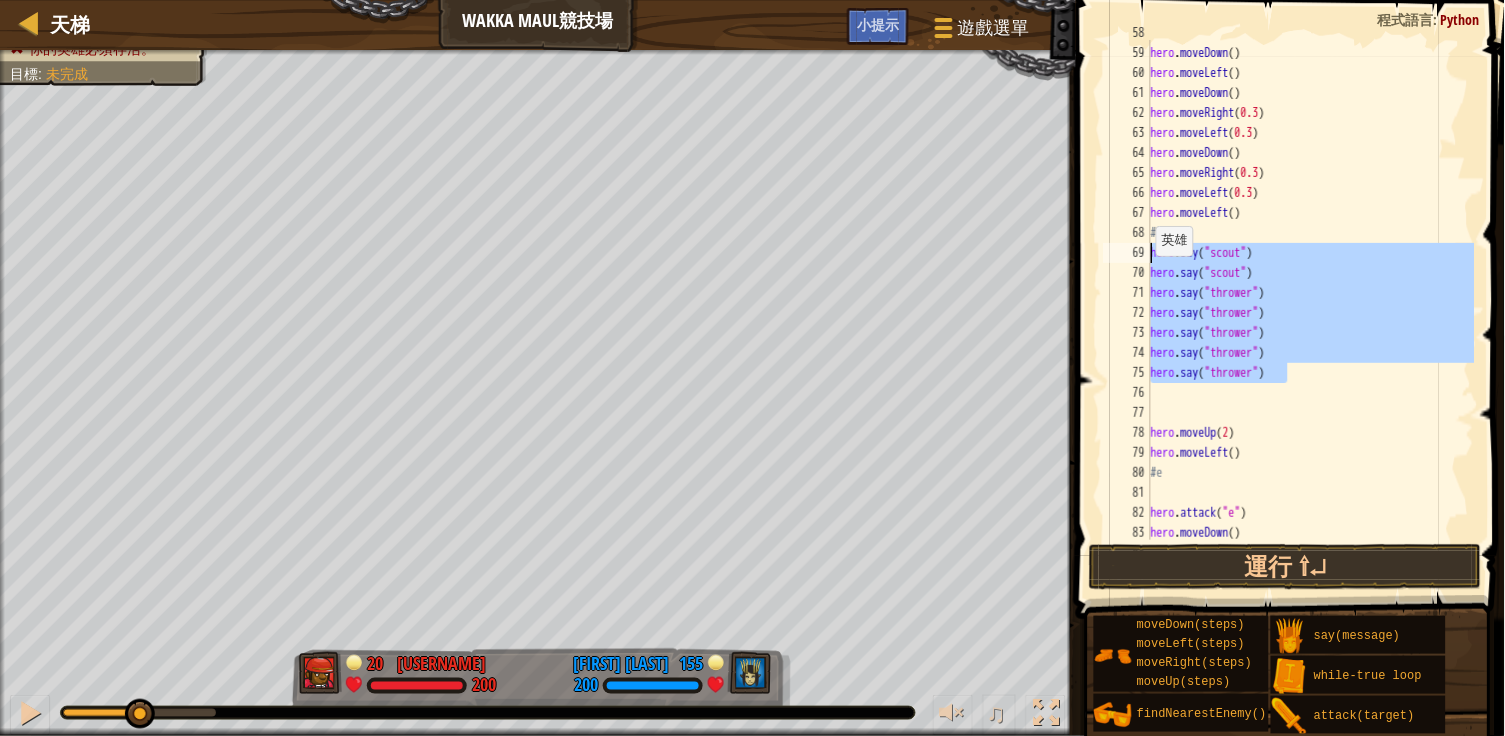 drag, startPoint x: 1308, startPoint y: 382, endPoint x: 1154, endPoint y: 251, distance: 202.18062 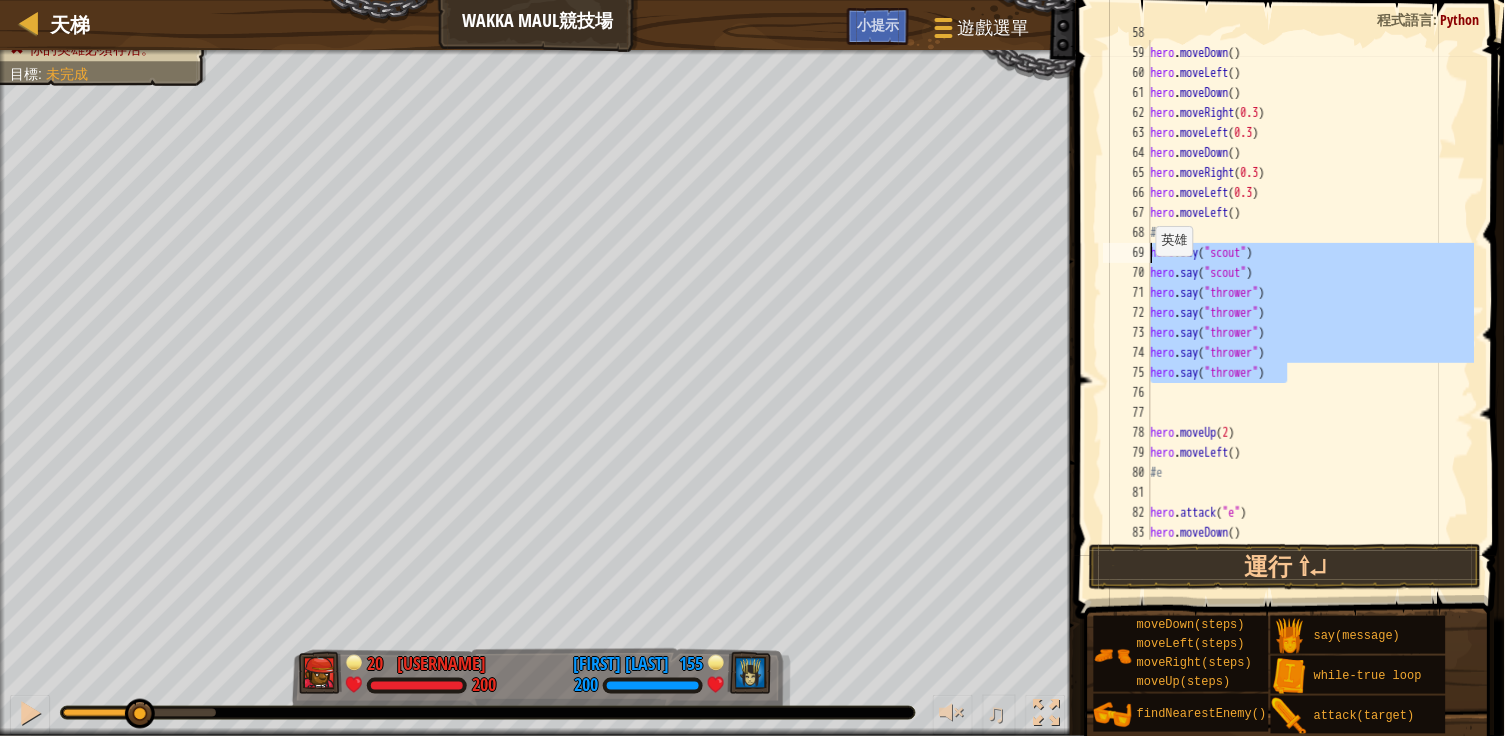 click on "hero . moveDown ( ) hero . moveLeft ( ) hero . moveDown ( ) hero . moveRight ( 0.3 ) hero . moveLeft ( 0.3 ) hero . moveDown ( ) hero . moveRight ( 0.3 ) hero . moveLeft ( 0.3 ) hero . moveLeft ( ) #hi hero . say ( "scout" ) hero . say ( "scout" ) hero . say ( "thrower" ) hero . say ( "thrower" ) hero . say ( "thrower" ) hero . say ( "thrower" ) hero . say ( "thrower" ) hero . moveUp ( 2 ) hero . moveLeft ( ) #e hero . attack ( "e" ) hero . moveDown ( )" at bounding box center (1311, 293) 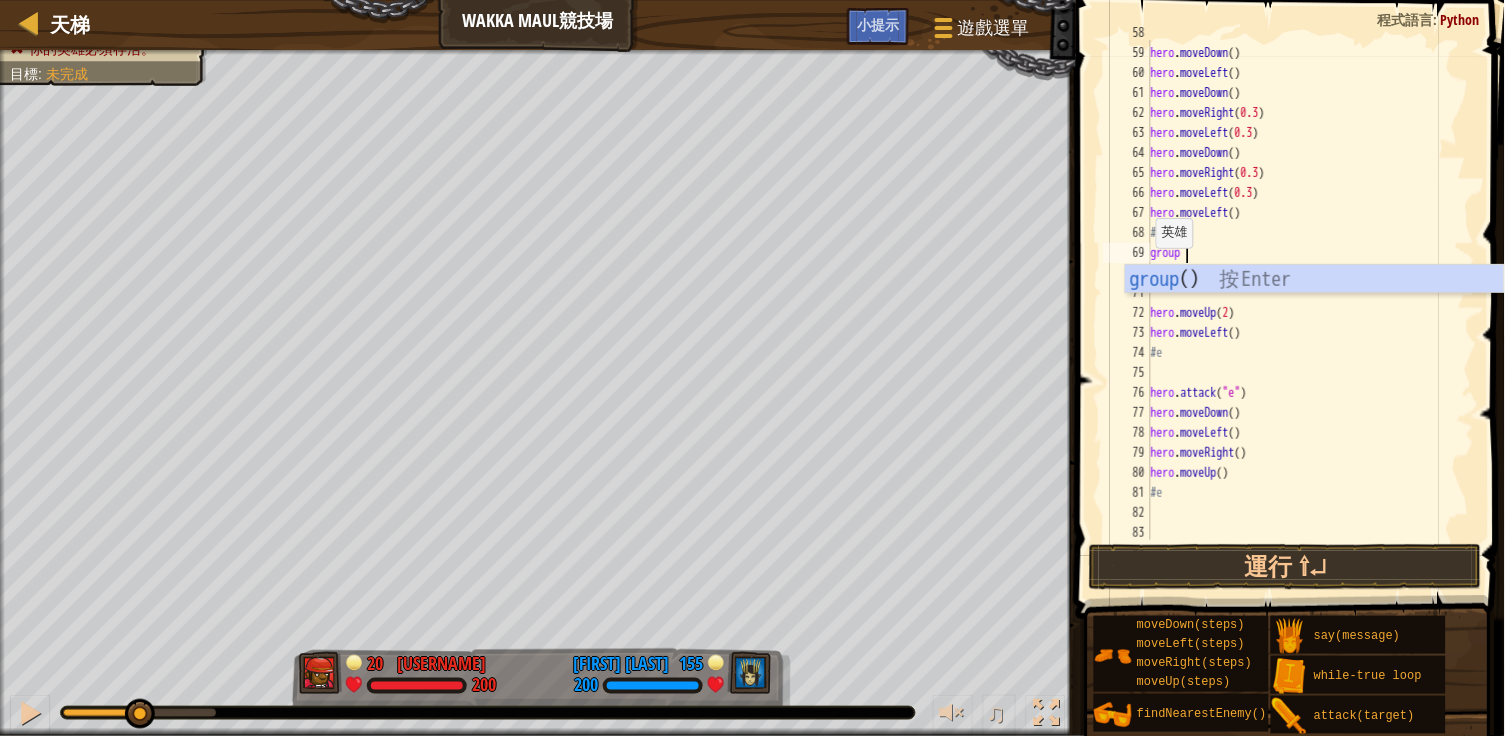 scroll, scrollTop: 9, scrollLeft: 2, axis: both 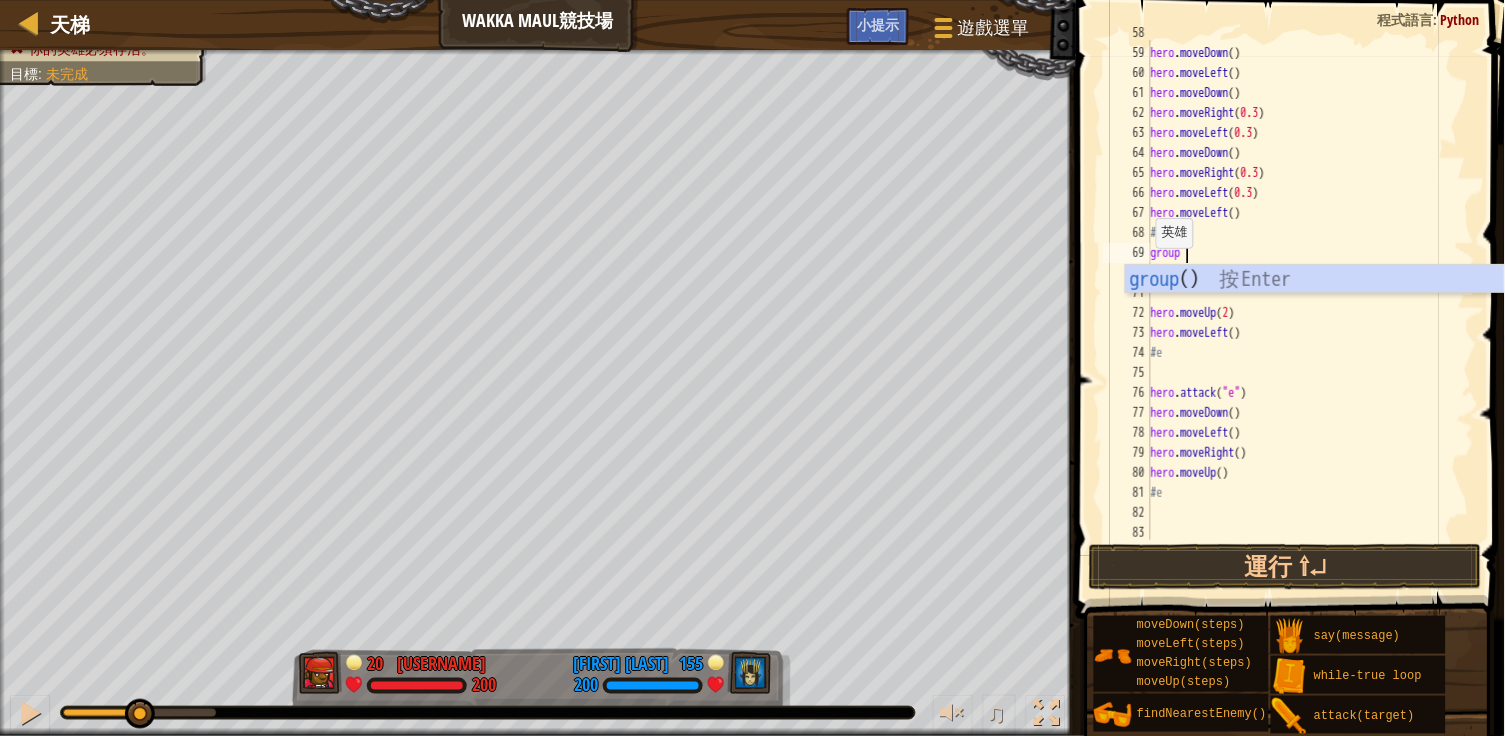type on "group()" 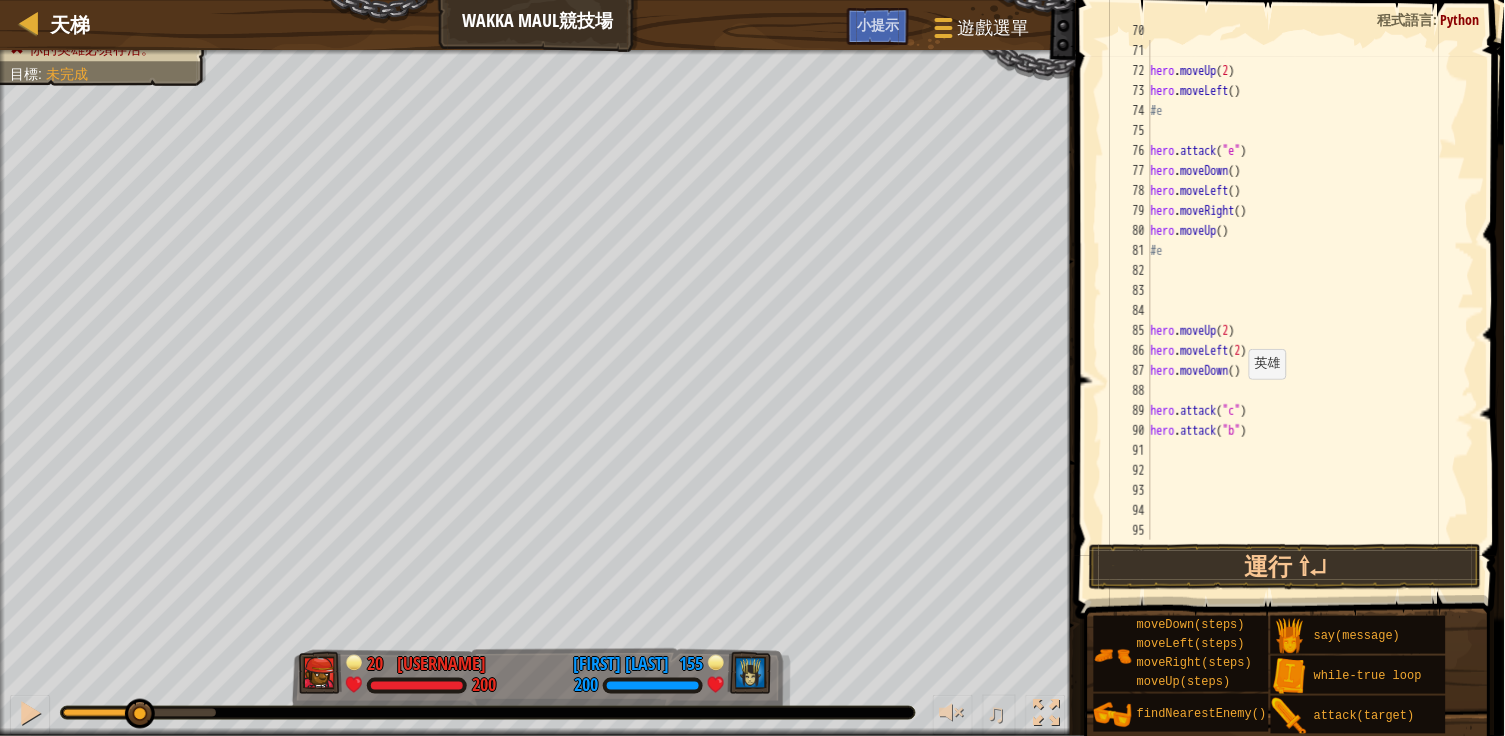 scroll, scrollTop: 1400, scrollLeft: 0, axis: vertical 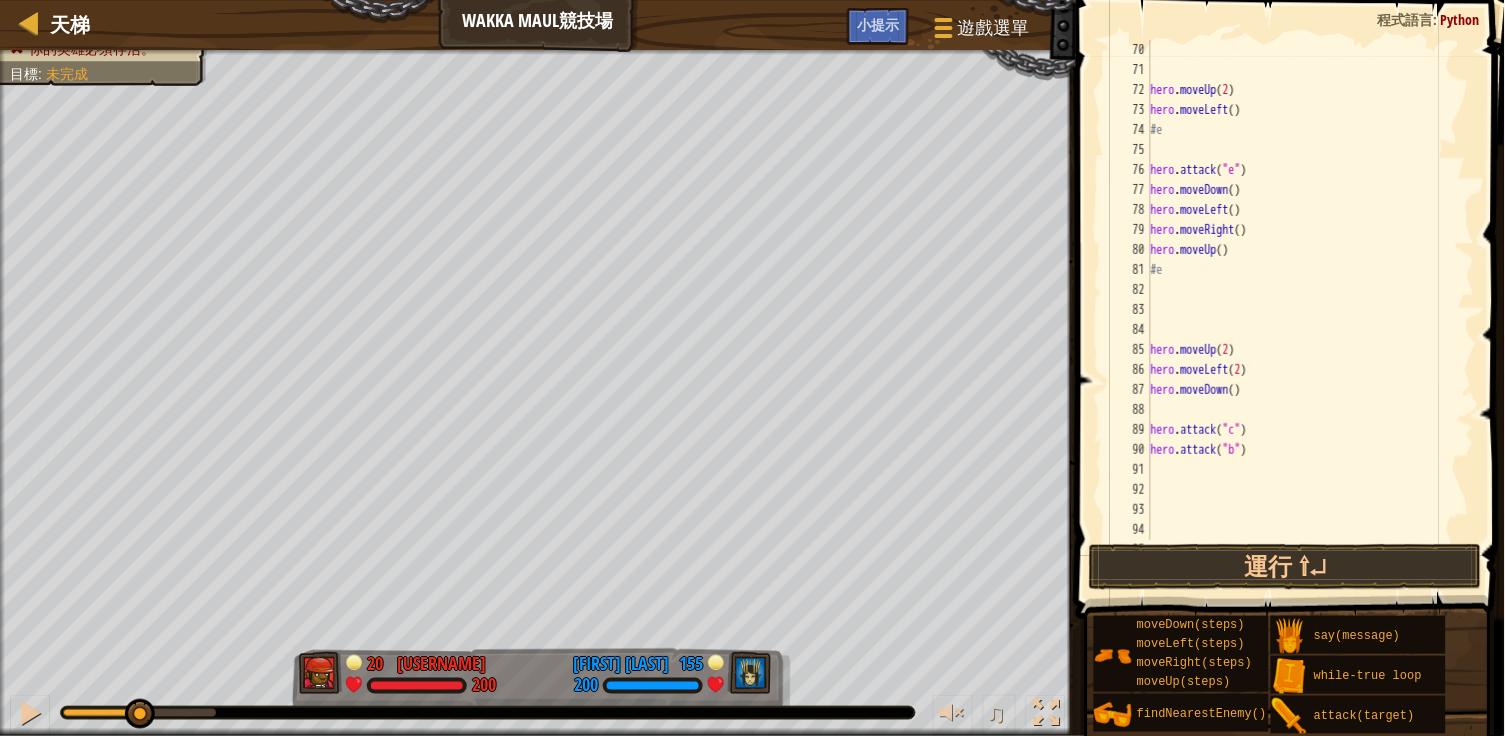 click on "hero . moveUp ( 2 ) hero . moveLeft ( ) #e hero . attack ( "e" ) hero . moveDown ( ) hero . moveLeft ( ) hero . moveRight ( ) hero . moveUp ( ) #e hero . moveUp ( 2 ) hero . moveLeft ( 2 ) hero . moveDown ( ) hero . attack ( "c" ) hero . attack ( "b" )" at bounding box center (1311, 310) 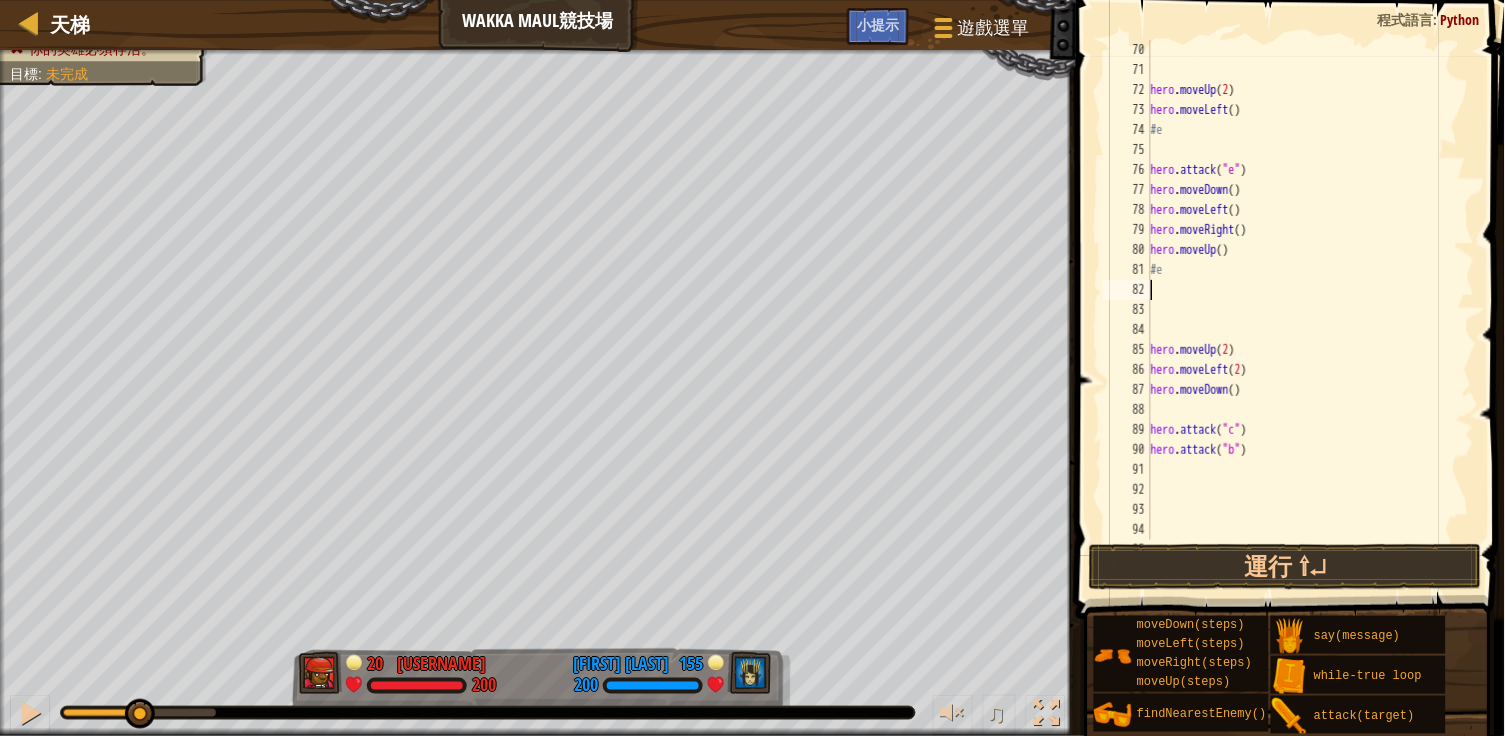 scroll, scrollTop: 9, scrollLeft: 0, axis: vertical 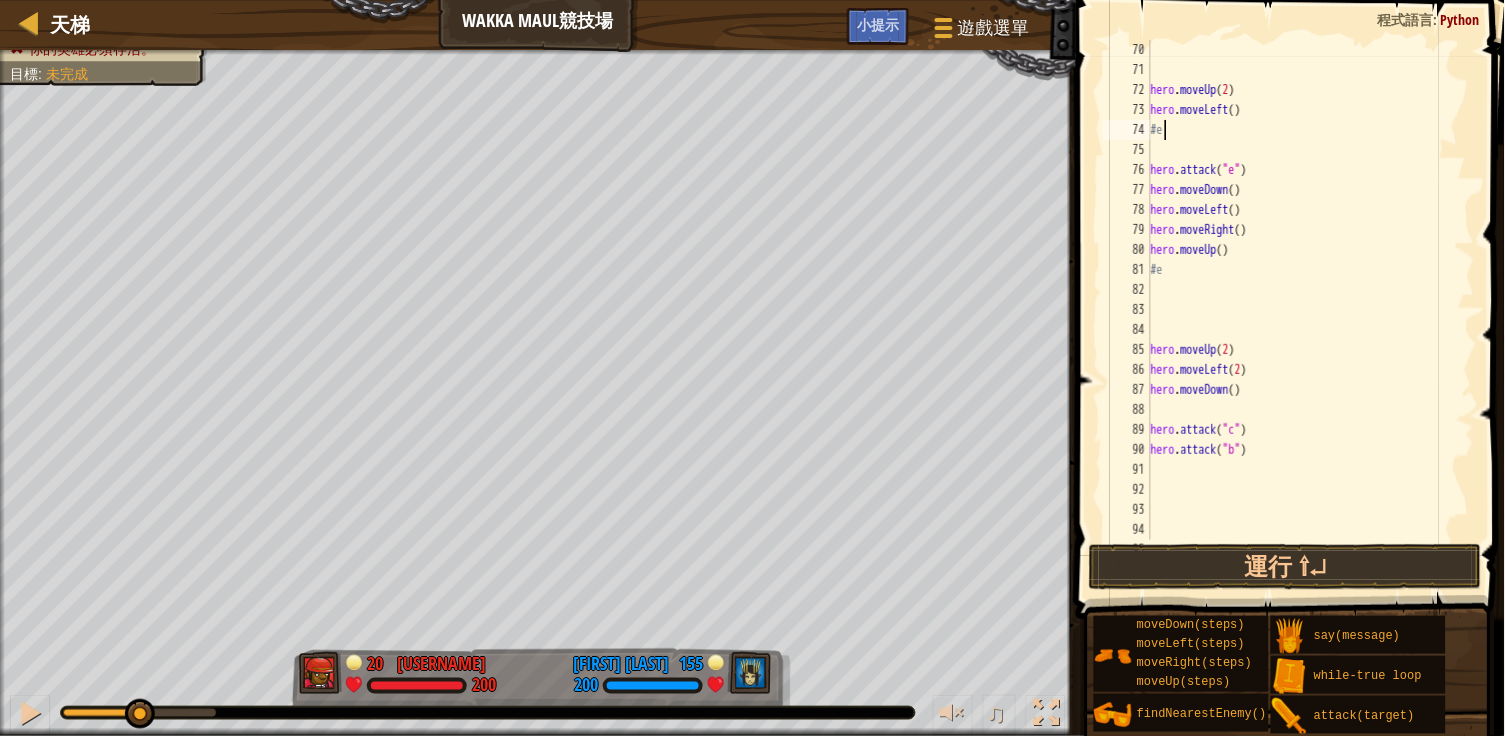 click on "hero . moveUp ( 2 ) hero . moveLeft ( ) #e hero . attack ( "e" ) hero . moveDown ( ) hero . moveLeft ( ) hero . moveRight ( ) hero . moveUp ( ) #e hero . moveUp ( 2 ) hero . moveLeft ( 2 ) hero . moveDown ( ) hero . attack ( "c" ) hero . attack ( "b" )" at bounding box center (1311, 310) 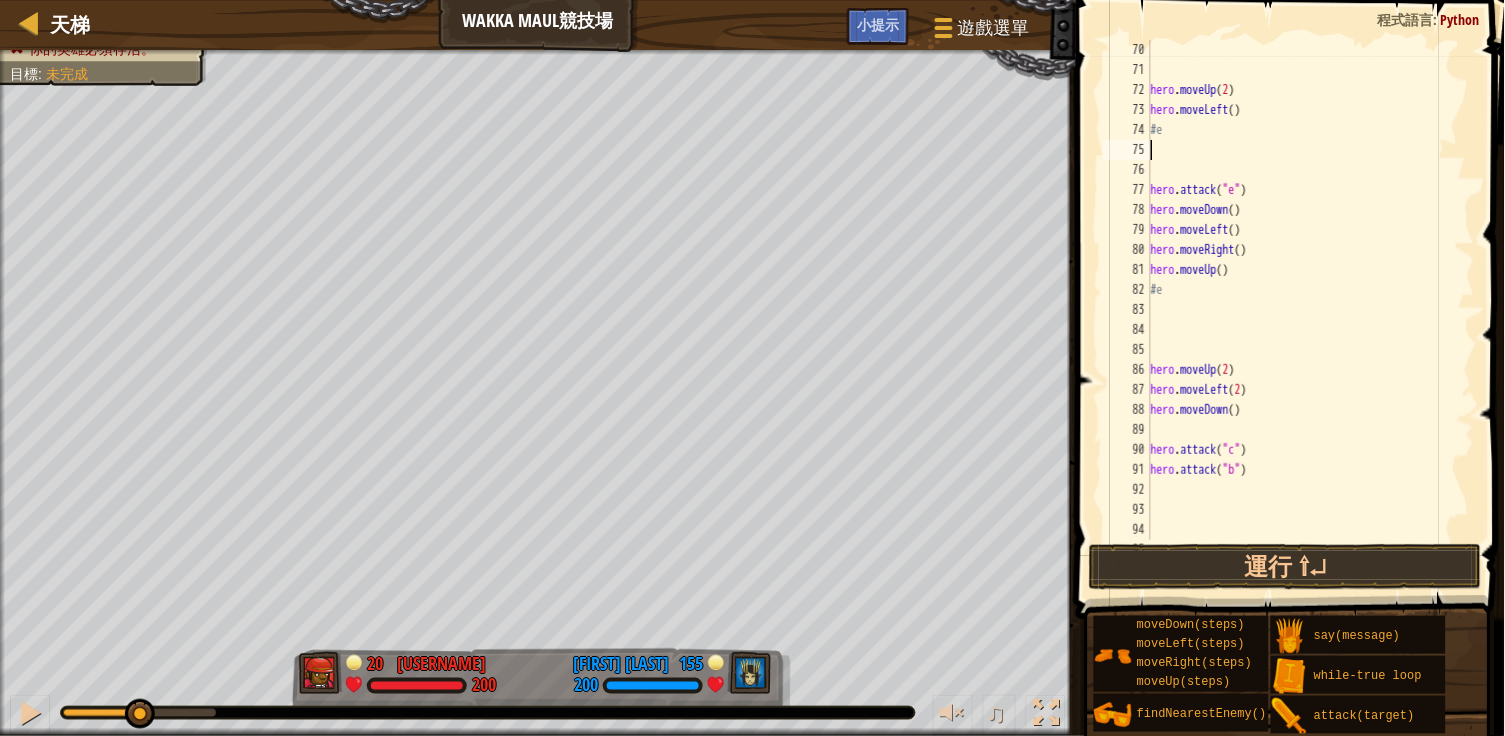 paste on "group()" 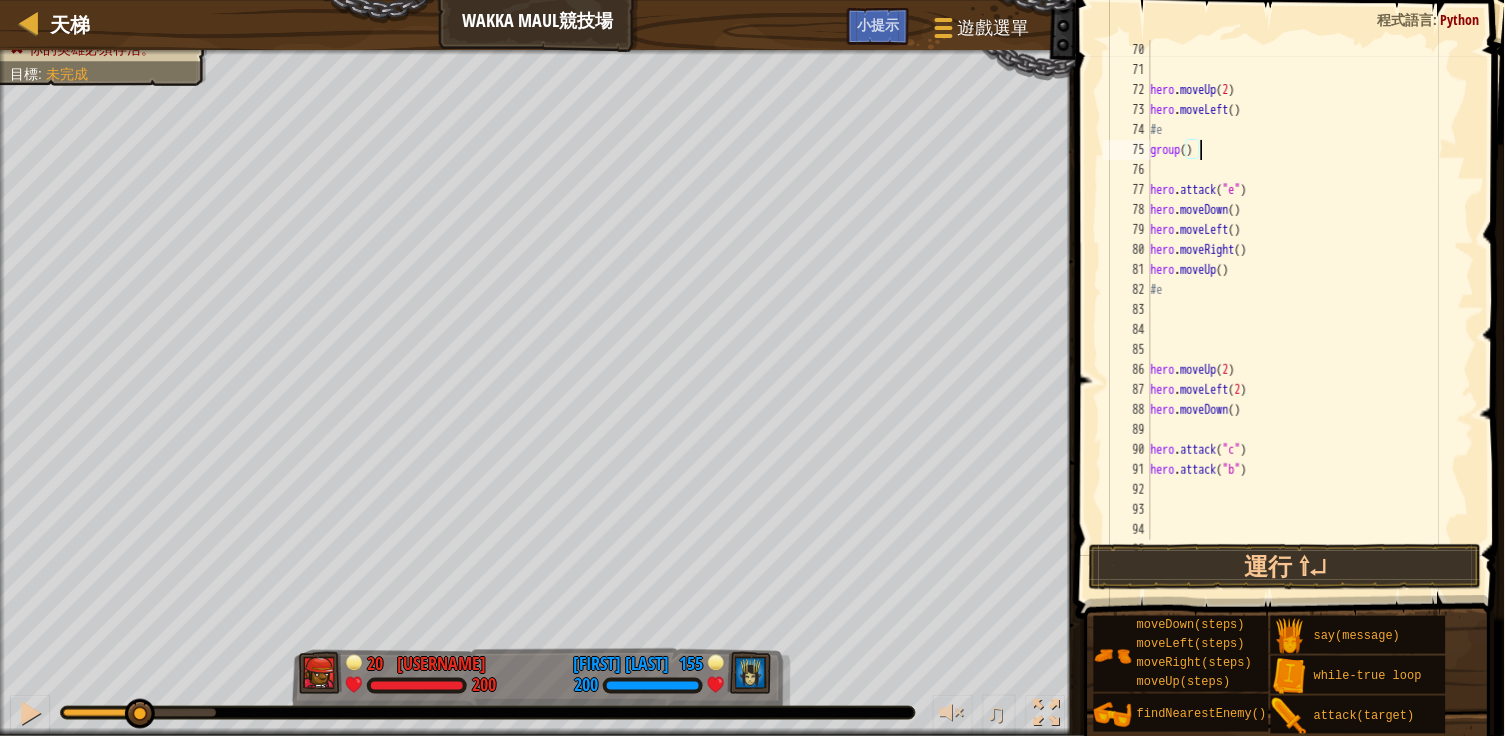 click on "hero . moveUp ( 2 ) hero . moveLeft ( ) #e group ( ) hero . attack ( "e" ) hero . moveDown ( ) hero . moveLeft ( ) hero . moveRight ( ) hero . moveUp ( ) #e hero . moveUp ( 2 ) hero . moveLeft ( 2 ) hero . moveDown ( ) hero . attack ( "c" ) hero . attack ( "b" )" at bounding box center (1311, 310) 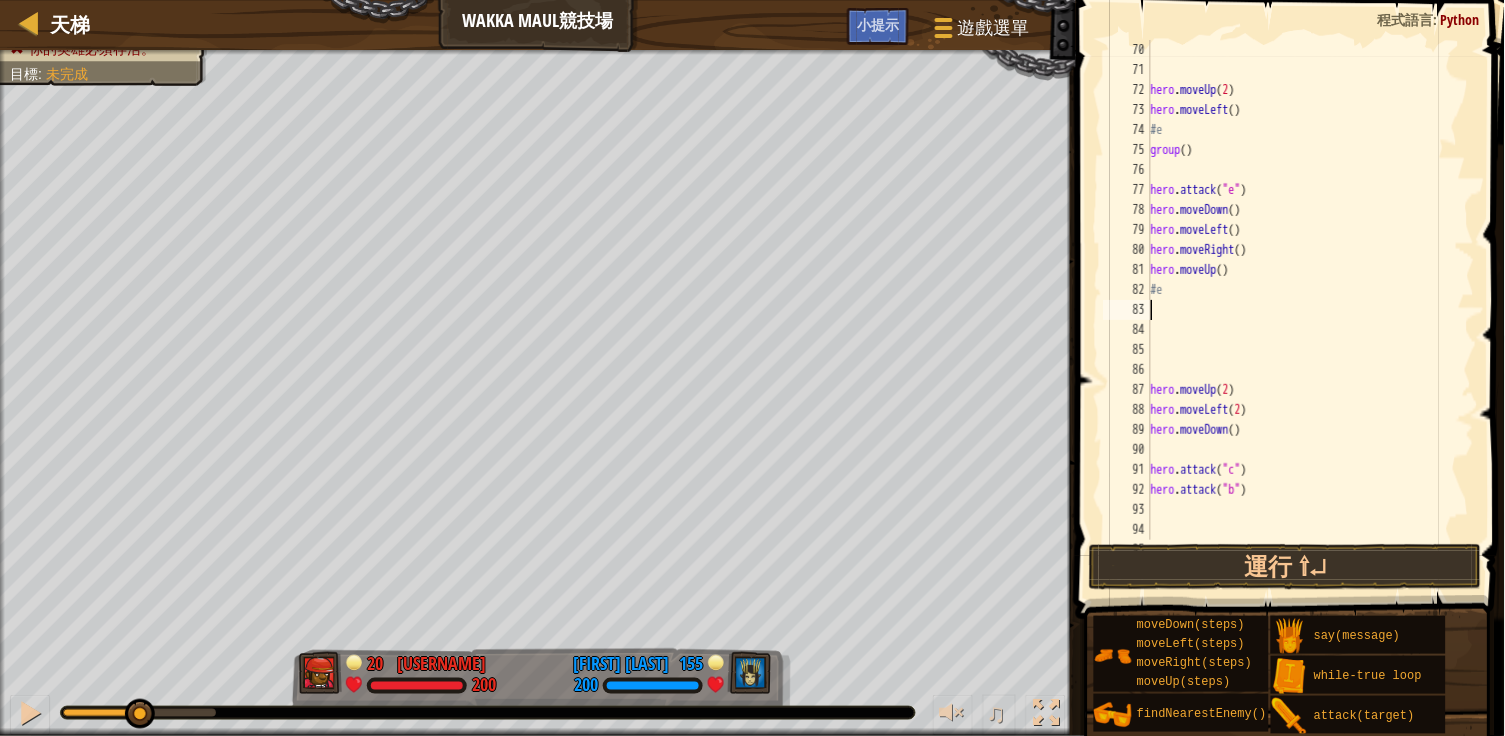 paste on "group()" 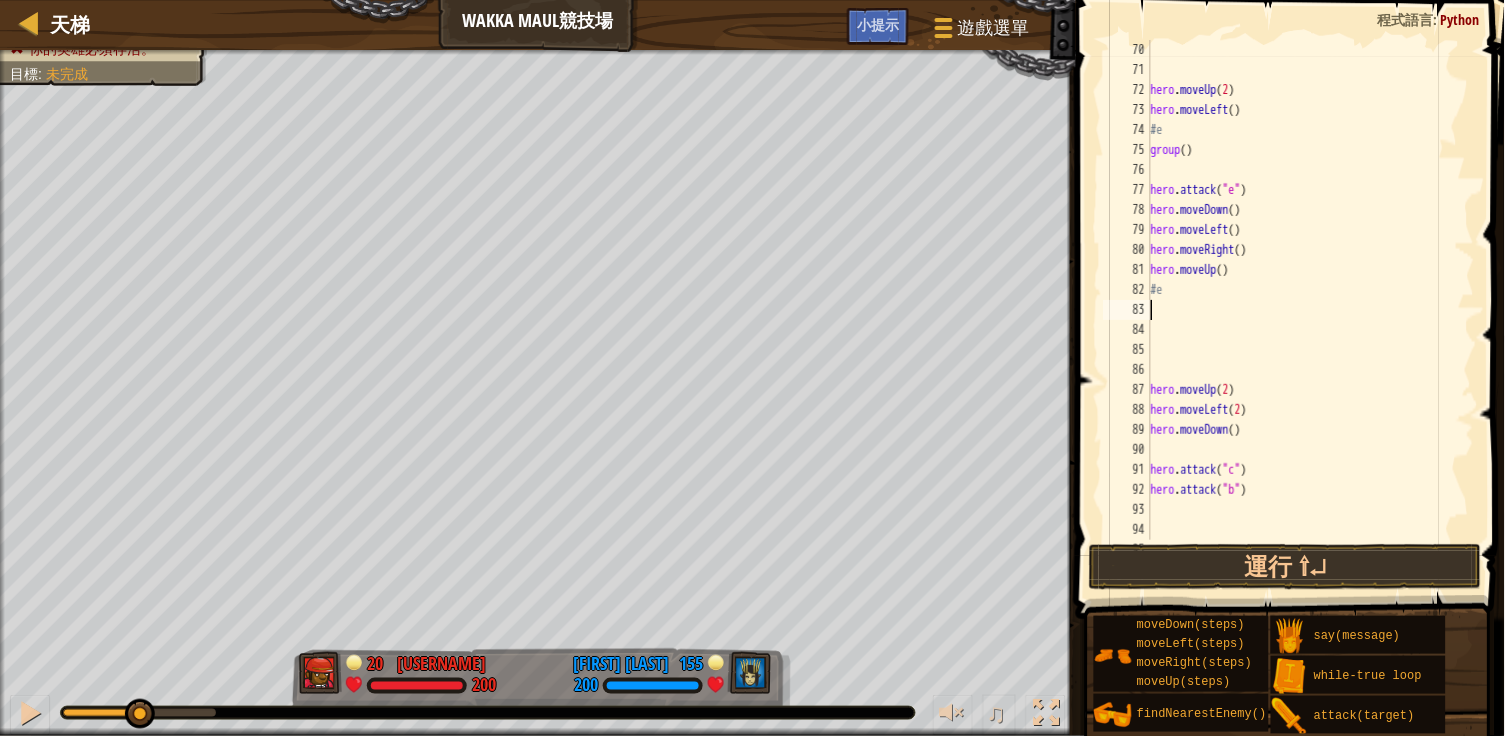 type on "group()" 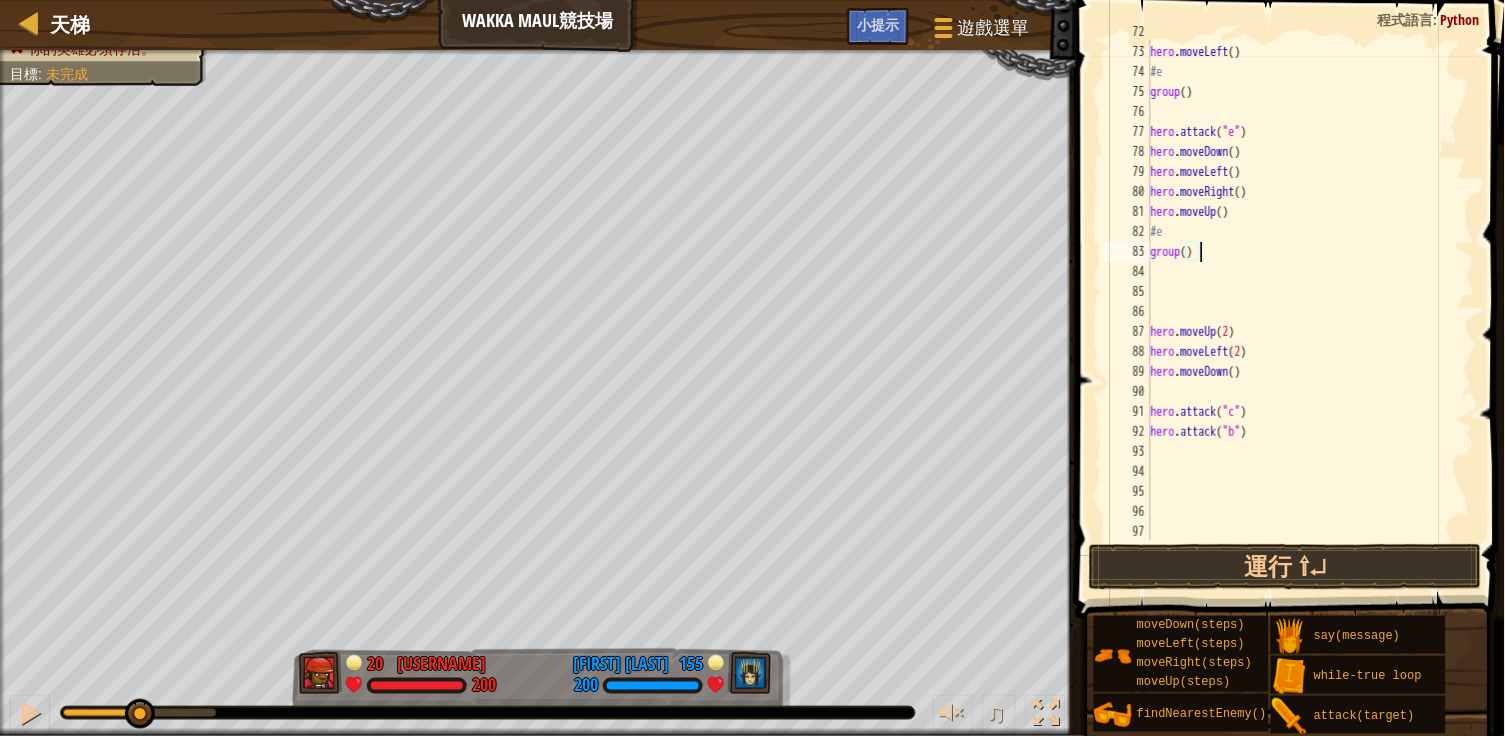 scroll, scrollTop: 1457, scrollLeft: 0, axis: vertical 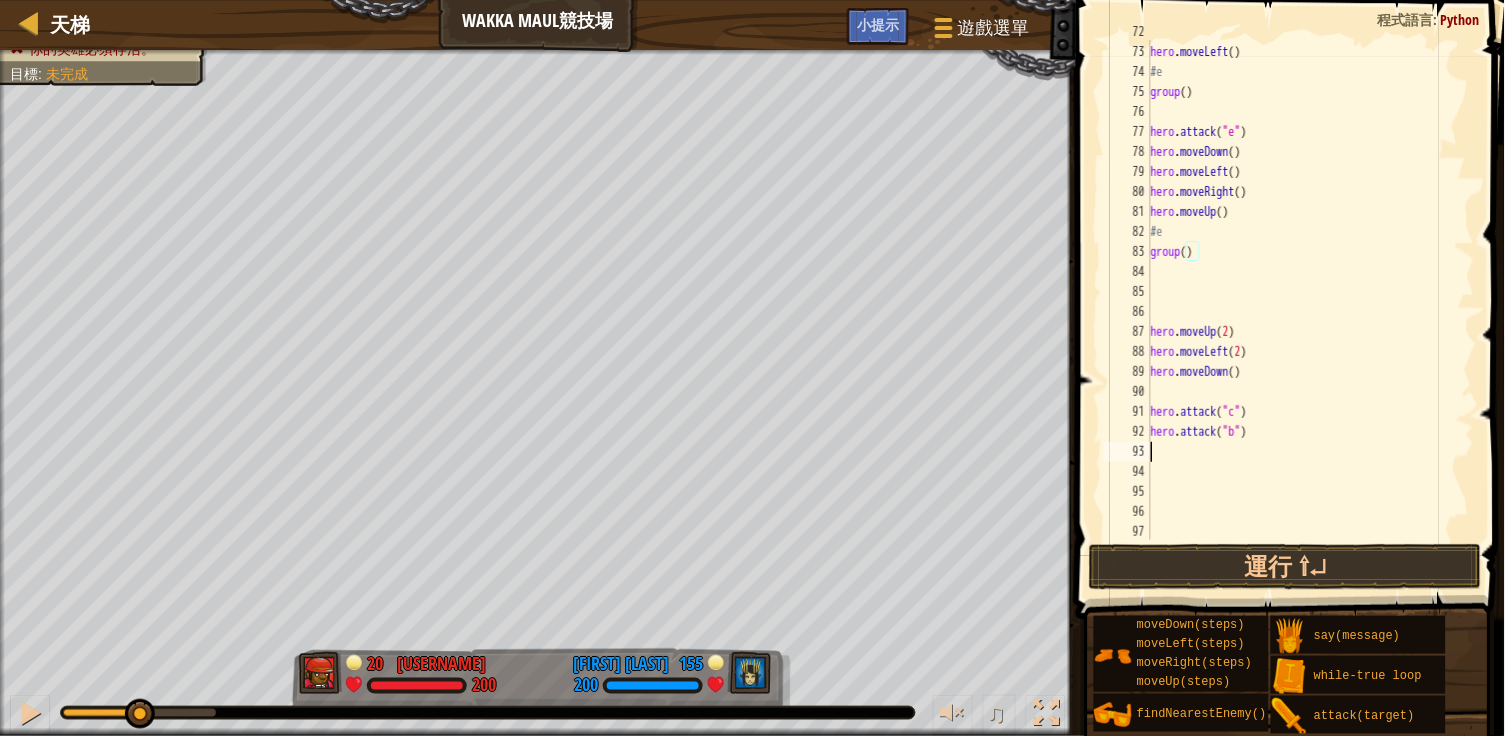 click on "hero . moveUp ( 2 ) hero . moveLeft ( ) #e group ( ) hero . attack ( "e" ) hero . moveDown ( ) hero . moveLeft ( ) hero . moveRight ( ) hero . moveUp ( ) #e group ( ) hero . moveUp ( 2 ) hero . moveLeft ( 2 ) hero . moveDown ( ) hero . attack ( "c" ) hero . attack ( "b" )" at bounding box center (1311, 292) 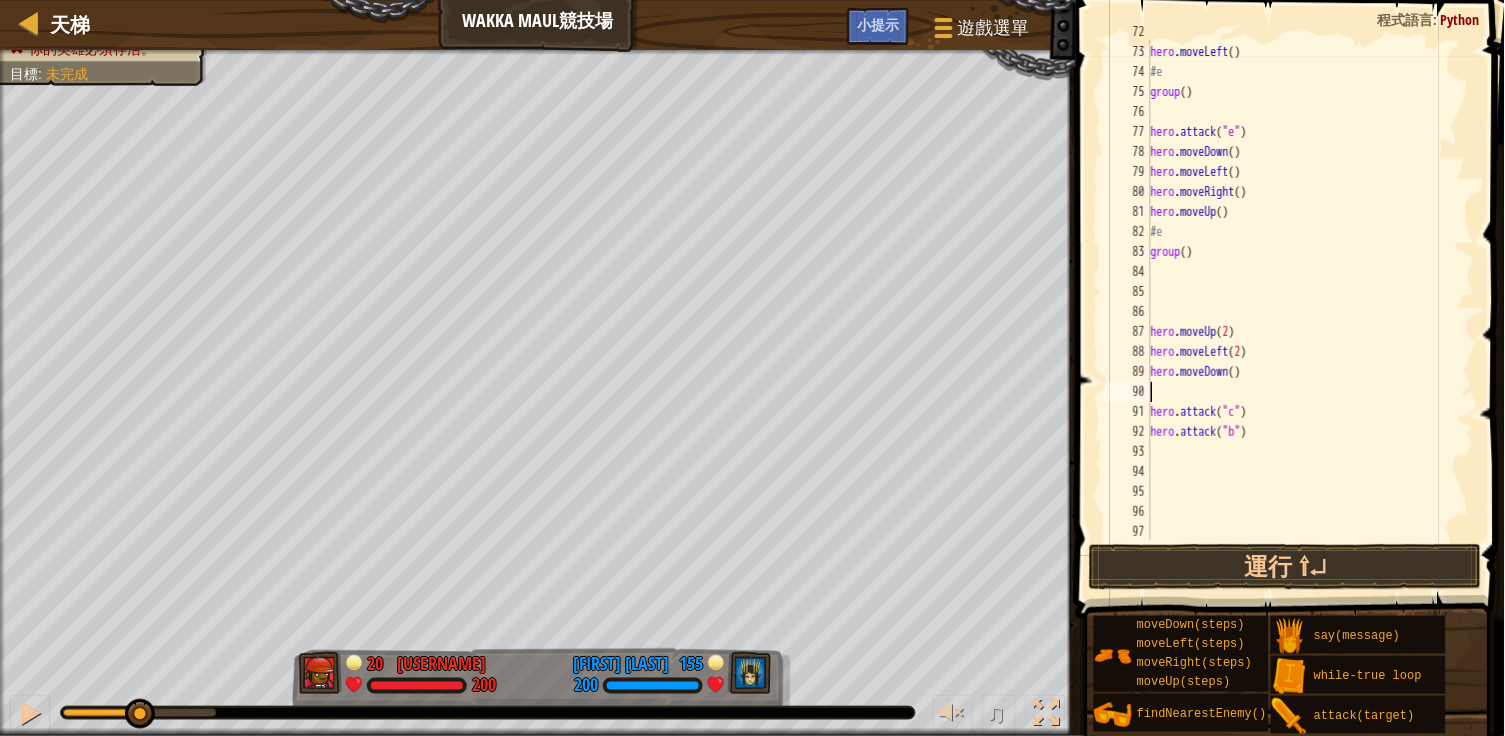 click on "hero . moveUp ( 2 ) hero . moveLeft ( ) #e group ( ) hero . attack ( "e" ) hero . moveDown ( ) hero . moveLeft ( ) hero . moveRight ( ) hero . moveUp ( ) #e group ( ) hero . moveUp ( 2 ) hero . moveLeft ( 2 ) hero . moveDown ( ) hero . attack ( "c" ) hero . attack ( "b" )" at bounding box center (1311, 292) 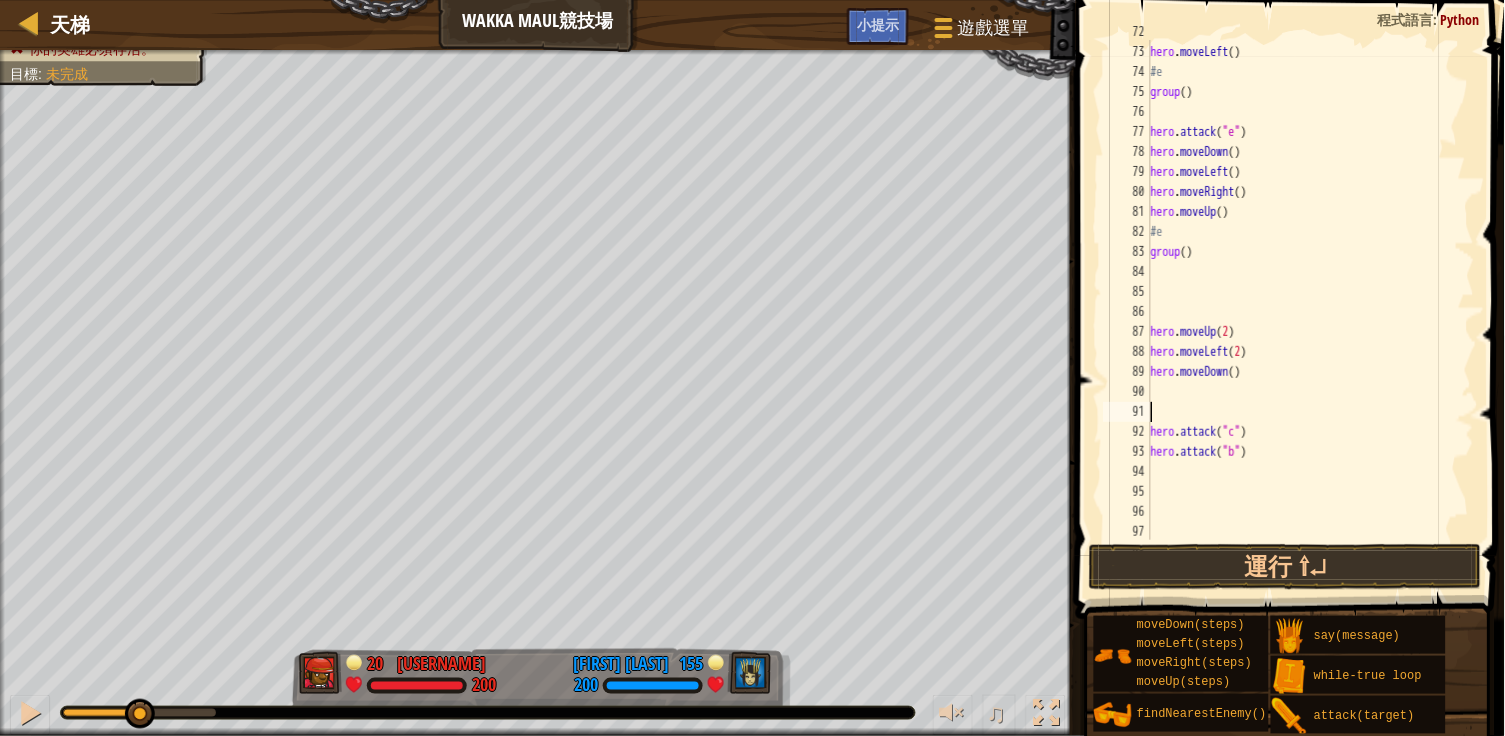 paste on "group()" 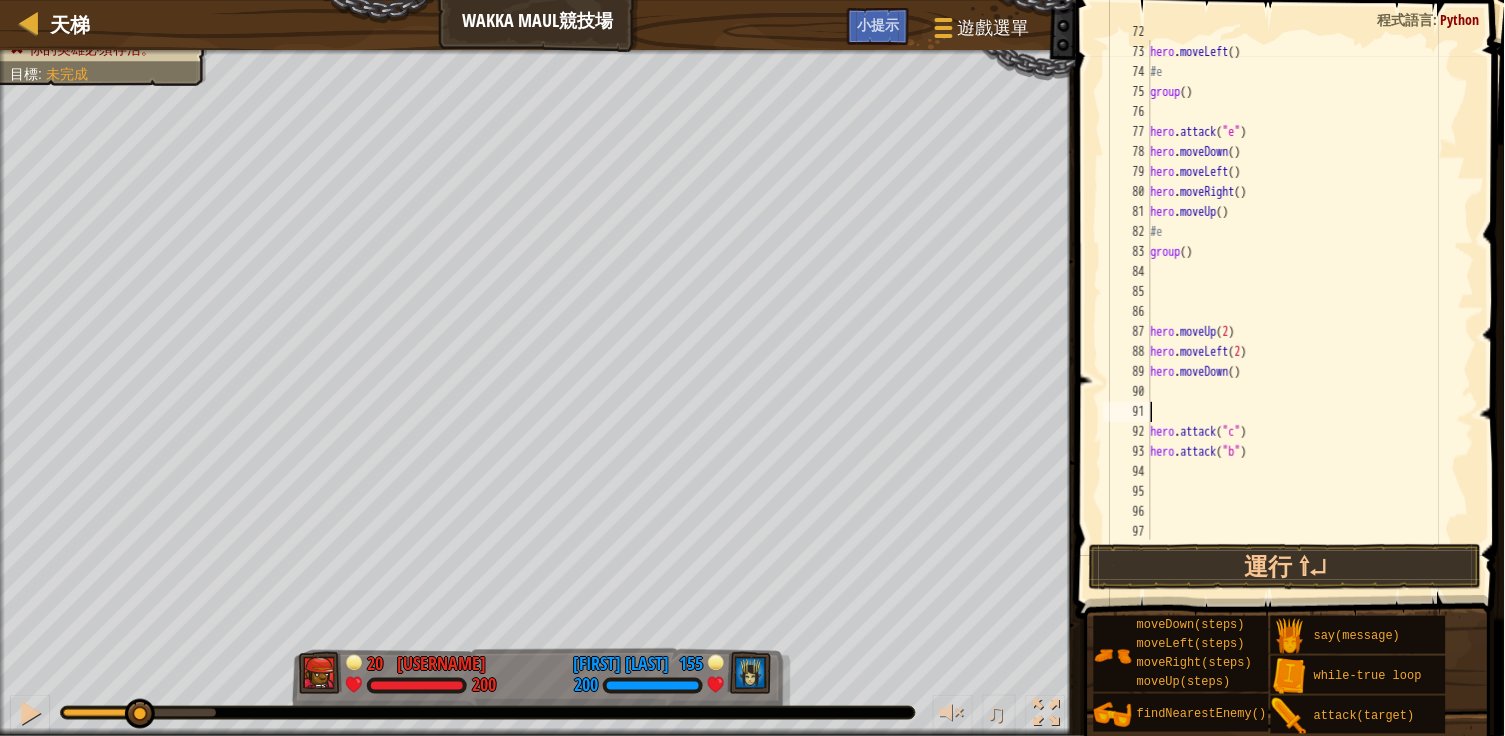 type on "group()" 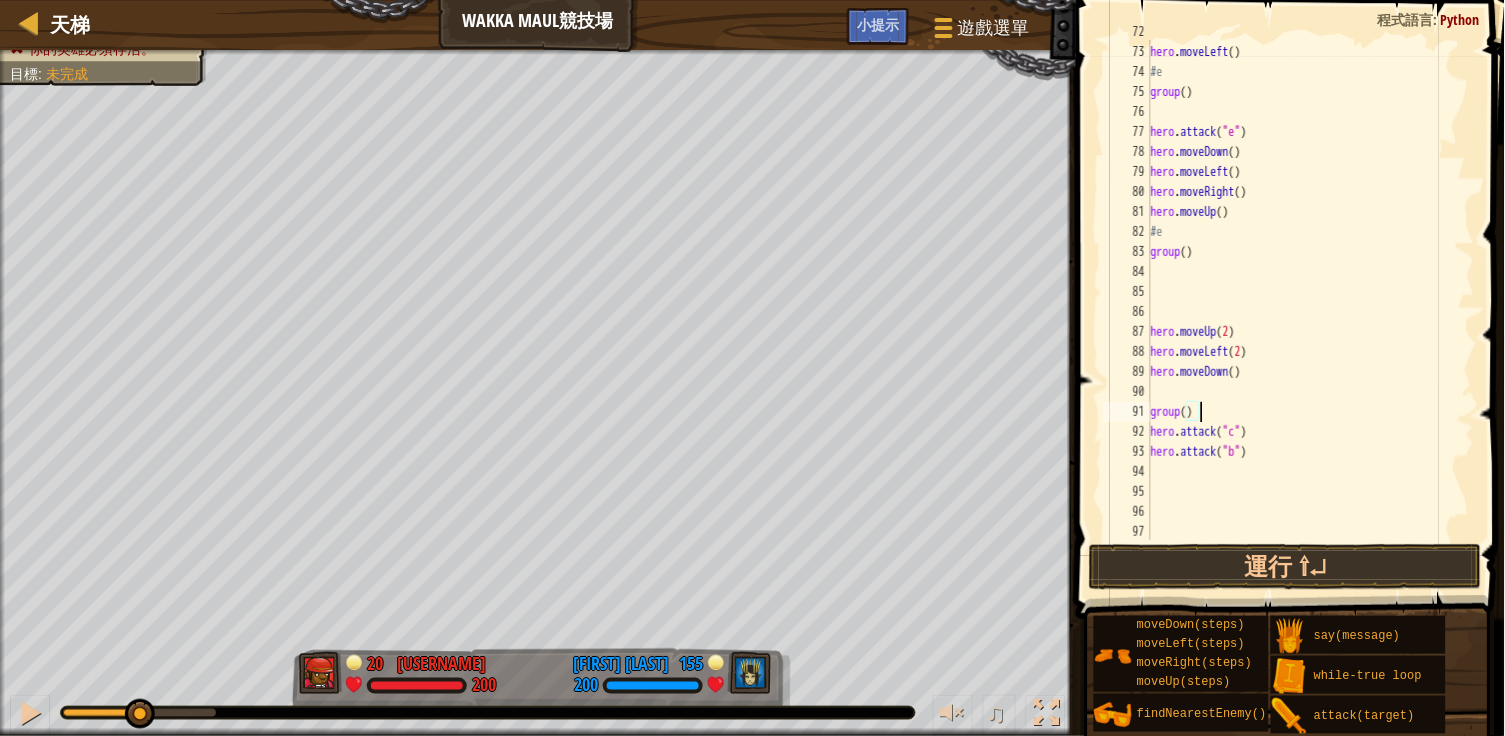 click on "hero . moveUp ( 2 ) hero . moveLeft ( ) #e group ( ) hero . attack ( "e" ) hero . moveDown ( ) hero . moveLeft ( ) hero . moveRight ( ) hero . moveUp ( ) #e group ( ) hero . moveUp ( 2 ) hero . moveLeft ( 2 ) hero . moveDown ( ) group ( ) hero . attack ( "c" ) hero . attack ( "b" )" at bounding box center (1311, 292) 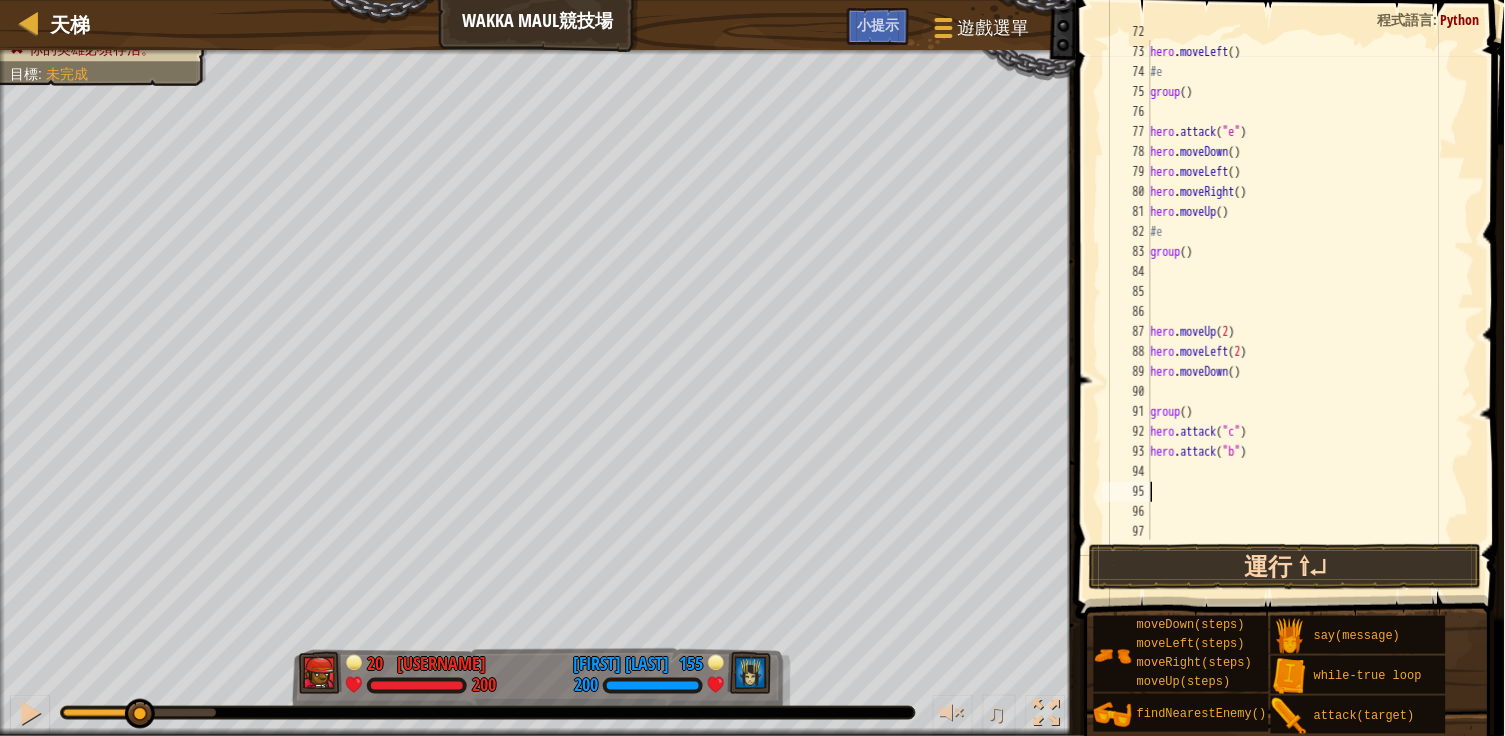 click on "運行 ⇧↵" at bounding box center [1285, 567] 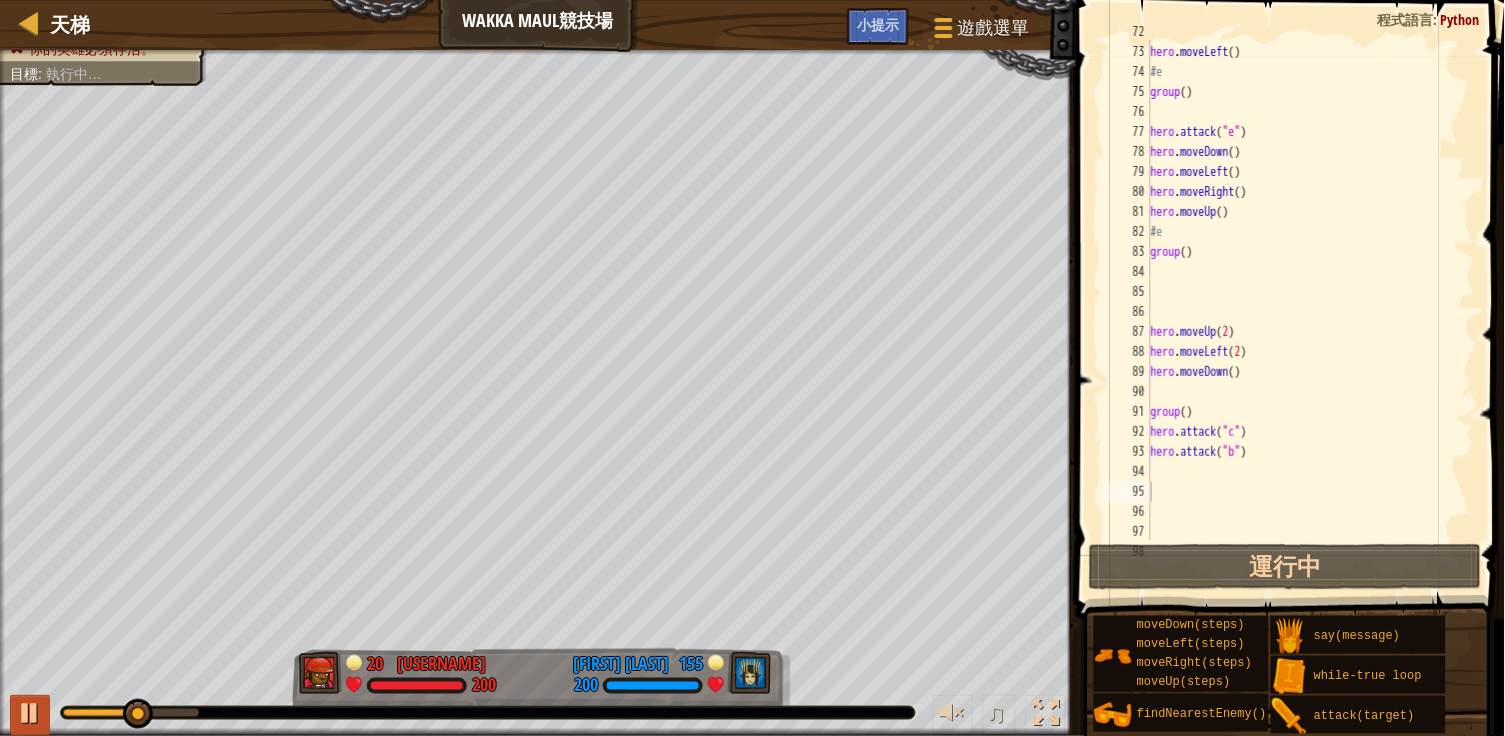click at bounding box center [30, 713] 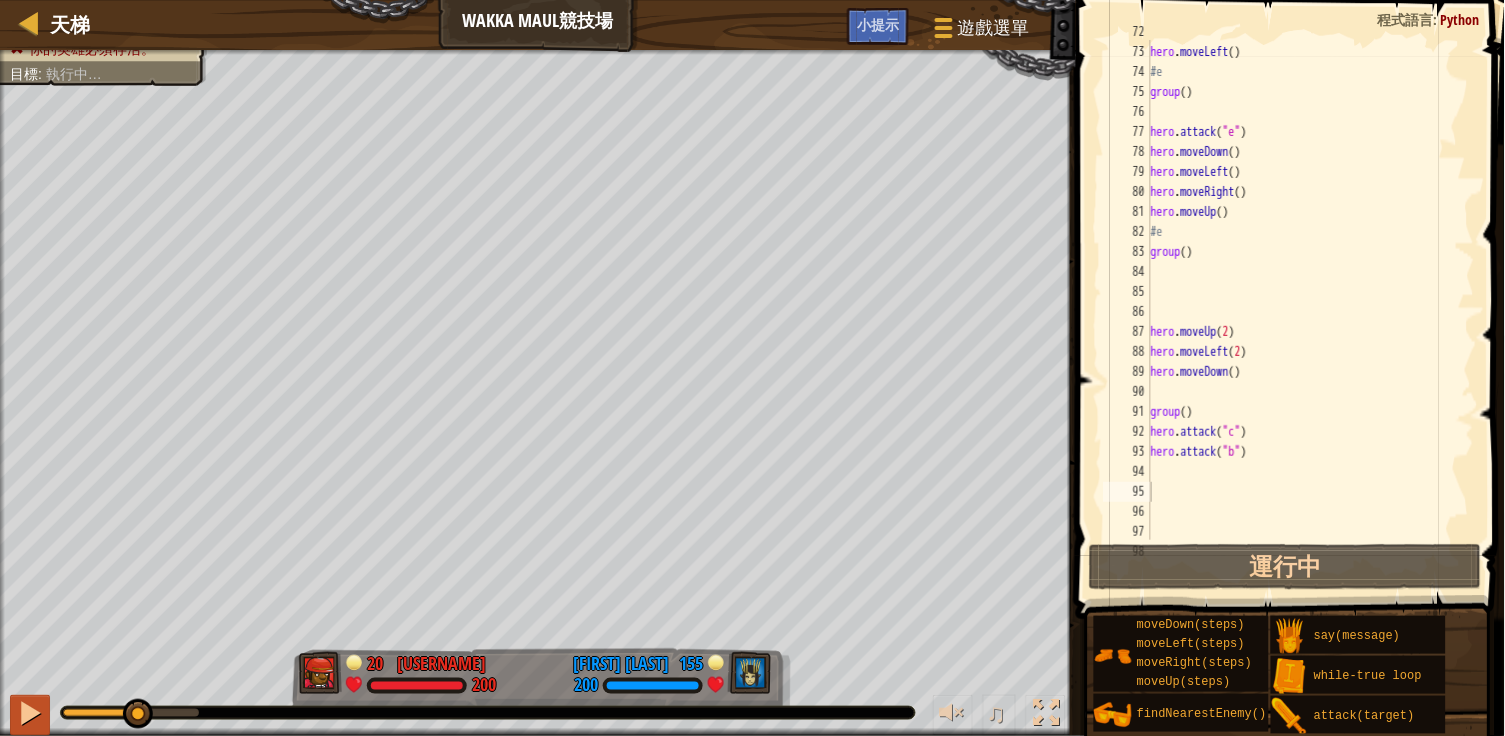 click at bounding box center (30, 713) 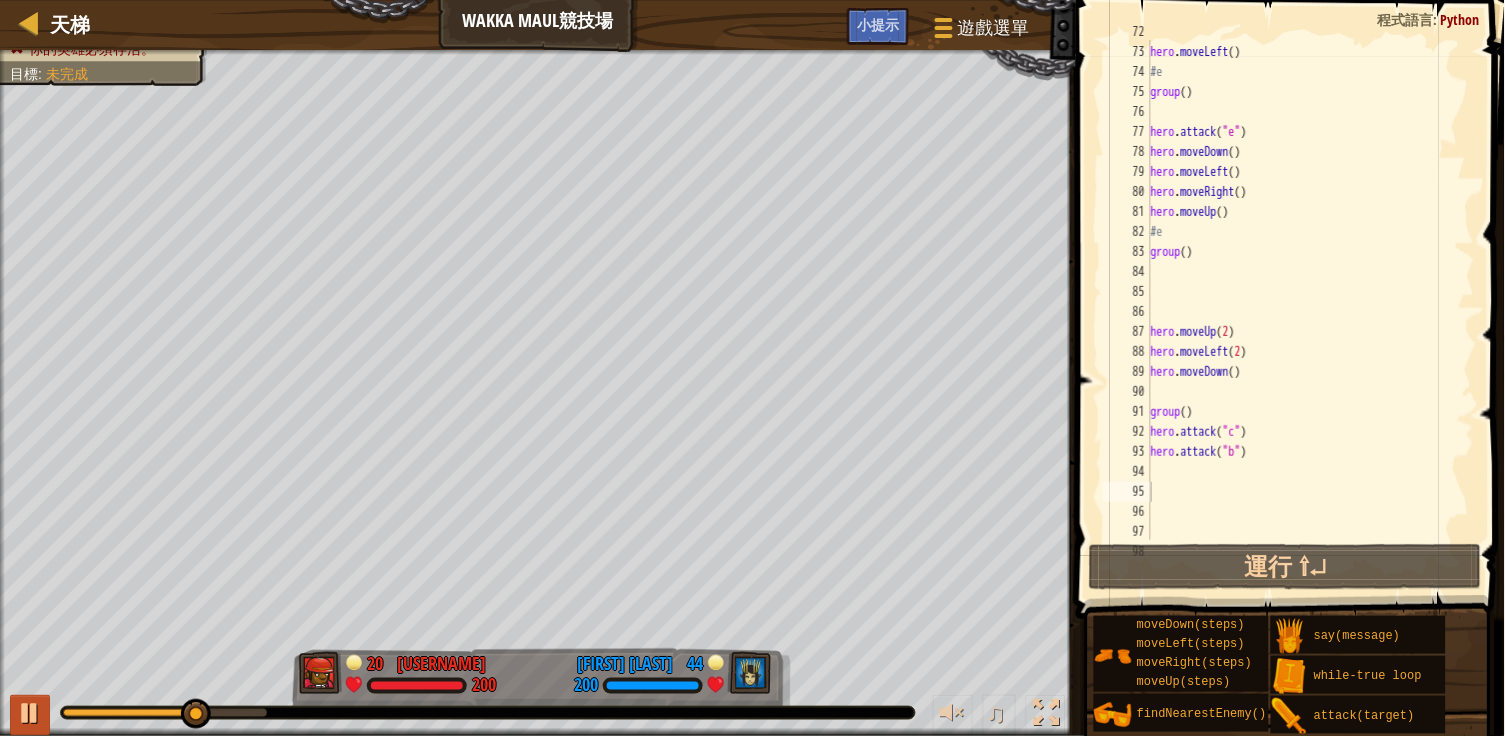 click at bounding box center (30, 713) 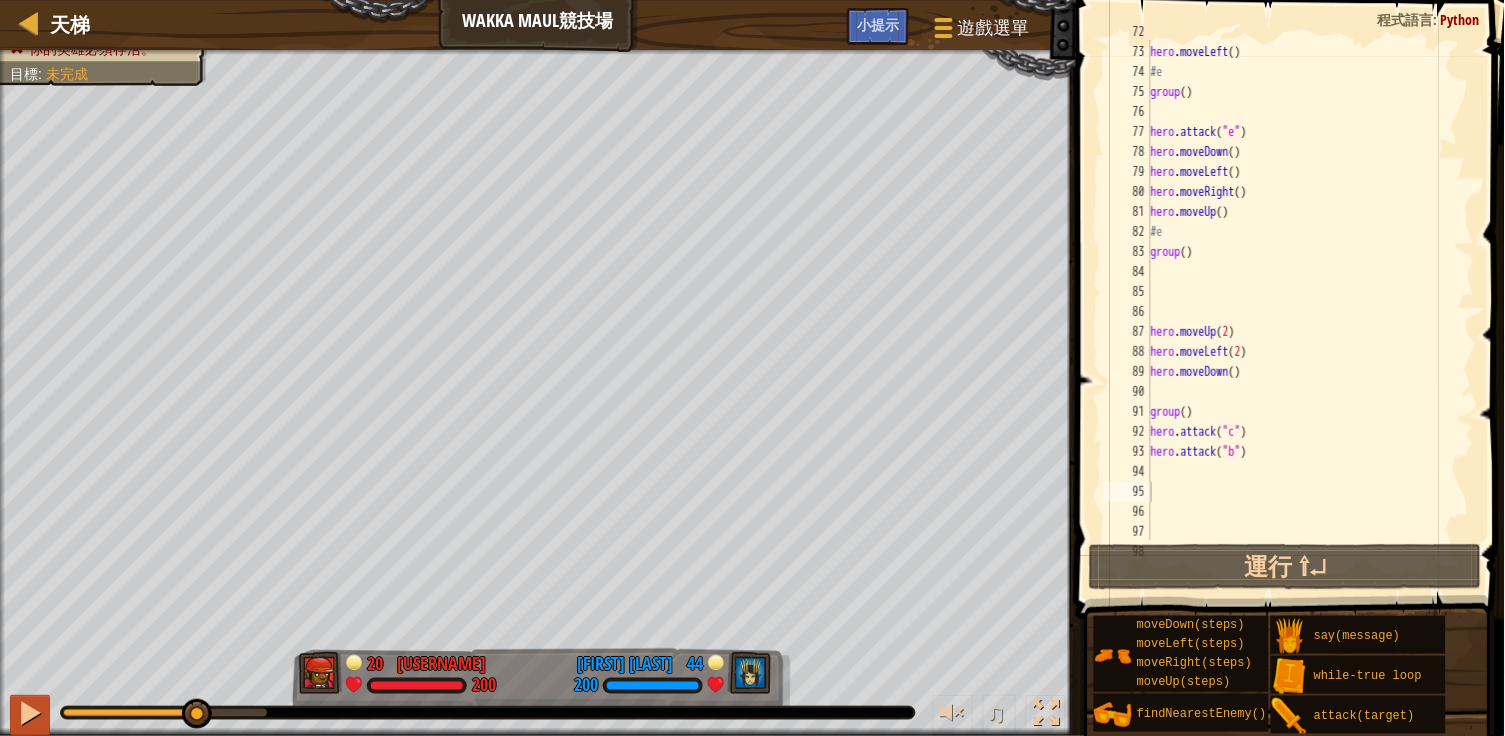 click at bounding box center [30, 713] 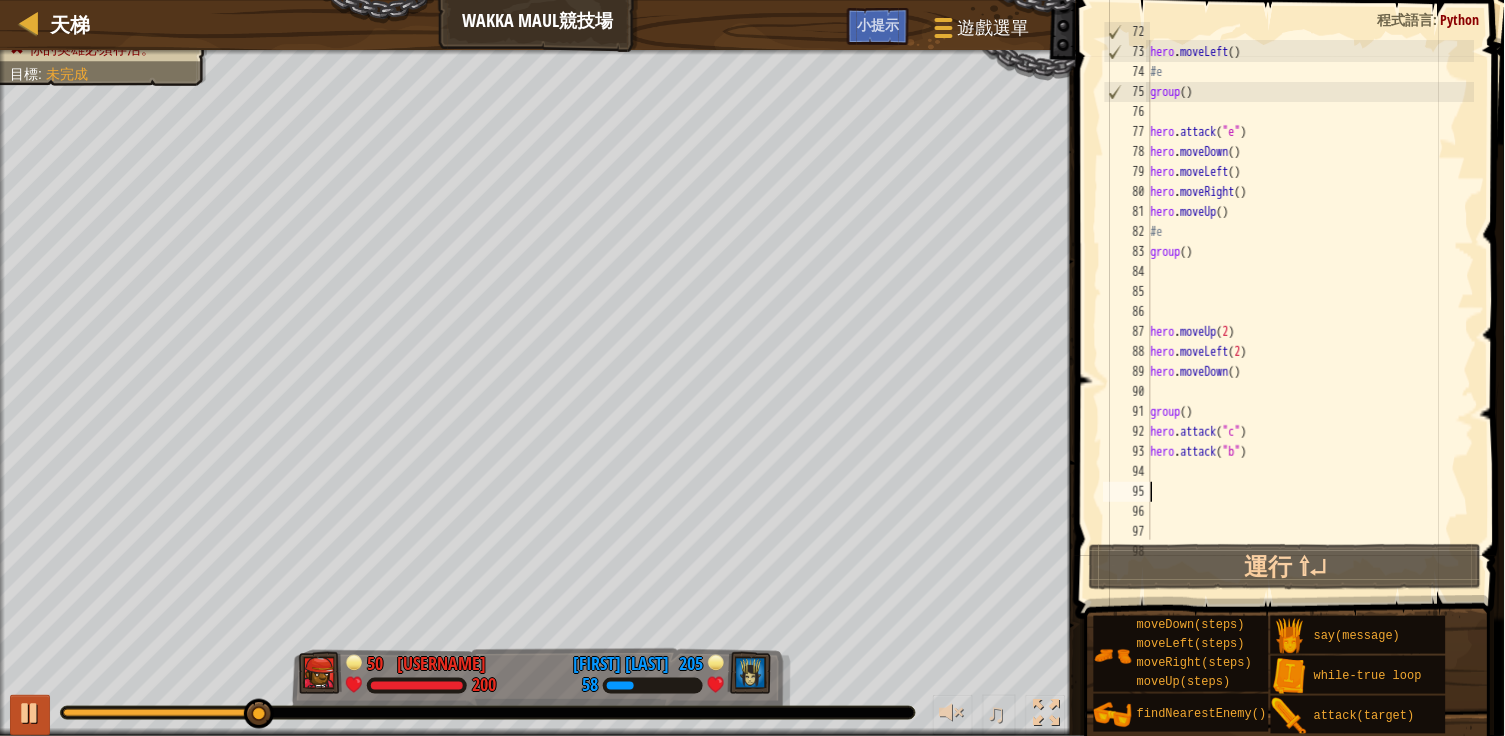 click at bounding box center [30, 713] 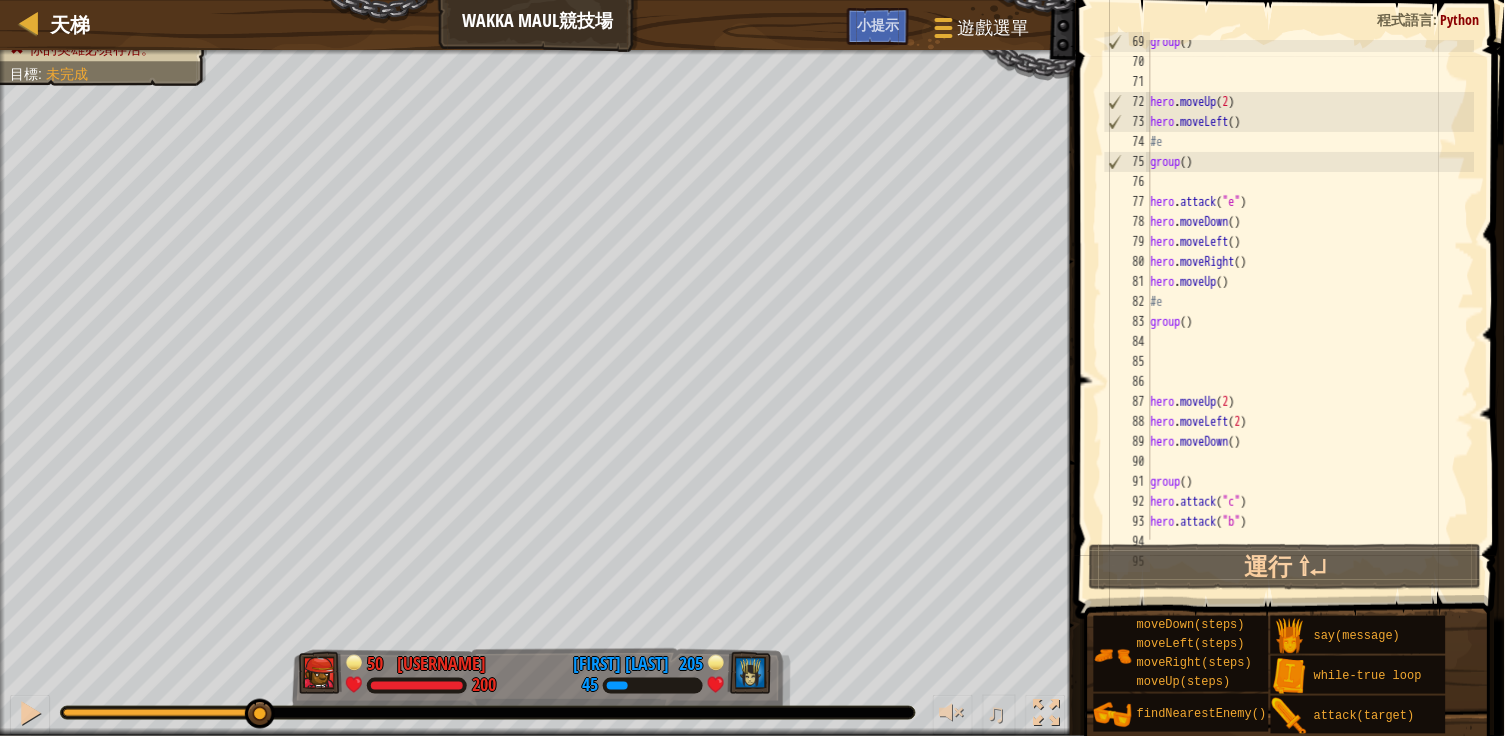 scroll, scrollTop: 1385, scrollLeft: 0, axis: vertical 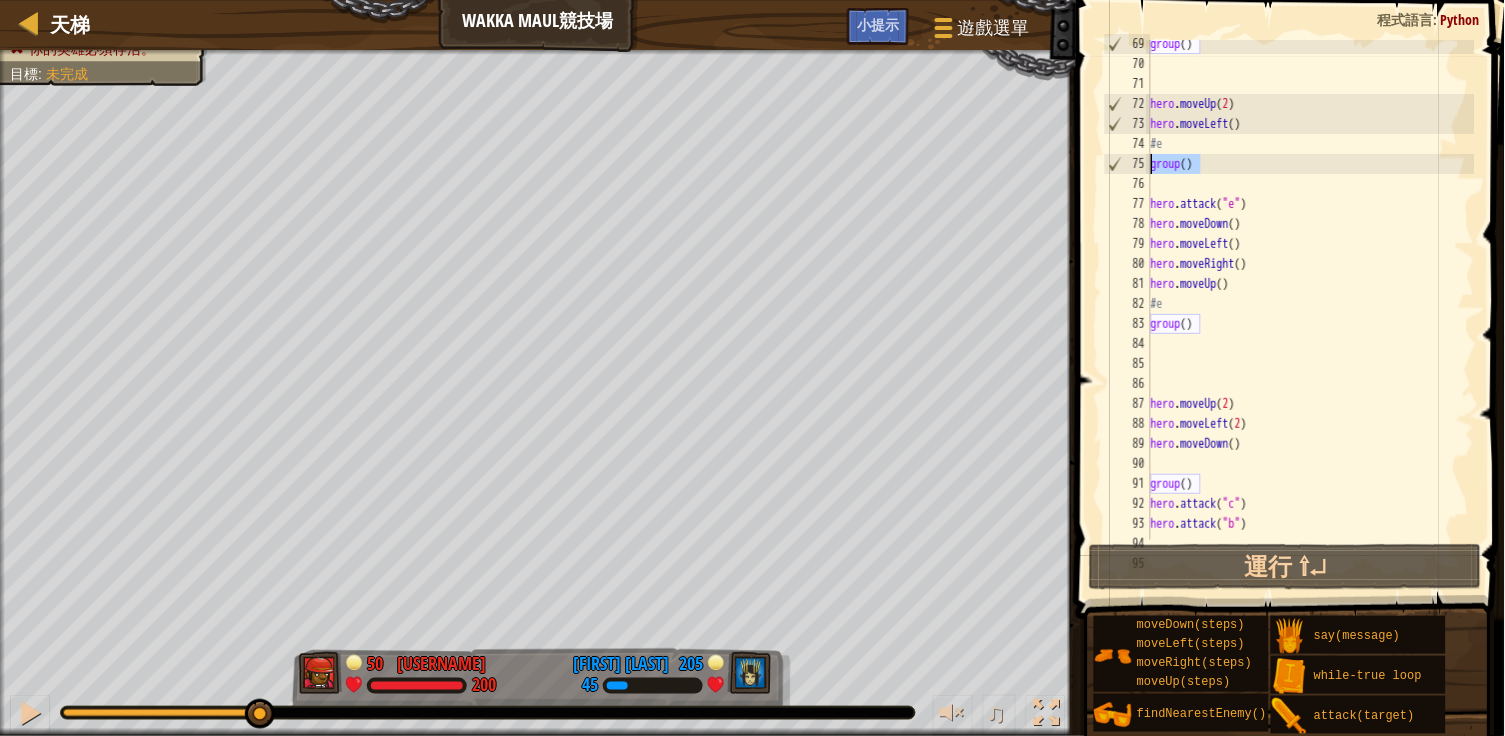 drag, startPoint x: 1227, startPoint y: 168, endPoint x: 1152, endPoint y: 164, distance: 75.10659 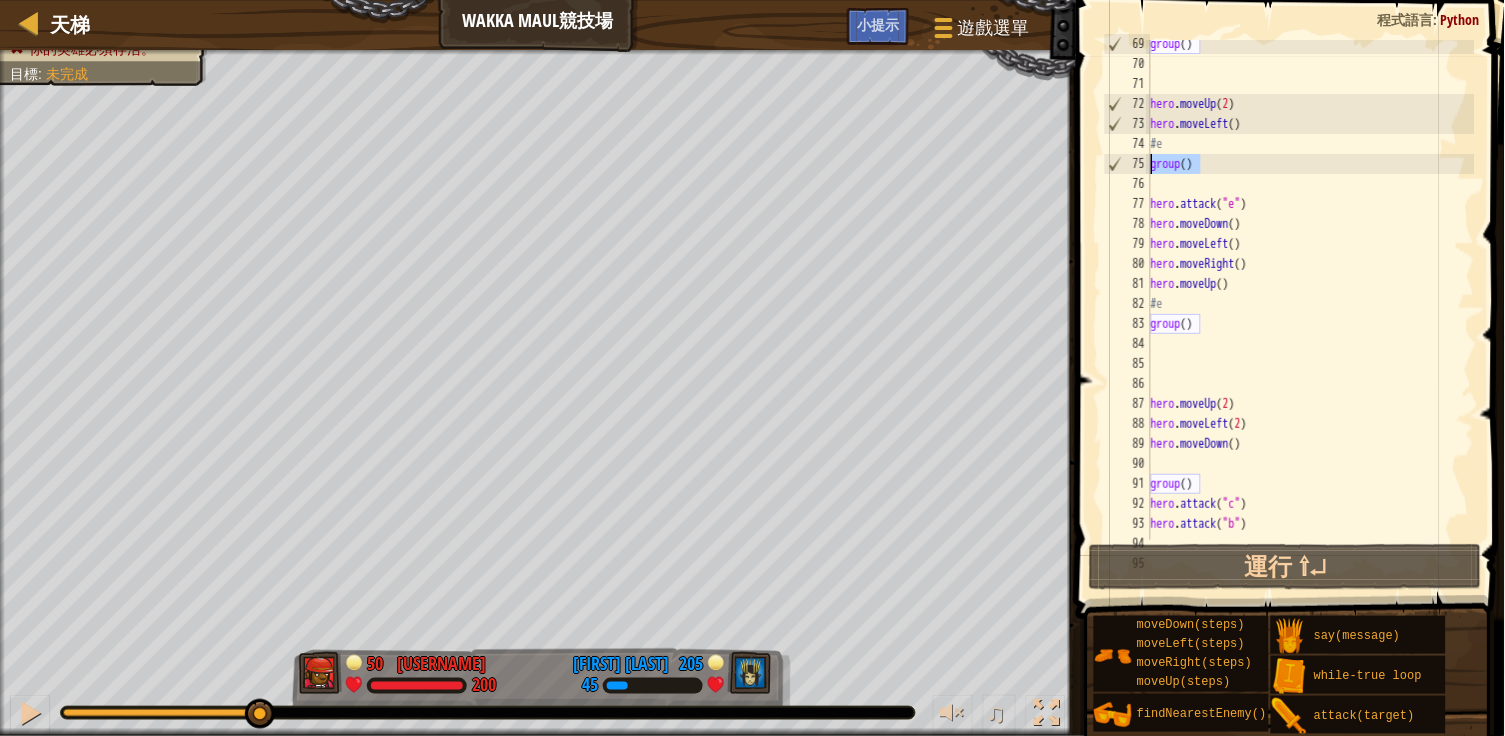 click on "group ( ) hero . moveUp ( 2 ) hero . moveLeft ( ) #e group ( ) hero . attack ( "e" ) hero . moveDown ( ) hero . moveLeft ( ) hero . moveRight ( ) hero . moveUp ( ) #e group ( ) hero . moveUp ( 2 ) hero . moveLeft ( 2 ) hero . moveDown ( ) group ( ) hero . attack ( "c" ) hero . attack ( "b" )" at bounding box center (1311, 304) 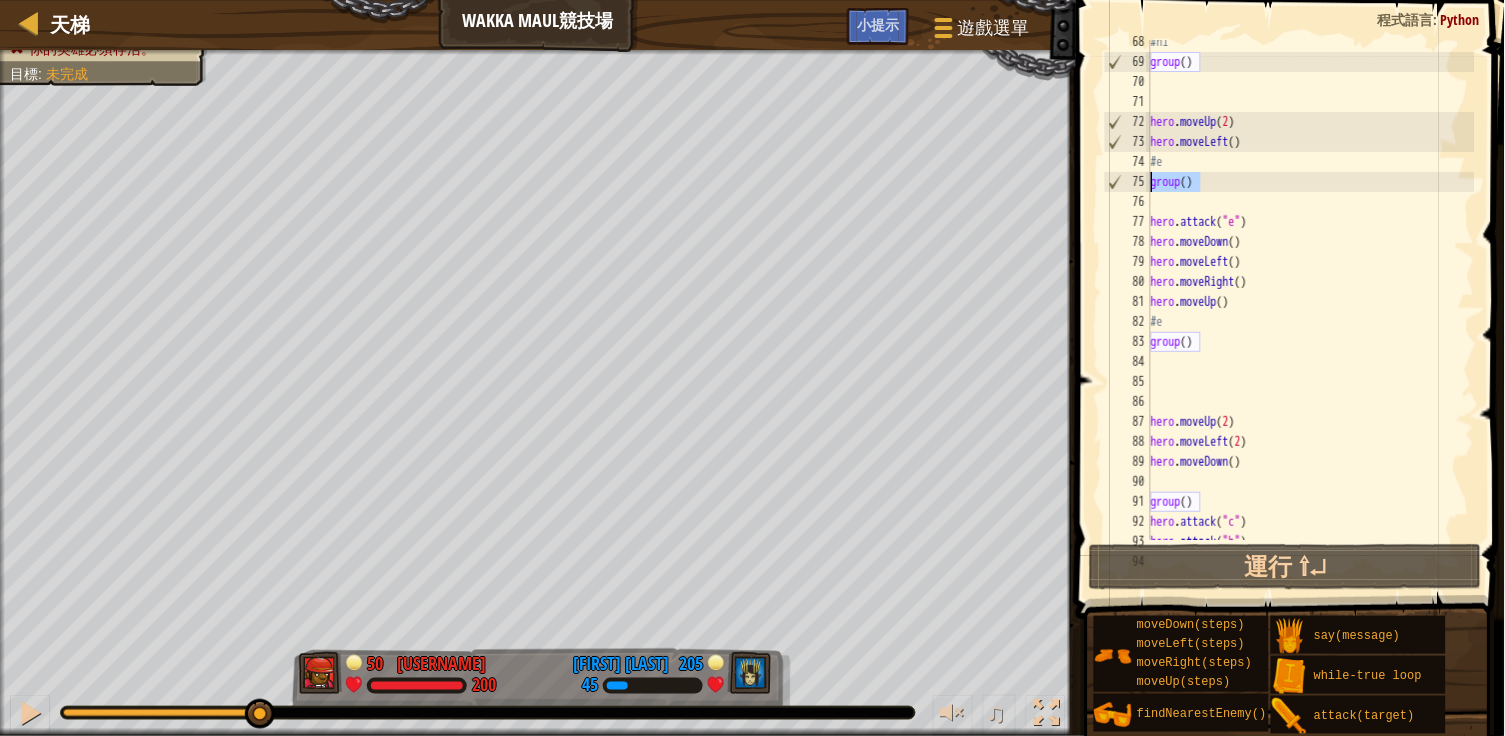 scroll, scrollTop: 1257, scrollLeft: 0, axis: vertical 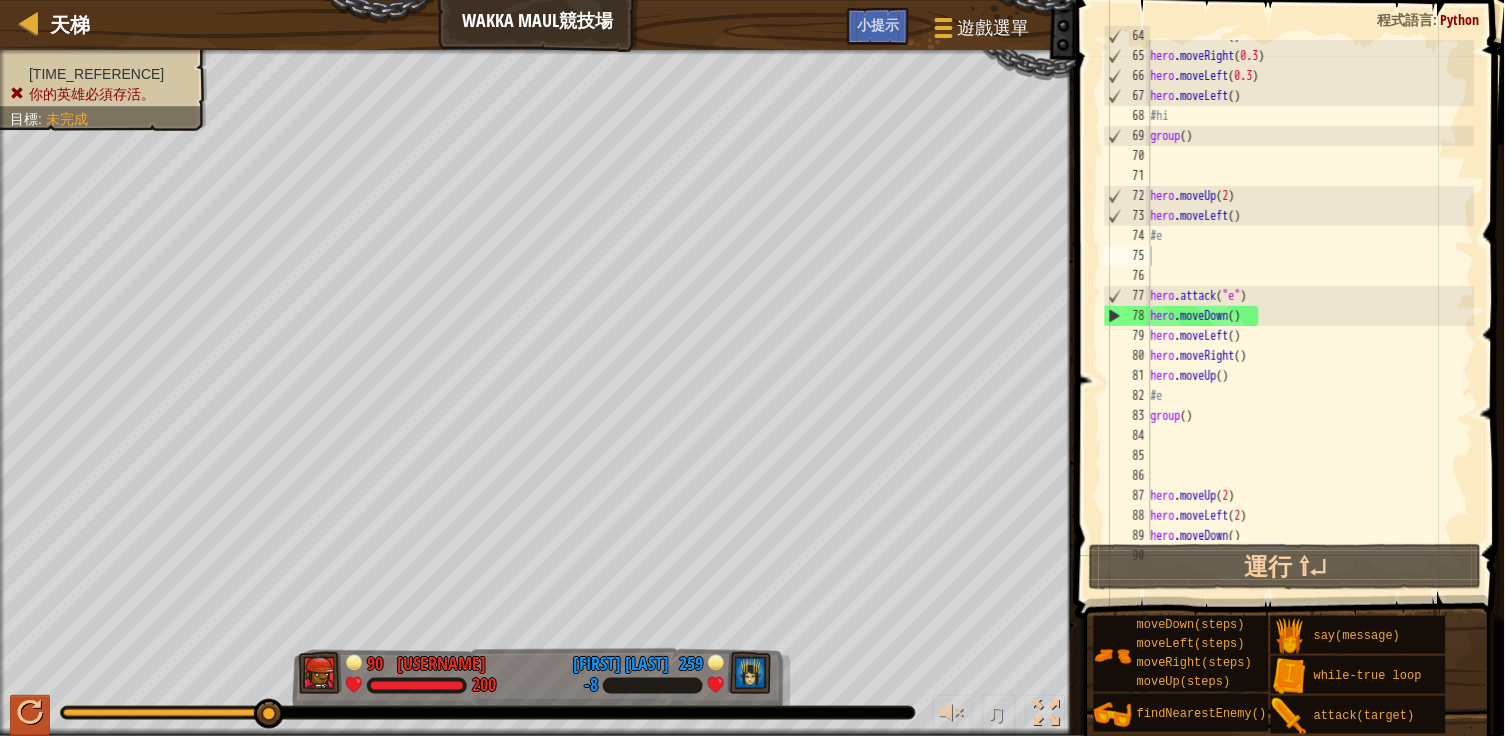 click at bounding box center [30, 715] 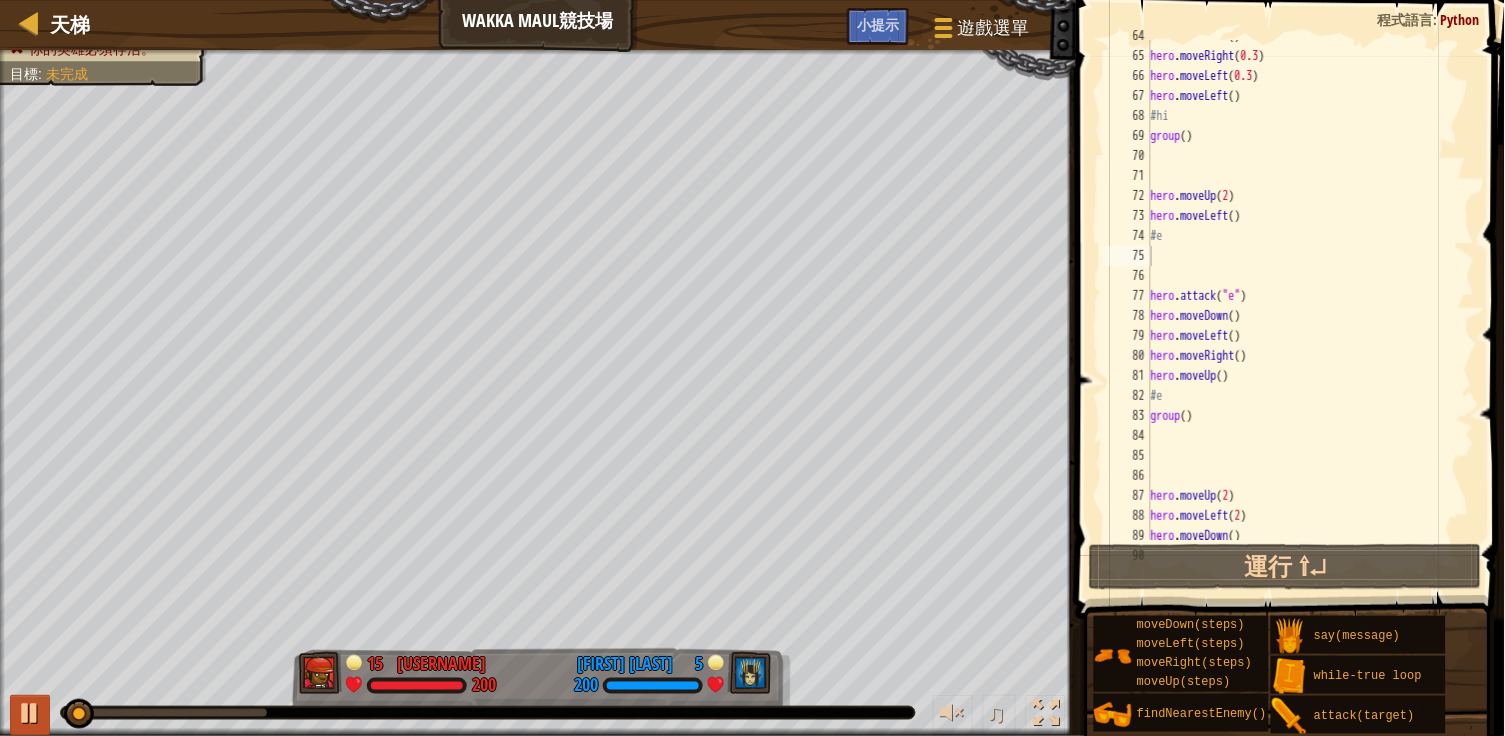 click at bounding box center [30, 713] 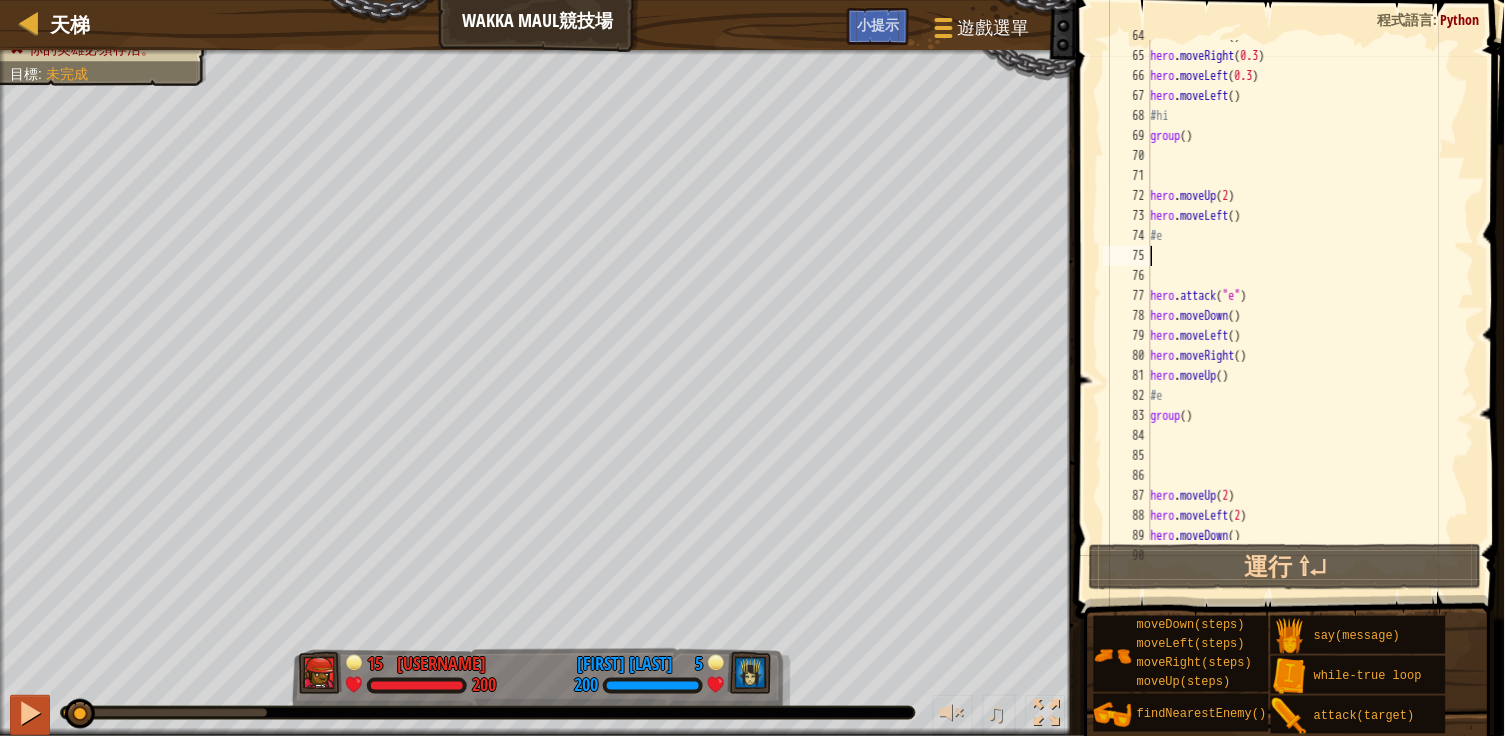 click at bounding box center [30, 713] 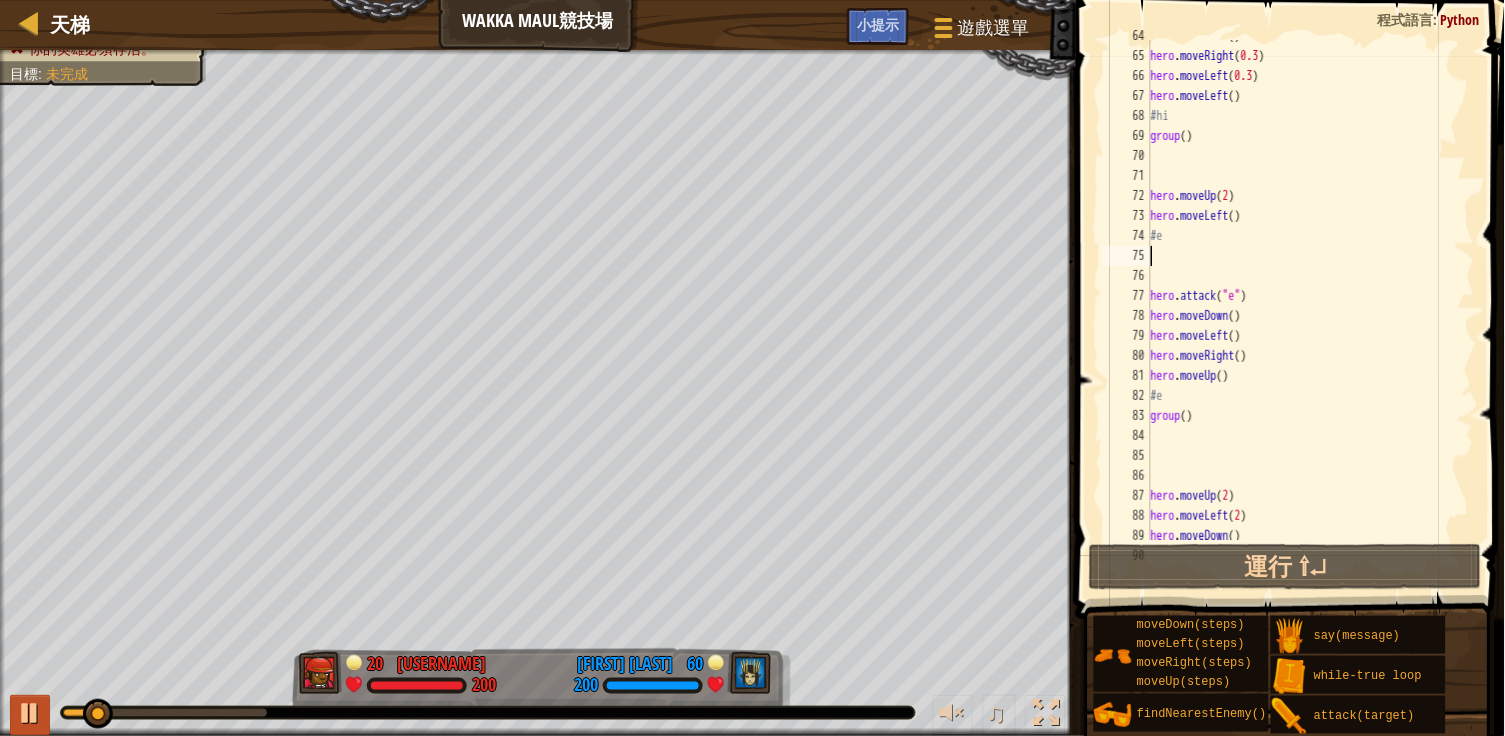click at bounding box center [30, 713] 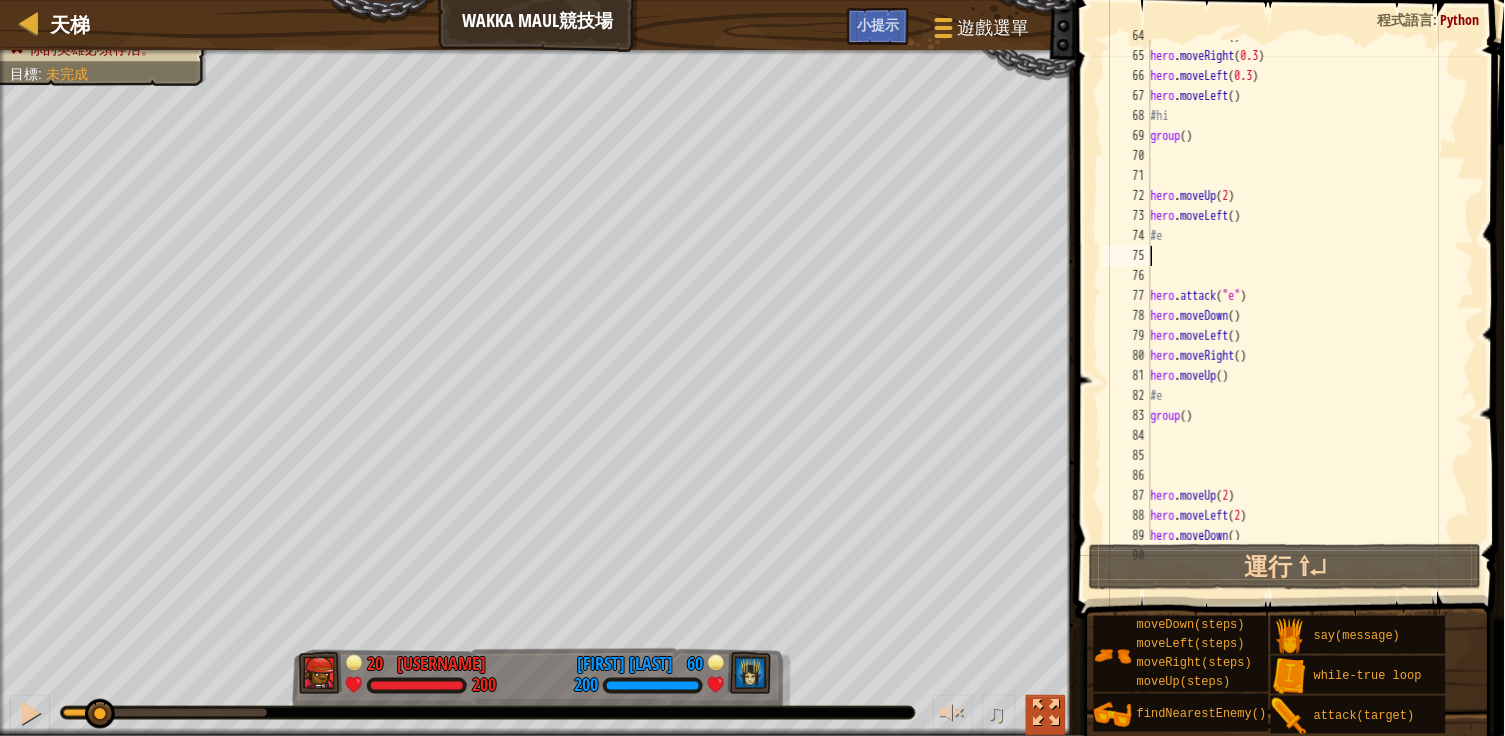 click at bounding box center [1046, 713] 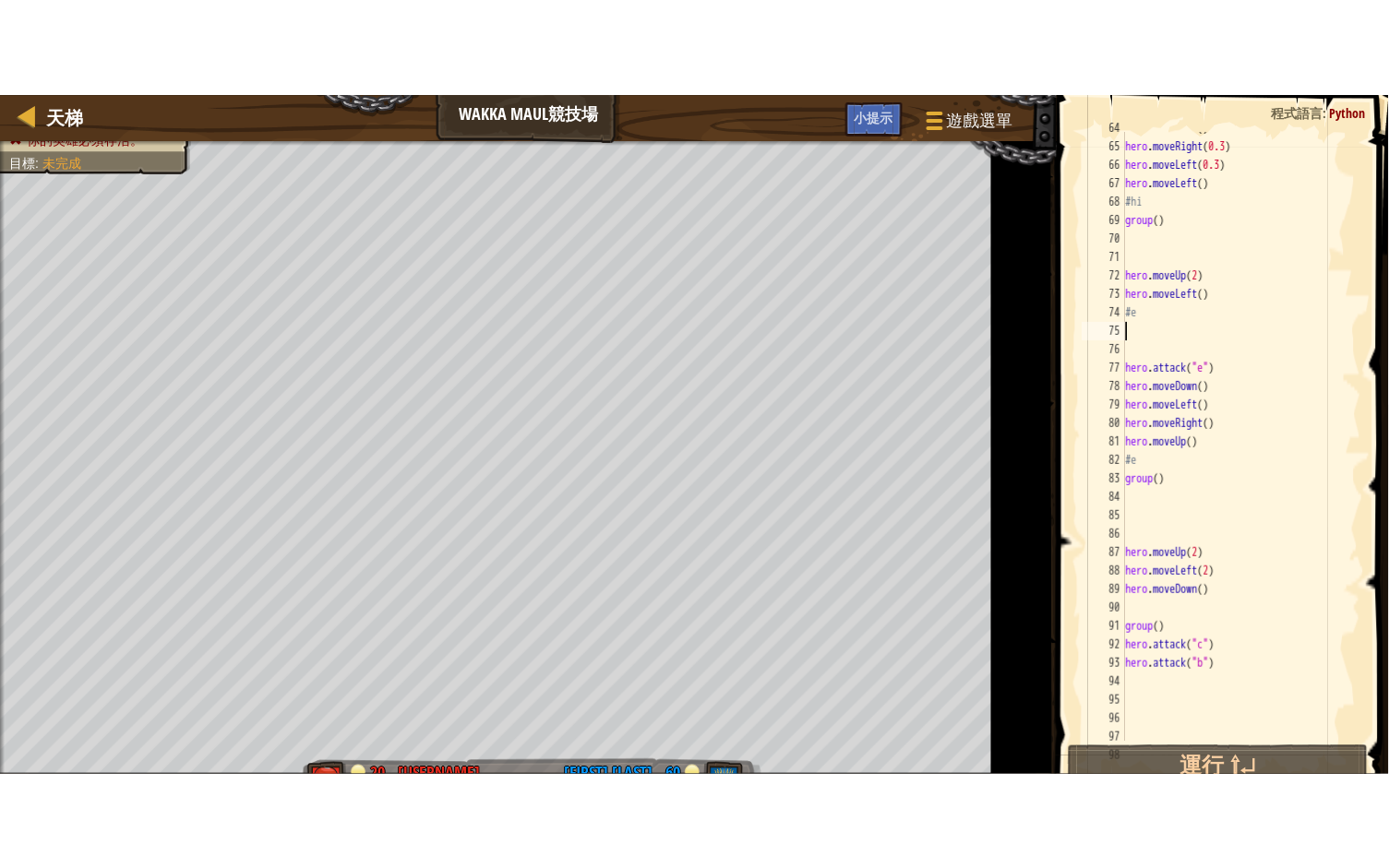 scroll, scrollTop: 1247, scrollLeft: 0, axis: vertical 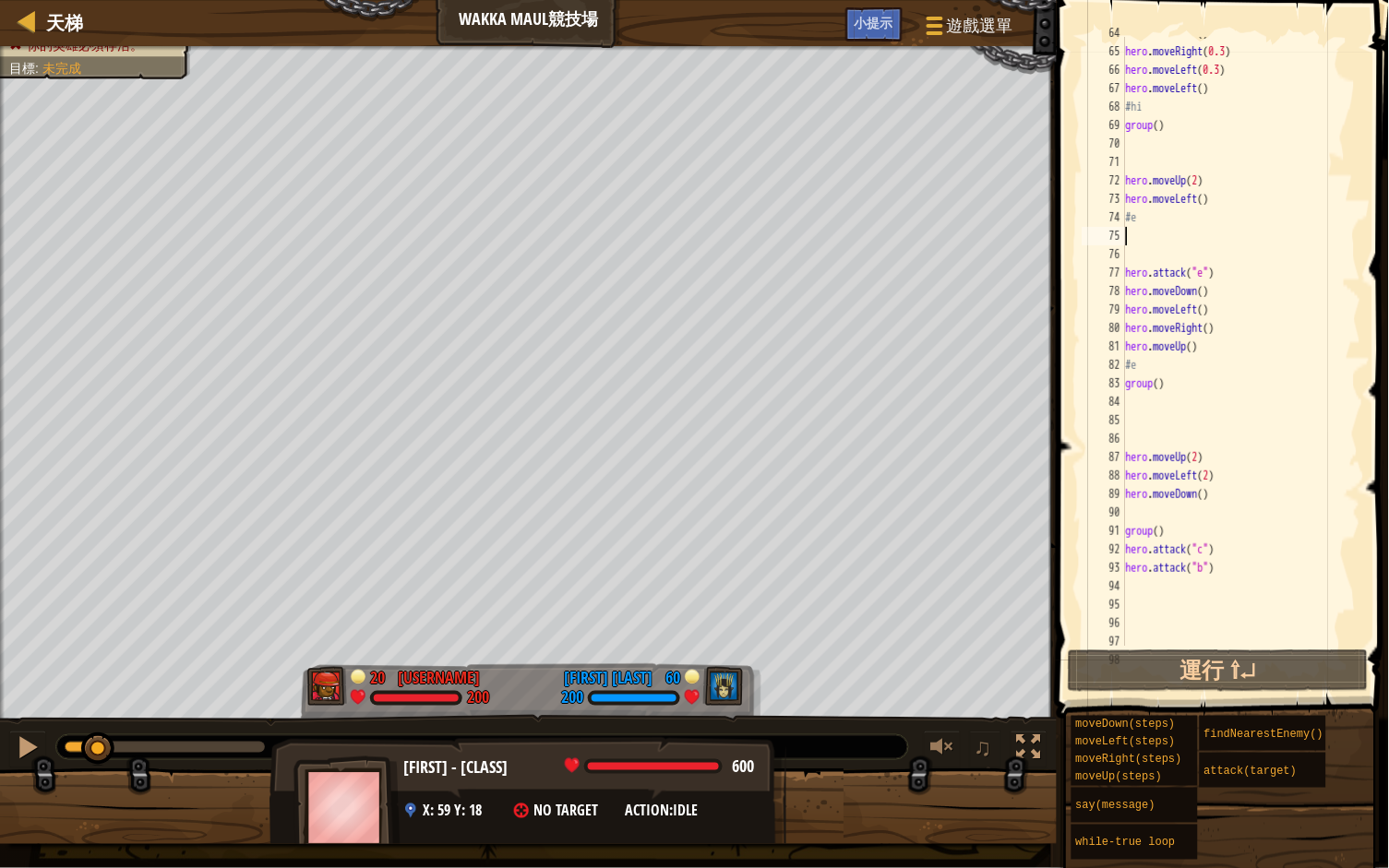 click on "Vaelia - paladin 600 x: 59 y: 18 No target action: idle" at bounding box center [528, 814] 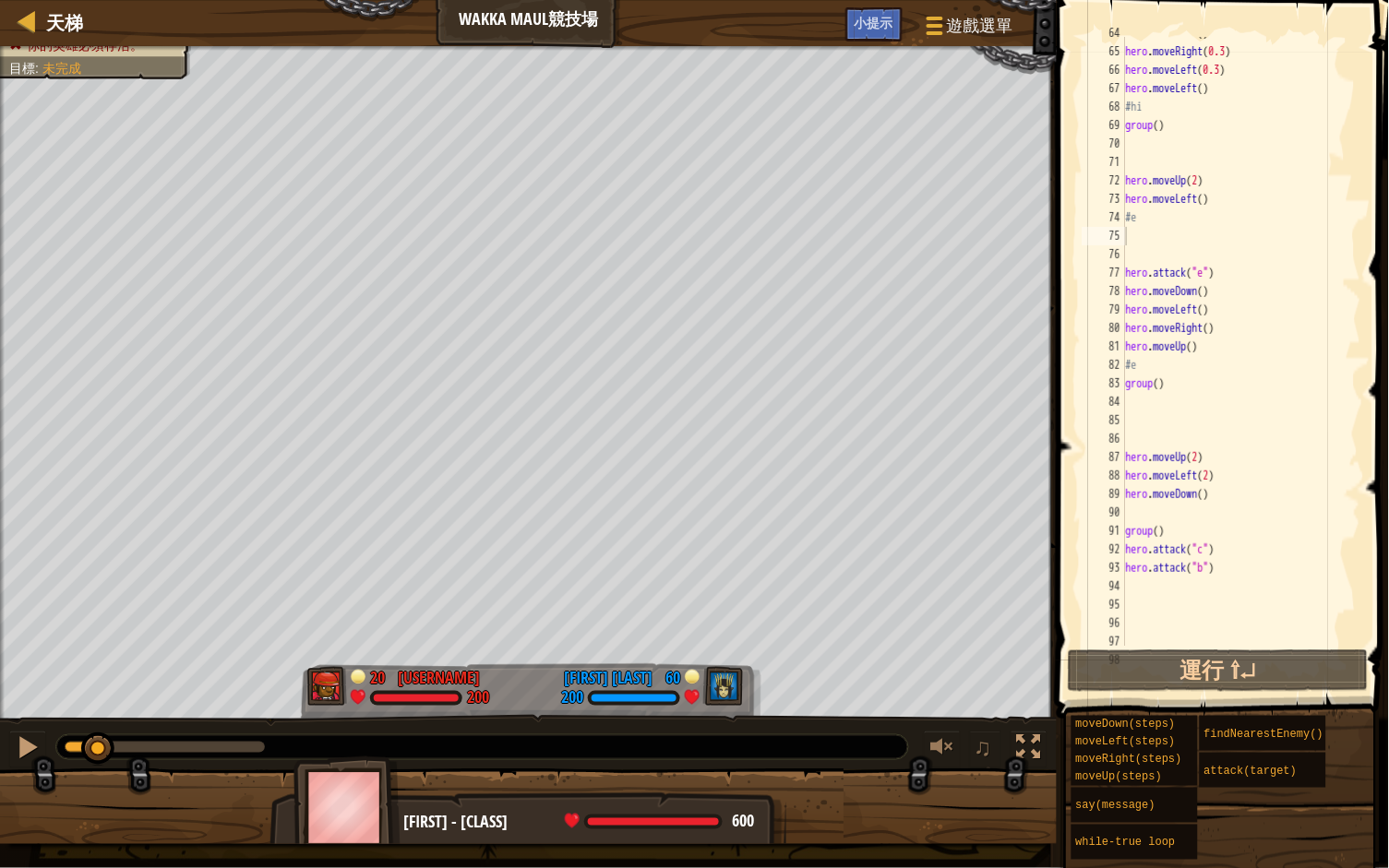 click at bounding box center (347, 807) 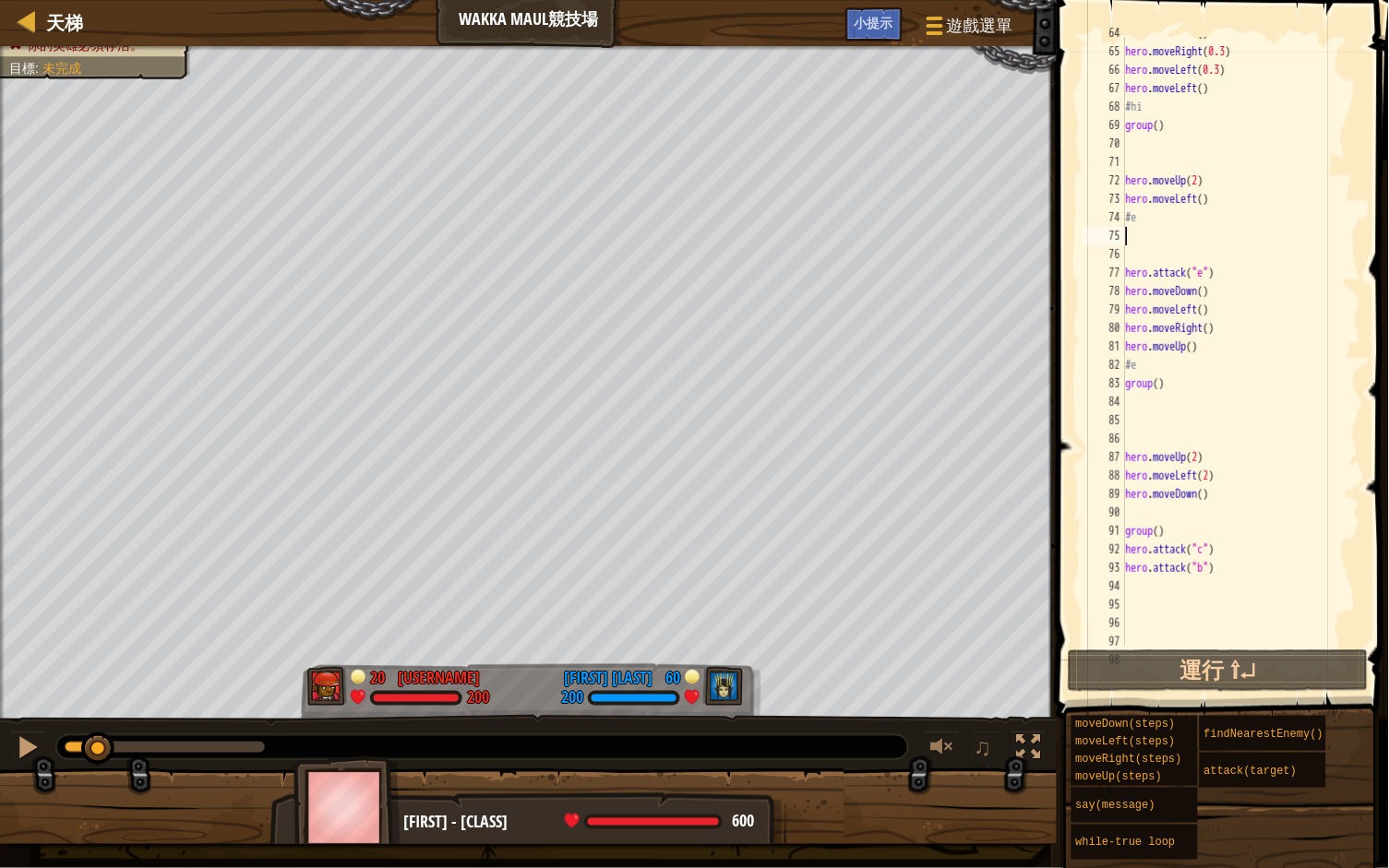 click at bounding box center [347, 807] 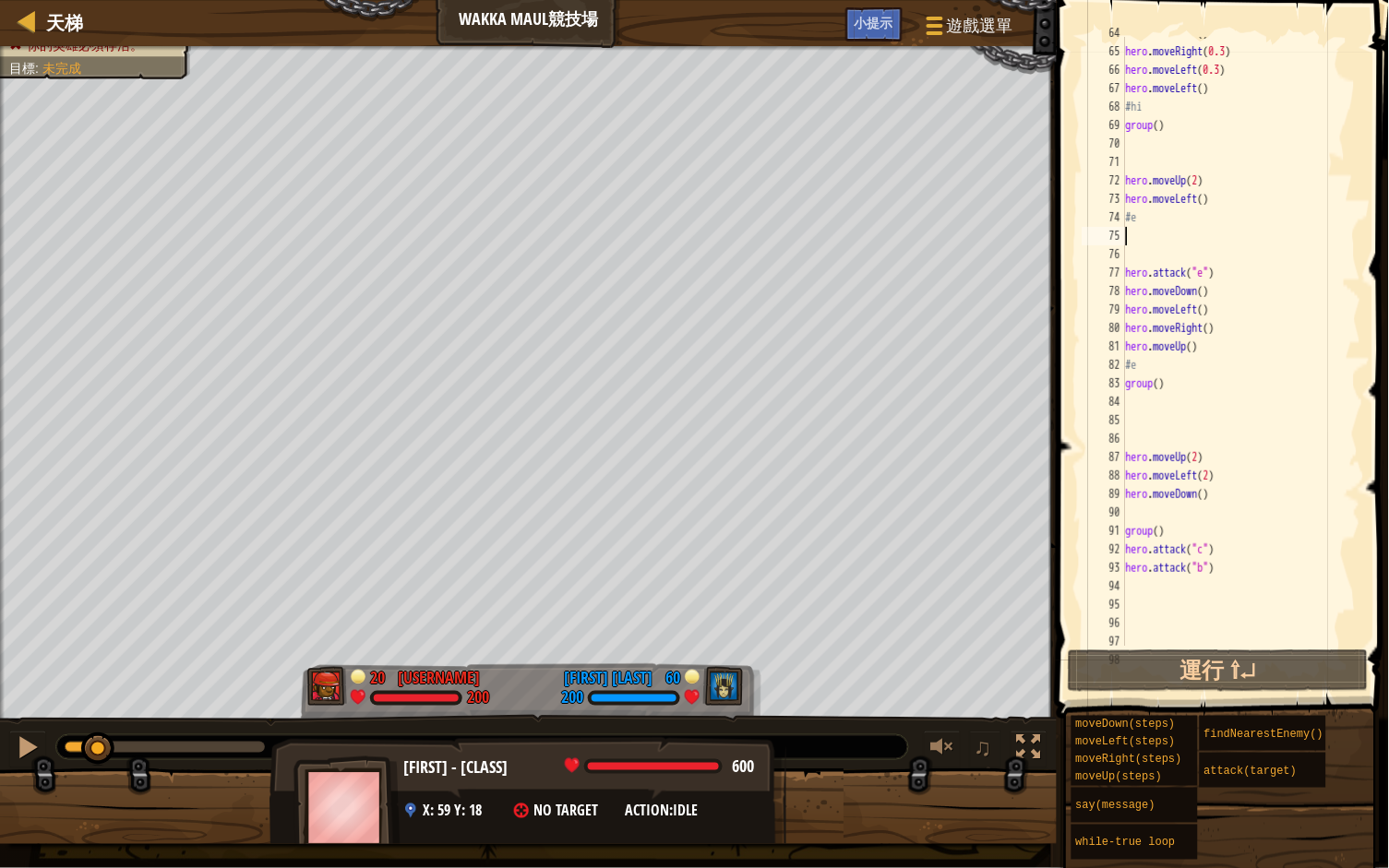 click on "Vaelia - paladin 600 x: 59 y: 18 No target action: idle" at bounding box center (528, 814) 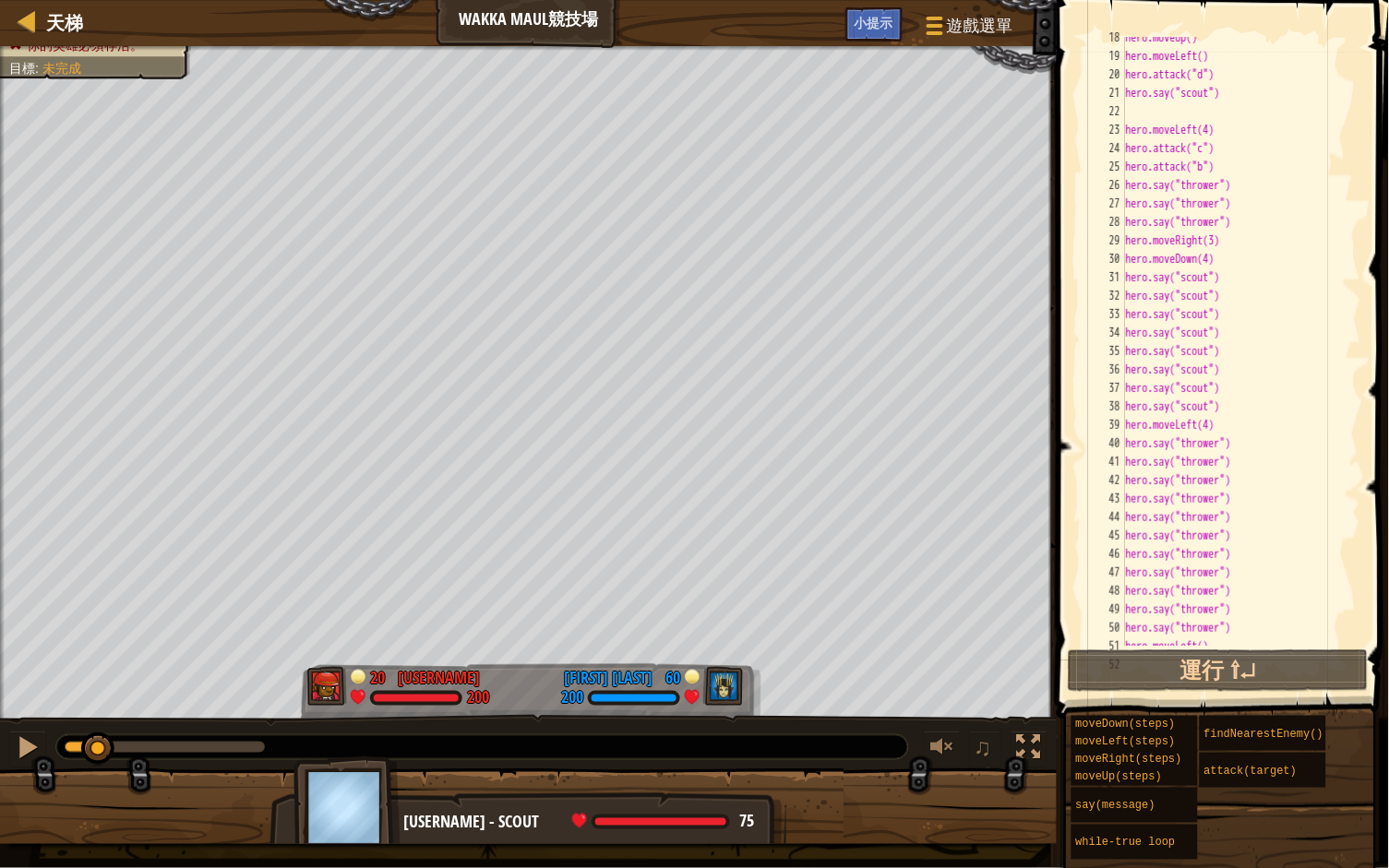 scroll, scrollTop: 437, scrollLeft: 0, axis: vertical 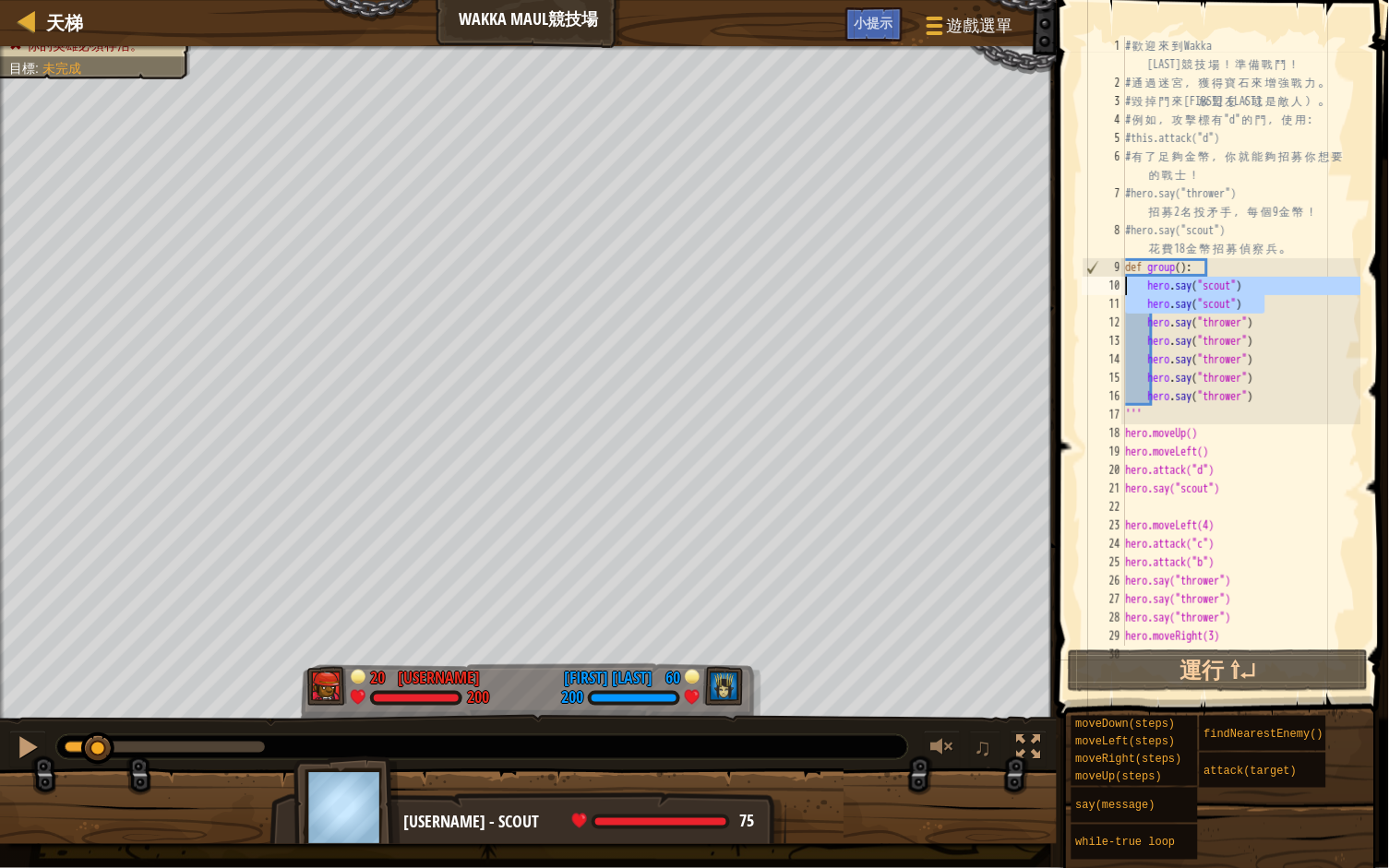 drag, startPoint x: 1276, startPoint y: 300, endPoint x: 1127, endPoint y: 286, distance: 149.65627 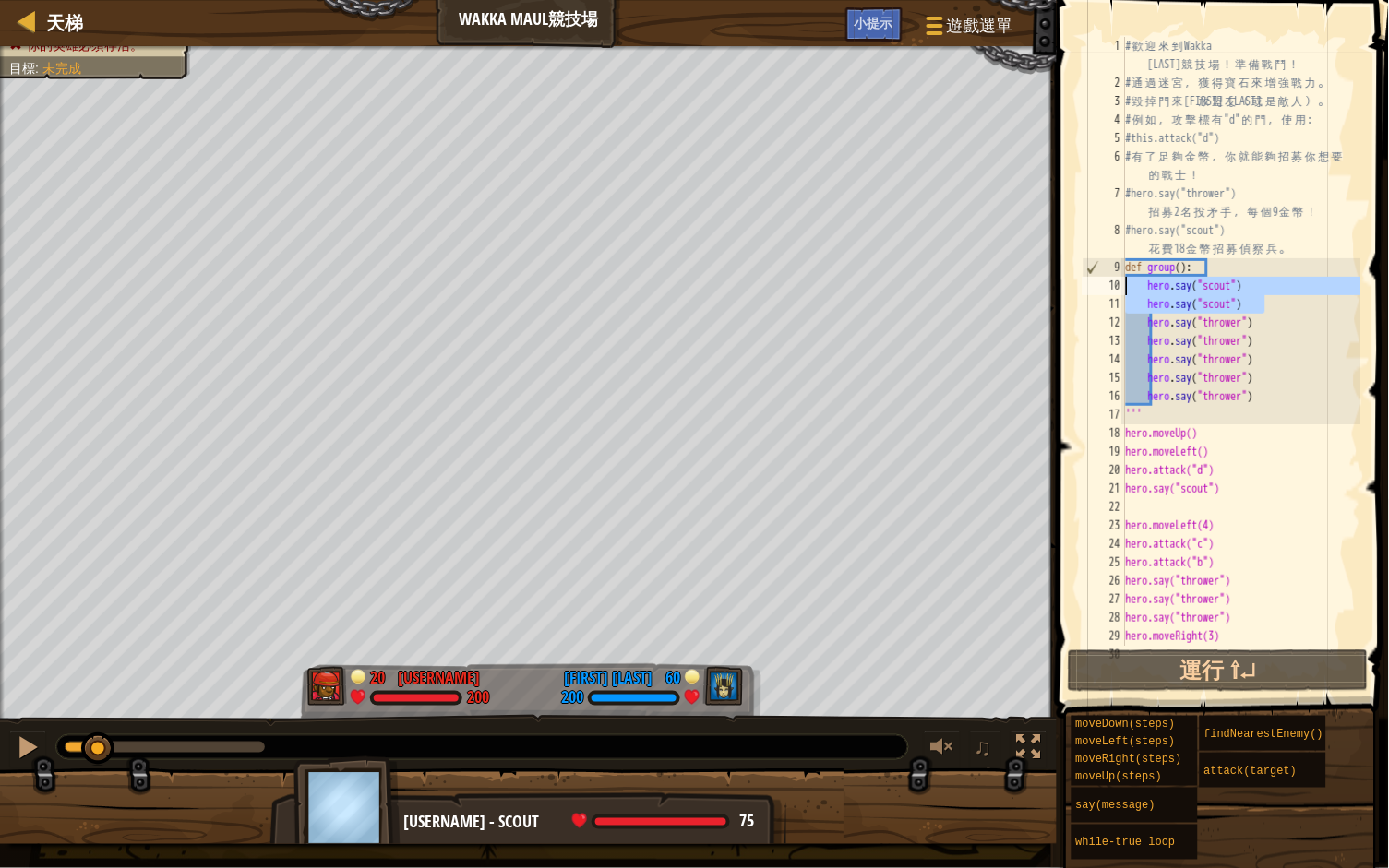 click on "#  歡 迎 來 到 Wakka       Maul 競 技 場 ！ 準 備 戰 鬥 ！ #  通 過 迷 宮 ， 獲 得 寶 石 來 增 強 戰 力 。 #  毀 掉 門 來 釋 放 盟 友 （ 或 是 敵 人 ） 。 #  例 如 ， 攻 擊 標 有 "d" 的 門 ， 使 用 : #this.attack("d") #  有 了 足 夠 金 幣 ， 你 就 能 夠 招 募 你 想 要      的 戰 士 ！ #hero.say("thrower")       招 募 2 名 投 矛 手 ， 每 個 9 金 幣 ！ #hero.say("scout")       花 費 18 金 幣 招 募 偵 察 兵 。 def   group ( ) :      hero . say ( "scout" )      hero . say ( "scout" )      hero . say ( "thrower" )      hero . say ( "thrower" )      hero . say ( "thrower" )      hero . say ( "thrower" )      hero . say ( "thrower" ) ''' hero.moveUp() hero.moveLeft() hero.attack("d") hero.say("scout") hero.moveLeft(4) hero.attack("c") hero.attack("b") hero.say("thrower") hero.say("thrower") hero.say("thrower") hero.moveRight(3) hero.moveDown(4)" at bounding box center [1241, 369] 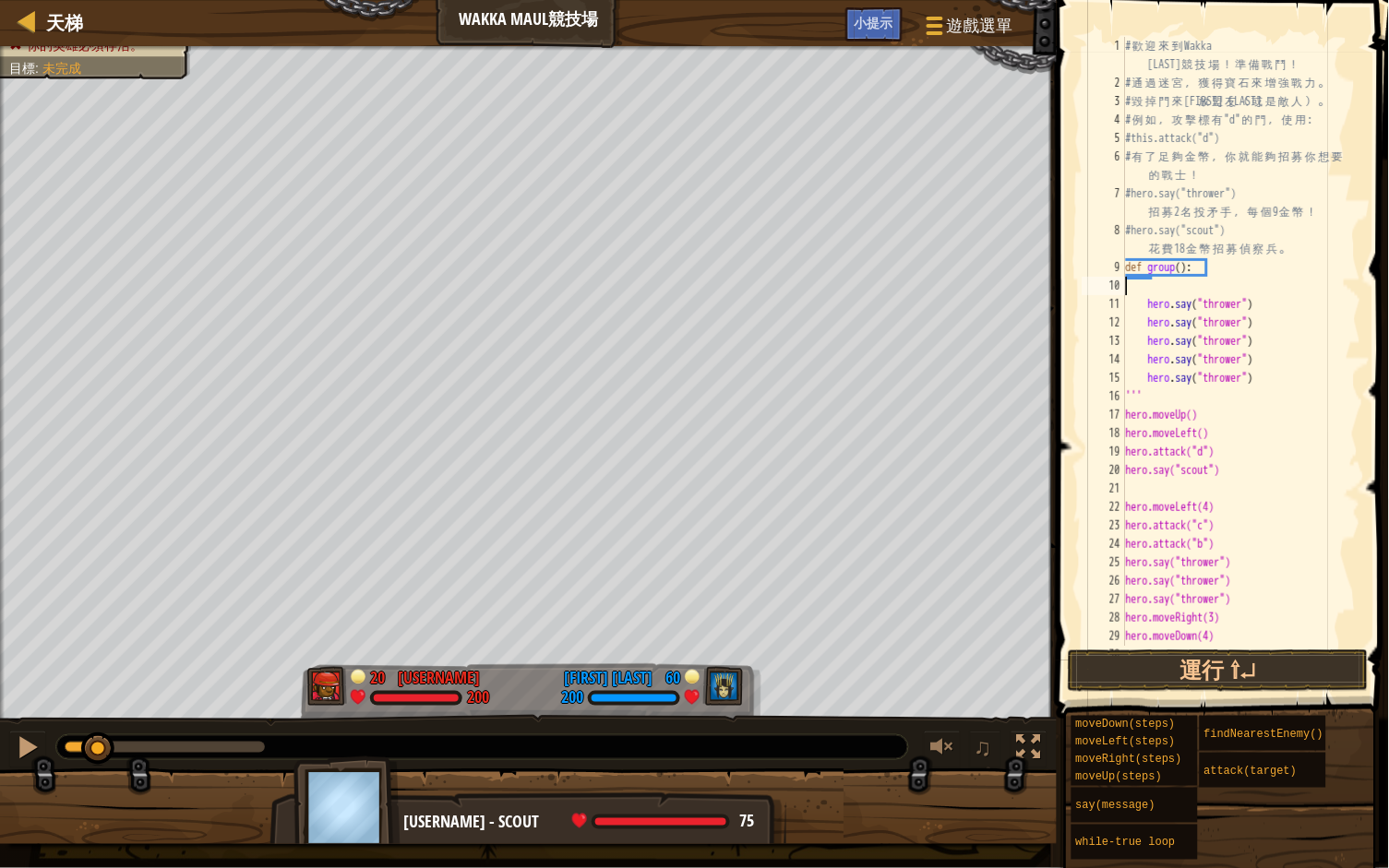 click on "#  歡 迎 來 到 Wakka       Maul 競 技 場 ！ 準 備 戰 鬥 ！ #  通 過 迷 宮 ， 獲 得 寶 石 來 增 強 戰 力 。 #  毀 掉 門 來 釋 放 盟 友 （ 或 是 敵 人 ） 。 #  例 如 ， 攻 擊 標 有 "d" 的 門 ， 使 用 : #this.attack("d") #  有 了 足 夠 金 幣 ， 你 就 能 夠 招 募 你 想 要      的 戰 士 ！ #hero.say("thrower")       招 募 2 名 投 矛 手 ， 每 個 9 金 幣 ！ #hero.say("scout")       花 費 18 金 幣 招 募 偵 察 兵 。 def   group ( ) :      hero . say ( "thrower" )      hero . say ( "thrower" )      hero . say ( "thrower" )      hero . say ( "thrower" )      hero . say ( "thrower" ) ''' hero.moveUp() hero.moveLeft() hero.attack("d") hero.say("scout") hero.moveLeft(4) hero.attack("c") hero.attack("b") hero.say("thrower") hero.say("thrower") hero.say("thrower") hero.moveRight(3) hero.moveDown(4) hero.say("scout")" at bounding box center (1241, 369) 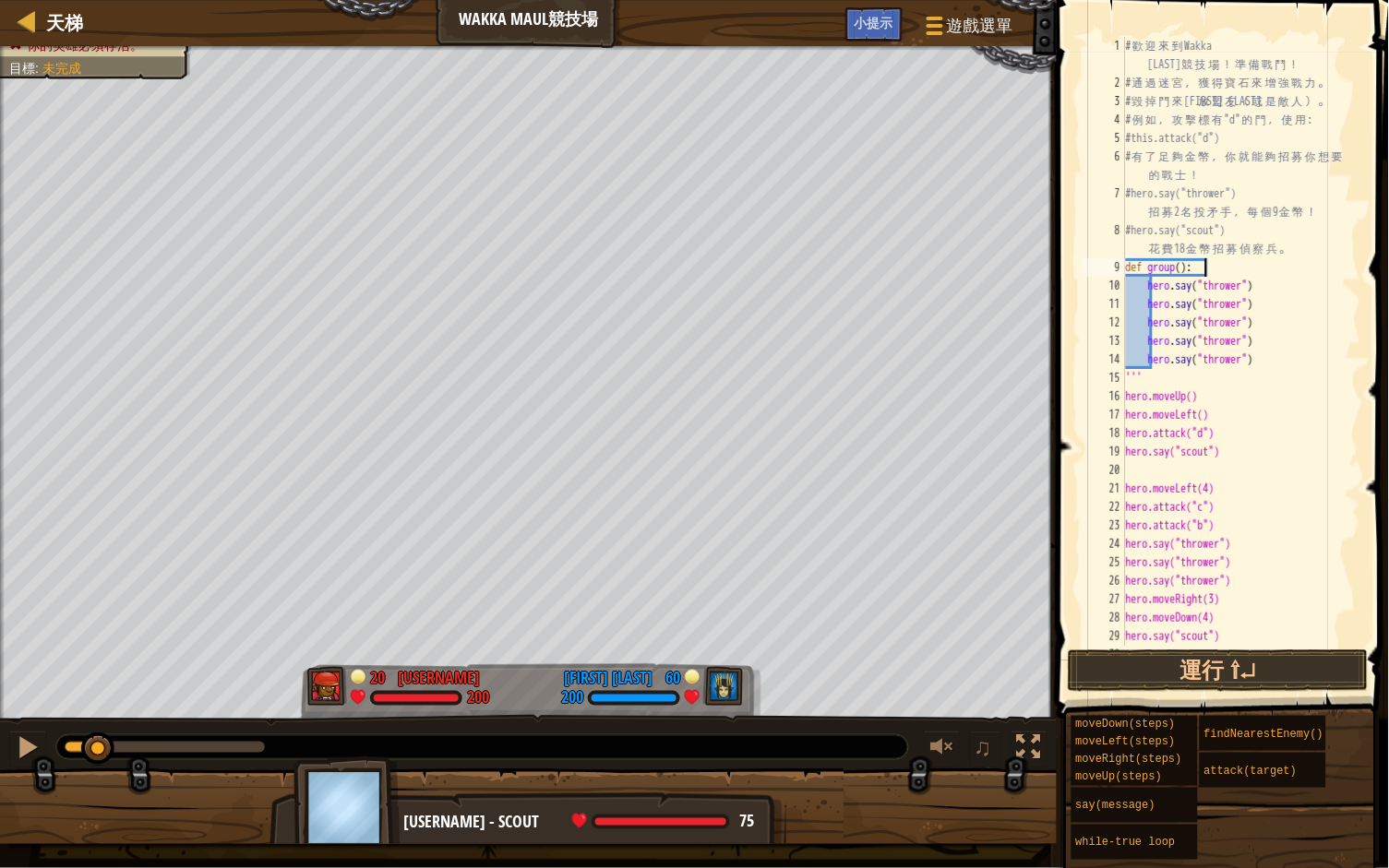 click on "#  歡 迎 來 到 Wakka       Maul 競 技 場 ！ 準 備 戰 鬥 ！ #  通 過 迷 宮 ， 獲 得 寶 石 來 增 強 戰 力 。 #  毀 掉 門 來 釋 放 盟 友 （ 或 是 敵 人 ） 。 #  例 如 ， 攻 擊 標 有 "d" 的 門 ， 使 用 : #this.attack("d") #  有 了 足 夠 金 幣 ， 你 就 能 夠 招 募 你 想 要      的 戰 士 ！ #hero.say("thrower")       招 募 2 名 投 矛 手 ， 每 個 9 金 幣 ！ #hero.say("scout")       花 費 18 金 幣 招 募 偵 察 兵 。 def   group ( ) :      hero . say ( "thrower" )      hero . say ( "thrower" )      hero . say ( "thrower" )      hero . say ( "thrower" )      hero . say ( "thrower" ) ''' hero.moveUp() hero.moveLeft() hero.attack("d") hero.say("scout") hero.moveLeft(4) hero.attack("c") hero.attack("b") hero.say("thrower") hero.say("thrower") hero.say("thrower") hero.moveRight(3) hero.moveDown(4) hero.say("scout") hero.say("scout")" at bounding box center (1241, 369) 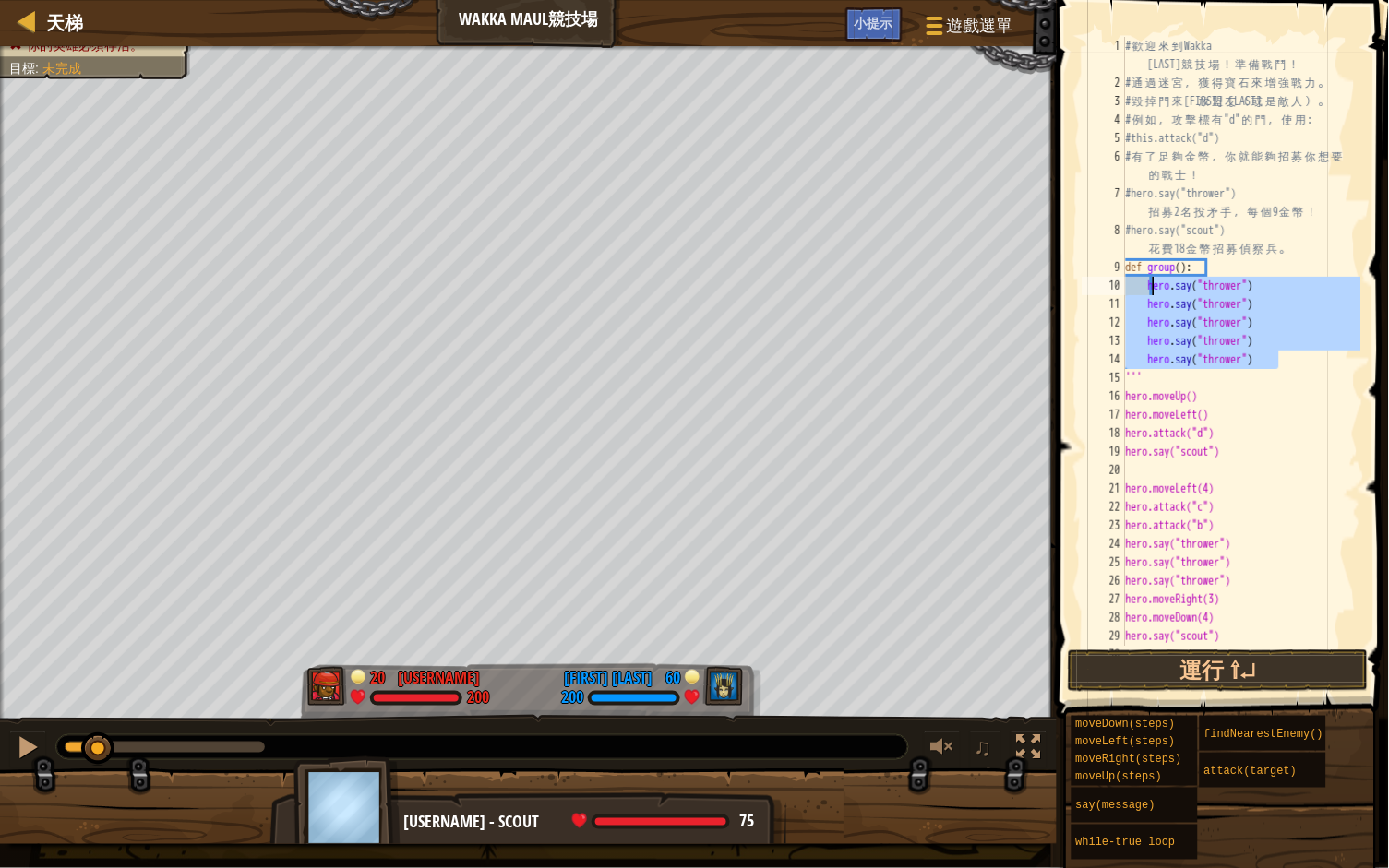 drag, startPoint x: 1291, startPoint y: 360, endPoint x: 1154, endPoint y: 290, distance: 153.84733 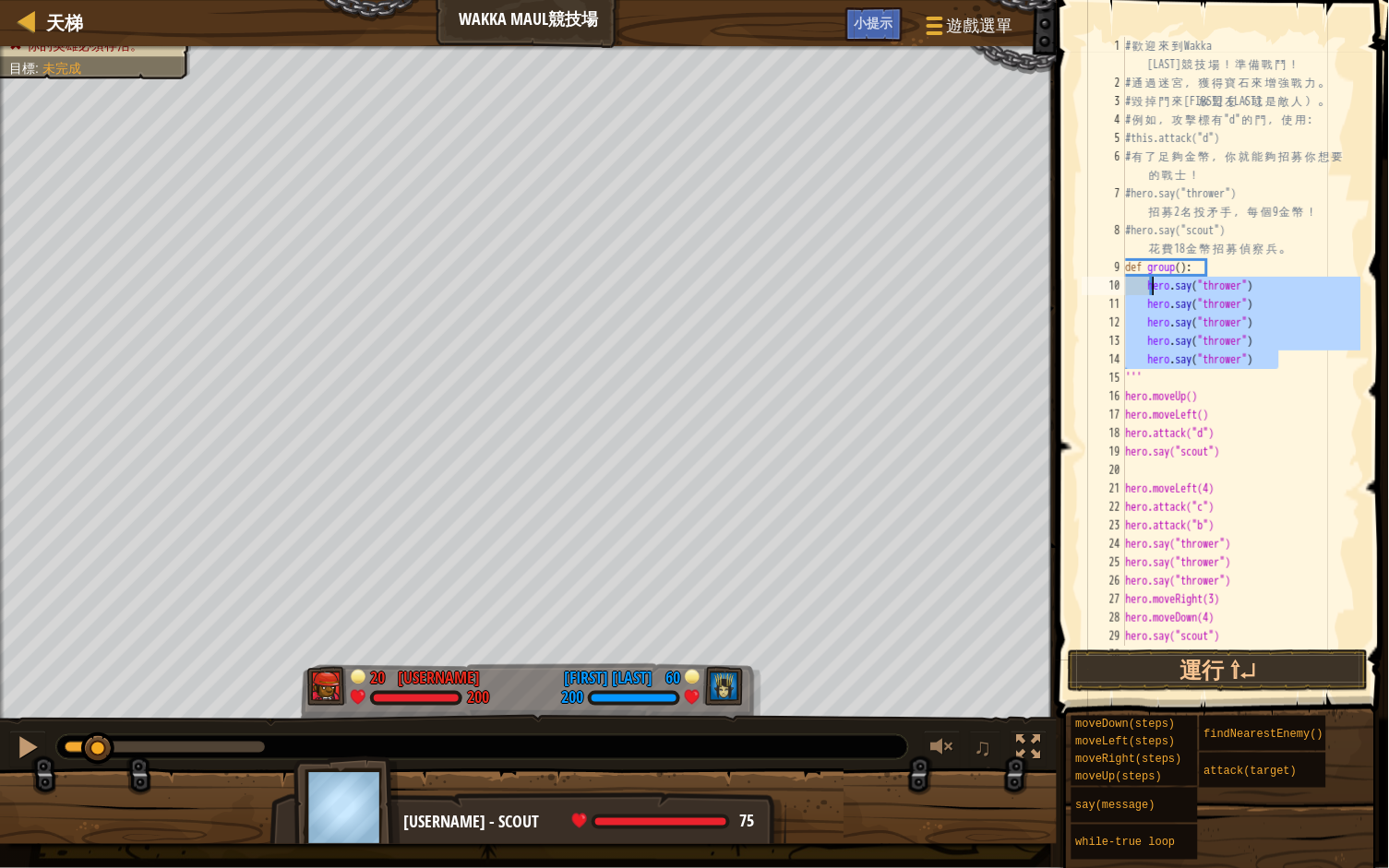 click on "#  歡 迎 來 到 Wakka       Maul 競 技 場 ！ 準 備 戰 鬥 ！ #  通 過 迷 宮 ， 獲 得 寶 石 來 增 強 戰 力 。 #  毀 掉 門 來 釋 放 盟 友 （ 或 是 敵 人 ） 。 #  例 如 ， 攻 擊 標 有 "d" 的 門 ， 使 用 : #this.attack("d") #  有 了 足 夠 金 幣 ， 你 就 能 夠 招 募 你 想 要      的 戰 士 ！ #hero.say("thrower")       招 募 2 名 投 矛 手 ， 每 個 9 金 幣 ！ #hero.say("scout")       花 費 18 金 幣 招 募 偵 察 兵 。 def   group ( ) :      hero . say ( "thrower" )      hero . say ( "thrower" )      hero . say ( "thrower" )      hero . say ( "thrower" )      hero . say ( "thrower" ) ''' hero.moveUp() hero.moveLeft() hero.attack("d") hero.say("scout") hero.moveLeft(4) hero.attack("c") hero.attack("b") hero.say("thrower") hero.say("thrower") hero.say("thrower") hero.moveRight(3) hero.moveDown(4) hero.say("scout") hero.say("scout")" at bounding box center (1241, 369) 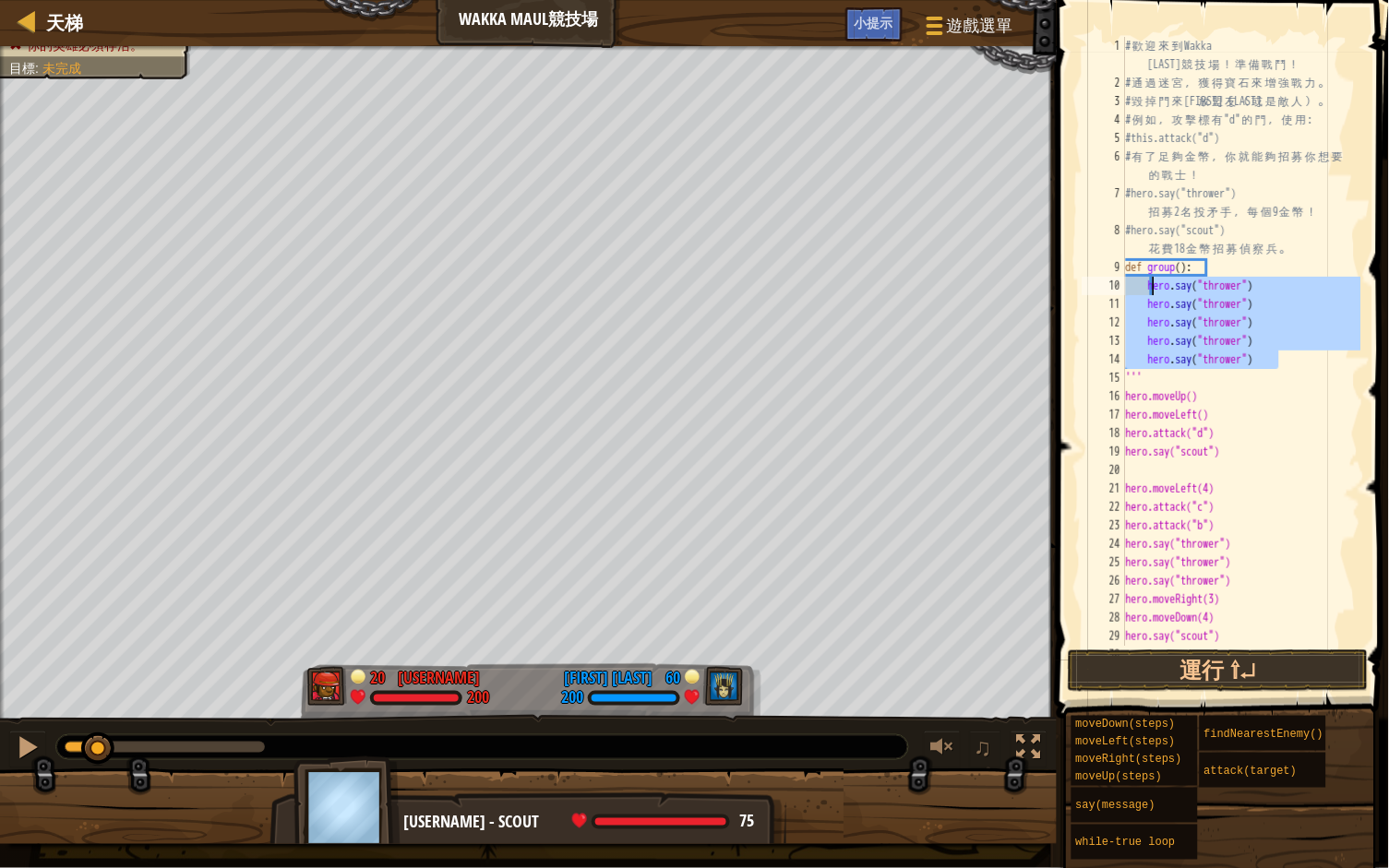 click on "#  歡 迎 來 到 Wakka       Maul 競 技 場 ！ 準 備 戰 鬥 ！ #  通 過 迷 宮 ， 獲 得 寶 石 來 增 強 戰 力 。 #  毀 掉 門 來 釋 放 盟 友 （ 或 是 敵 人 ） 。 #  例 如 ， 攻 擊 標 有 "d" 的 門 ， 使 用 : #this.attack("d") #  有 了 足 夠 金 幣 ， 你 就 能 夠 招 募 你 想 要      的 戰 士 ！ #hero.say("thrower")       招 募 2 名 投 矛 手 ， 每 個 9 金 幣 ！ #hero.say("scout")       花 費 18 金 幣 招 募 偵 察 兵 。 def   group ( ) :      hero . say ( "thrower" )      hero . say ( "thrower" )      hero . say ( "thrower" )      hero . say ( "thrower" )      hero . say ( "thrower" ) ''' hero.moveUp() hero.moveLeft() hero.attack("d") hero.say("scout") hero.moveLeft(4) hero.attack("c") hero.attack("b") hero.say("thrower") hero.say("thrower") hero.say("thrower") hero.moveRight(3) hero.moveDown(4) hero.say("scout") hero.say("scout")" at bounding box center (1241, 369) 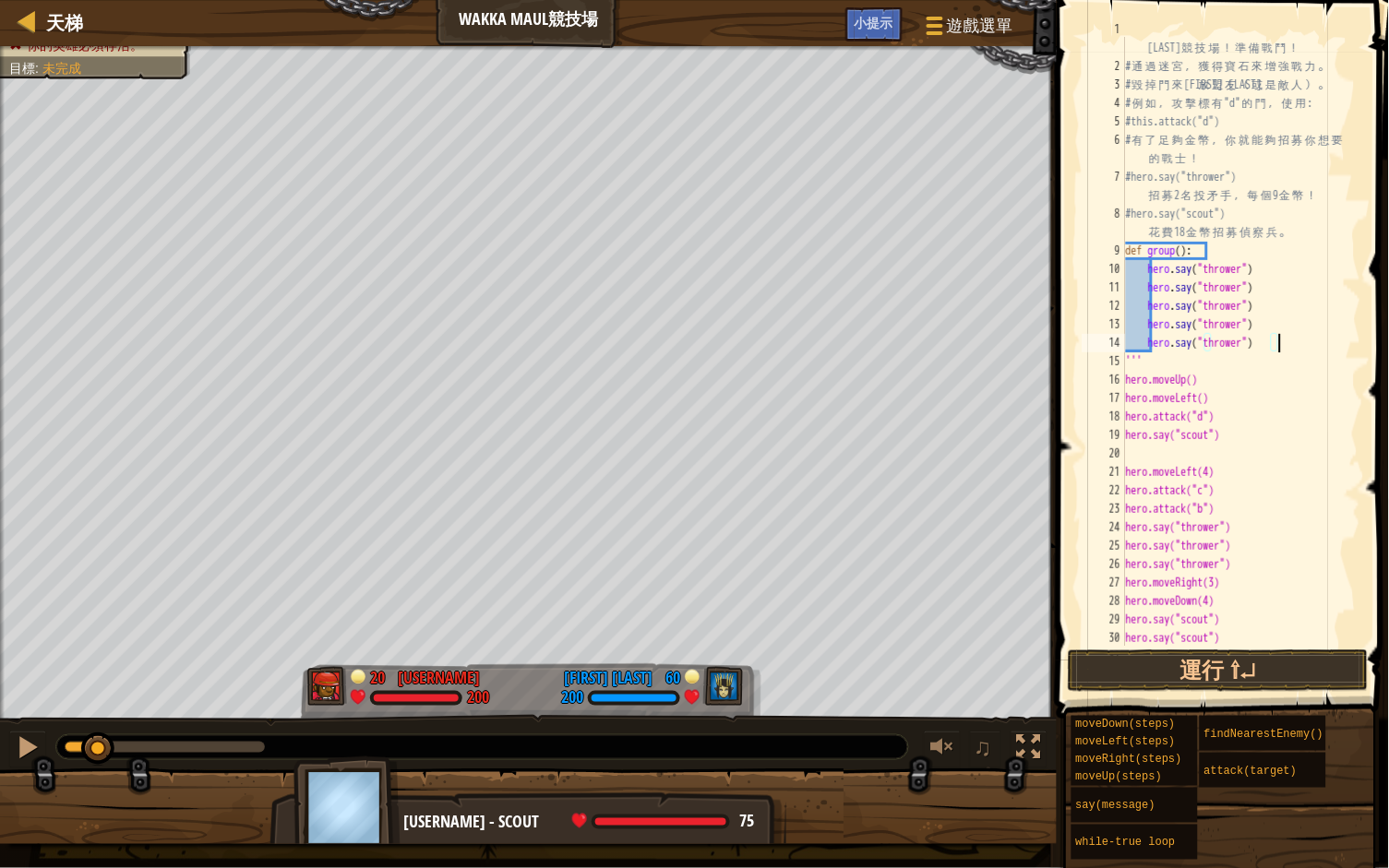 scroll, scrollTop: 0, scrollLeft: 0, axis: both 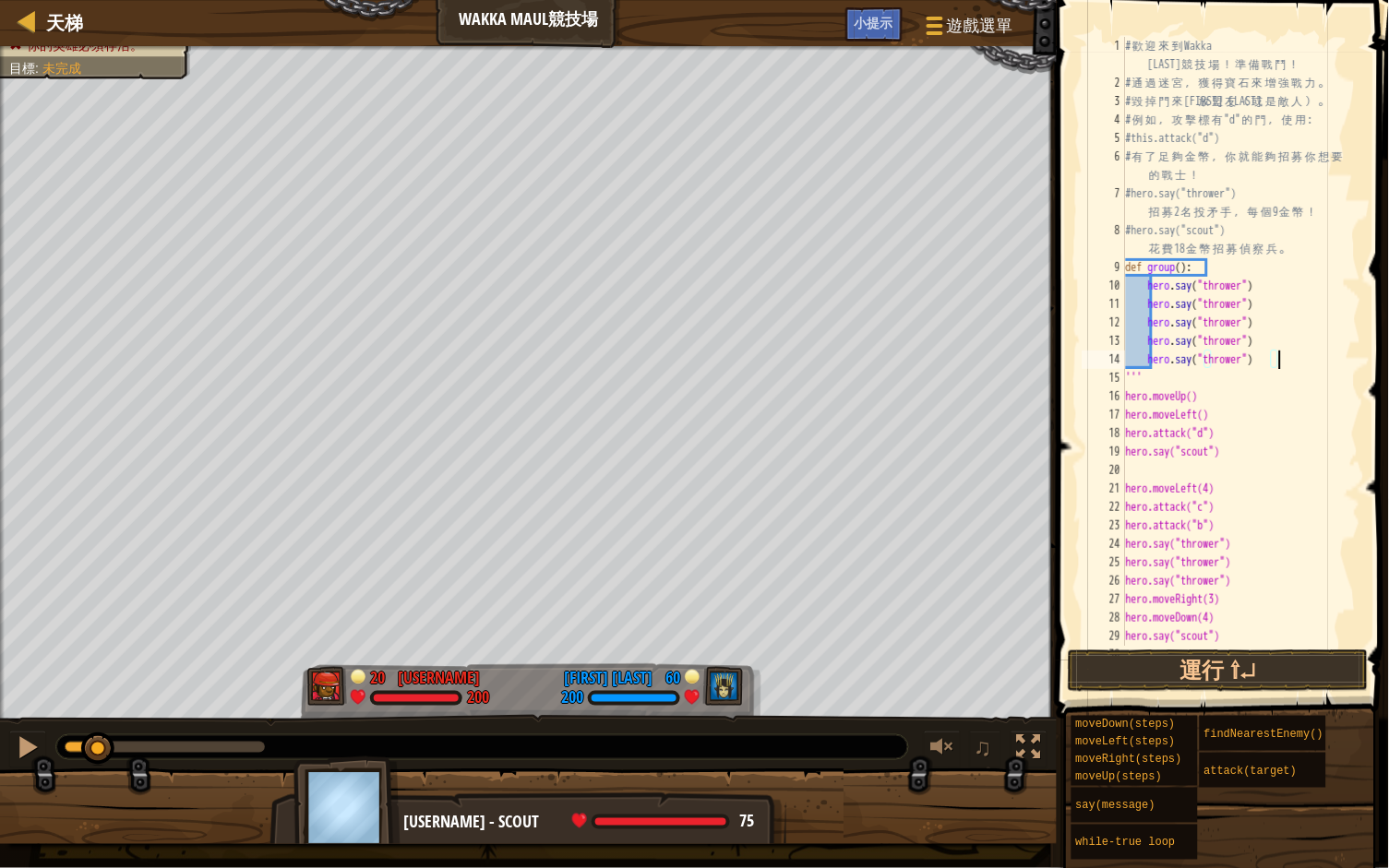 click on "#  歡 迎 來 到 Wakka       Maul 競 技 場 ！ 準 備 戰 鬥 ！ #  通 過 迷 宮 ， 獲 得 寶 石 來 增 強 戰 力 。 #  毀 掉 門 來 釋 放 盟 友 （ 或 是 敵 人 ） 。 #  例 如 ， 攻 擊 標 有 "d" 的 門 ， 使 用 : #this.attack("d") #  有 了 足 夠 金 幣 ， 你 就 能 夠 招 募 你 想 要      的 戰 士 ！ #hero.say("thrower")       招 募 2 名 投 矛 手 ， 每 個 9 金 幣 ！ #hero.say("scout")       花 費 18 金 幣 招 募 偵 察 兵 。 def   group ( ) :      hero . say ( "thrower" )      hero . say ( "thrower" )      hero . say ( "thrower" )      hero . say ( "thrower" )      hero . say ( "thrower" ) ''' hero.moveUp() hero.moveLeft() hero.attack("d") hero.say("scout") hero.moveLeft(4) hero.attack("c") hero.attack("b") hero.say("thrower") hero.say("thrower") hero.say("thrower") hero.moveRight(3) hero.moveDown(4) hero.say("scout") hero.say("scout")" at bounding box center (1241, 369) 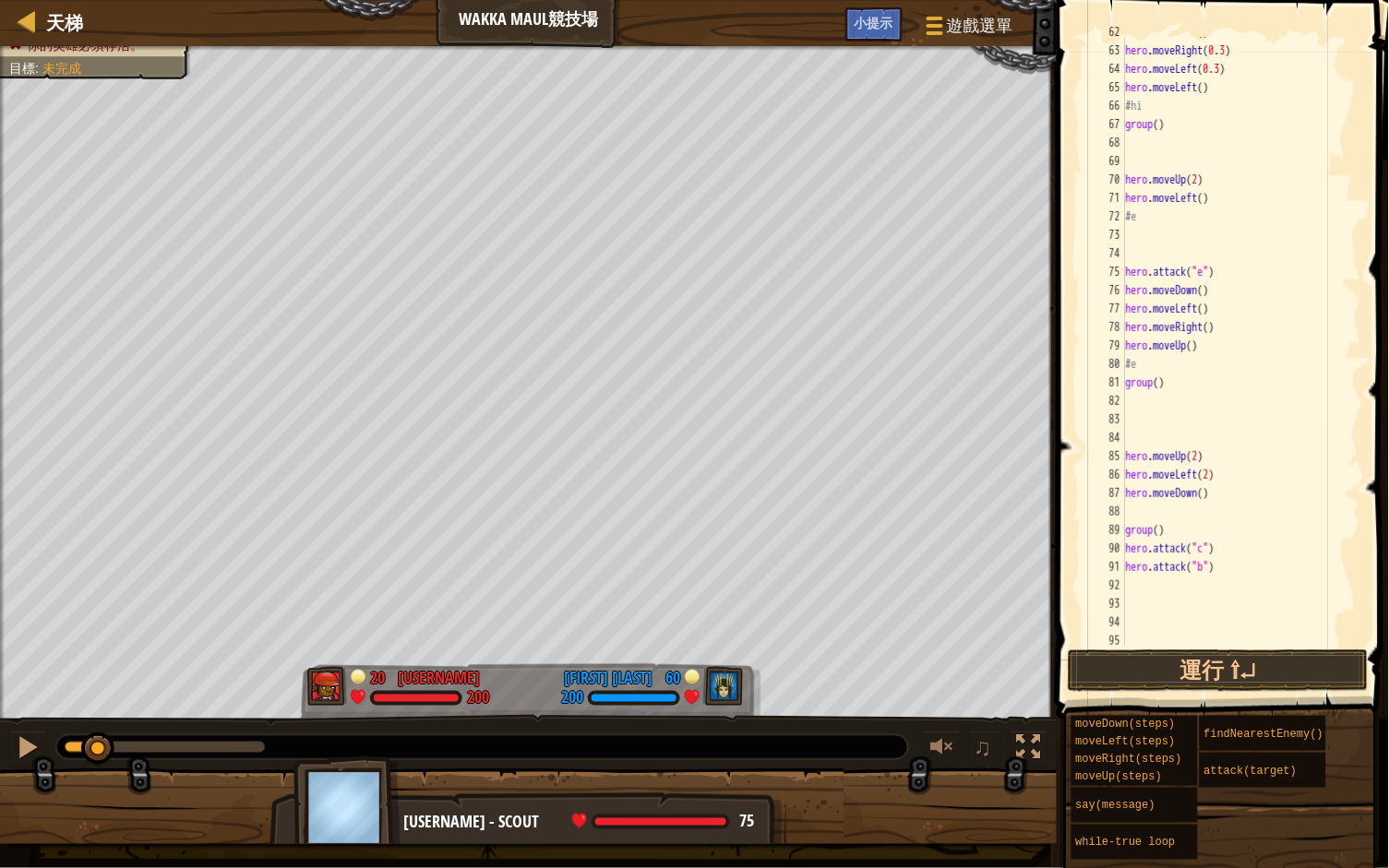 scroll, scrollTop: 1219, scrollLeft: 0, axis: vertical 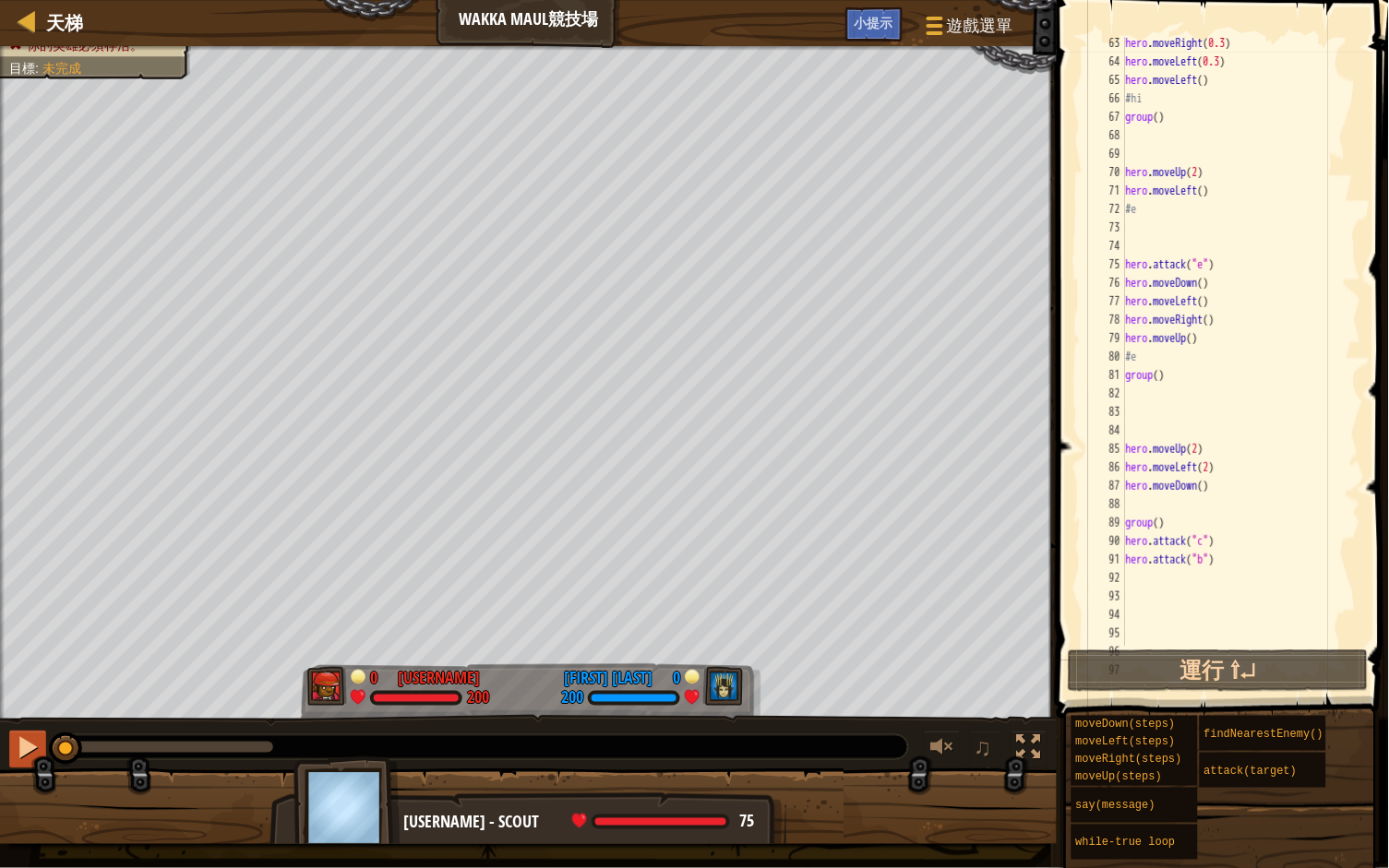 drag, startPoint x: 114, startPoint y: 740, endPoint x: 41, endPoint y: 754, distance: 74.330344 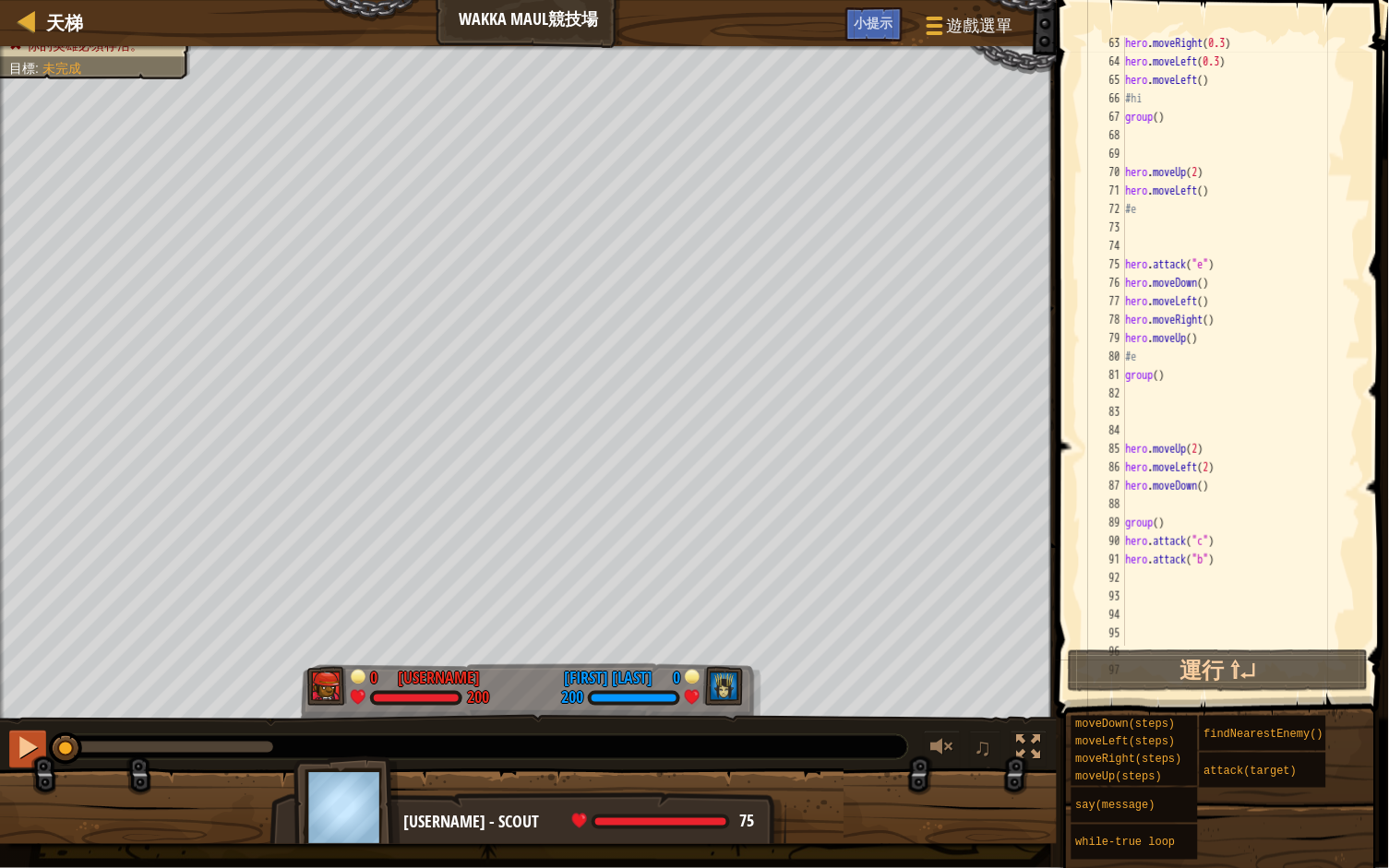 click on "♫" at bounding box center (528, 743) 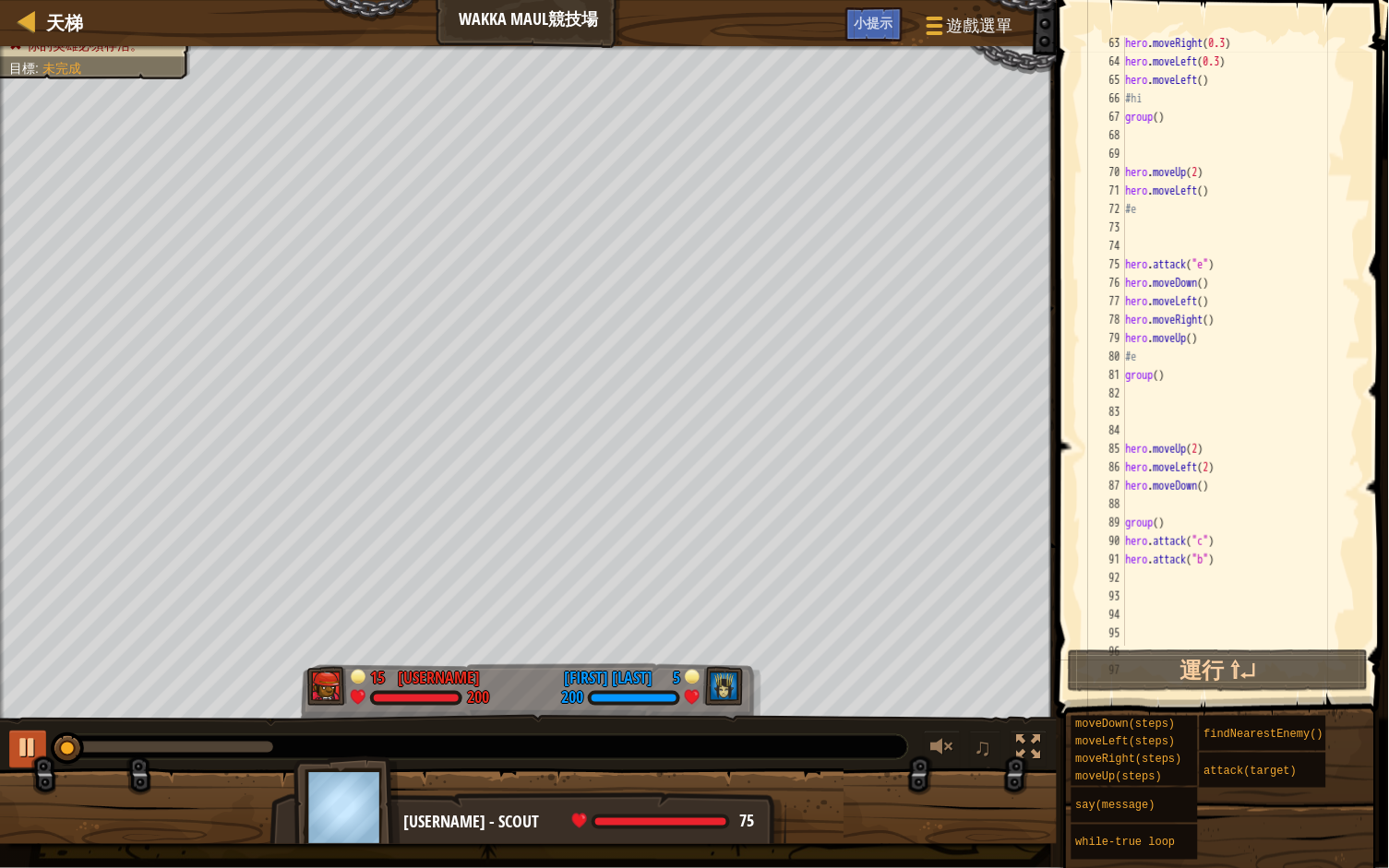 click at bounding box center [28, 747] 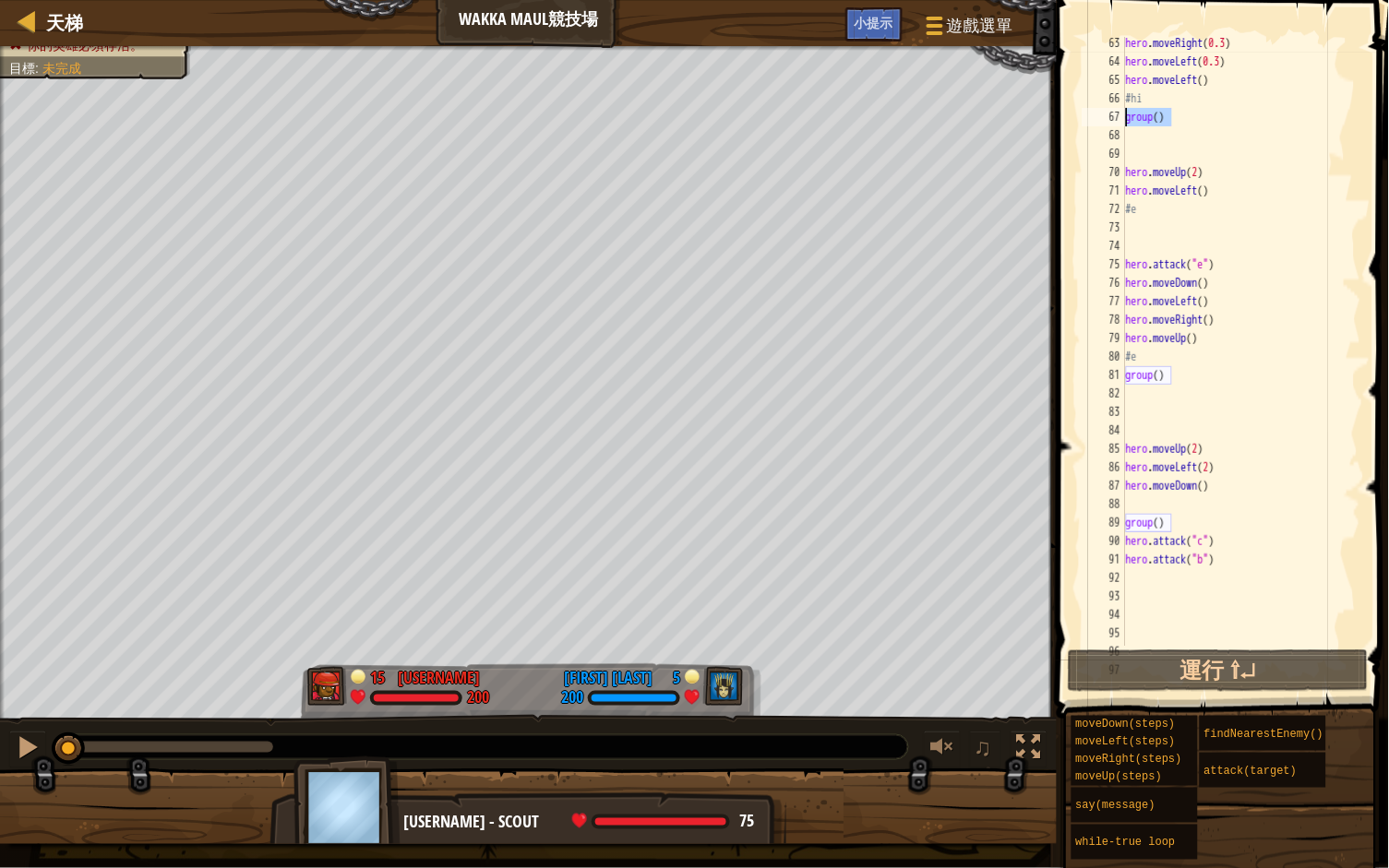 drag, startPoint x: 1186, startPoint y: 119, endPoint x: 1127, endPoint y: 115, distance: 59.13544 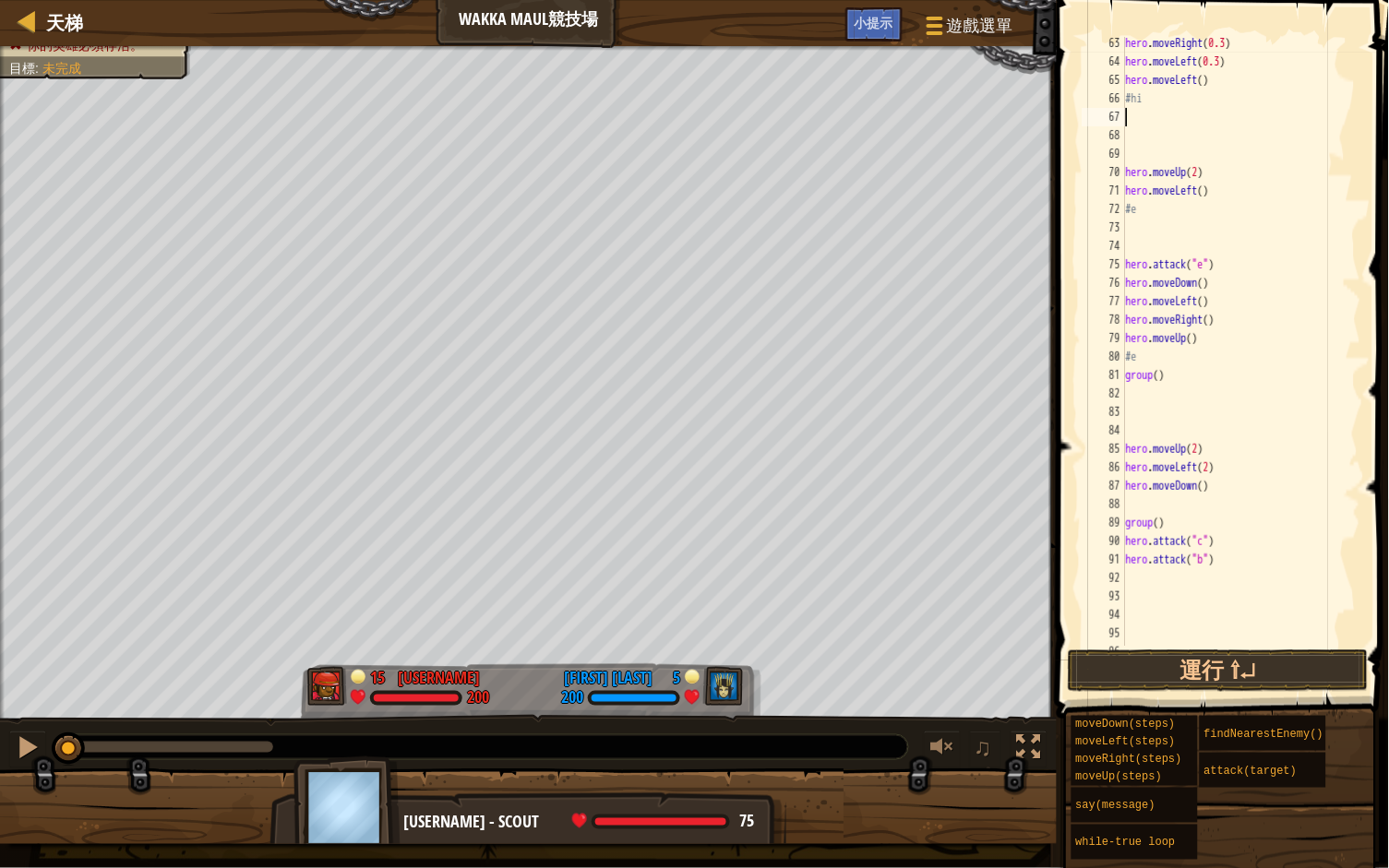 click on "hero . moveRight ( 0.3 ) hero . moveLeft ( 0.3 ) hero . moveLeft ( ) #hi hero . moveUp ( 2 ) hero . moveLeft ( ) #e hero . attack ( "e" ) hero . moveDown ( ) hero . moveLeft ( ) hero . moveRight ( ) hero . moveUp ( ) #e group ( ) hero . moveUp ( 2 ) hero . moveLeft ( 2 ) hero . moveDown ( ) group ( ) hero . attack ( "c" ) hero . attack ( "b" )" at bounding box center (1241, 357) 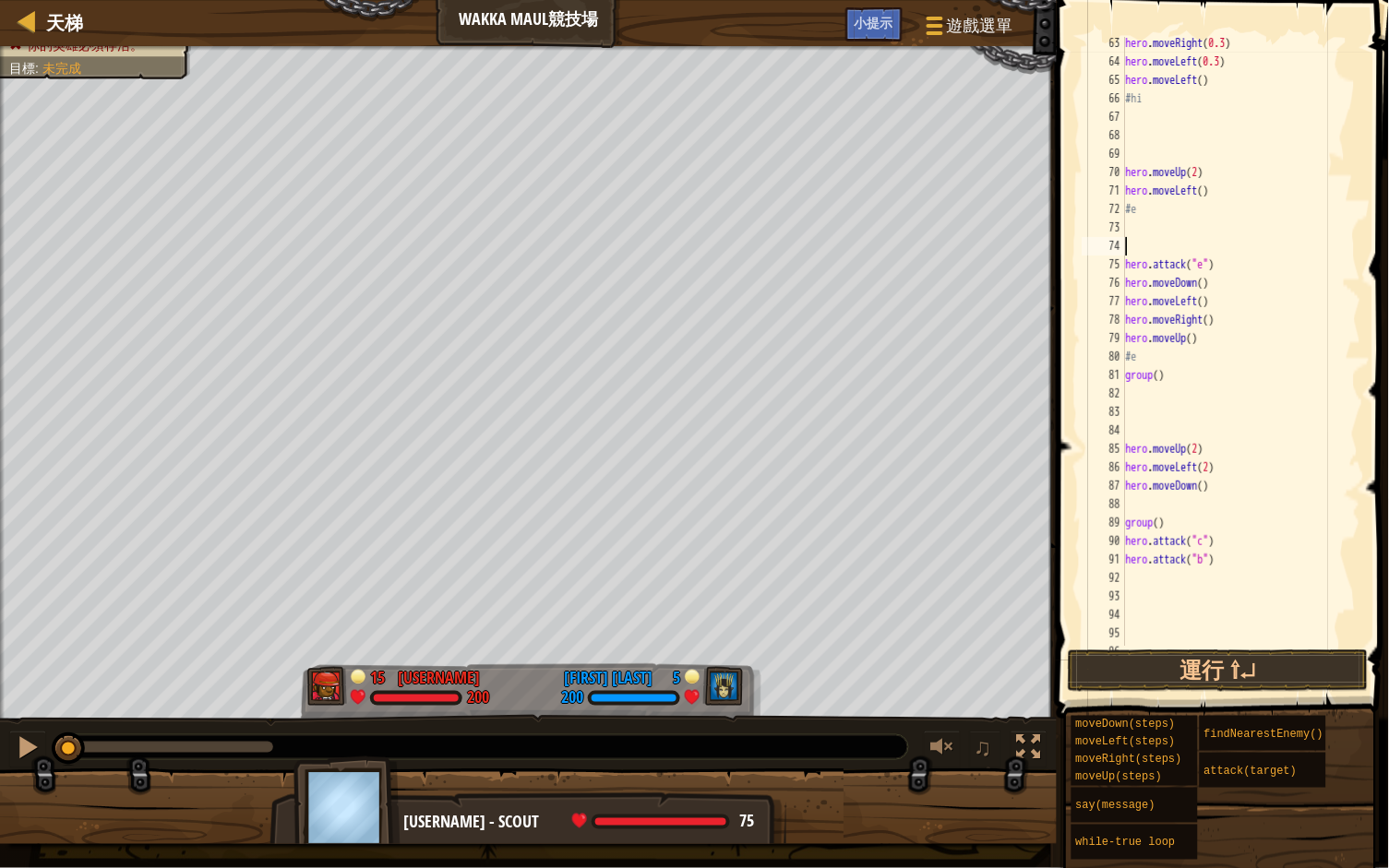paste on "group()" 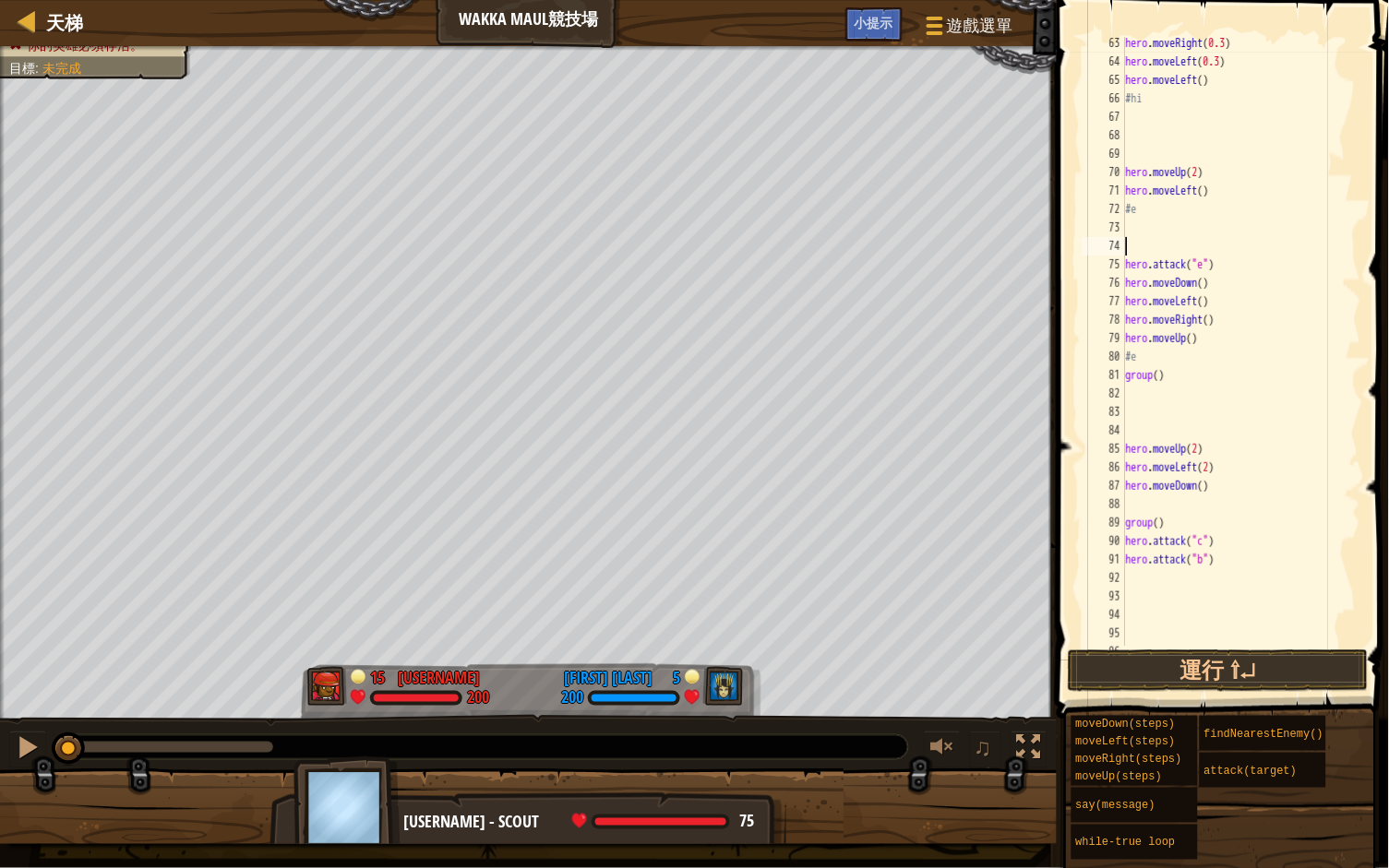 type on "group()" 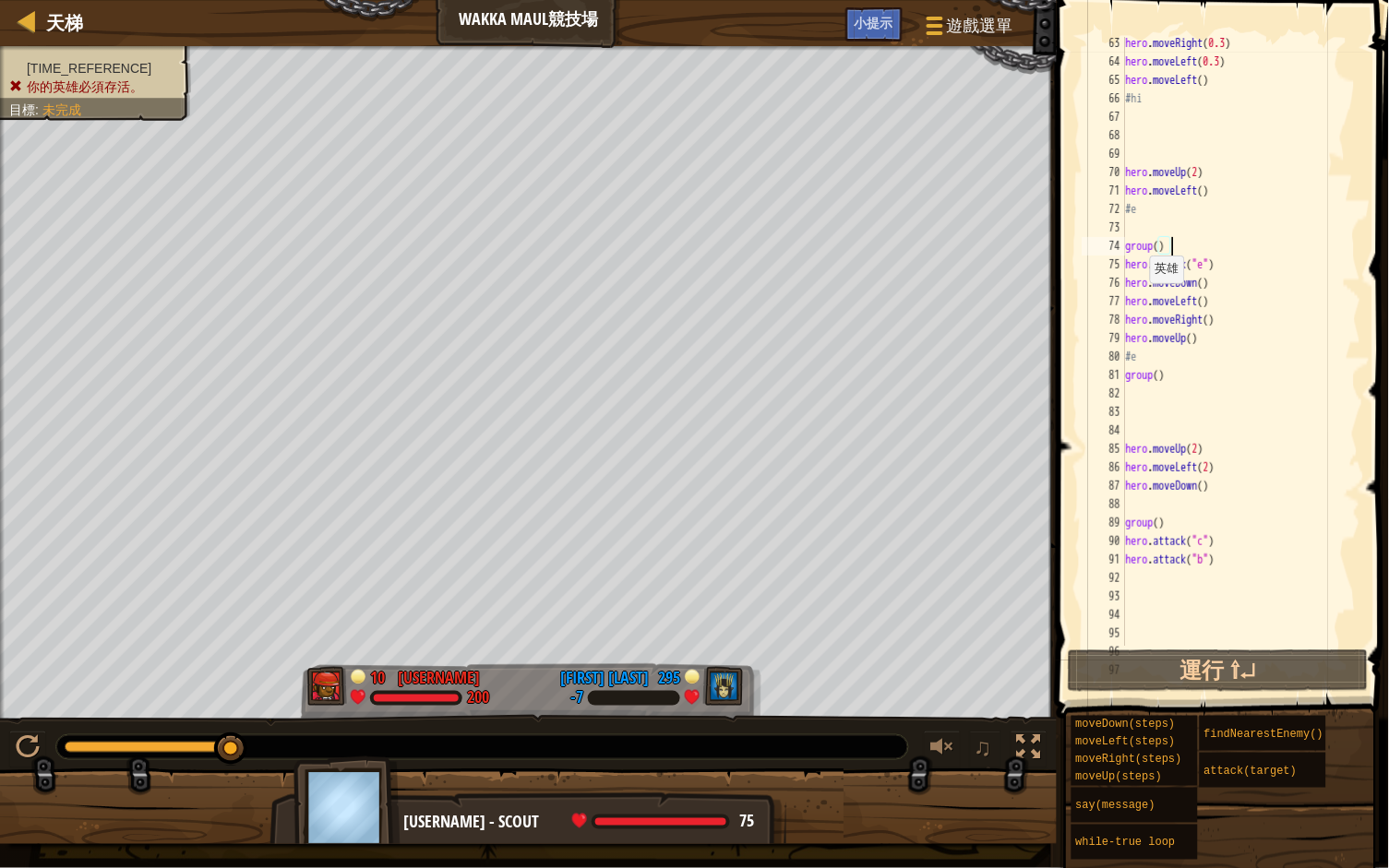 drag, startPoint x: 73, startPoint y: 753, endPoint x: 231, endPoint y: 724, distance: 160.63935 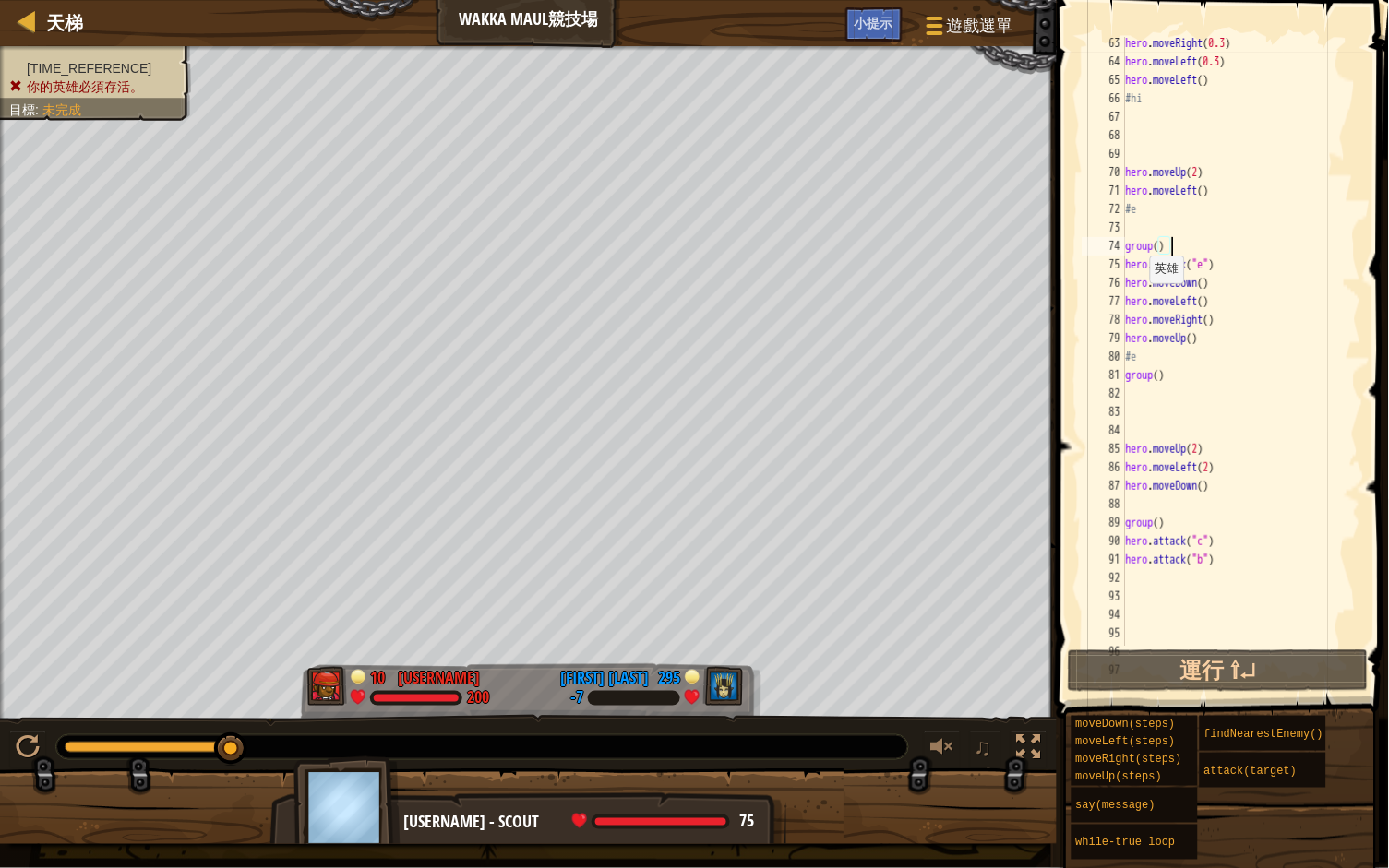 click on "♫" at bounding box center [528, 743] 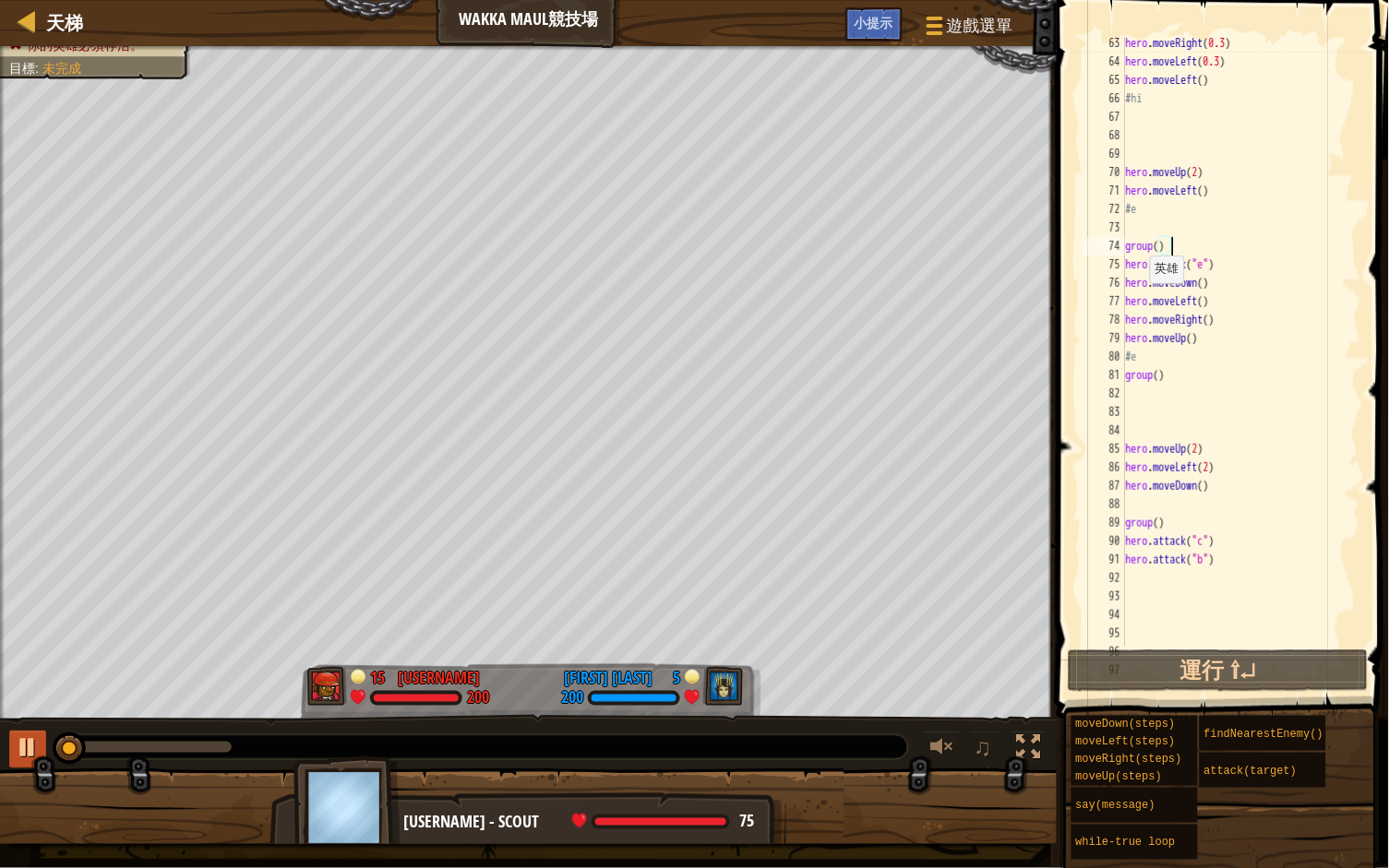 click at bounding box center (28, 747) 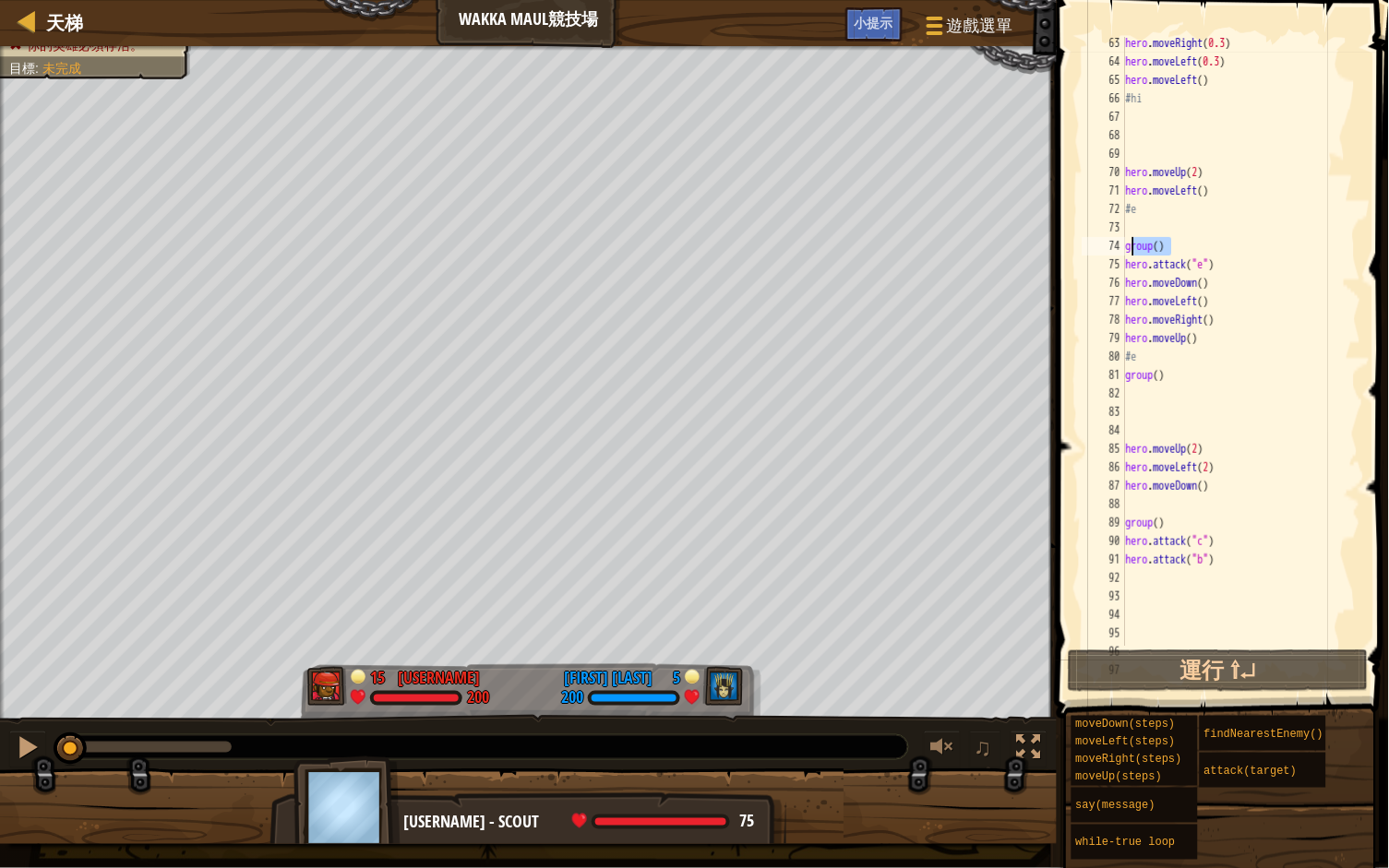 drag, startPoint x: 1186, startPoint y: 246, endPoint x: 1129, endPoint y: 246, distance: 57 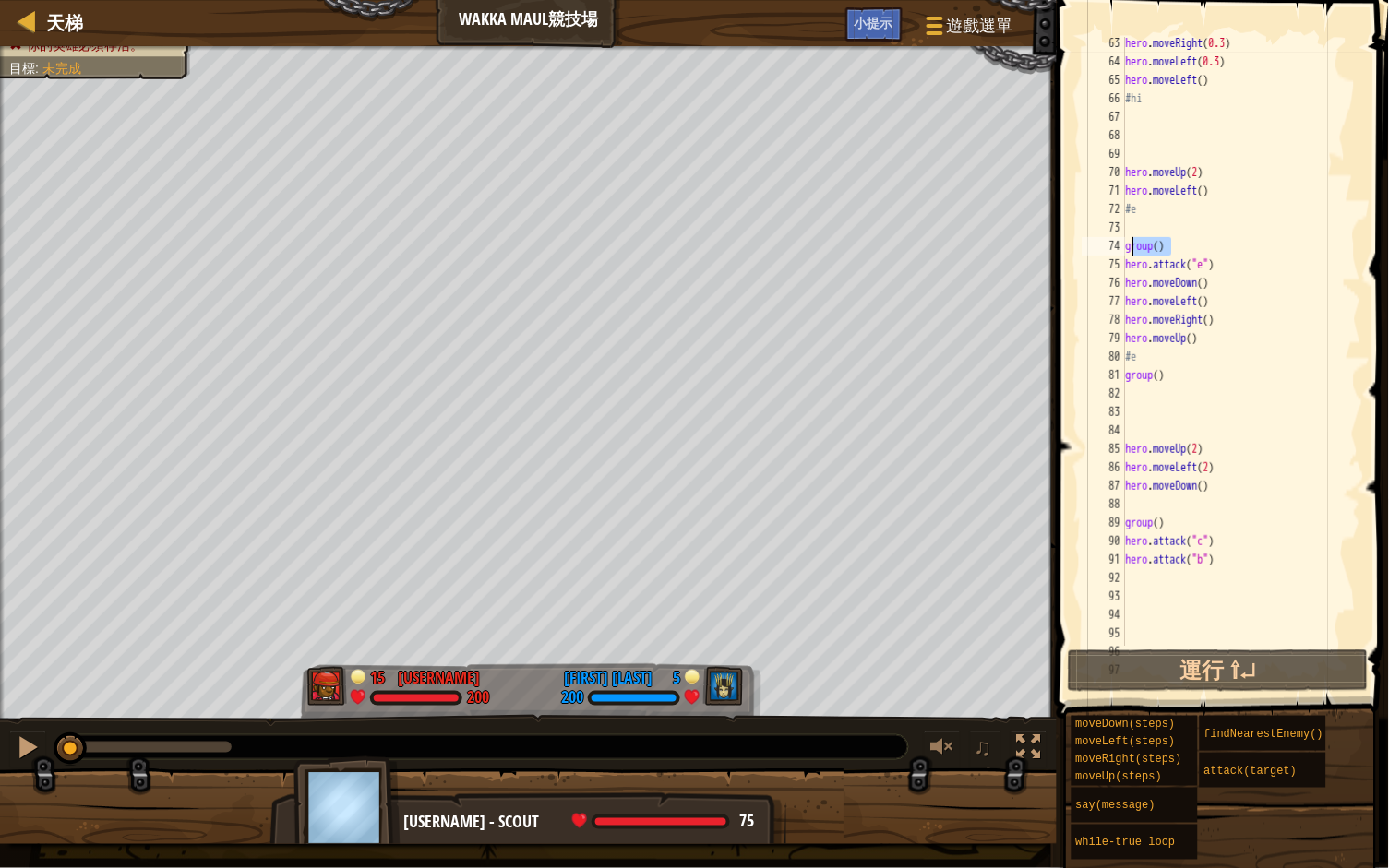 click on "hero . moveRight ( 0.3 ) hero . moveLeft ( 0.3 ) hero . moveLeft ( ) #hi hero . moveUp ( 2 ) hero . moveLeft ( ) #e group ( ) hero . attack ( "e" ) hero . moveDown ( ) hero . moveLeft ( ) hero . moveRight ( ) hero . moveUp ( ) #e group ( ) hero . moveUp ( 2 ) hero . moveLeft ( 2 ) hero . moveDown ( ) group ( ) hero . attack ( "c" ) hero . attack ( "b" )" at bounding box center (1241, 357) 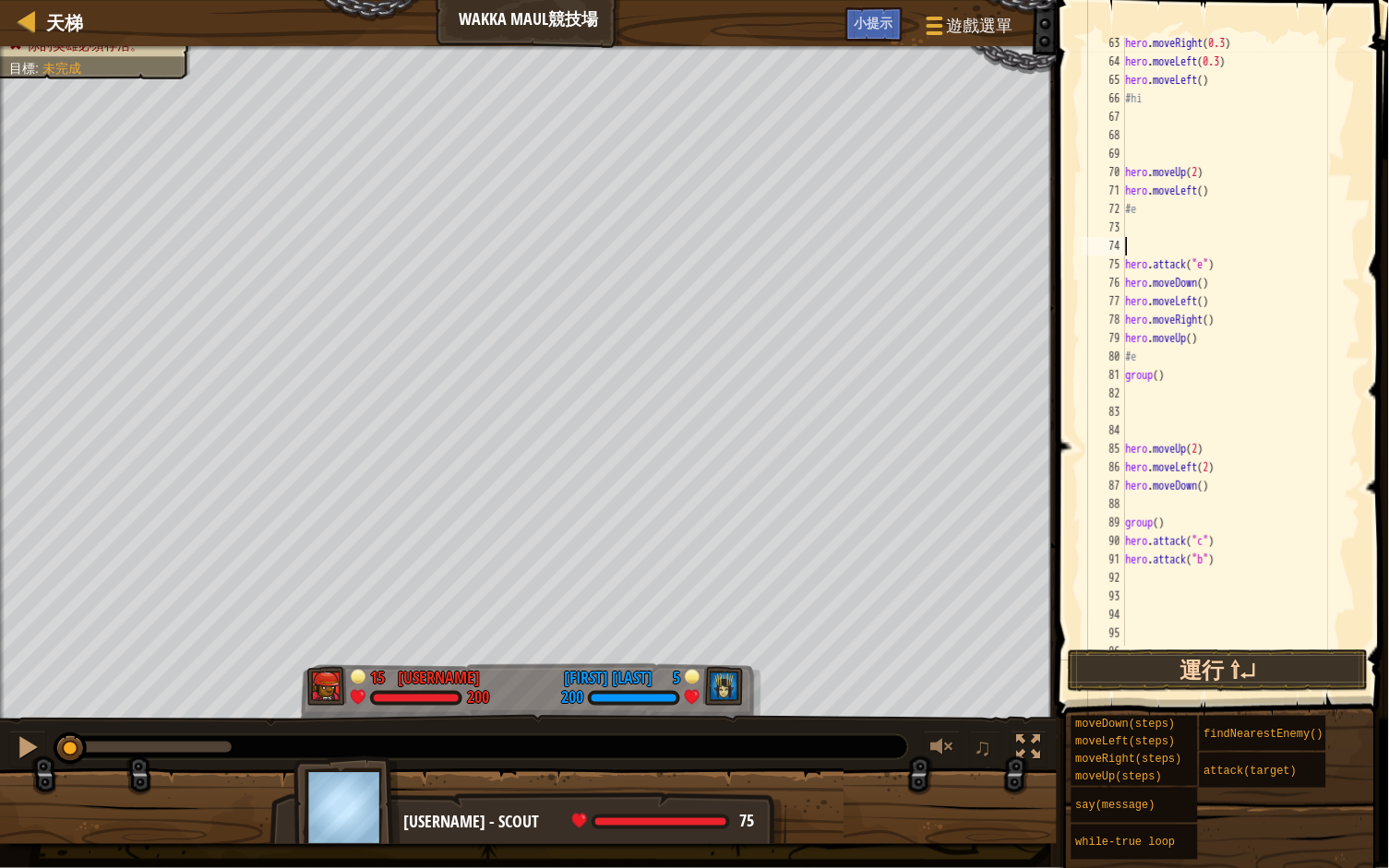 click on "運行 ⇧↵" at bounding box center [1218, 671] 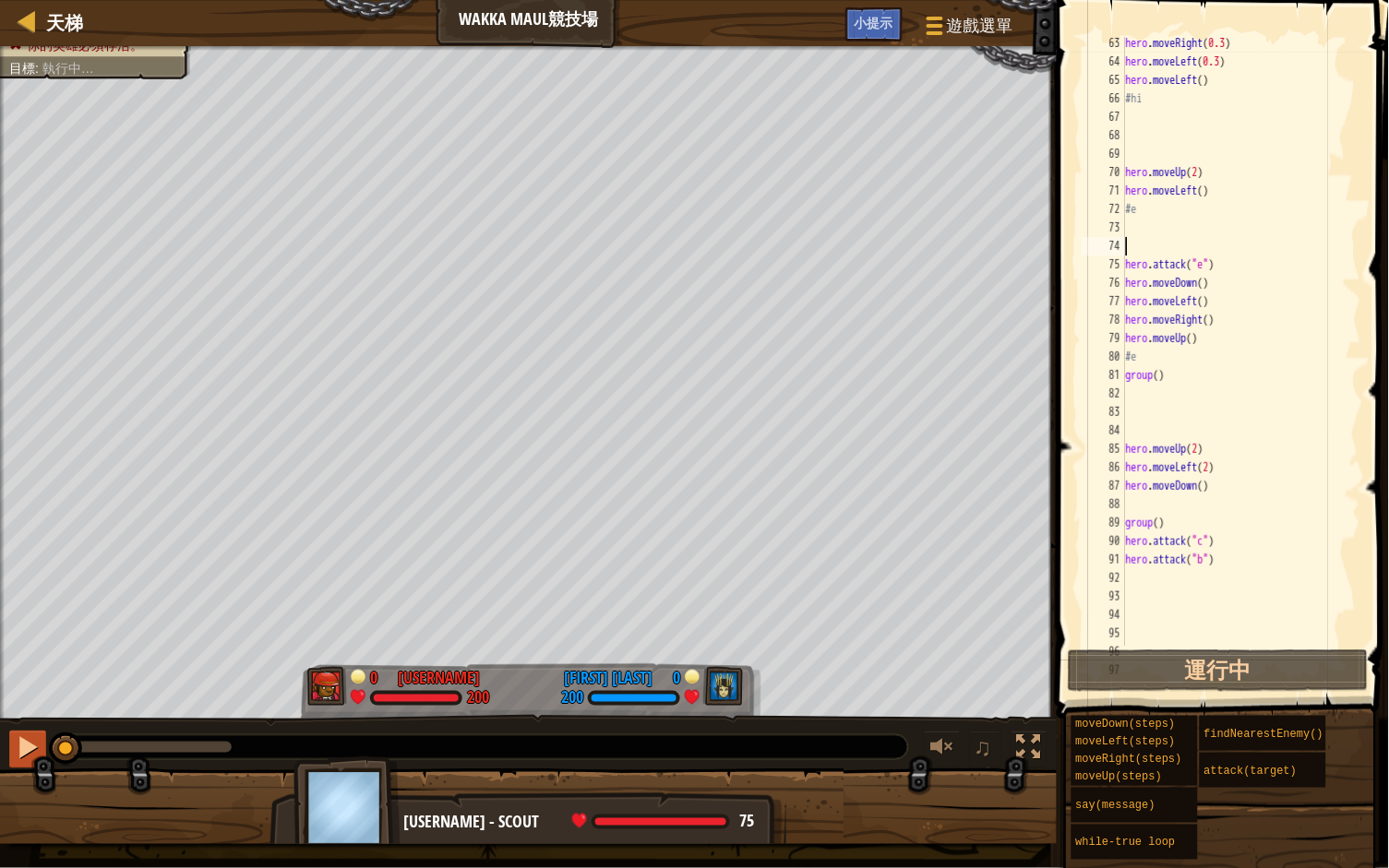 click at bounding box center [0, 0] 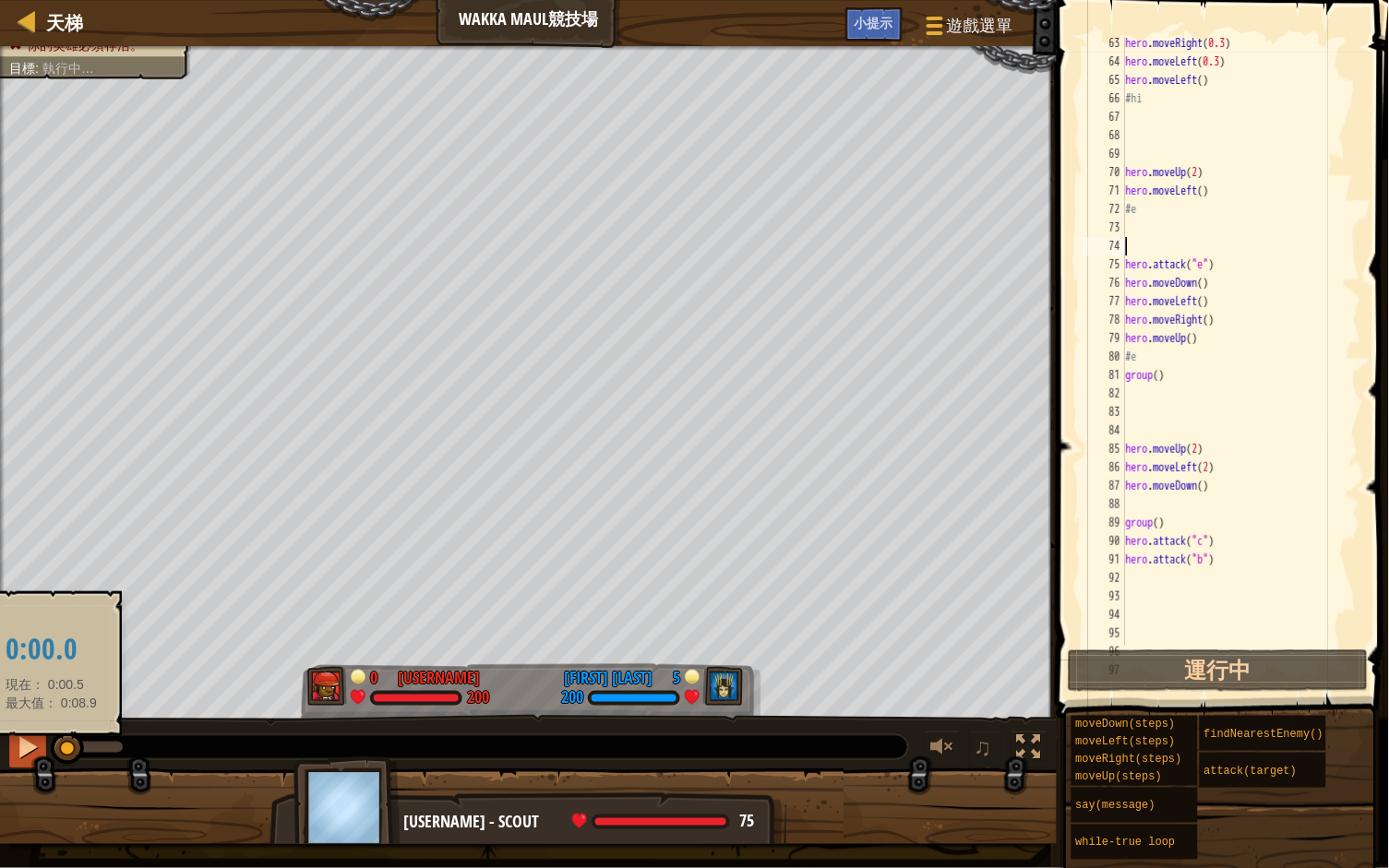 click at bounding box center [28, 747] 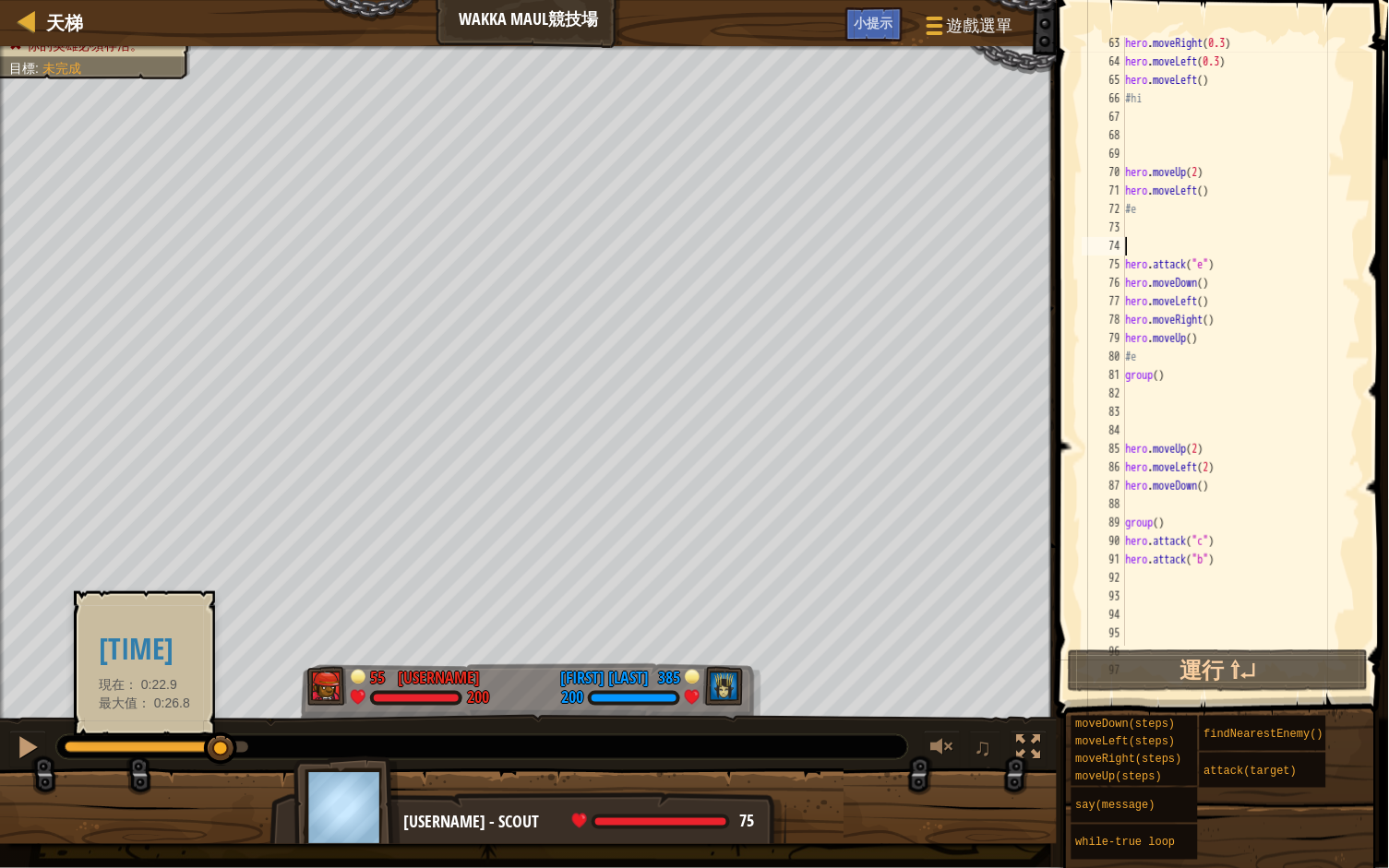 drag, startPoint x: 75, startPoint y: 747, endPoint x: 130, endPoint y: 740, distance: 55.443665 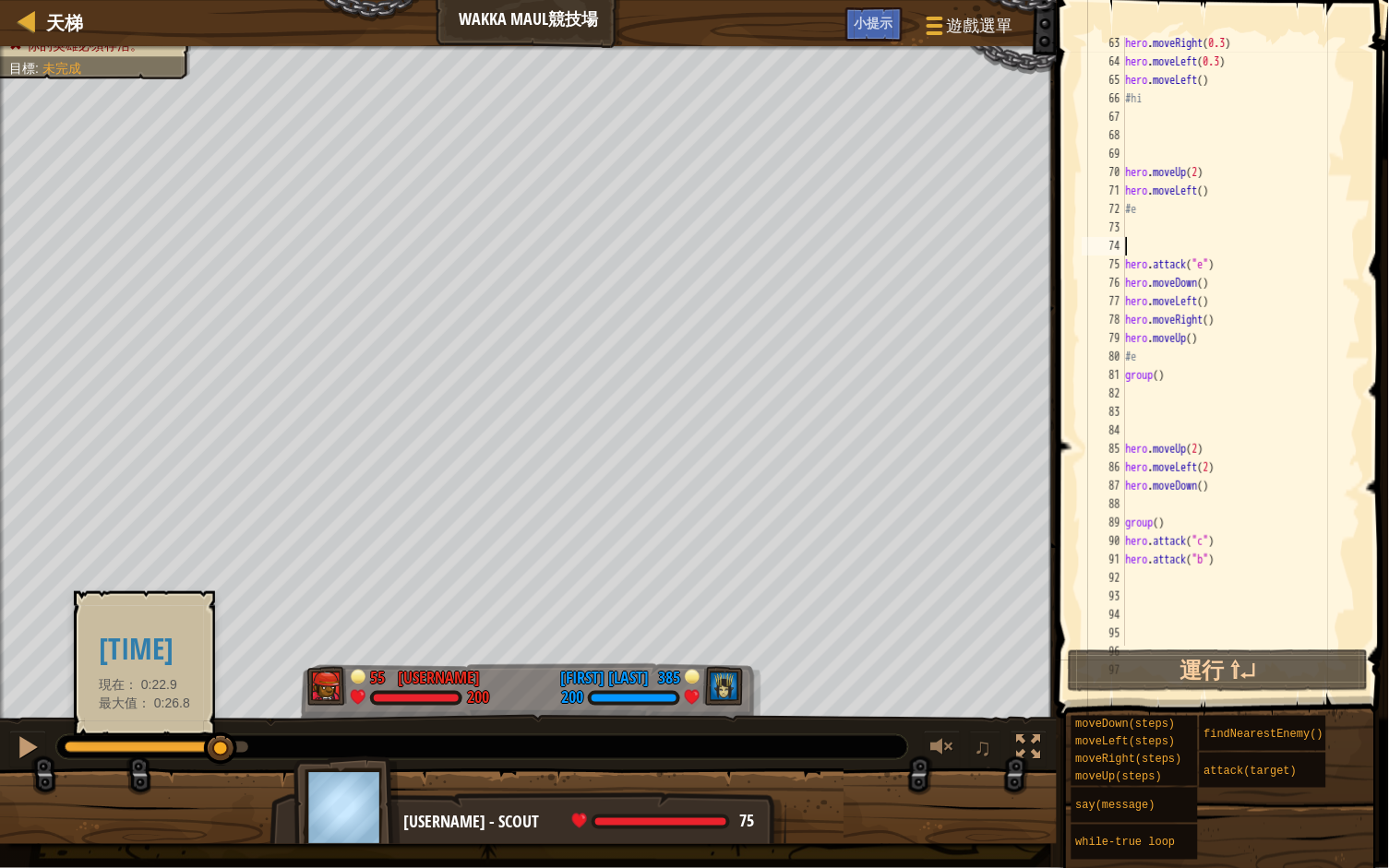 click at bounding box center [143, 747] 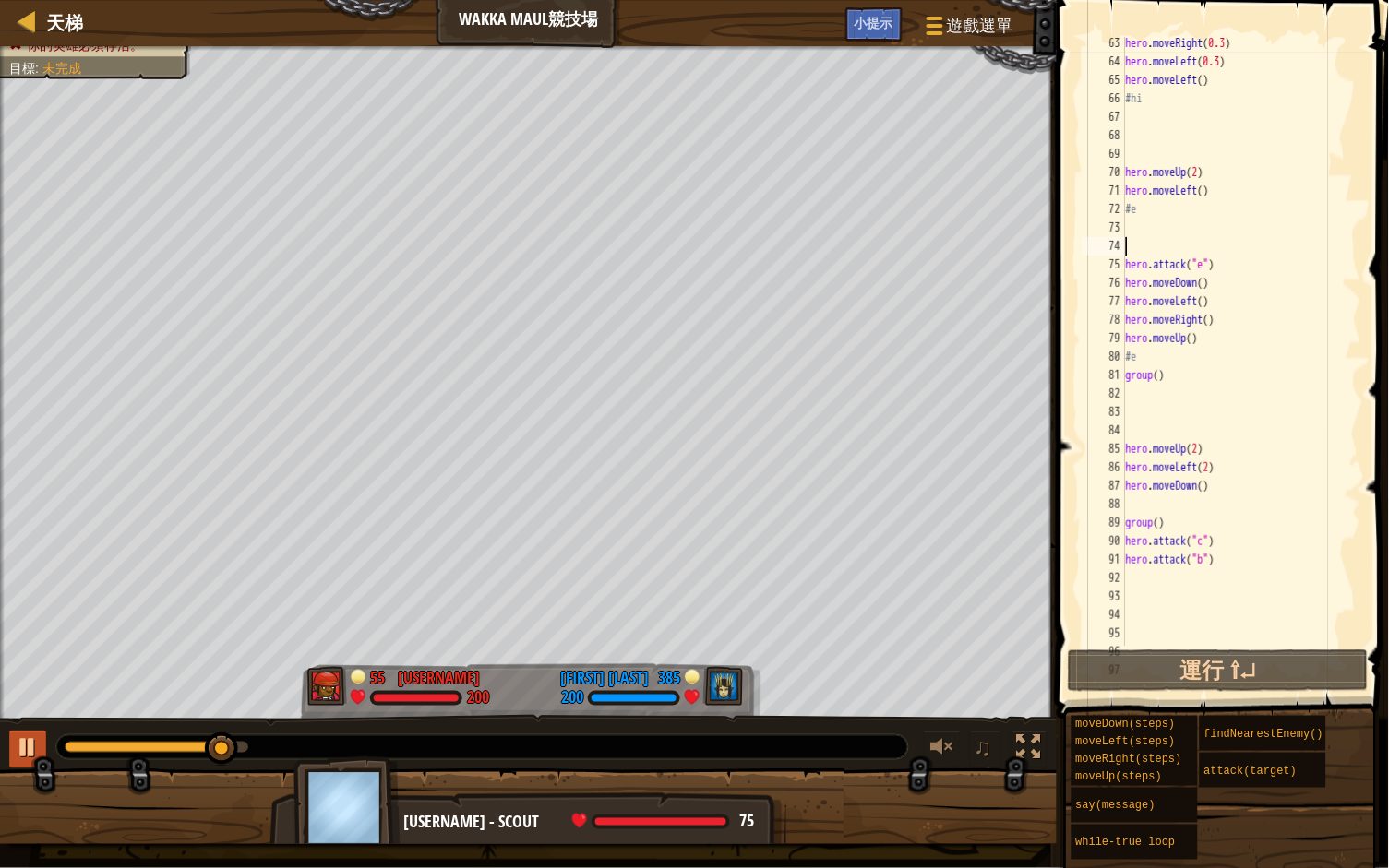 click at bounding box center (28, 747) 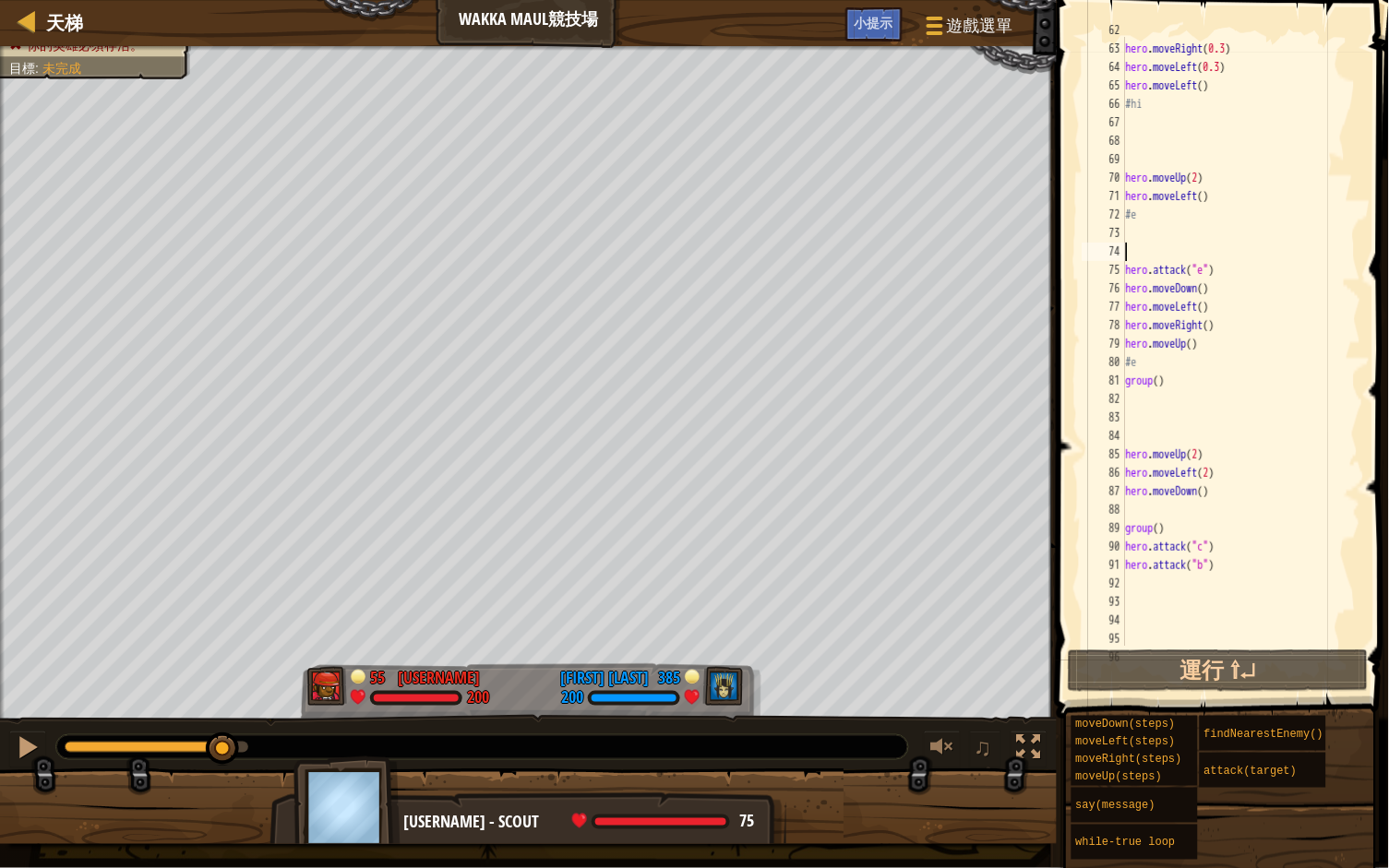 scroll, scrollTop: 1203, scrollLeft: 0, axis: vertical 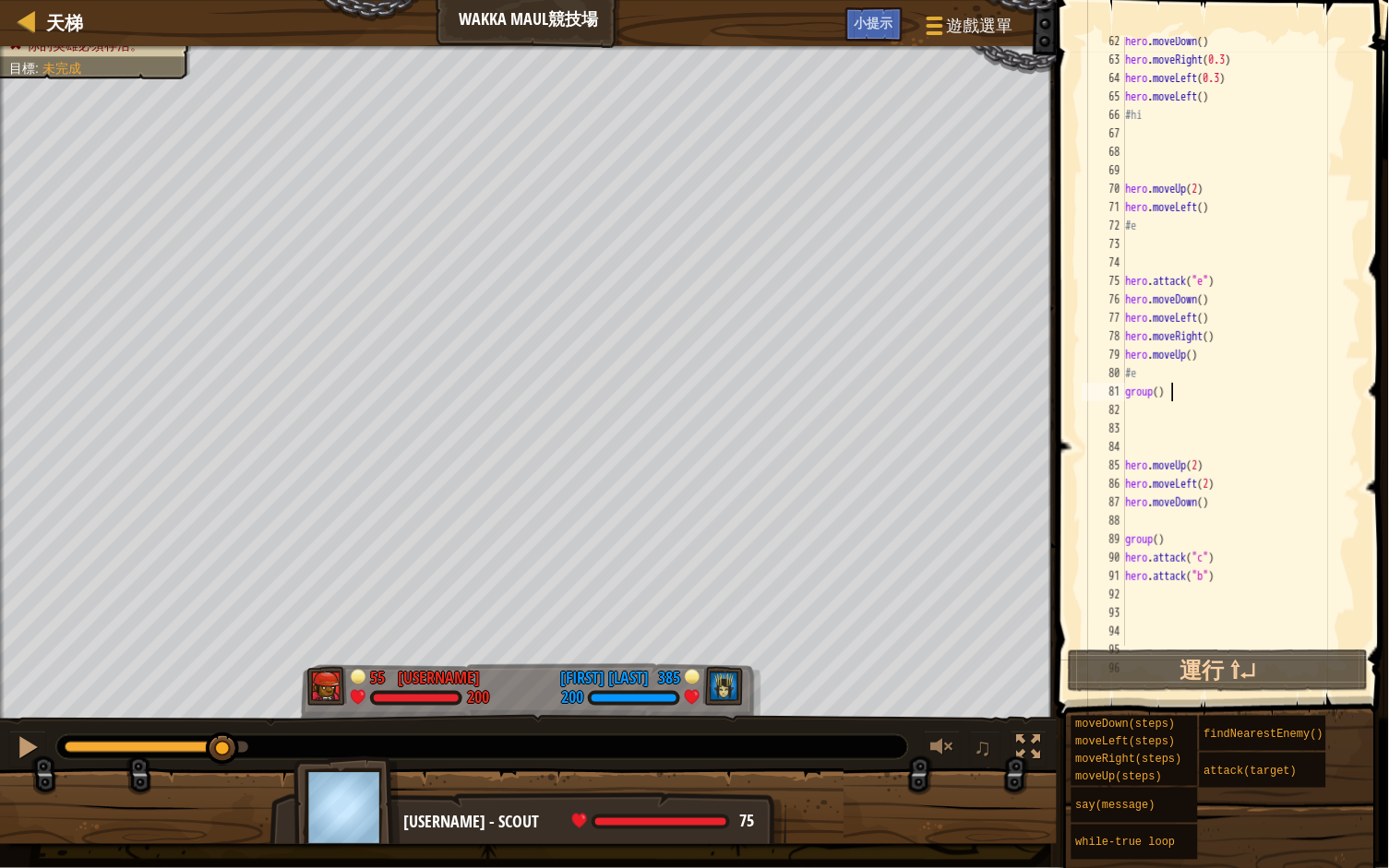 click on "hero . moveDown ( ) hero . moveRight ( 0.3 ) hero . moveLeft ( 0.3 ) hero . moveLeft ( ) #hi hero . moveUp ( 2 ) hero . moveLeft ( ) #e hero . attack ( "e" ) hero . moveDown ( ) hero . moveLeft ( ) hero . moveRight ( ) hero . moveUp ( ) #e group ( ) hero . moveUp ( 2 ) hero . moveLeft ( 2 ) hero . moveDown ( ) group ( ) hero . attack ( "c" ) hero . attack ( "b" )" at bounding box center (1241, 355) 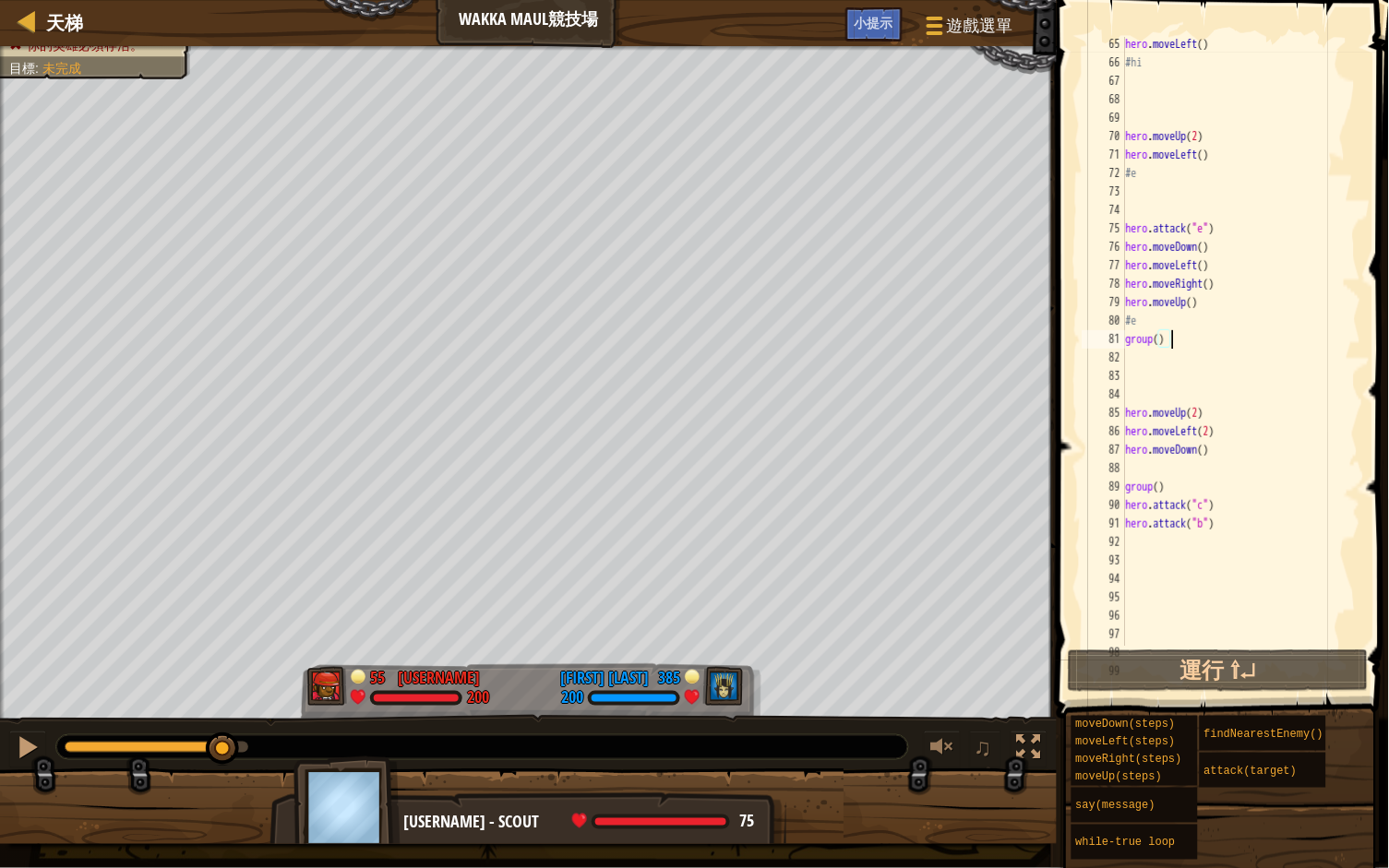 scroll, scrollTop: 1255, scrollLeft: 0, axis: vertical 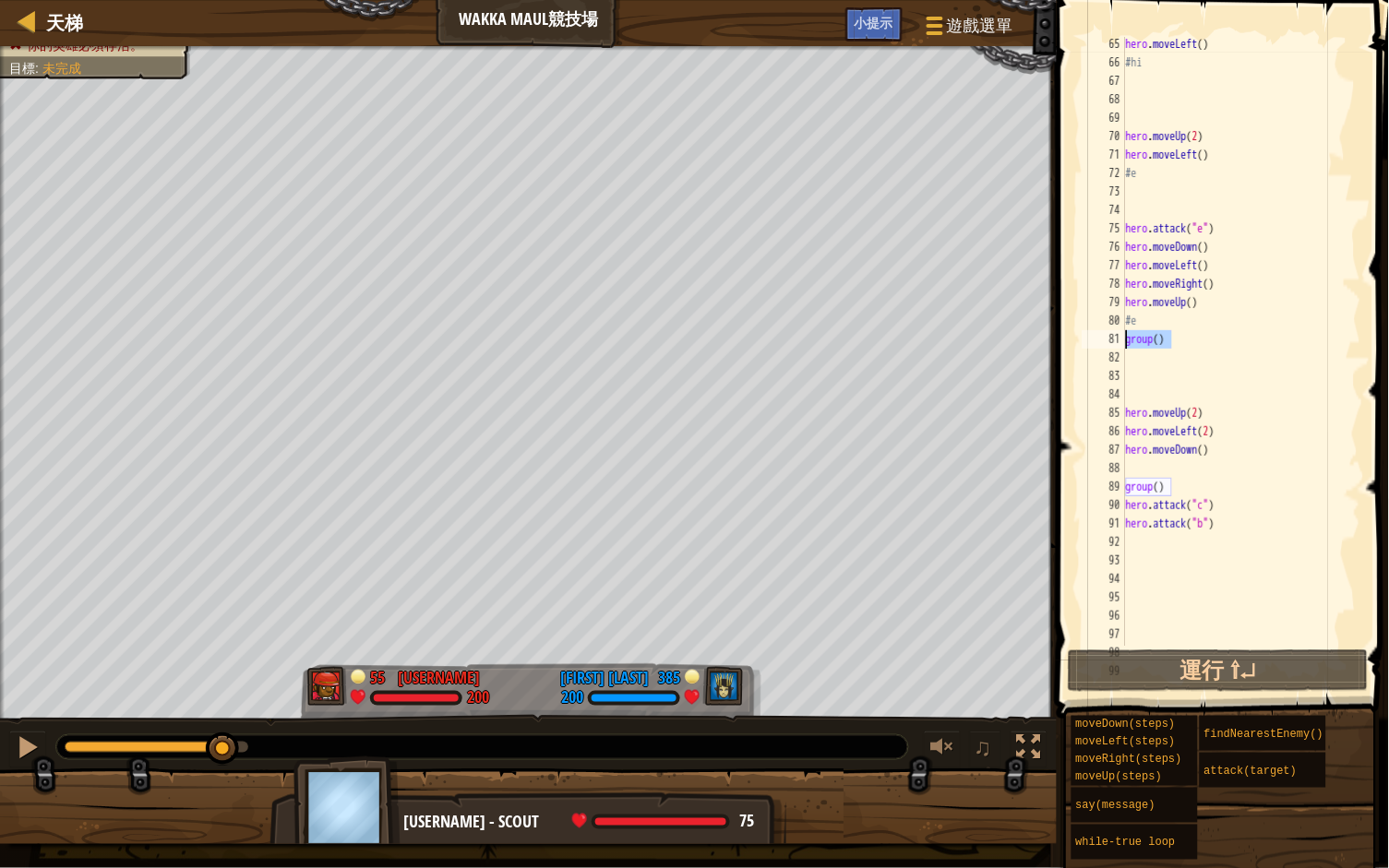 drag, startPoint x: 1190, startPoint y: 339, endPoint x: 1123, endPoint y: 339, distance: 67 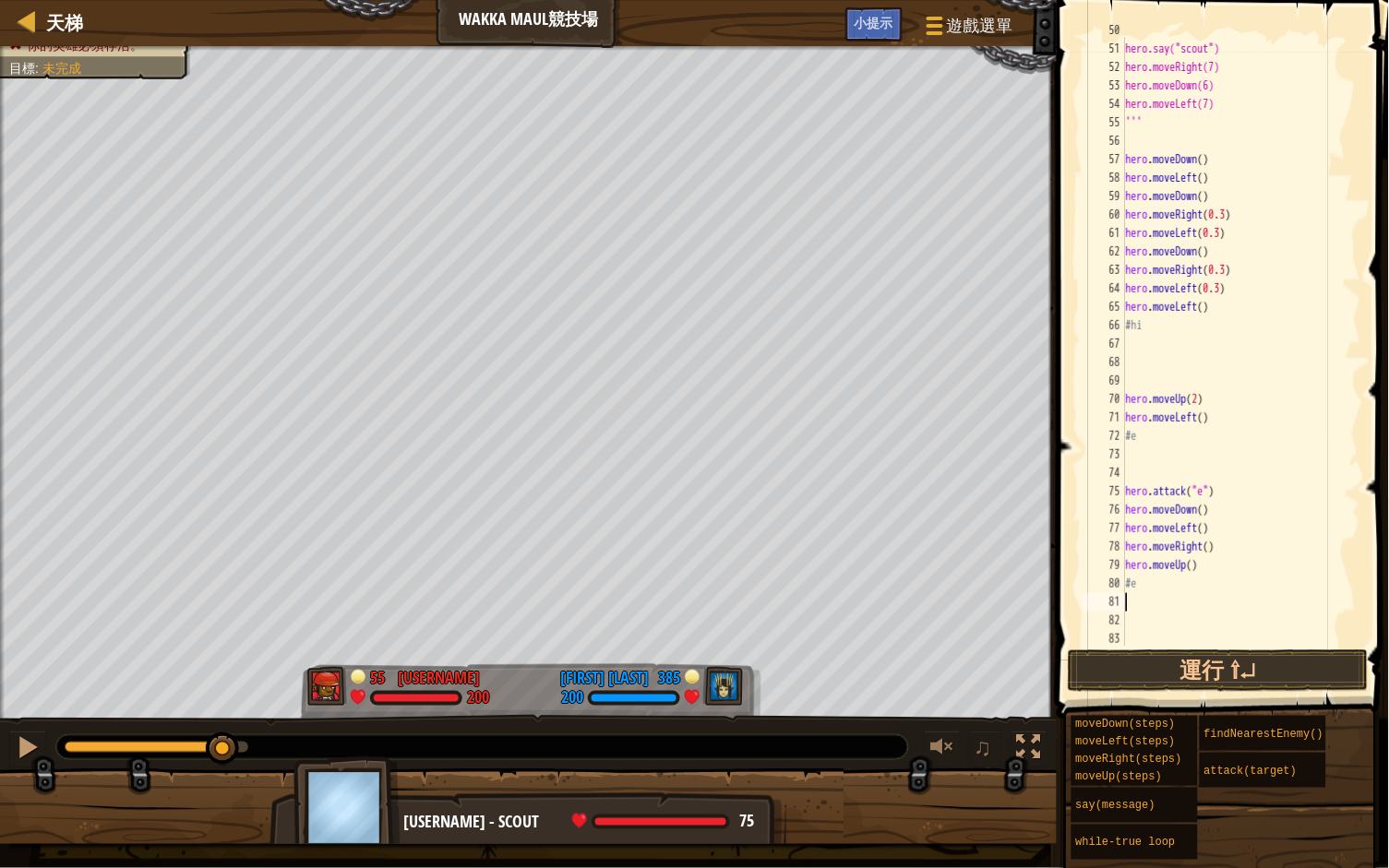 scroll, scrollTop: 987, scrollLeft: 0, axis: vertical 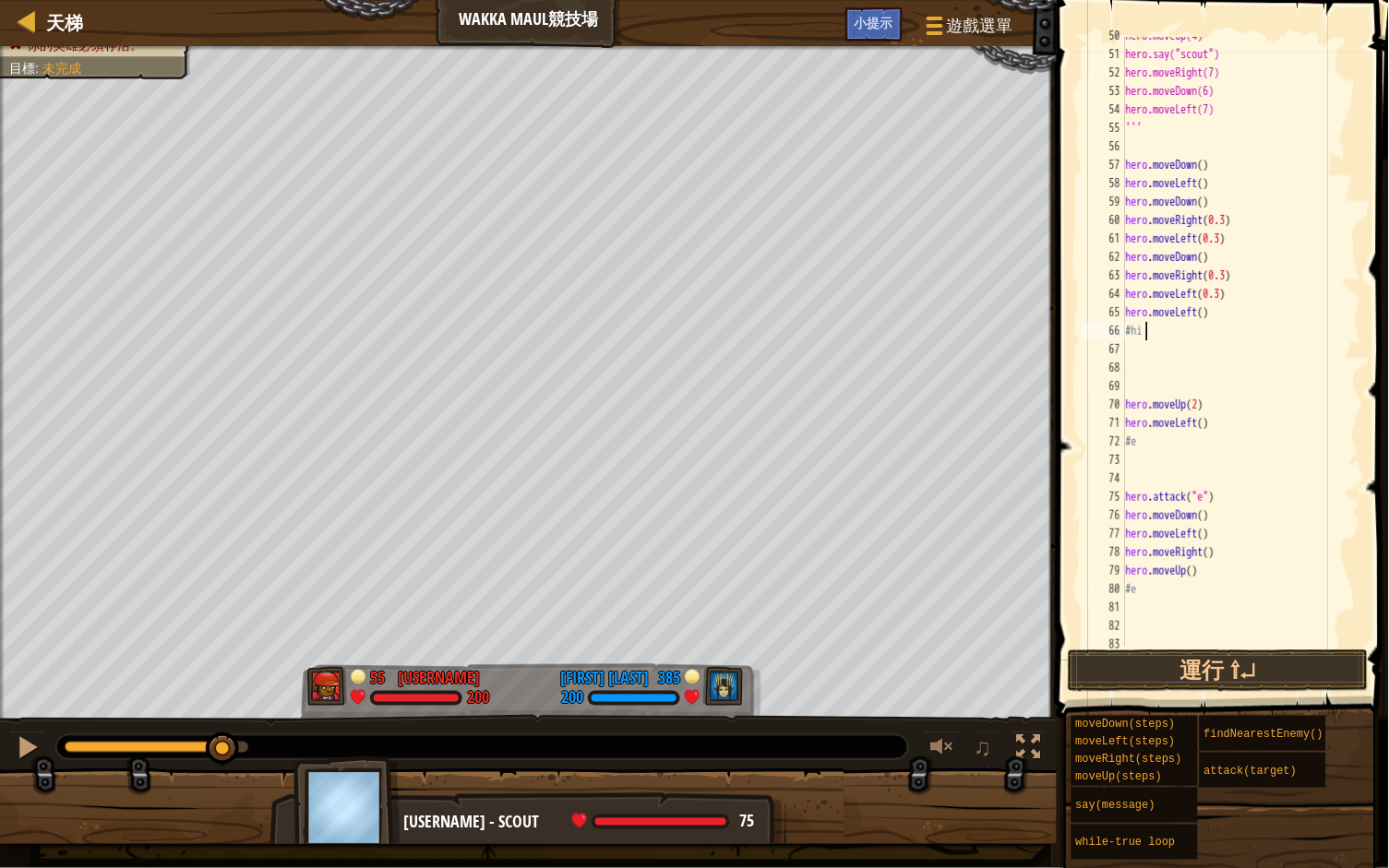 click on "hero.moveUp(4) hero.say("scout") hero.moveRight(7) hero.moveDown(6) hero.moveLeft(7) ''' hero . moveDown ( ) hero . moveLeft ( ) hero . moveDown ( ) hero . moveRight ( 0.3 ) hero . moveLeft ( 0.3 ) hero . moveDown ( ) hero . moveRight ( 0.3 ) hero . moveLeft ( 0.3 ) hero . moveLeft ( ) #hi hero . moveUp ( 2 ) hero . moveLeft ( ) #e hero . attack ( "e" ) hero . moveDown ( ) hero . moveLeft ( ) hero . moveRight ( ) hero . moveUp ( ) #e" at bounding box center [1241, 350] 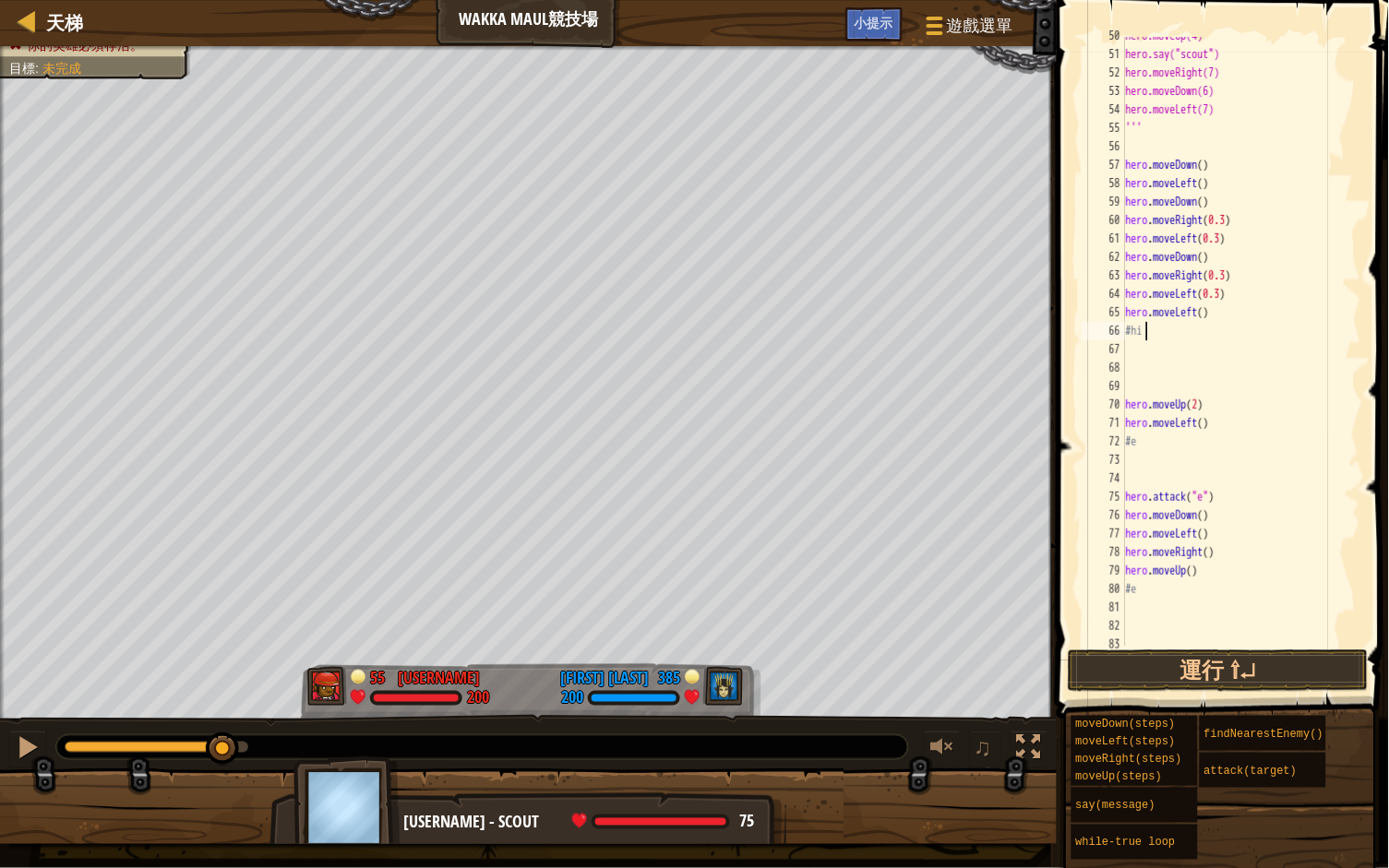 type on "#hi" 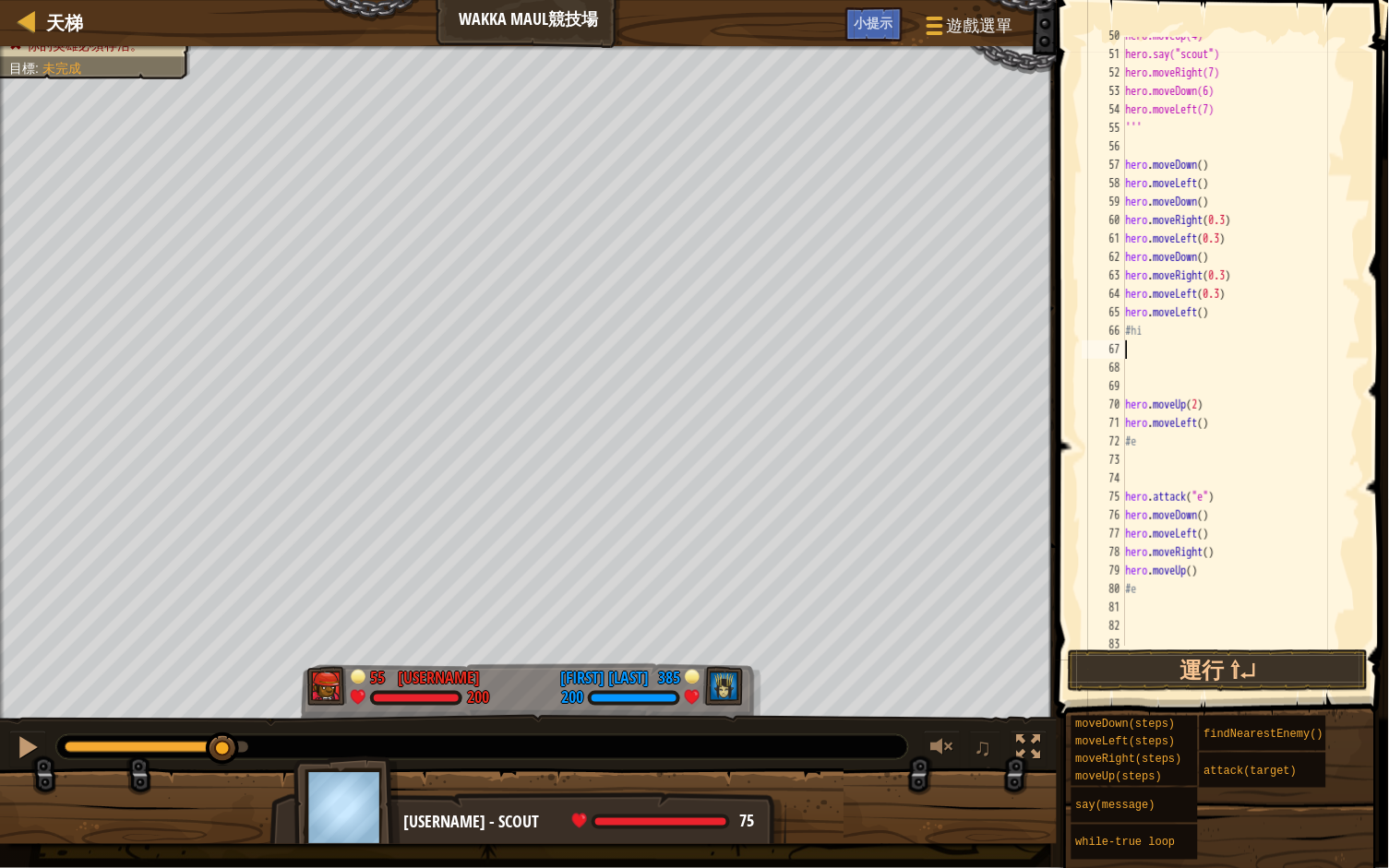 click on "hero.moveUp(4) hero.say("scout") hero.moveRight(7) hero.moveDown(6) hero.moveLeft(7) ''' hero . moveDown ( ) hero . moveLeft ( ) hero . moveDown ( ) hero . moveRight ( 0.3 ) hero . moveLeft ( 0.3 ) hero . moveDown ( ) hero . moveRight ( 0.3 ) hero . moveLeft ( 0.3 ) hero . moveLeft ( ) #hi hero . moveUp ( 2 ) hero . moveLeft ( ) #e hero . attack ( "e" ) hero . moveDown ( ) hero . moveLeft ( ) hero . moveRight ( ) hero . moveUp ( ) #e" at bounding box center (1241, 350) 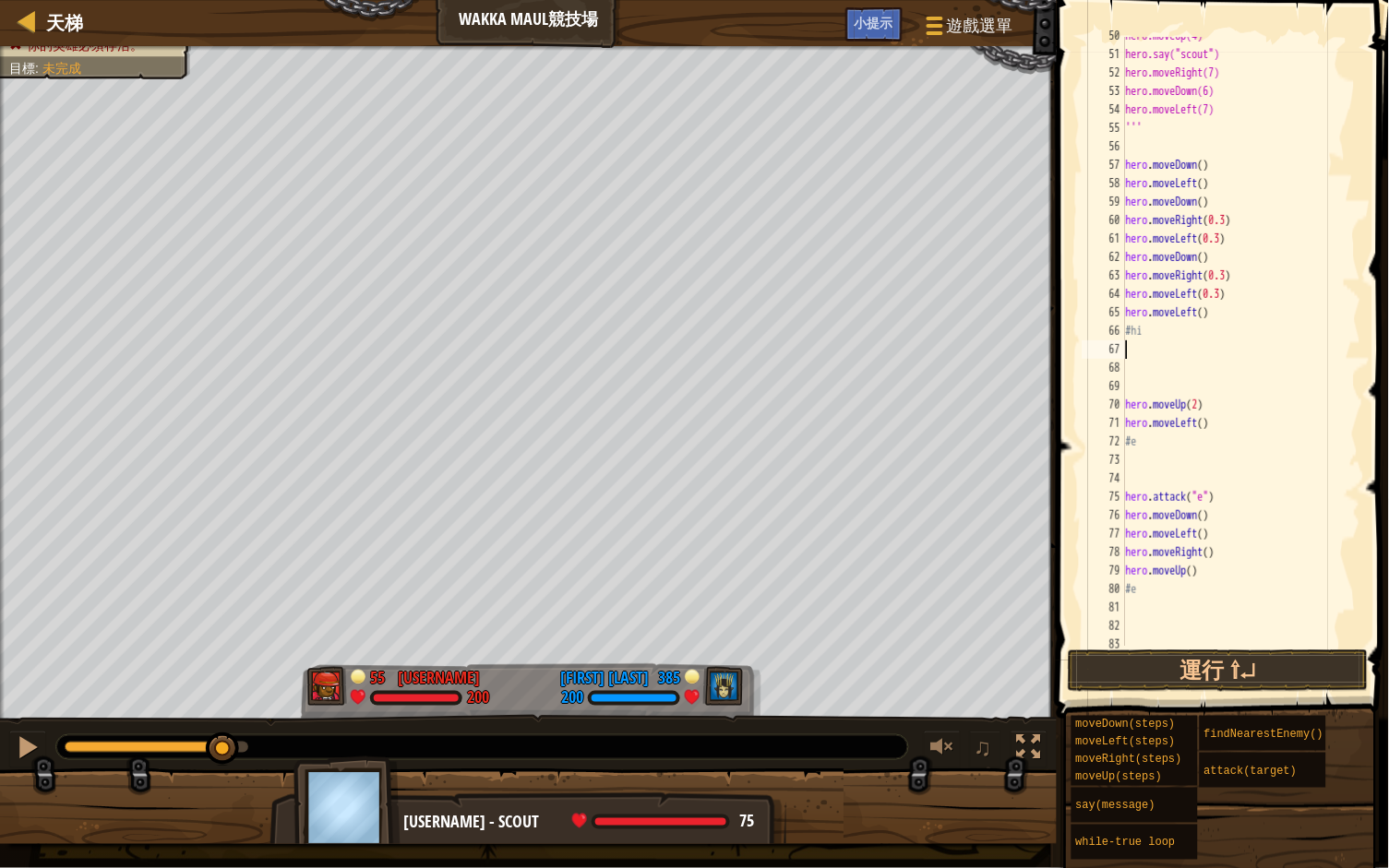 click on "hero.moveUp(4) hero.say("scout") hero.moveRight(7) hero.moveDown(6) hero.moveLeft(7) ''' hero . moveDown ( ) hero . moveLeft ( ) hero . moveDown ( ) hero . moveRight ( 0.3 ) hero . moveLeft ( 0.3 ) hero . moveDown ( ) hero . moveRight ( 0.3 ) hero . moveLeft ( 0.3 ) hero . moveLeft ( ) #hi hero . moveUp ( 2 ) hero . moveLeft ( ) #e hero . attack ( "e" ) hero . moveDown ( ) hero . moveLeft ( ) hero . moveRight ( ) hero . moveUp ( ) #e" at bounding box center [1241, 350] 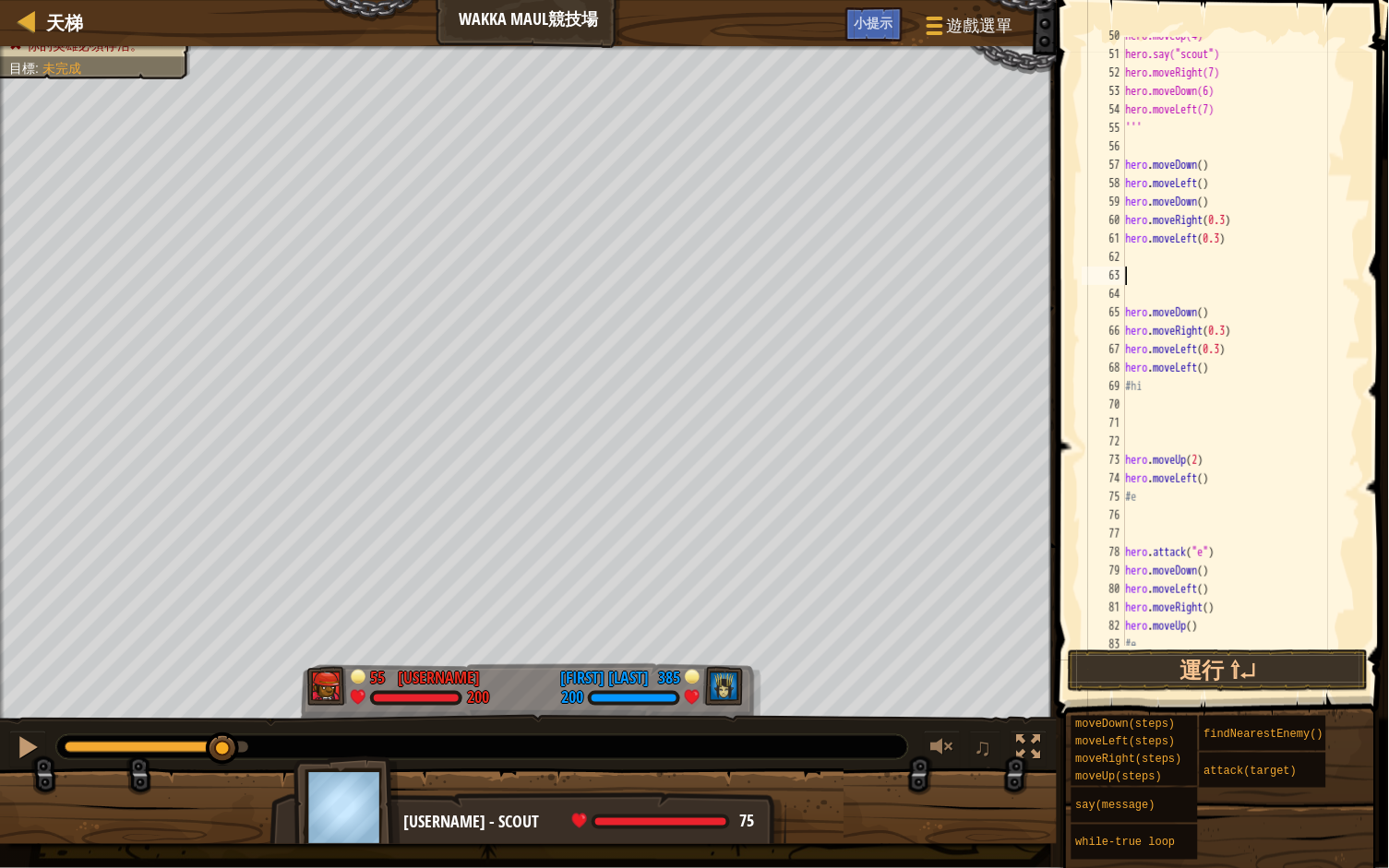 paste on "group()" 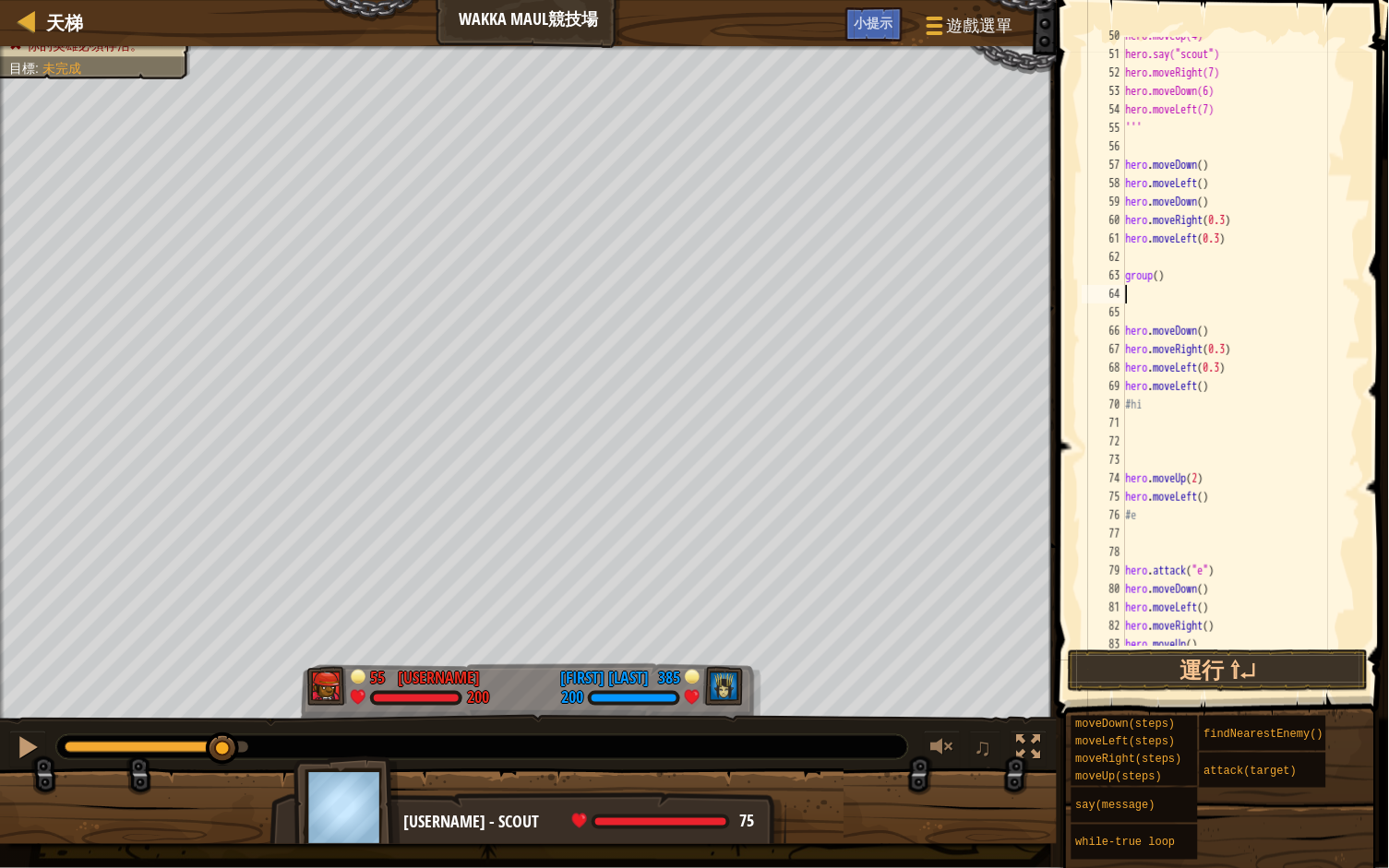 type on "group()" 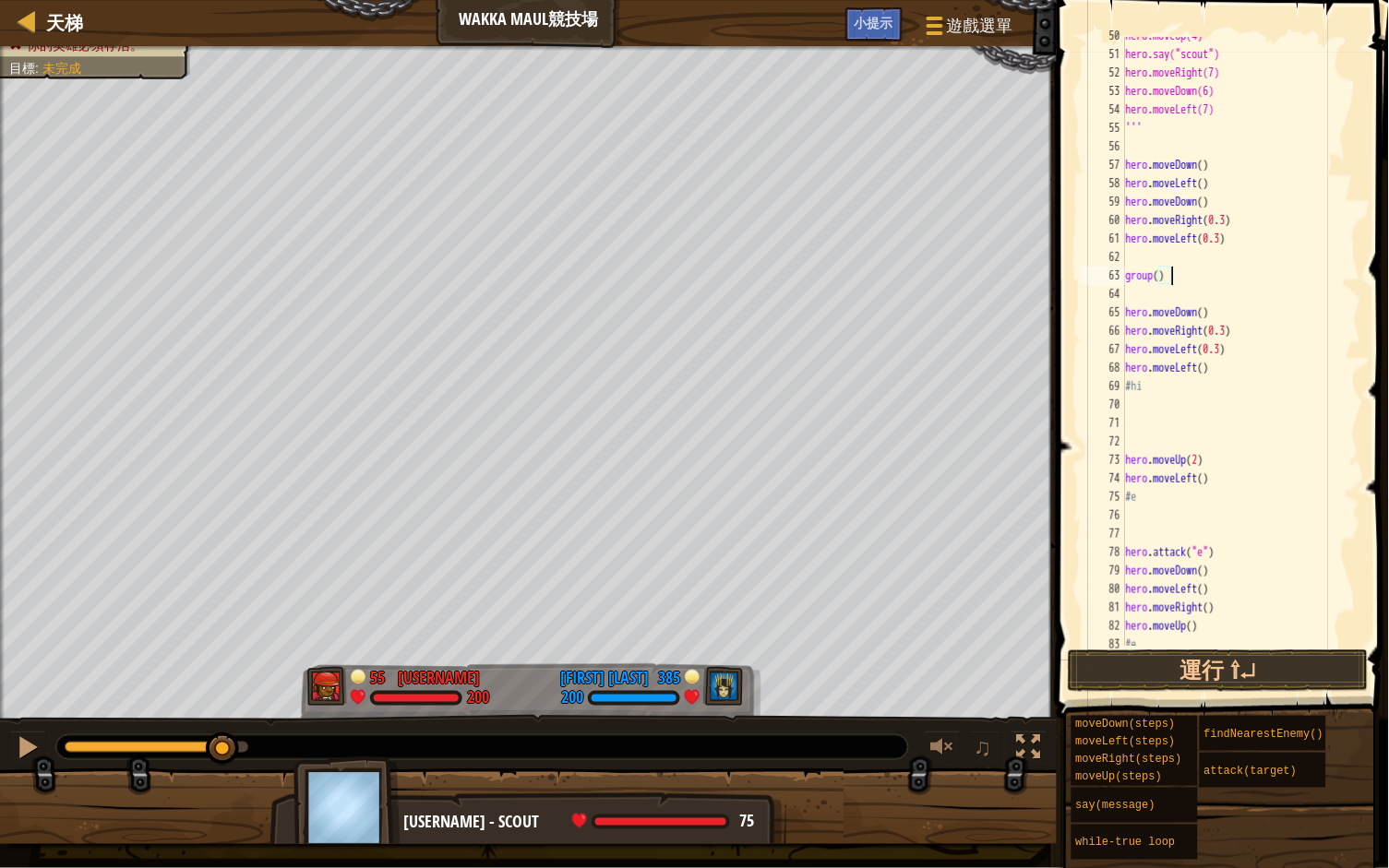 click on "hero.moveUp(4) hero.say("scout") hero.moveRight(7) hero.moveDown(6) hero.moveLeft(7) ''' hero . moveDown ( ) hero . moveLeft ( ) hero . moveDown ( ) hero . moveRight ( 0.3 ) hero . moveLeft ( 0.3 ) group ( ) hero . moveDown ( ) hero . moveRight ( 0.3 ) hero . moveLeft ( 0.3 ) hero . moveLeft ( ) #hi hero . moveUp ( 2 ) hero . moveLeft ( ) #e hero . attack ( "e" ) hero . moveDown ( ) hero . moveLeft ( ) hero . moveRight ( ) hero . moveUp ( ) #e" at bounding box center [1241, 350] 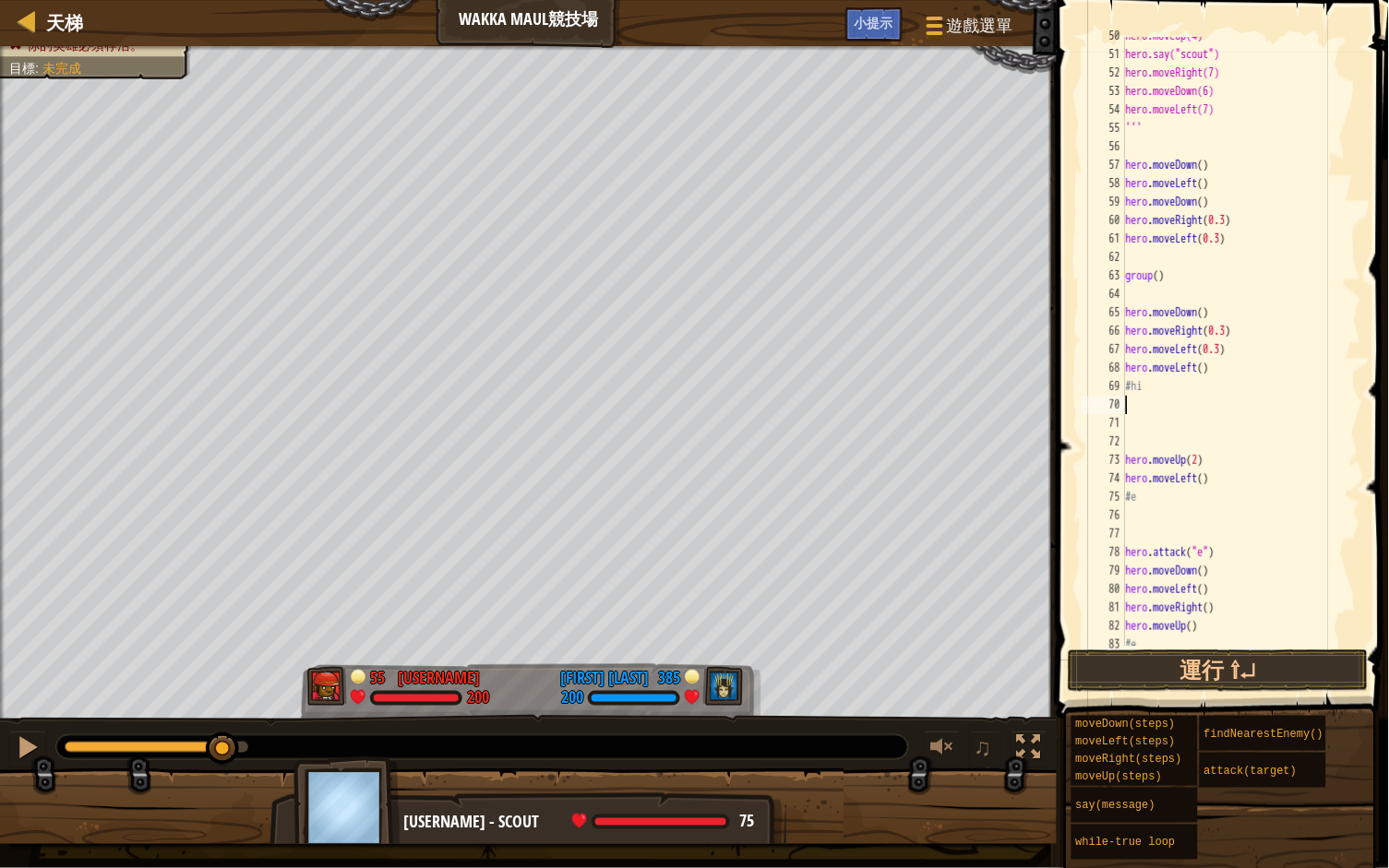 paste on "group()" 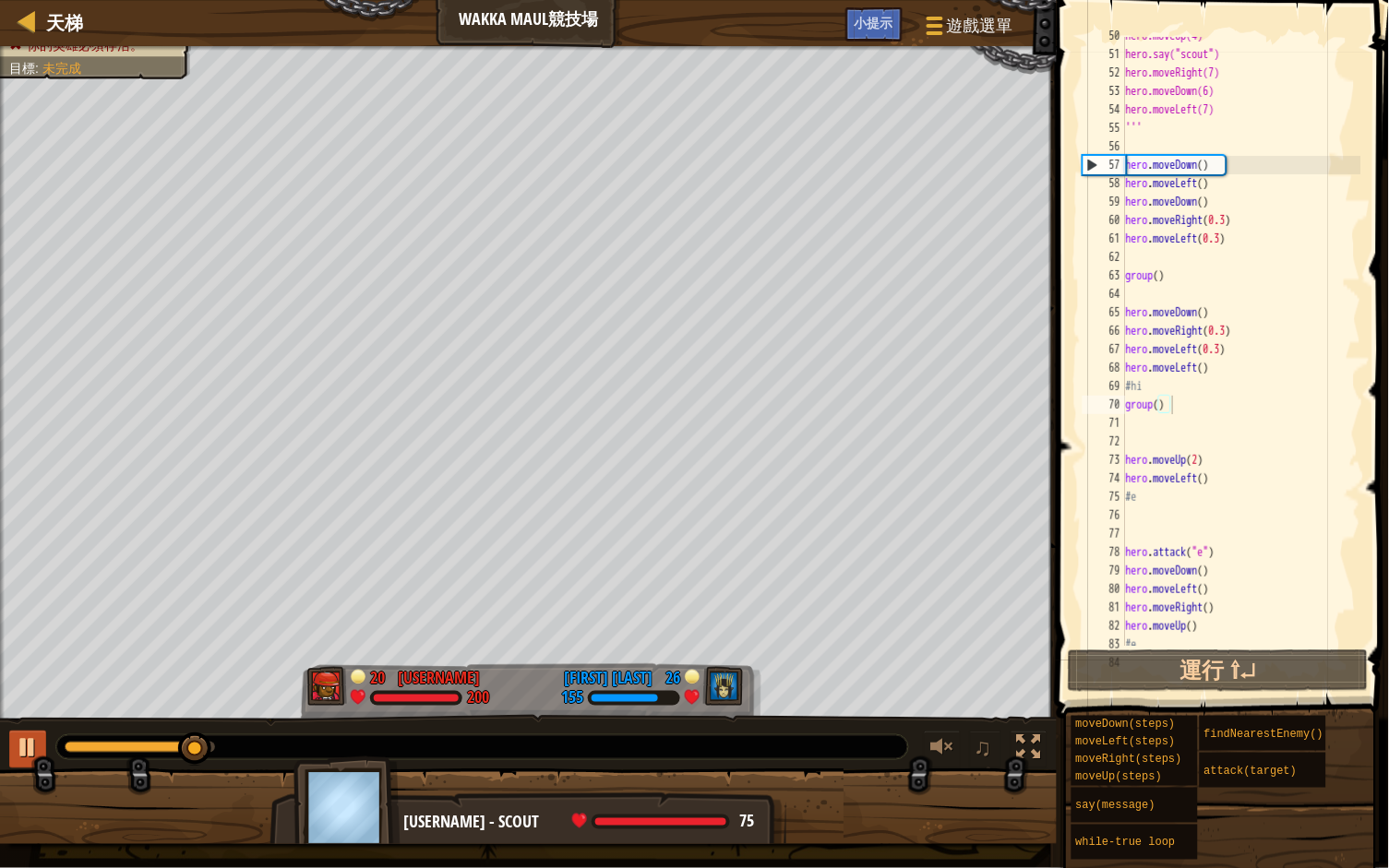 click at bounding box center [28, 747] 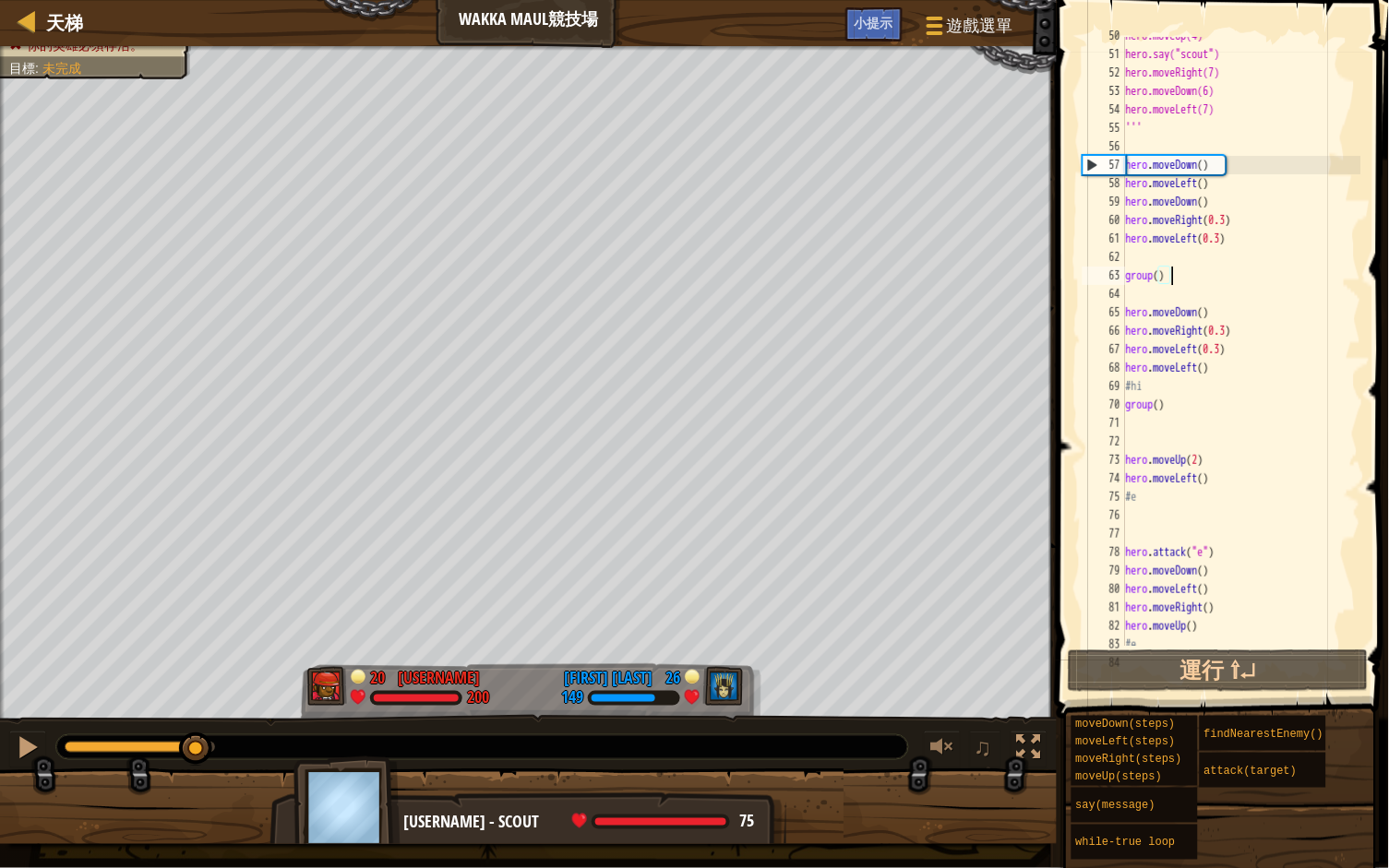 click on "hero.moveUp(4) hero.say("scout") hero.moveRight(7) hero.moveDown(6) hero.moveLeft(7) ''' hero . moveDown ( ) hero . moveLeft ( ) hero . moveDown ( ) hero . moveRight ( 0.3 ) hero . moveLeft ( 0.3 ) group ( ) hero . moveDown ( ) hero . moveRight ( 0.3 ) hero . moveLeft ( 0.3 ) hero . moveLeft ( ) #hi group ( ) hero . moveUp ( 2 ) hero . moveLeft ( ) #e hero . attack ( "e" ) hero . moveDown ( ) hero . moveLeft ( ) hero . moveRight ( ) hero . moveUp ( ) #e" at bounding box center [1241, 350] 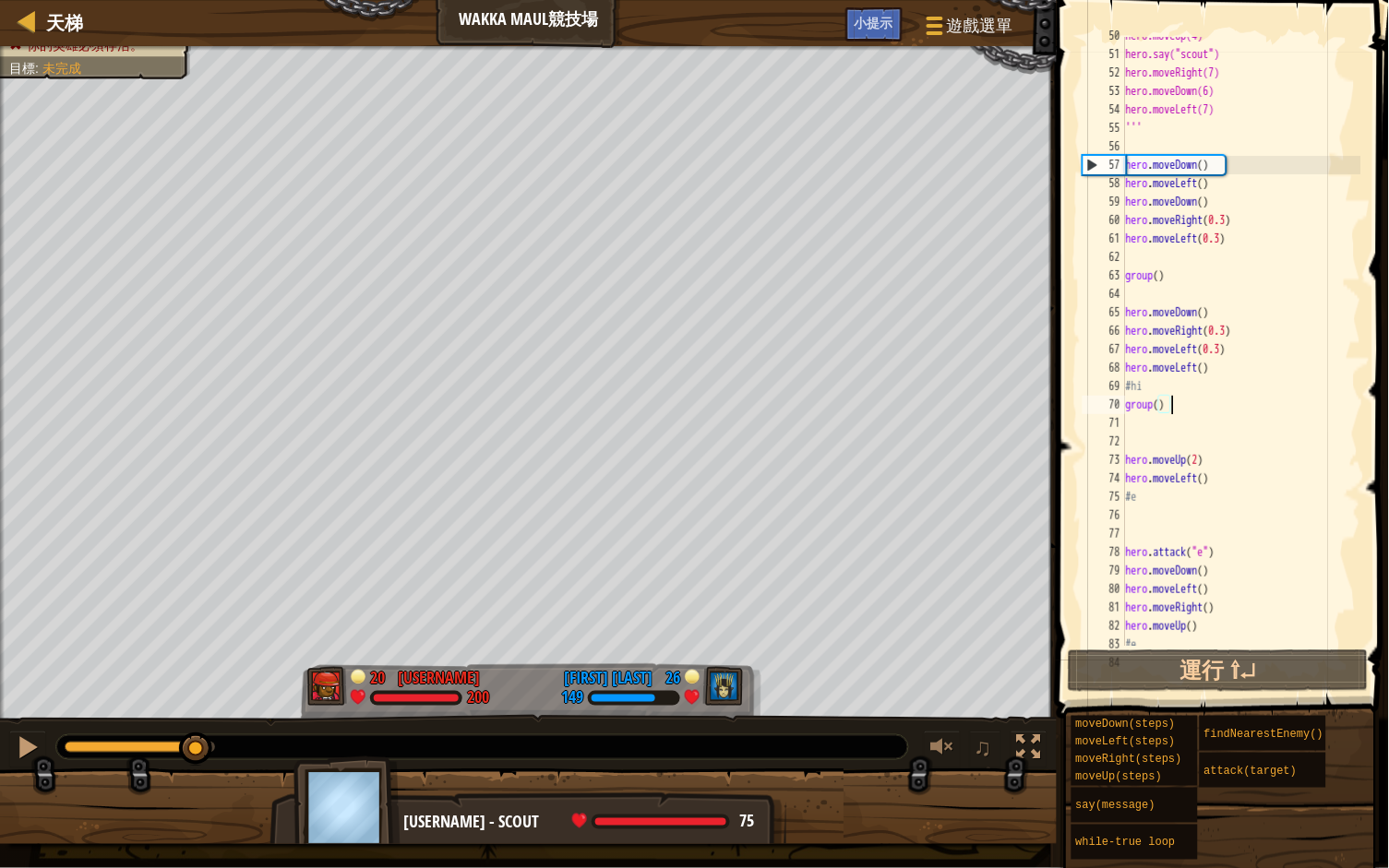 click on "hero.moveUp(4) hero.say("scout") hero.moveRight(7) hero.moveDown(6) hero.moveLeft(7) ''' hero . moveDown ( ) hero . moveLeft ( ) hero . moveDown ( ) hero . moveRight ( 0.3 ) hero . moveLeft ( 0.3 ) group ( ) hero . moveDown ( ) hero . moveRight ( 0.3 ) hero . moveLeft ( 0.3 ) hero . moveLeft ( ) #hi group ( ) hero . moveUp ( 2 ) hero . moveLeft ( ) #e hero . attack ( "e" ) hero . moveDown ( ) hero . moveLeft ( ) hero . moveRight ( ) hero . moveUp ( ) #e" at bounding box center (1241, 350) 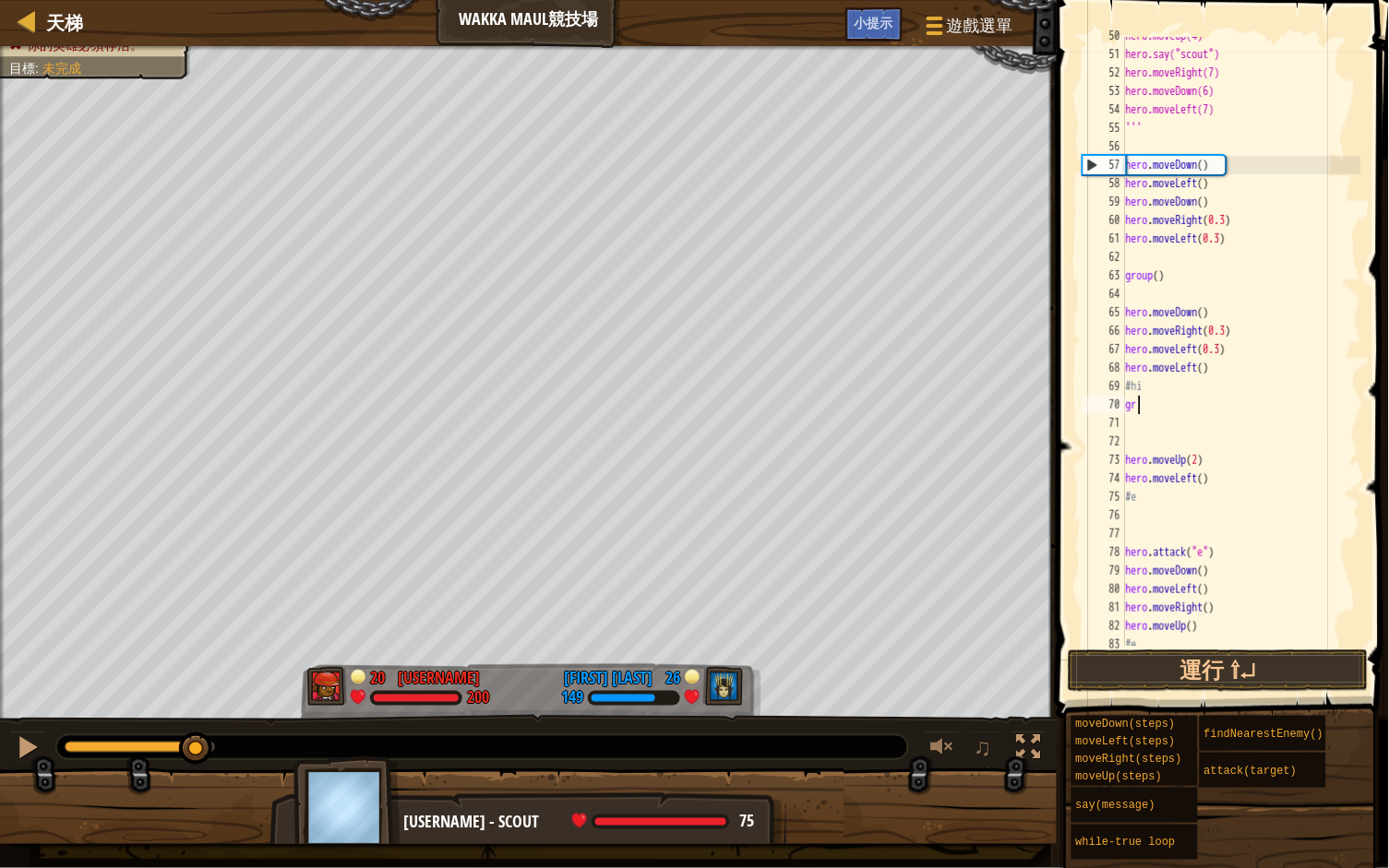type on "g" 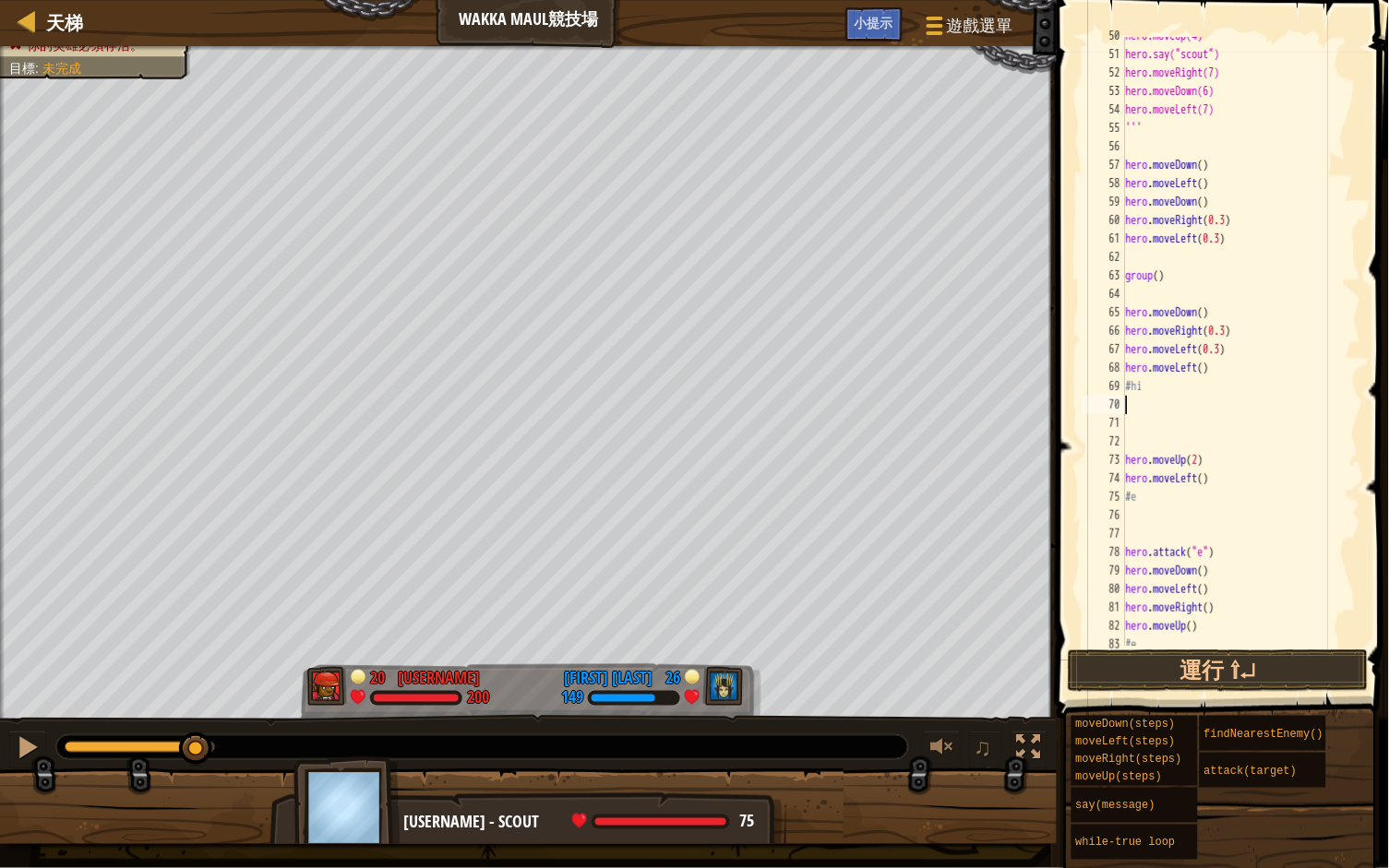 click on "hero.moveUp(4) hero.say("scout") hero.moveRight(7) hero.moveDown(6) hero.moveLeft(7) ''' hero . moveDown ( ) hero . moveLeft ( ) hero . moveDown ( ) hero . moveRight ( 0.3 ) hero . moveLeft ( 0.3 ) group ( ) hero . moveDown ( ) hero . moveRight ( 0.3 ) hero . moveLeft ( 0.3 ) hero . moveLeft ( ) #hi hero . moveUp ( 2 ) hero . moveLeft ( ) #e hero . attack ( "e" ) hero . moveDown ( ) hero . moveLeft ( ) hero . moveRight ( ) hero . moveUp ( ) #e" at bounding box center [1241, 350] 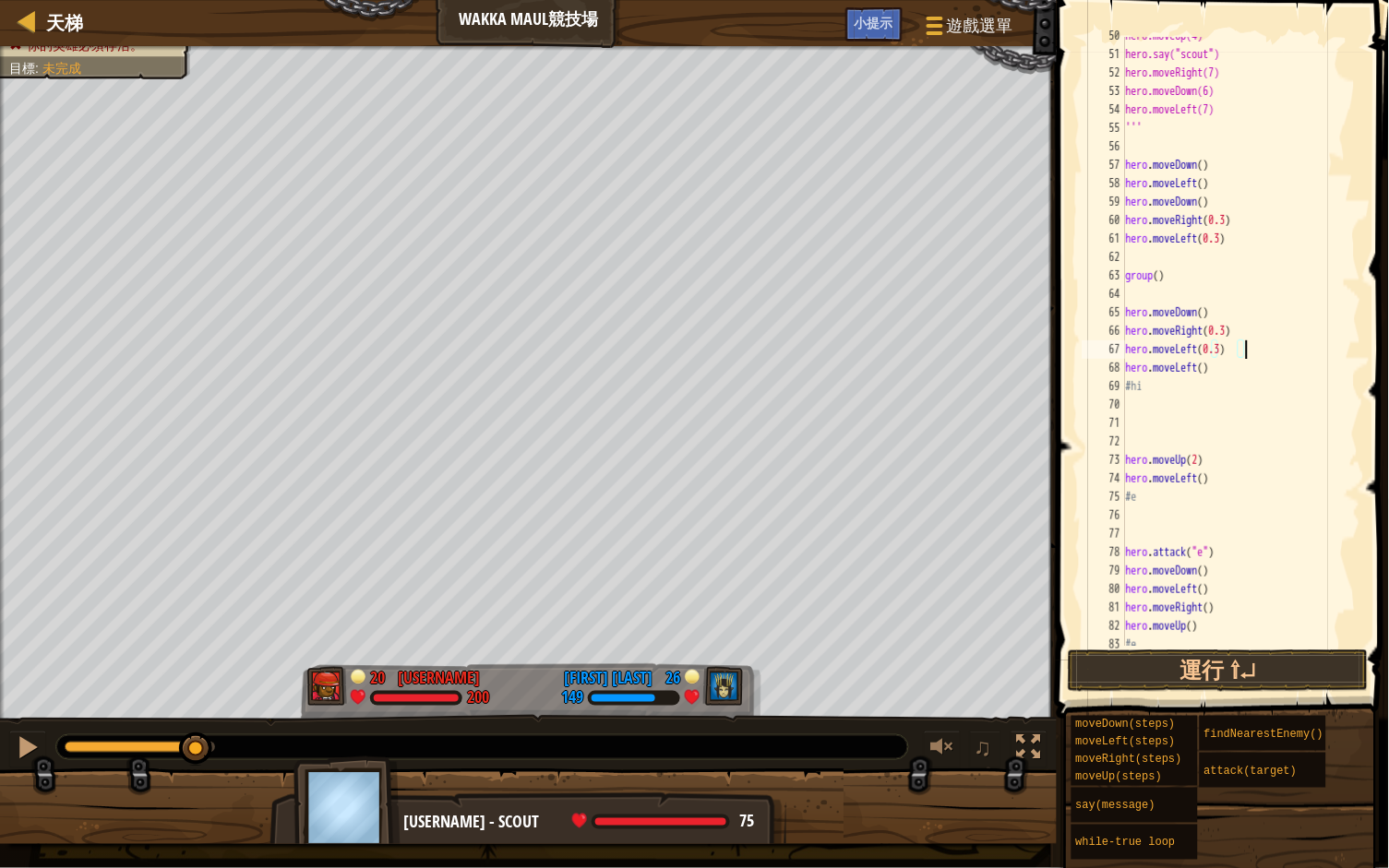 click on "hero.moveUp(4) hero.say("scout") hero.moveRight(7) hero.moveDown(6) hero.moveLeft(7) ''' hero . moveDown ( ) hero . moveLeft ( ) hero . moveDown ( ) hero . moveRight ( 0.3 ) hero . moveLeft ( 0.3 ) group ( ) hero . moveDown ( ) hero . moveRight ( 0.3 ) hero . moveLeft ( 0.3 ) hero . moveLeft ( ) #hi hero . moveUp ( 2 ) hero . moveLeft ( ) #e hero . attack ( "e" ) hero . moveDown ( ) hero . moveLeft ( ) hero . moveRight ( ) hero . moveUp ( ) #e" at bounding box center (1241, 350) 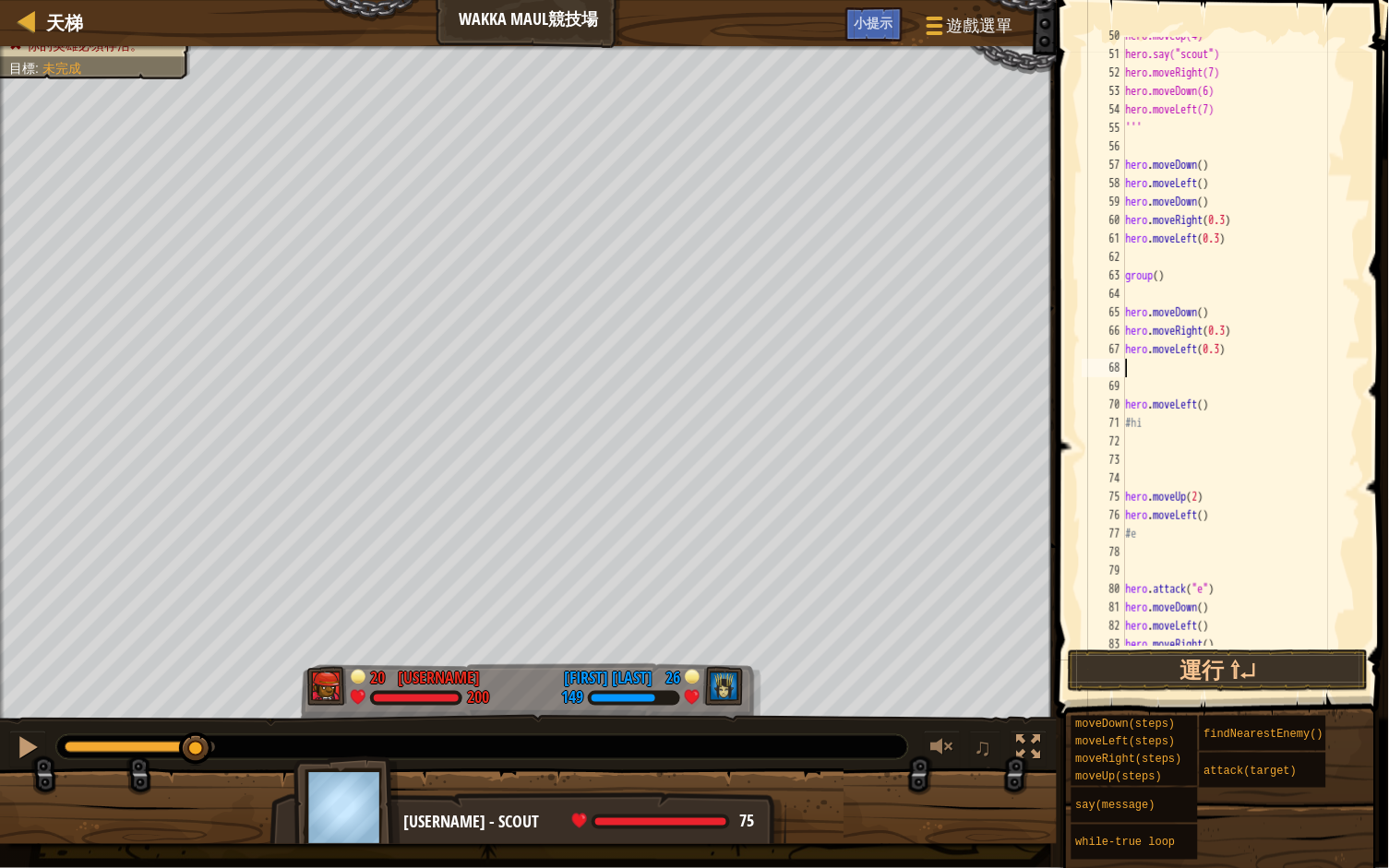 paste on "group()" 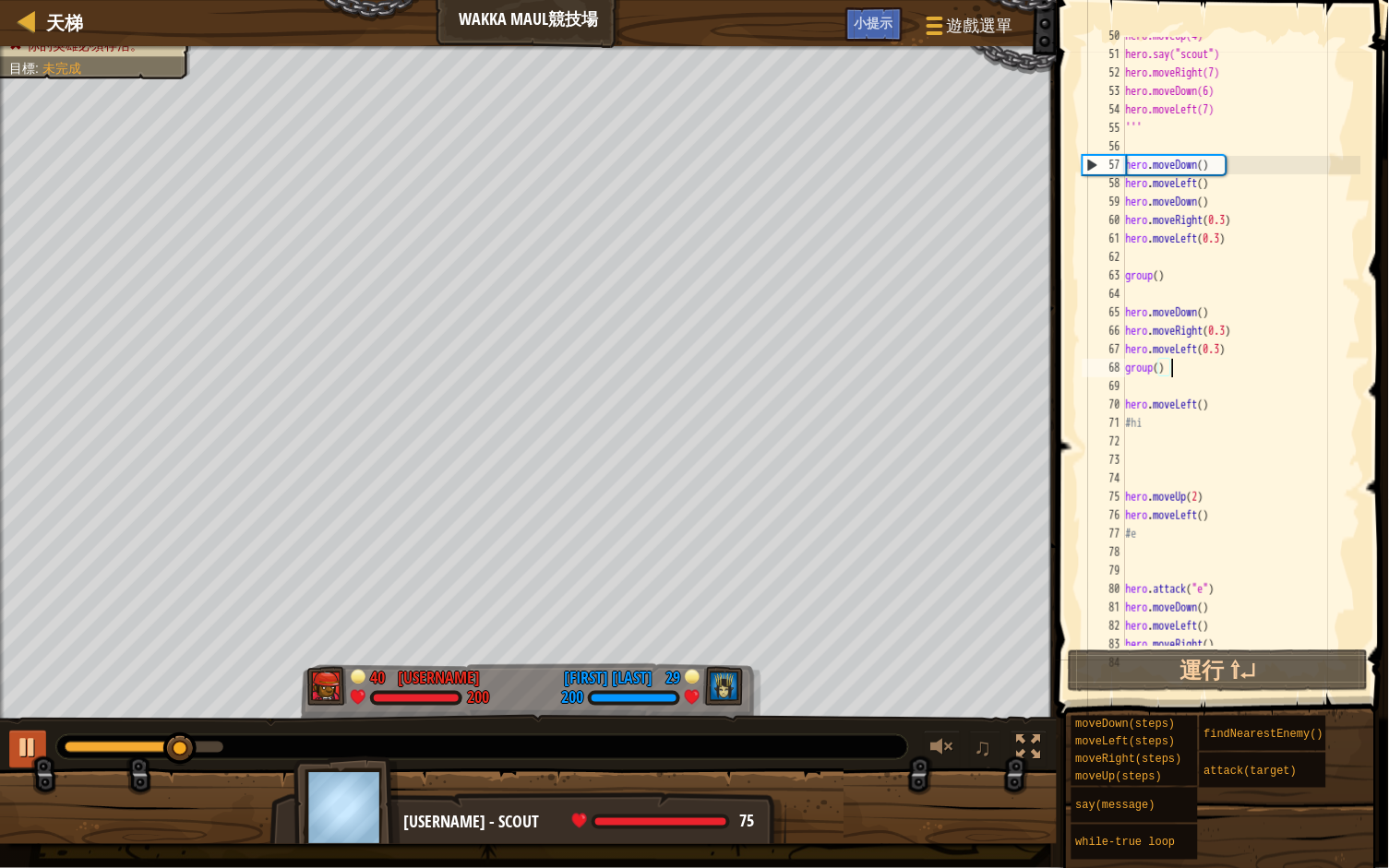 click at bounding box center (28, 747) 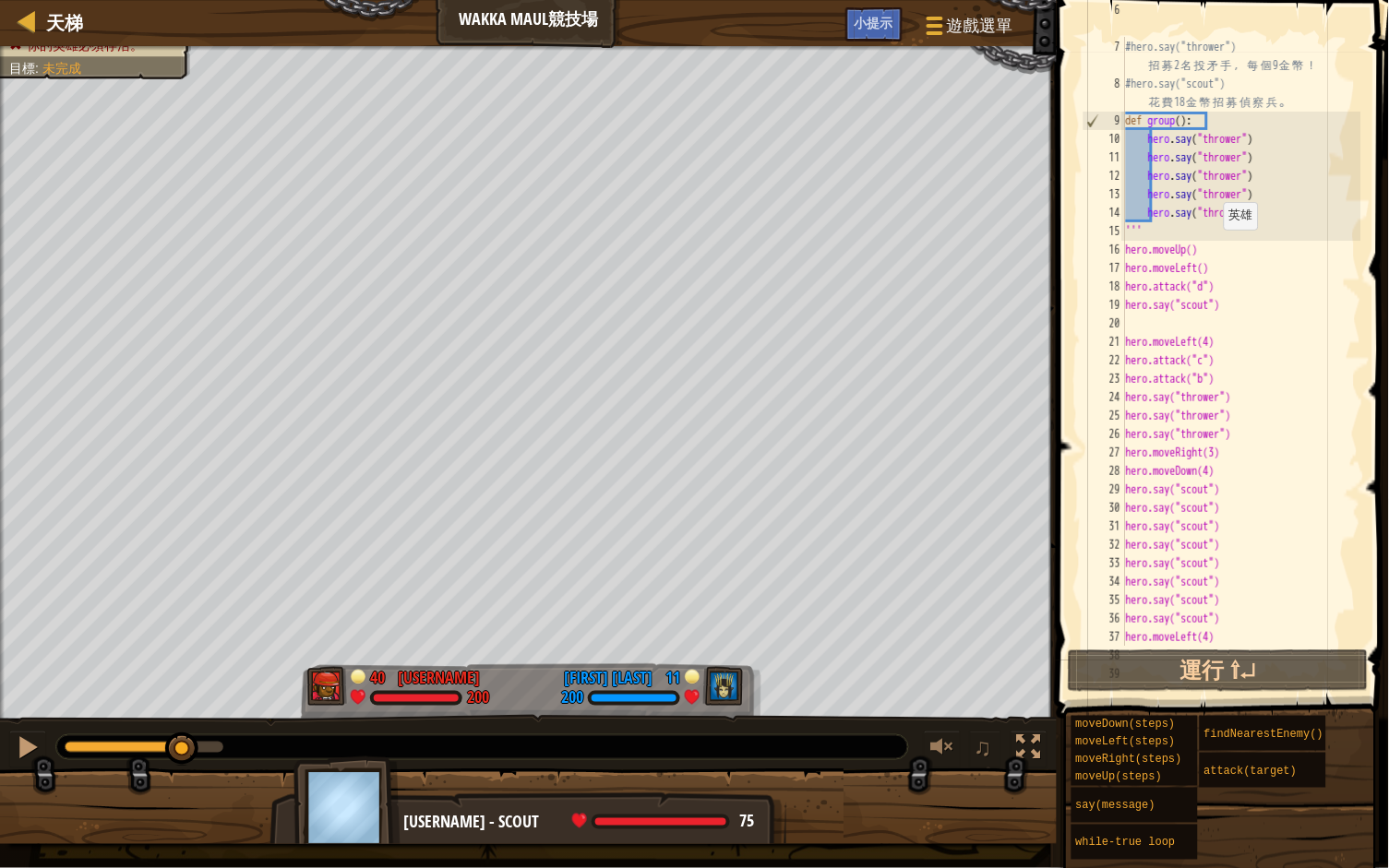 scroll, scrollTop: 137, scrollLeft: 0, axis: vertical 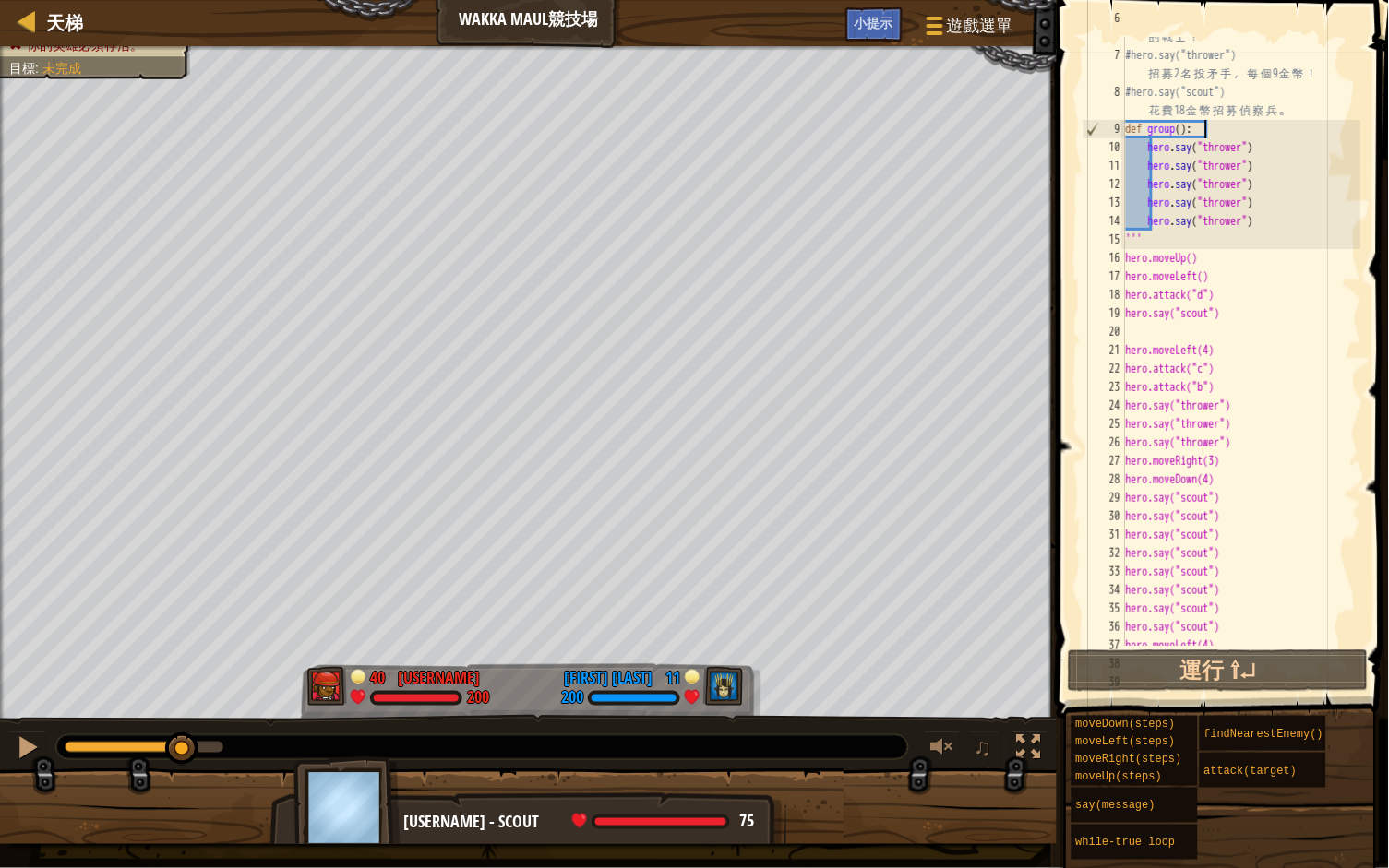 click on "#  有 了 足 夠 金 幣 ， 你 就 能 夠 招 募 你 想 要      的 戰 士 ！ #hero.say("thrower")       招 募 2 名 投 矛 手 ， 每 個 9 金 幣 ！ #hero.say("scout")       花 費 18 金 幣 招 募 偵 察 兵 。 def   group ( ) :      hero . say ( "thrower" )      hero . say ( "thrower" )      hero . say ( "thrower" )      hero . say ( "thrower" )      hero . say ( "thrower" ) ''' hero.moveUp() hero.moveLeft() hero.attack("d") hero.say("scout") hero.moveLeft(4) hero.attack("c") hero.attack("b") hero.say("thrower") hero.say("thrower") hero.say("thrower") hero.moveRight(3) hero.moveDown(4) hero.say("scout") hero.say("scout") hero.say("scout") hero.say("scout") hero.say("scout") hero.say("scout") hero.say("scout") hero.say("scout") hero.moveLeft(4)" at bounding box center [1241, 341] 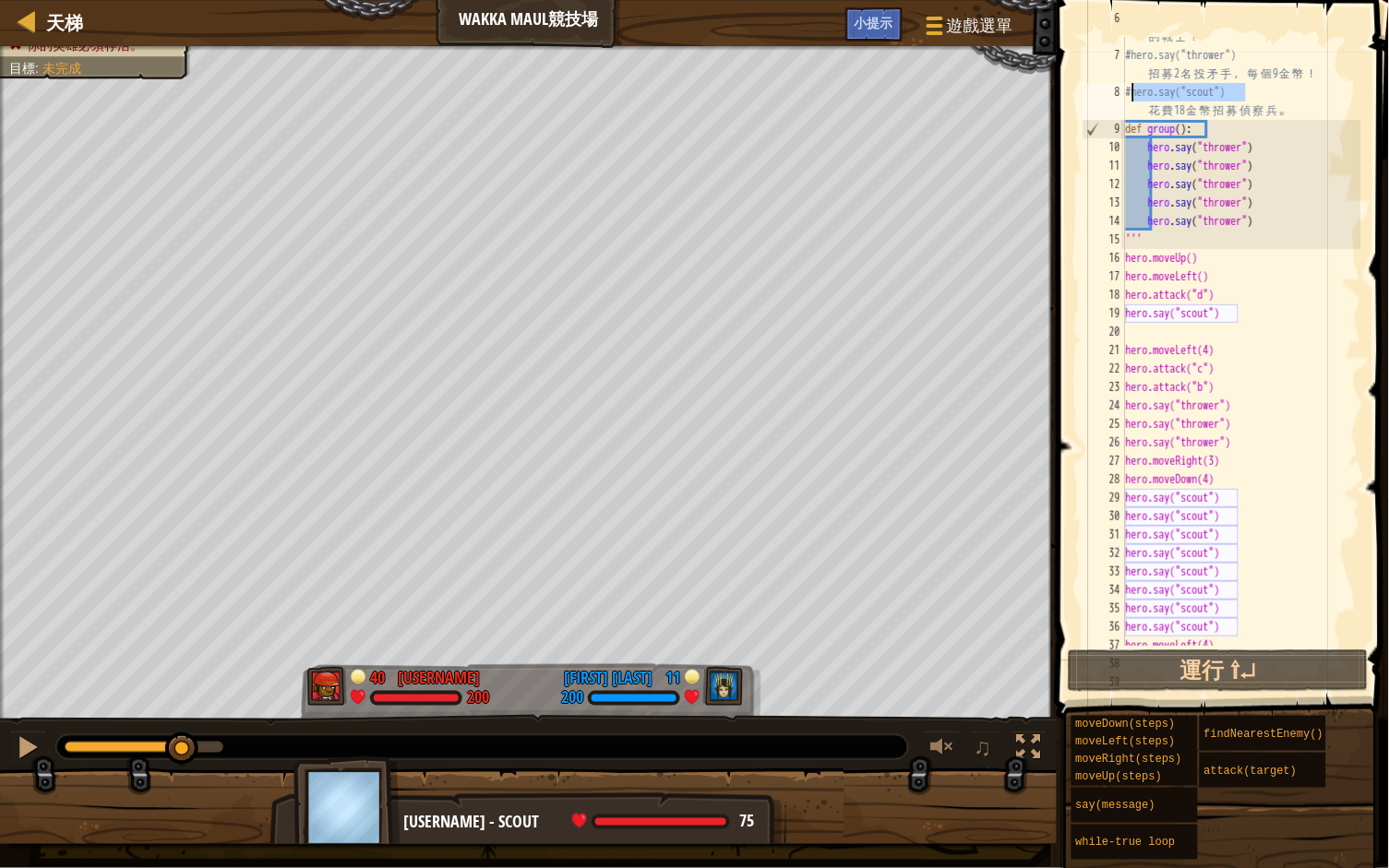 drag, startPoint x: 1248, startPoint y: 91, endPoint x: 1137, endPoint y: 90, distance: 111.004504 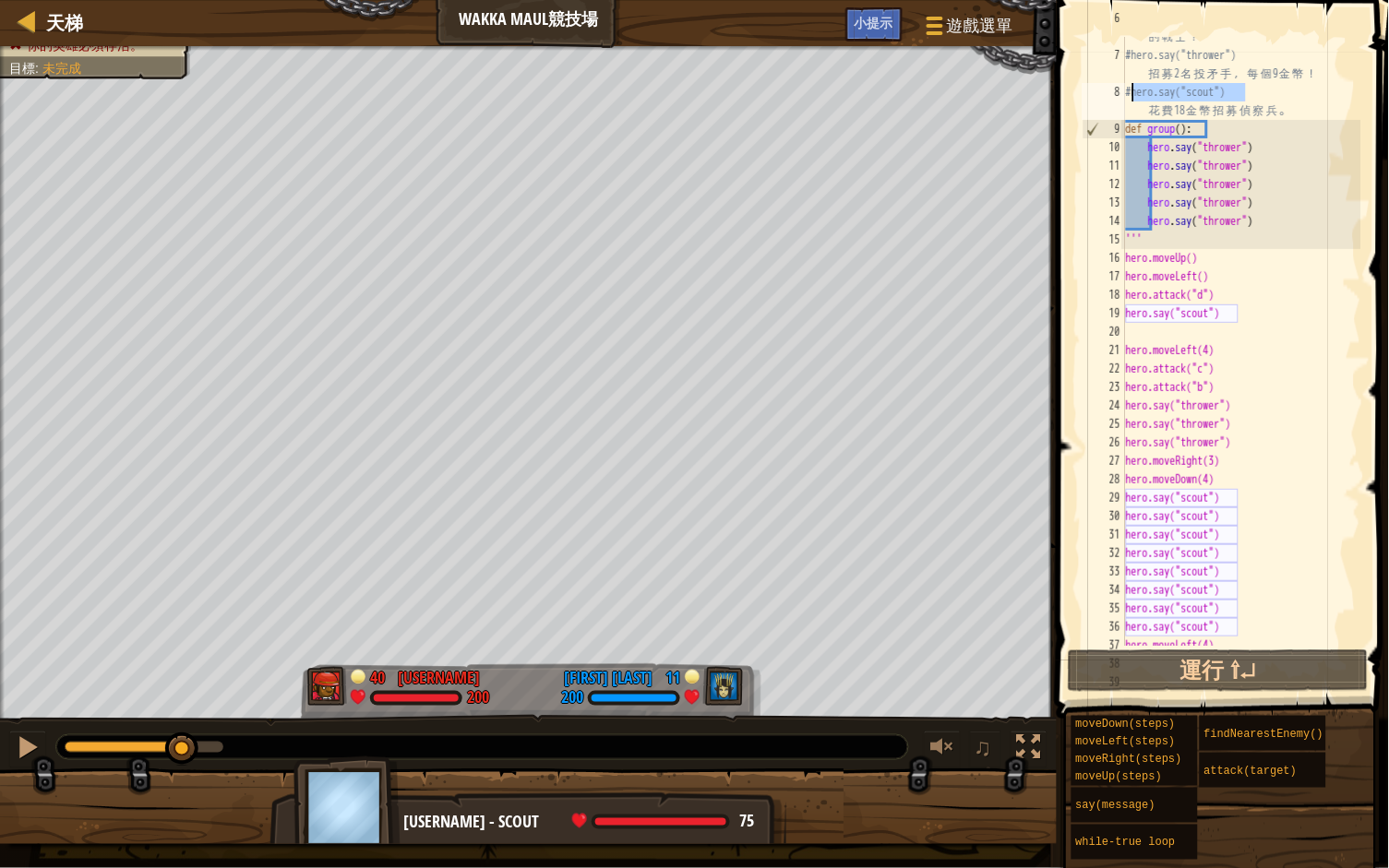 click on "#  有 了 足 夠 金 幣 ， 你 就 能 夠 招 募 你 想 要      的 戰 士 ！ #hero.say("thrower")       招 募 2 名 投 矛 手 ， 每 個 9 金 幣 ！ #hero.say("scout")       花 費 18 金 幣 招 募 偵 察 兵 。 def   group ( ) :      hero . say ( "thrower" )      hero . say ( "thrower" )      hero . say ( "thrower" )      hero . say ( "thrower" )      hero . say ( "thrower" ) ''' hero.moveUp() hero.moveLeft() hero.attack("d") hero.say("scout") hero.moveLeft(4) hero.attack("c") hero.attack("b") hero.say("thrower") hero.say("thrower") hero.say("thrower") hero.moveRight(3) hero.moveDown(4) hero.say("scout") hero.say("scout") hero.say("scout") hero.say("scout") hero.say("scout") hero.say("scout") hero.say("scout") hero.say("scout") hero.moveLeft(4)" at bounding box center (1241, 341) 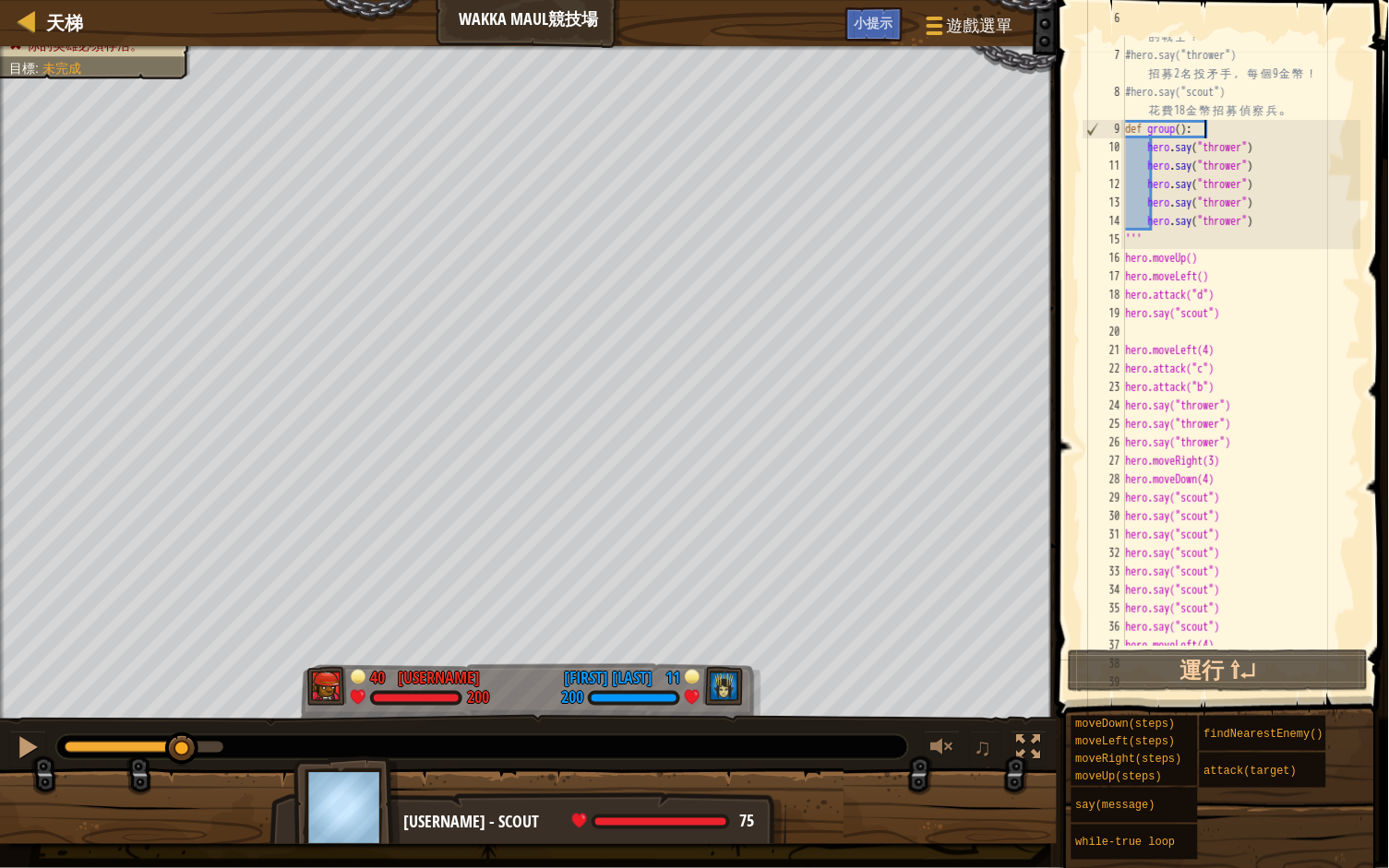 click on "#  有 了 足 夠 金 幣 ， 你 就 能 夠 招 募 你 想 要      的 戰 士 ！ #hero.say("thrower")       招 募 2 名 投 矛 手 ， 每 個 9 金 幣 ！ #hero.say("scout")       花 費 18 金 幣 招 募 偵 察 兵 。 def   group ( ) :      hero . say ( "thrower" )      hero . say ( "thrower" )      hero . say ( "thrower" )      hero . say ( "thrower" )      hero . say ( "thrower" ) ''' hero.moveUp() hero.moveLeft() hero.attack("d") hero.say("scout") hero.moveLeft(4) hero.attack("c") hero.attack("b") hero.say("thrower") hero.say("thrower") hero.say("thrower") hero.moveRight(3) hero.moveDown(4) hero.say("scout") hero.say("scout") hero.say("scout") hero.say("scout") hero.say("scout") hero.say("scout") hero.say("scout") hero.say("scout") hero.moveLeft(4)" at bounding box center (1241, 341) 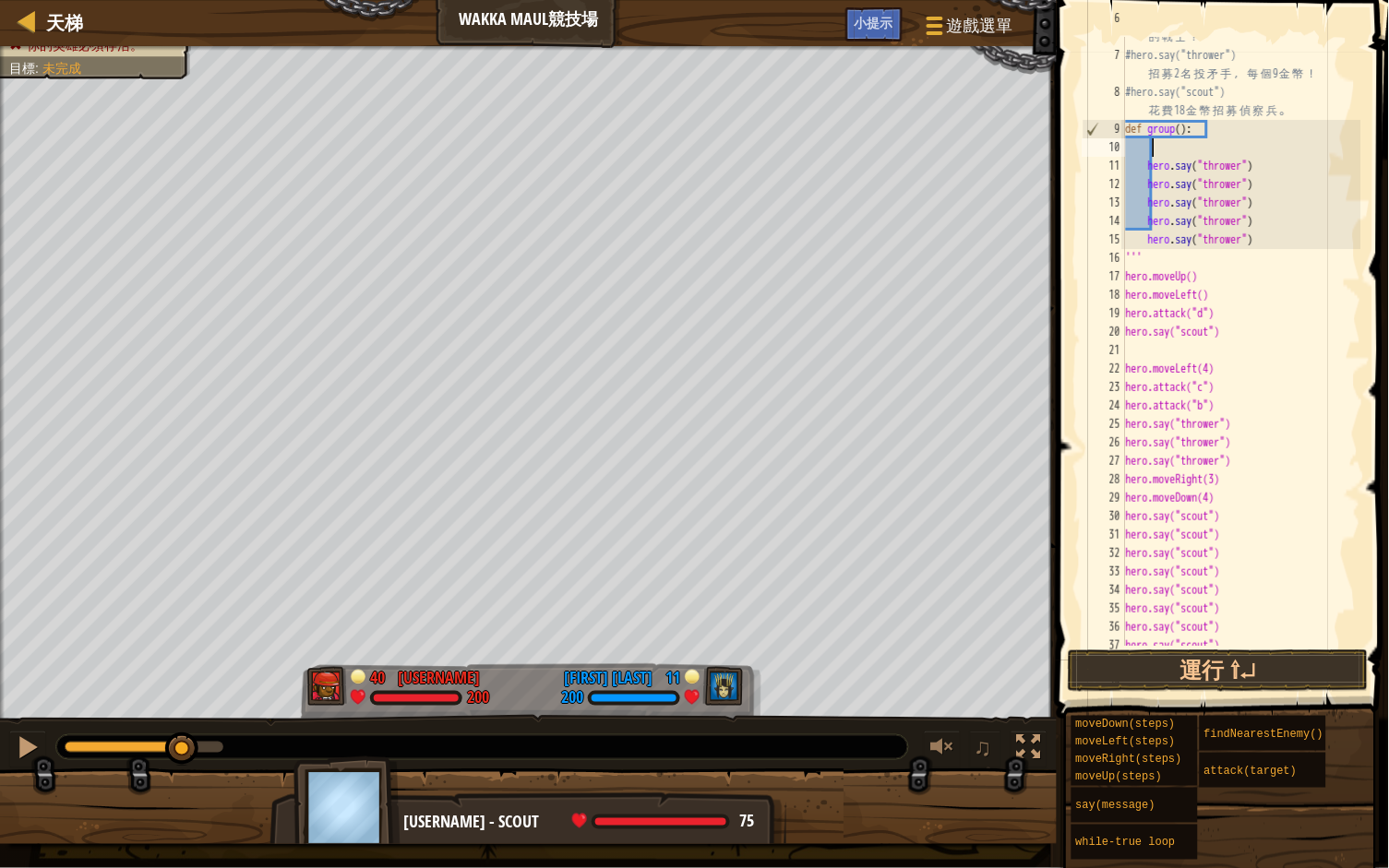 type on "ero.say("scout")" 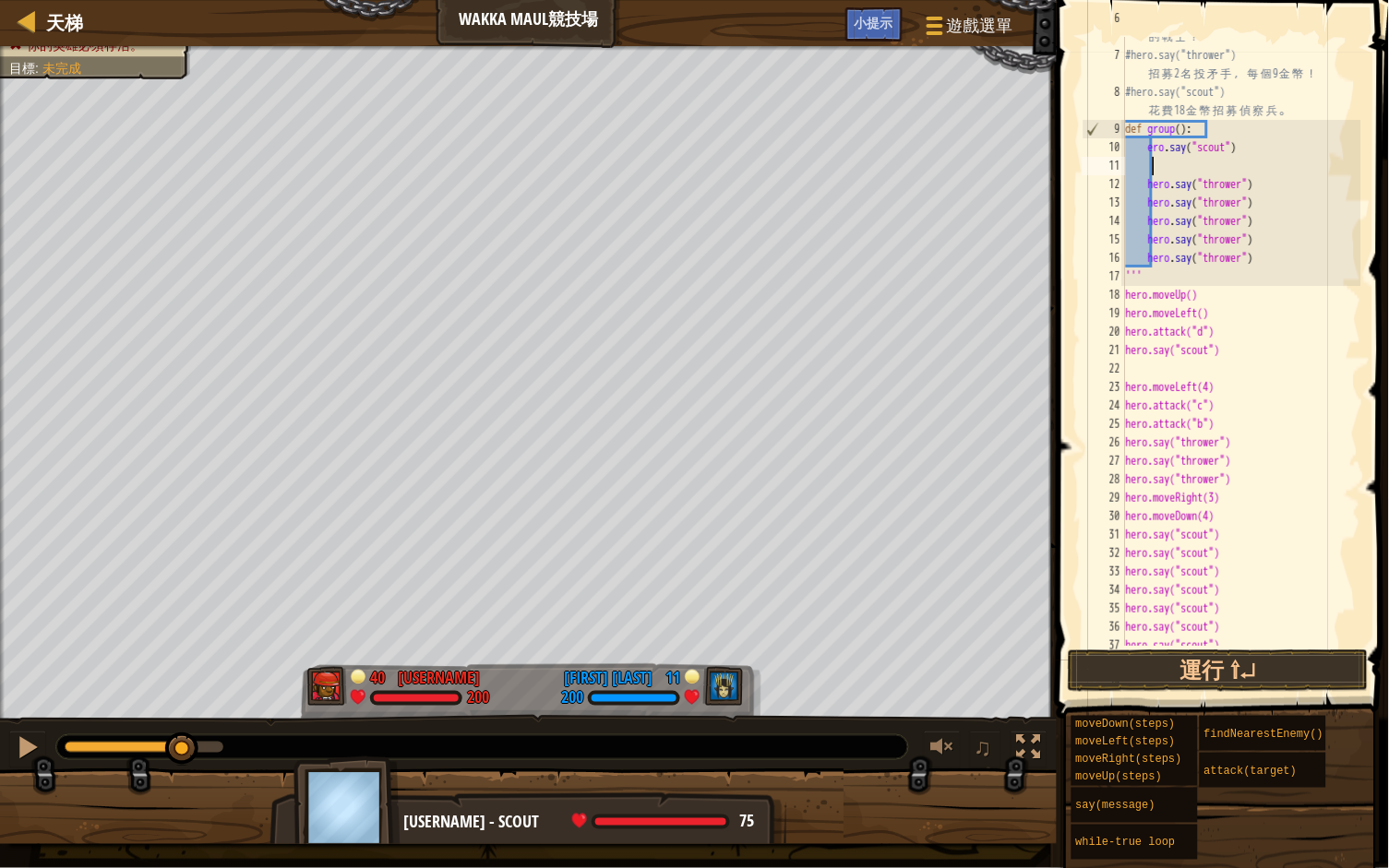 paste on "ero.say("scout")" 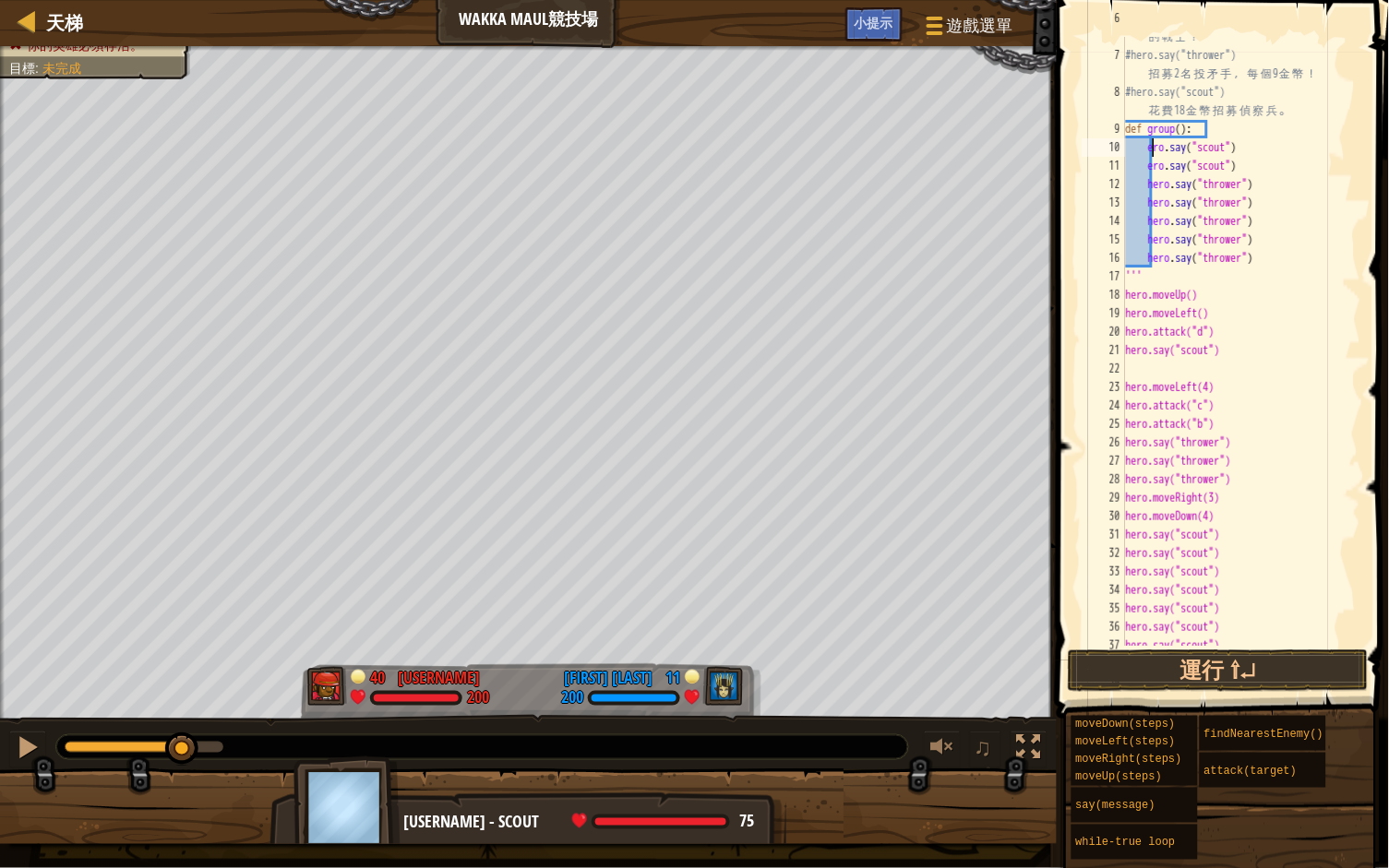 click on "#  有 了 足 夠 金 幣 ， 你 就 能 夠 招 募 你 想 要      的 戰 士 ！ #hero.say("thrower")       招 募 2 名 投 矛 手 ， 每 個 9 金 幣 ！ #hero.say("scout")       花 費 18 金 幣 招 募 偵 察 兵 。 def   group ( ) :      ero . say ( "scout" )      ero . say ( "scout" )      hero . say ( "thrower" )      hero . say ( "thrower" )      hero . say ( "thrower" )      hero . say ( "thrower" )      hero . say ( "thrower" ) ''' hero.moveUp() hero.moveLeft() hero.attack("d") hero.say("scout") hero.moveLeft(4) hero.attack("c") hero.attack("b") hero.say("thrower") hero.say("thrower") hero.say("thrower") hero.moveRight(3) hero.moveDown(4) hero.say("scout") hero.say("scout") hero.say("scout") hero.say("scout") hero.say("scout") hero.say("scout") hero.say("scout")" at bounding box center (1241, 341) 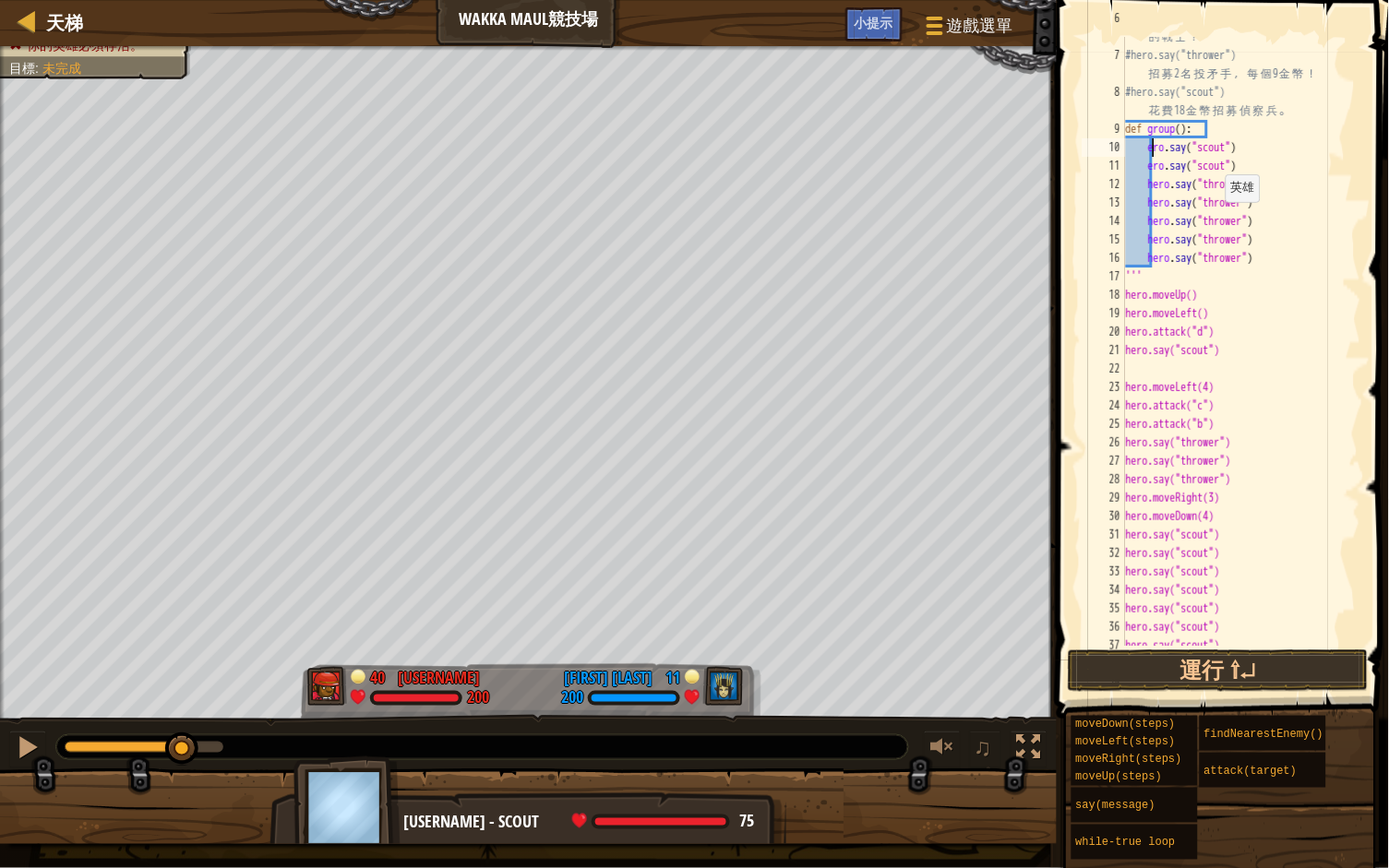 scroll, scrollTop: 8, scrollLeft: 4, axis: both 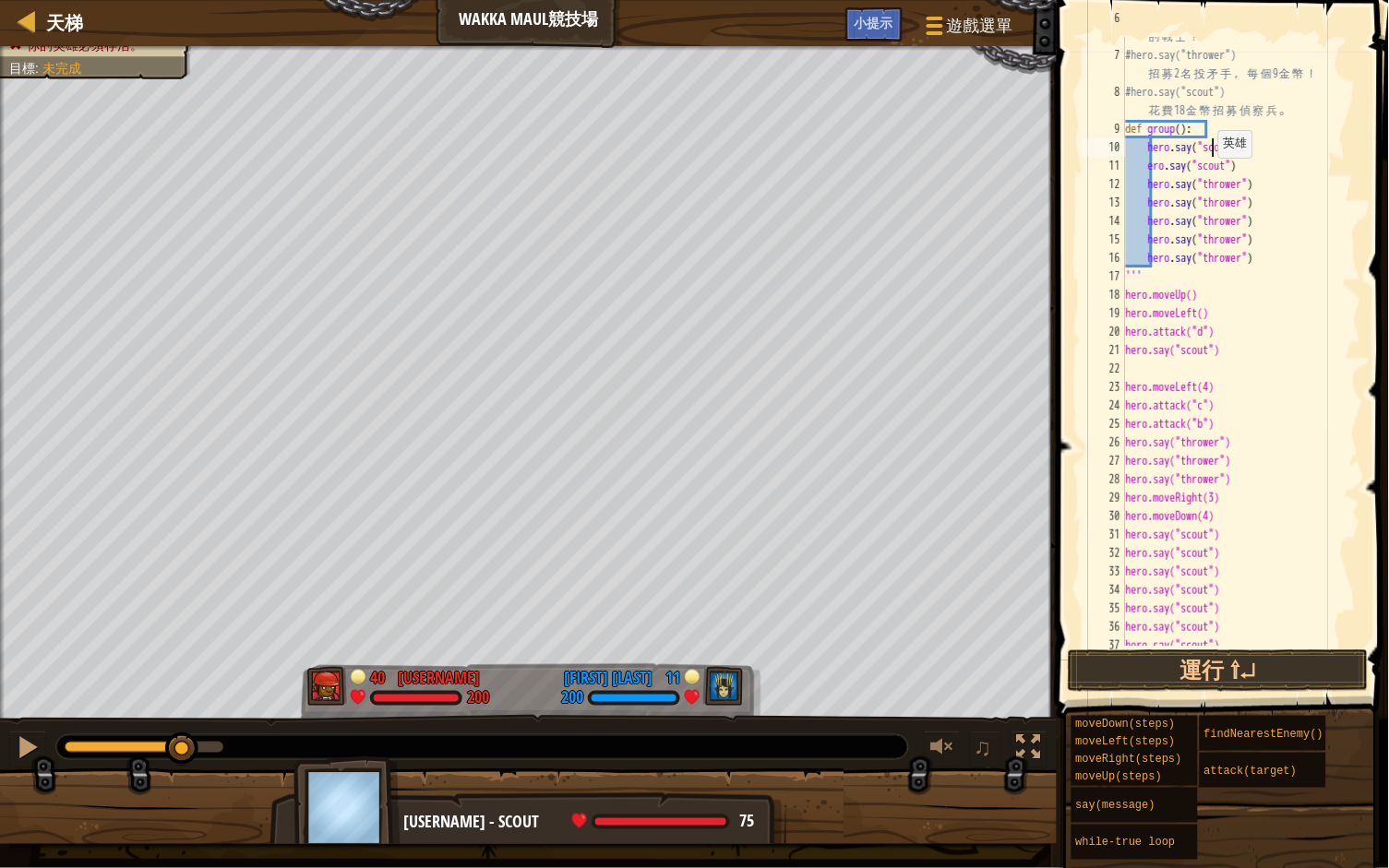 click on "#  有 了 足 夠 金 幣 ， 你 就 能 夠 招 募 你 想 要      的 戰 士 ！ #hero.say("thrower")       招 募 2 名 投 矛 手 ， 每 個 9 金 幣 ！ #hero.say("scout")       花 費 18 金 幣 招 募 偵 察 兵 。 def   group ( ) :      hero . say ( "scout" )      ero . say ( "scout" )      hero . say ( "thrower" )      hero . say ( "thrower" )      hero . say ( "thrower" )      hero . say ( "thrower" )      hero . say ( "thrower" ) ''' hero.moveUp() hero.moveLeft() hero.attack("d") hero.say("scout") hero.moveLeft(4) hero.attack("c") hero.attack("b") hero.say("thrower") hero.say("thrower") hero.say("thrower") hero.moveRight(3) hero.moveDown(4) hero.say("scout") hero.say("scout") hero.say("scout") hero.say("scout") hero.say("scout") hero.say("scout") hero.say("scout")" at bounding box center (1241, 341) 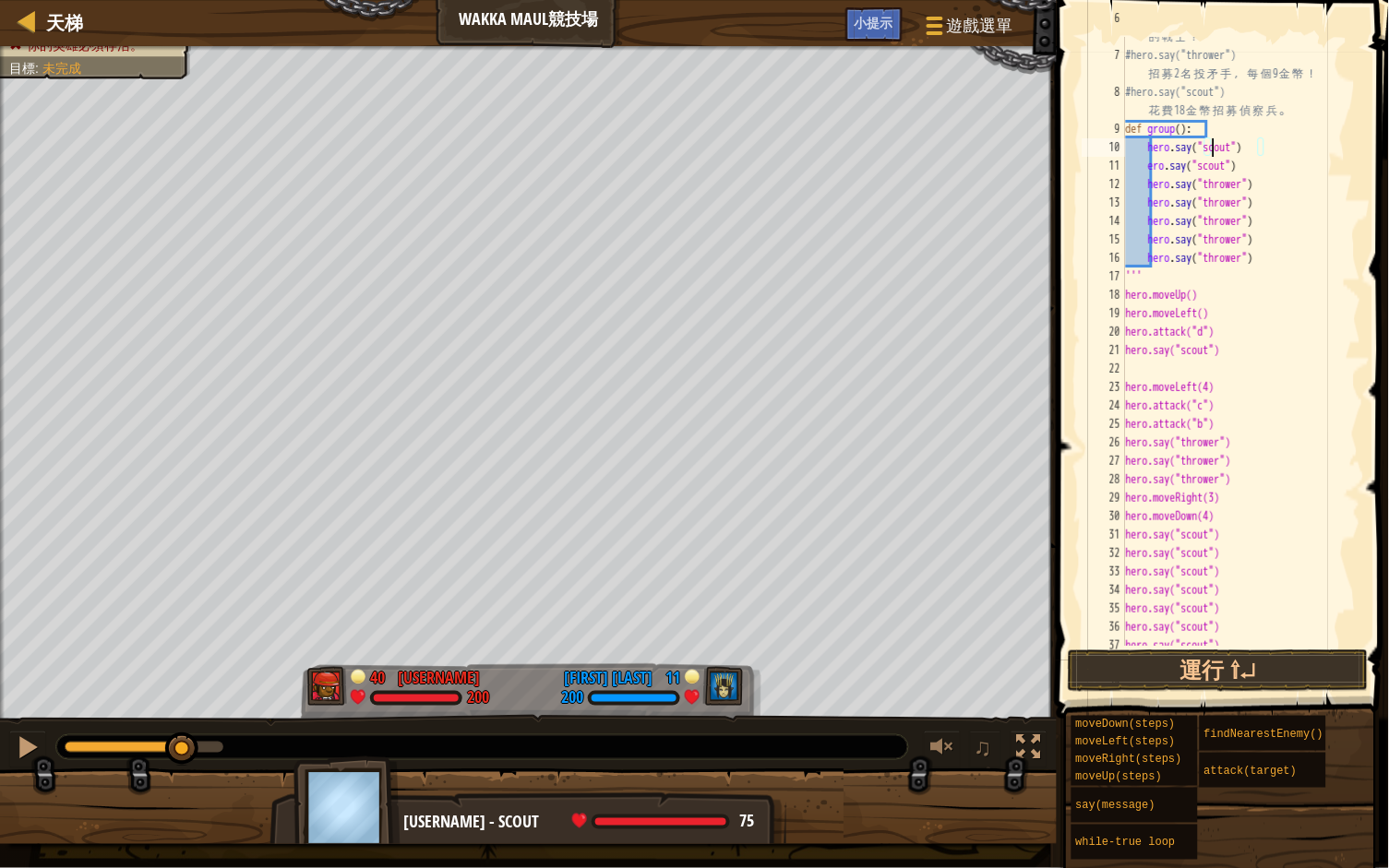 click on "#  有 了 足 夠 金 幣 ， 你 就 能 夠 招 募 你 想 要      的 戰 士 ！ #hero.say("thrower")       招 募 2 名 投 矛 手 ， 每 個 9 金 幣 ！ #hero.say("scout")       花 費 18 金 幣 招 募 偵 察 兵 。 def   group ( ) :      hero . say ( "scout" )      ero . say ( "scout" )      hero . say ( "thrower" )      hero . say ( "thrower" )      hero . say ( "thrower" )      hero . say ( "thrower" )      hero . say ( "thrower" ) ''' hero.moveUp() hero.moveLeft() hero.attack("d") hero.say("scout") hero.moveLeft(4) hero.attack("c") hero.attack("b") hero.say("thrower") hero.say("thrower") hero.say("thrower") hero.moveRight(3) hero.moveDown(4) hero.say("scout") hero.say("scout") hero.say("scout") hero.say("scout") hero.say("scout") hero.say("scout") hero.say("scout")" at bounding box center [1241, 341] 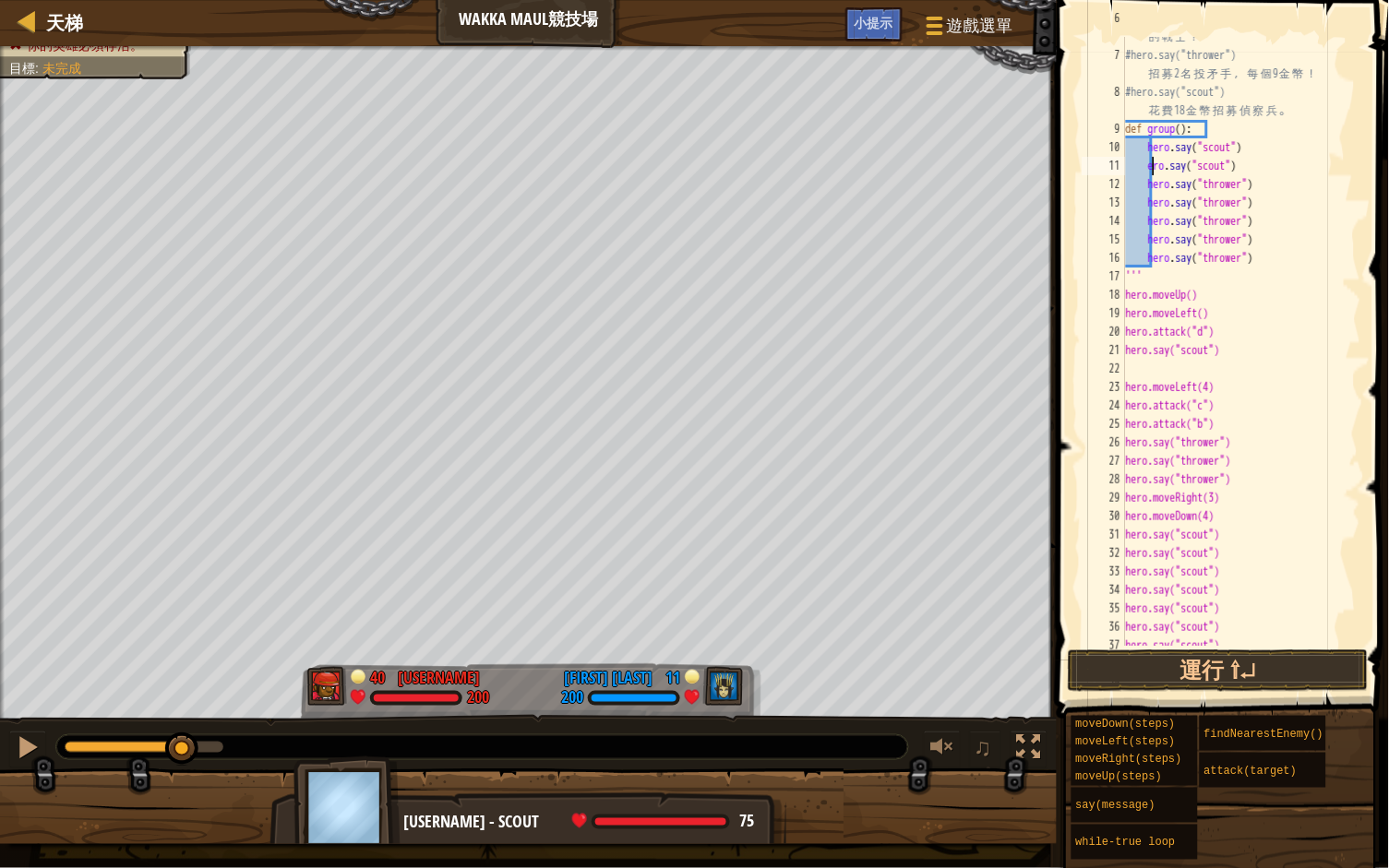 type on "hero.say("scout")" 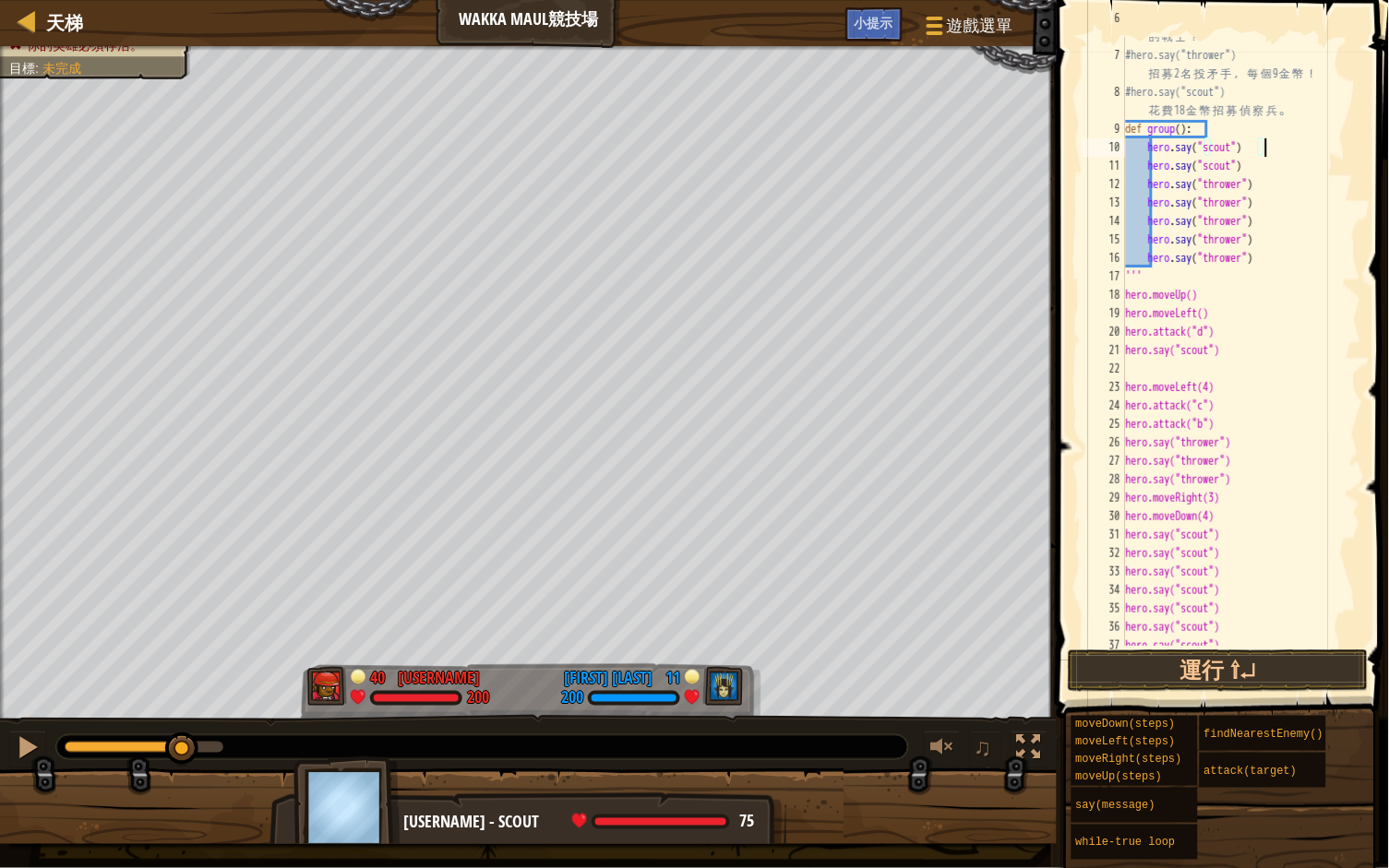 click on "#  有 了 足 夠 金 幣 ， 你 就 能 夠 招 募 你 想 要      的 戰 士 ！ #hero.say("thrower")       招 募 2 名 投 矛 手 ， 每 個 9 金 幣 ！ #hero.say("scout")       花 費 18 金 幣 招 募 偵 察 兵 。 def   group ( ) :      hero . say ( "scout" )      hero . say ( "scout" )      hero . say ( "thrower" )      hero . say ( "thrower" )      hero . say ( "thrower" )      hero . say ( "thrower" )      hero . say ( "thrower" ) ''' hero.moveUp() hero.moveLeft() hero.attack("d") hero.say("scout") hero.moveLeft(4) hero.attack("c") hero.attack("b") hero.say("thrower") hero.say("thrower") hero.say("thrower") hero.moveRight(3) hero.moveDown(4) hero.say("scout") hero.say("scout") hero.say("scout") hero.say("scout") hero.say("scout") hero.say("scout") hero.say("scout")" at bounding box center (1241, 341) 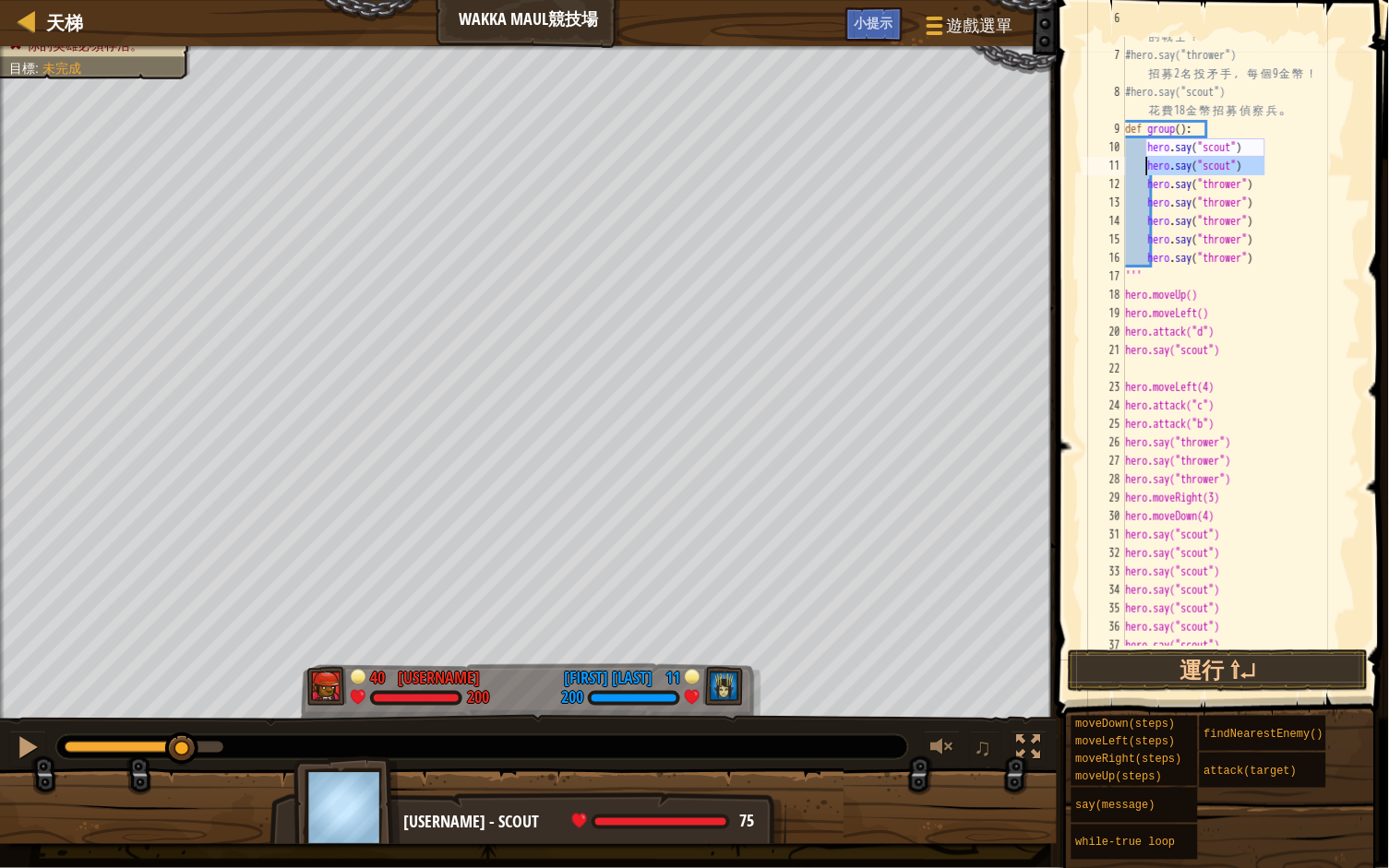 drag, startPoint x: 1280, startPoint y: 161, endPoint x: 1149, endPoint y: 167, distance: 131.13733 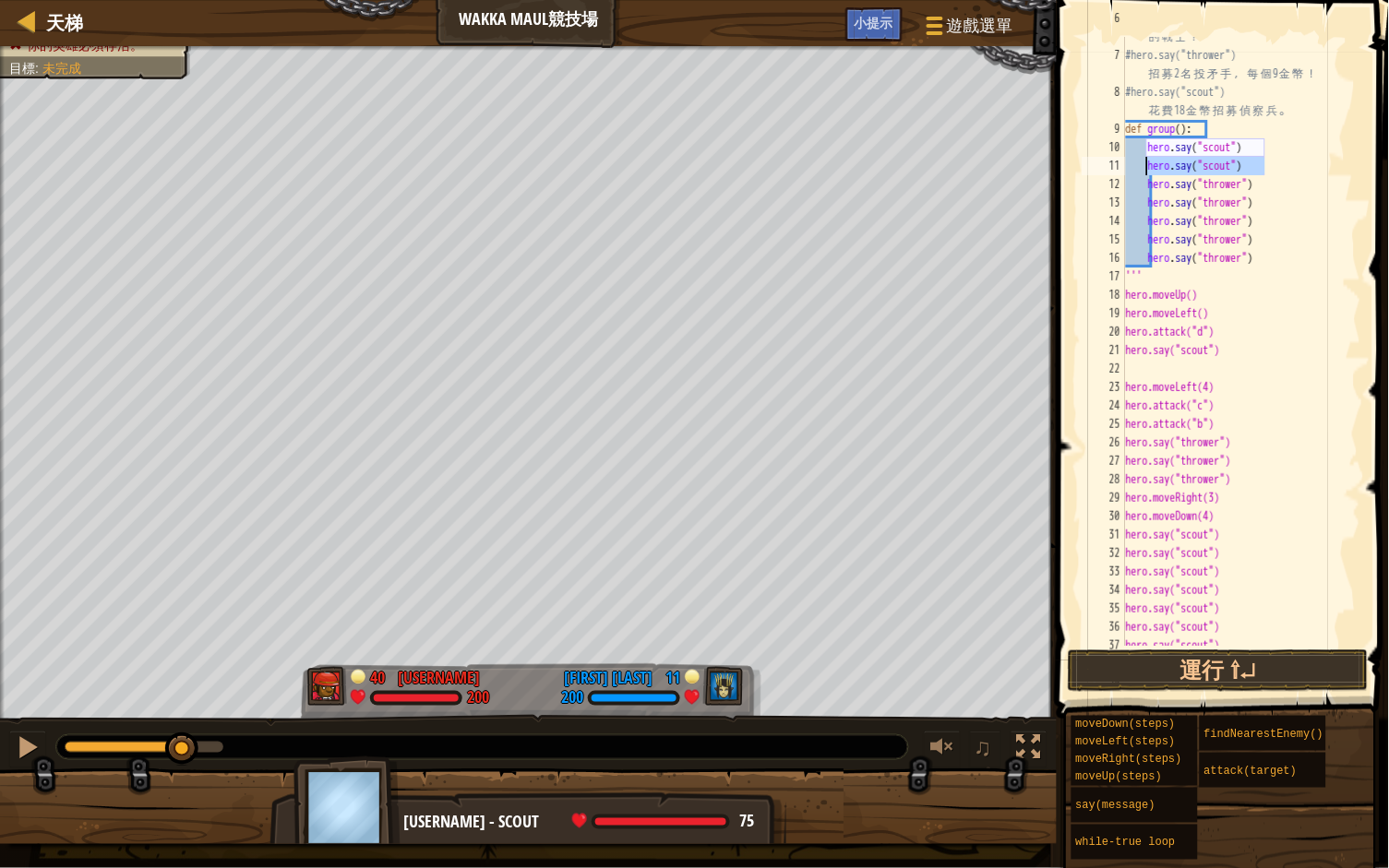 click on "#  有 了 足 夠 金 幣 ， 你 就 能 夠 招 募 你 想 要      的 戰 士 ！ #hero.say("thrower")       招 募 2 名 投 矛 手 ， 每 個 9 金 幣 ！ #hero.say("scout")       花 費 18 金 幣 招 募 偵 察 兵 。 def   group ( ) :      hero . say ( "scout" )      hero . say ( "scout" )      hero . say ( "thrower" )      hero . say ( "thrower" )      hero . say ( "thrower" )      hero . say ( "thrower" )      hero . say ( "thrower" ) ''' hero.moveUp() hero.moveLeft() hero.attack("d") hero.say("scout") hero.moveLeft(4) hero.attack("c") hero.attack("b") hero.say("thrower") hero.say("thrower") hero.say("thrower") hero.moveRight(3) hero.moveDown(4) hero.say("scout") hero.say("scout") hero.say("scout") hero.say("scout") hero.say("scout") hero.say("scout") hero.say("scout")" at bounding box center (1241, 341) 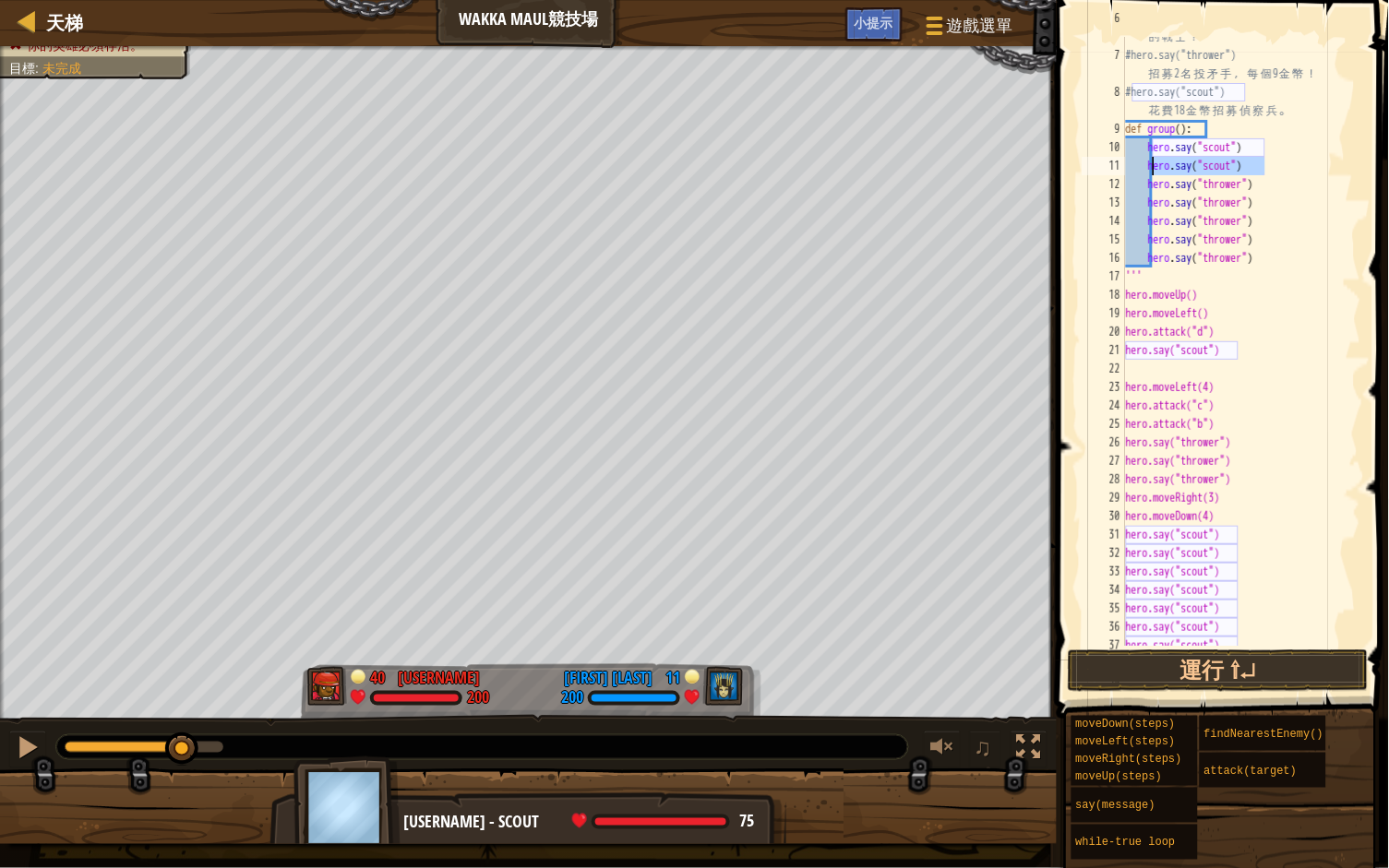 scroll, scrollTop: 8, scrollLeft: 1, axis: both 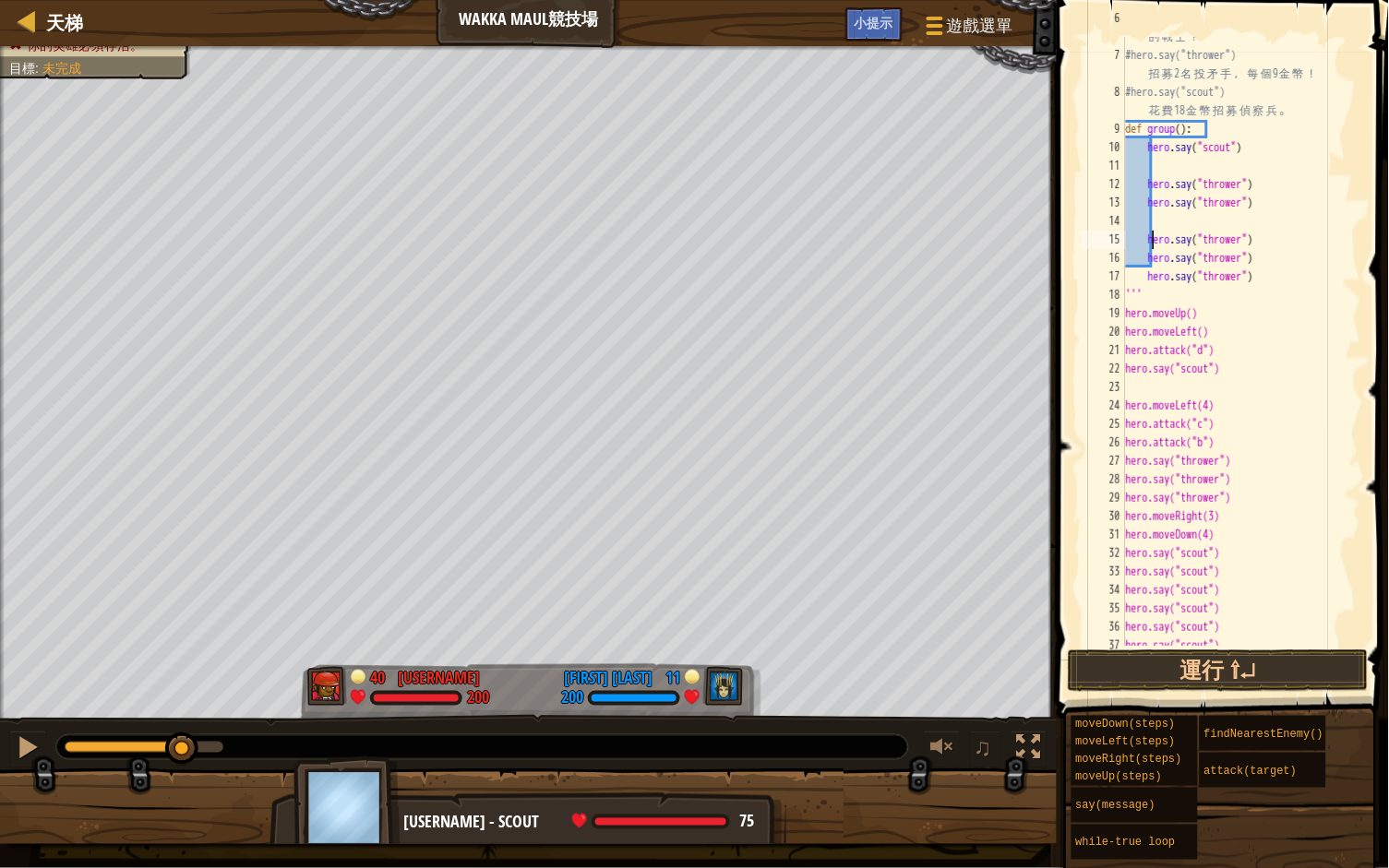 paste on "scout")hero.say("" 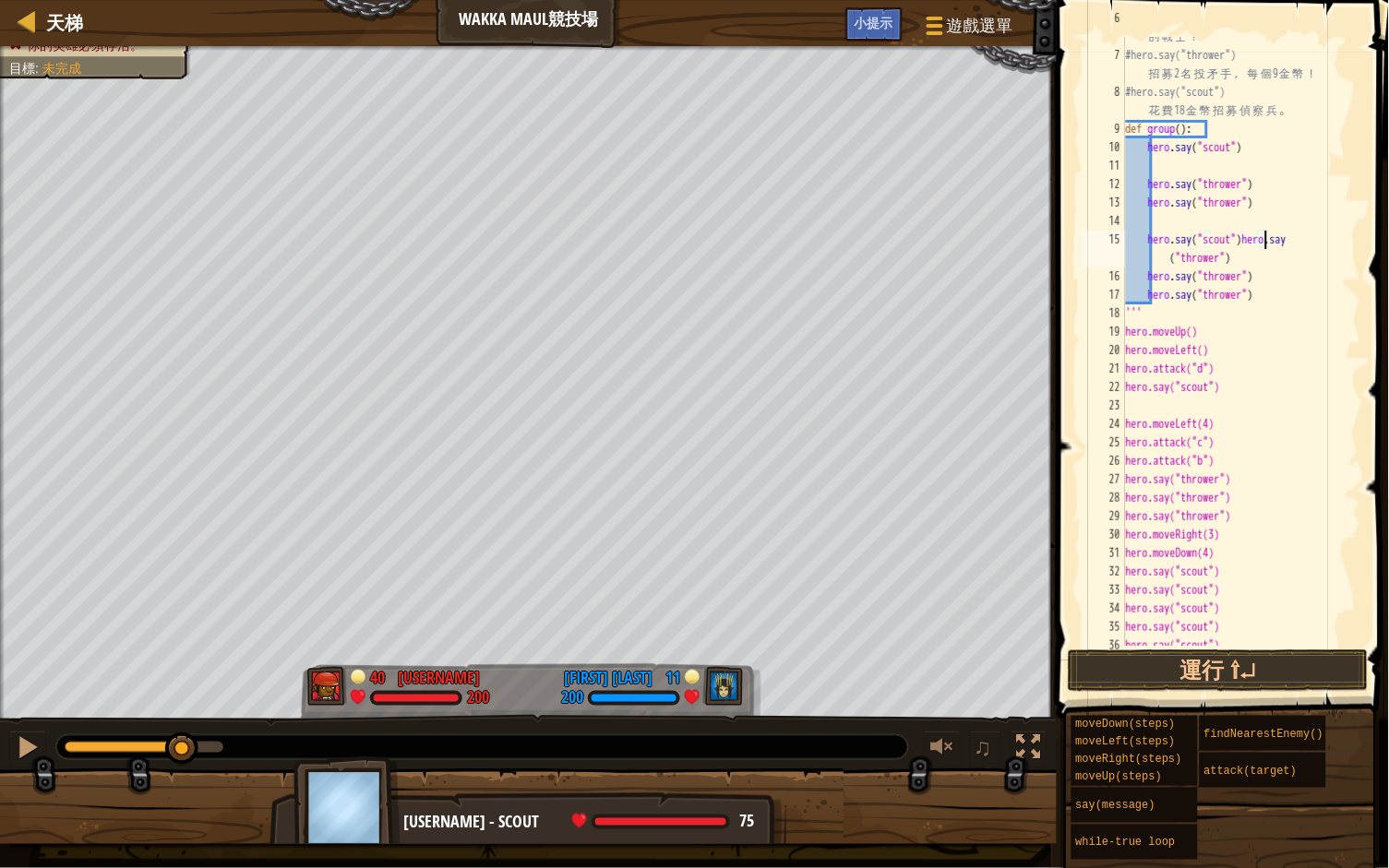 type on "hero.say("thrower")" 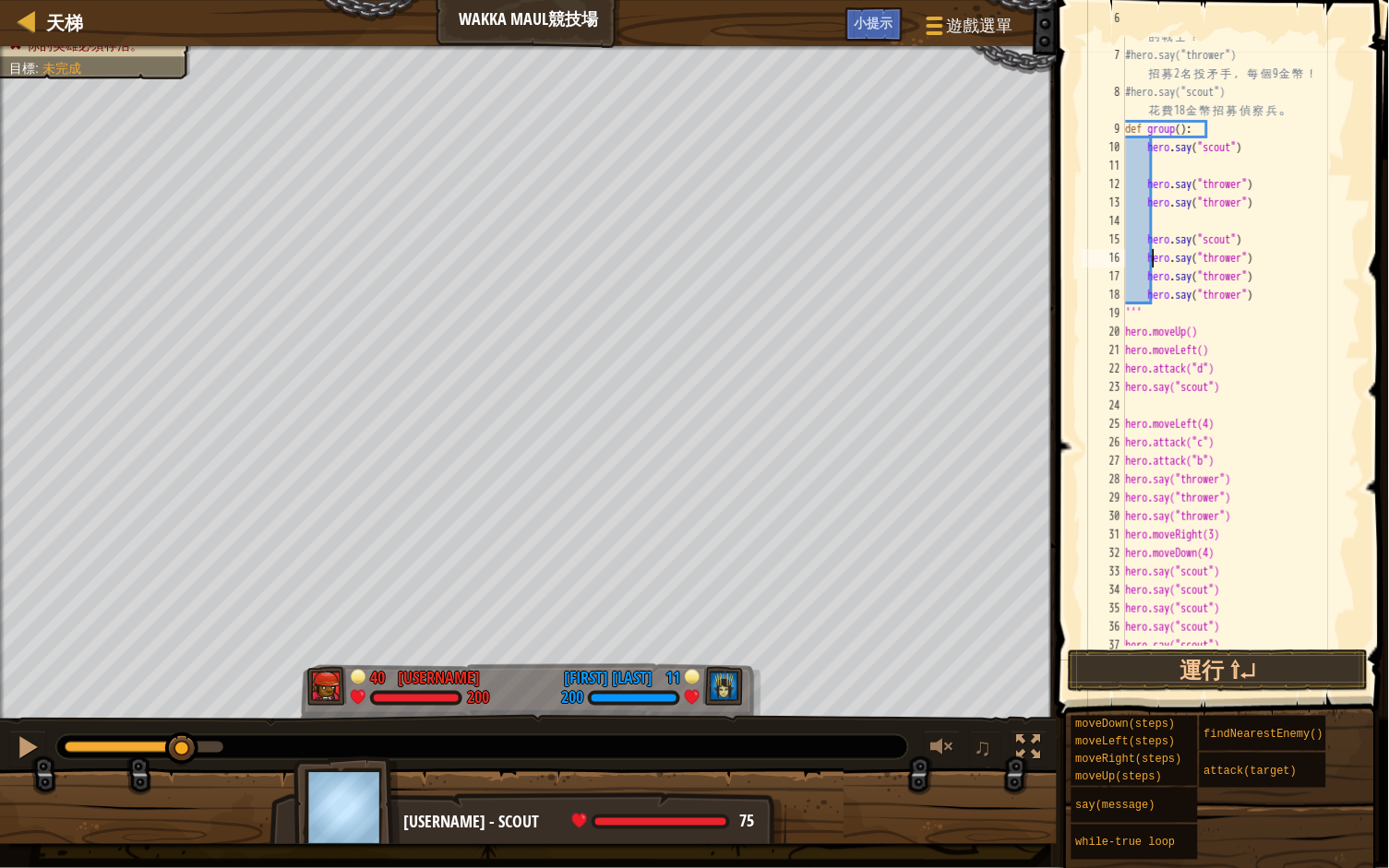 click on "#  有 了 足 夠 金 幣 ， 你 就 能 夠 招 募 你 想 要      的 戰 士 ！ #hero.say("thrower")       招 募 2 名 投 矛 手 ， 每 個 9 金 幣 ！ #hero.say("scout")       花 費 18 金 幣 招 募 偵 察 兵 。 def   group ( ) :      hero . say ( "scout" )           hero . say ( "thrower" )      hero . say ( "thrower" )           hero . say ( "scout" )      hero . say ( "thrower" )      hero . say ( "thrower" )      hero . say ( "thrower" ) ''' hero.moveUp() hero.moveLeft() hero.attack("d") hero.say("scout") hero.moveLeft(4) hero.attack("c") hero.attack("b") hero.say("thrower") hero.say("thrower") hero.say("thrower") hero.moveRight(3) hero.moveDown(4) hero.say("scout") hero.say("scout") hero.say("scout") hero.say("scout") hero.say("scout")" at bounding box center [1241, 341] 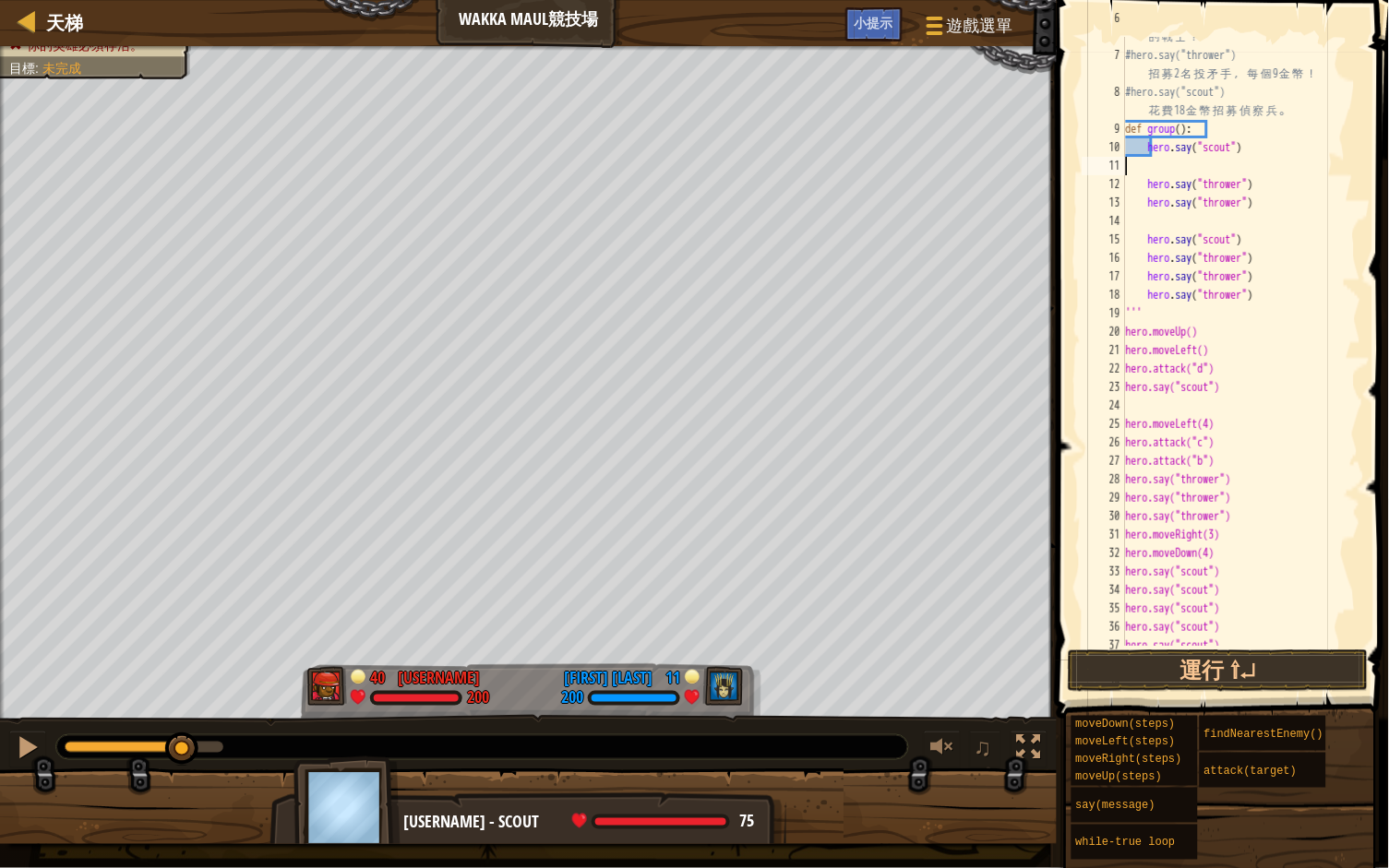 scroll, scrollTop: 8, scrollLeft: 0, axis: vertical 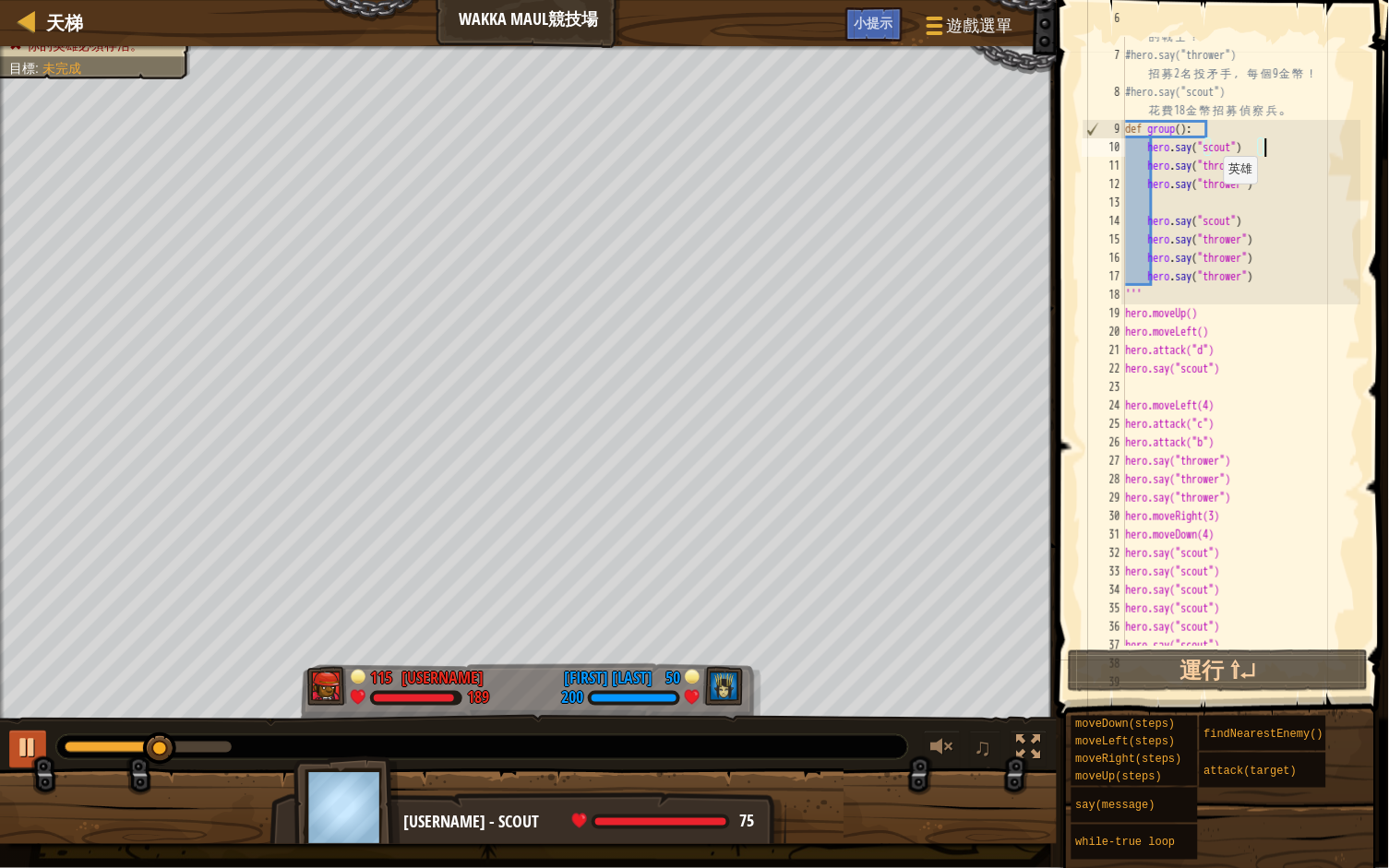 click at bounding box center (28, 747) 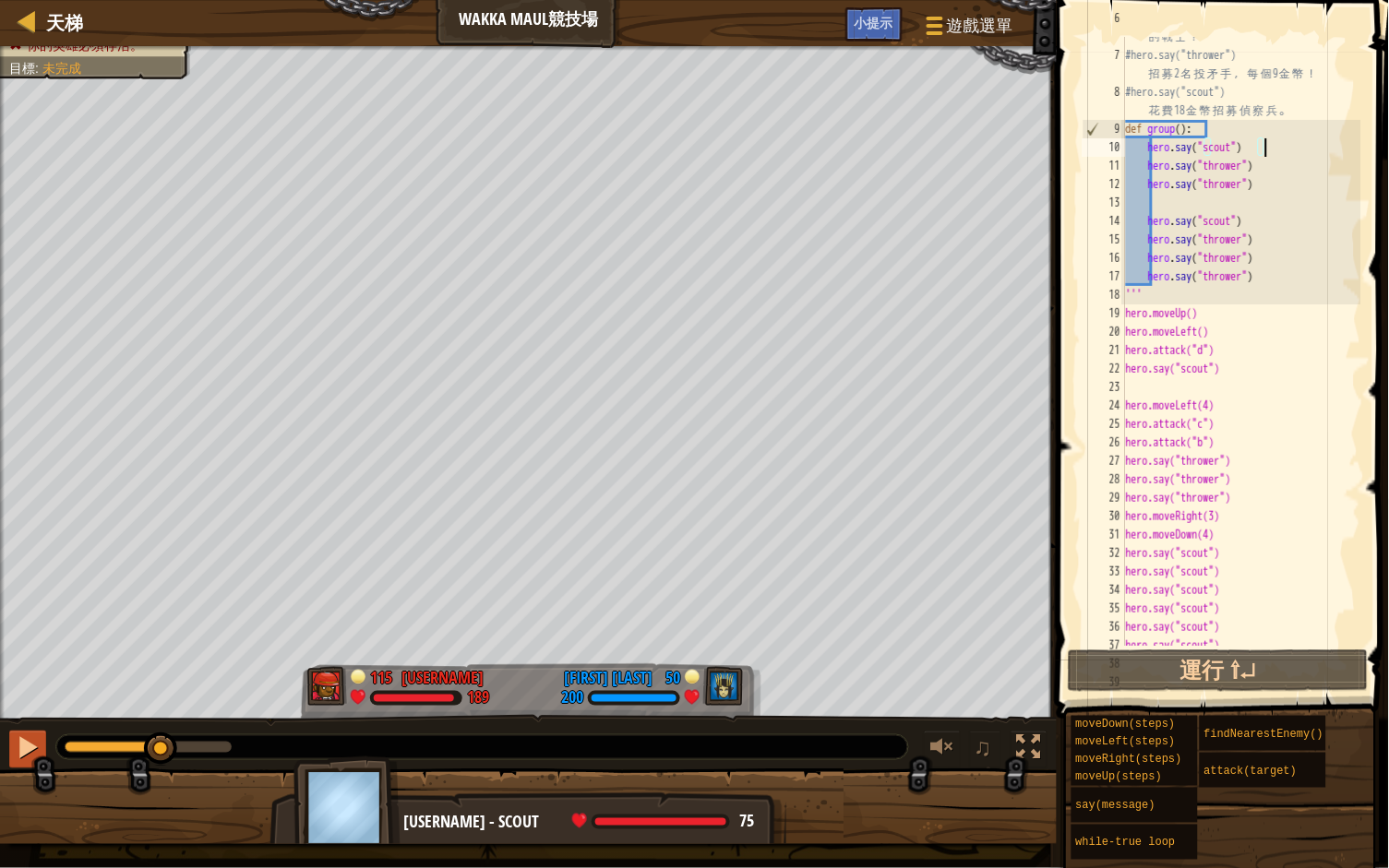 click at bounding box center [28, 747] 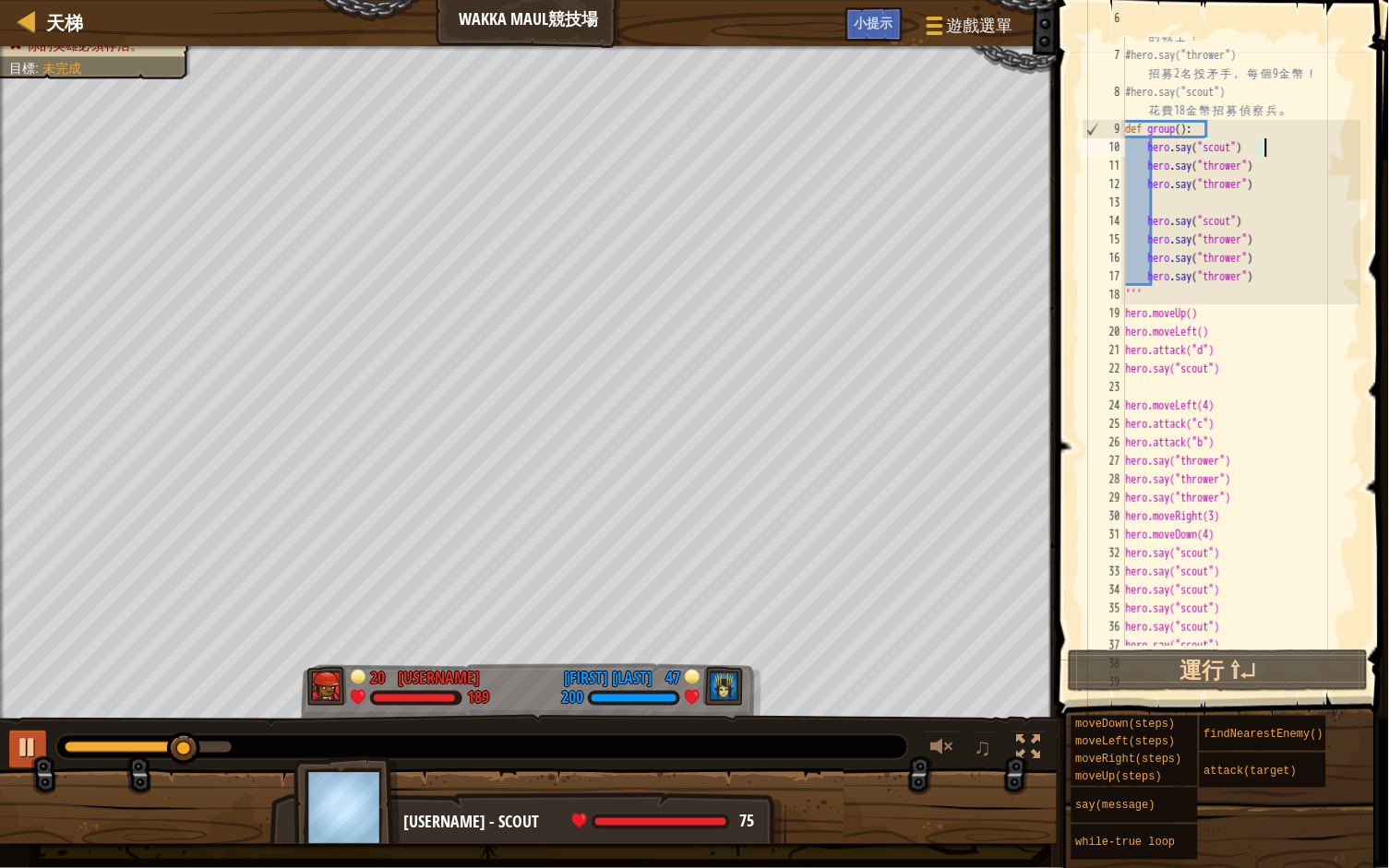 click at bounding box center (28, 747) 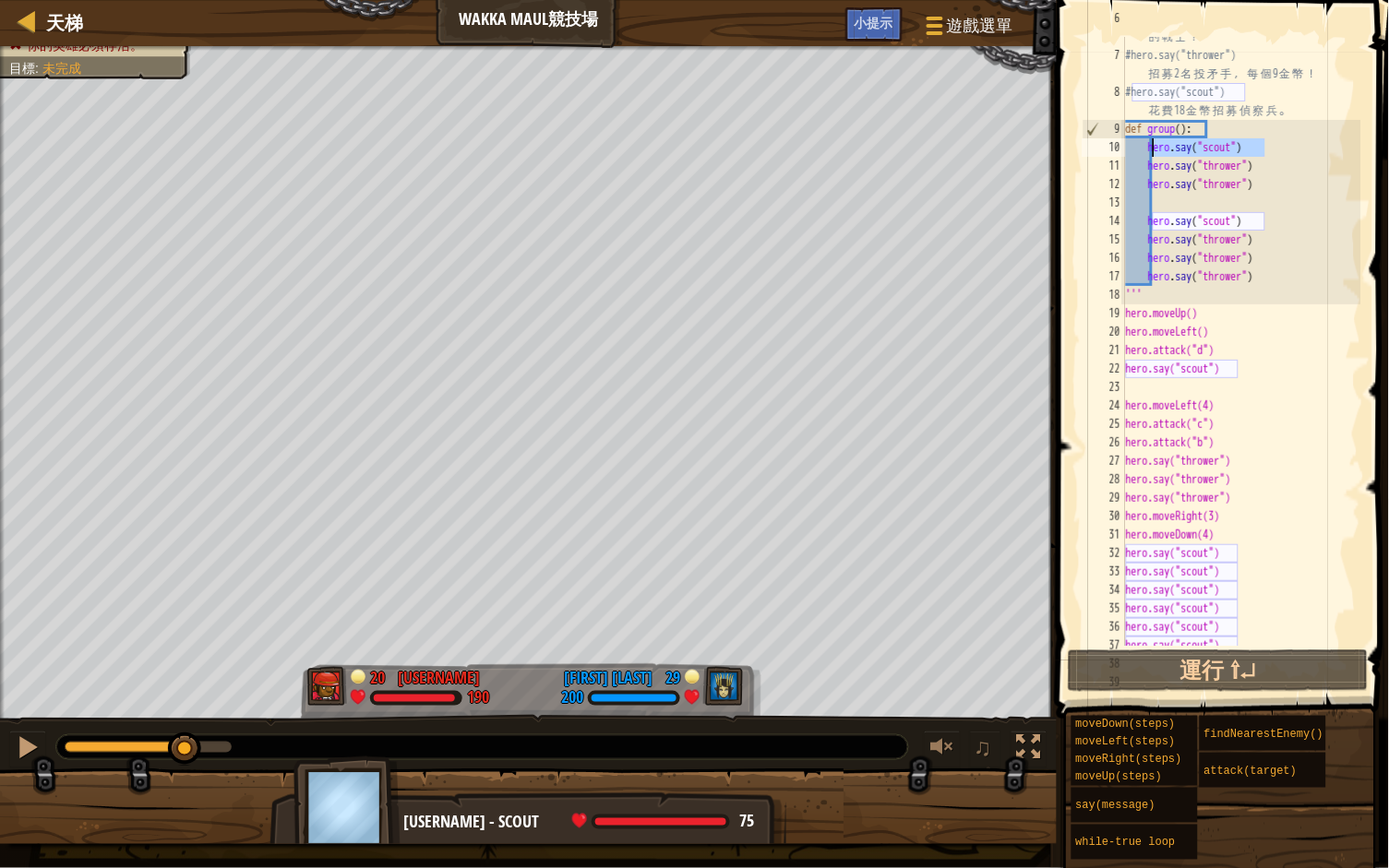 drag, startPoint x: 1269, startPoint y: 150, endPoint x: 1156, endPoint y: 146, distance: 113.070774 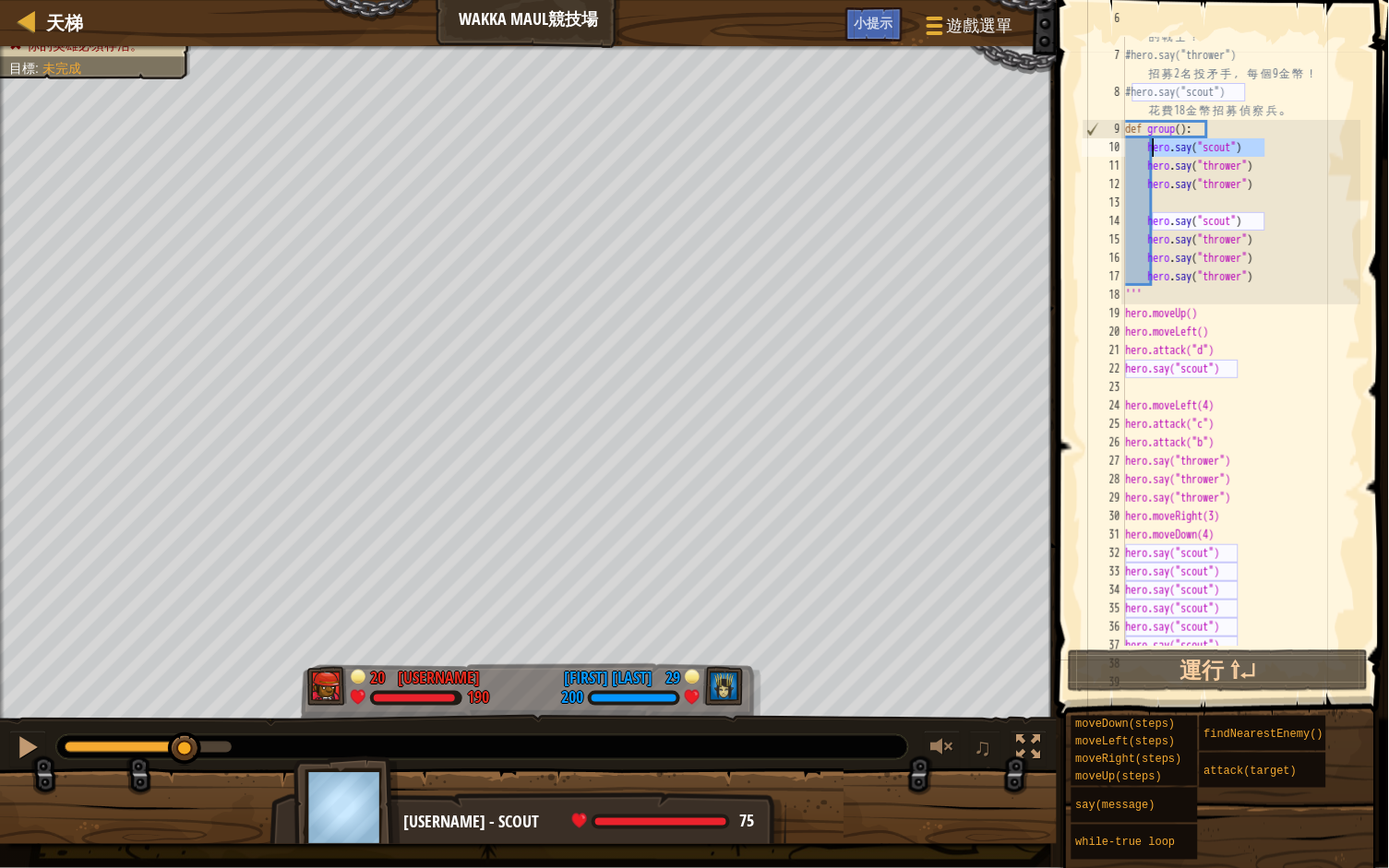 click on "#  有 了 足 夠 金 幣 ， 你 就 能 夠 招 募 你 想 要      的 戰 士 ！ #hero.say("thrower")       招 募 2 名 投 矛 手 ， 每 個 9 金 幣 ！ #hero.say("scout")       花 費 18 金 幣 招 募 偵 察 兵 。 def   group ( ) :      hero . say ( "scout" )      hero . say ( "thrower" )      hero . say ( "thrower" )           hero . say ( "scout" )      hero . say ( "thrower" )      hero . say ( "thrower" )      hero . say ( "thrower" ) ''' hero.moveUp() hero.moveLeft() hero.attack("d") hero.say("scout") hero.moveLeft(4) hero.attack("c") hero.attack("b") hero.say("thrower") hero.say("thrower") hero.say("thrower") hero.moveRight(3) hero.moveDown(4) hero.say("scout") hero.say("scout") hero.say("scout") hero.say("scout") hero.say("scout") hero.say("scout")" at bounding box center [1241, 341] 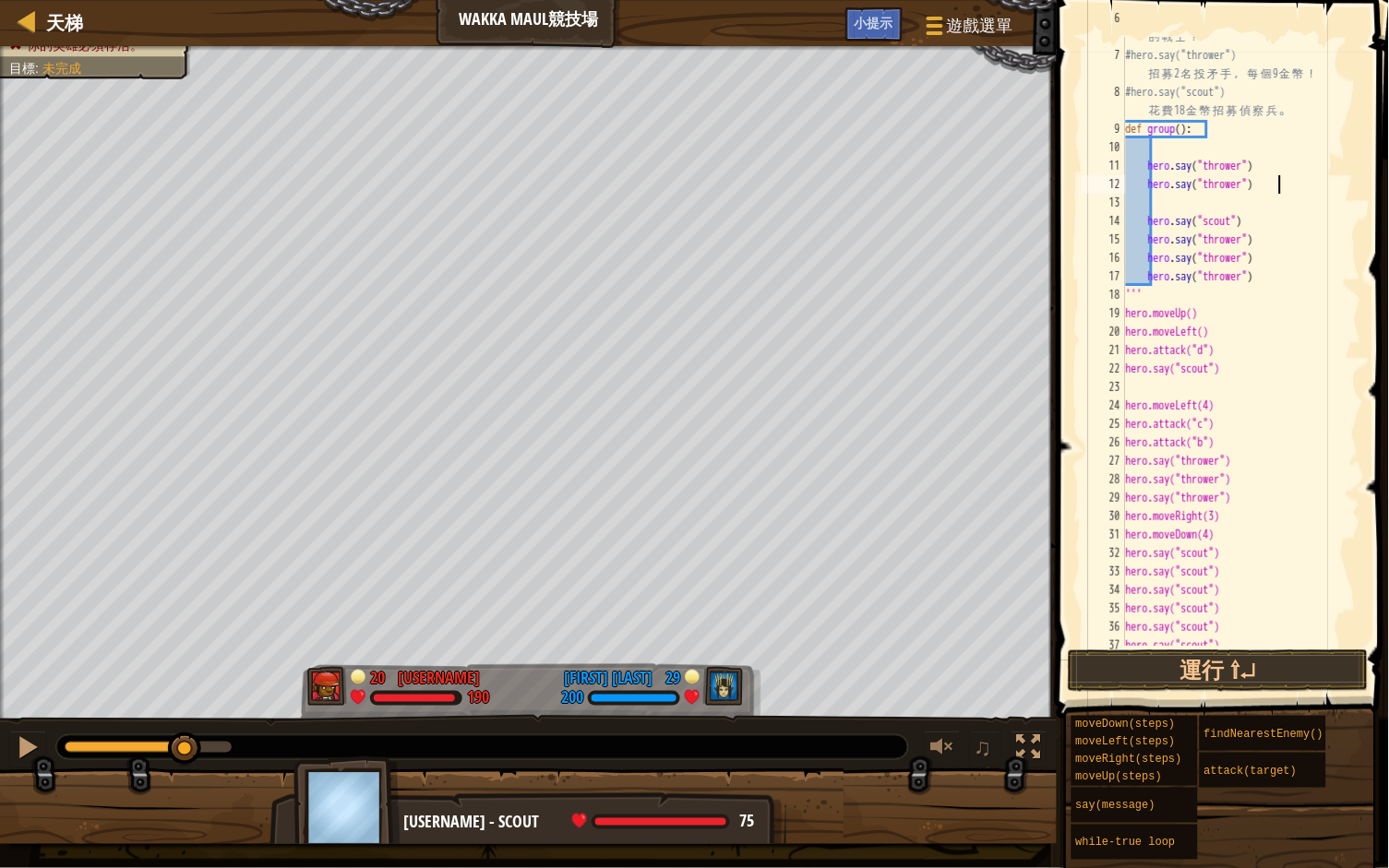 click on "#  有 了 足 夠 金 幣 ， 你 就 能 夠 招 募 你 想 要      的 戰 士 ！ #hero.say("thrower")       招 募 2 名 投 矛 手 ， 每 個 9 金 幣 ！ #hero.say("scout")       花 費 18 金 幣 招 募 偵 察 兵 。 def   group ( ) :           hero . say ( "thrower" )      hero . say ( "thrower" )           hero . say ( "scout" )      hero . say ( "thrower" )      hero . say ( "thrower" )      hero . say ( "thrower" ) ''' hero.moveUp() hero.moveLeft() hero.attack("d") hero.say("scout") hero.moveLeft(4) hero.attack("c") hero.attack("b") hero.say("thrower") hero.say("thrower") hero.say("thrower") hero.moveRight(3) hero.moveDown(4) hero.say("scout") hero.say("scout") hero.say("scout") hero.say("scout") hero.say("scout") hero.say("scout")" at bounding box center [1241, 341] 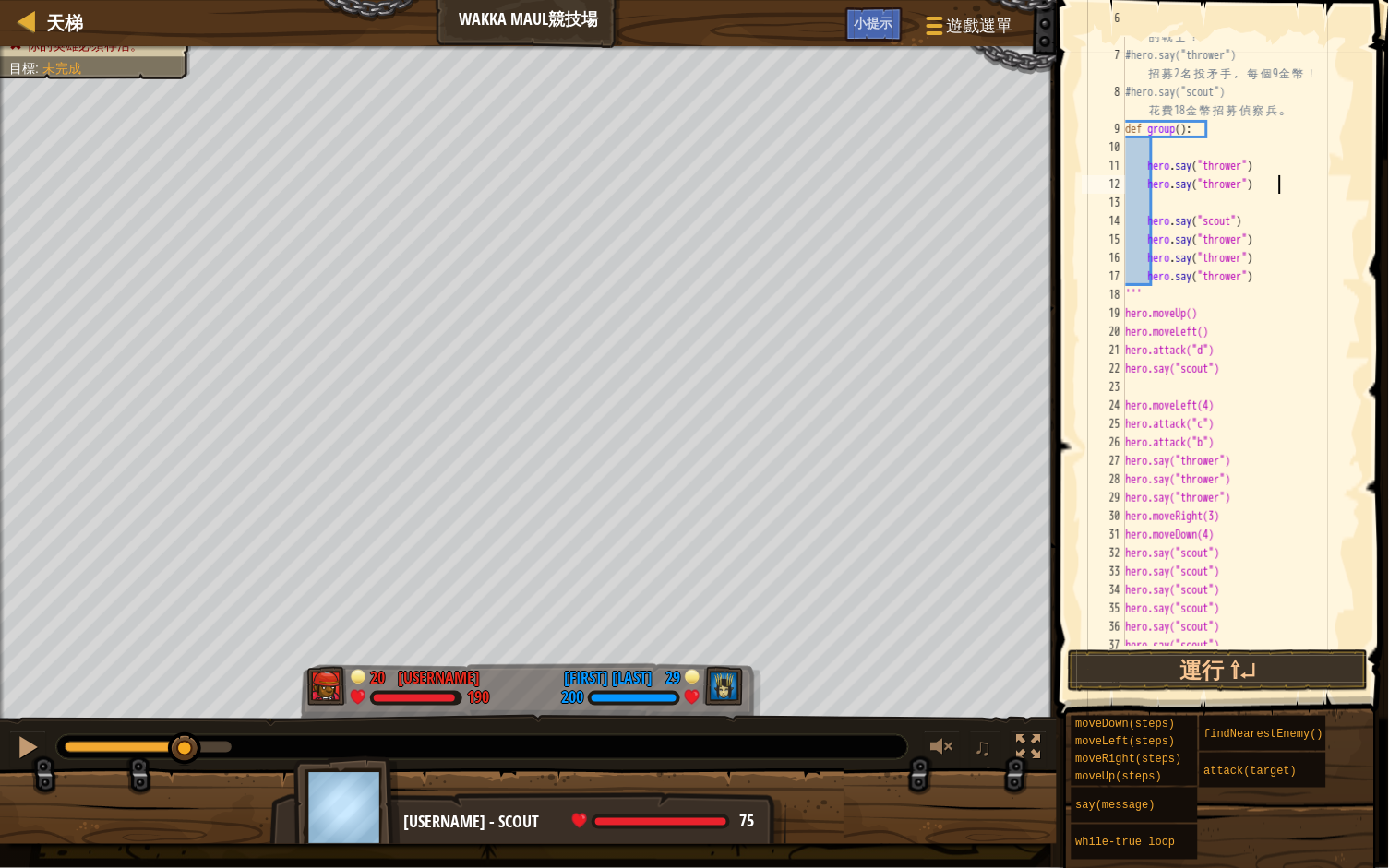 type on "hero.say("thrower")" 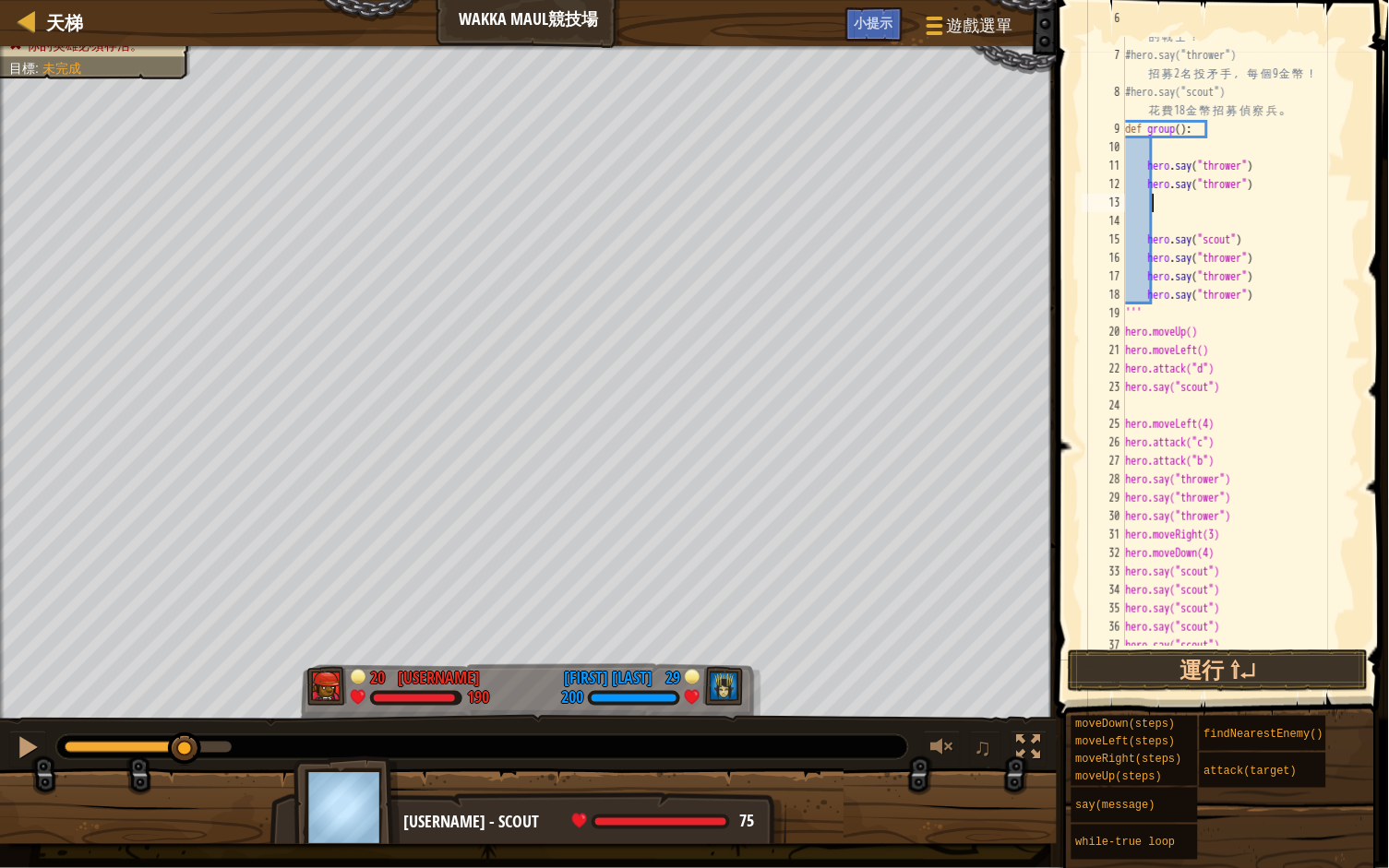 paste on "hero.say("scout")" 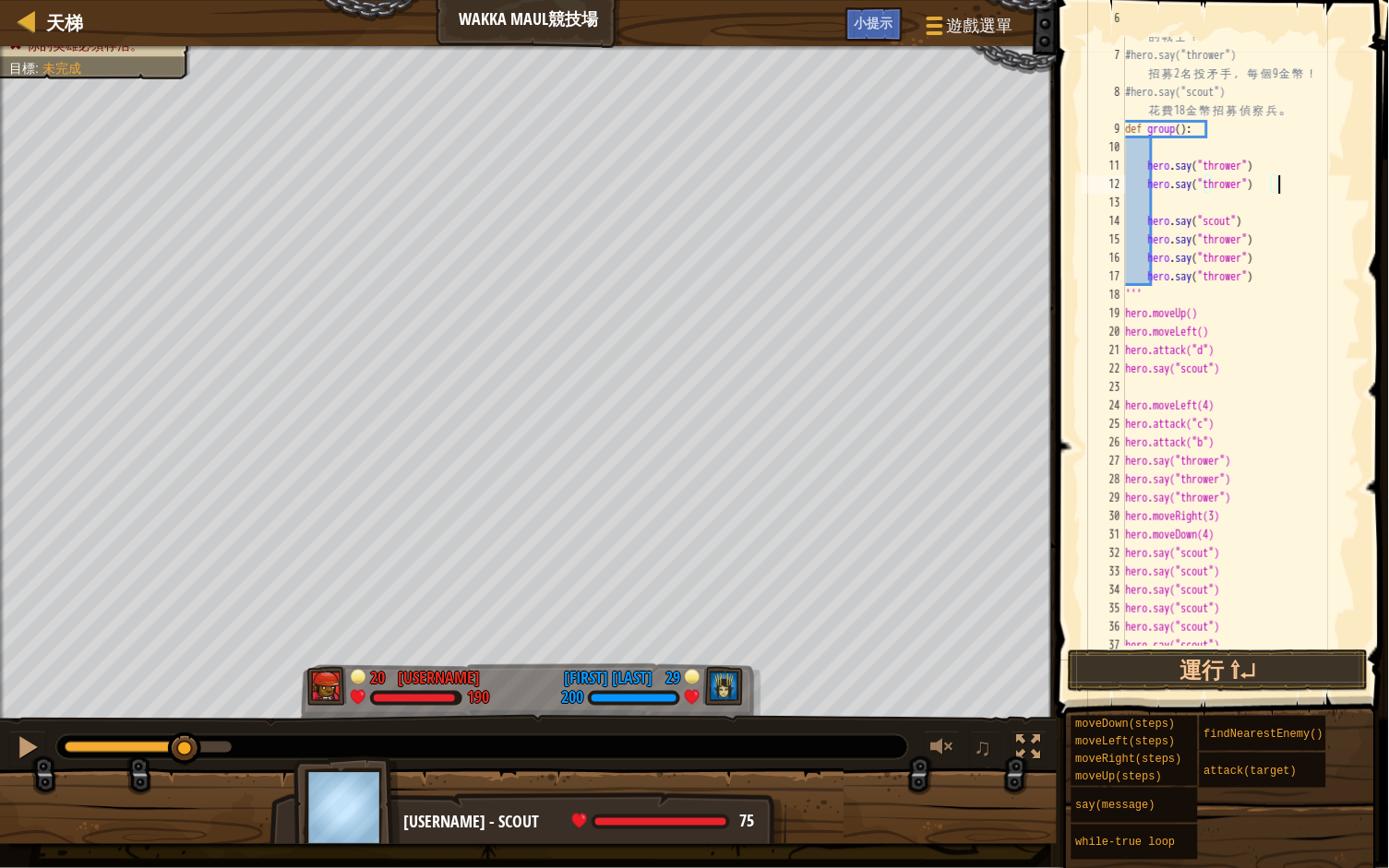 type on "hero.say("scout")" 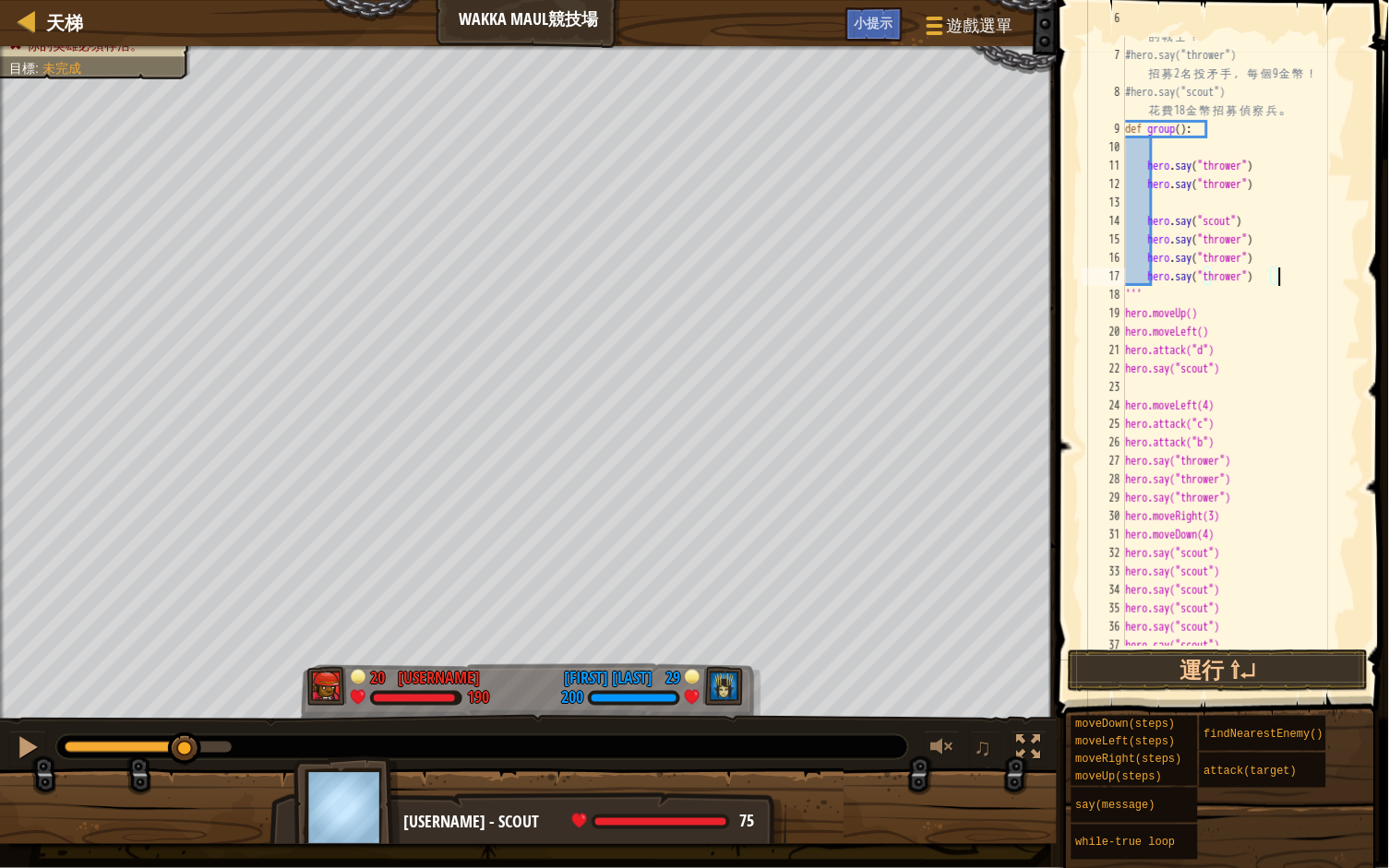 click on "#  有 了 足 夠 金 幣 ， 你 就 能 夠 招 募 你 想 要      的 戰 士 ！ #hero.say("thrower")       招 募 2 名 投 矛 手 ， 每 個 9 金 幣 ！ #hero.say("scout")       花 費 18 金 幣 招 募 偵 察 兵 。 def   group ( ) :           hero . say ( "thrower" )      hero . say ( "thrower" )           hero . say ( "scout" )      hero . say ( "thrower" )      hero . say ( "thrower" )      hero . say ( "thrower" ) ''' hero.moveUp() hero.moveLeft() hero.attack("d") hero.say("scout") hero.moveLeft(4) hero.attack("c") hero.attack("b") hero.say("thrower") hero.say("thrower") hero.say("thrower") hero.moveRight(3) hero.moveDown(4) hero.say("scout") hero.say("scout") hero.say("scout") hero.say("scout") hero.say("scout") hero.say("scout")" at bounding box center (1241, 341) 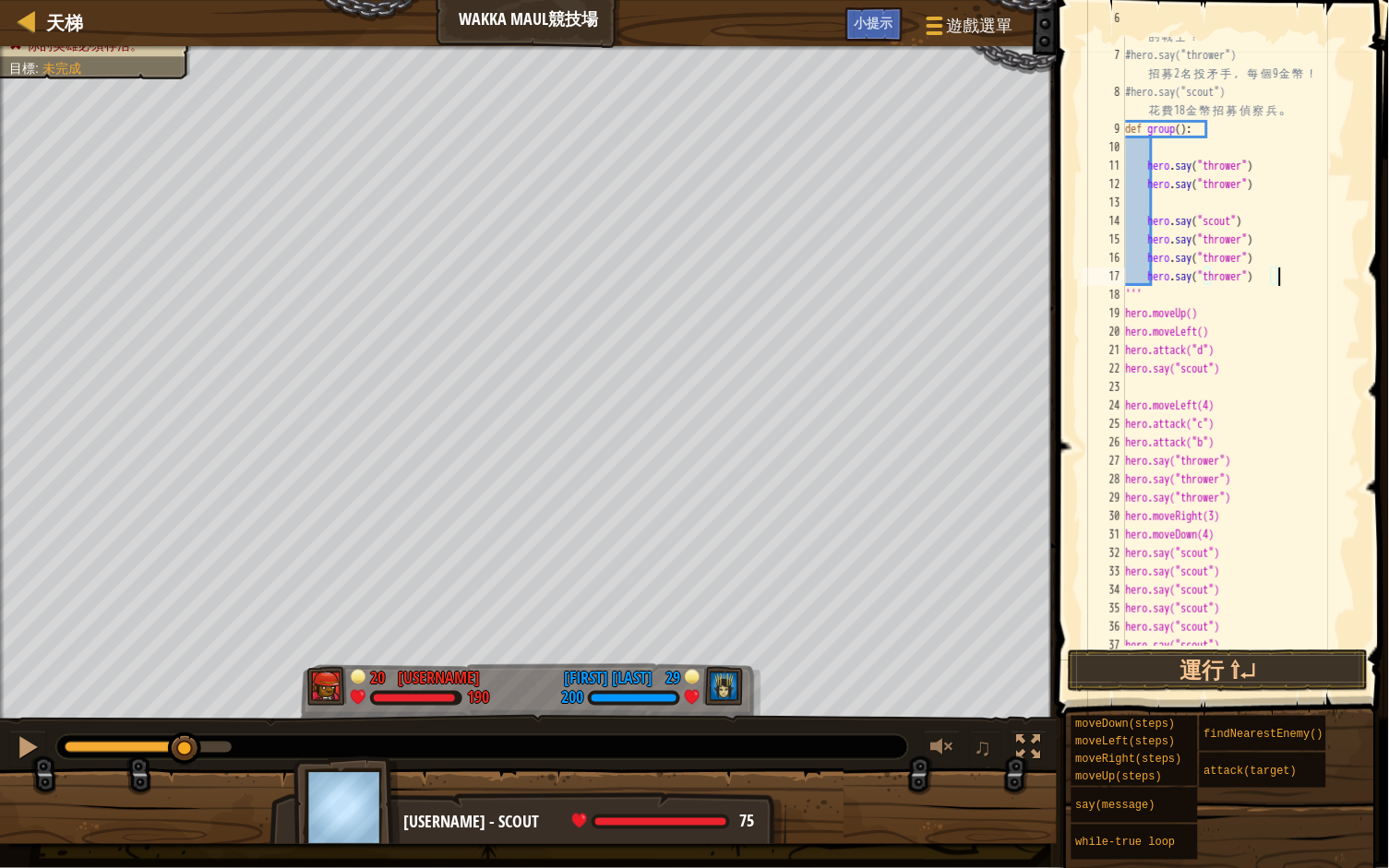 type on "hero.say("thrower")" 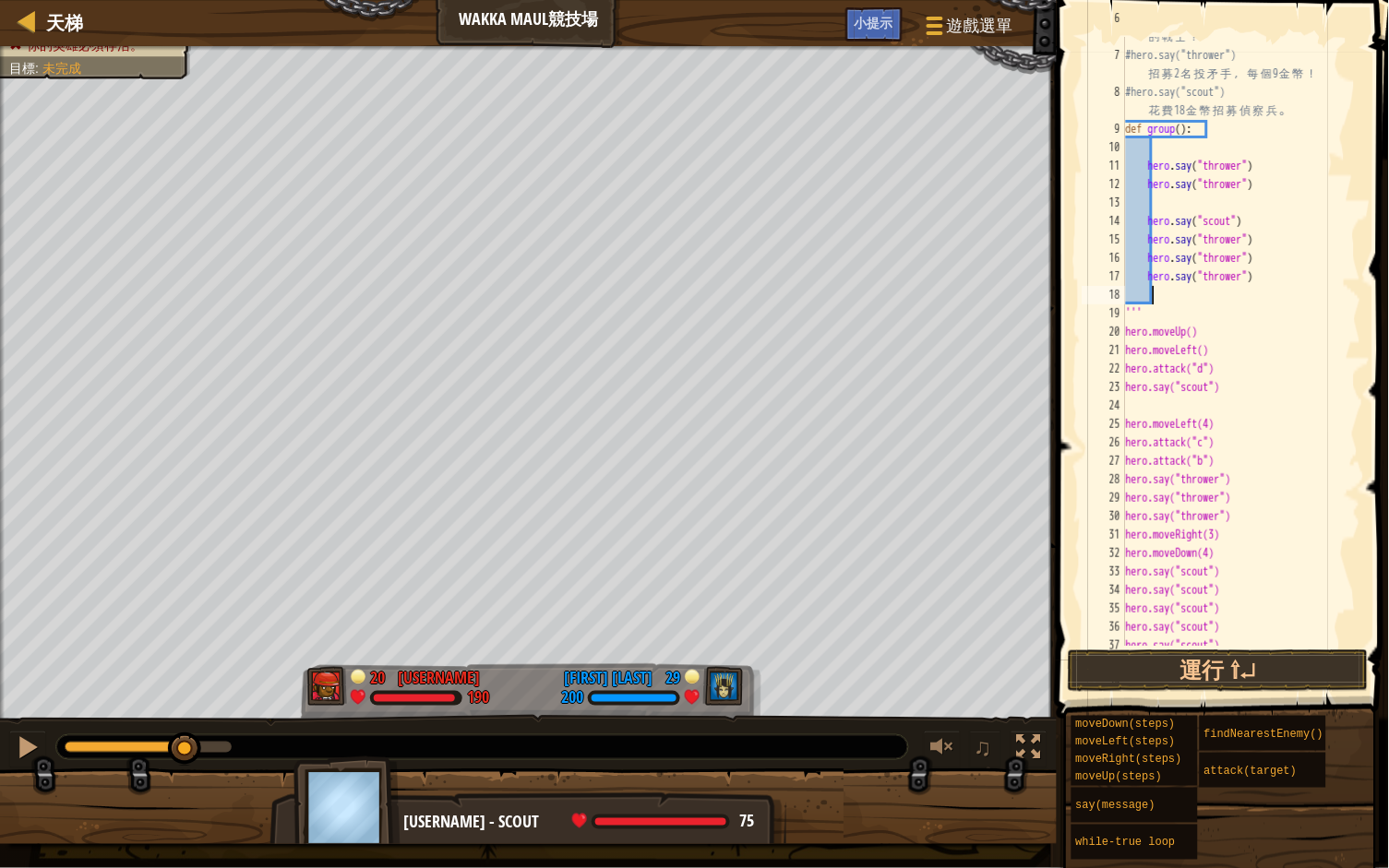 paste on "hero.say("scout")" 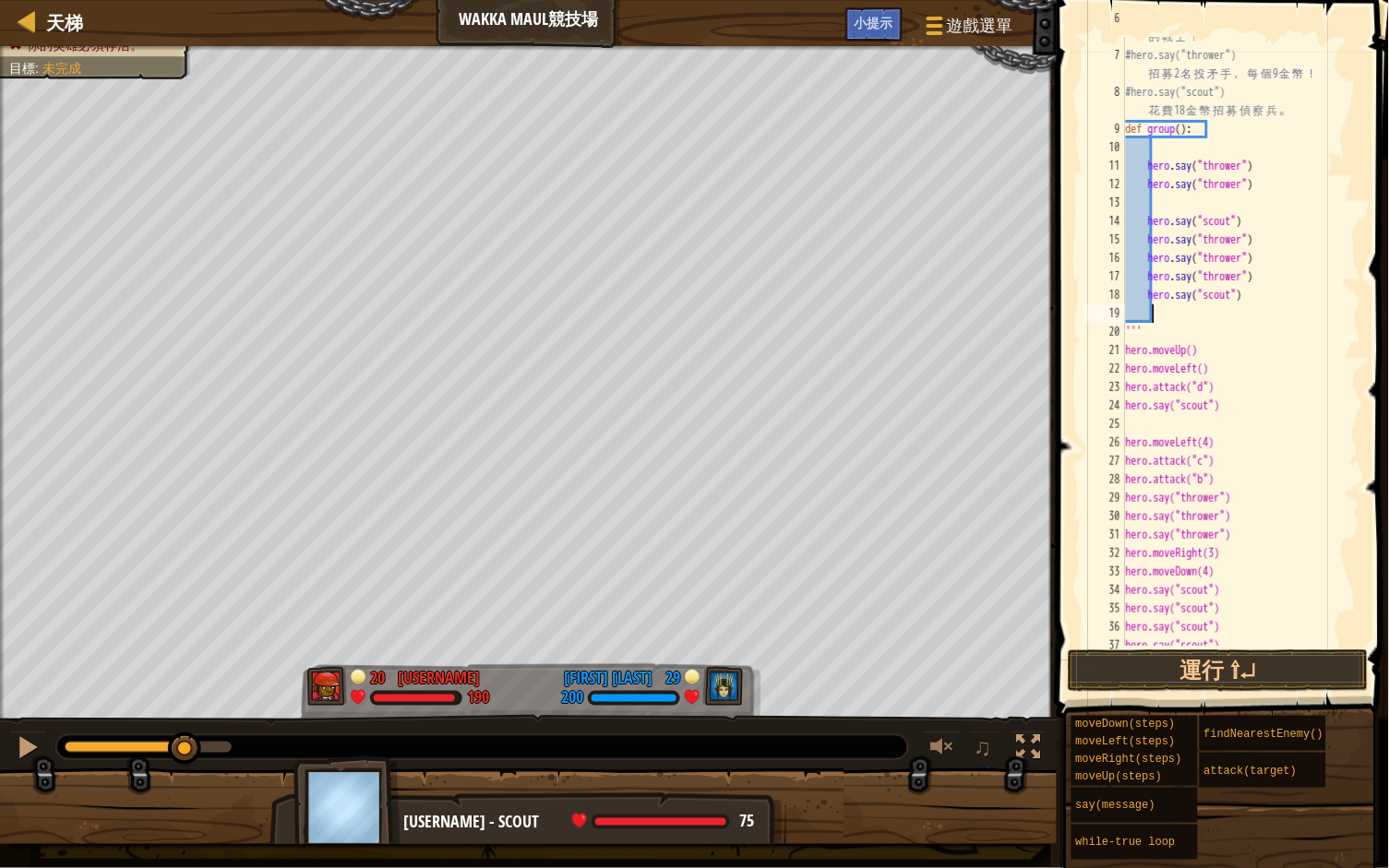 paste on "hero.say("scout")" 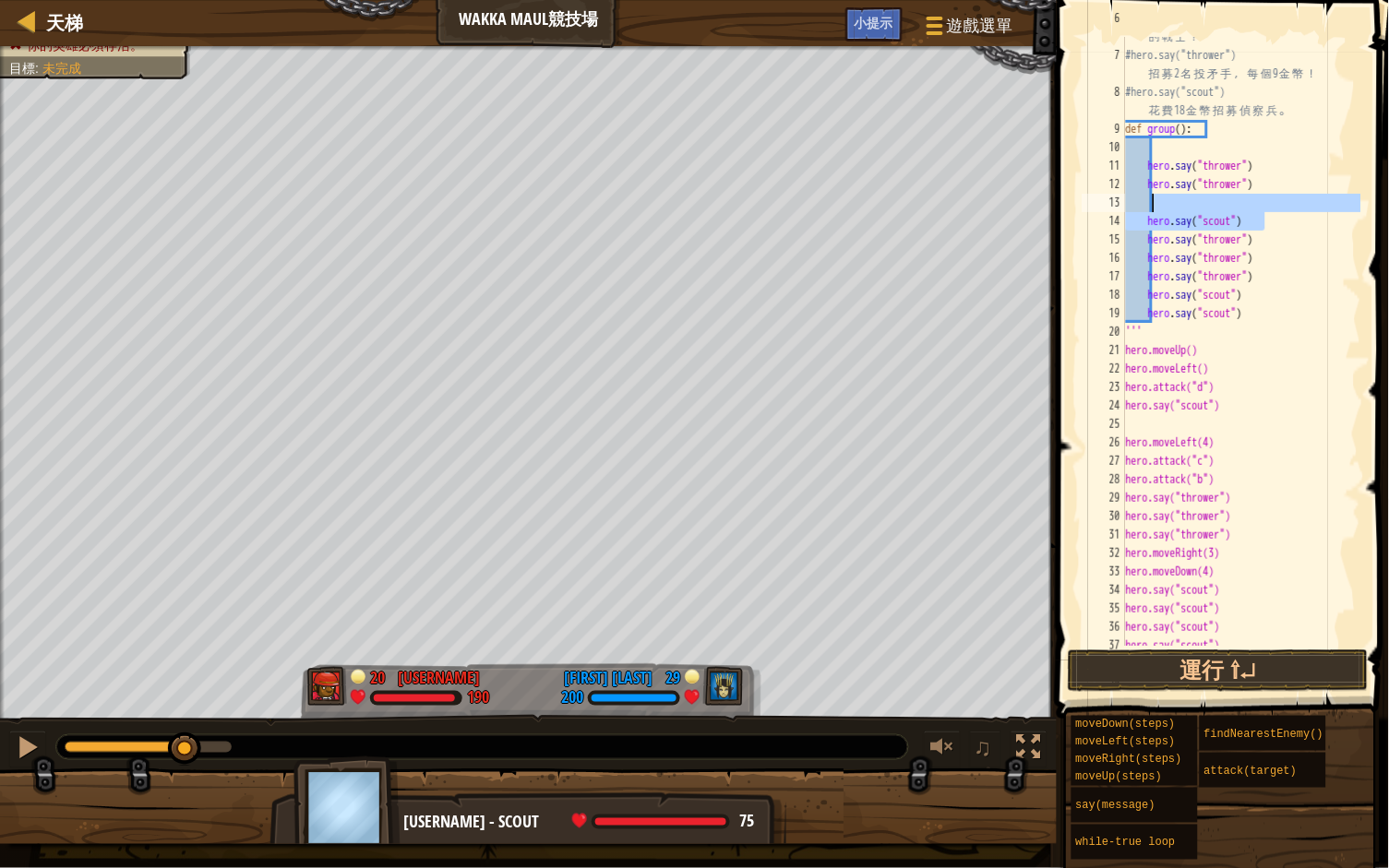 drag, startPoint x: 1270, startPoint y: 216, endPoint x: 1155, endPoint y: 211, distance: 115.10864 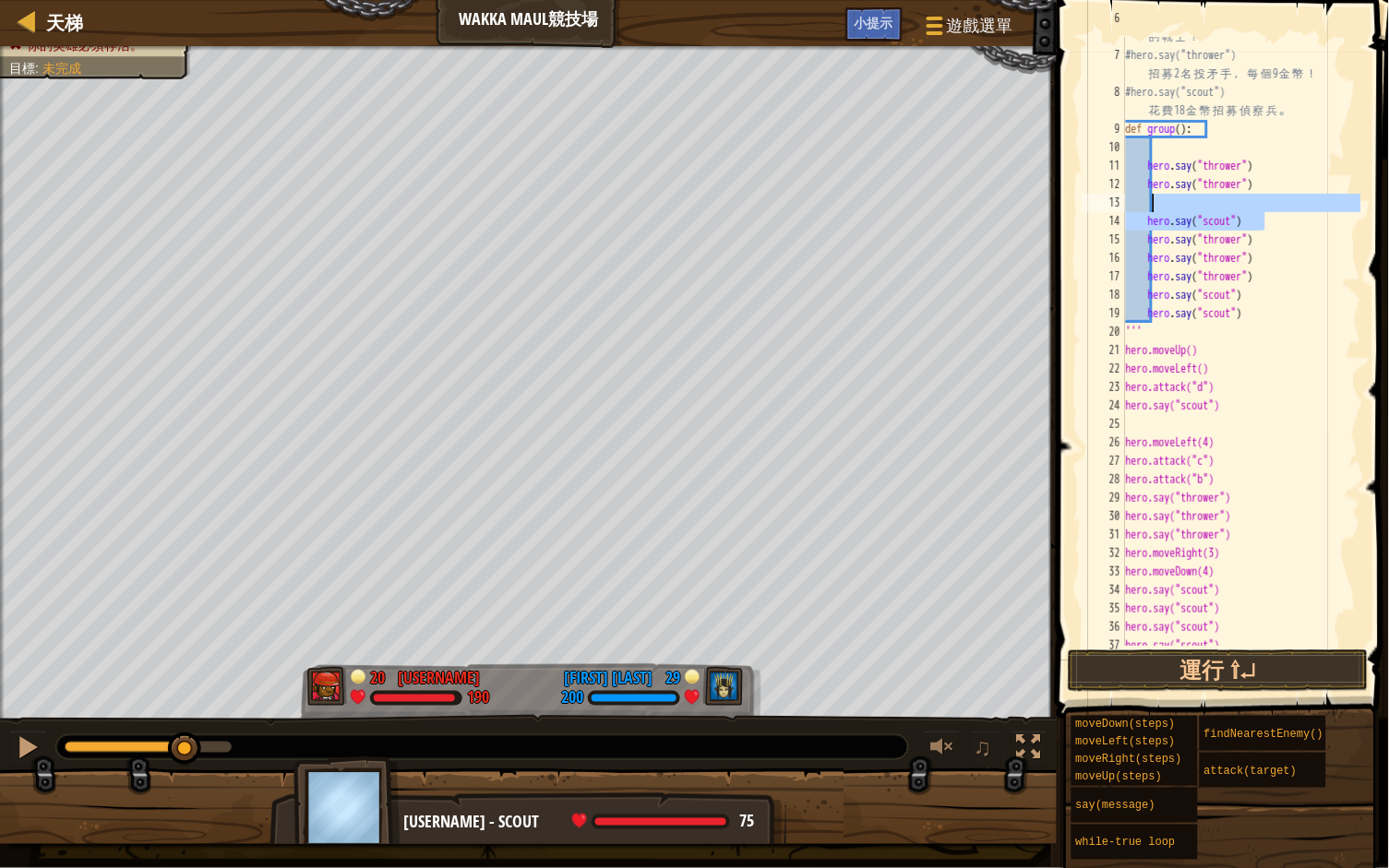 click on "#  有 了 足 夠 金 幣 ， 你 就 能 夠 招 募 你 想 要      的 戰 士 ！ #hero.say("thrower")       招 募 2 名 投 矛 手 ， 每 個 9 金 幣 ！ #hero.say("scout")       花 費 18 金 幣 招 募 偵 察 兵 。 def   group ( ) :           hero . say ( "thrower" )      hero . say ( "thrower" )           hero . say ( "scout" )      hero . say ( "thrower" )      hero . say ( "thrower" )      hero . say ( "thrower" )      hero . say ( "scout" )      hero . say ( "scout" ) ''' hero.moveUp() hero.moveLeft() hero.attack("d") hero.say("scout") hero.moveLeft(4) hero.attack("c") hero.attack("b") hero.say("thrower") hero.say("thrower") hero.say("thrower") hero.moveRight(3) hero.moveDown(4) hero.say("scout") hero.say("scout") hero.say("scout") hero.say("scout")" at bounding box center (1241, 341) 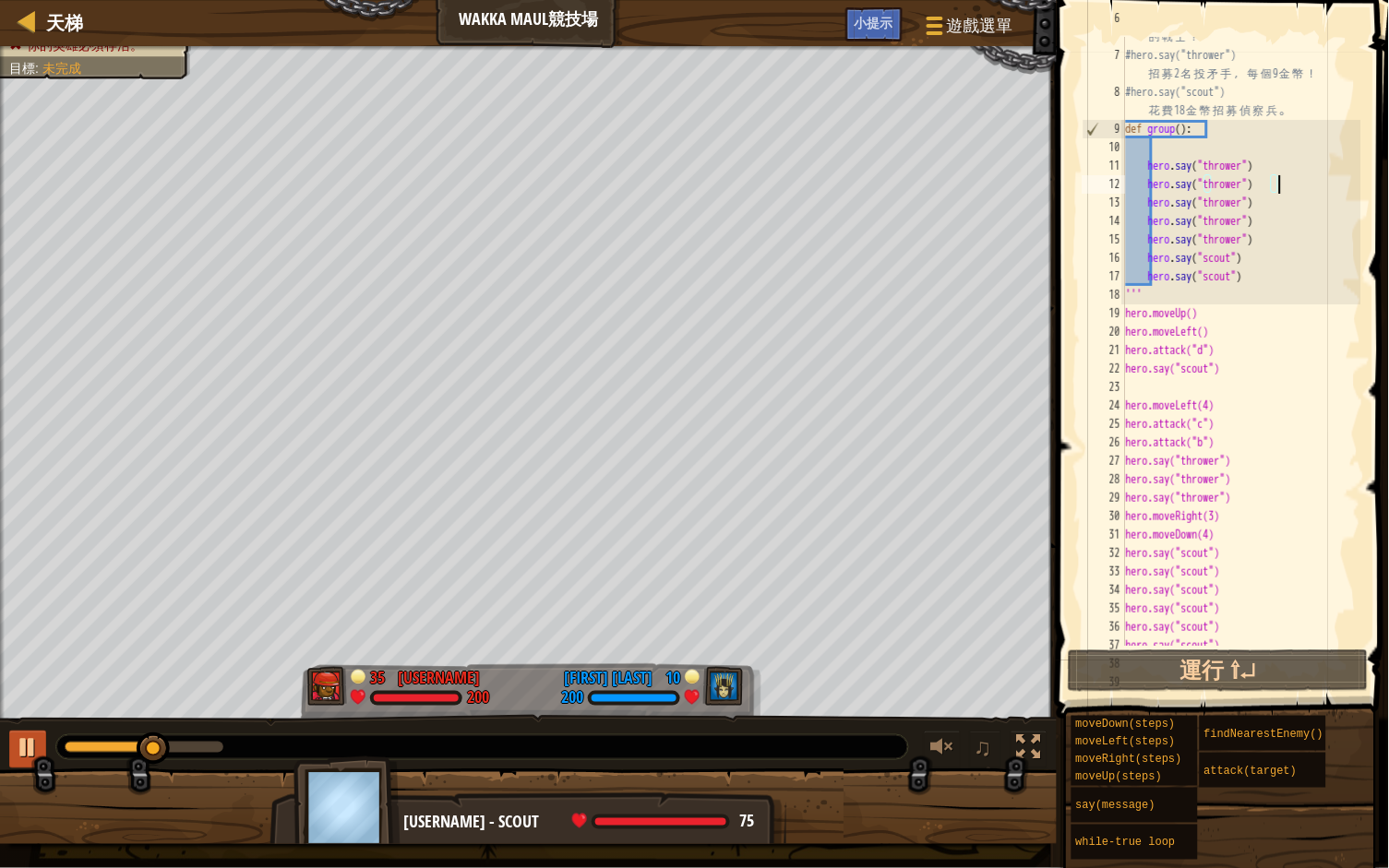 click at bounding box center (28, 747) 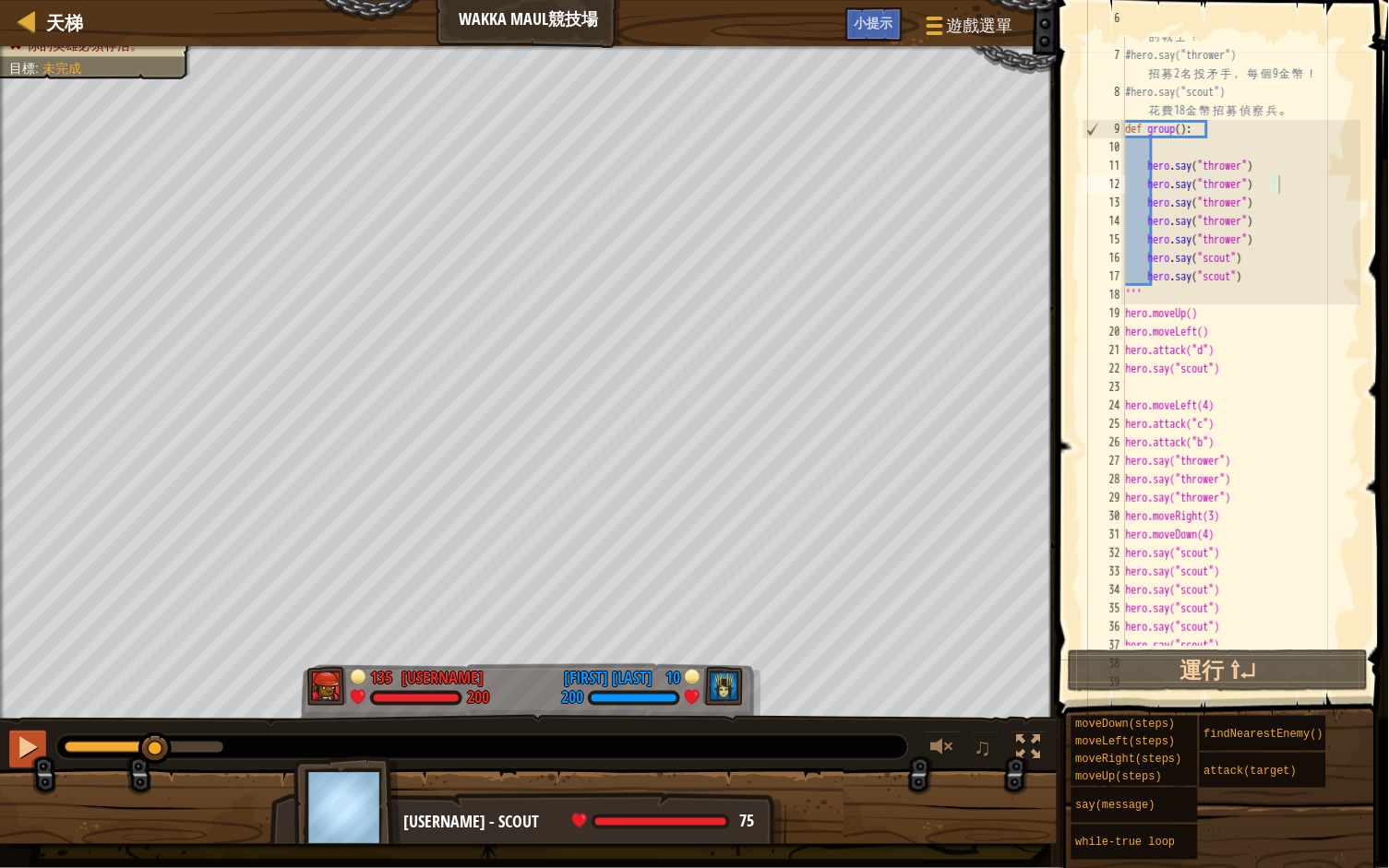 click at bounding box center (28, 747) 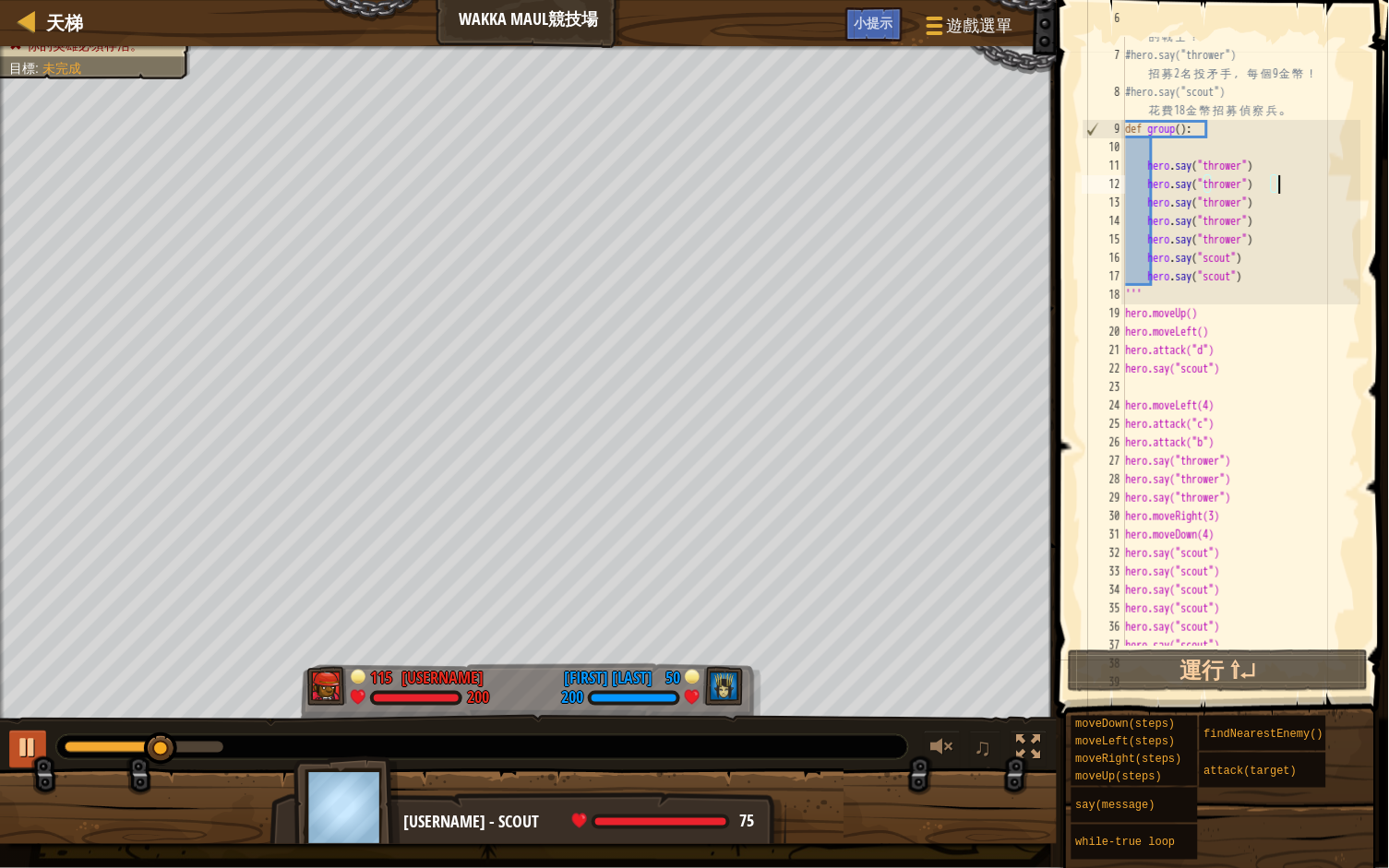 click at bounding box center [28, 747] 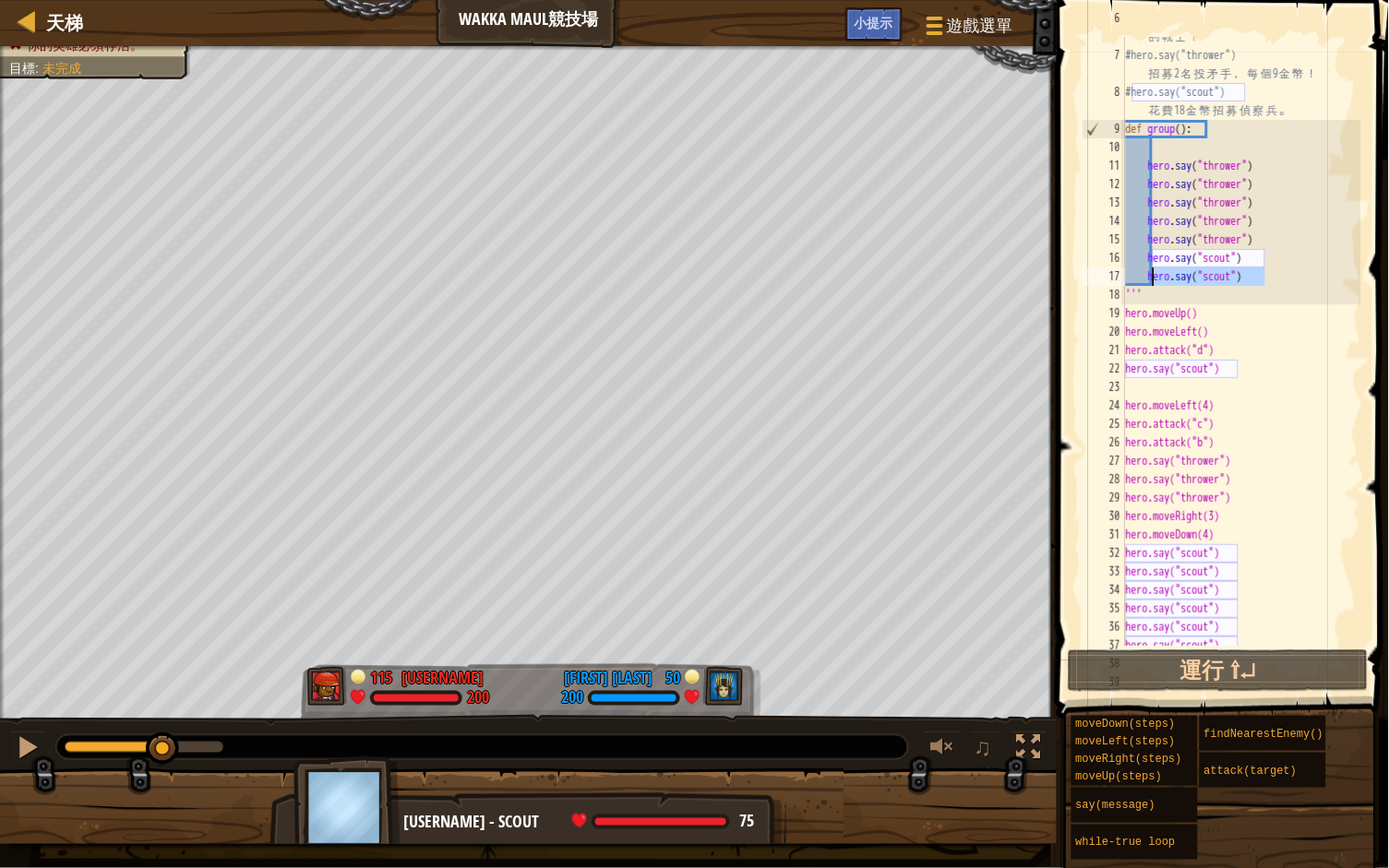 drag, startPoint x: 1278, startPoint y: 274, endPoint x: 1155, endPoint y: 271, distance: 123.03658 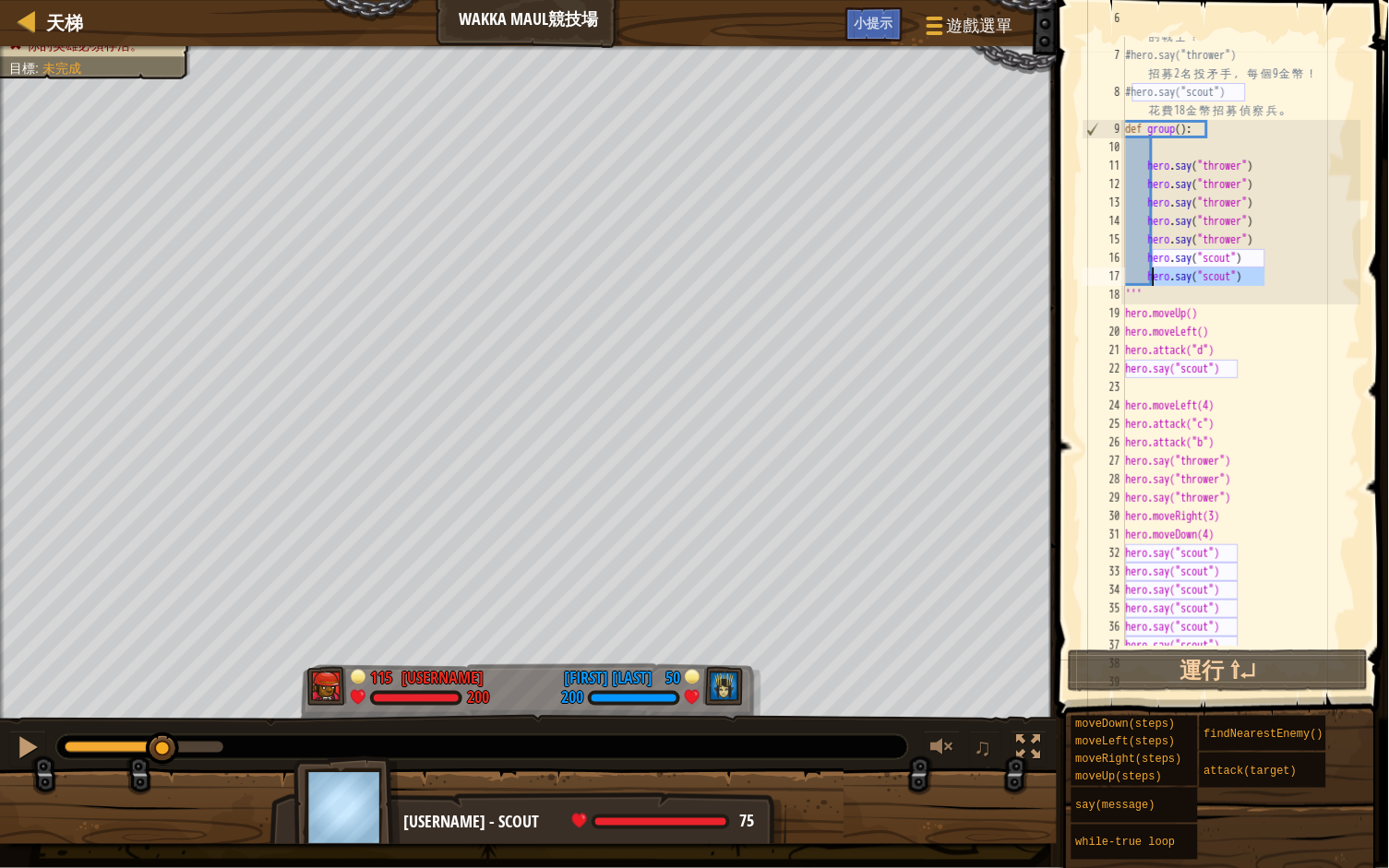 click on "#  有 了 足 夠 金 幣 ， 你 就 能 夠 招 募 你 想 要      的 戰 士 ！ #hero.say("thrower")       招 募 2 名 投 矛 手 ， 每 個 9 金 幣 ！ #hero.say("scout")       花 費 18 金 幣 招 募 偵 察 兵 。 def   group ( ) :           hero . say ( "thrower" )      hero . say ( "thrower" )      hero . say ( "thrower" )      hero . say ( "thrower" )      hero . say ( "thrower" )      hero . say ( "scout" )      hero . say ( "scout" ) ''' hero.moveUp() hero.moveLeft() hero.attack("d") hero.say("scout") hero.moveLeft(4) hero.attack("c") hero.attack("b") hero.say("thrower") hero.say("thrower") hero.say("thrower") hero.moveRight(3) hero.moveDown(4) hero.say("scout") hero.say("scout") hero.say("scout") hero.say("scout") hero.say("scout") hero.say("scout")" at bounding box center [1241, 341] 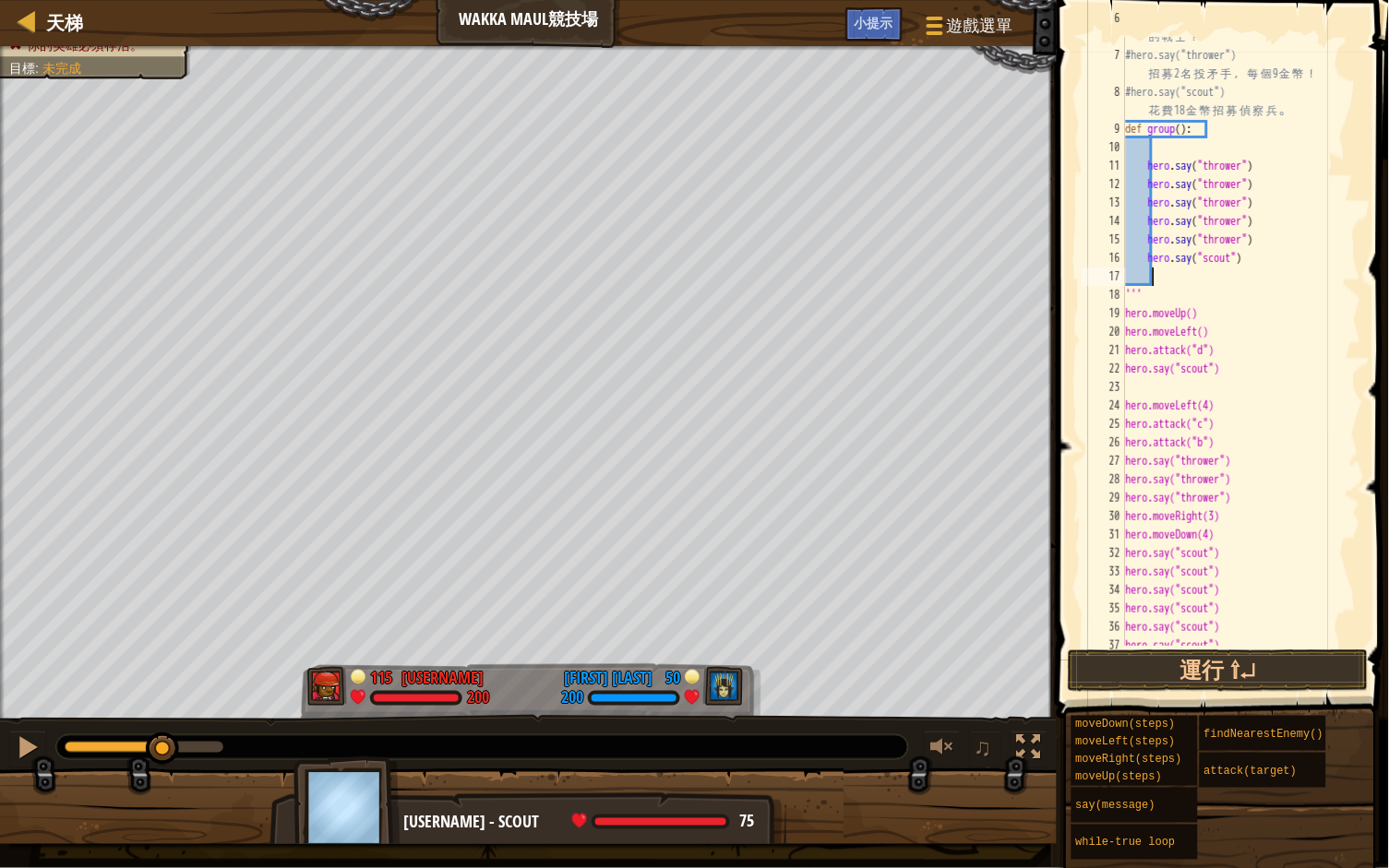 click on "#  有 了 足 夠 金 幣 ， 你 就 能 夠 招 募 你 想 要      的 戰 士 ！ #hero.say("thrower")       招 募 2 名 投 矛 手 ， 每 個 9 金 幣 ！ #hero.say("scout")       花 費 18 金 幣 招 募 偵 察 兵 。 def   group ( ) :           hero . say ( "thrower" )      hero . say ( "thrower" )      hero . say ( "thrower" )      hero . say ( "thrower" )      hero . say ( "thrower" )      hero . say ( "scout" )      ''' hero.moveUp() hero.moveLeft() hero.attack("d") hero.say("scout") hero.moveLeft(4) hero.attack("c") hero.attack("b") hero.say("thrower") hero.say("thrower") hero.say("thrower") hero.moveRight(3) hero.moveDown(4) hero.say("scout") hero.say("scout") hero.say("scout") hero.say("scout") hero.say("scout") hero.say("scout")" at bounding box center [1241, 341] 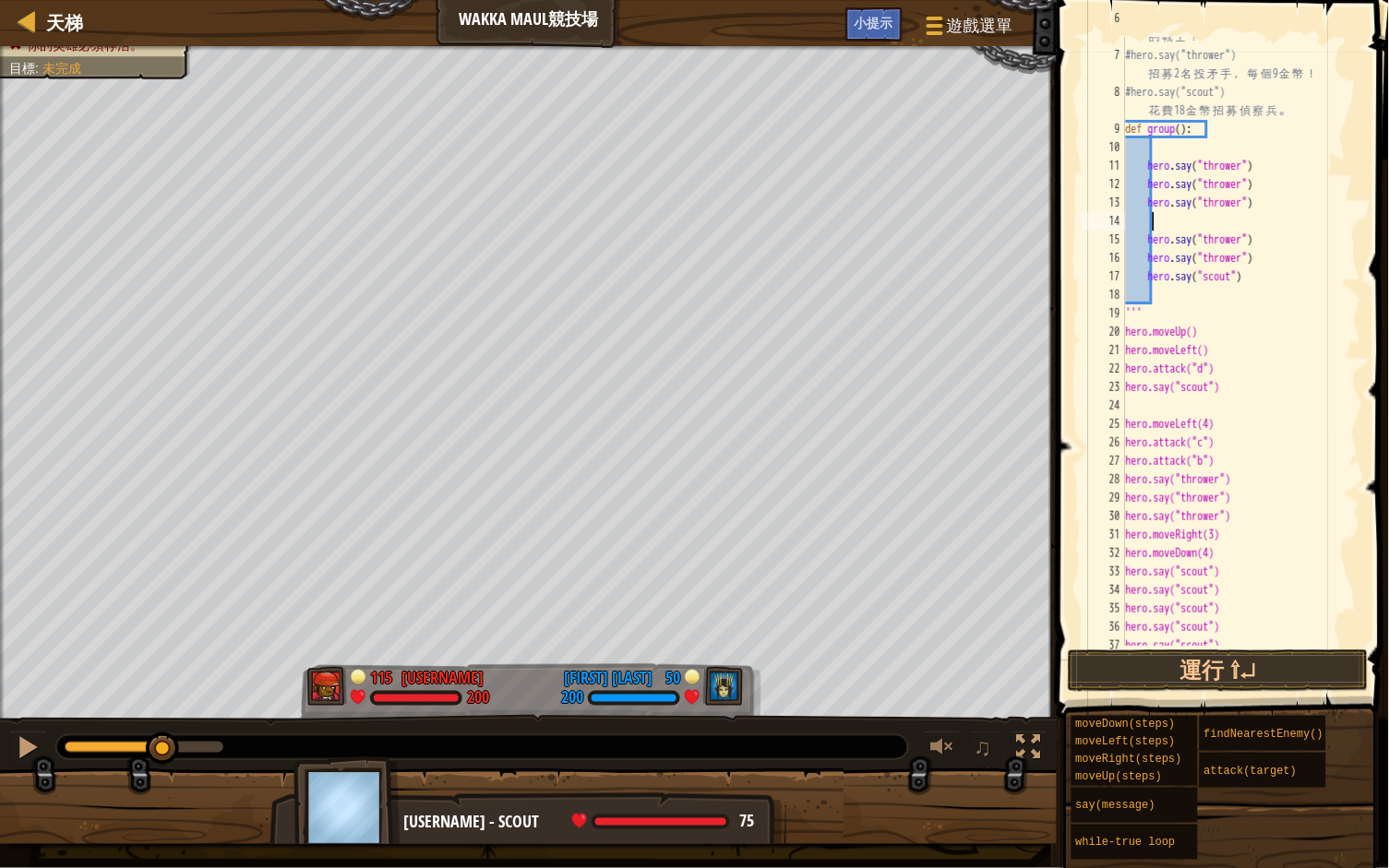 paste on "hero.say("scout")" 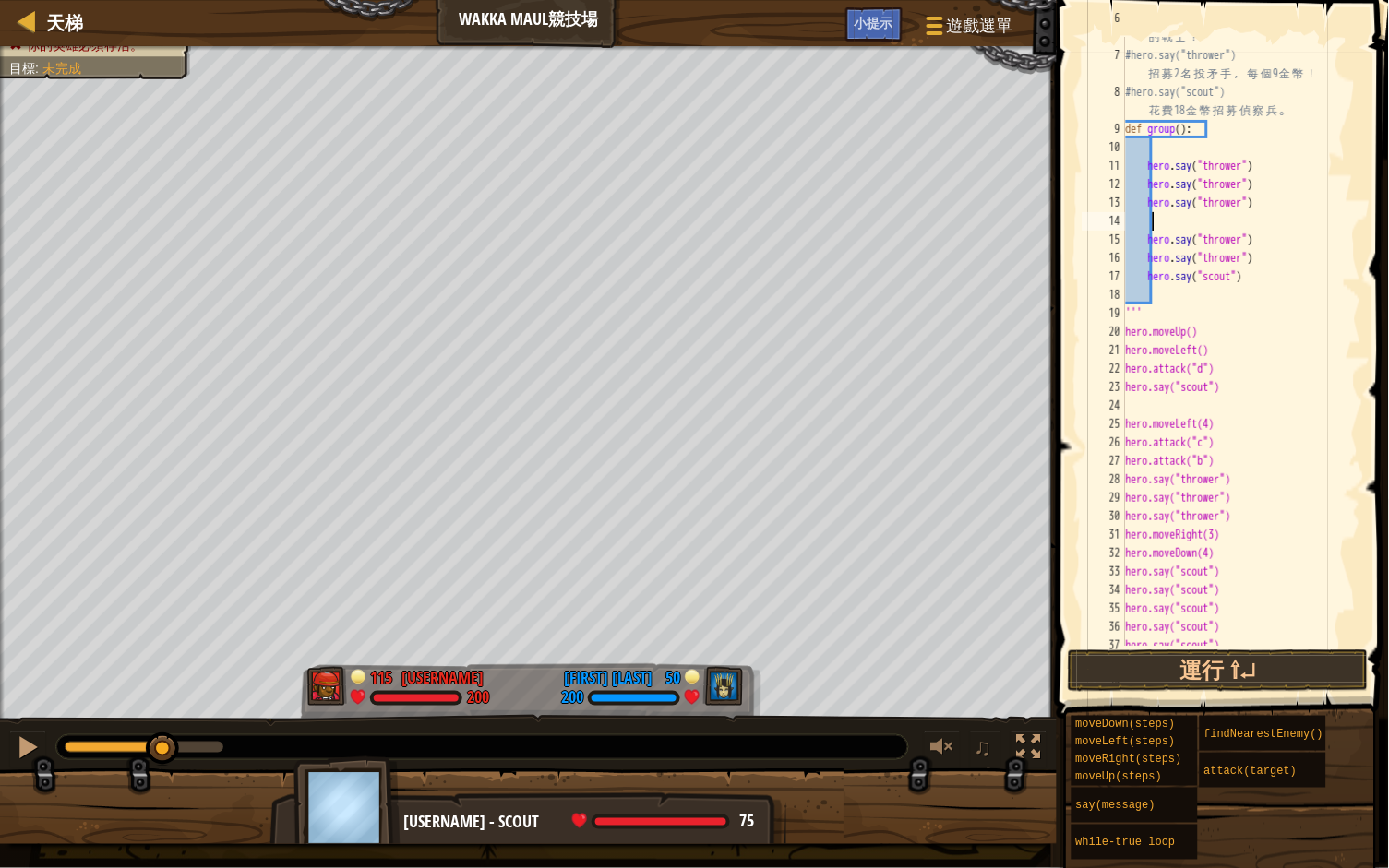 type on "hero.say("scout")" 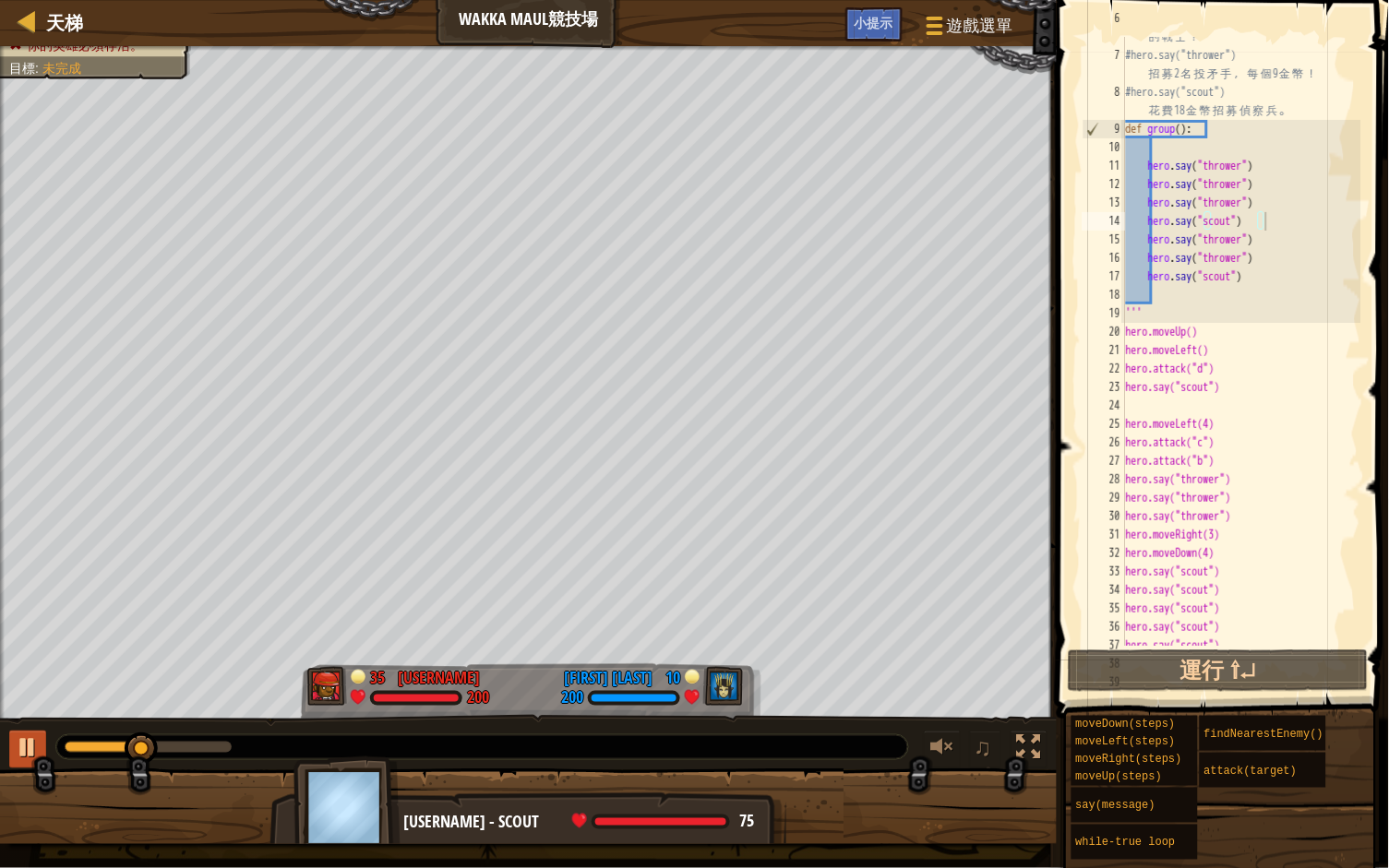 click at bounding box center [28, 747] 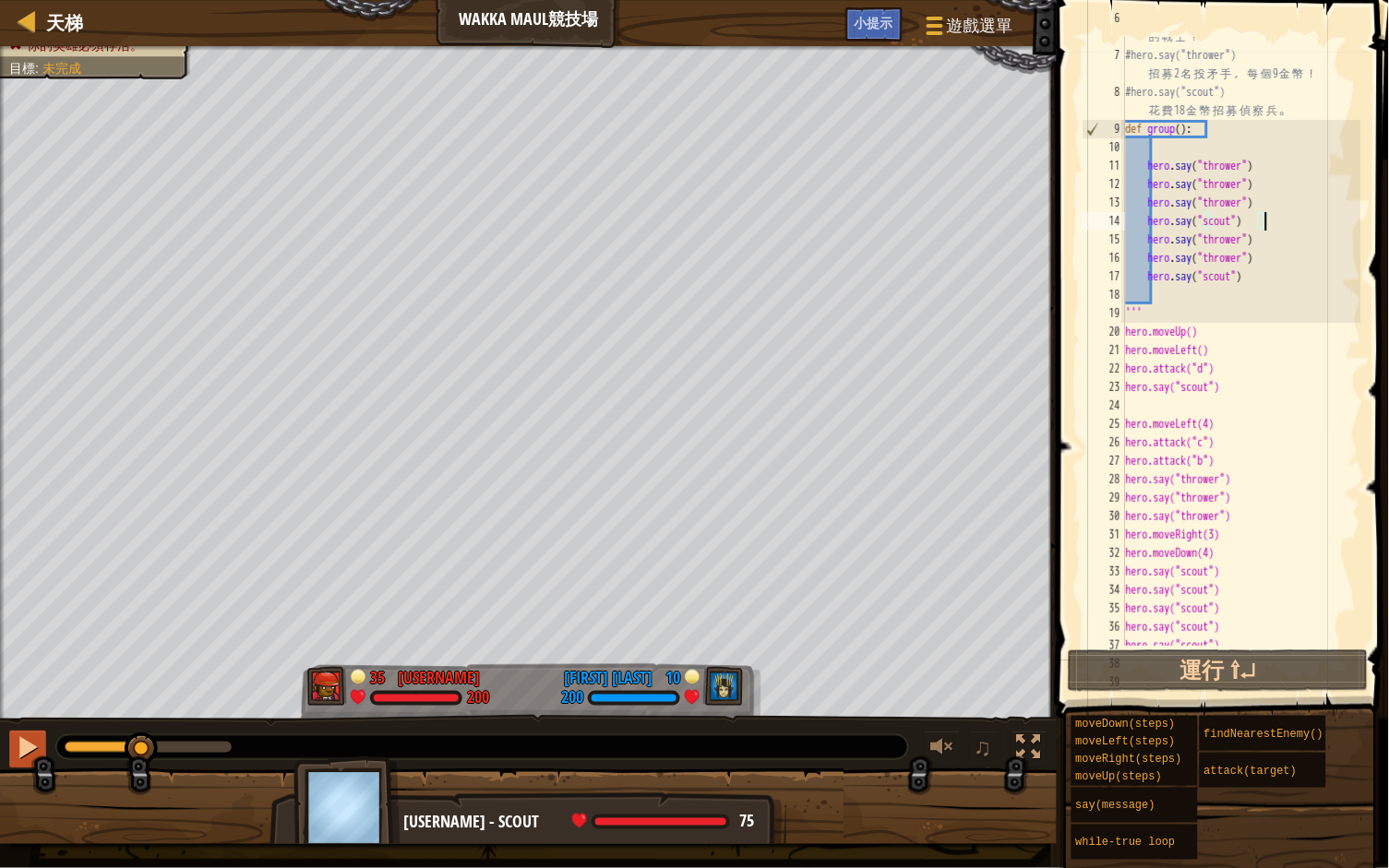 click at bounding box center (28, 747) 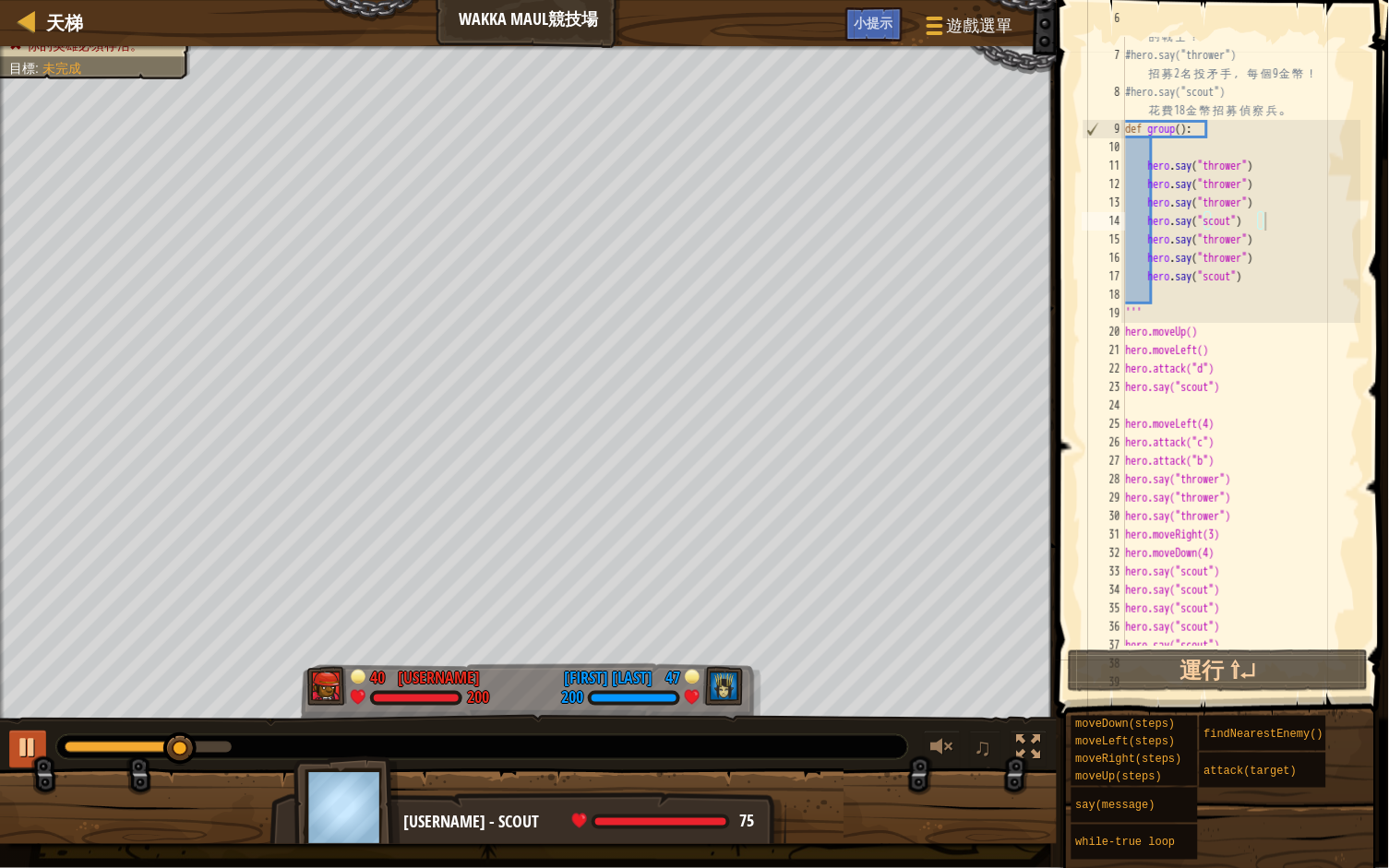 click at bounding box center [28, 747] 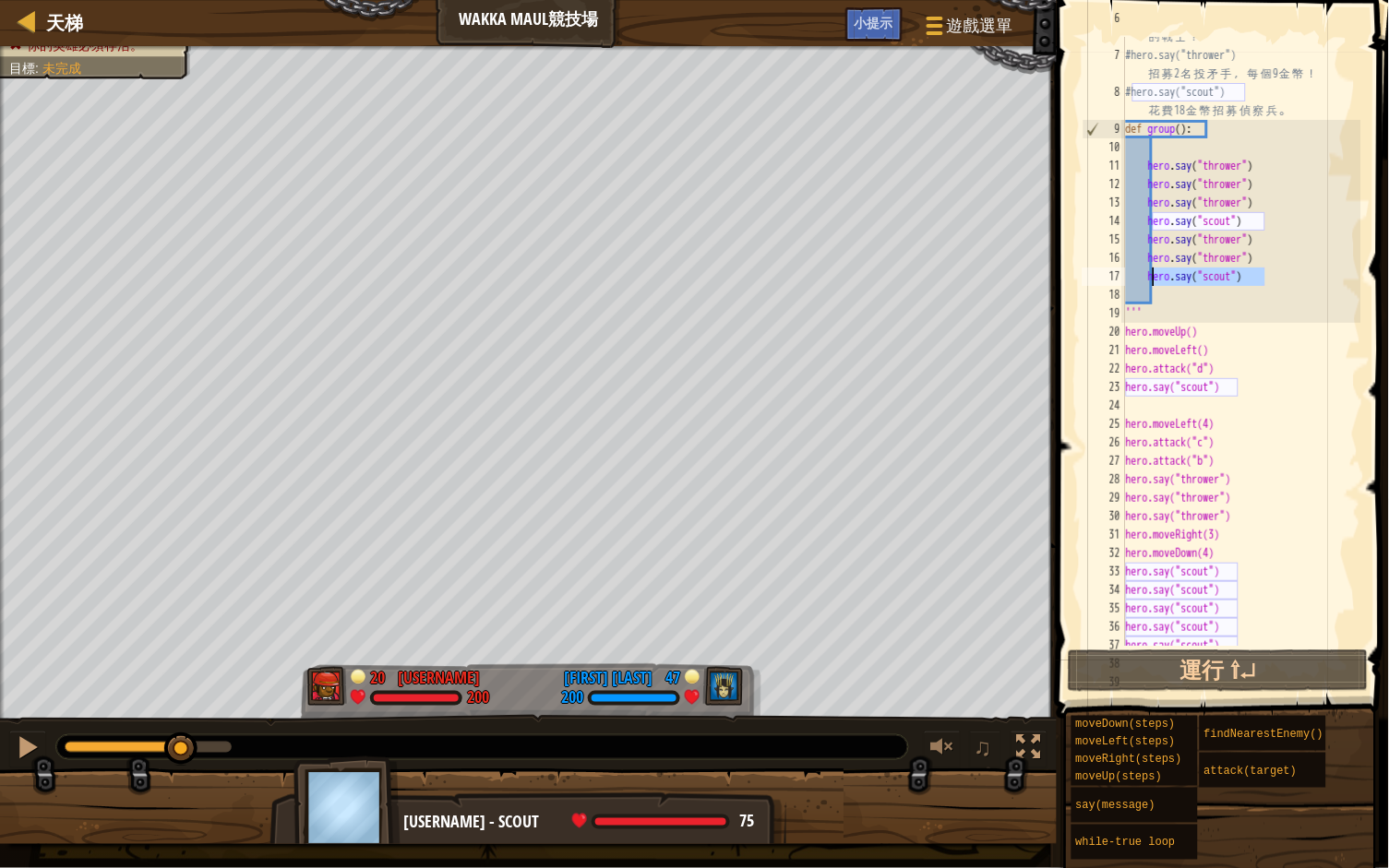 drag, startPoint x: 1272, startPoint y: 278, endPoint x: 1155, endPoint y: 275, distance: 117.03846 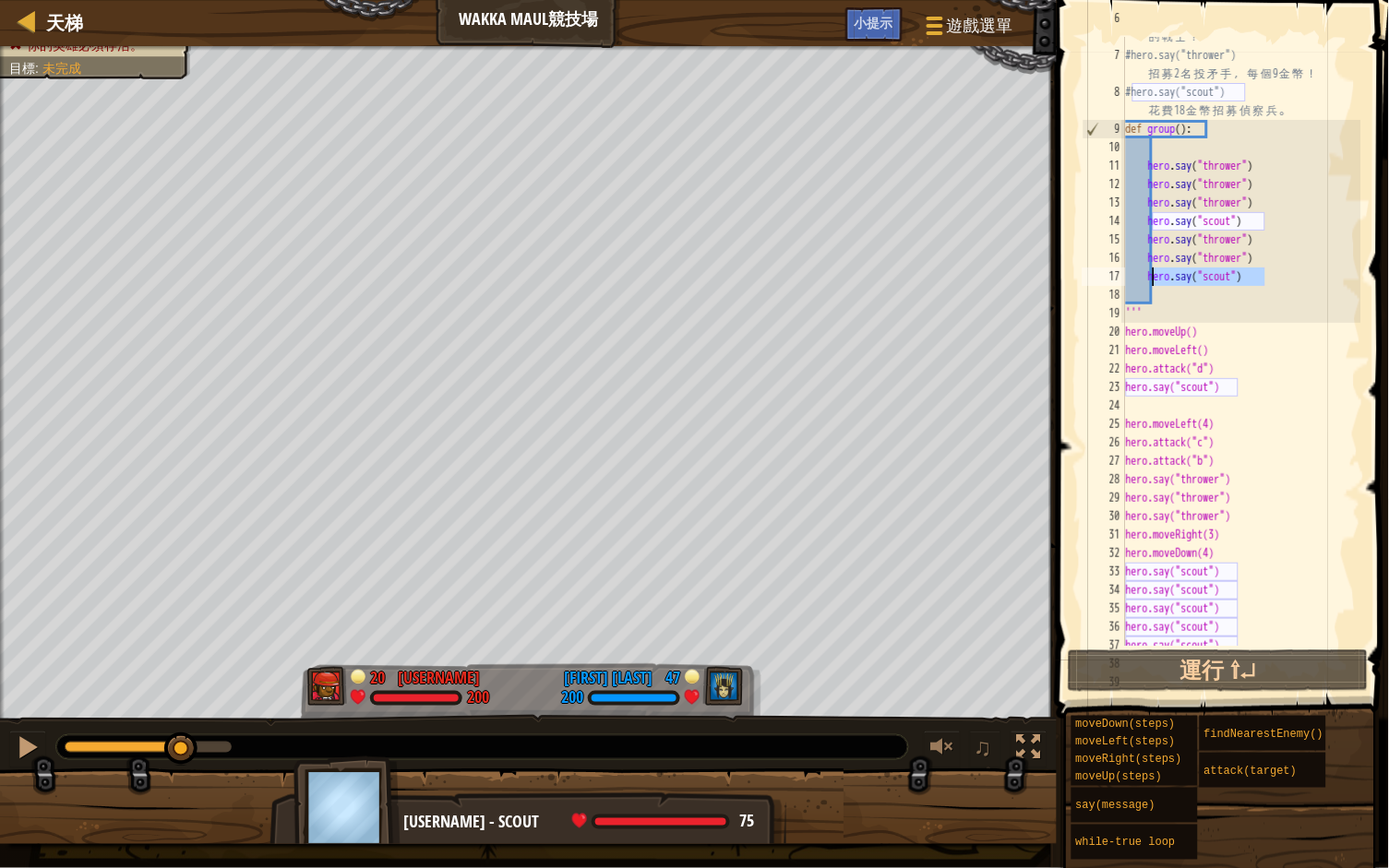 click on "#  有 了 足 夠 金 幣 ， 你 就 能 夠 招 募 你 想 要      的 戰 士 ！ #hero.say("thrower")       招 募 2 名 投 矛 手 ， 每 個 9 金 幣 ！ #hero.say("scout")       花 費 18 金 幣 招 募 偵 察 兵 。 def   group ( ) :           hero . say ( "thrower" )      hero . say ( "thrower" )      hero . say ( "thrower" )      hero . say ( "scout" )      hero . say ( "thrower" )      hero . say ( "thrower" )      hero . say ( "scout" )      ''' hero.moveUp() hero.moveLeft() hero.attack("d") hero.say("scout") hero.moveLeft(4) hero.attack("c") hero.attack("b") hero.say("thrower") hero.say("thrower") hero.say("thrower") hero.moveRight(3) hero.moveDown(4) hero.say("scout") hero.say("scout") hero.say("scout") hero.say("scout") hero.say("scout")" at bounding box center (1241, 341) 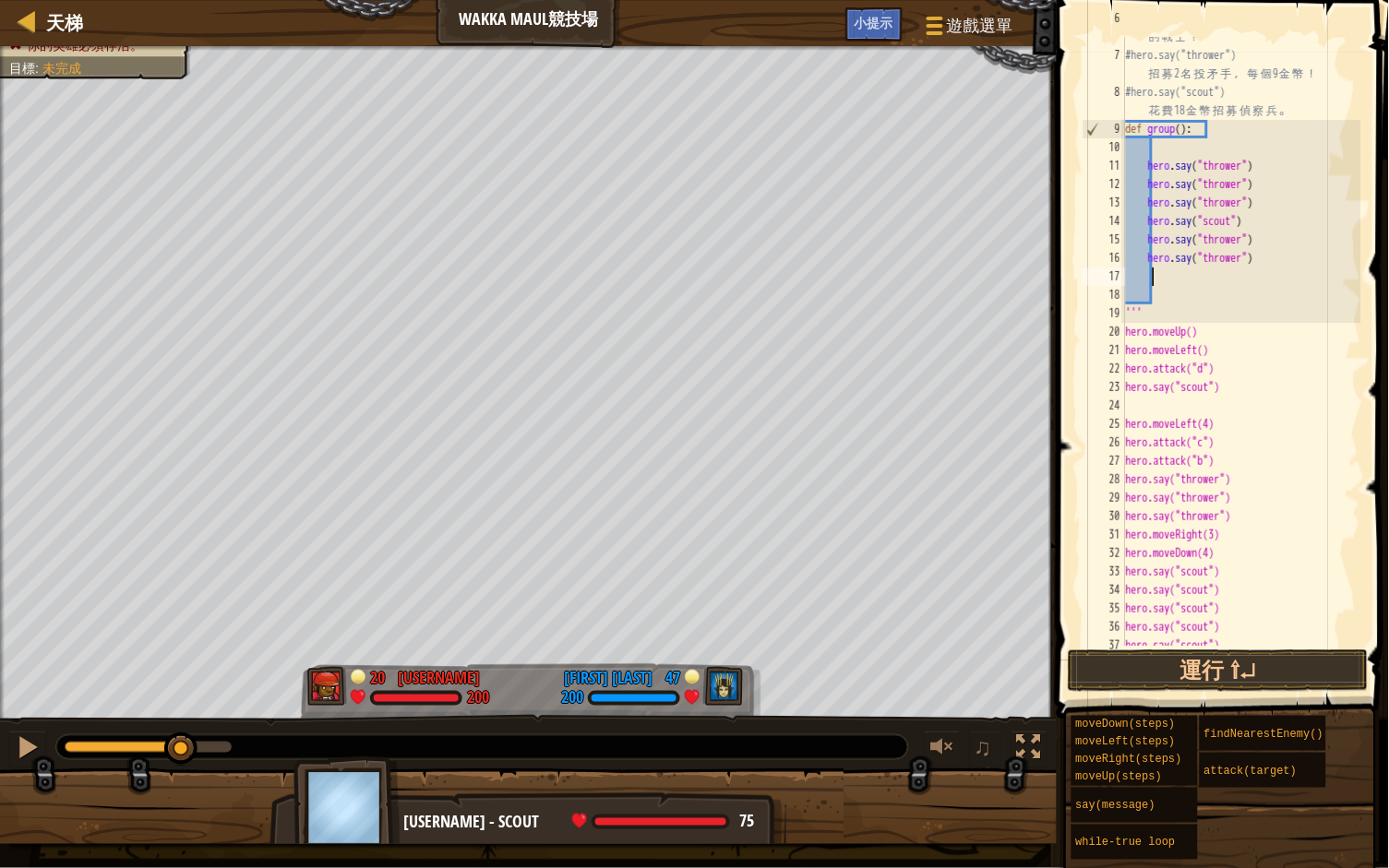 click on "#  有 了 足 夠 金 幣 ， 你 就 能 夠 招 募 你 想 要      的 戰 士 ！ #hero.say("thrower")       招 募 2 名 投 矛 手 ， 每 個 9 金 幣 ！ #hero.say("scout")       花 費 18 金 幣 招 募 偵 察 兵 。 def   group ( ) :           hero . say ( "thrower" )      hero . say ( "thrower" )      hero . say ( "thrower" )      hero . say ( "scout" )      hero . say ( "thrower" )      hero . say ( "thrower" )           ''' hero.moveUp() hero.moveLeft() hero.attack("d") hero.say("scout") hero.moveLeft(4) hero.attack("c") hero.attack("b") hero.say("thrower") hero.say("thrower") hero.say("thrower") hero.moveRight(3) hero.moveDown(4) hero.say("scout") hero.say("scout") hero.say("scout") hero.say("scout") hero.say("scout")" at bounding box center [1241, 341] 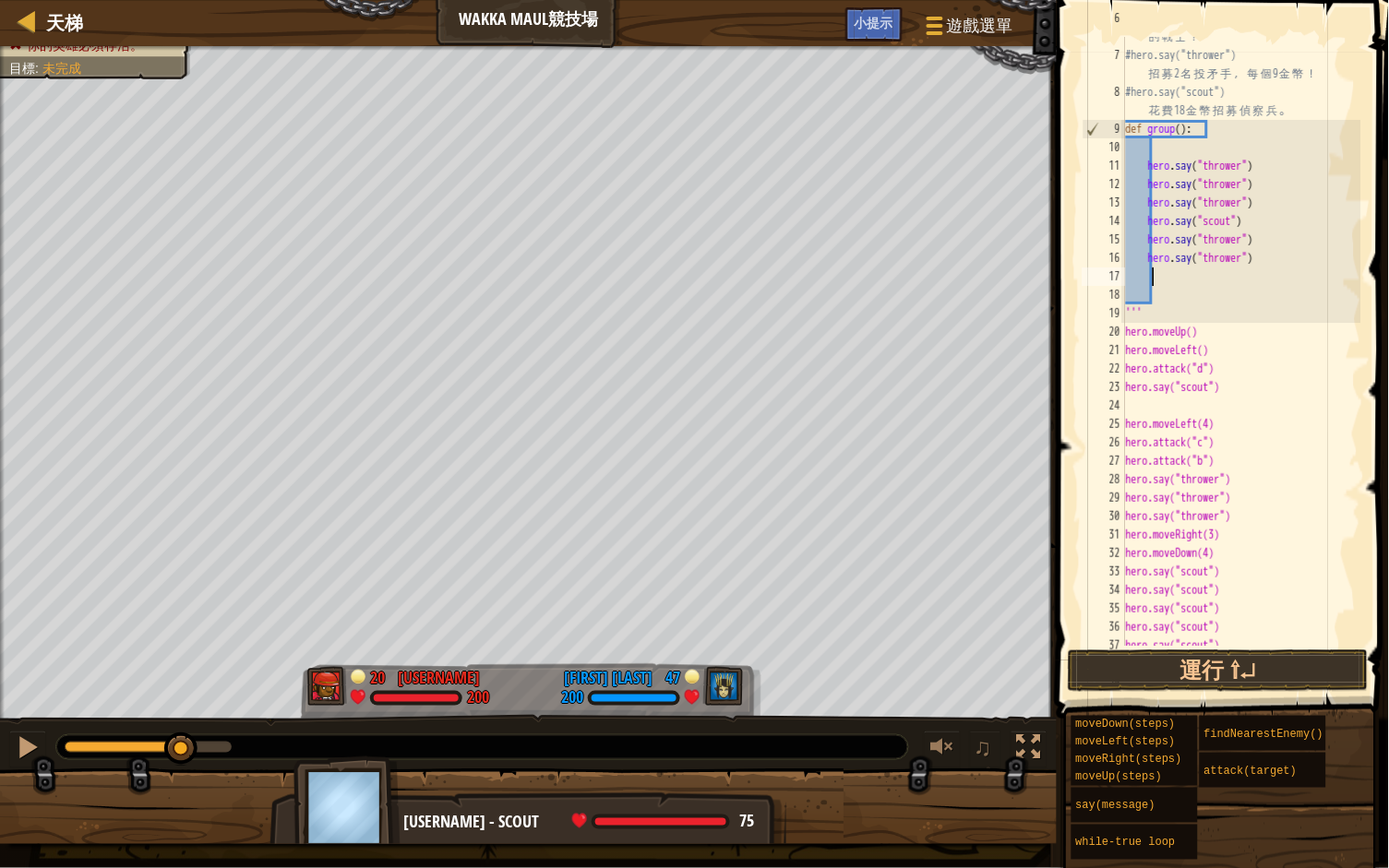type on "hero.say("scout")" 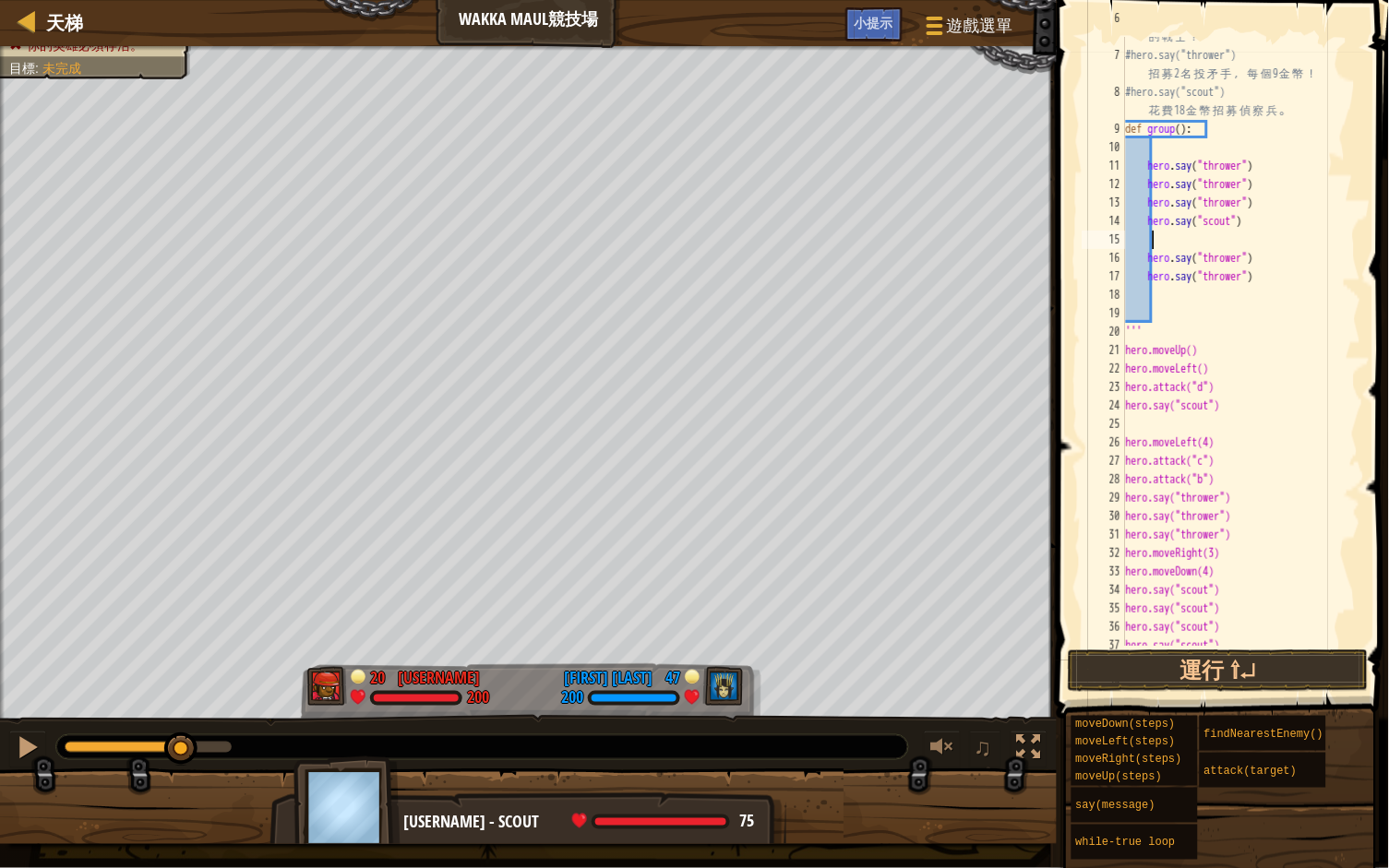 paste on "hero.say("scout")" 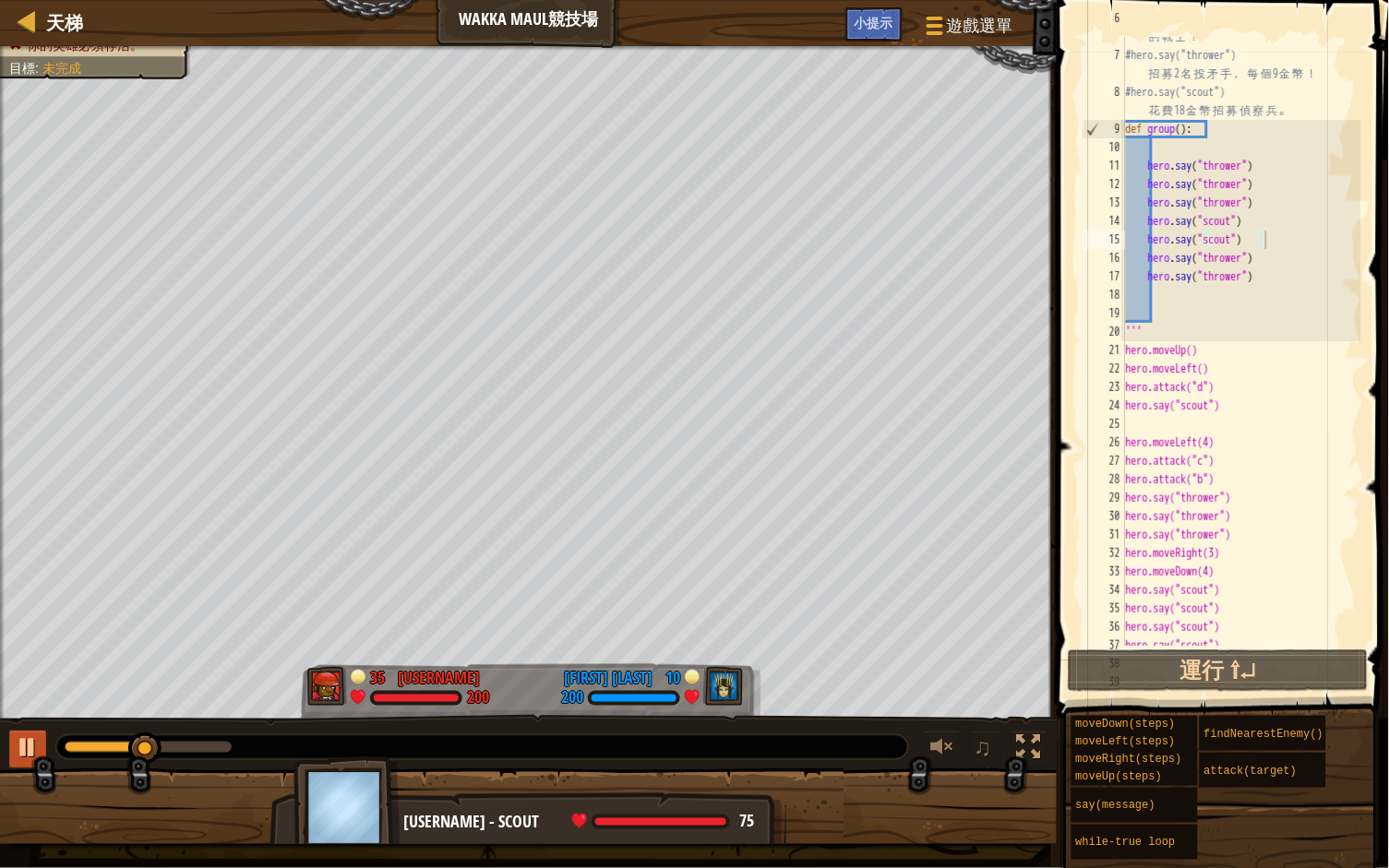 click at bounding box center [28, 747] 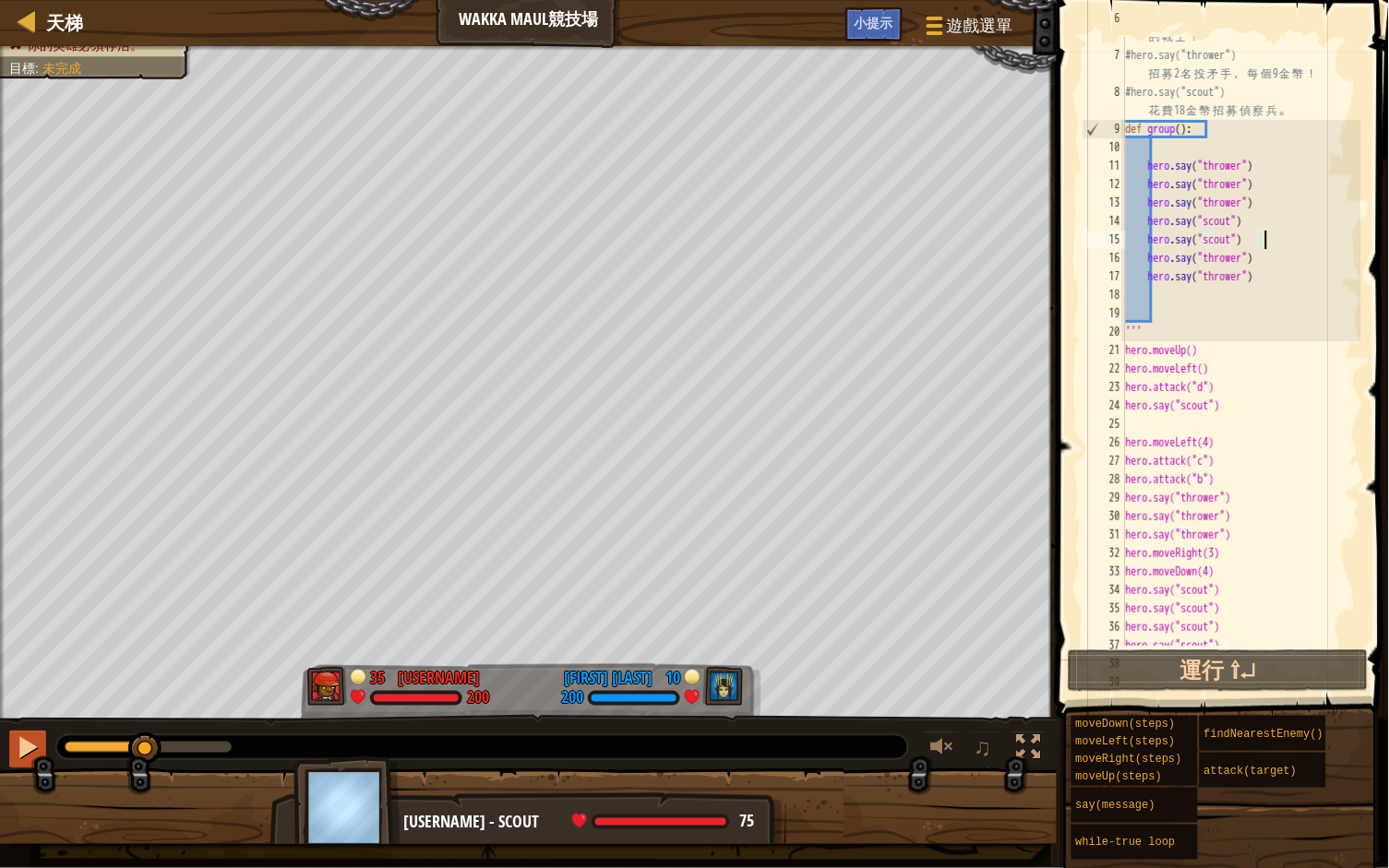 click at bounding box center (28, 747) 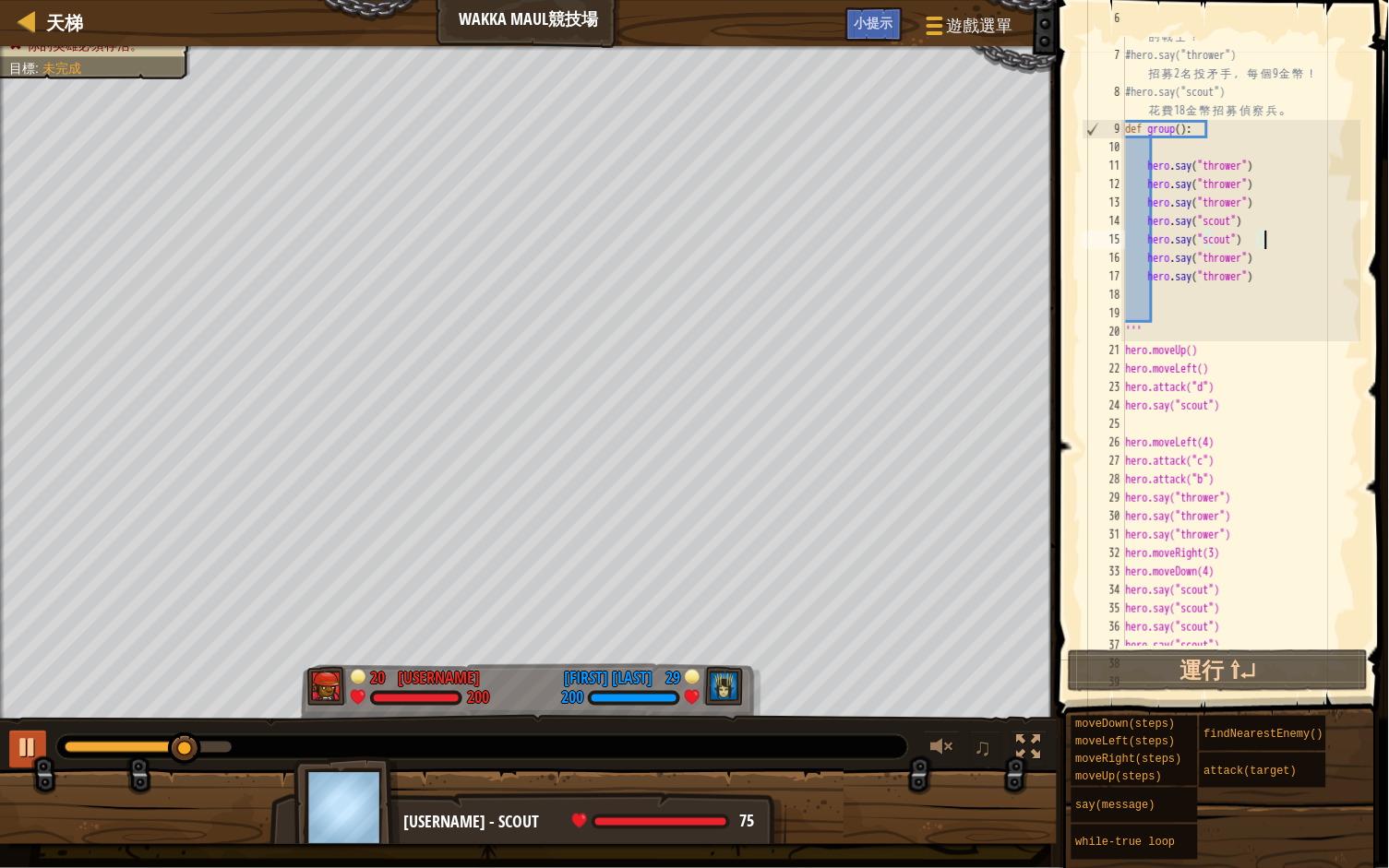 click at bounding box center (28, 747) 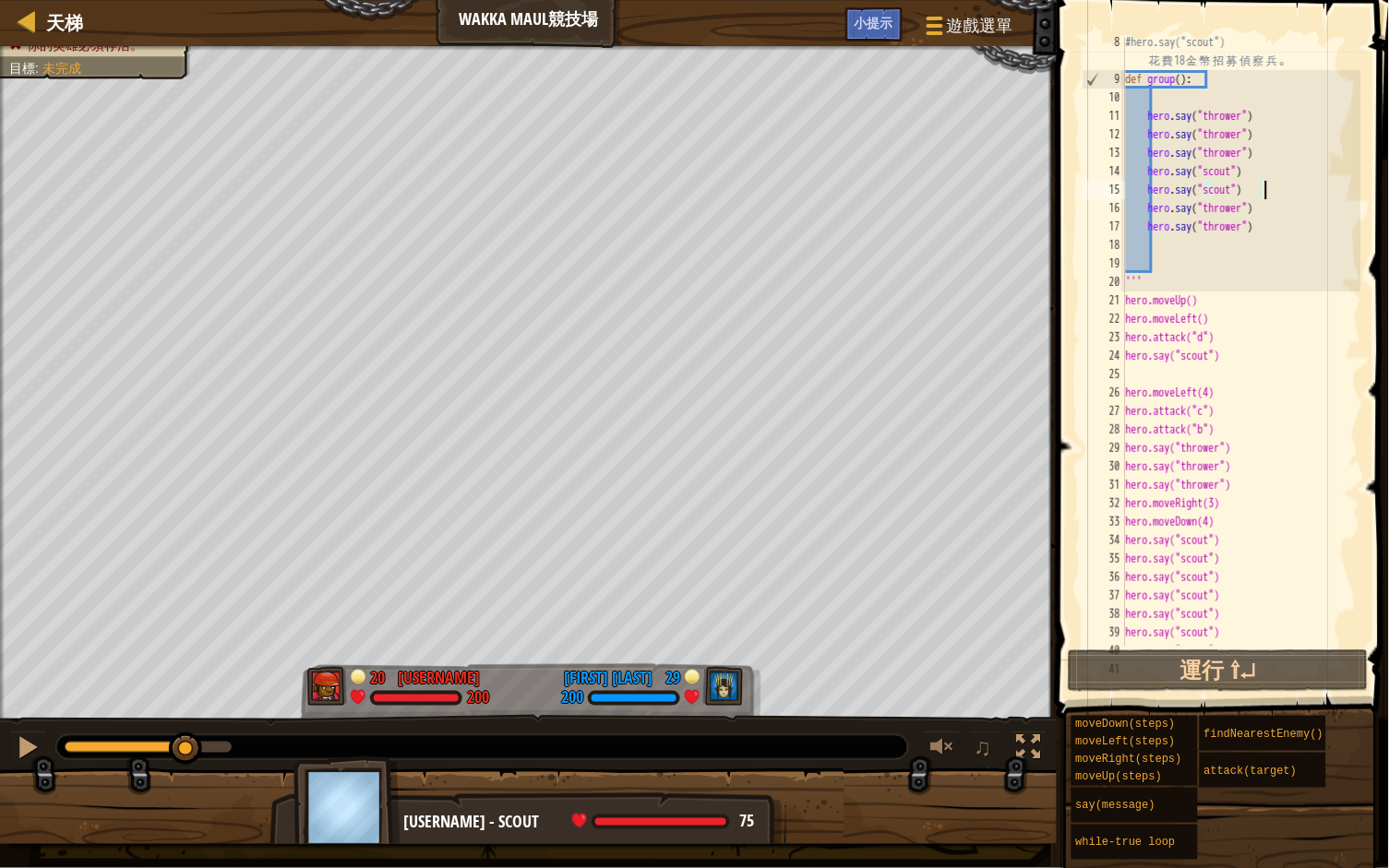 scroll, scrollTop: 181, scrollLeft: 0, axis: vertical 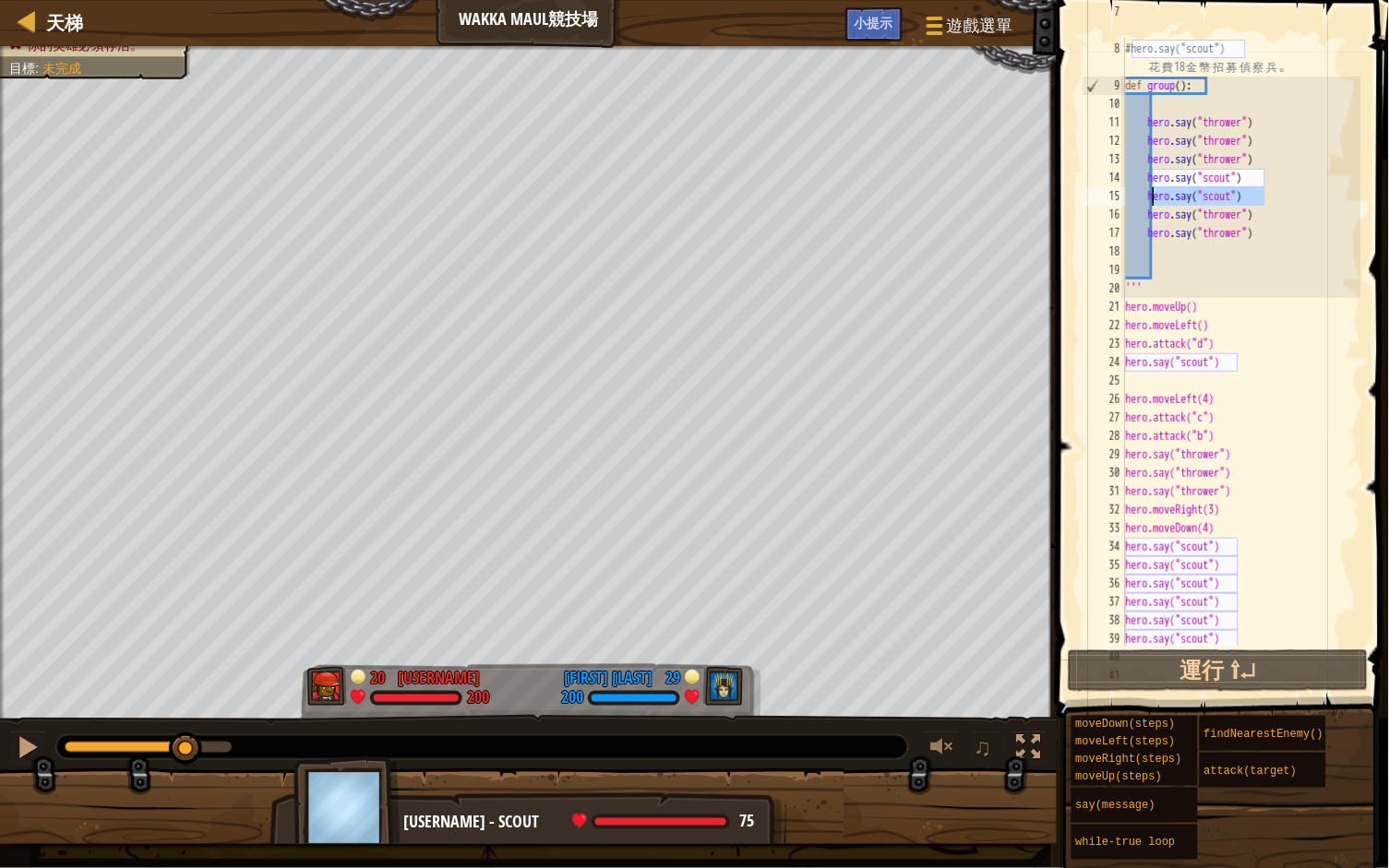 drag, startPoint x: 1278, startPoint y: 197, endPoint x: 1155, endPoint y: 199, distance: 123.01626 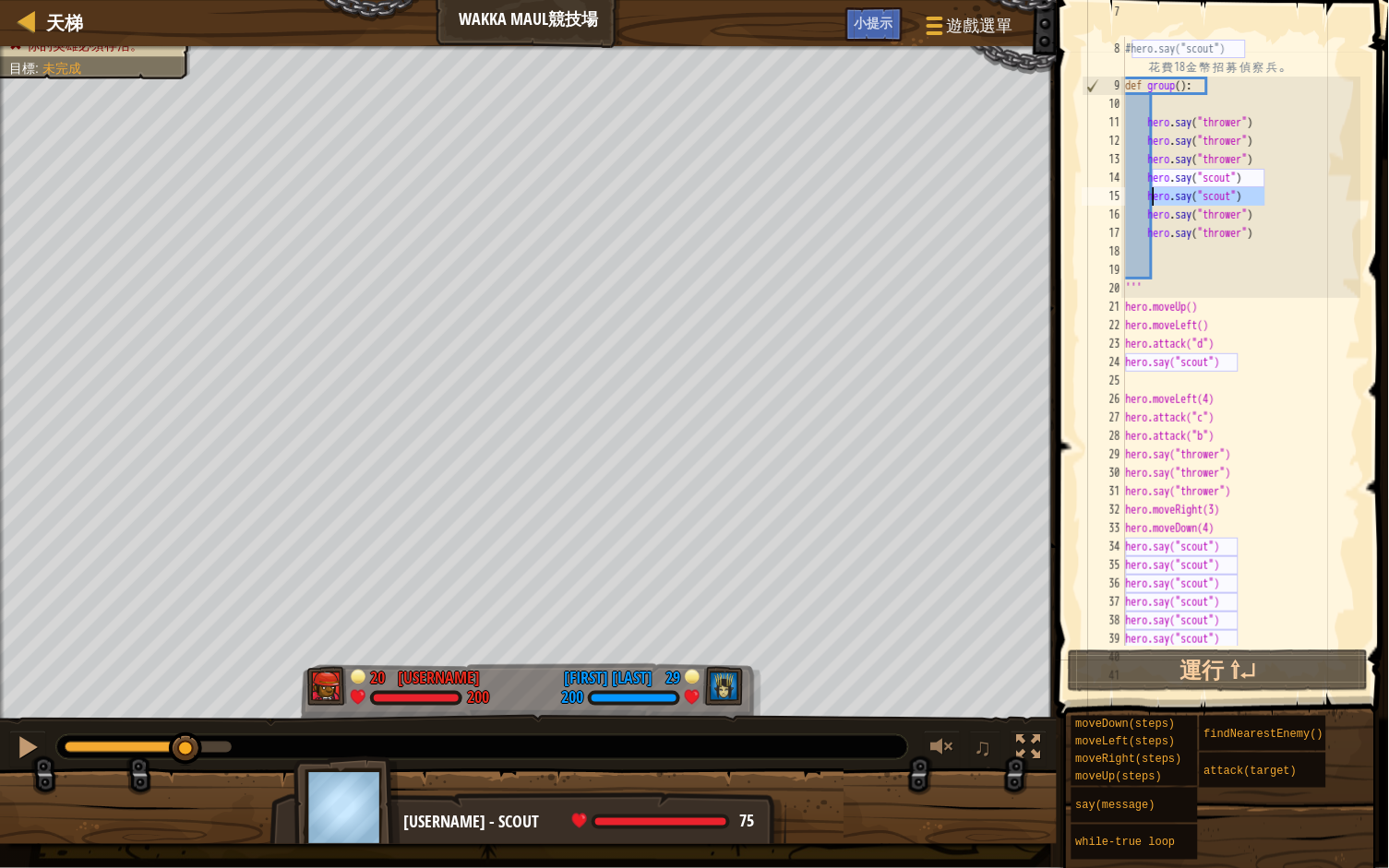 click on "#hero.say("thrower")       招 募 2 名 投 矛 手 ， 每 個 9 金 幣 ！ #hero.say("scout")       花 費 18 金 幣 招 募 偵 察 兵 。 def   group ( ) :           hero . say ( "thrower" )      hero . say ( "thrower" )      hero . say ( "thrower" )      hero . say ( "scout" )      hero . say ( "scout" )      hero . say ( "thrower" )      hero . say ( "thrower" )           ''' hero.moveUp() hero.moveLeft() hero.attack("d") hero.say("scout") hero.moveLeft(4) hero.attack("c") hero.attack("b") hero.say("thrower") hero.say("thrower") hero.say("thrower") hero.moveRight(3) hero.moveDown(4) hero.say("scout") hero.say("scout") hero.say("scout") hero.say("scout") hero.say("scout") hero.say("scout")" at bounding box center [1241, 335] 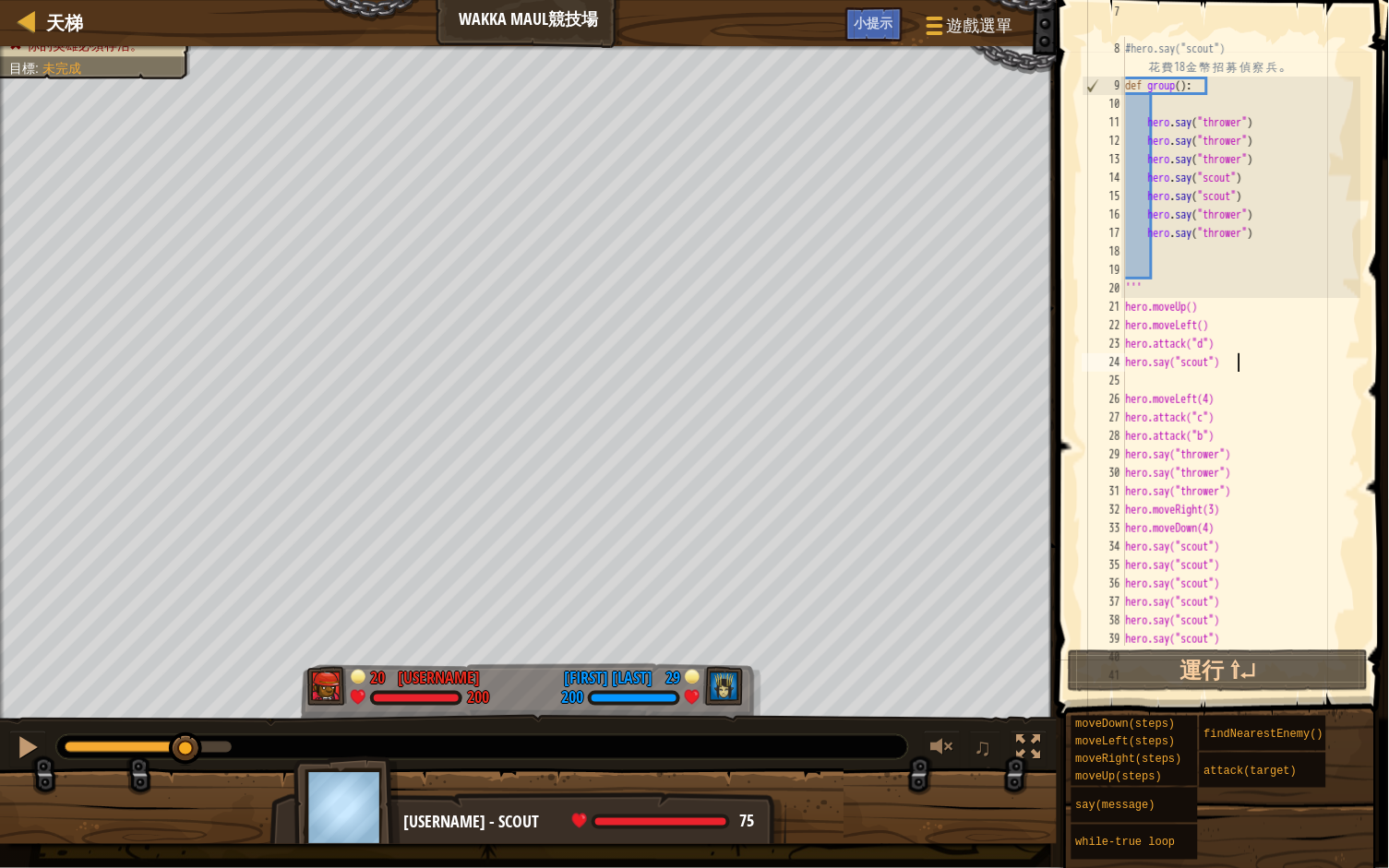 click on "#hero.say("thrower")       招 募 2 名 投 矛 手 ， 每 個 9 金 幣 ！ #hero.say("scout")       花 費 18 金 幣 招 募 偵 察 兵 。 def   group ( ) :           hero . say ( "thrower" )      hero . say ( "thrower" )      hero . say ( "thrower" )      hero . say ( "scout" )      hero . say ( "scout" )      hero . say ( "thrower" )      hero . say ( "thrower" )           ''' hero.moveUp() hero.moveLeft() hero.attack("d") hero.say("scout") hero.moveLeft(4) hero.attack("c") hero.attack("b") hero.say("thrower") hero.say("thrower") hero.say("thrower") hero.moveRight(3) hero.moveDown(4) hero.say("scout") hero.say("scout") hero.say("scout") hero.say("scout") hero.say("scout") hero.say("scout")" at bounding box center [1241, 335] 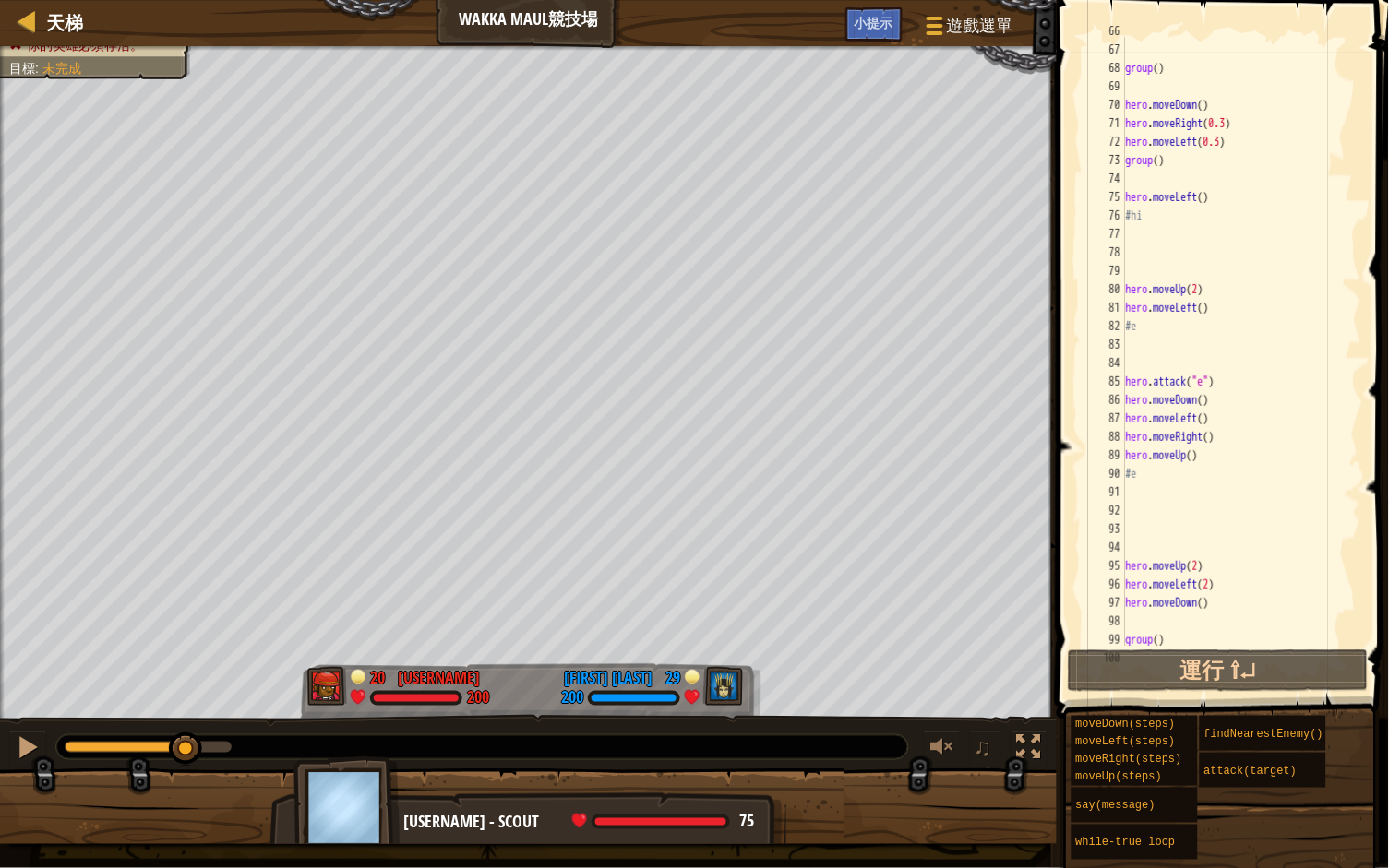 scroll, scrollTop: 1287, scrollLeft: 0, axis: vertical 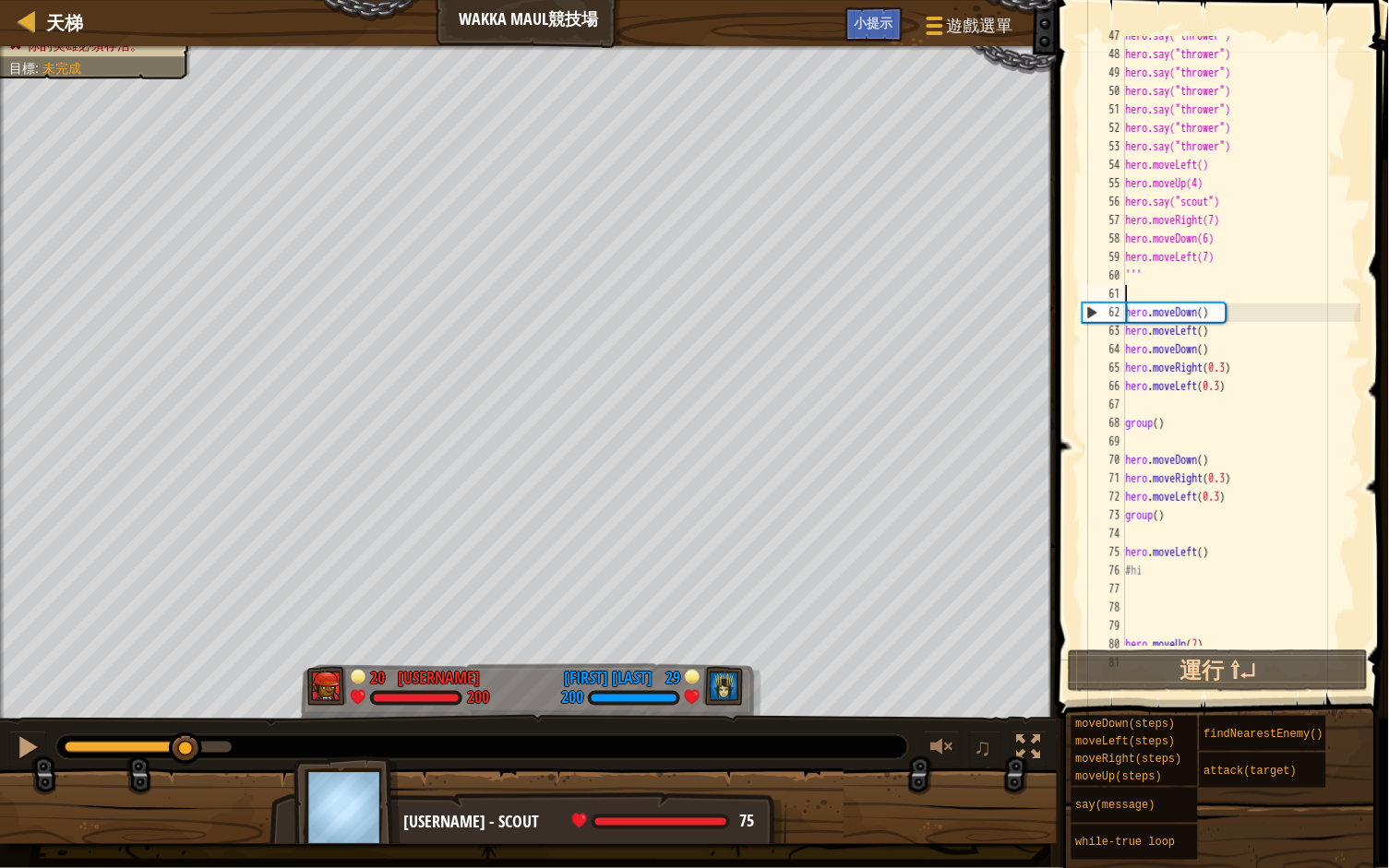 click on "hero.say("thrower") hero.say("thrower") hero.say("thrower") hero.say("thrower") hero.say("thrower") hero.say("thrower") hero.say("thrower") hero.moveLeft() hero.moveUp(4) hero.say("scout") hero.moveRight(7) hero.moveDown(6) hero.moveLeft(7) ''' hero . moveDown ( ) hero . moveLeft ( ) hero . moveDown ( ) hero . moveRight ( 0.3 ) hero . moveLeft ( 0.3 ) group ( ) hero . moveDown ( ) hero . moveRight ( 0.3 ) hero . moveLeft ( 0.3 ) group ( ) hero . moveLeft ( ) #hi hero . moveUp ( 2 )" at bounding box center (1241, 350) 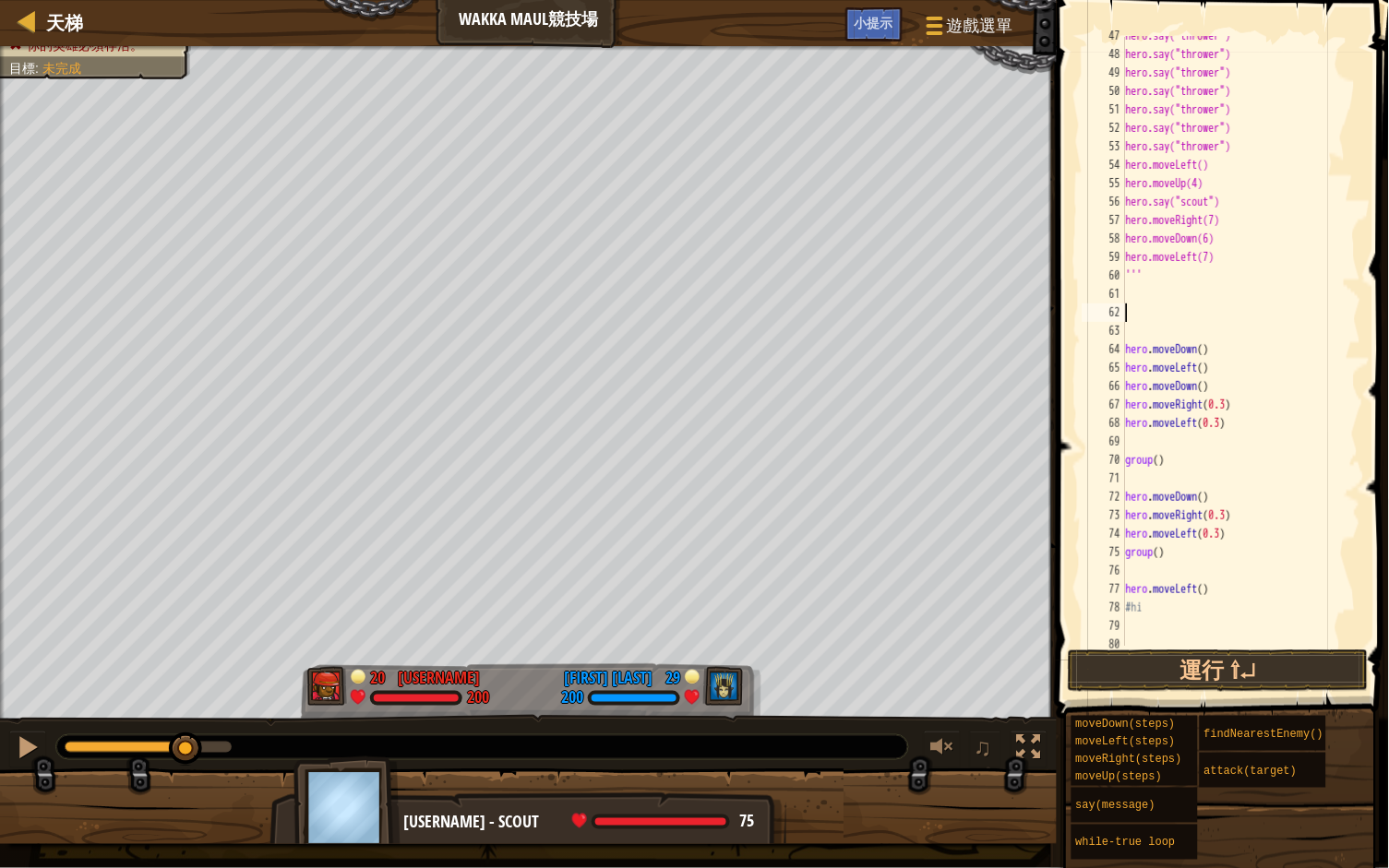 type on "up" 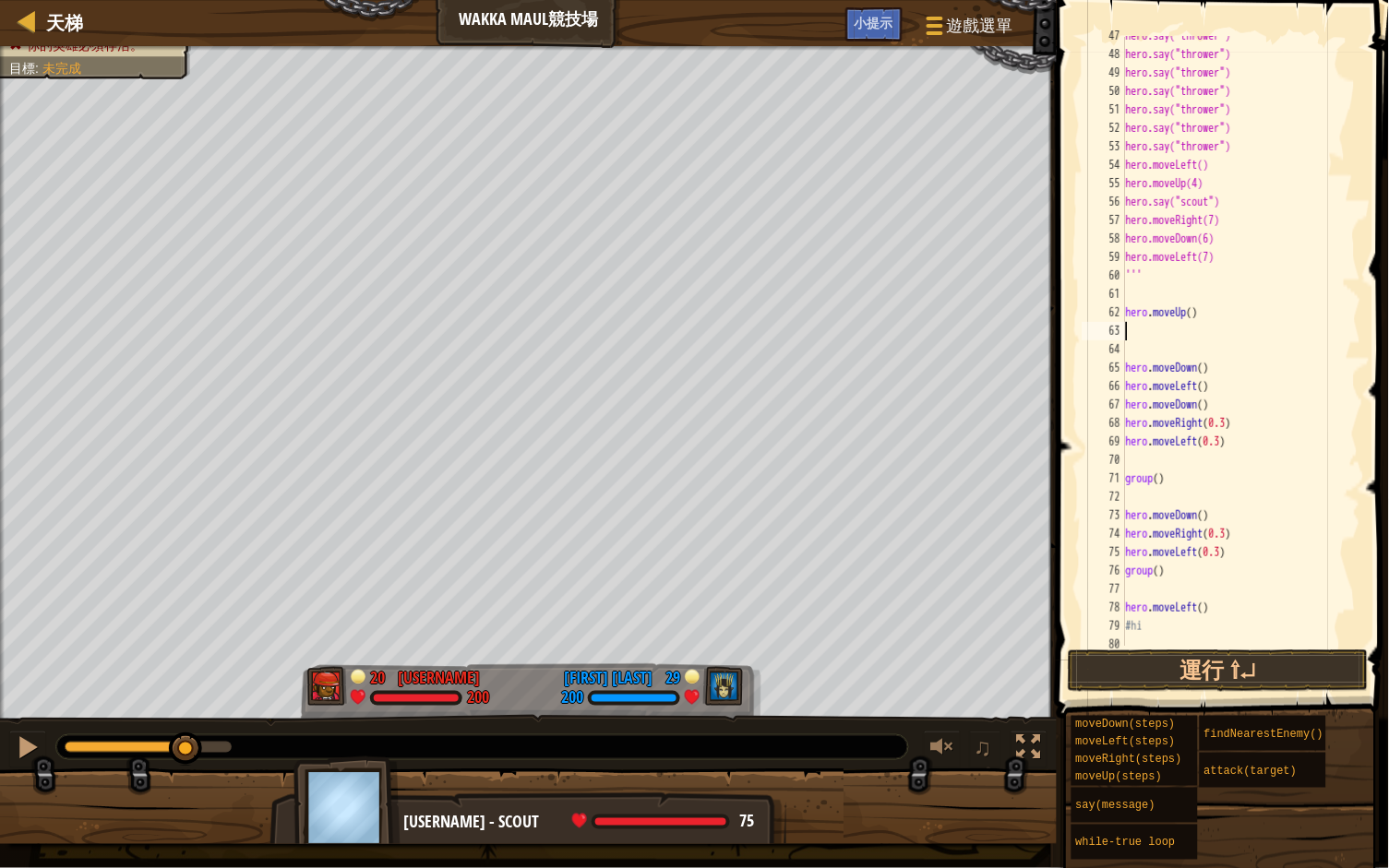 type on "l" 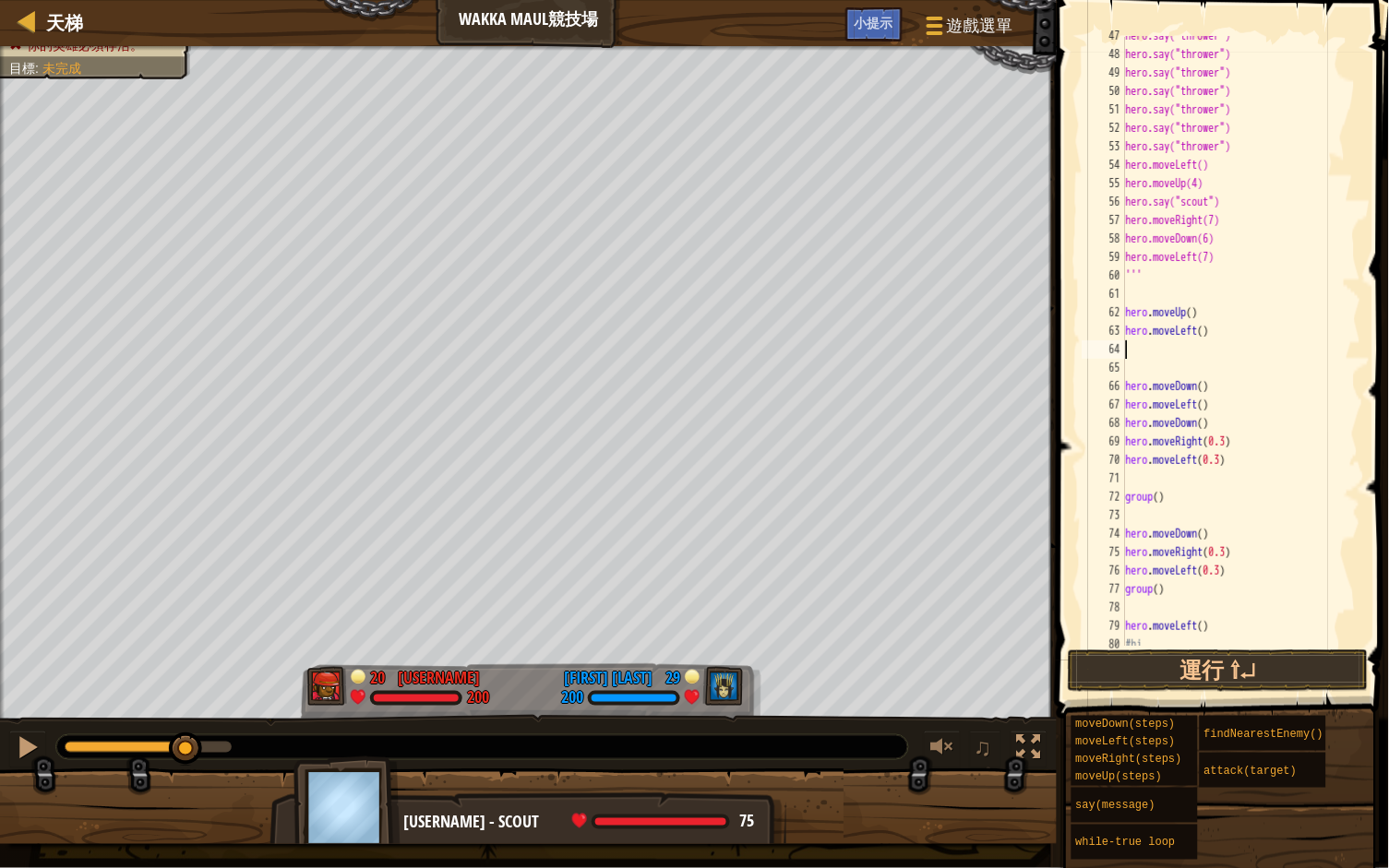 type on "a" 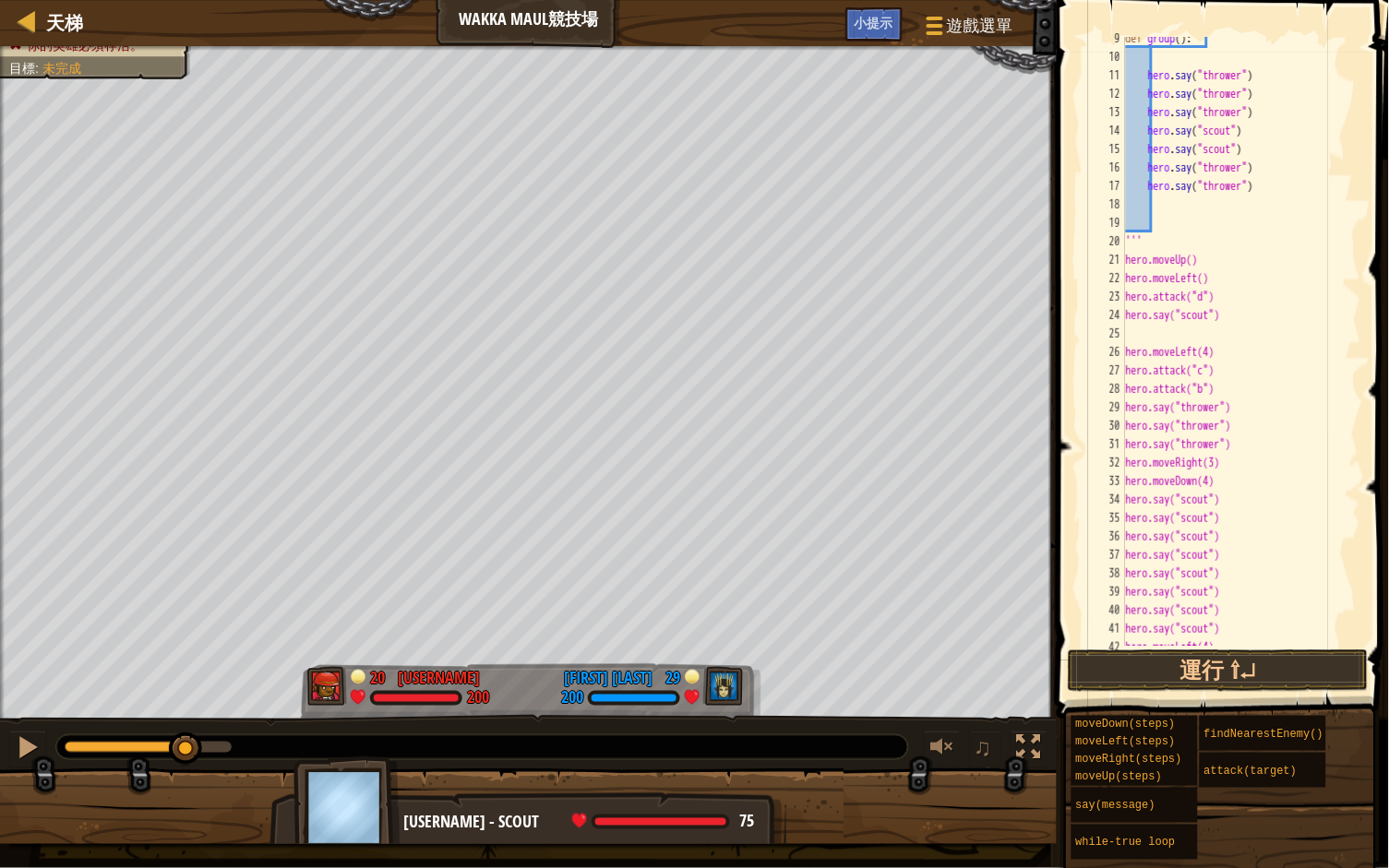 scroll, scrollTop: 90, scrollLeft: 0, axis: vertical 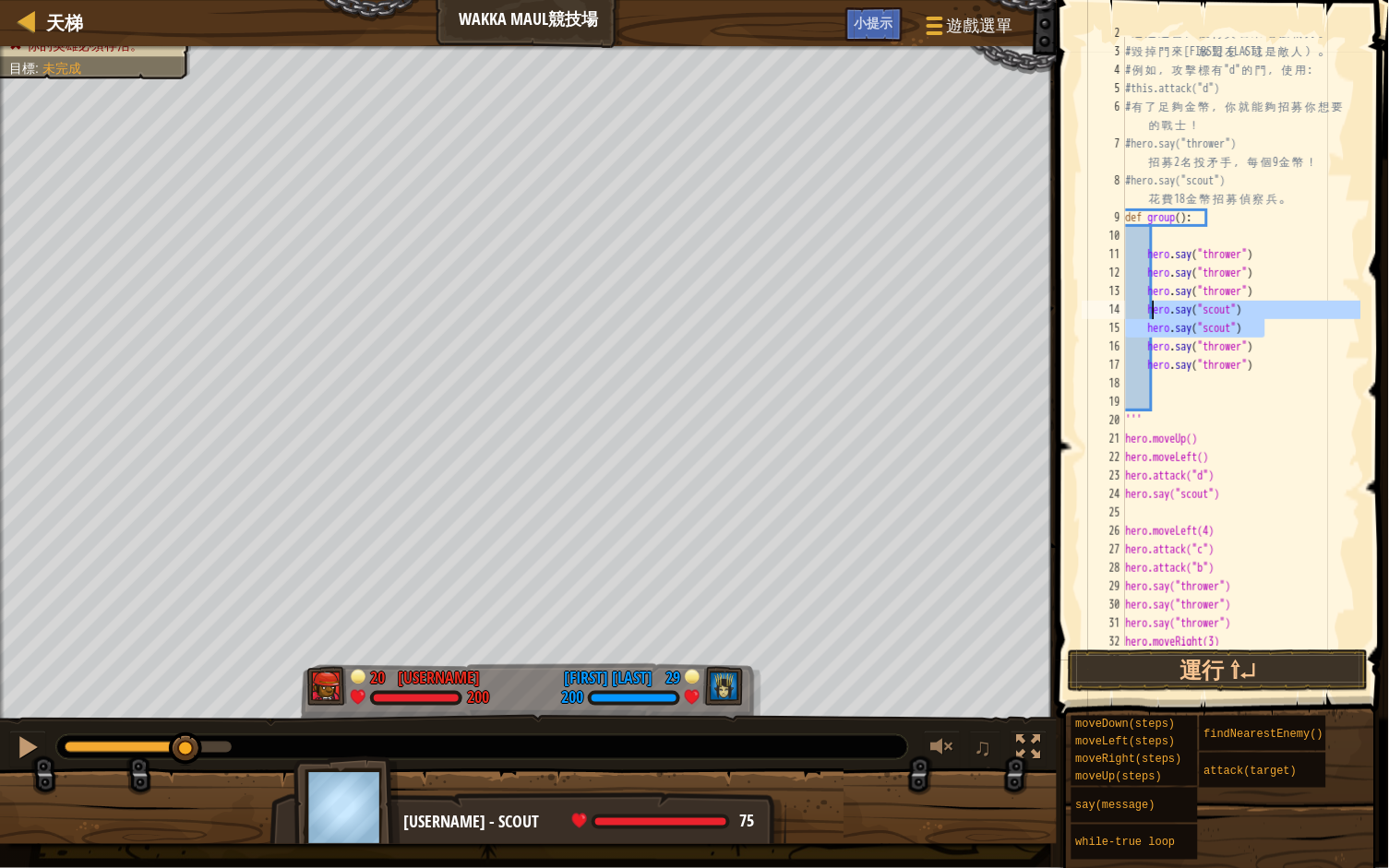 drag, startPoint x: 1271, startPoint y: 325, endPoint x: 1155, endPoint y: 315, distance: 116.4302 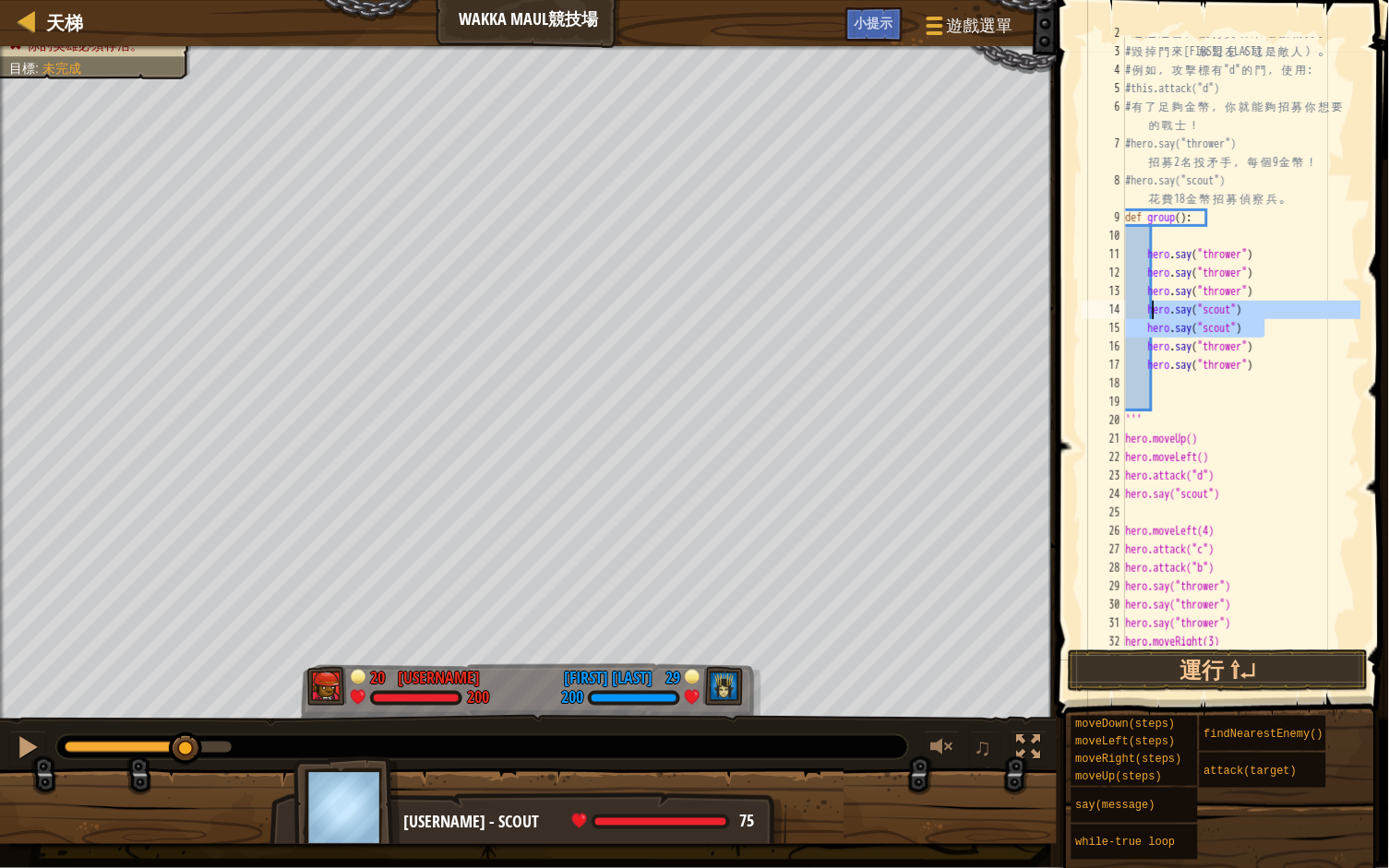 click on "#  通 過 迷 宮 ， 獲 得 寶 石 來 增 強 戰 力 。 #  毀 掉 門 來 釋 放 盟 友 （ 或 是 敵 人 ） 。 #  例 如 ， 攻 擊 標 有 "d" 的 門 ， 使 用 : #this.attack("d") #  有 了 足 夠 金 幣 ， 你 就 能 夠 招 募 你 想 要      的 戰 士 ！ #hero.say("thrower")       招 募 2 名 投 矛 手 ， 每 個 9 金 幣 ！ #hero.say("scout")       花 費 18 金 幣 招 募 偵 察 兵 。 def   group ( ) :           hero . say ( "thrower" )      hero . say ( "thrower" )      hero . say ( "thrower" )      hero . say ( "scout" )      hero . say ( "scout" )      hero . say ( "thrower" )      hero . say ( "thrower" )           ''' hero.moveUp() hero.moveLeft() hero.attack("d") hero.say("scout") hero.moveLeft(4) hero.attack("c") hero.attack("b") hero.say("thrower") hero.say("thrower") hero.say("thrower") hero.moveRight(3)" at bounding box center (1241, 347) 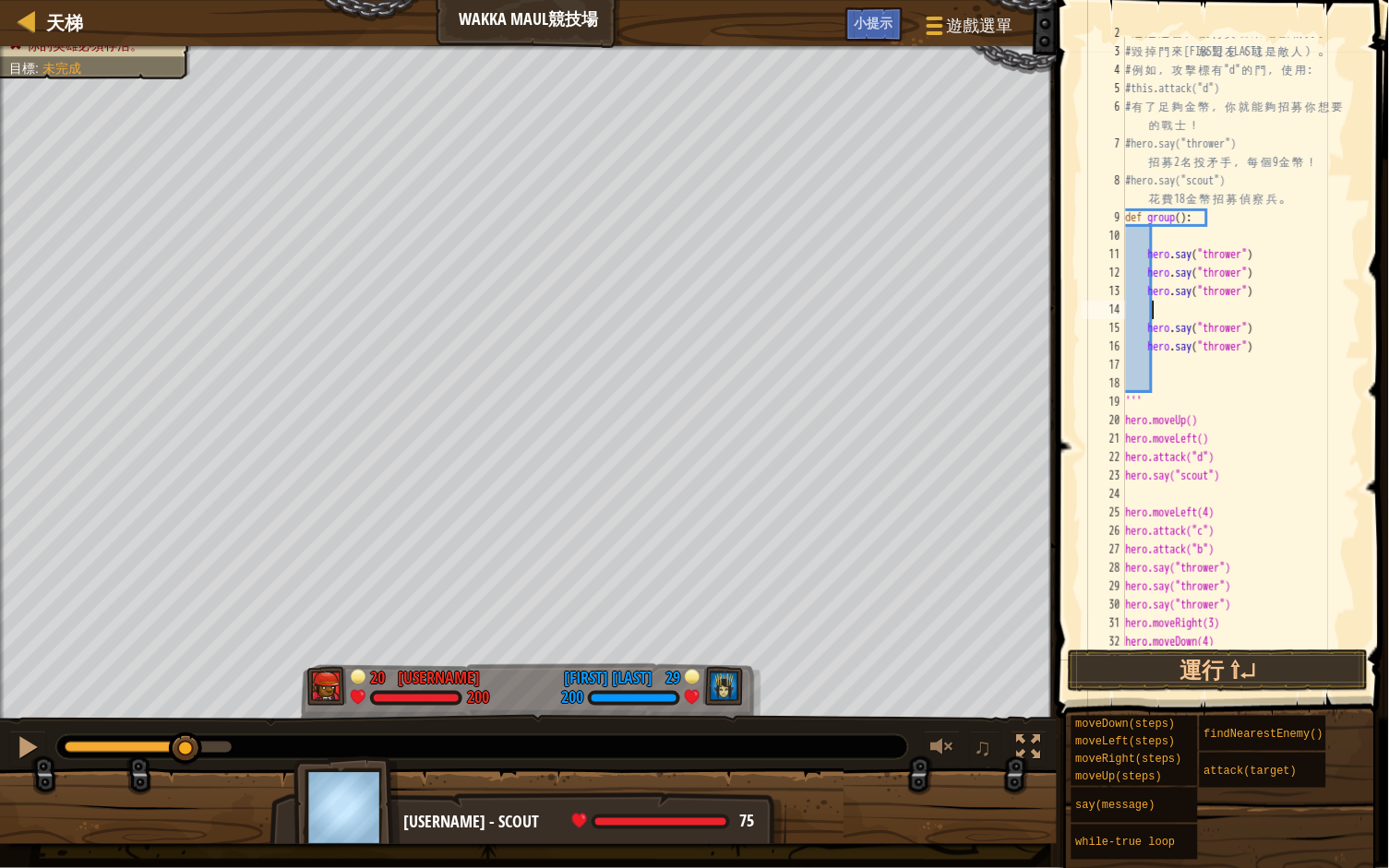 click on "#  通 過 迷 宮 ， 獲 得 寶 石 來 增 強 戰 力 。 #  毀 掉 門 來 釋 放 盟 友 （ 或 是 敵 人 ） 。 #  例 如 ， 攻 擊 標 有 "d" 的 門 ， 使 用 : #this.attack("d") #  有 了 足 夠 金 幣 ， 你 就 能 夠 招 募 你 想 要      的 戰 士 ！ #hero.say("thrower")       招 募 2 名 投 矛 手 ， 每 個 9 金 幣 ！ #hero.say("scout")       花 費 18 金 幣 招 募 偵 察 兵 。 def   group ( ) :           hero . say ( "thrower" )      hero . say ( "thrower" )      hero . say ( "thrower" )           hero . say ( "thrower" )      hero . say ( "thrower" )           ''' hero.moveUp() hero.moveLeft() hero.attack("d") hero.say("scout") hero.moveLeft(4) hero.attack("c") hero.attack("b") hero.say("thrower") hero.say("thrower") hero.say("thrower") hero.moveRight(3) hero.moveDown(4)" at bounding box center [1241, 347] 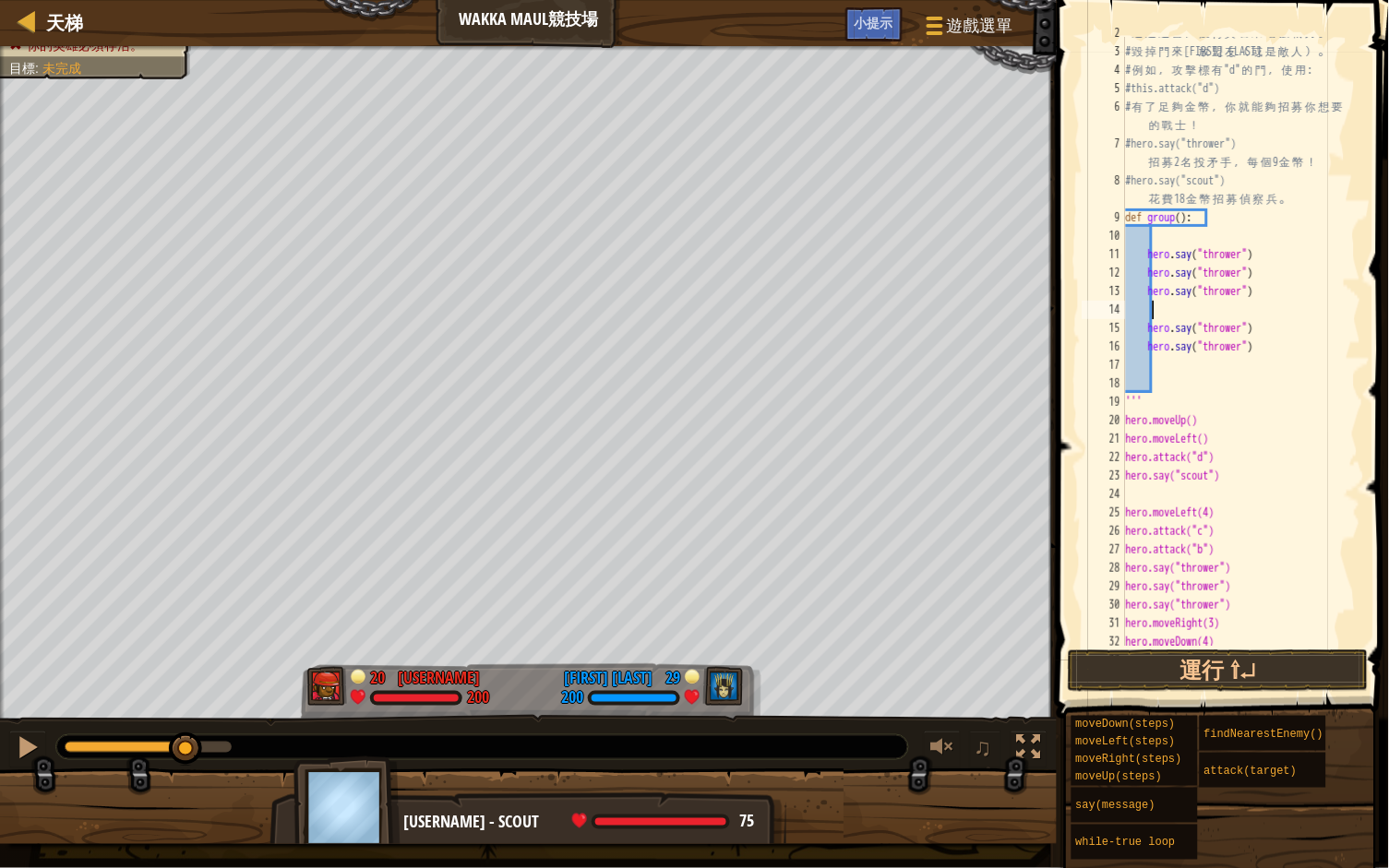 type on "hero.say("thrower")" 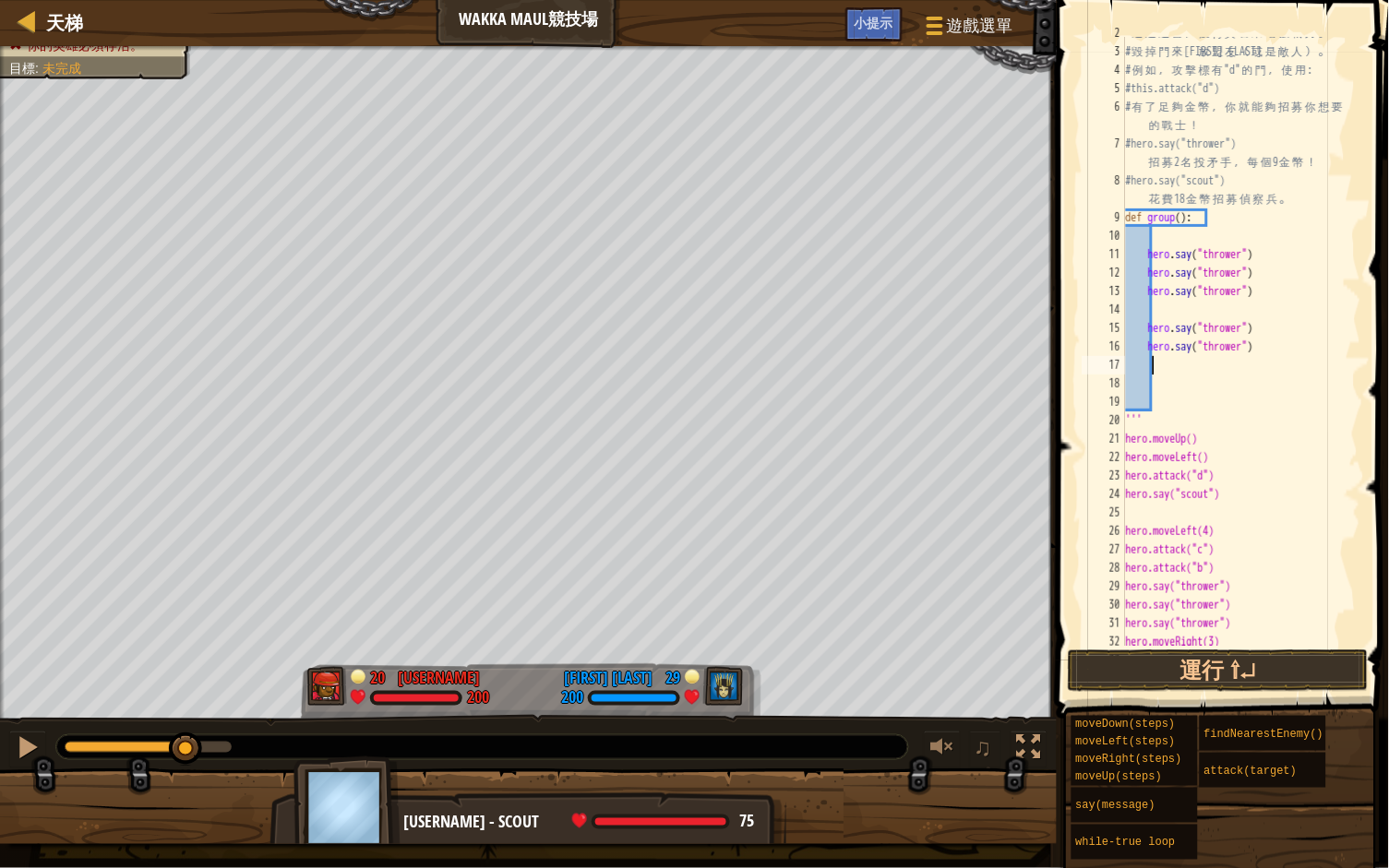 paste on "hero.say("scout")" 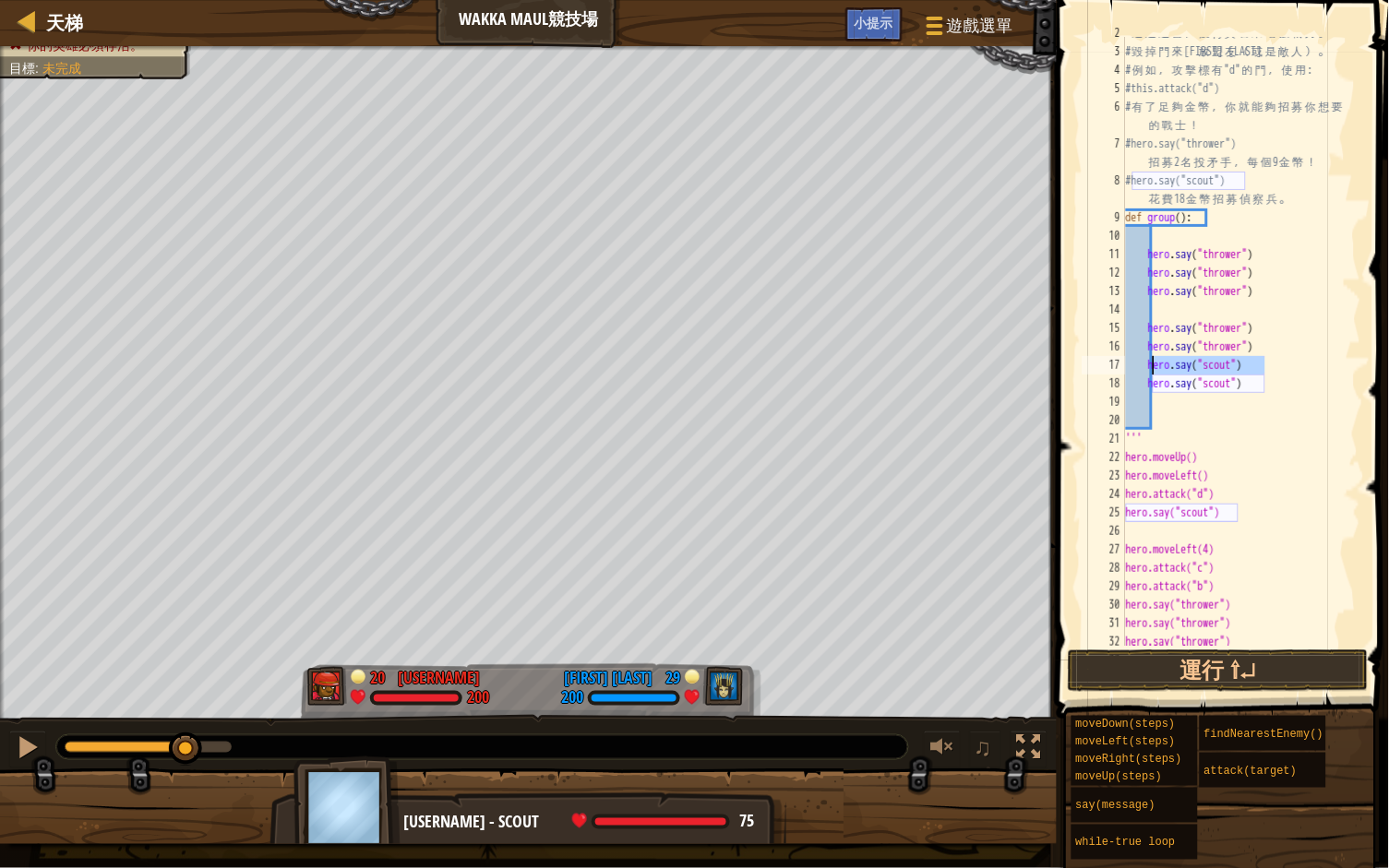 drag, startPoint x: 1275, startPoint y: 365, endPoint x: 1156, endPoint y: 357, distance: 119.2686 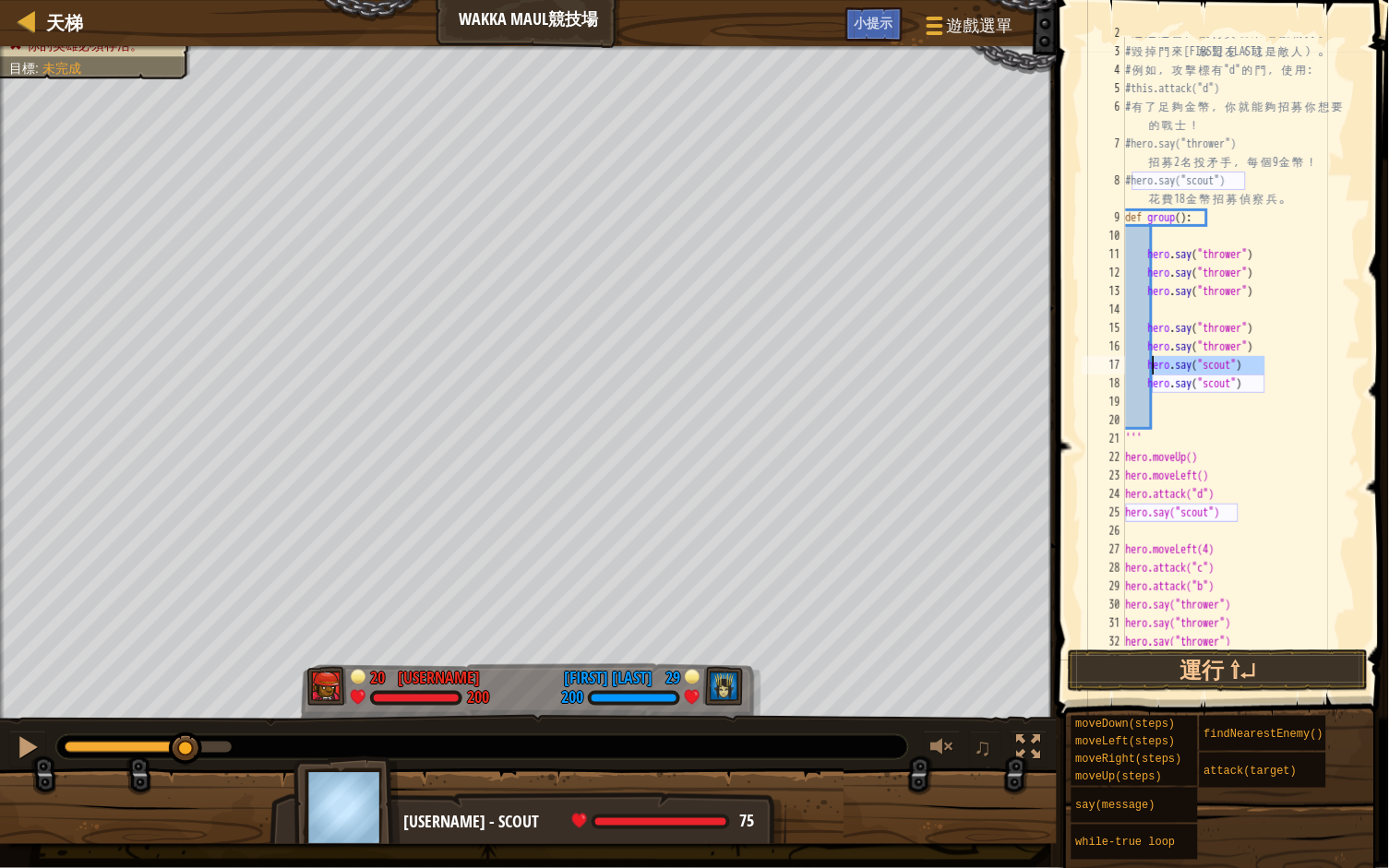 click on "#  通 過 迷 宮 ， 獲 得 寶 石 來 增 強 戰 力 。 #  毀 掉 門 來 釋 放 盟 友 （ 或 是 敵 人 ） 。 #  例 如 ， 攻 擊 標 有 "d" 的 門 ， 使 用 : #this.attack("d") #  有 了 足 夠 金 幣 ， 你 就 能 夠 招 募 你 想 要      的 戰 士 ！ #hero.say("thrower")       招 募 2 名 投 矛 手 ， 每 個 9 金 幣 ！ #hero.say("scout")       花 費 18 金 幣 招 募 偵 察 兵 。 def   group ( ) :           hero . say ( "thrower" )      hero . say ( "thrower" )      hero . say ( "thrower" )           hero . say ( "thrower" )      hero . say ( "thrower" )      hero . say ( "scout" )      hero . say ( "scout" )           ''' hero.moveUp() hero.moveLeft() hero.attack("d") hero.say("scout") hero.moveLeft(4) hero.attack("c") hero.attack("b") hero.say("thrower") hero.say("thrower") hero.say("thrower")" at bounding box center (1241, 347) 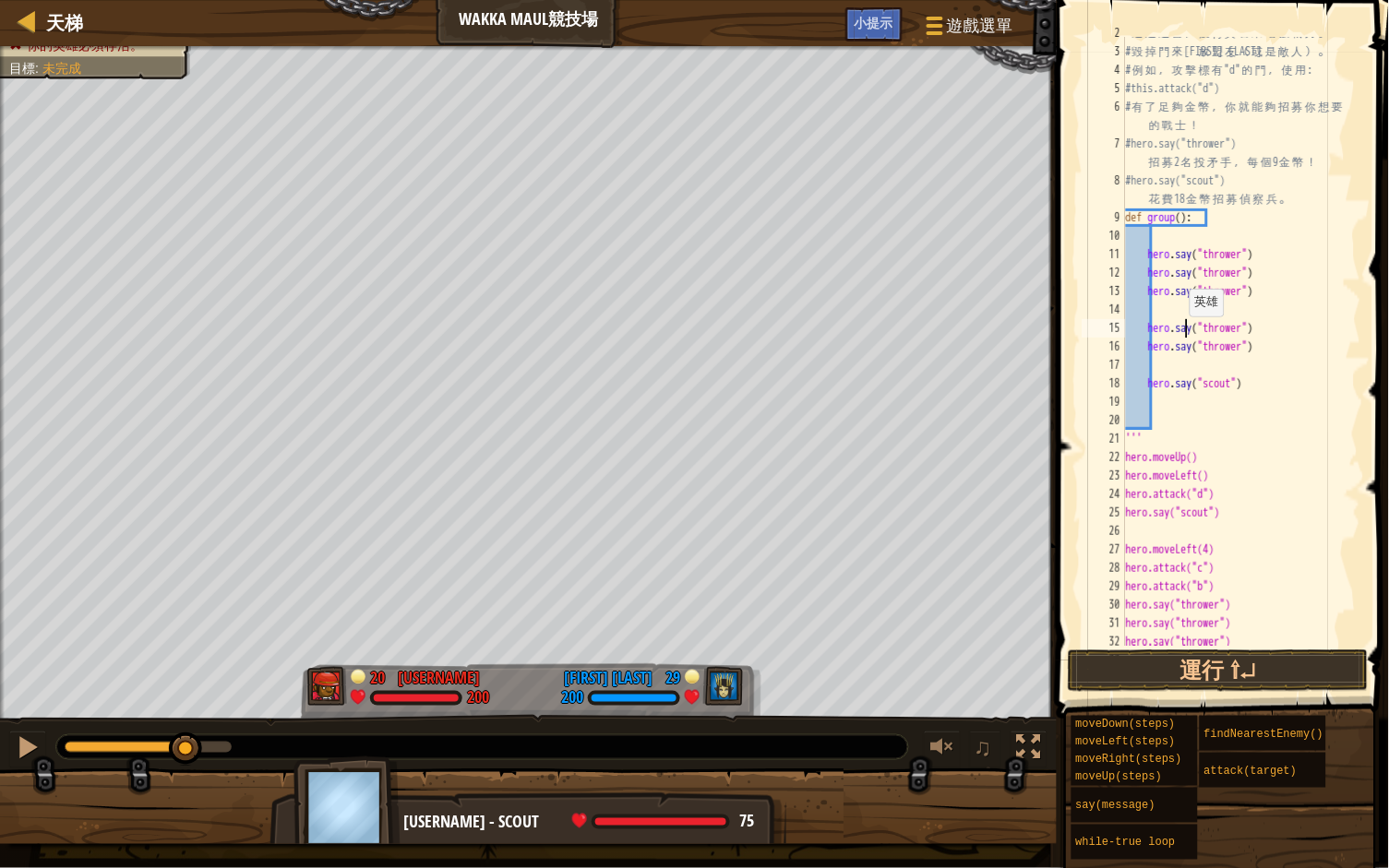 click on "#  通 過 迷 宮 ， 獲 得 寶 石 來 增 強 戰 力 。 #  毀 掉 門 來 釋 放 盟 友 （ 或 是 敵 人 ） 。 #  例 如 ， 攻 擊 標 有 "d" 的 門 ， 使 用 : #this.attack("d") #  有 了 足 夠 金 幣 ， 你 就 能 夠 招 募 你 想 要      的 戰 士 ！ #hero.say("thrower")       招 募 2 名 投 矛 手 ， 每 個 9 金 幣 ！ #hero.say("scout")       花 費 18 金 幣 招 募 偵 察 兵 。 def   group ( ) :           hero . say ( "thrower" )      hero . say ( "thrower" )      hero . say ( "thrower" )           hero . say ( "thrower" )      hero . say ( "thrower" )           hero . say ( "scout" )           ''' hero.moveUp() hero.moveLeft() hero.attack("d") hero.say("scout") hero.moveLeft(4) hero.attack("c") hero.attack("b") hero.say("thrower") hero.say("thrower") hero.say("thrower")" at bounding box center [1241, 347] 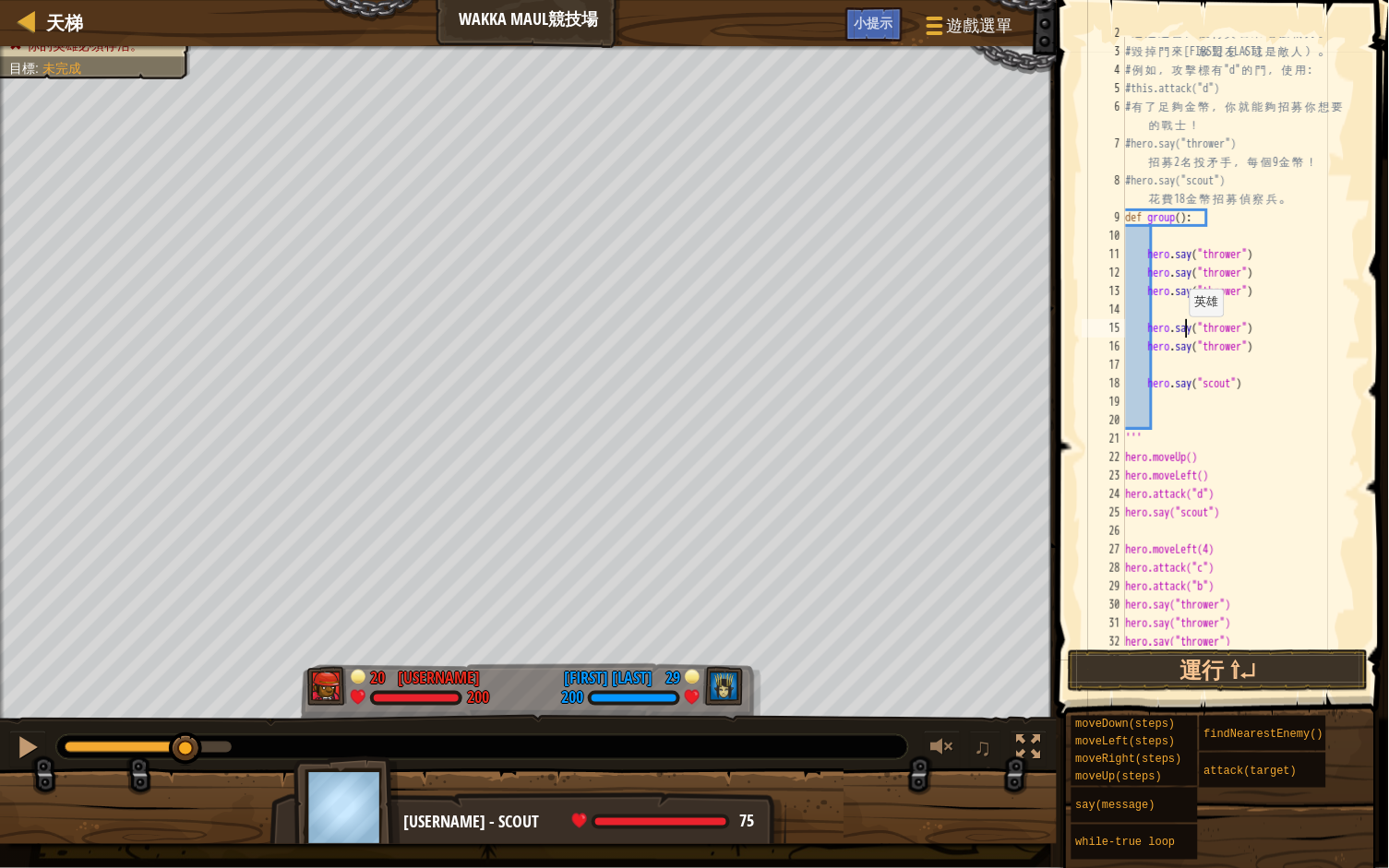 type on "hero.say("thrower")" 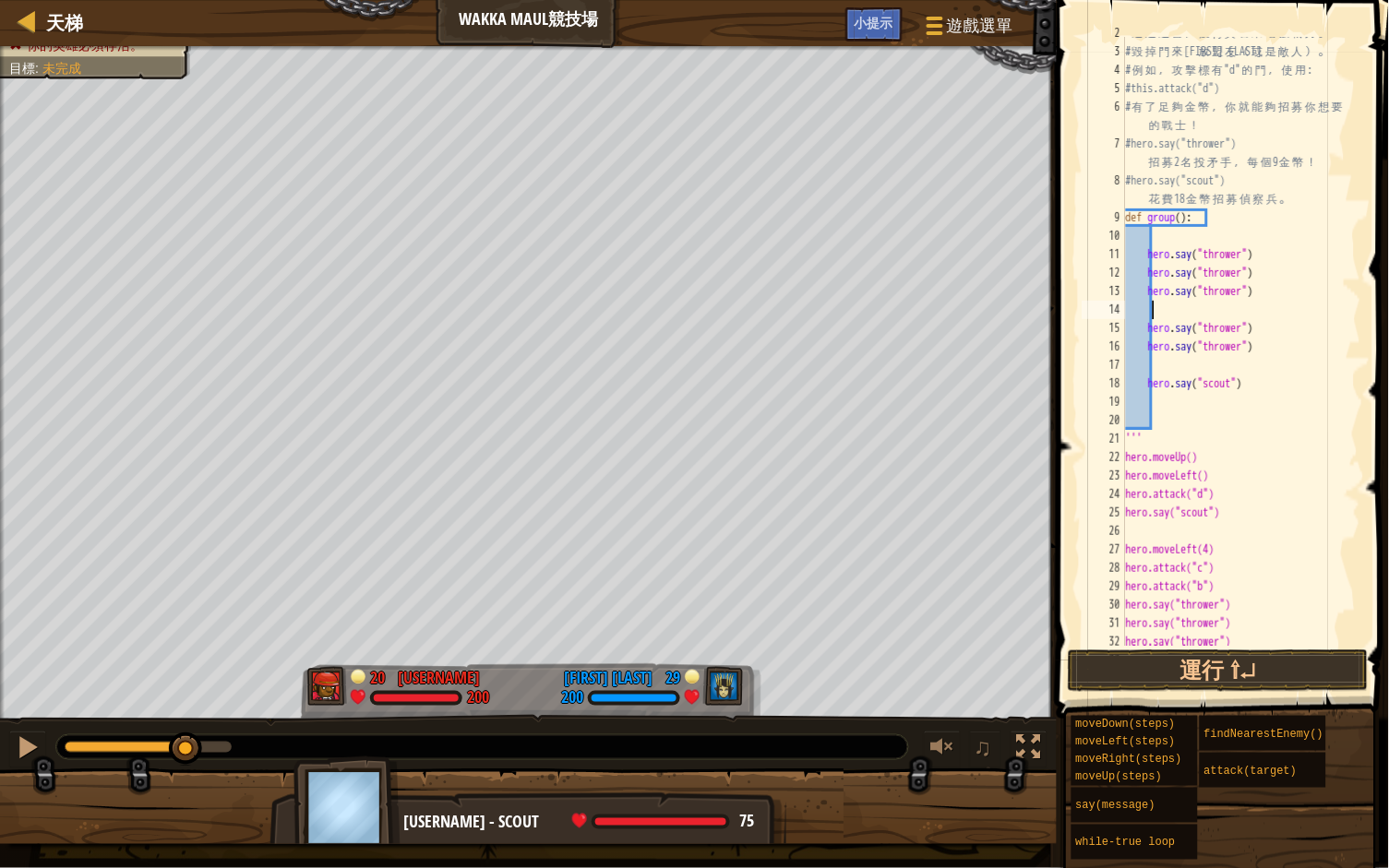 click on "#  通 過 迷 宮 ， 獲 得 寶 石 來 增 強 戰 力 。 #  毀 掉 門 來 釋 放 盟 友 （ 或 是 敵 人 ） 。 #  例 如 ， 攻 擊 標 有 "d" 的 門 ， 使 用 : #this.attack("d") #  有 了 足 夠 金 幣 ， 你 就 能 夠 招 募 你 想 要      的 戰 士 ！ #hero.say("thrower")       招 募 2 名 投 矛 手 ， 每 個 9 金 幣 ！ #hero.say("scout")       花 費 18 金 幣 招 募 偵 察 兵 。 def   group ( ) :           hero . say ( "thrower" )      hero . say ( "thrower" )      hero . say ( "thrower" )           hero . say ( "thrower" )      hero . say ( "thrower" )           hero . say ( "scout" )           ''' hero.moveUp() hero.moveLeft() hero.attack("d") hero.say("scout") hero.moveLeft(4) hero.attack("c") hero.attack("b") hero.say("thrower") hero.say("thrower") hero.say("thrower")" at bounding box center (1241, 347) 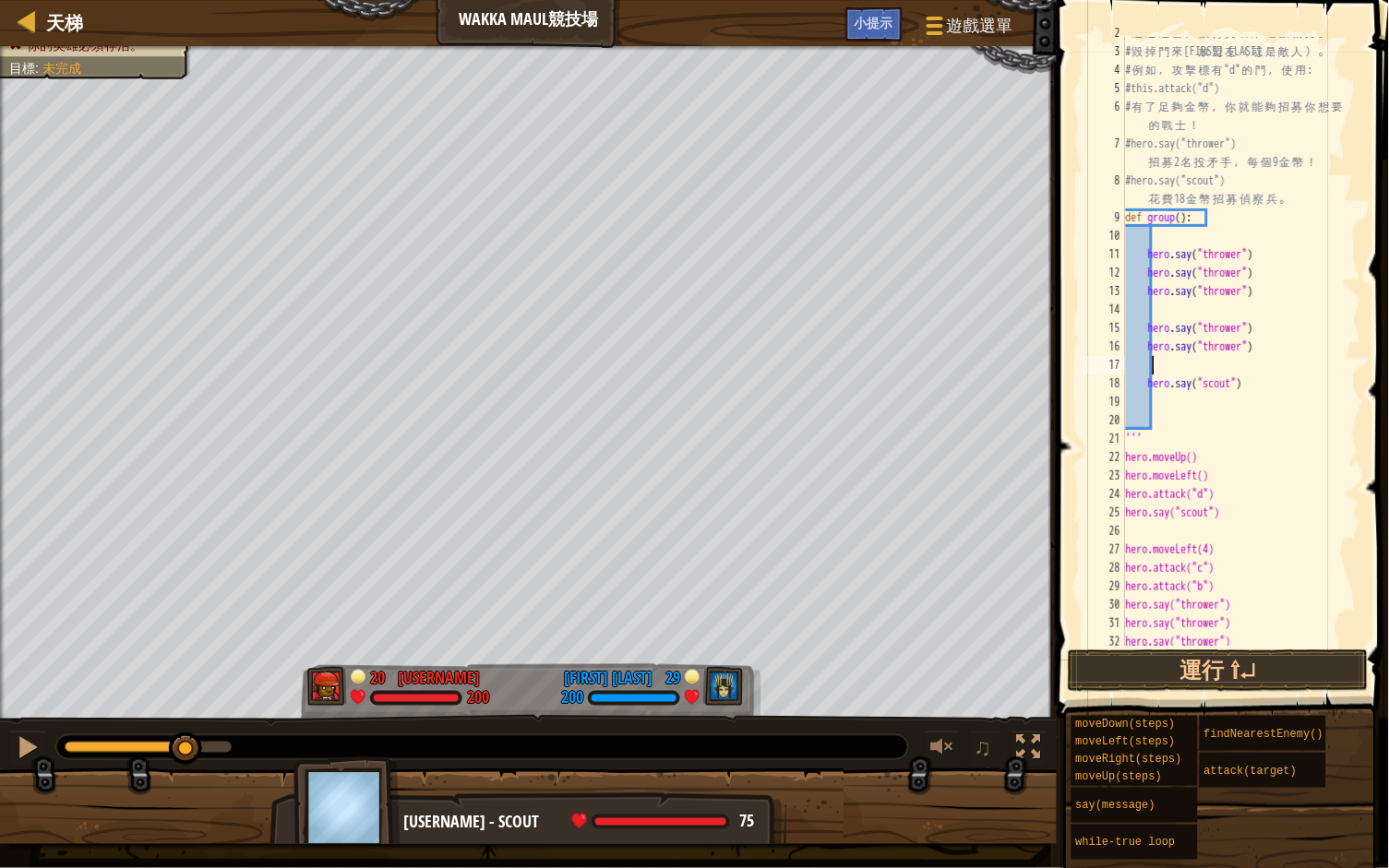 click on "#  通 過 迷 宮 ， 獲 得 寶 石 來 增 強 戰 力 。 #  毀 掉 門 來 釋 放 盟 友 （ 或 是 敵 人 ） 。 #  例 如 ， 攻 擊 標 有 "d" 的 門 ， 使 用 : #this.attack("d") #  有 了 足 夠 金 幣 ， 你 就 能 夠 招 募 你 想 要      的 戰 士 ！ #hero.say("thrower")       招 募 2 名 投 矛 手 ， 每 個 9 金 幣 ！ #hero.say("scout")       花 費 18 金 幣 招 募 偵 察 兵 。 def   group ( ) :           hero . say ( "thrower" )      hero . say ( "thrower" )      hero . say ( "thrower" )           hero . say ( "thrower" )      hero . say ( "thrower" )           hero . say ( "scout" )           ''' hero.moveUp() hero.moveLeft() hero.attack("d") hero.say("scout") hero.moveLeft(4) hero.attack("c") hero.attack("b") hero.say("thrower") hero.say("thrower") hero.say("thrower")" at bounding box center [1241, 347] 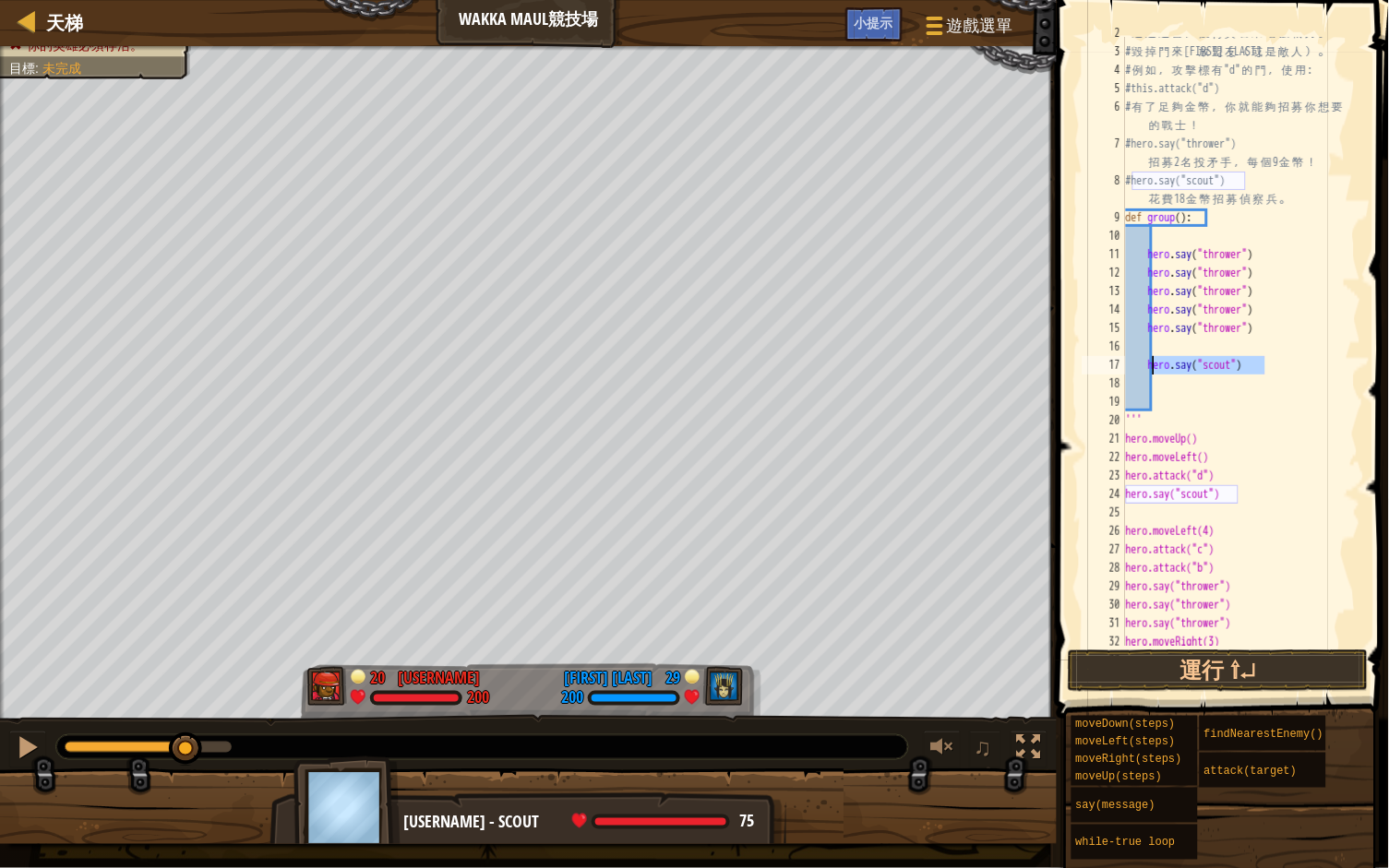 drag, startPoint x: 1275, startPoint y: 362, endPoint x: 1155, endPoint y: 361, distance: 120.00417 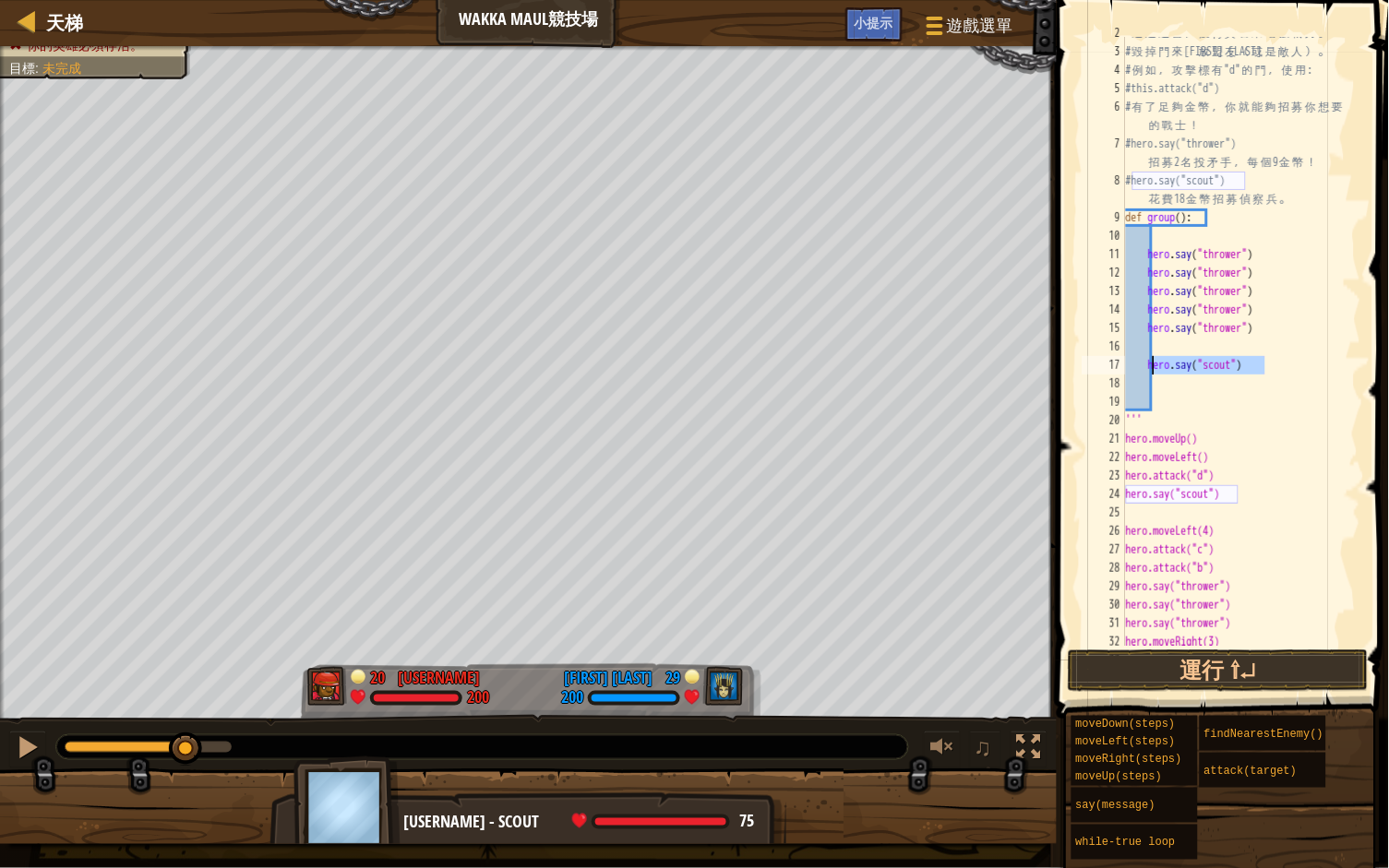 click on "#  通 過 迷 宮 ， 獲 得 寶 石 來 增 強 戰 力 。 #  毀 掉 門 來 釋 放 盟 友 （ 或 是 敵 人 ） 。 #  例 如 ， 攻 擊 標 有 "d" 的 門 ， 使 用 : #this.attack("d") #  有 了 足 夠 金 幣 ， 你 就 能 夠 招 募 你 想 要      的 戰 士 ！ #hero.say("thrower")       招 募 2 名 投 矛 手 ， 每 個 9 金 幣 ！ #hero.say("scout")       花 費 18 金 幣 招 募 偵 察 兵 。 def   group ( ) :           hero . say ( "thrower" )      hero . say ( "thrower" )      hero . say ( "thrower" )      hero . say ( "thrower" )      hero . say ( "thrower" )           hero . say ( "scout" )           ''' hero.moveUp() hero.moveLeft() hero.attack("d") hero.say("scout") hero.moveLeft(4) hero.attack("c") hero.attack("b") hero.say("thrower") hero.say("thrower") hero.say("thrower") hero.moveRight(3)" at bounding box center (1241, 347) 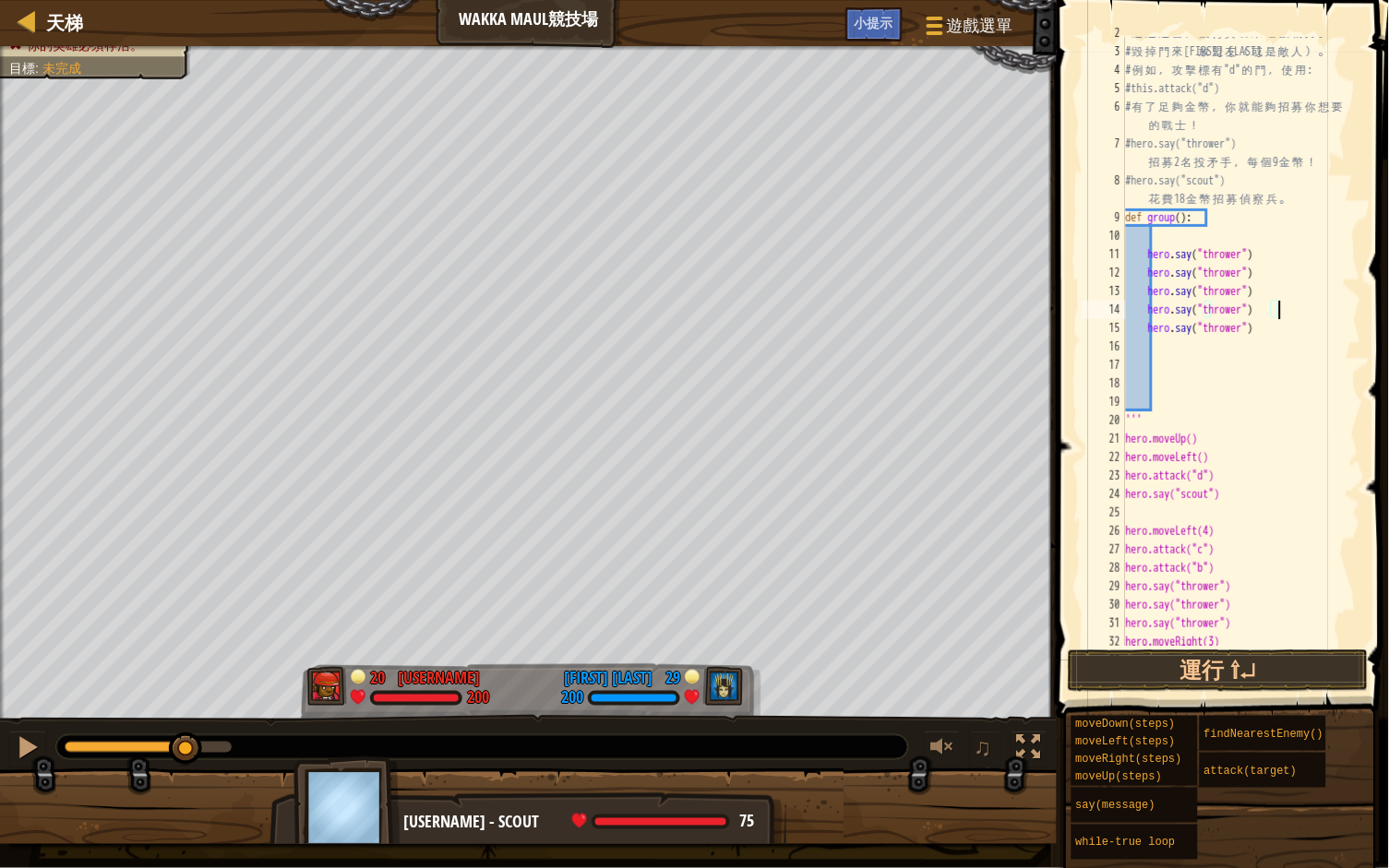 click on "#  通 過 迷 宮 ， 獲 得 寶 石 來 增 強 戰 力 。 #  毀 掉 門 來 釋 放 盟 友 （ 或 是 敵 人 ） 。 #  例 如 ， 攻 擊 標 有 "d" 的 門 ， 使 用 : #this.attack("d") #  有 了 足 夠 金 幣 ， 你 就 能 夠 招 募 你 想 要      的 戰 士 ！ #hero.say("thrower")       招 募 2 名 投 矛 手 ， 每 個 9 金 幣 ！ #hero.say("scout")       花 費 18 金 幣 招 募 偵 察 兵 。 def   group ( ) :           hero . say ( "thrower" )      hero . say ( "thrower" )      hero . say ( "thrower" )      hero . say ( "thrower" )      hero . say ( "thrower" )                     ''' hero.moveUp() hero.moveLeft() hero.attack("d") hero.say("scout") hero.moveLeft(4) hero.attack("c") hero.attack("b") hero.say("thrower") hero.say("thrower") hero.say("thrower") hero.moveRight(3)" at bounding box center [1241, 347] 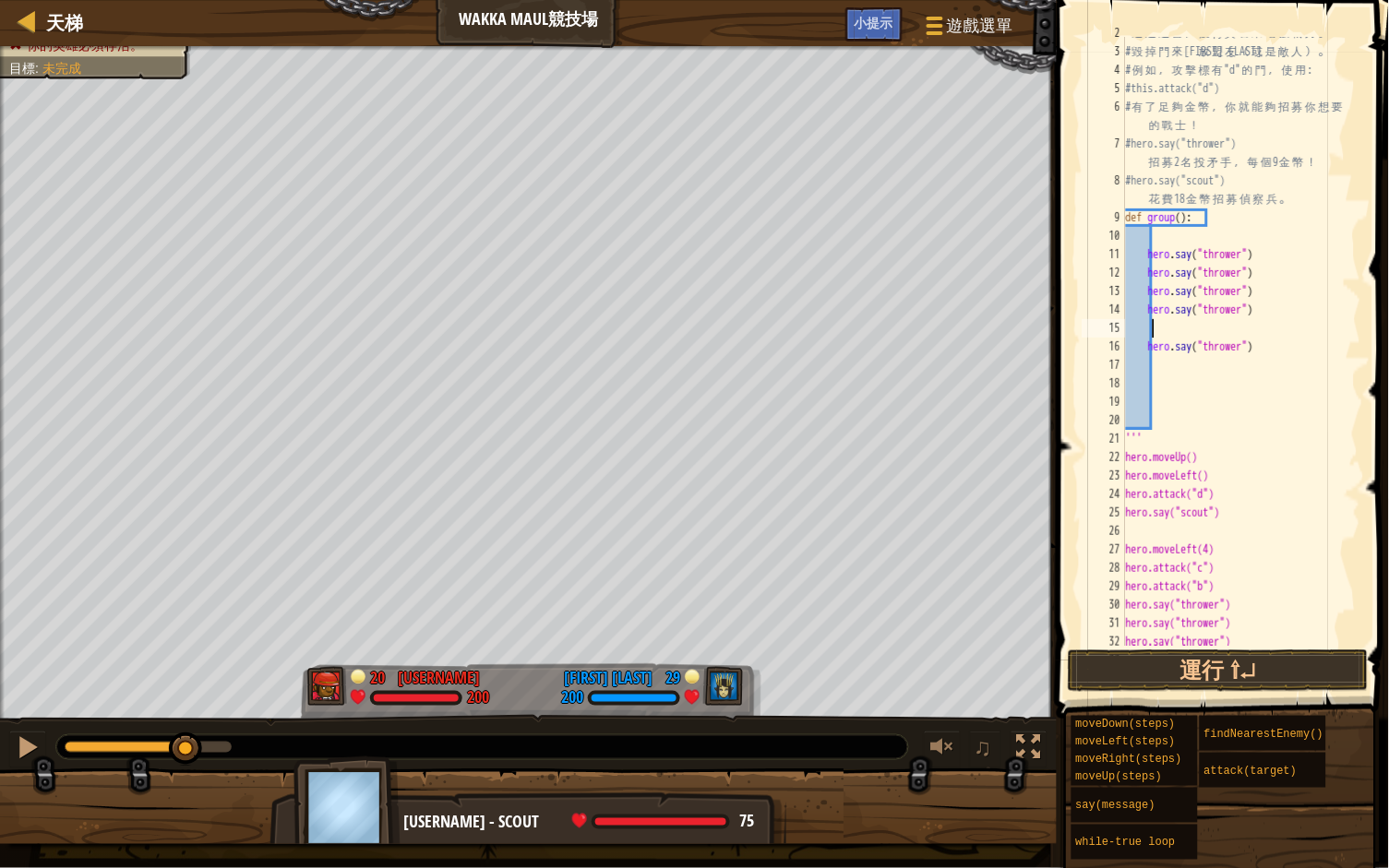 paste on "hero.say("scout")" 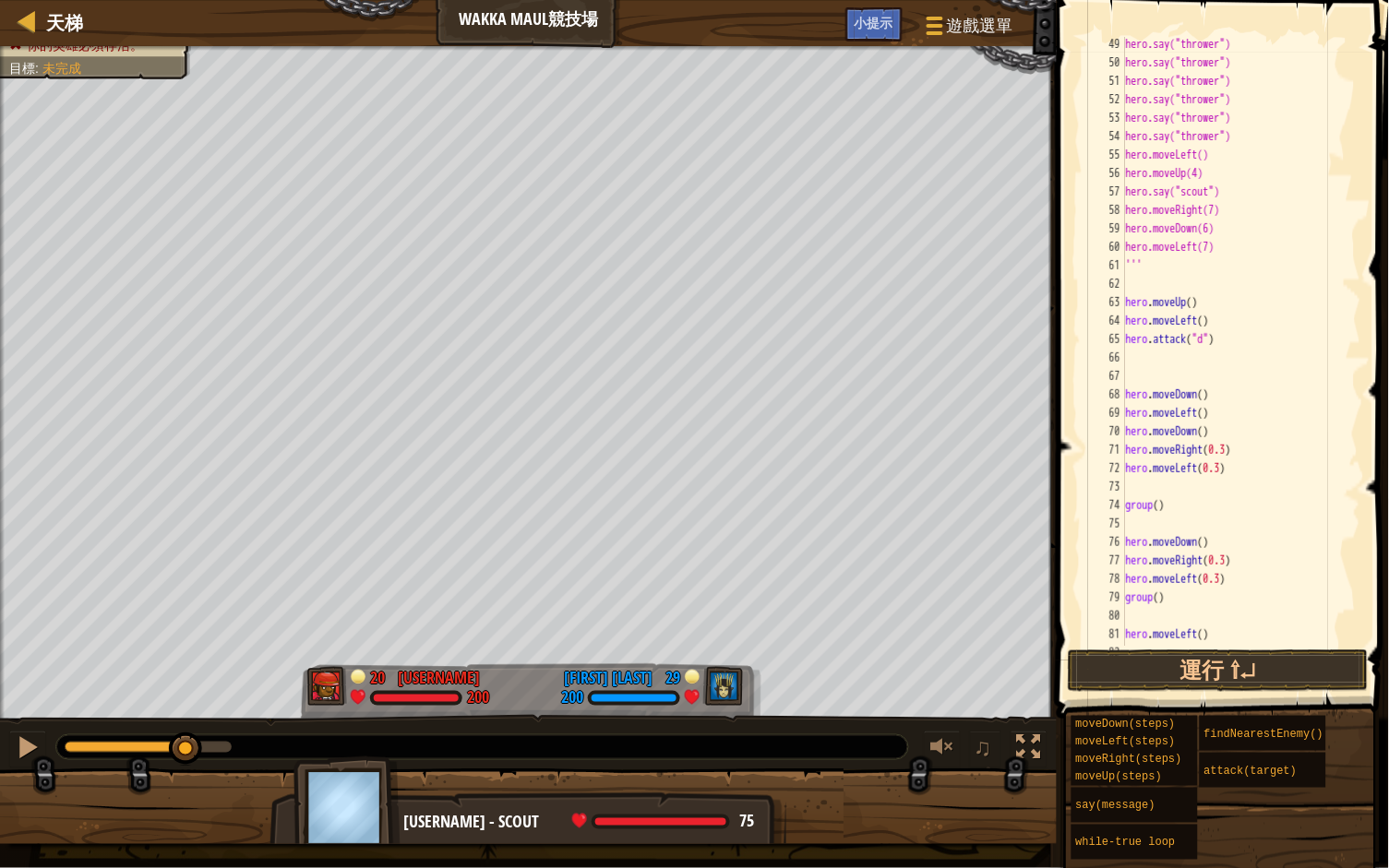 scroll, scrollTop: 963, scrollLeft: 0, axis: vertical 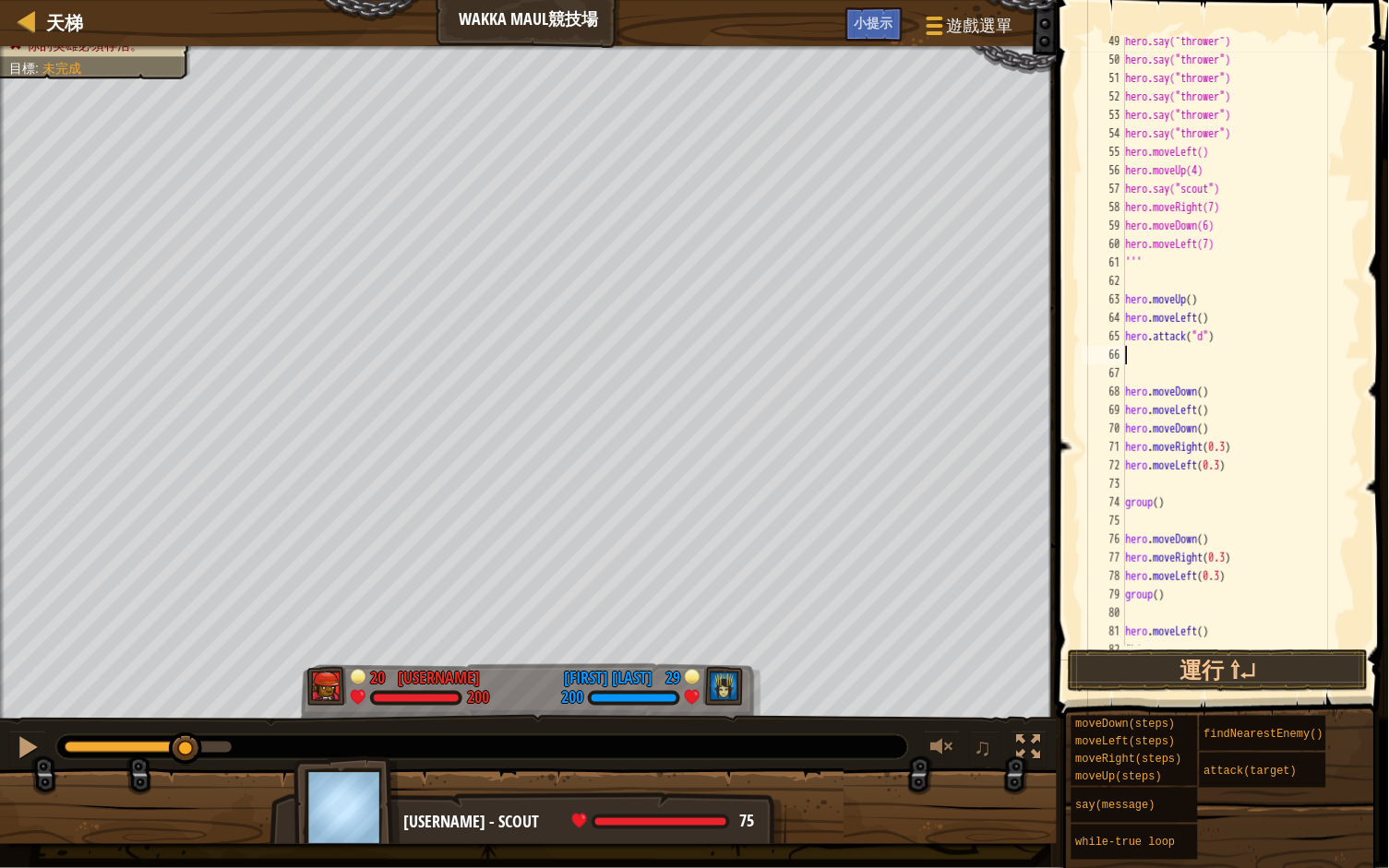 click on "hero.say("thrower") hero.say("thrower") hero.say("thrower") hero.say("thrower") hero.say("thrower") hero.say("thrower") hero.moveLeft() hero.moveUp(4) hero.say("scout") hero.moveRight(7) hero.moveDown(6) hero.moveLeft(7) ''' hero . moveUp ( ) hero . moveLeft ( ) hero . attack ( "d" ) hero . moveDown ( ) hero . moveLeft ( ) hero . moveDown ( ) hero . moveRight ( 0.3 ) hero . moveLeft ( 0.3 ) group ( ) hero . moveDown ( ) hero . moveRight ( 0.3 ) hero . moveLeft ( 0.3 ) group ( ) hero . moveLeft ( ) #hi" at bounding box center [1241, 355] 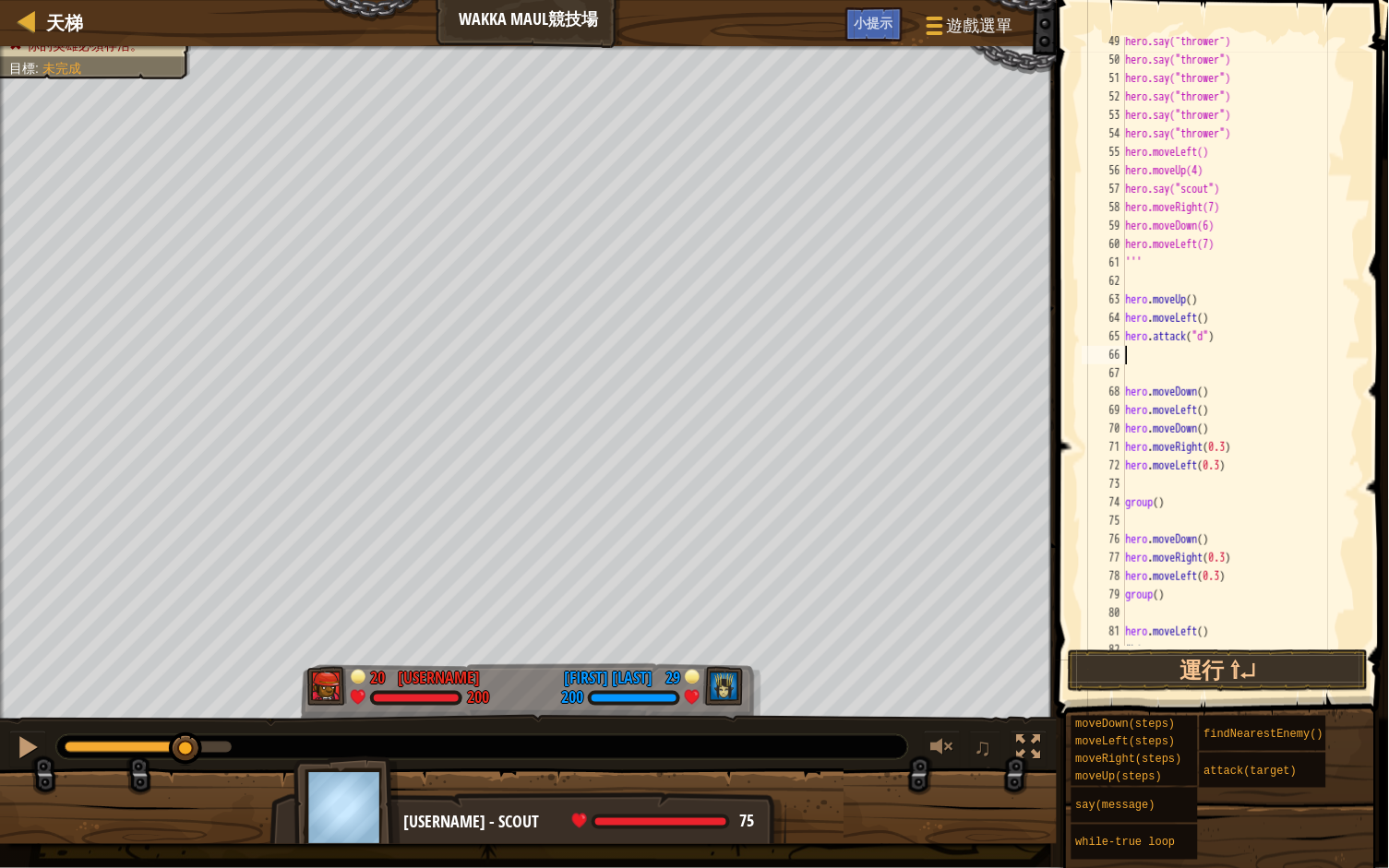 type on "l" 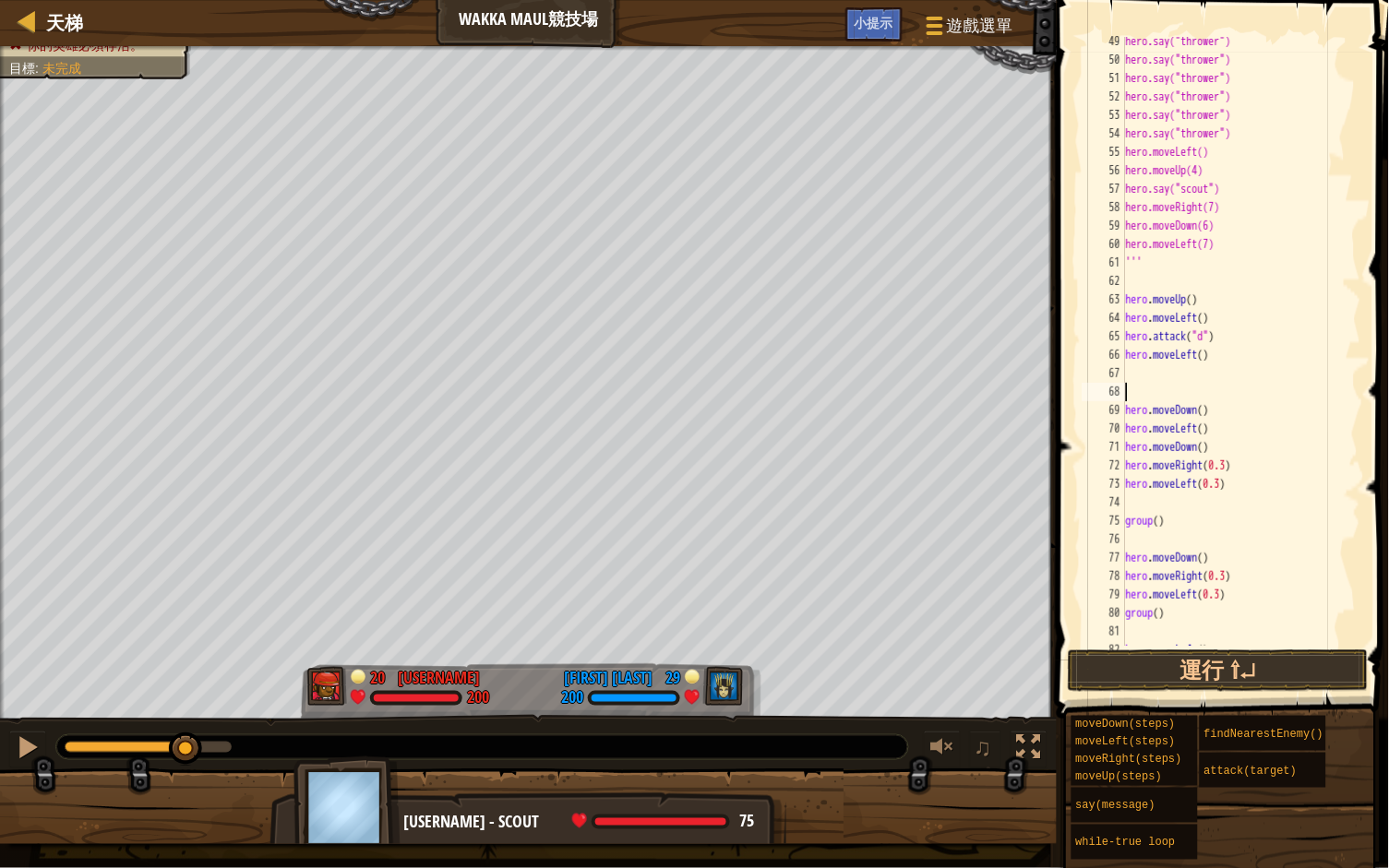 type on "hero.moveDown()" 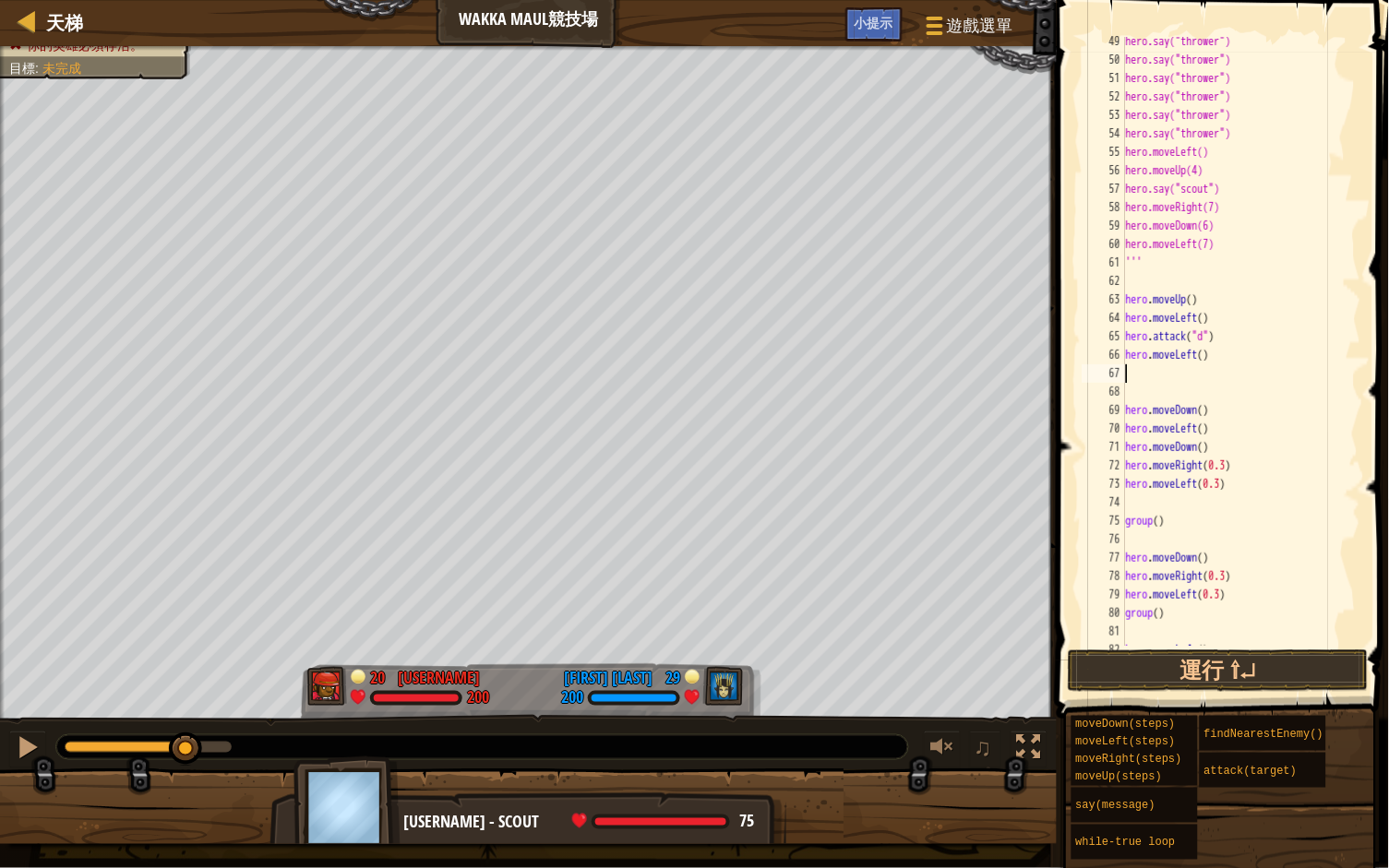 type on "d" 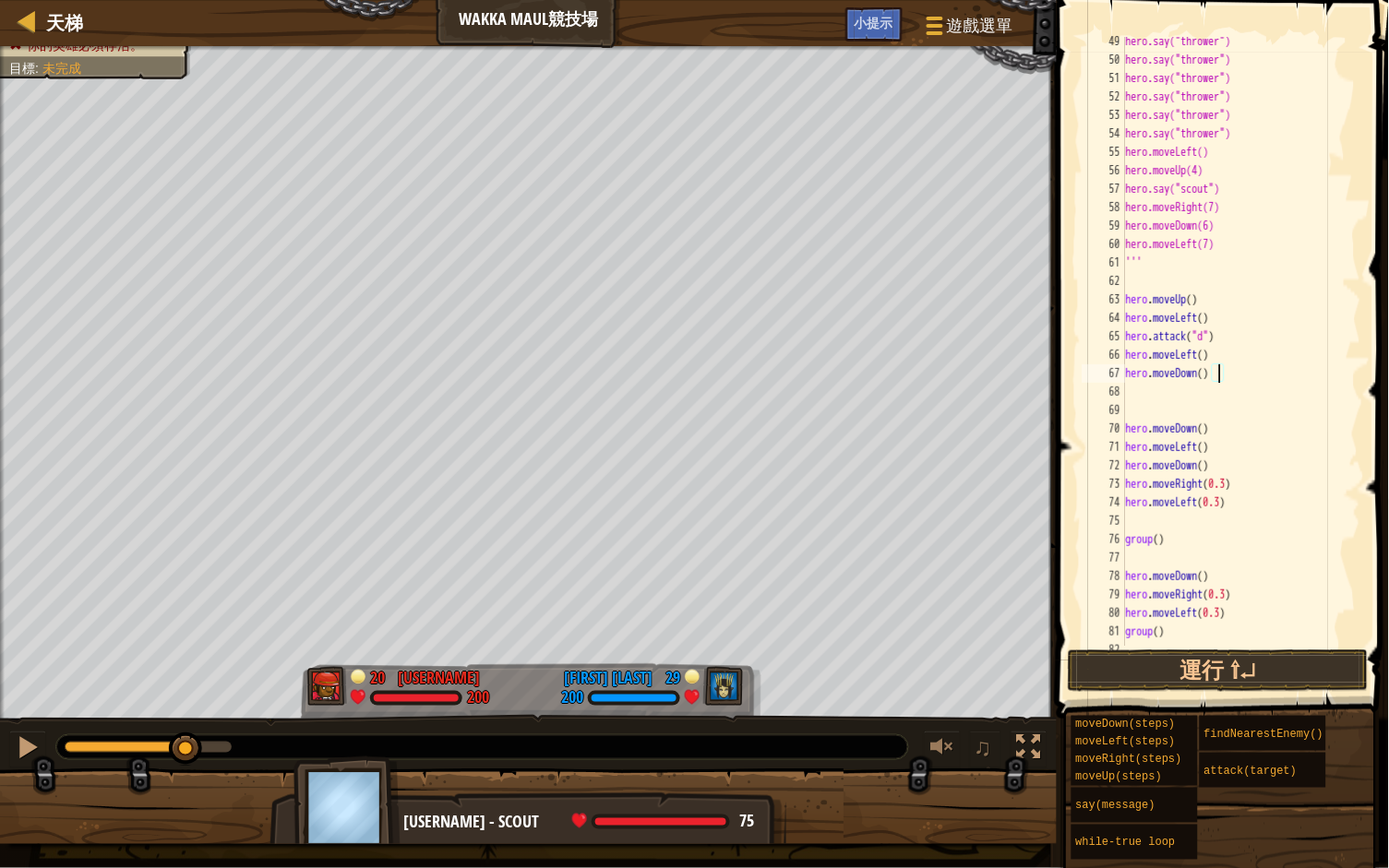 scroll, scrollTop: 8, scrollLeft: 7, axis: both 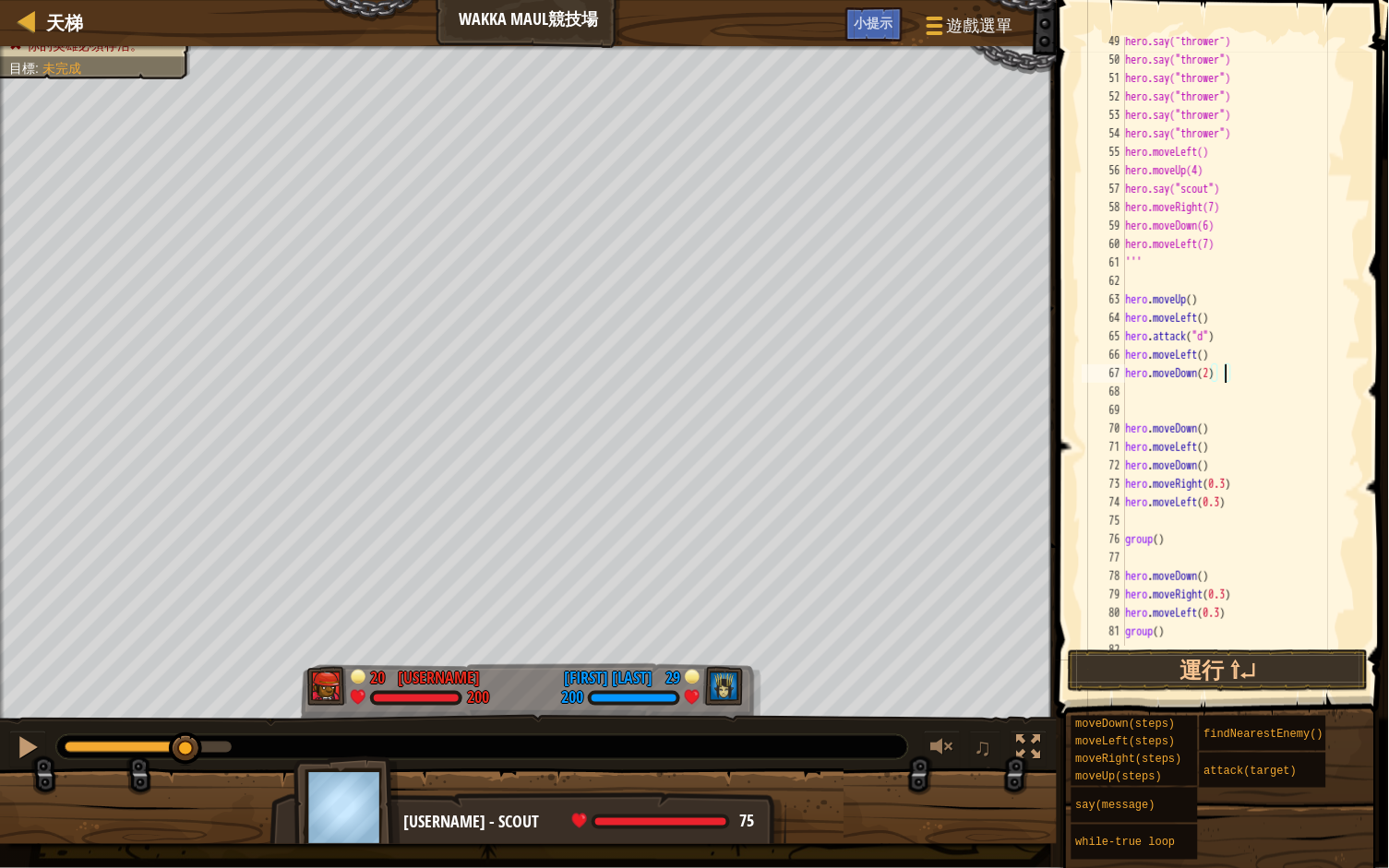 click on "hero.say("thrower") hero.say("thrower") hero.say("thrower") hero.say("thrower") hero.say("thrower") hero.say("thrower") hero.moveLeft() hero.moveUp(4) hero.say("scout") hero.moveRight(7) hero.moveDown(6) hero.moveLeft(7) ''' hero . moveUp ( ) hero . moveLeft ( ) hero . attack ( "d" ) hero . moveLeft ( ) hero . moveDown ( 2 ) hero . moveDown ( ) hero . moveLeft ( ) hero . moveDown ( ) hero . moveRight ( 0.3 ) hero . moveLeft ( 0.3 ) group ( ) hero . moveDown ( ) hero . moveRight ( 0.3 ) hero . moveLeft ( 0.3 ) group ( )" at bounding box center [1241, 355] 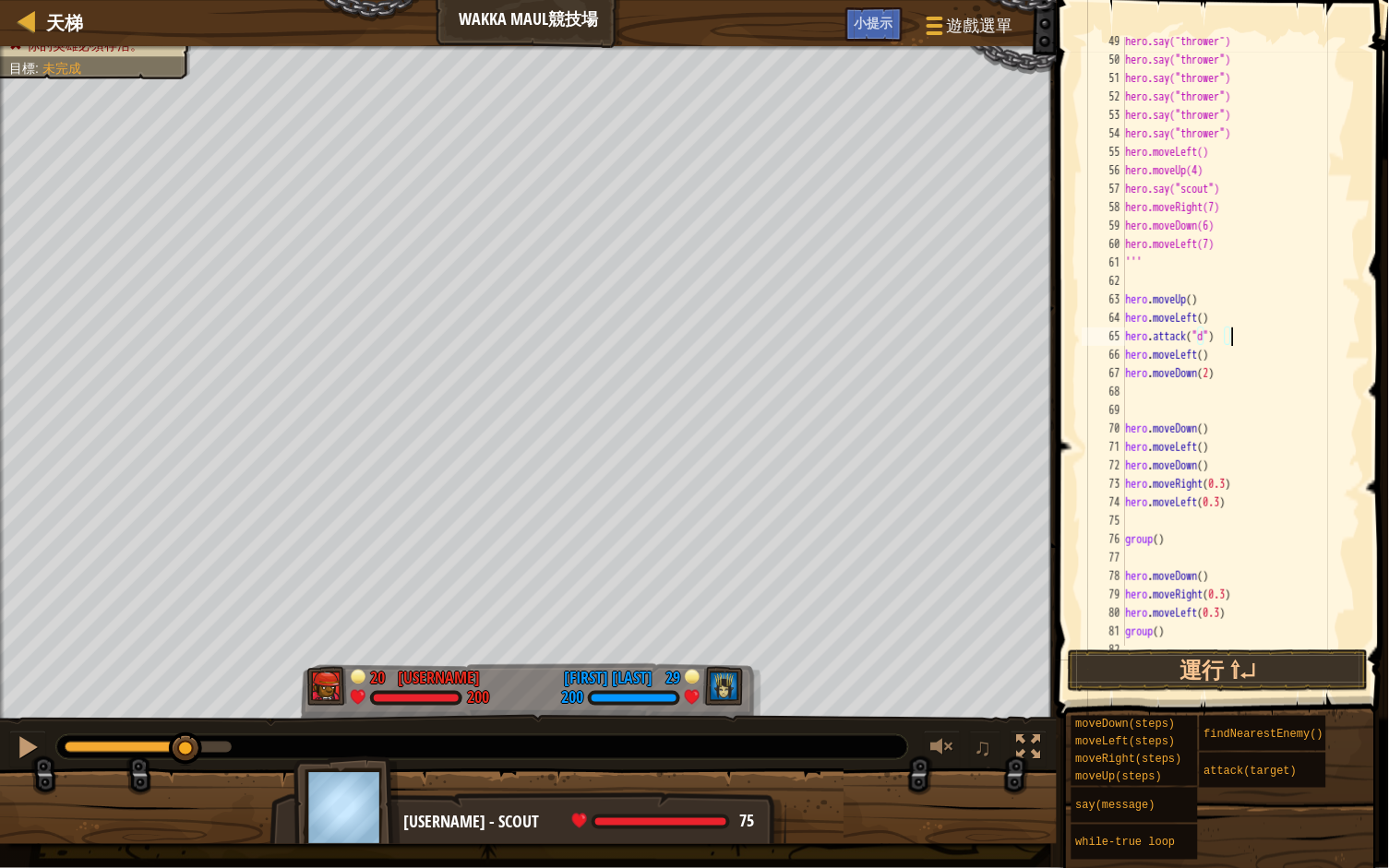 scroll, scrollTop: 8, scrollLeft: 6, axis: both 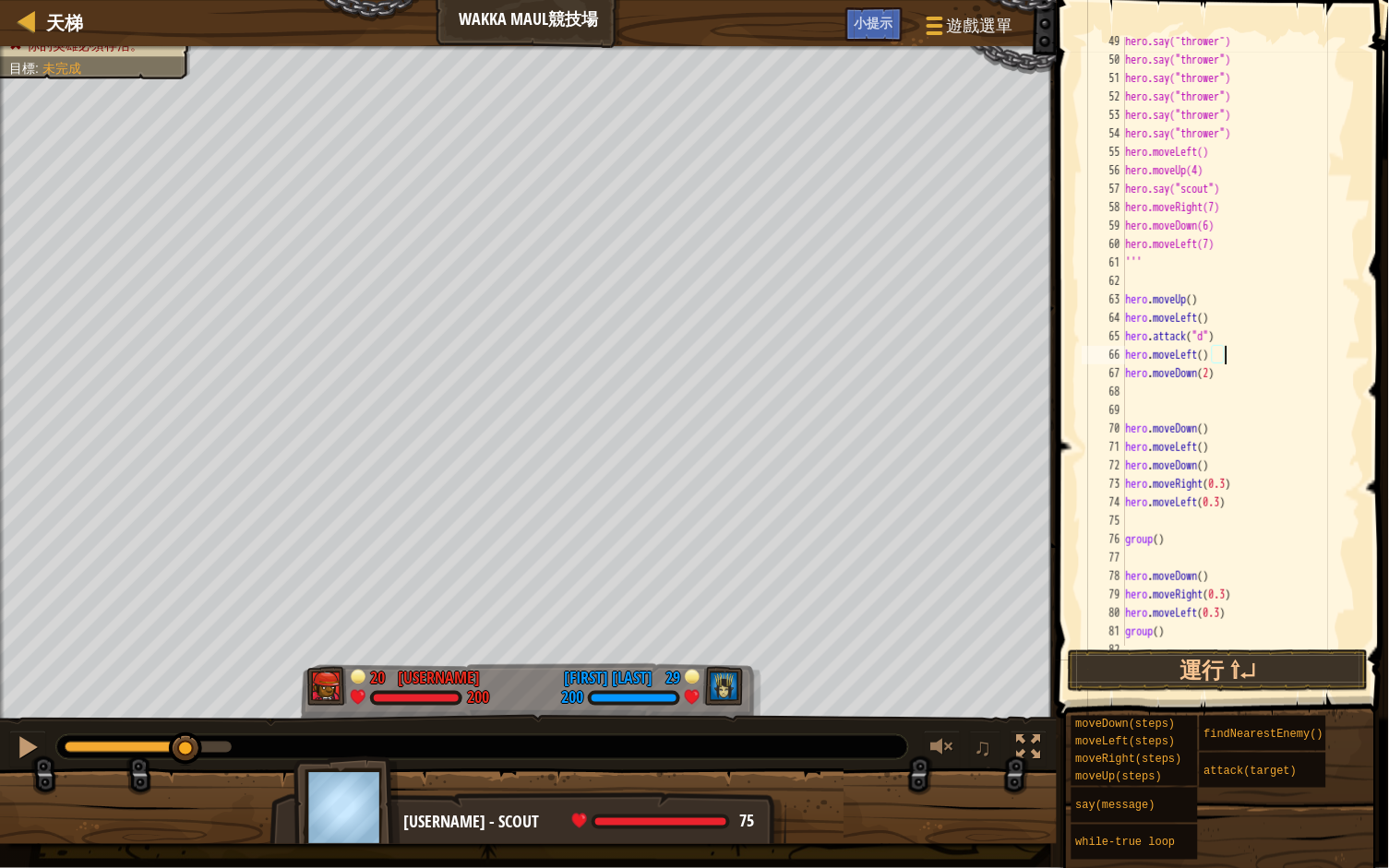 type on "hero.moveDown(2)" 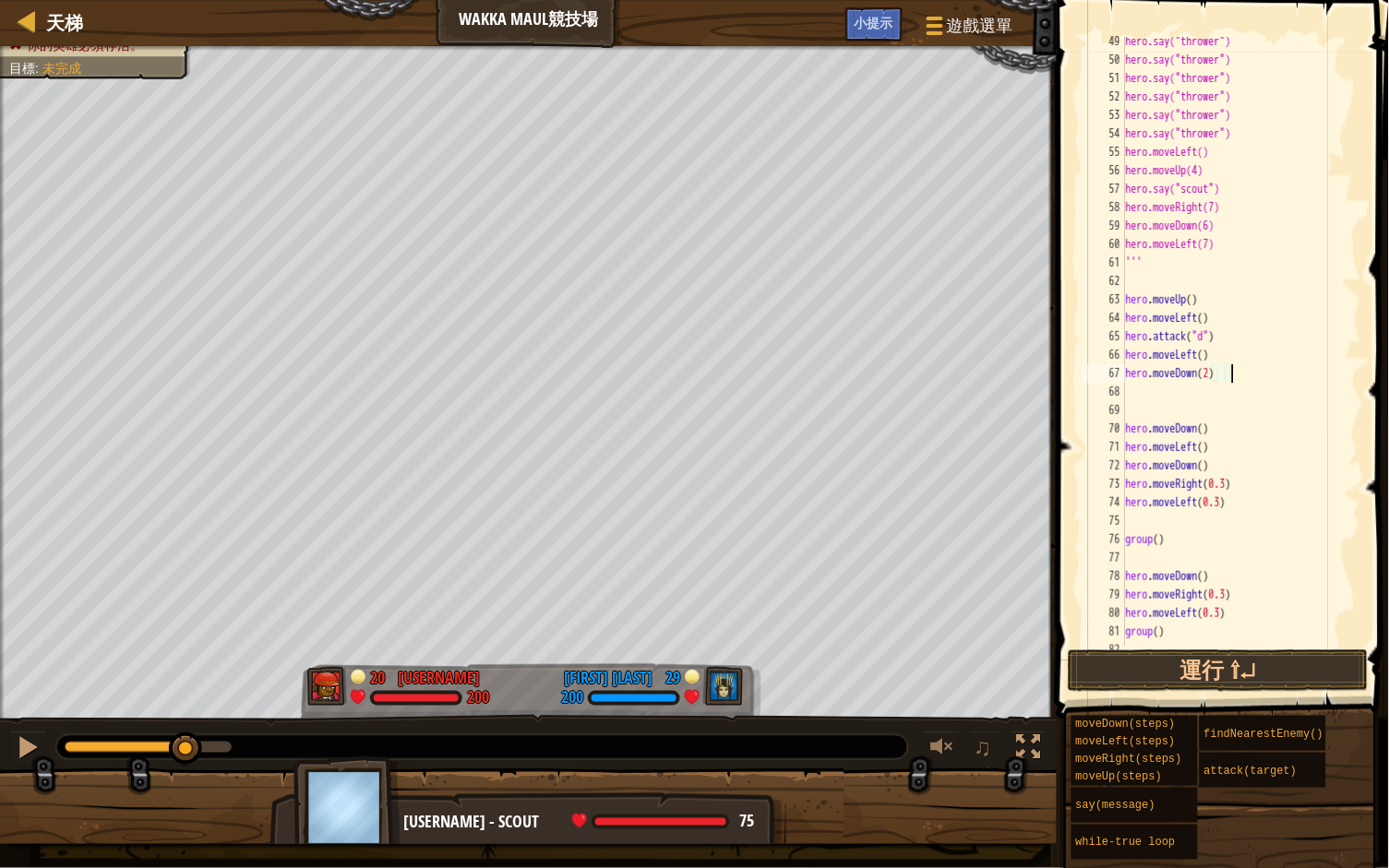scroll, scrollTop: 8, scrollLeft: 0, axis: vertical 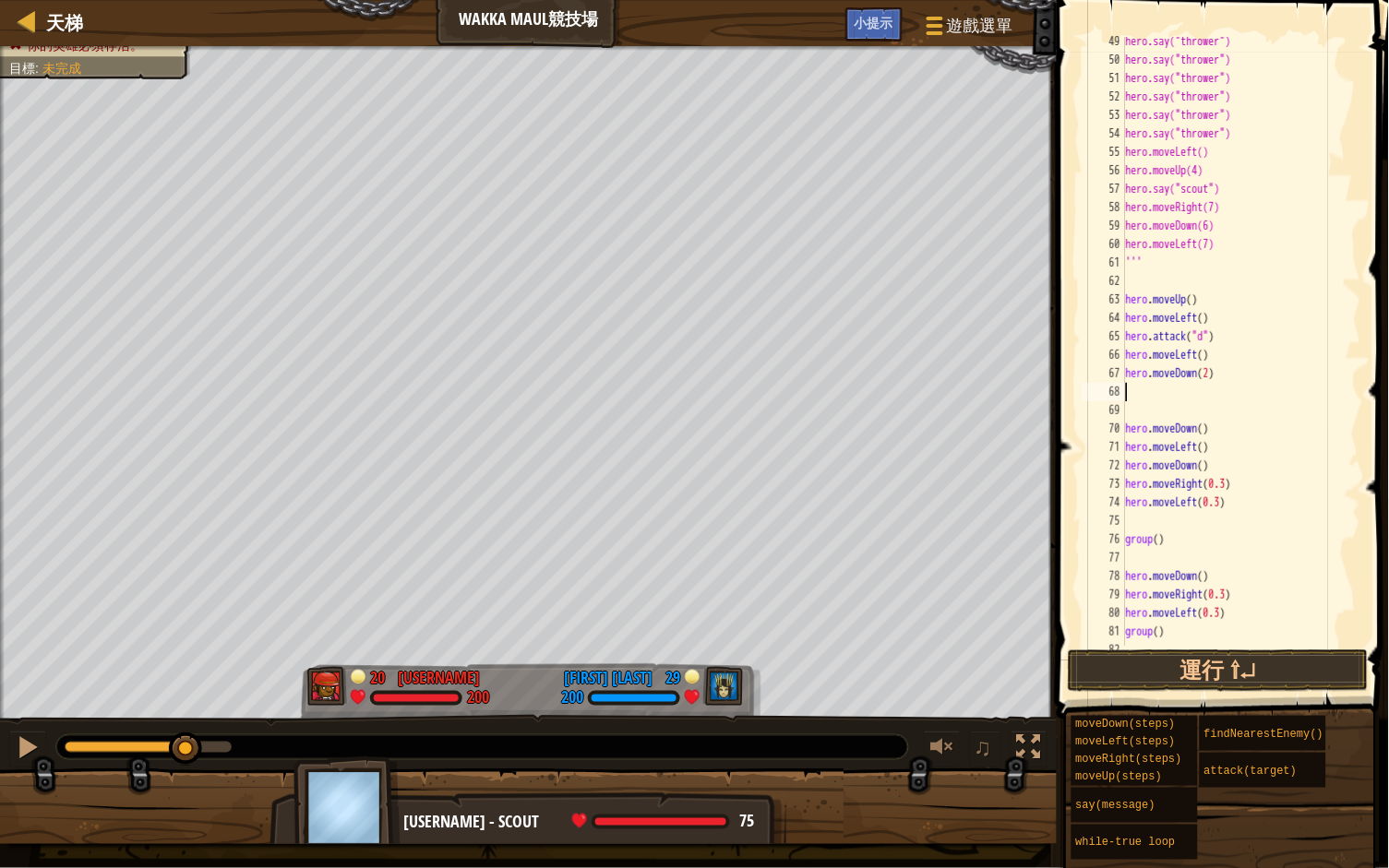 type on "g" 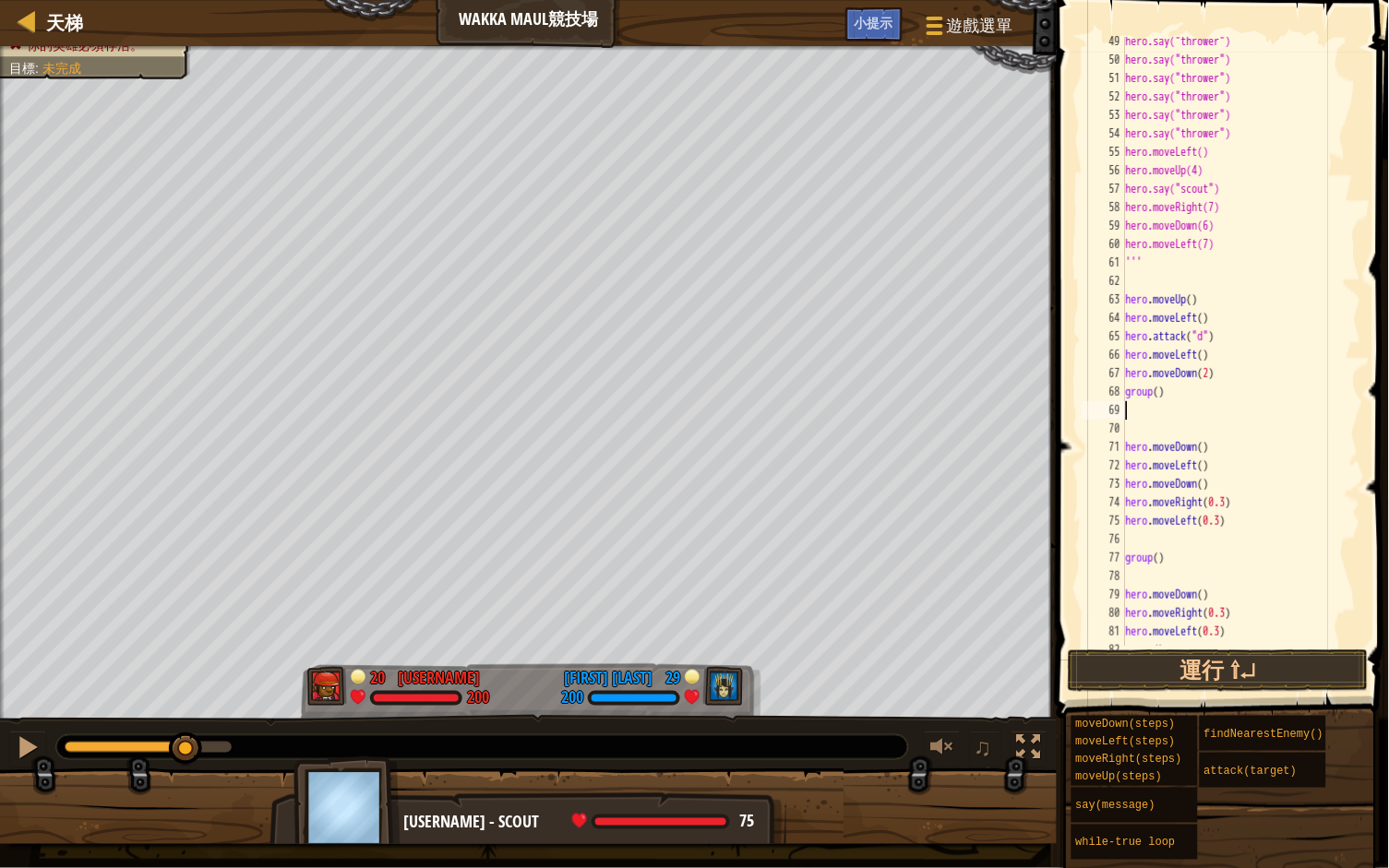 type on "group()" 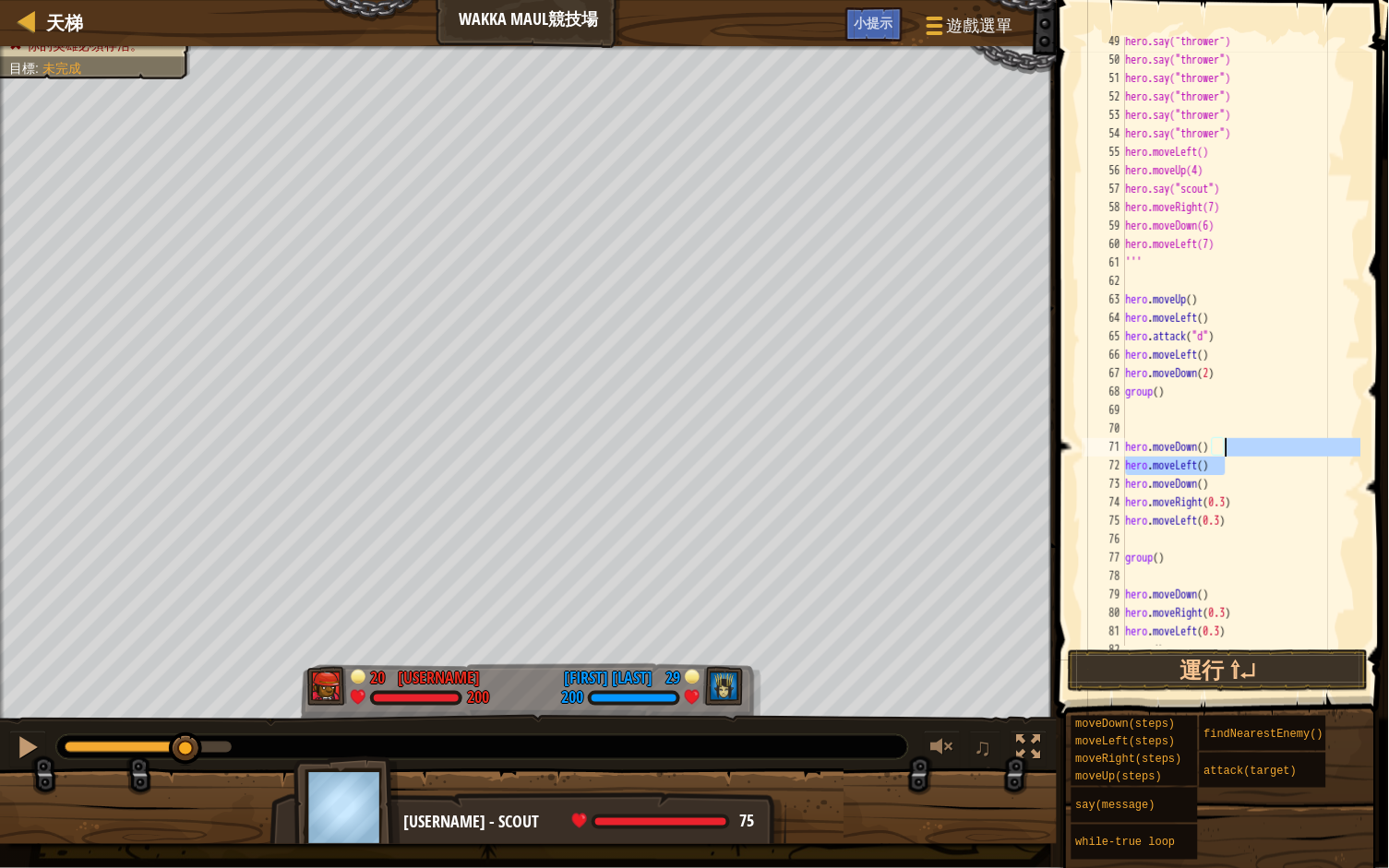 type on "hero.moveDown()" 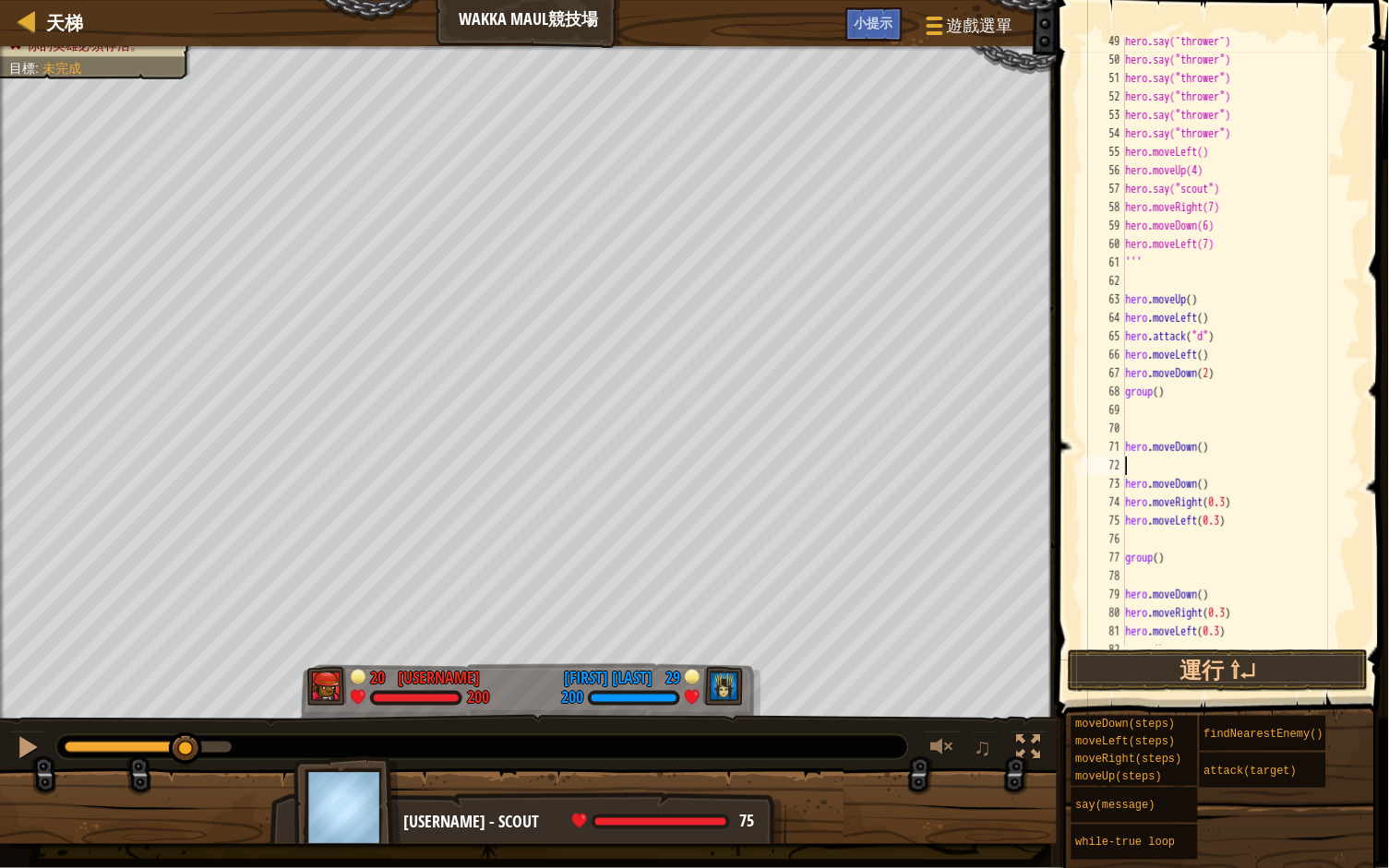 type on "hero.moveDown()" 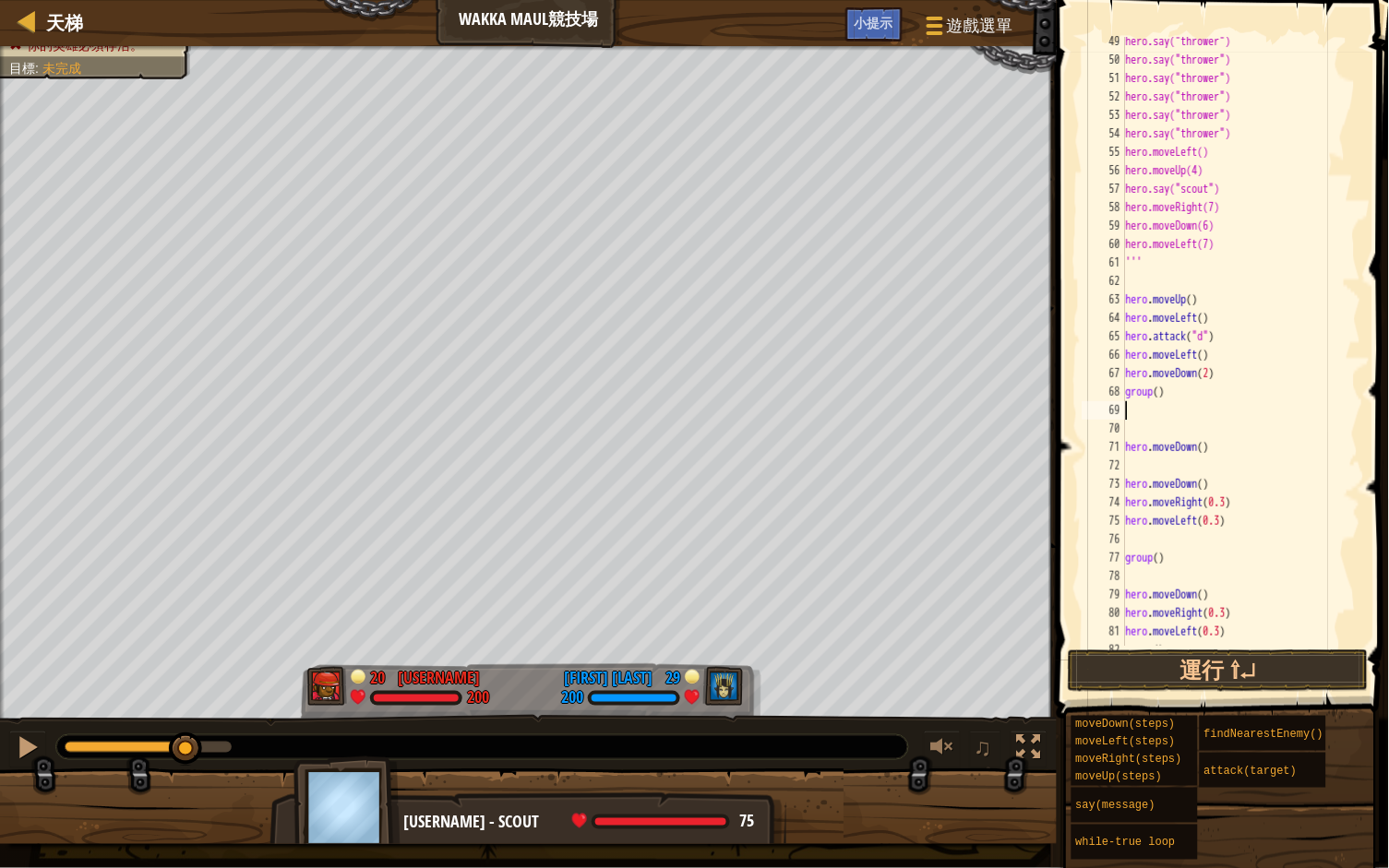 type on "r" 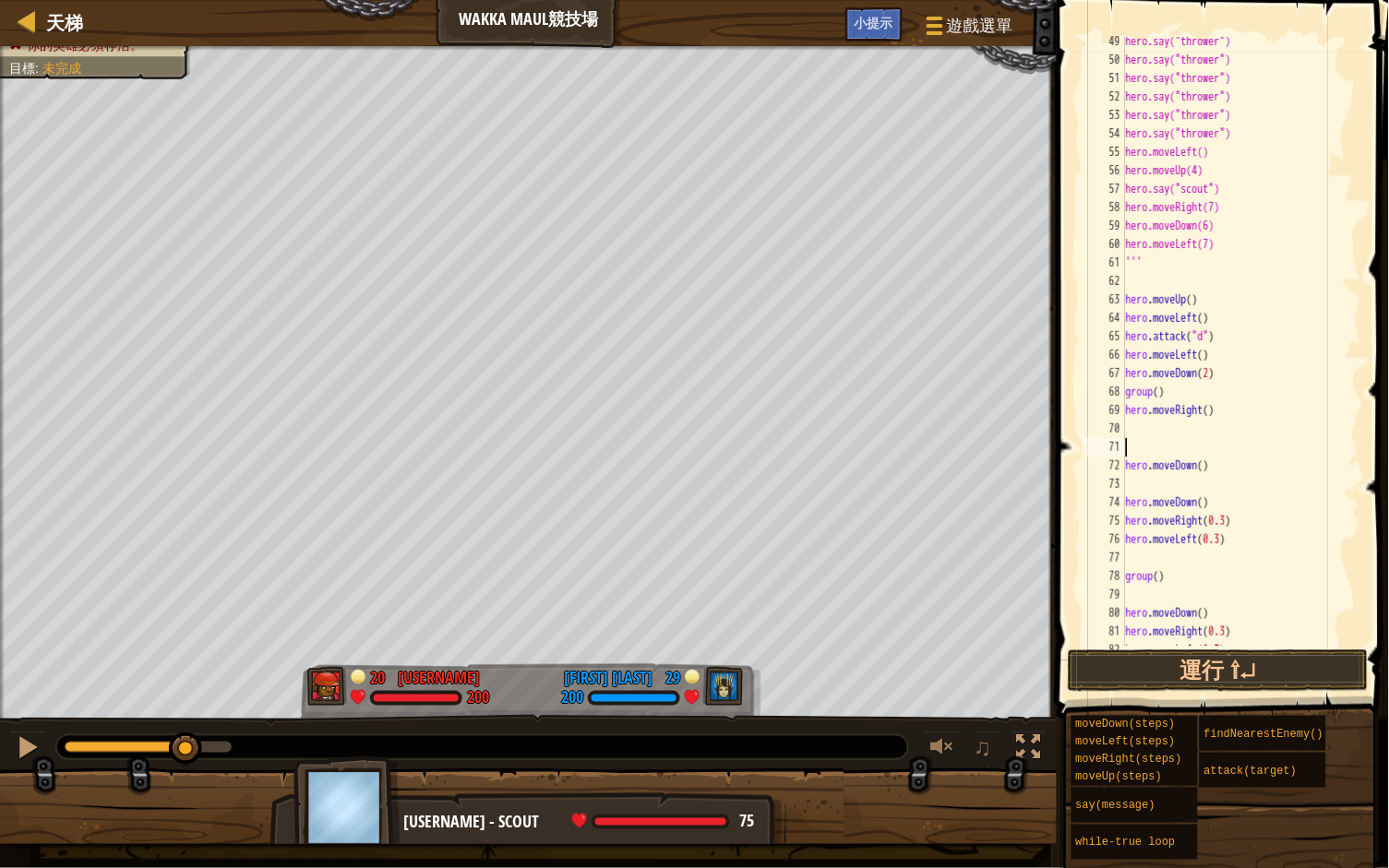 type on "hero.moveDown()" 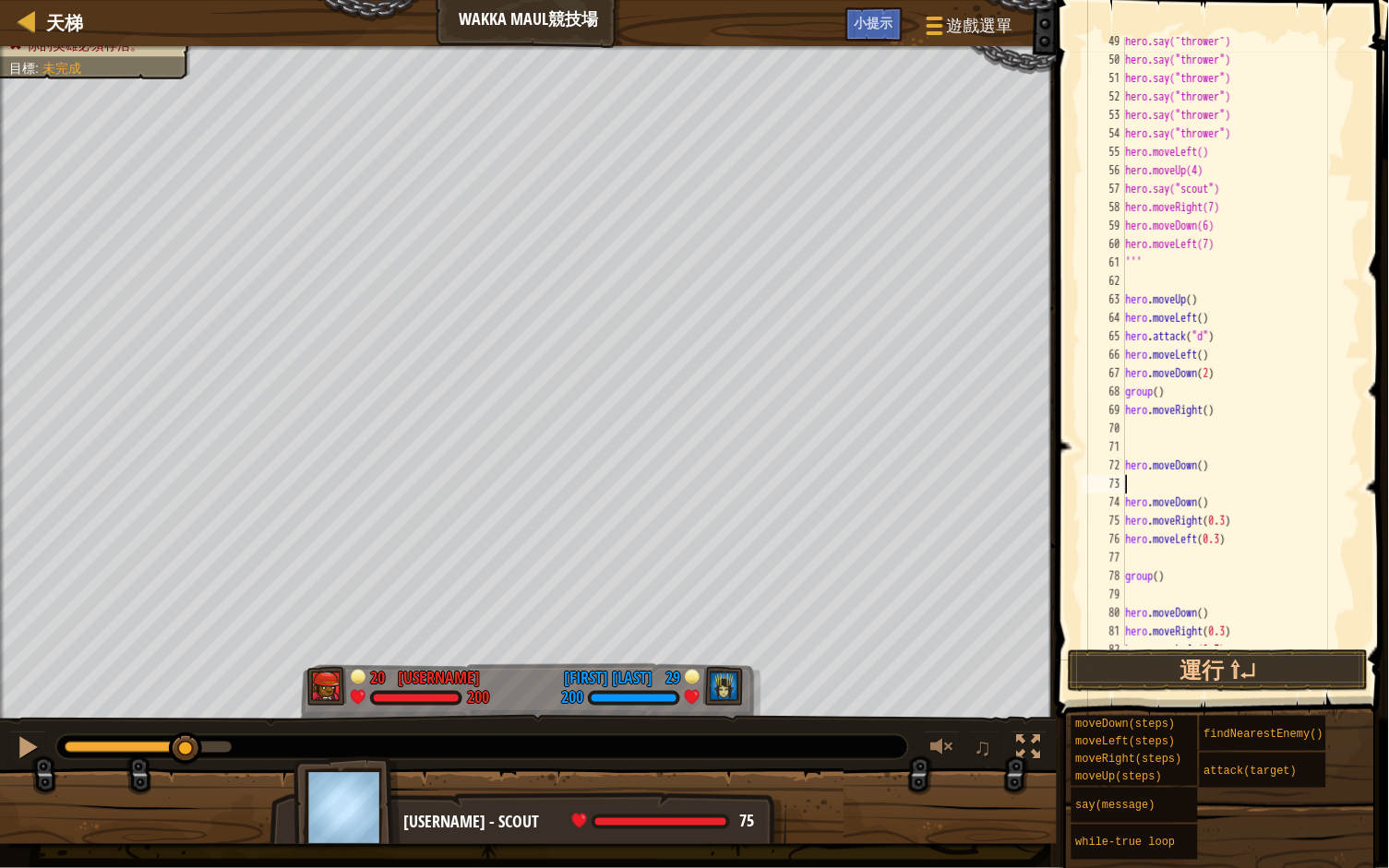 type on "hero.moveDown()" 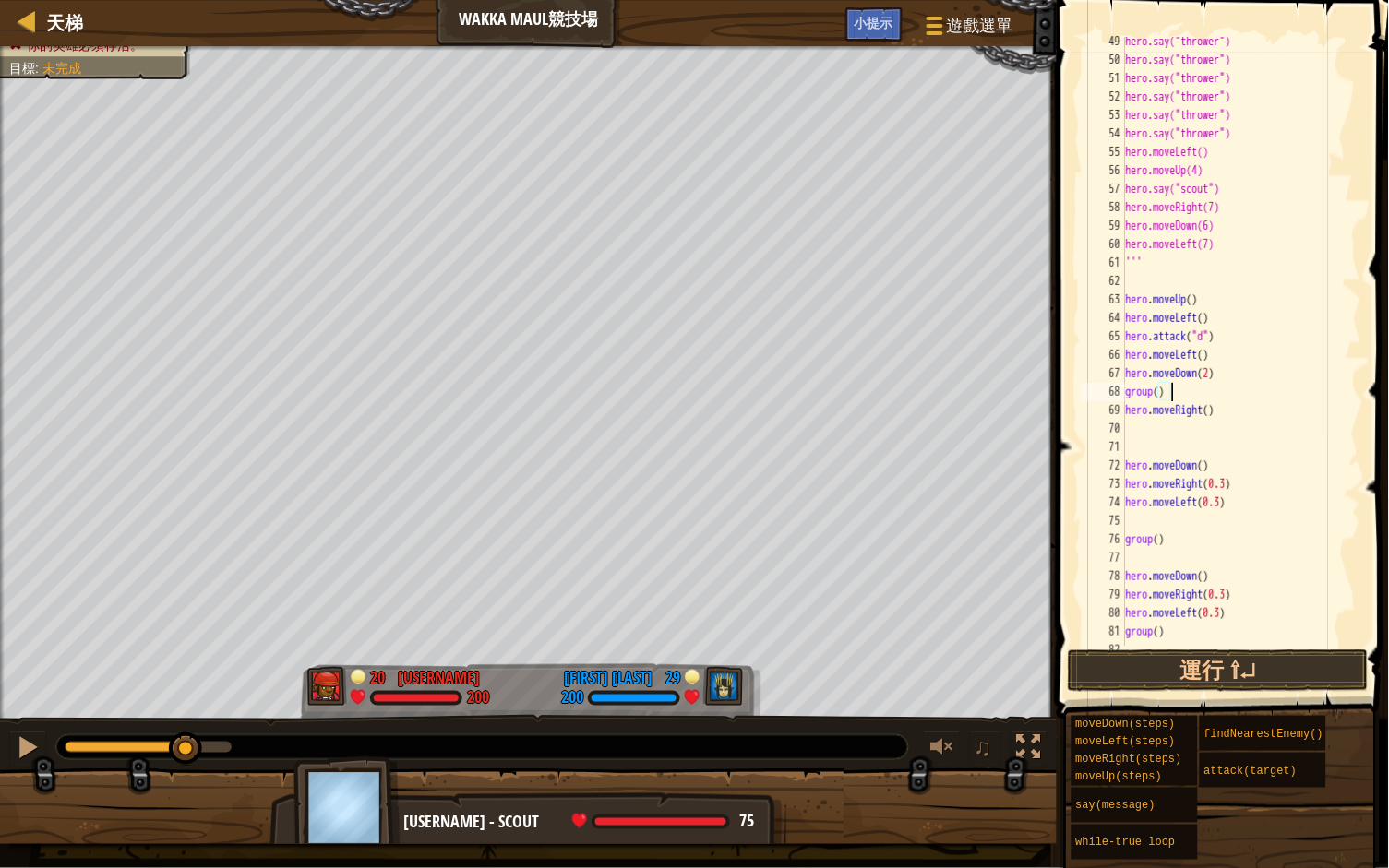 click on "hero.say("thrower") hero.say("thrower") hero.say("thrower") hero.say("thrower") hero.say("thrower") hero.say("thrower") hero.moveLeft() hero.moveUp(4) hero.say("scout") hero.moveRight(7) hero.moveDown(6) hero.moveLeft(7) ''' hero . moveUp ( ) hero . moveLeft ( ) hero . attack ( "d" ) hero . moveLeft ( ) hero . moveDown ( 2 ) group ( ) hero . moveRight ( ) hero . moveDown ( ) hero . moveRight ( 0.3 ) hero . moveLeft ( 0.3 ) group ( ) hero . moveDown ( ) hero . moveRight ( 0.3 ) hero . moveLeft ( 0.3 ) group ( )" at bounding box center (1241, 355) 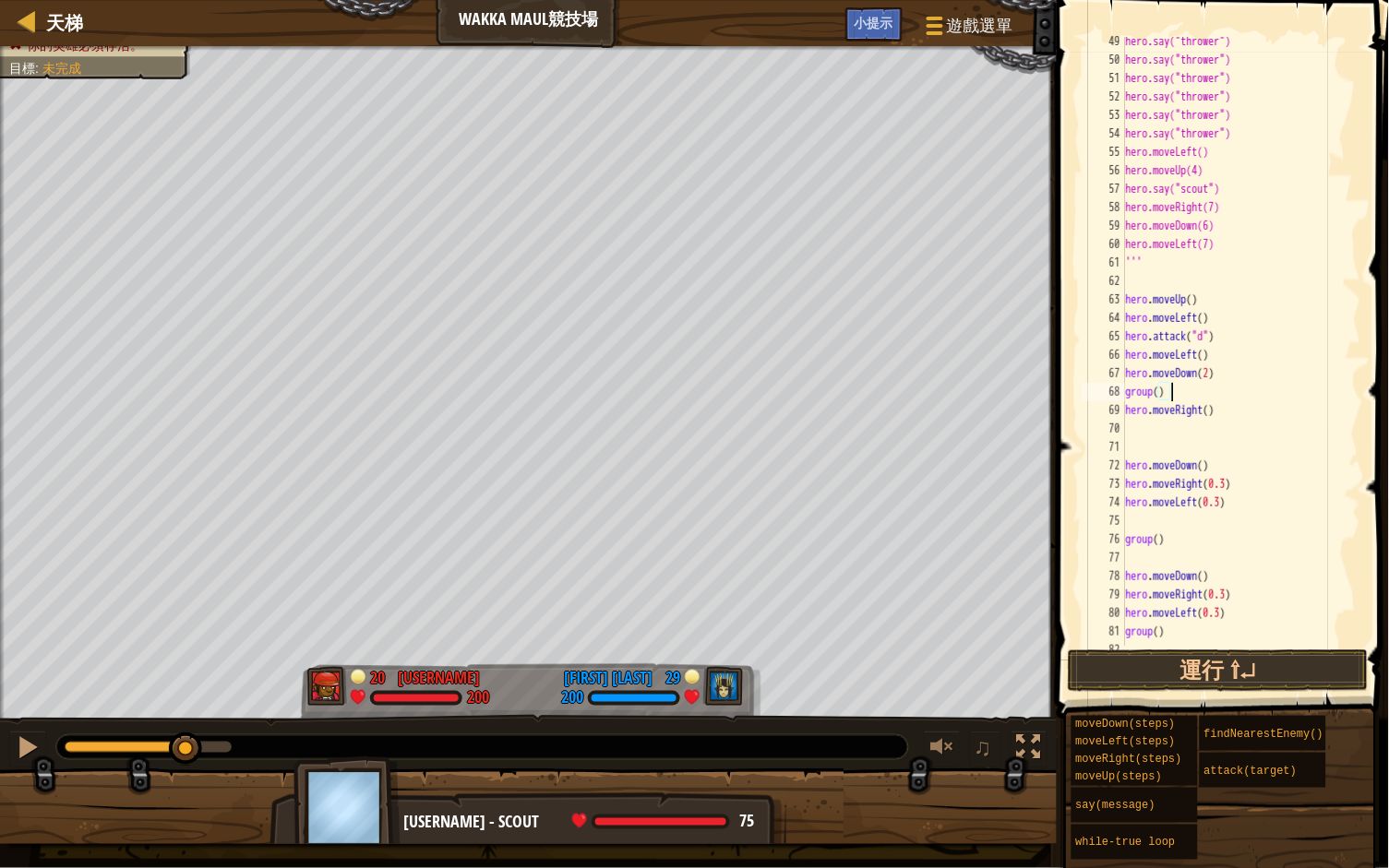 type on "group()" 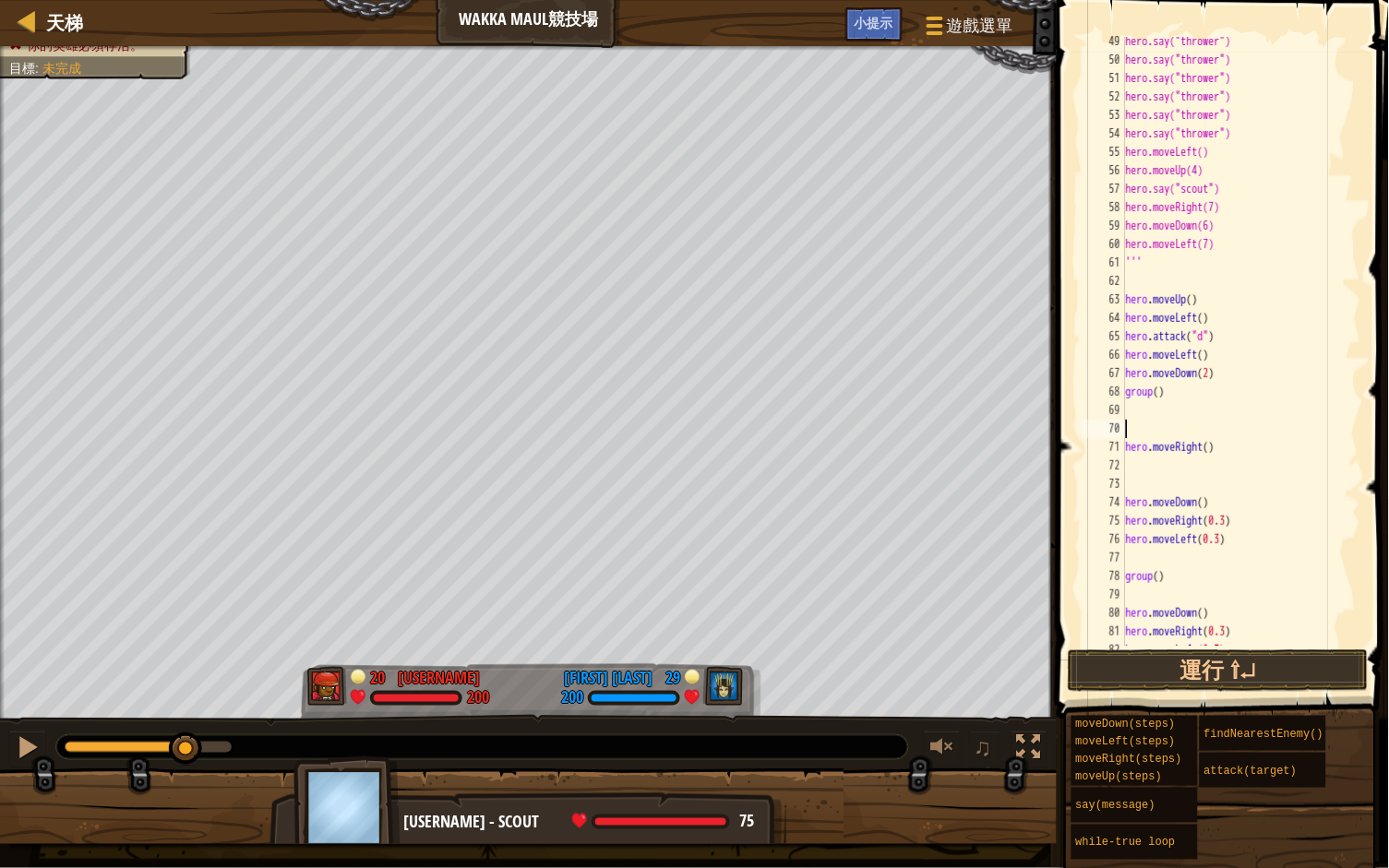 type on "hero.moveRight()" 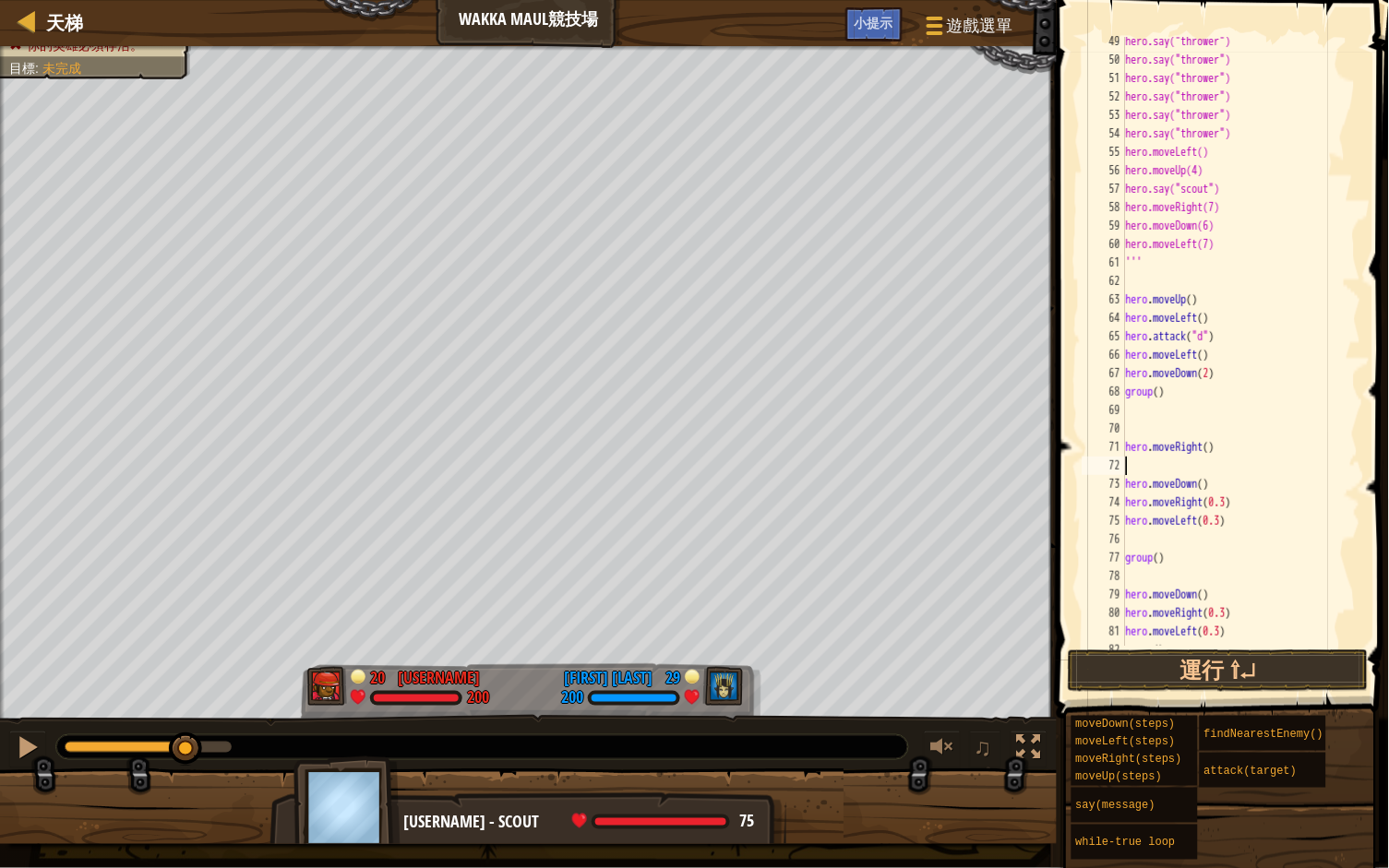 type on "hero.moveRight()" 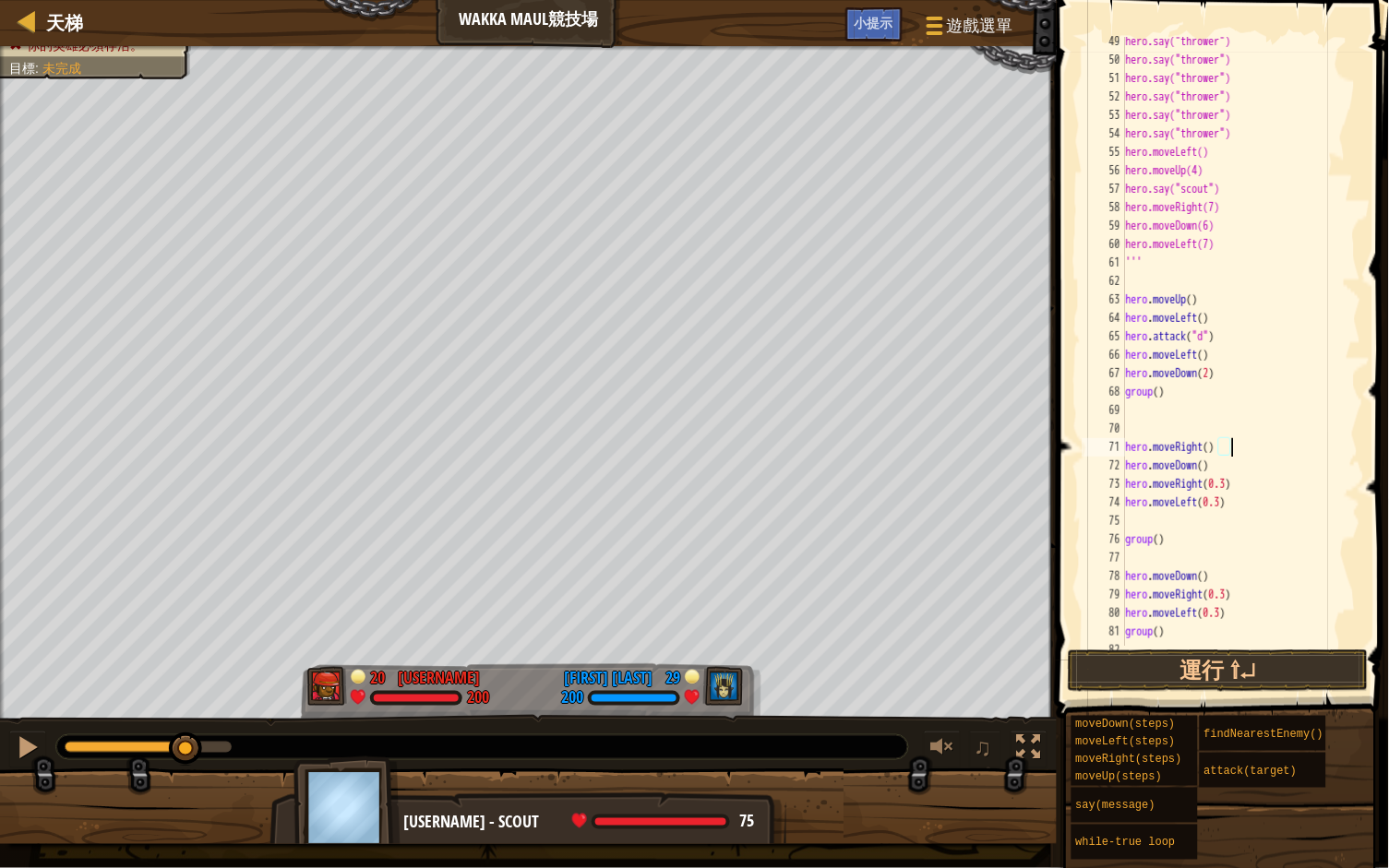 click on "hero.say("thrower") hero.say("thrower") hero.say("thrower") hero.say("thrower") hero.say("thrower") hero.say("thrower") hero.moveLeft() hero.moveUp(4) hero.say("scout") hero.moveRight(7) hero.moveDown(6) hero.moveLeft(7) ''' hero . moveUp ( ) hero . moveLeft ( ) hero . attack ( "d" ) hero . moveLeft ( ) hero . moveDown ( 2 ) group ( ) hero . moveRight ( ) hero . moveDown ( ) hero . moveRight ( 0.3 ) hero . moveLeft ( 0.3 ) group ( ) hero . moveDown ( ) hero . moveRight ( 0.3 ) hero . moveLeft ( 0.3 ) group ( )" at bounding box center (1241, 355) 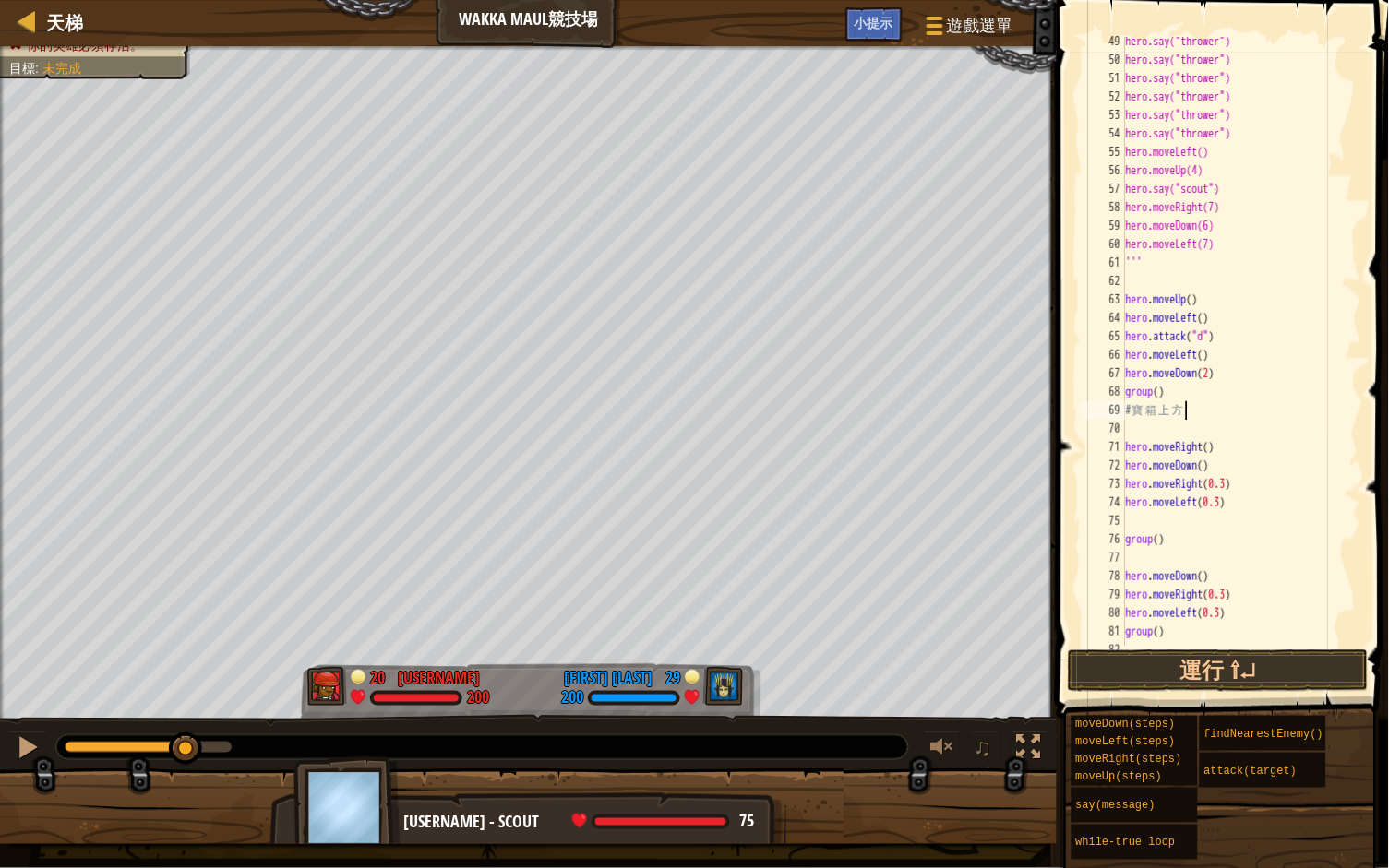 scroll, scrollTop: 0, scrollLeft: 1, axis: horizontal 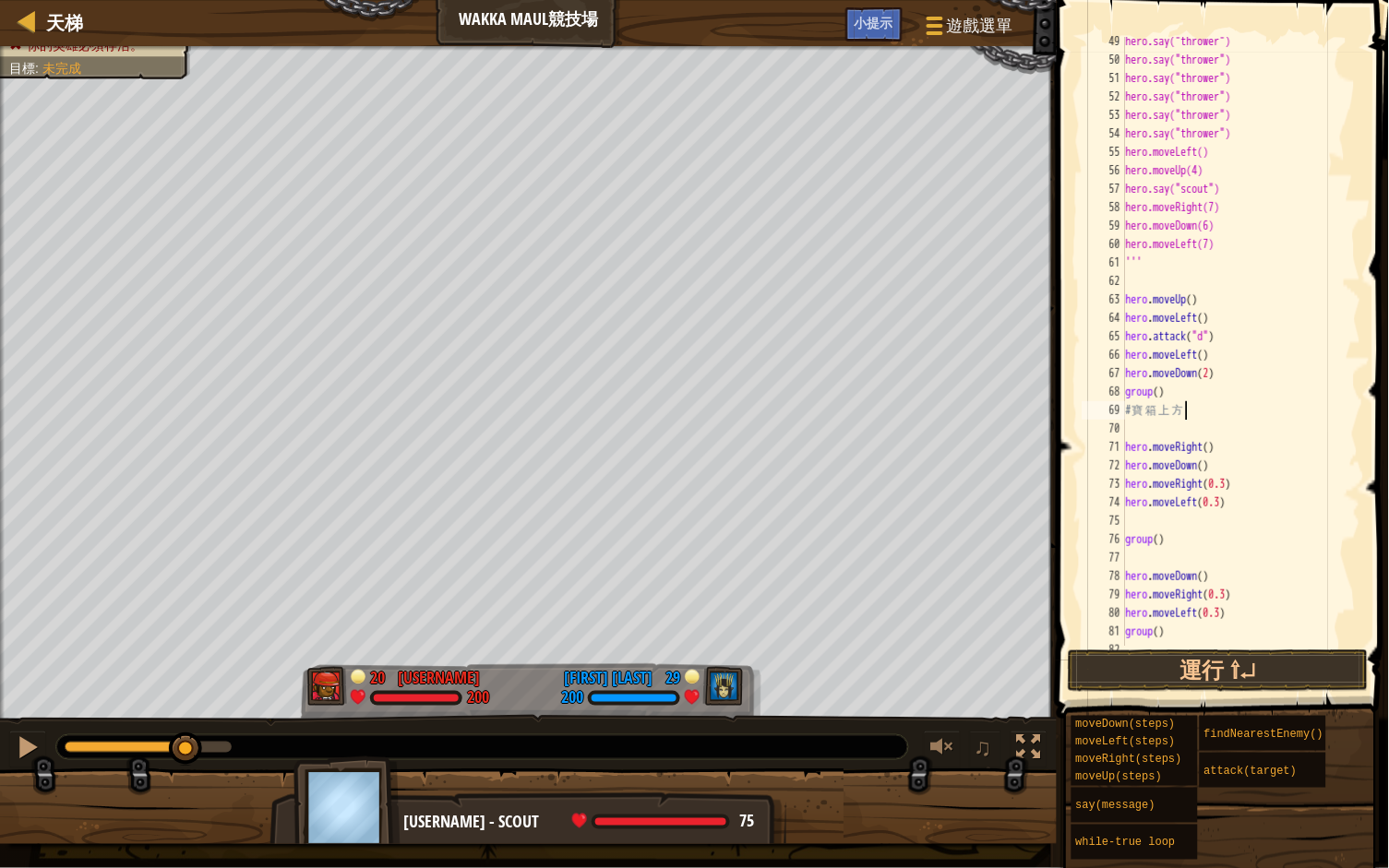 click on "hero.say("thrower") hero.say("thrower") hero.say("thrower") hero.say("thrower") hero.say("thrower") hero.say("thrower") hero.moveLeft() hero.moveUp(4) hero.say("scout") hero.moveRight(7) hero.moveDown(6) hero.moveLeft(7) ''' hero . moveUp ( ) hero . moveLeft ( ) hero . attack ( "d" ) hero . moveLeft ( ) hero . moveDown ( 2 ) group ( ) # 寶 箱 上 方 hero . moveRight ( ) hero . moveDown ( ) hero . moveRight ( 0.3 ) hero . moveLeft ( 0.3 ) group ( ) hero . moveDown ( ) hero . moveRight ( 0.3 ) hero . moveLeft ( 0.3 ) group ( )" at bounding box center (1241, 355) 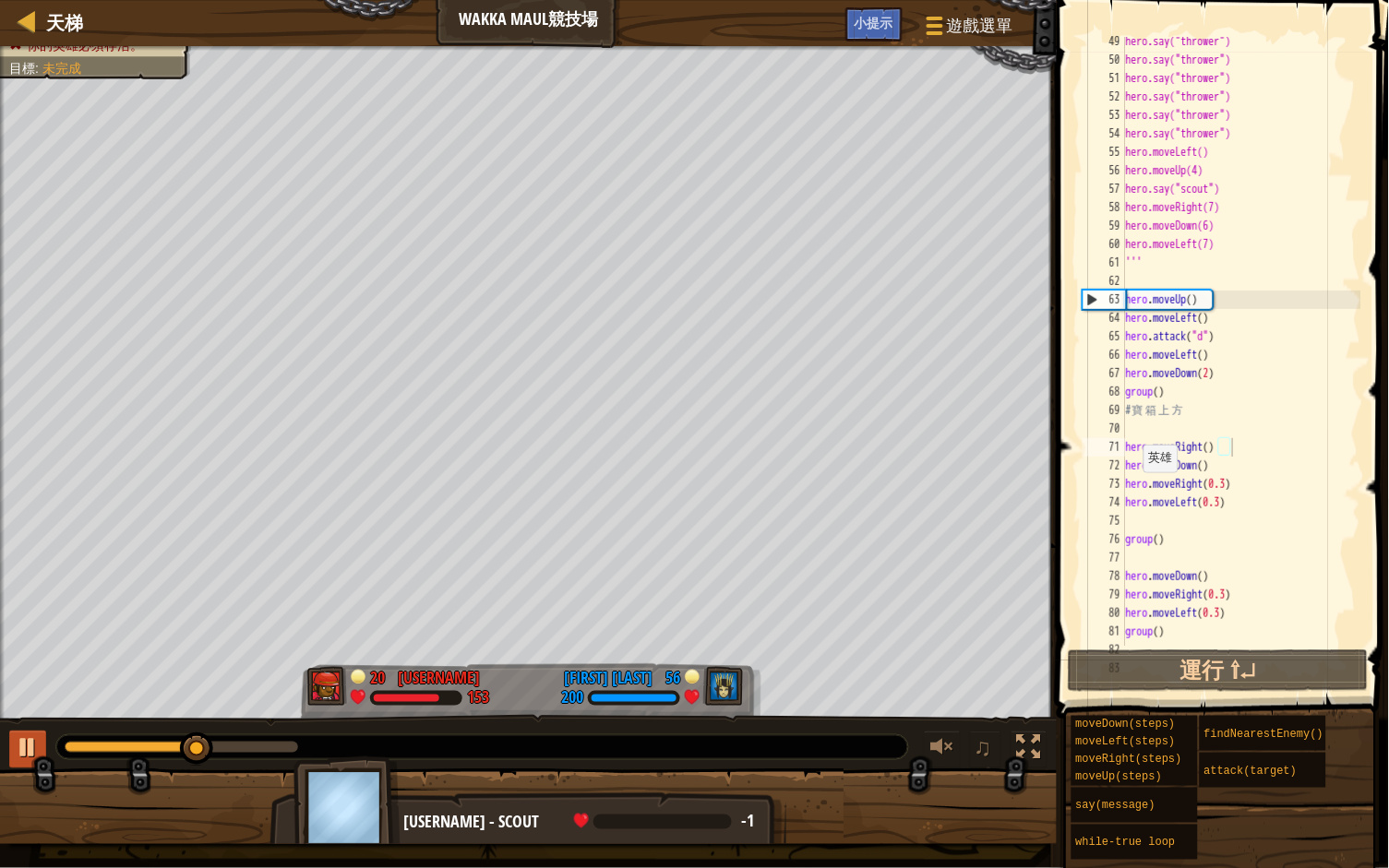 click at bounding box center [28, 747] 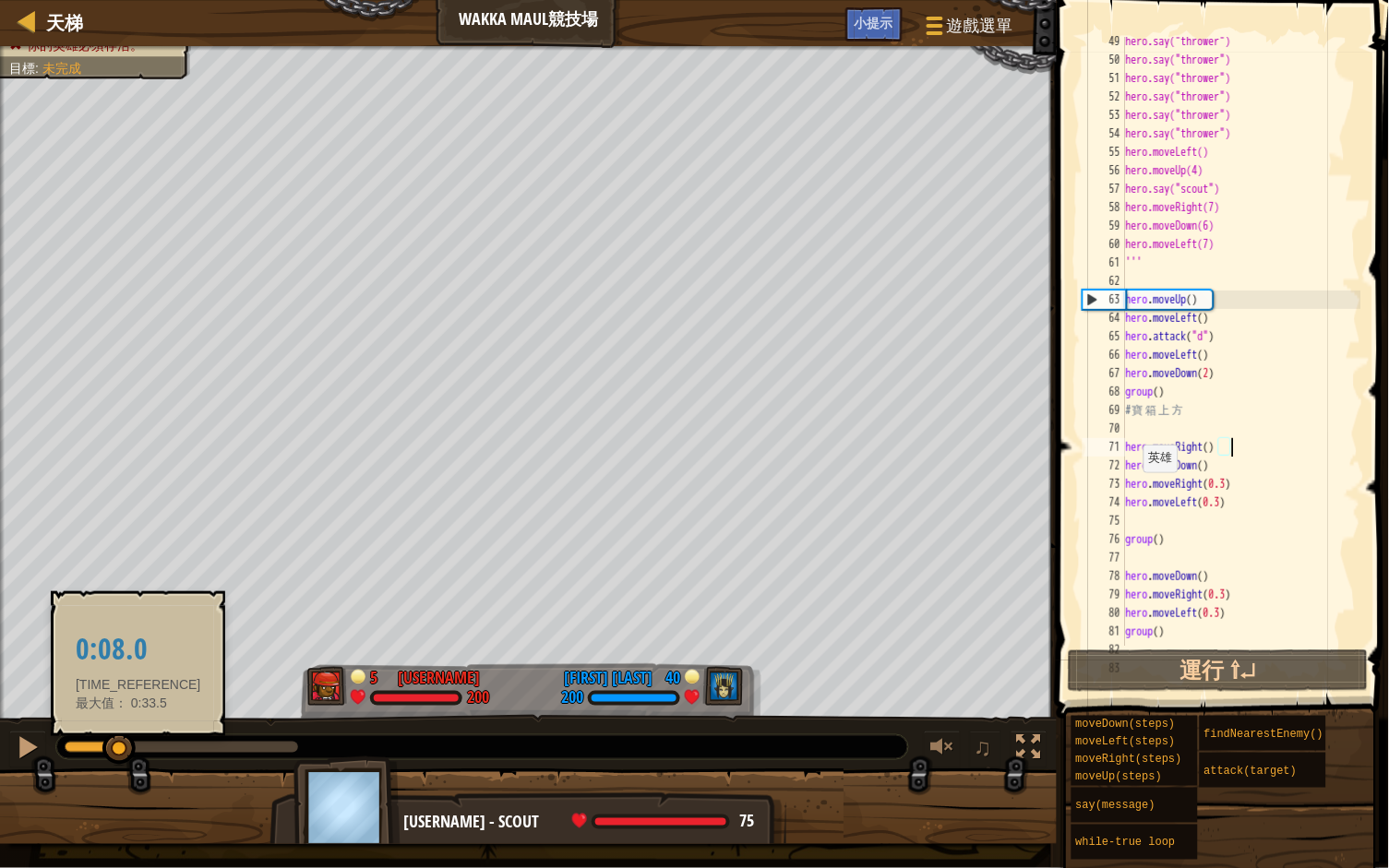 drag, startPoint x: 189, startPoint y: 746, endPoint x: 121, endPoint y: 746, distance: 68 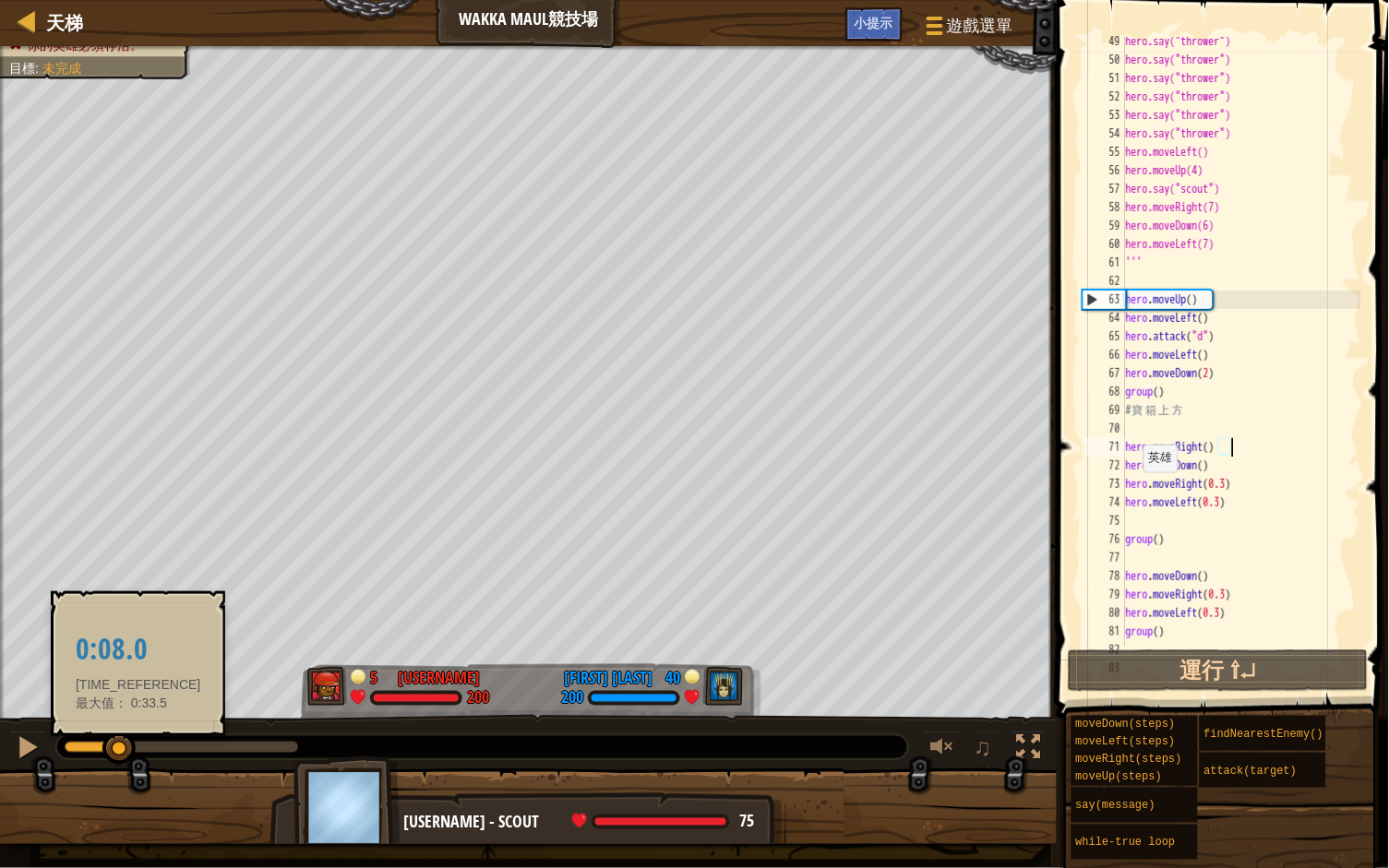 click at bounding box center (119, 749) 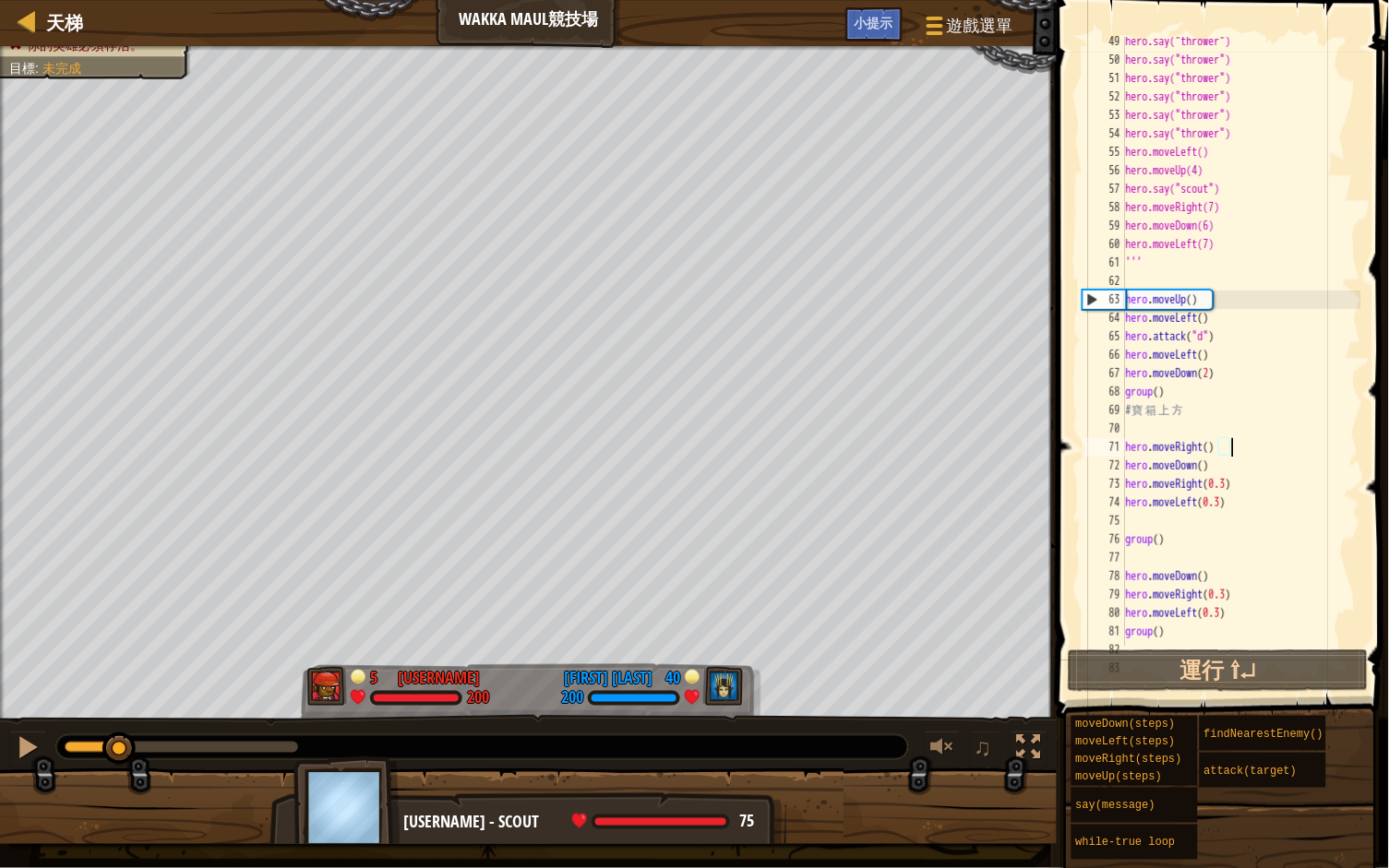 click on "hero.say("thrower") hero.say("thrower") hero.say("thrower") hero.say("thrower") hero.say("thrower") hero.say("thrower") hero.moveLeft() hero.moveUp(4) hero.say("scout") hero.moveRight(7) hero.moveDown(6) hero.moveLeft(7) ''' hero . moveUp ( ) hero . moveLeft ( ) hero . attack ( "d" ) hero . moveLeft ( ) hero . moveDown ( 2 ) group ( ) # 寶 箱 上 方 hero . moveRight ( ) hero . moveDown ( ) hero . moveRight ( 0.3 ) hero . moveLeft ( 0.3 ) group ( ) hero . moveDown ( ) hero . moveRight ( 0.3 ) hero . moveLeft ( 0.3 ) group ( )" at bounding box center [1241, 355] 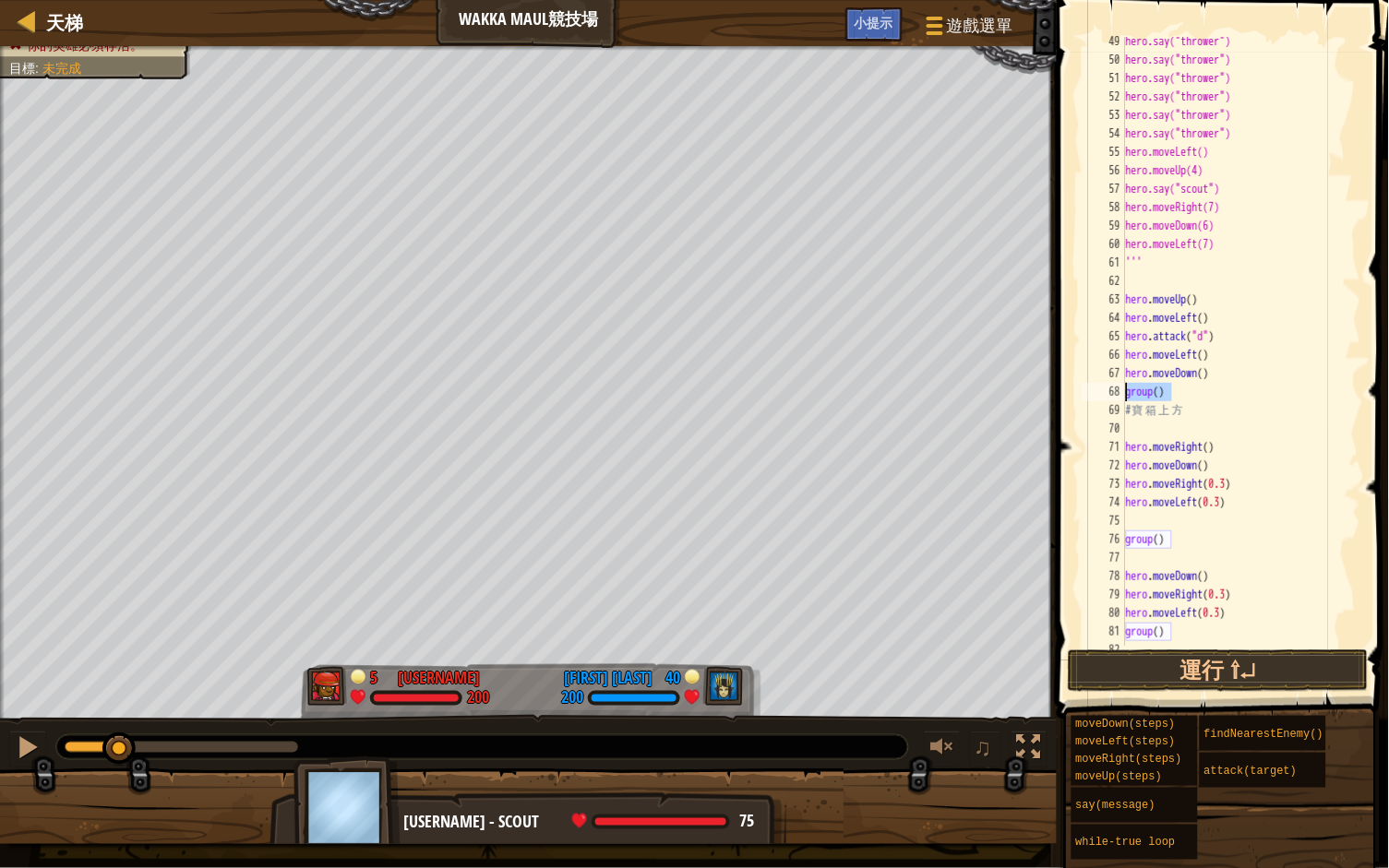 drag, startPoint x: 1186, startPoint y: 396, endPoint x: 1125, endPoint y: 391, distance: 61.204575 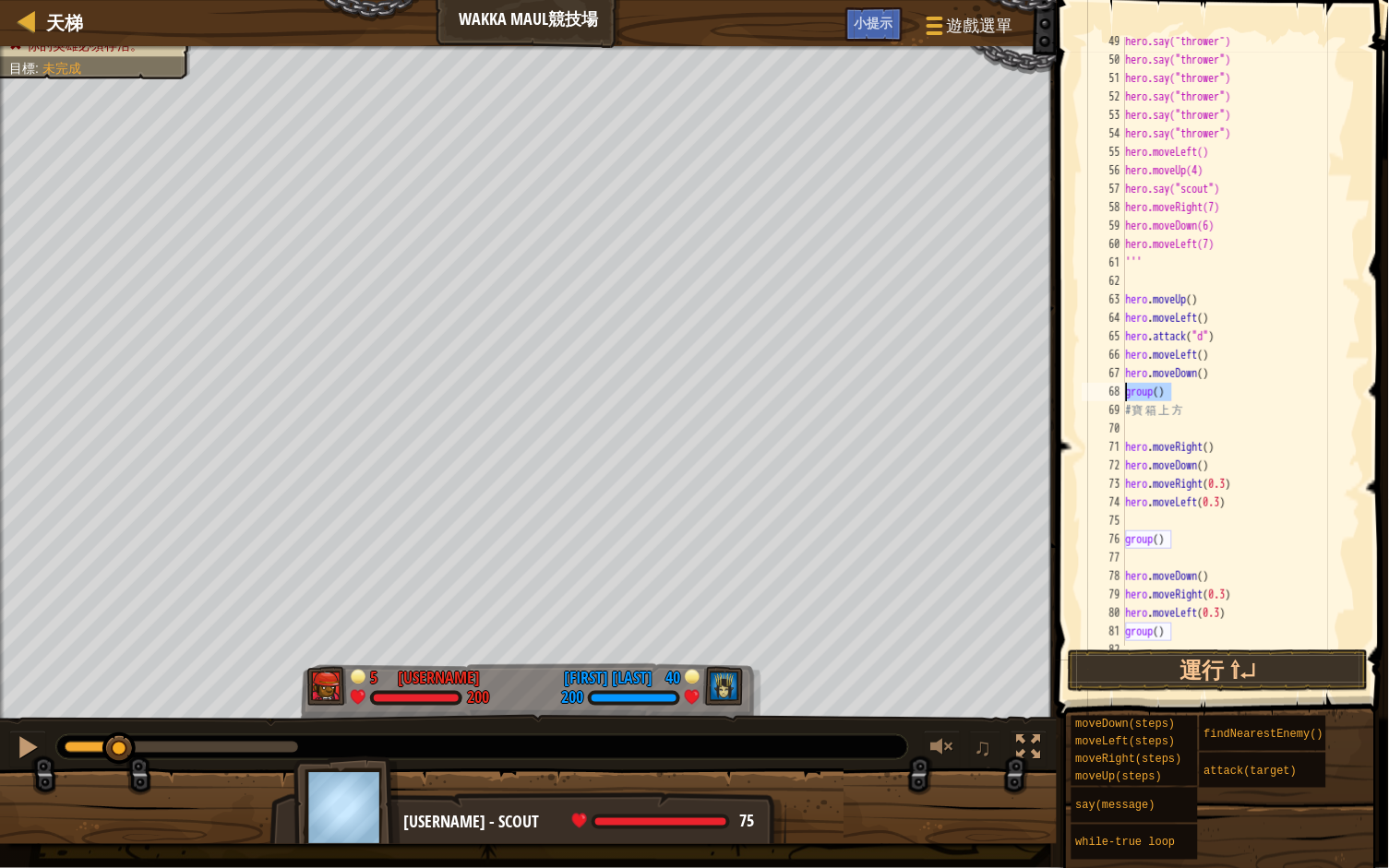click on "hero.moveDown() 49 50 51 52 53 54 55 56 57 58 59 60 61 62 63 64 65 66 67 68 69 70 71 72 73 74 75 76 77 78 79 80 81 82 83 hero.say("thrower") hero.say("thrower") hero.say("thrower") hero.say("thrower") hero.say("thrower") hero.say("thrower") hero.moveLeft() hero.moveUp(4) hero.say("scout") hero.moveRight(7) hero.moveDown(6) hero.moveLeft(7) ''' hero . moveUp ( ) hero . moveLeft ( ) hero . attack ( "d" ) hero . moveLeft ( ) hero . moveDown ( ) group ( ) # 寶 箱 上 方 hero . moveRight ( ) hero . moveDown ( ) hero . moveRight ( 0.3 ) hero . moveLeft ( 0.3 ) group ( ) hero . moveDown ( ) hero . moveRight ( 0.3 ) hero . moveLeft ( 0.3 ) group ( )     XXXXXXXXXXXXXXXXXXXXXXXXXXXXXXXXXXXXXXXXXXXXXXXXXXXXXXXXXXXXXXXXXXXXXXXXXXXXXXXXXXXXXXXXXXXXXXXXXXXXXXXXXXXXXXXXXXXXXXXXXXXXXXXXXXXXXXXXXXXXXXXXXXXXXXXXXXXXXXXXXXXXXXXXXXXXXXXXXXXXXXXXXXXXXXXXXXXXXXXXXXXXXXXXXXXXXXXXXXXXXXXXXXXXXXXXXXXXXXXXXXXXXXXXXXXXXXXX" at bounding box center [1220, 341] 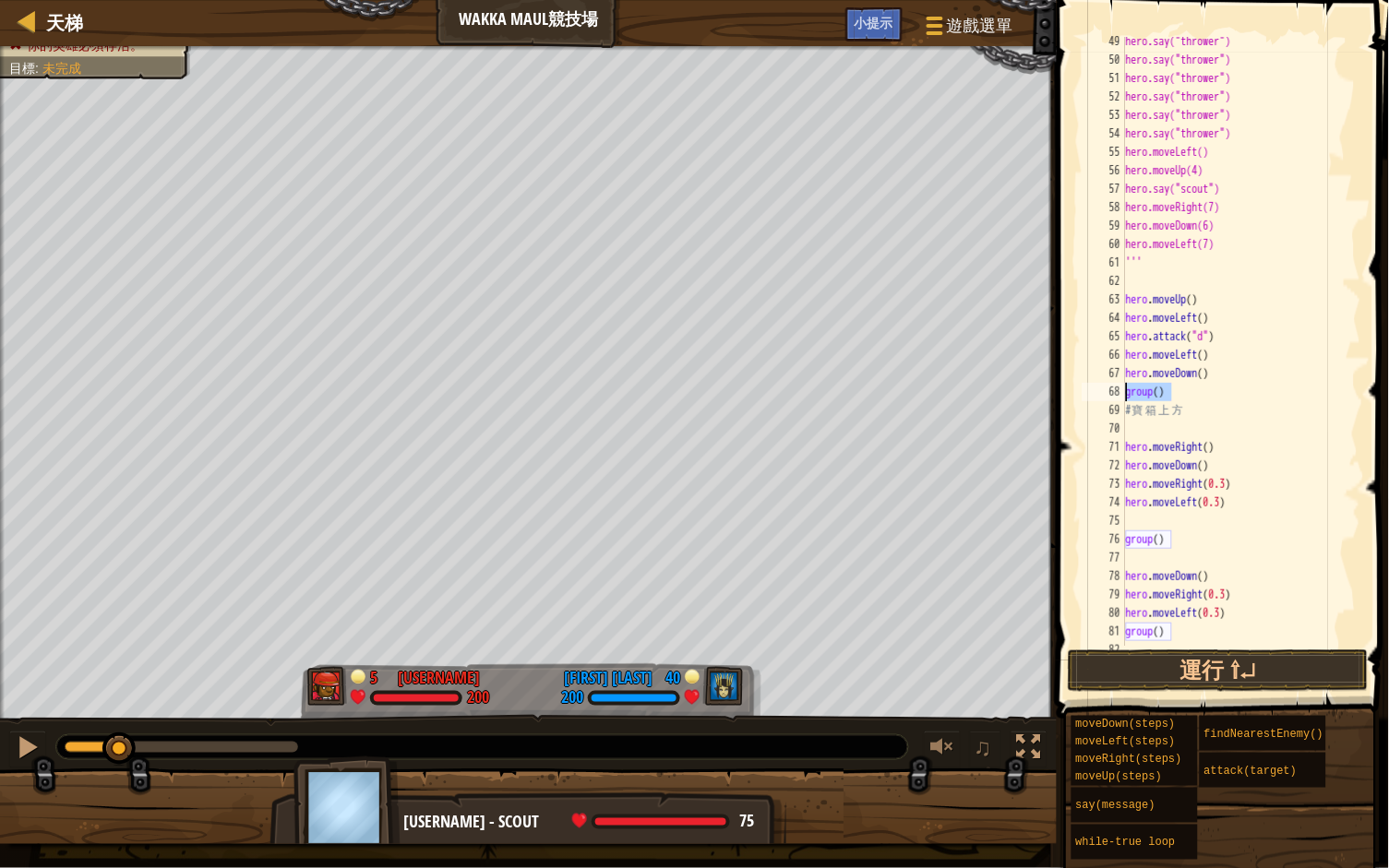 type on "group()" 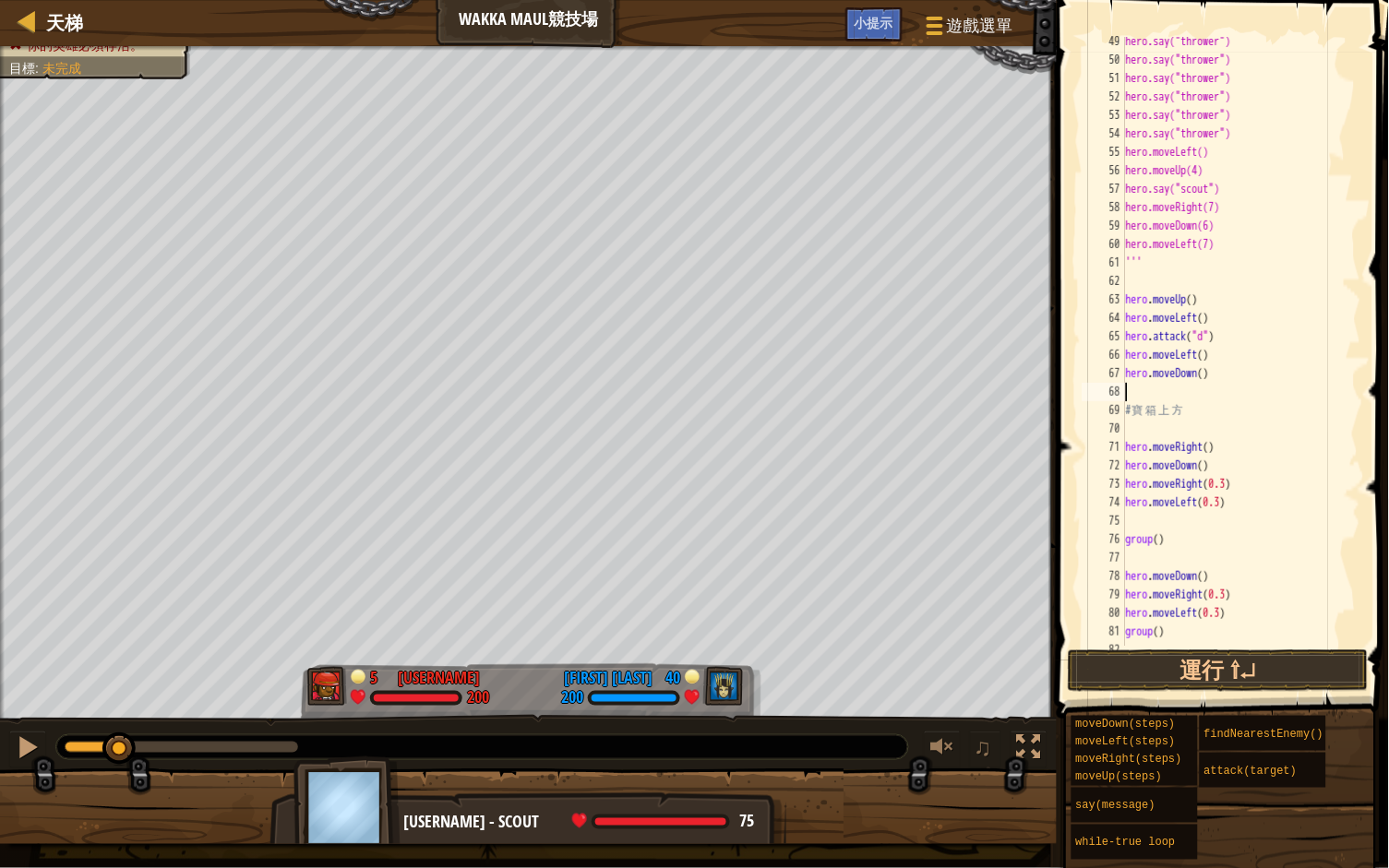 scroll, scrollTop: 0, scrollLeft: 0, axis: both 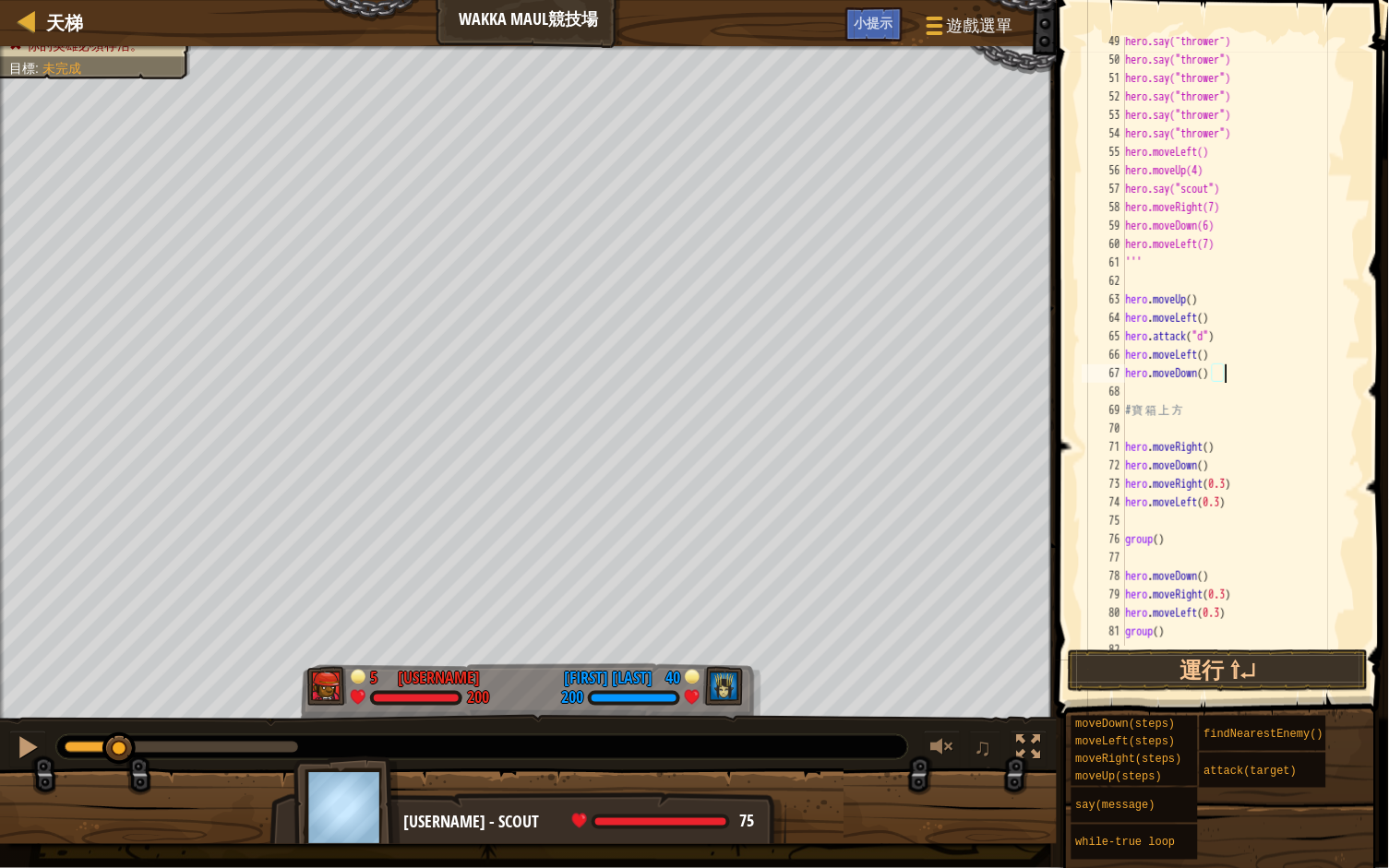 type on "hero.moveDown()" 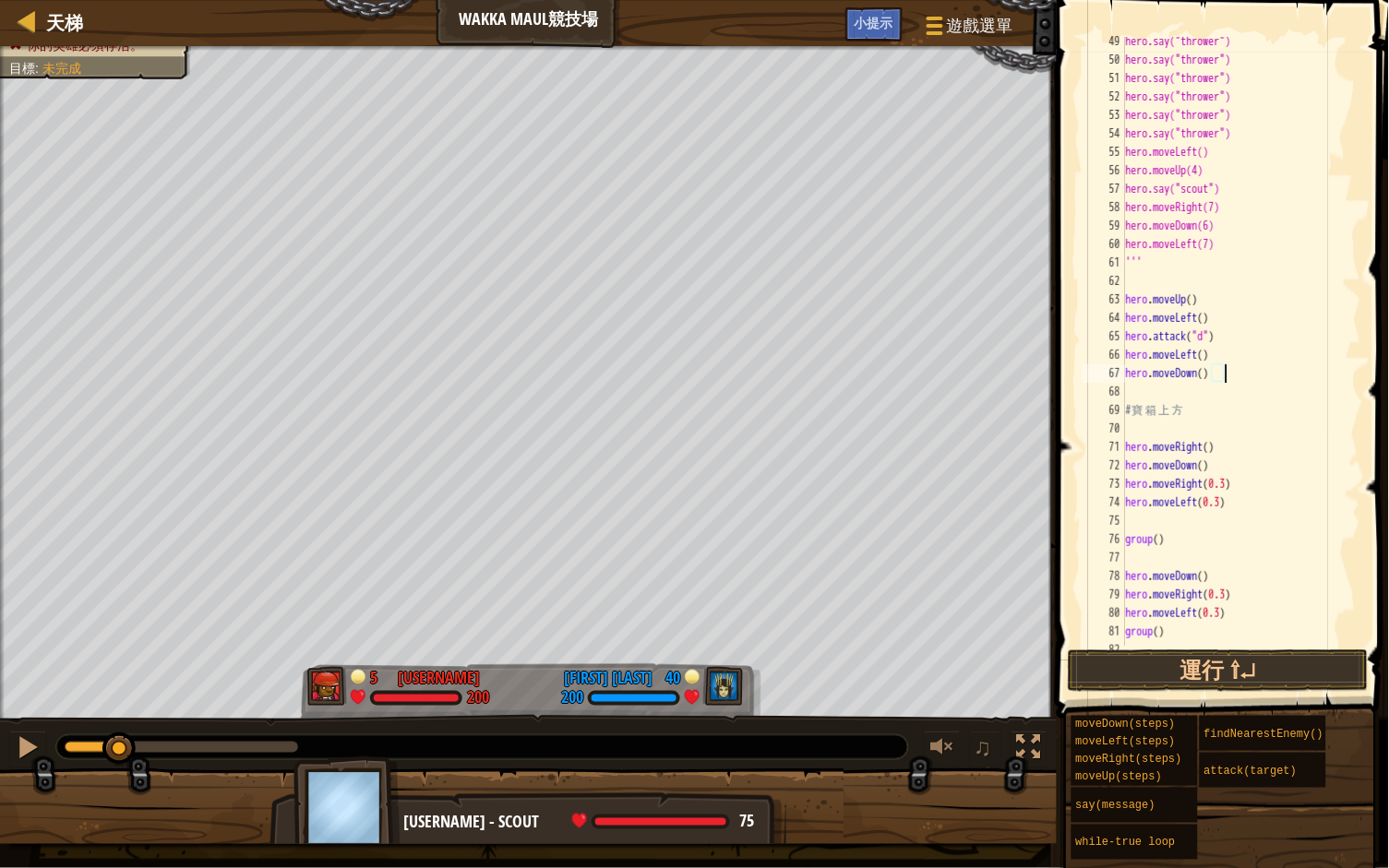 click on "hero.say("thrower") hero.say("thrower") hero.say("thrower") hero.say("thrower") hero.say("thrower") hero.say("thrower") hero.moveLeft() hero.moveUp(4) hero.say("scout") hero.moveRight(7) hero.moveDown(6) hero.moveLeft(7) ''' hero . moveUp ( ) hero . moveLeft ( ) hero . attack ( "d" ) hero . moveLeft ( ) hero . moveDown ( ) # 寶 箱 上 方 hero . moveRight ( ) hero . moveDown ( ) hero . moveRight ( 0.3 ) hero . moveLeft ( 0.3 ) group ( ) hero . moveDown ( ) hero . moveRight ( 0.3 ) hero . moveLeft ( 0.3 ) group ( )" at bounding box center [1241, 355] 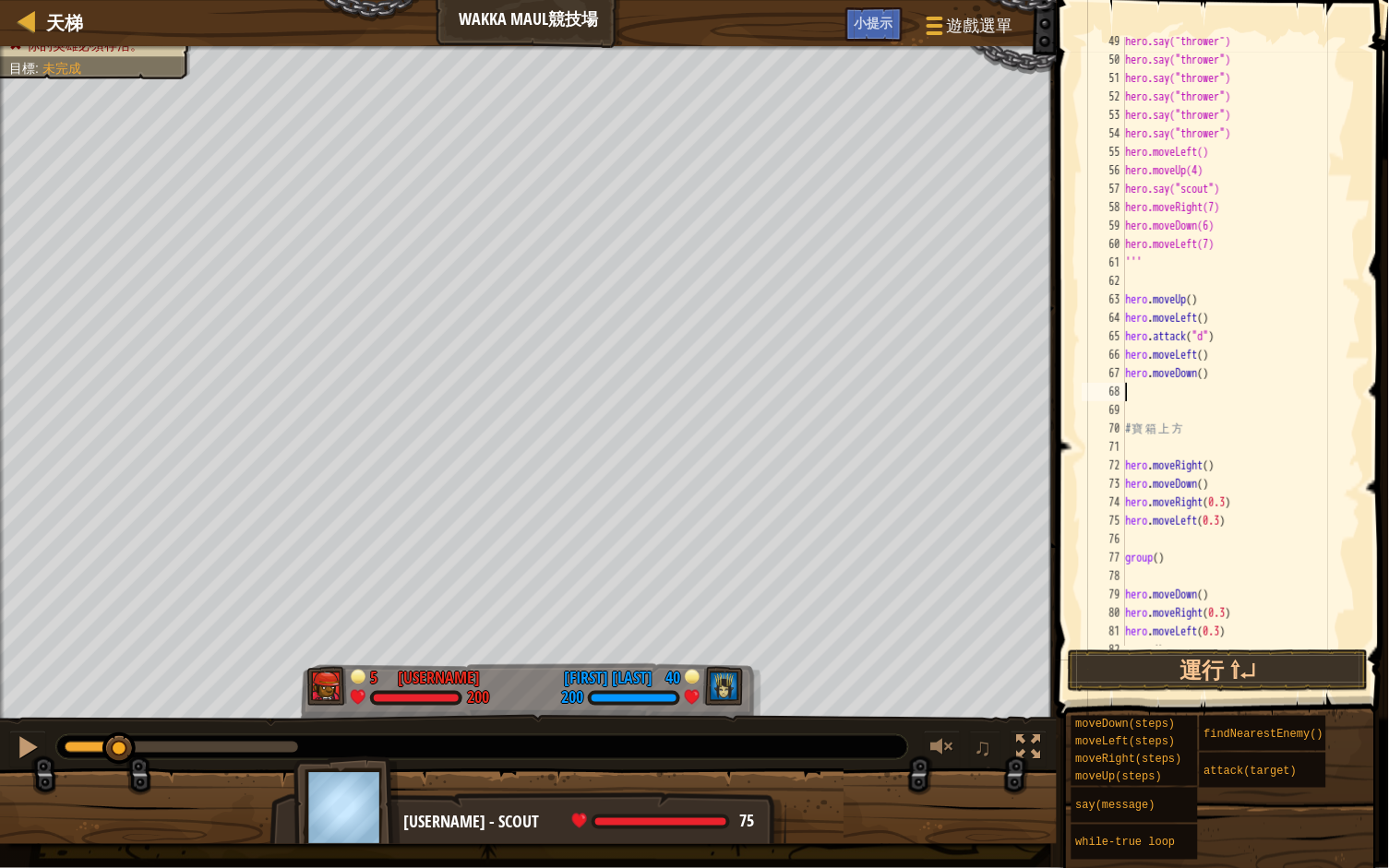 paste on "group()" 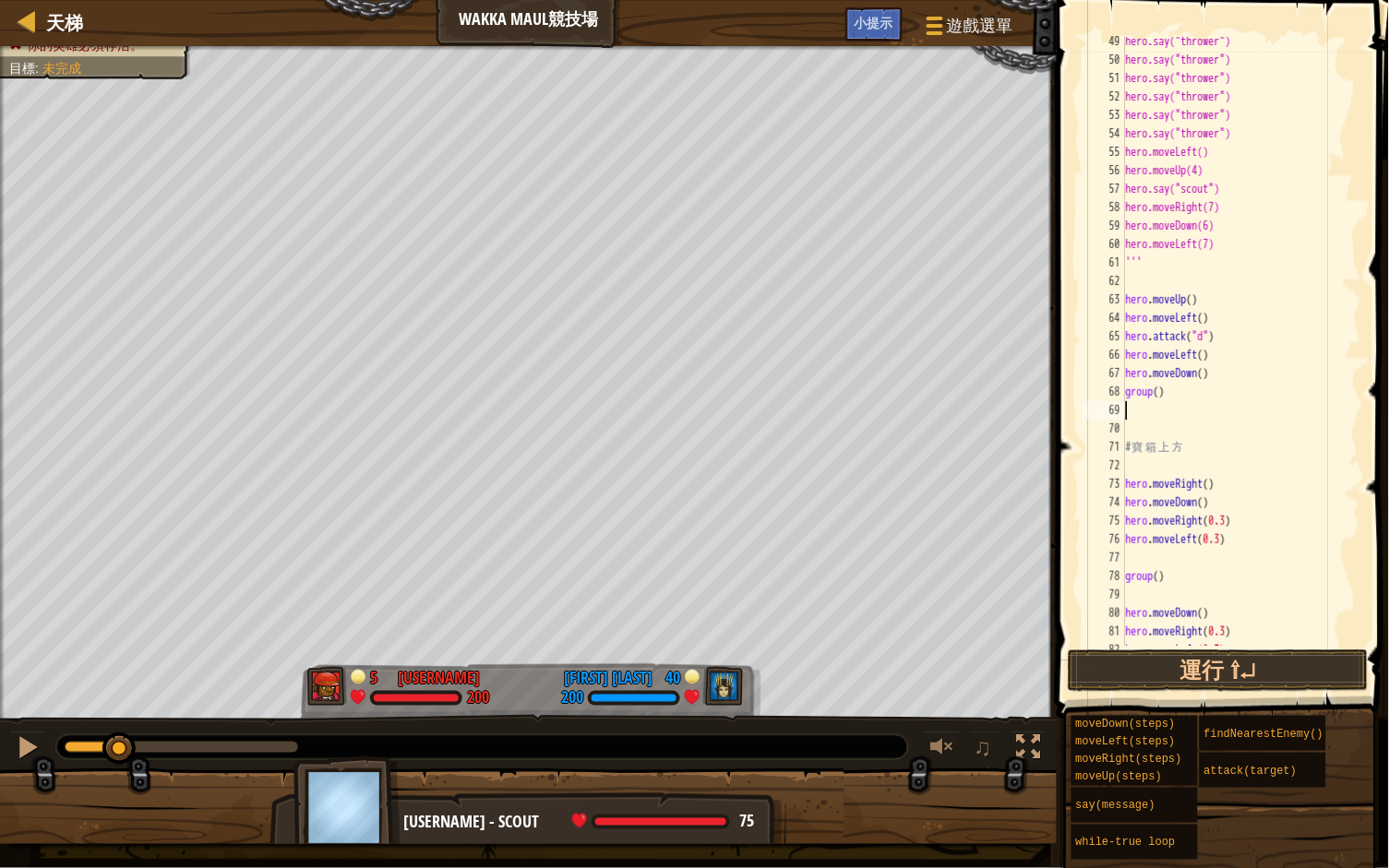 paste on "group()" 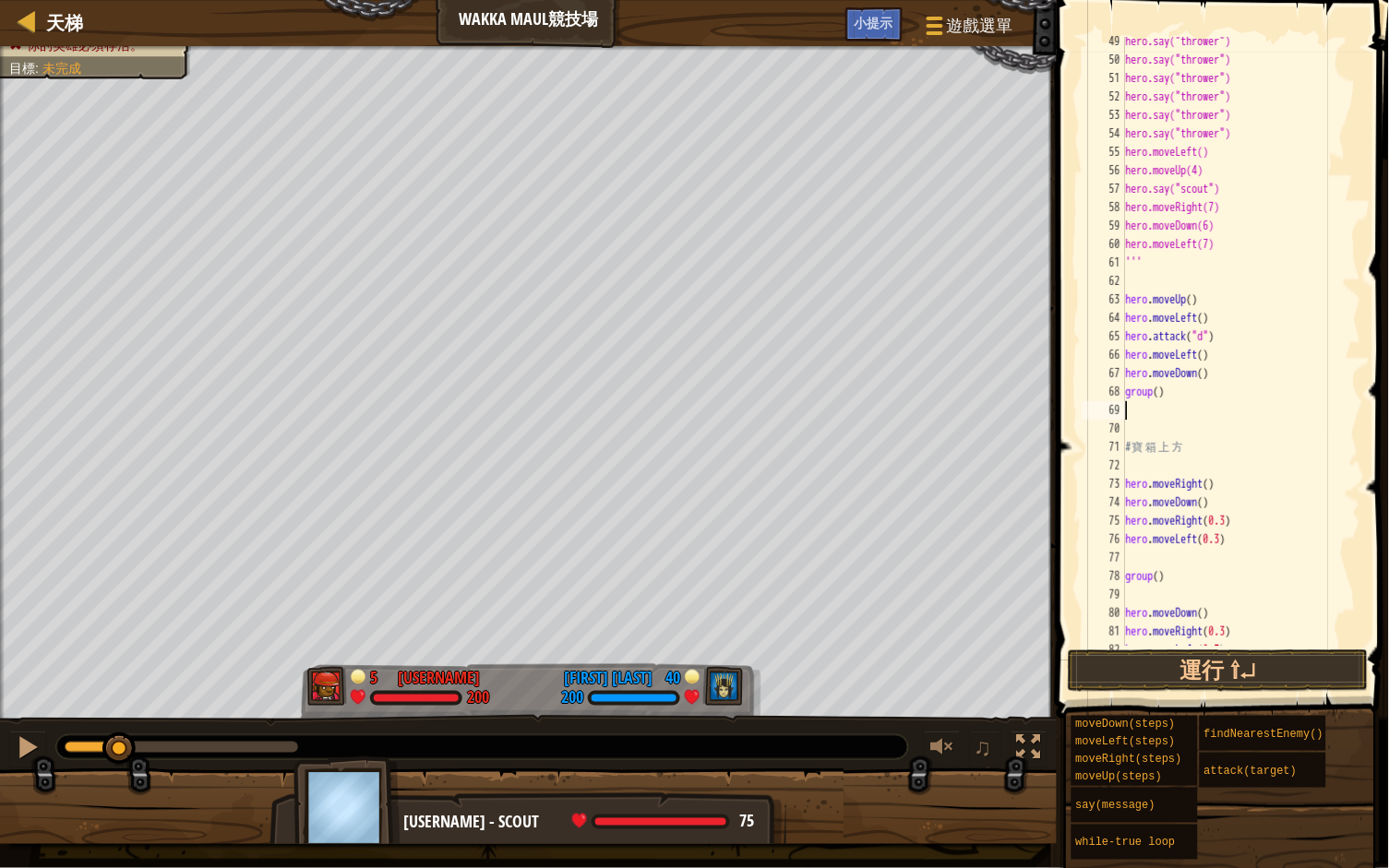 scroll, scrollTop: 8, scrollLeft: 0, axis: vertical 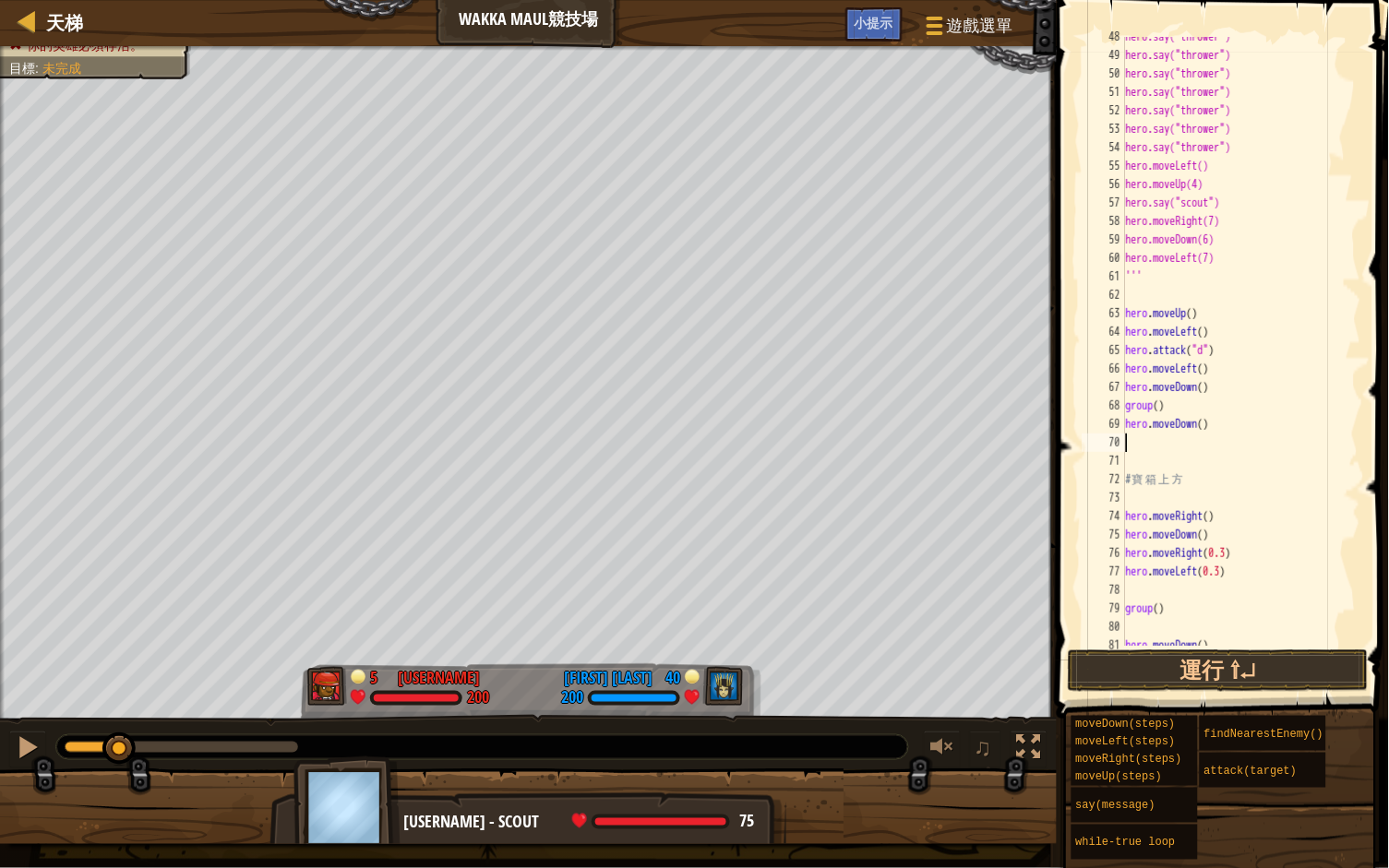 click on "hero.say("thrower") hero.say("thrower") hero.say("thrower") hero.say("thrower") hero.say("thrower") hero.say("thrower") hero.say("thrower") hero.moveLeft() hero.moveUp(4) hero.say("scout") hero.moveRight(7) hero.moveDown(6) hero.moveLeft(7) ''' hero . moveUp ( ) hero . moveLeft ( ) hero . attack ( "d" ) hero . moveLeft ( ) hero . moveDown ( ) group ( ) hero . moveDown ( ) # 寶 箱 上 方 hero . moveRight ( ) hero . moveDown ( ) hero . moveRight ( 0.3 ) hero . moveLeft ( 0.3 ) group ( ) hero . moveDown ( )" at bounding box center (1241, 351) 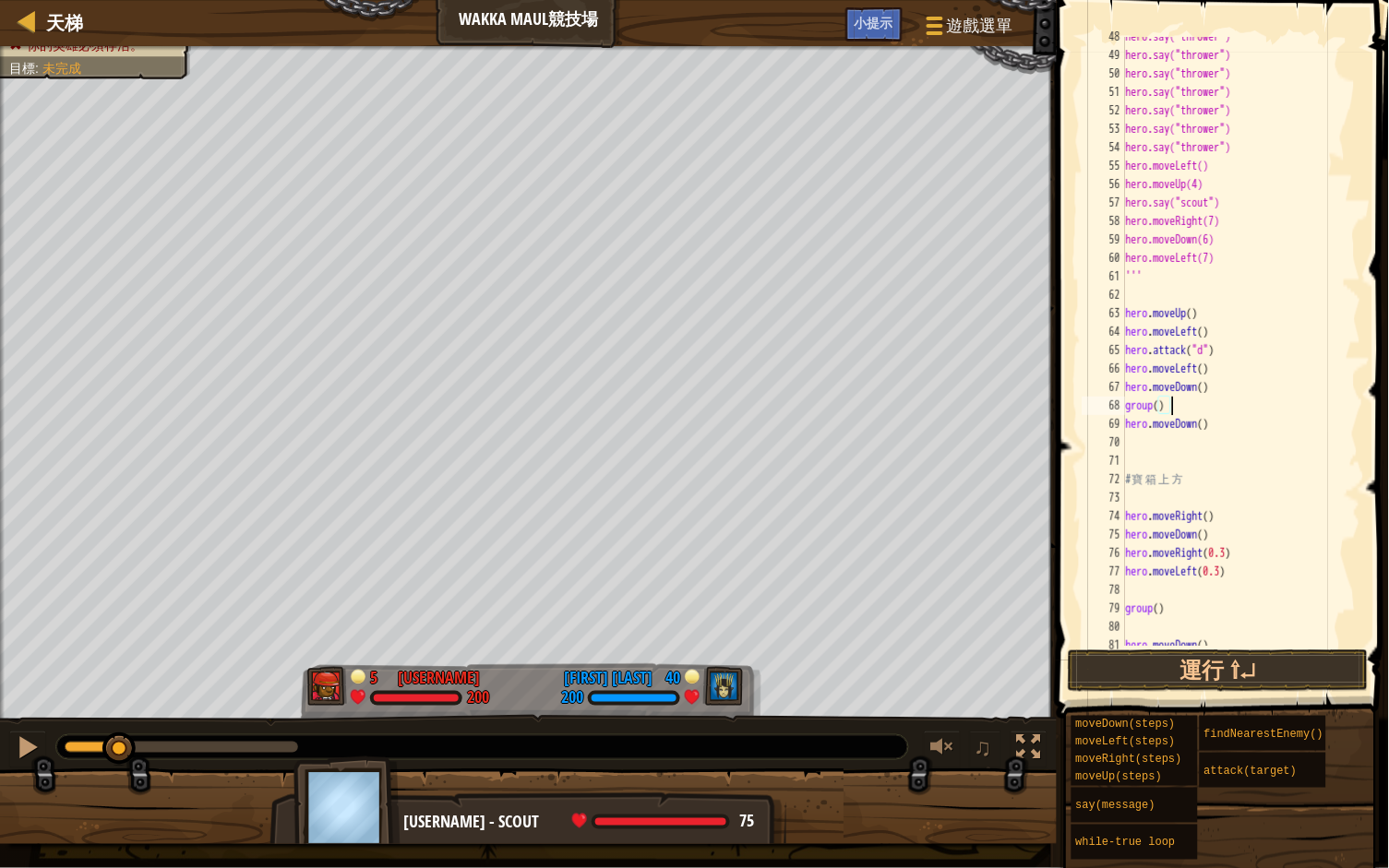 click on "hero.say("thrower") hero.say("thrower") hero.say("thrower") hero.say("thrower") hero.say("thrower") hero.say("thrower") hero.say("thrower") hero.moveLeft() hero.moveUp(4) hero.say("scout") hero.moveRight(7) hero.moveDown(6) hero.moveLeft(7) ''' hero . moveUp ( ) hero . moveLeft ( ) hero . attack ( "d" ) hero . moveLeft ( ) hero . moveDown ( ) group ( ) hero . moveDown ( ) # 寶 箱 上 方 hero . moveRight ( ) hero . moveDown ( ) hero . moveRight ( 0.3 ) hero . moveLeft ( 0.3 ) group ( ) hero . moveDown ( )" at bounding box center (1241, 351) 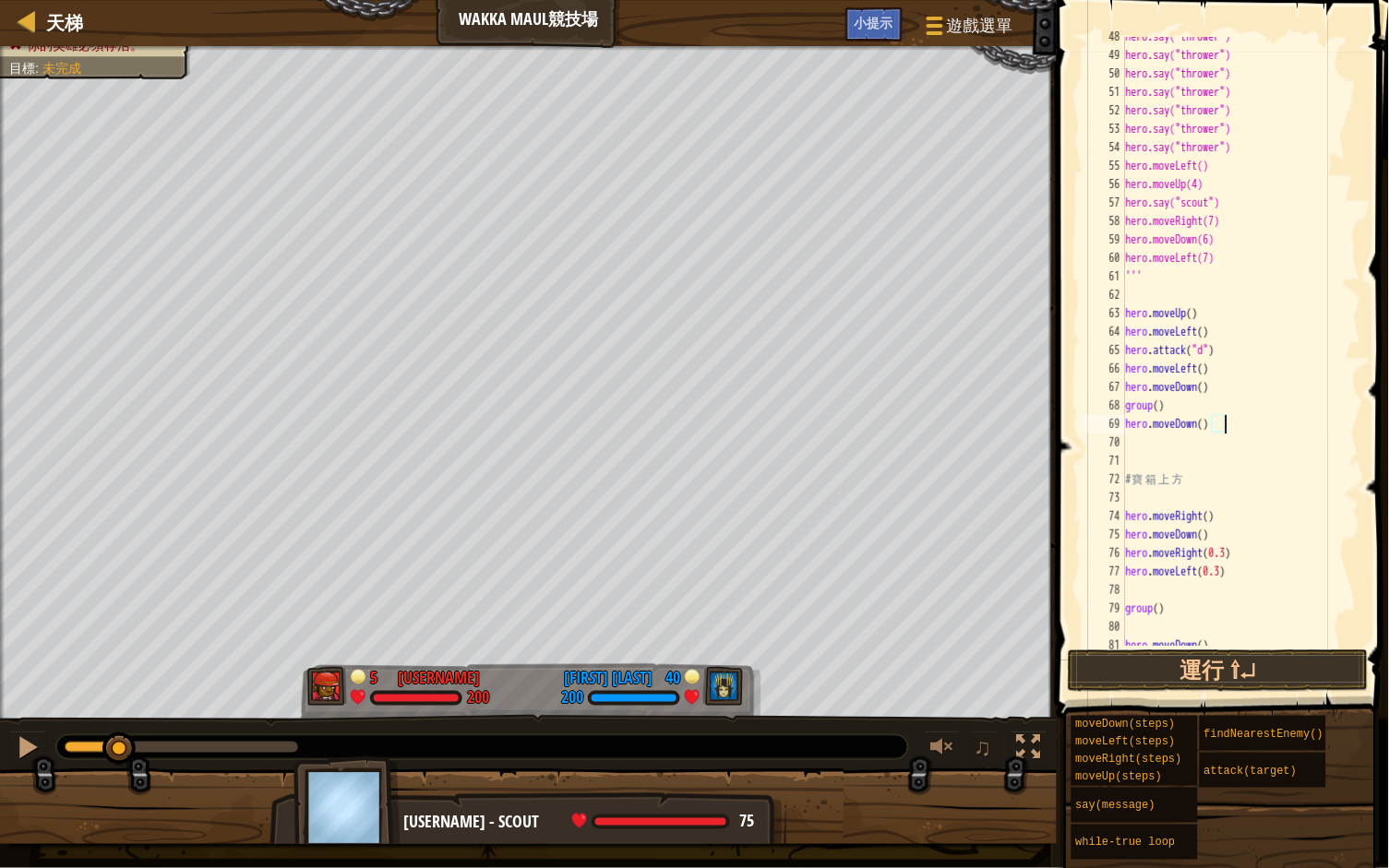 click on "hero.say("thrower") hero.say("thrower") hero.say("thrower") hero.say("thrower") hero.say("thrower") hero.say("thrower") hero.say("thrower") hero.moveLeft() hero.moveUp(4) hero.say("scout") hero.moveRight(7) hero.moveDown(6) hero.moveLeft(7) ''' hero . moveUp ( ) hero . moveLeft ( ) hero . attack ( "d" ) hero . moveLeft ( ) hero . moveDown ( ) group ( ) hero . moveDown ( ) # 寶 箱 上 方 hero . moveRight ( ) hero . moveDown ( ) hero . moveRight ( 0.3 ) hero . moveLeft ( 0.3 ) group ( ) hero . moveDown ( )" at bounding box center (1241, 351) 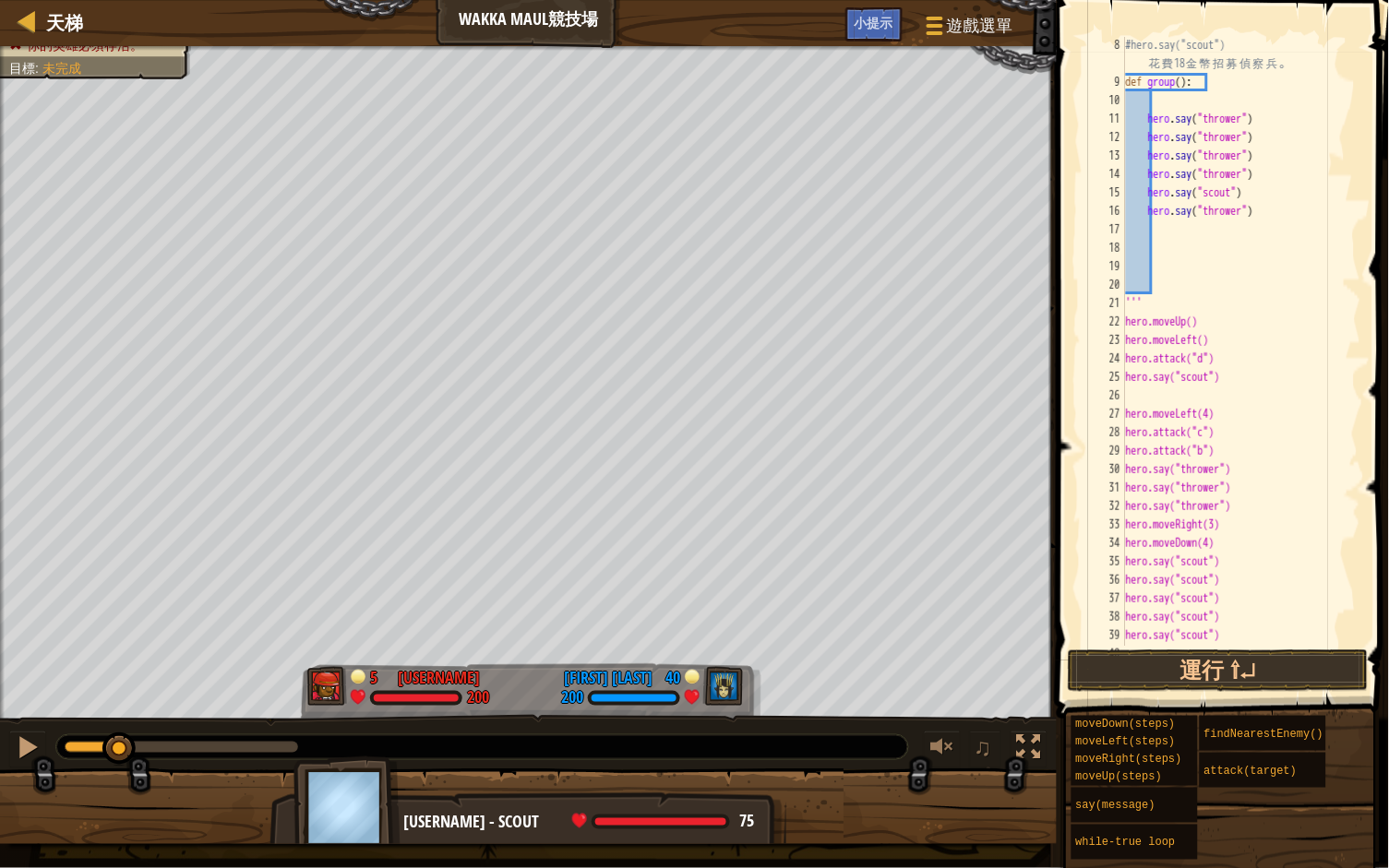 scroll, scrollTop: 127, scrollLeft: 0, axis: vertical 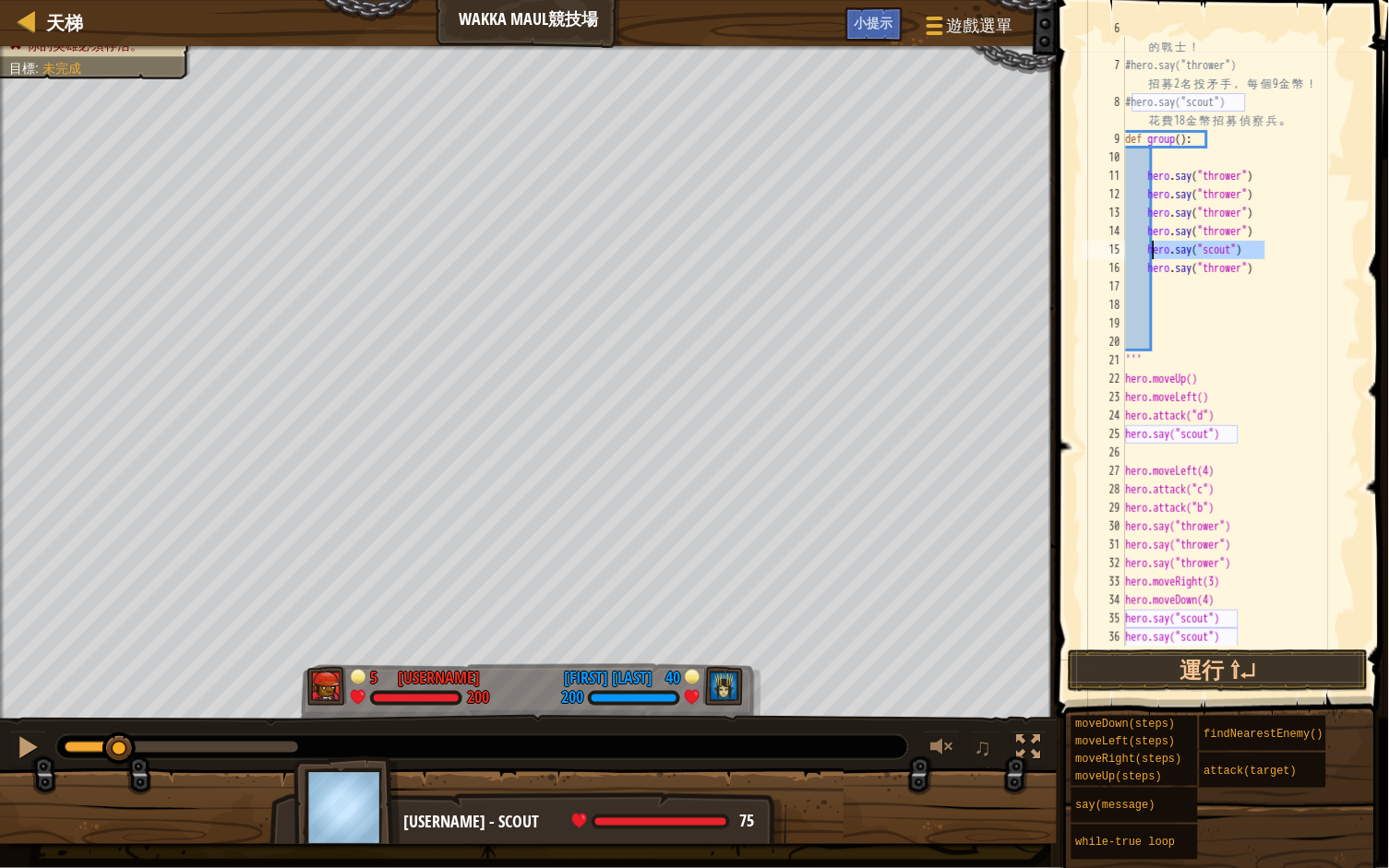 drag, startPoint x: 1282, startPoint y: 250, endPoint x: 1155, endPoint y: 244, distance: 127.14165 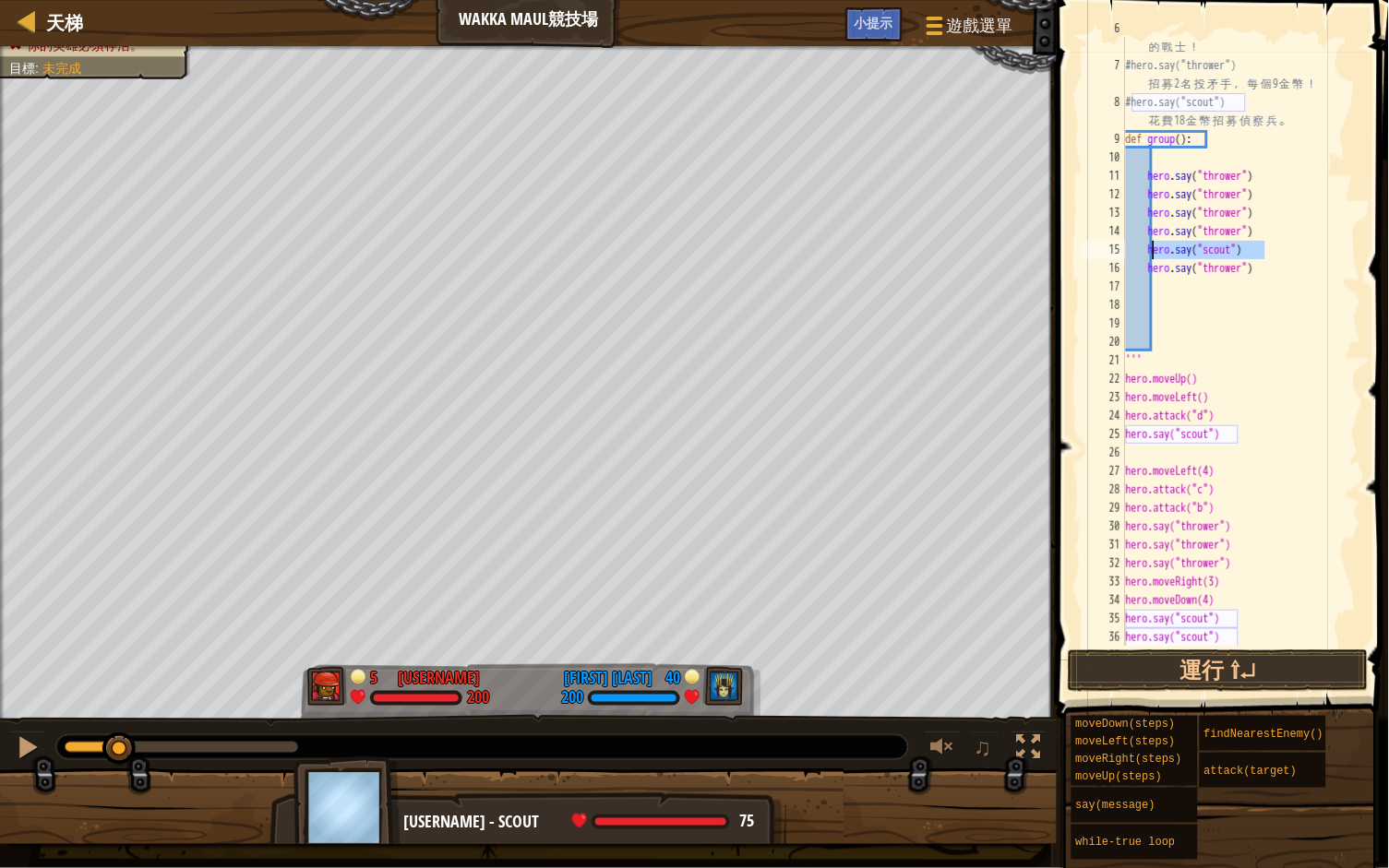 click on "#  有 了 足 夠 金 幣 ， 你 就 能 夠 招 募 你 想 要      的 戰 士 ！ #hero.say("thrower")       招 募 2 名 投 矛 手 ， 每 個 9 金 幣 ！ #hero.say("scout")       花 費 18 金 幣 招 募 偵 察 兵 。 def   group ( ) :           hero . say ( "thrower" )      hero . say ( "thrower" )      hero . say ( "thrower" )      hero . say ( "thrower" )      hero . say ( "scout" )      hero . say ( "thrower" )                     ''' hero.moveUp() hero.moveLeft() hero.attack("d") hero.say("scout") hero.moveLeft(4) hero.attack("c") hero.attack("b") hero.say("thrower") hero.say("thrower") hero.say("thrower") hero.moveRight(3) hero.moveDown(4) hero.say("scout") hero.say("scout")" at bounding box center (1241, 351) 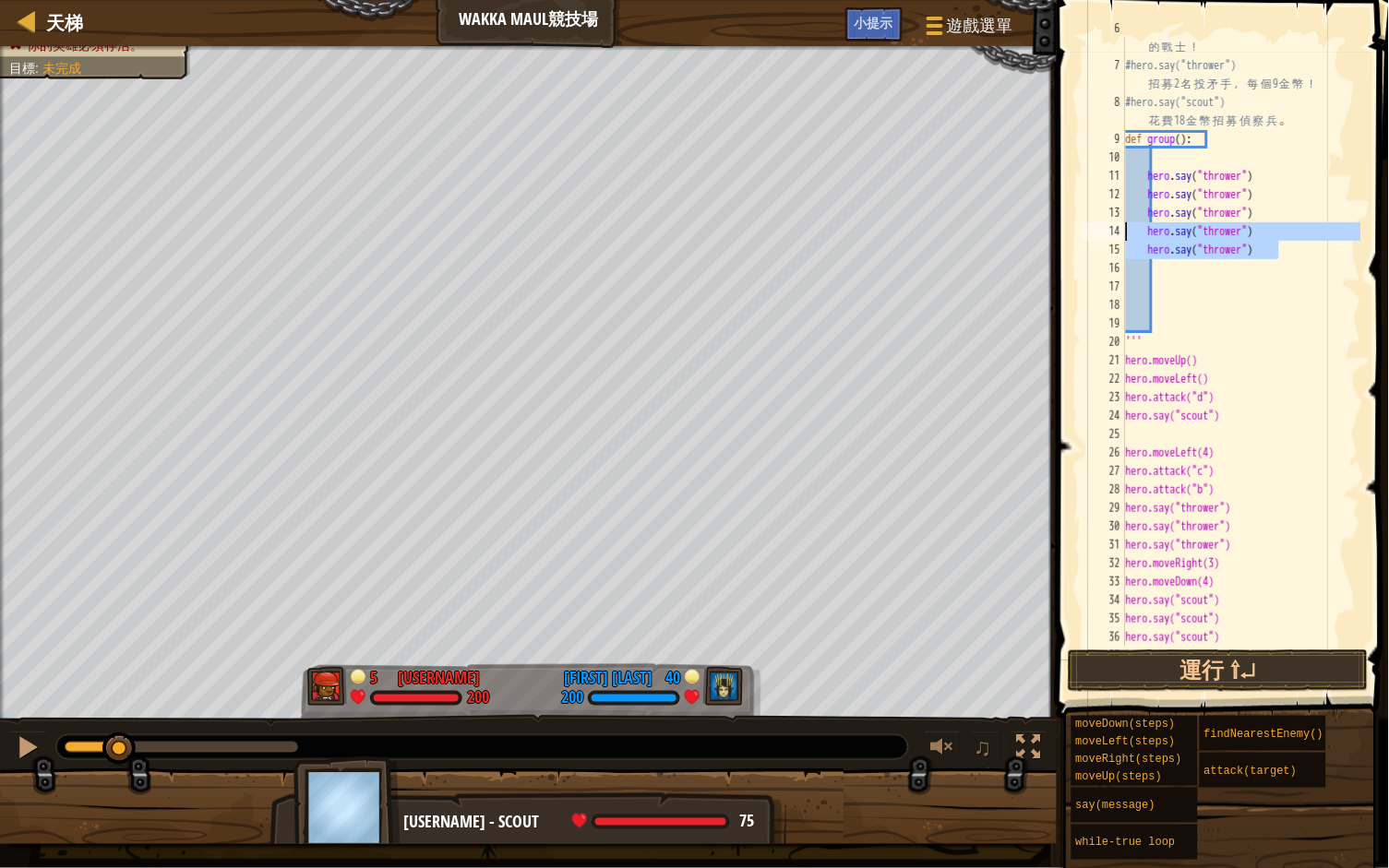 drag, startPoint x: 1301, startPoint y: 249, endPoint x: 1121, endPoint y: 237, distance: 180.39956 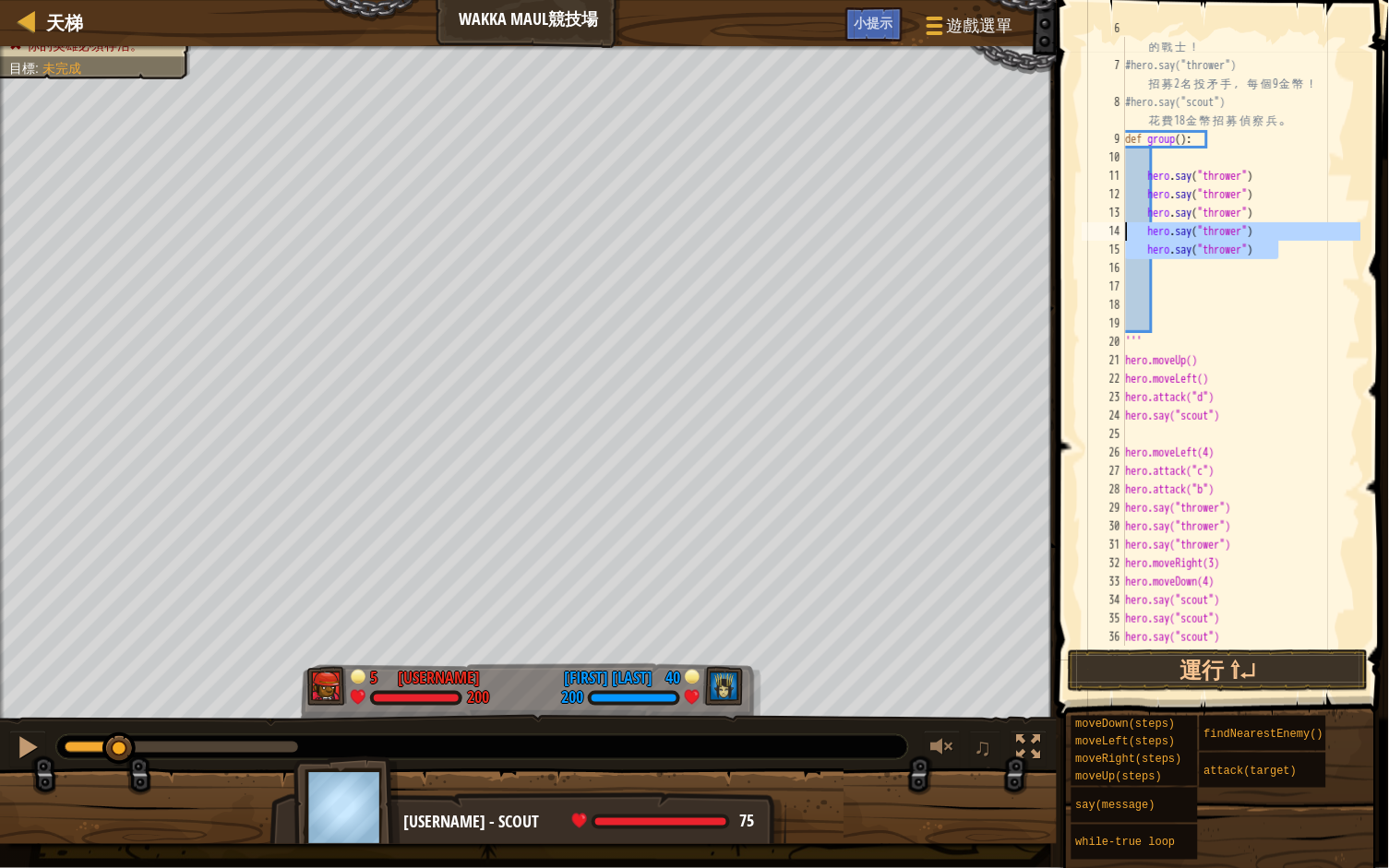 click on "hero.say("thrower") 6 7 8 9 10 11 12 13 14 15 16 17 18 19 20 21 22 23 24 25 26 27 28 29 30 31 32 33 34 35 36 37 #  有 了 足 夠 金 幣 ， 你 就 能 夠 招 募 你 想 要      的 戰 士 ！ #hero.say("thrower")       招 募 2 名 投 矛 手 ， 每 個 9 金 幣 ！ #hero.say("scout")       花 費 18 金 幣 招 募 偵 察 兵 。 def   group ( ) :           hero . say ( "thrower" )      hero . say ( "thrower" )      hero . say ( "thrower" )      hero . say ( "thrower" )      hero . say ( "thrower" )                     ''' hero.moveUp() hero.moveLeft() hero.attack("d") hero.say("scout") hero.moveLeft(4) hero.attack("c") hero.attack("b") hero.say("thrower") hero.say("thrower") hero.say("thrower") hero.moveRight(3) hero.moveDown(4) hero.say("scout") hero.say("scout") hero.say("scout")" at bounding box center (1220, 341) 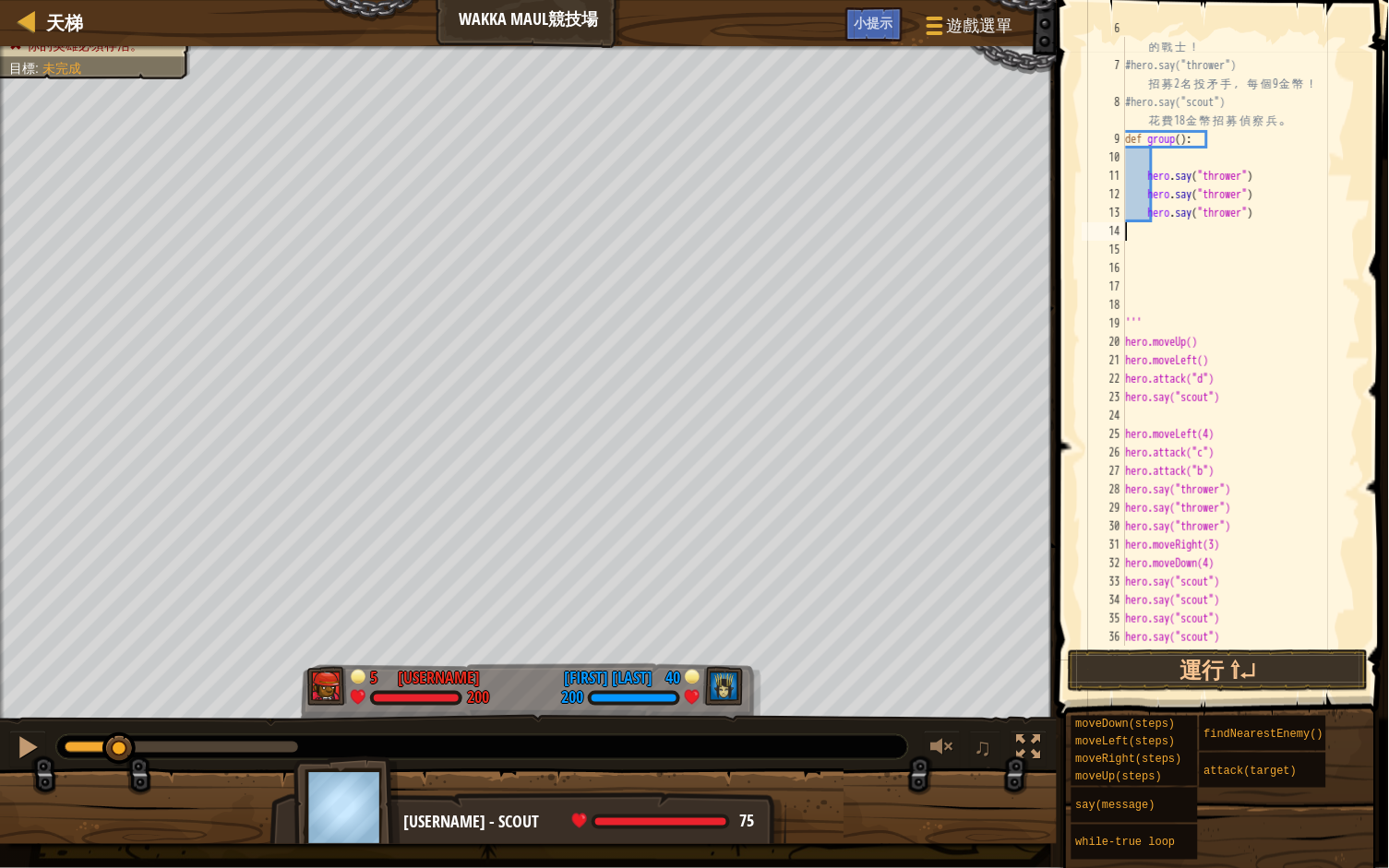click on "#  有 了 足 夠 金 幣 ， 你 就 能 夠 招 募 你 想 要      的 戰 士 ！ #hero.say("thrower")       招 募 2 名 投 矛 手 ， 每 個 9 金 幣 ！ #hero.say("scout")       花 費 18 金 幣 招 募 偵 察 兵 。 def   group ( ) :           hero . say ( "thrower" )      hero . say ( "thrower" )      hero . say ( "thrower" )                     ''' hero.moveUp() hero.moveLeft() hero.attack("d") hero.say("scout") hero.moveLeft(4) hero.attack("c") hero.attack("b") hero.say("thrower") hero.say("thrower") hero.say("thrower") hero.moveRight(3) hero.moveDown(4) hero.say("scout") hero.say("scout") hero.say("scout") hero.say("scout")" at bounding box center [1241, 351] 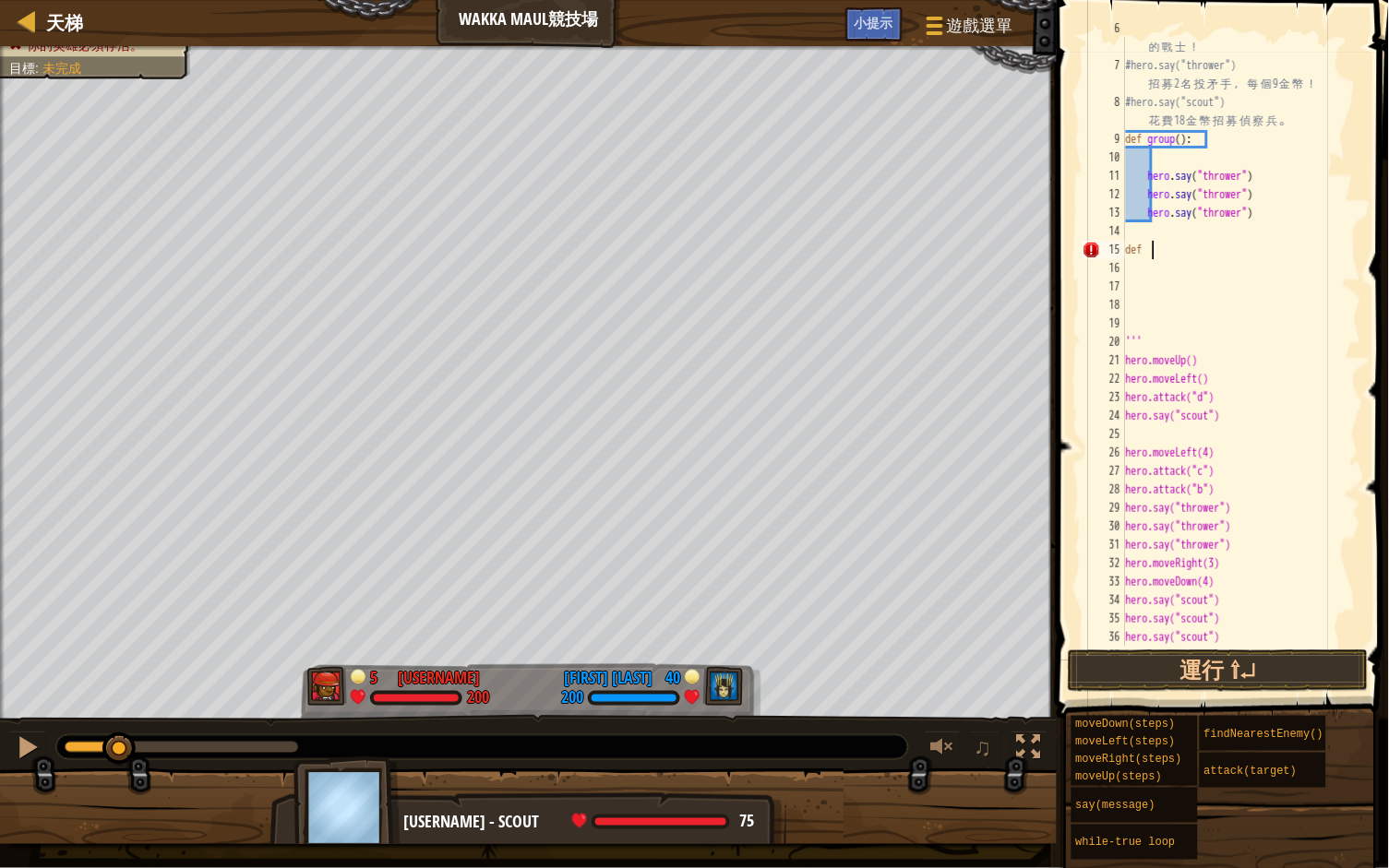 type on "def g" 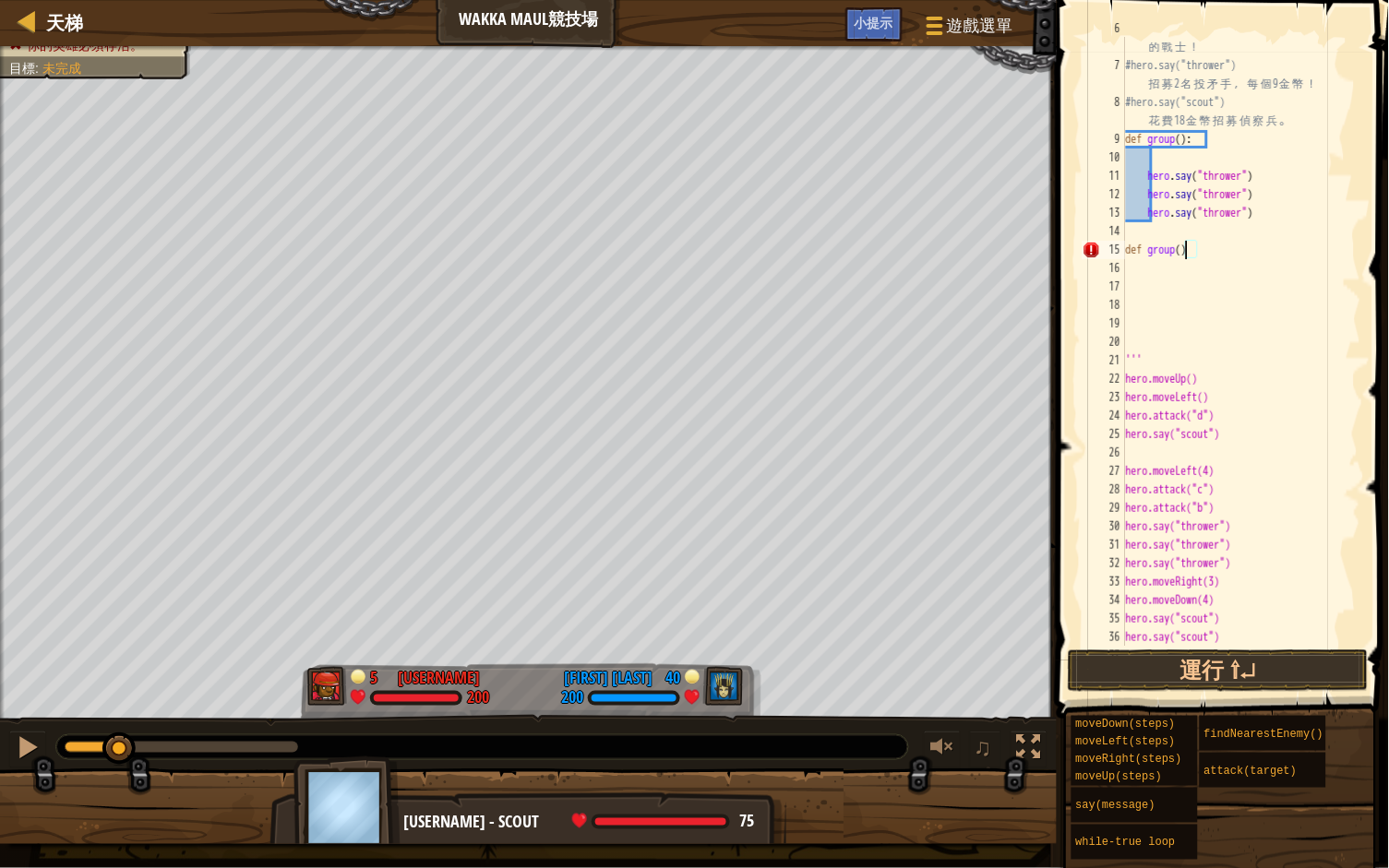 scroll, scrollTop: 8, scrollLeft: 5, axis: both 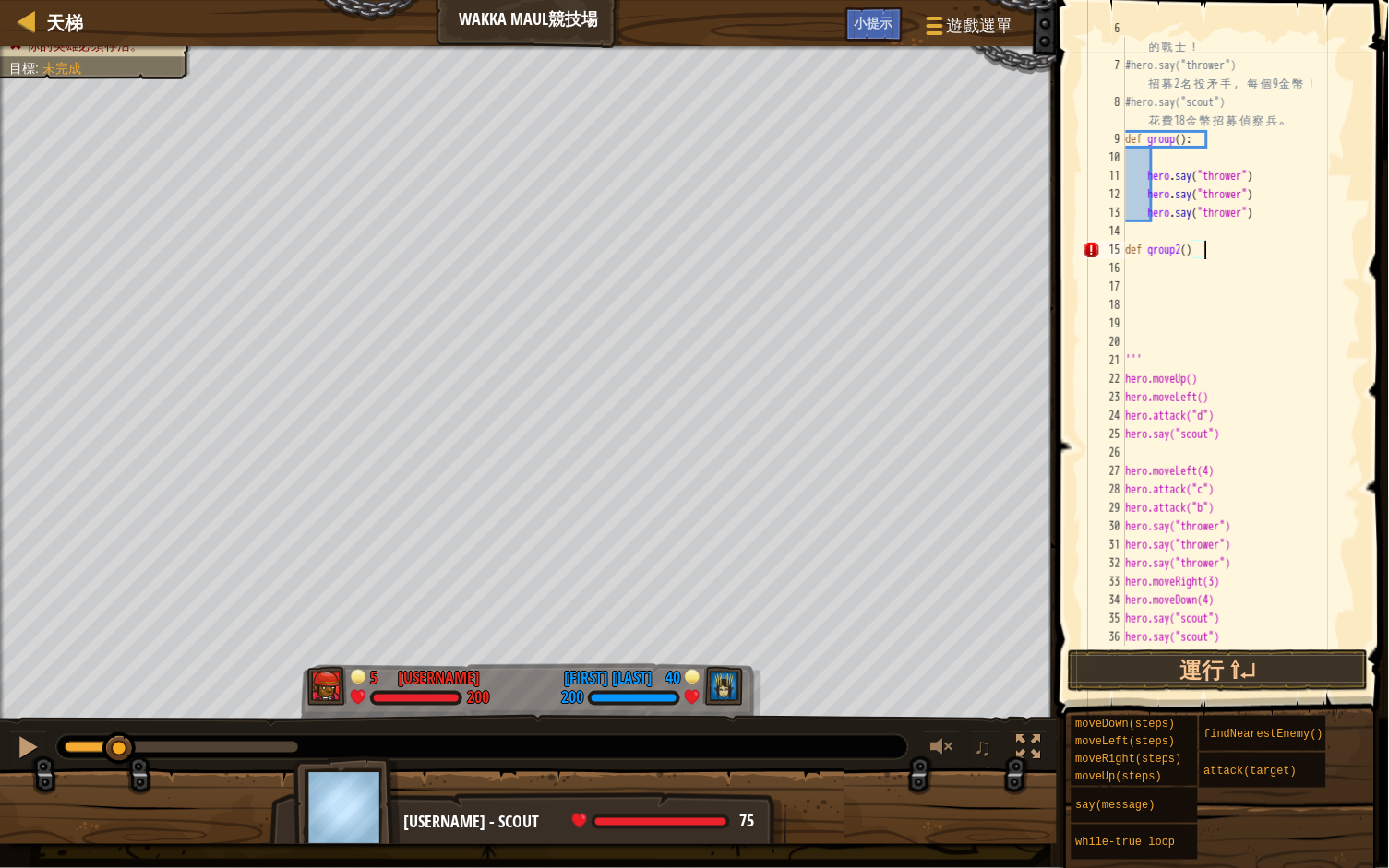 type on "def group2():" 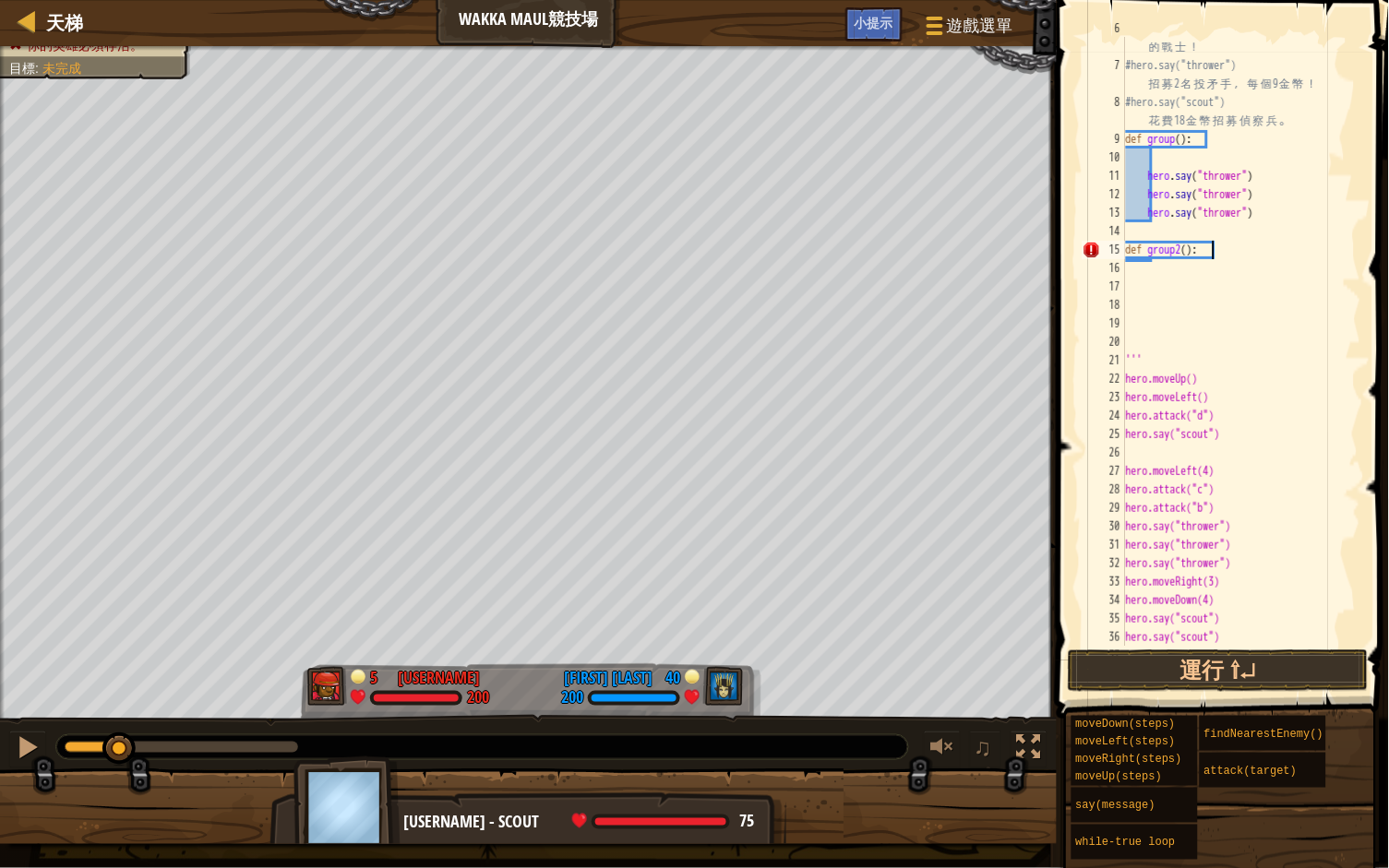 scroll, scrollTop: 8, scrollLeft: 1, axis: both 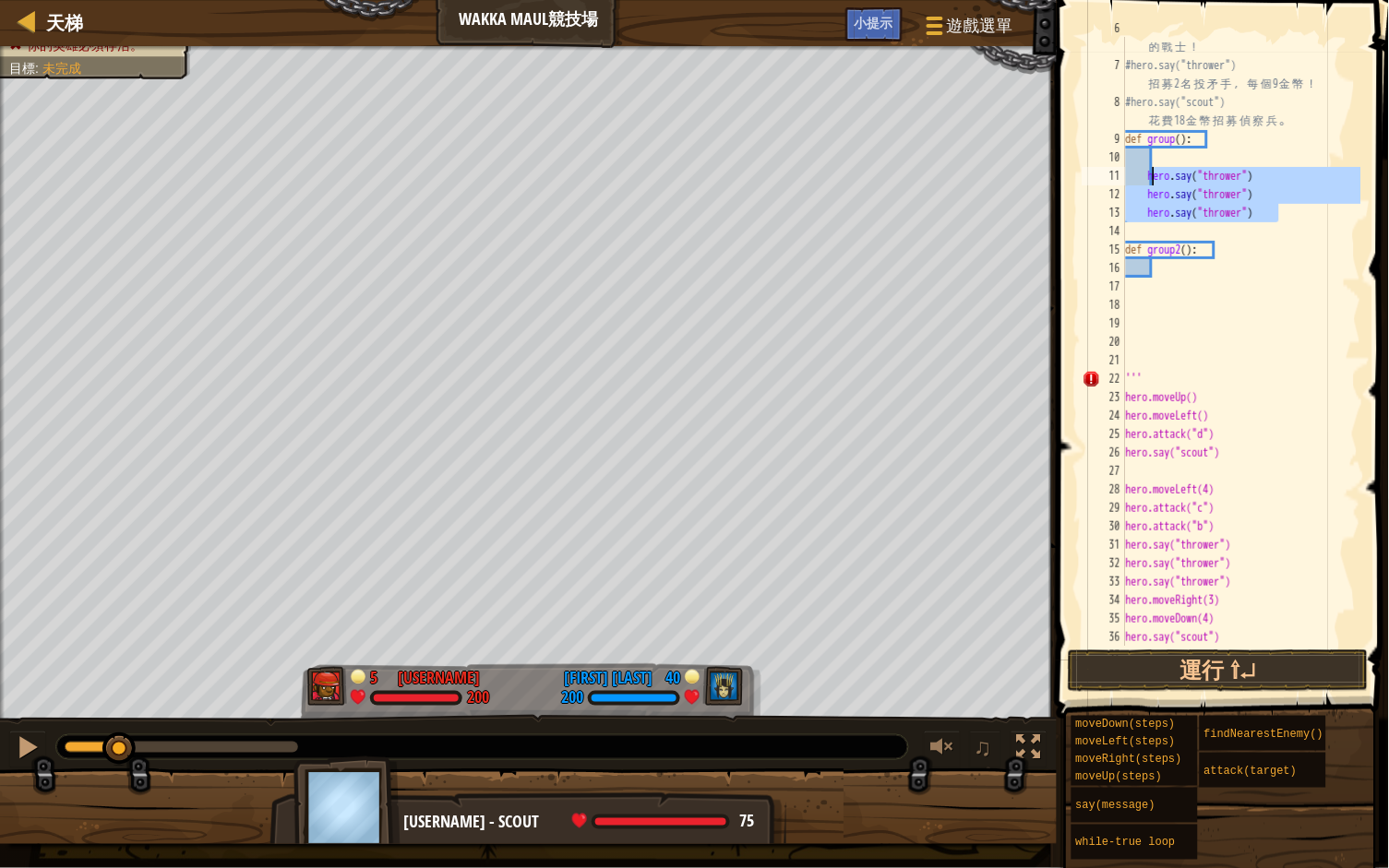 drag, startPoint x: 1288, startPoint y: 210, endPoint x: 1153, endPoint y: 173, distance: 139.979 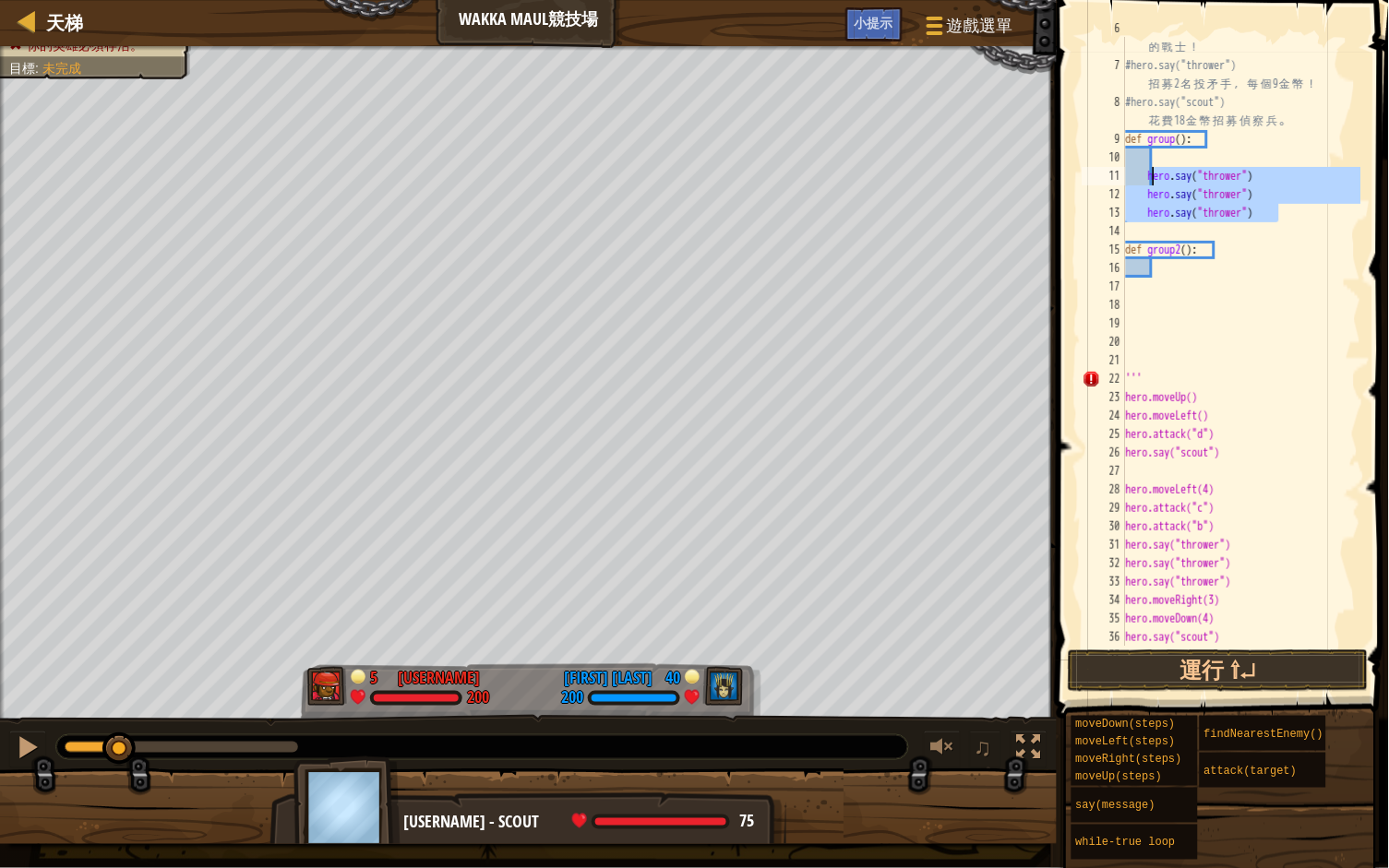 click on "#  有 了 足 夠 金 幣 ， 你 就 能 夠 招 募 你 想 要      的 戰 士 ！ #hero.say("thrower")       招 募 2 名 投 矛 手 ， 每 個 9 金 幣 ！ #hero.say("scout")       花 費 18 金 幣 招 募 偵 察 兵 。 def   group ( ) :           hero . say ( "thrower" )      hero . say ( "thrower" )      hero . say ( "thrower" ) def   group2 ( ) :                          ''' hero.moveUp() hero.moveLeft() hero.attack("d") hero.say("scout") hero.moveLeft(4) hero.attack("c") hero.attack("b") hero.say("thrower") hero.say("thrower") hero.say("thrower") hero.moveRight(3) hero.moveDown(4) hero.say("scout")" at bounding box center (1241, 351) 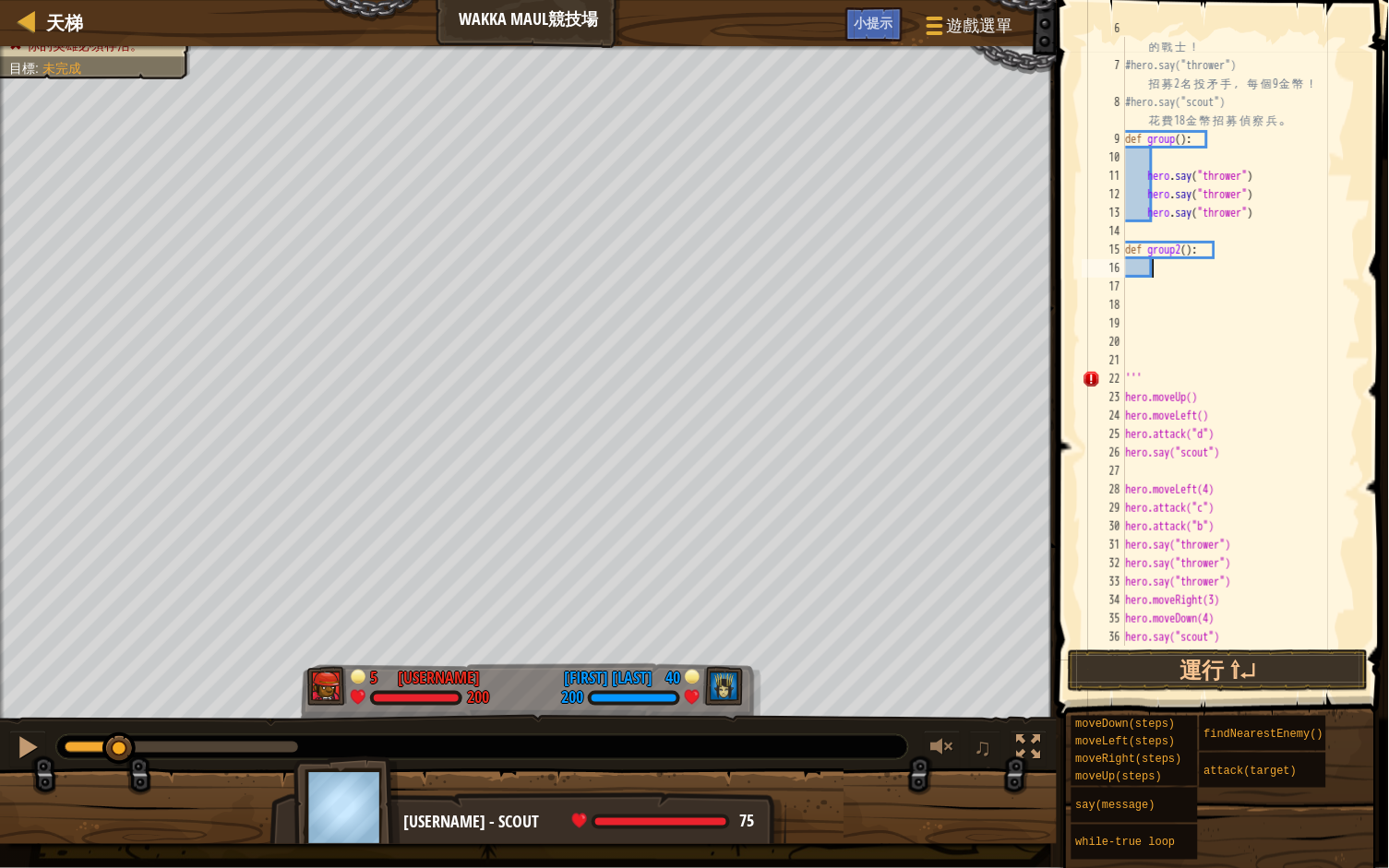 click on "#  有 了 足 夠 金 幣 ， 你 就 能 夠 招 募 你 想 要      的 戰 士 ！ #hero.say("thrower")       招 募 2 名 投 矛 手 ， 每 個 9 金 幣 ！ #hero.say("scout")       花 費 18 金 幣 招 募 偵 察 兵 。 def   group ( ) :           hero . say ( "thrower" )      hero . say ( "thrower" )      hero . say ( "thrower" ) def   group2 ( ) :                          ''' hero.moveUp() hero.moveLeft() hero.attack("d") hero.say("scout") hero.moveLeft(4) hero.attack("c") hero.attack("b") hero.say("thrower") hero.say("thrower") hero.say("thrower") hero.moveRight(3) hero.moveDown(4) hero.say("scout")" at bounding box center [1241, 351] 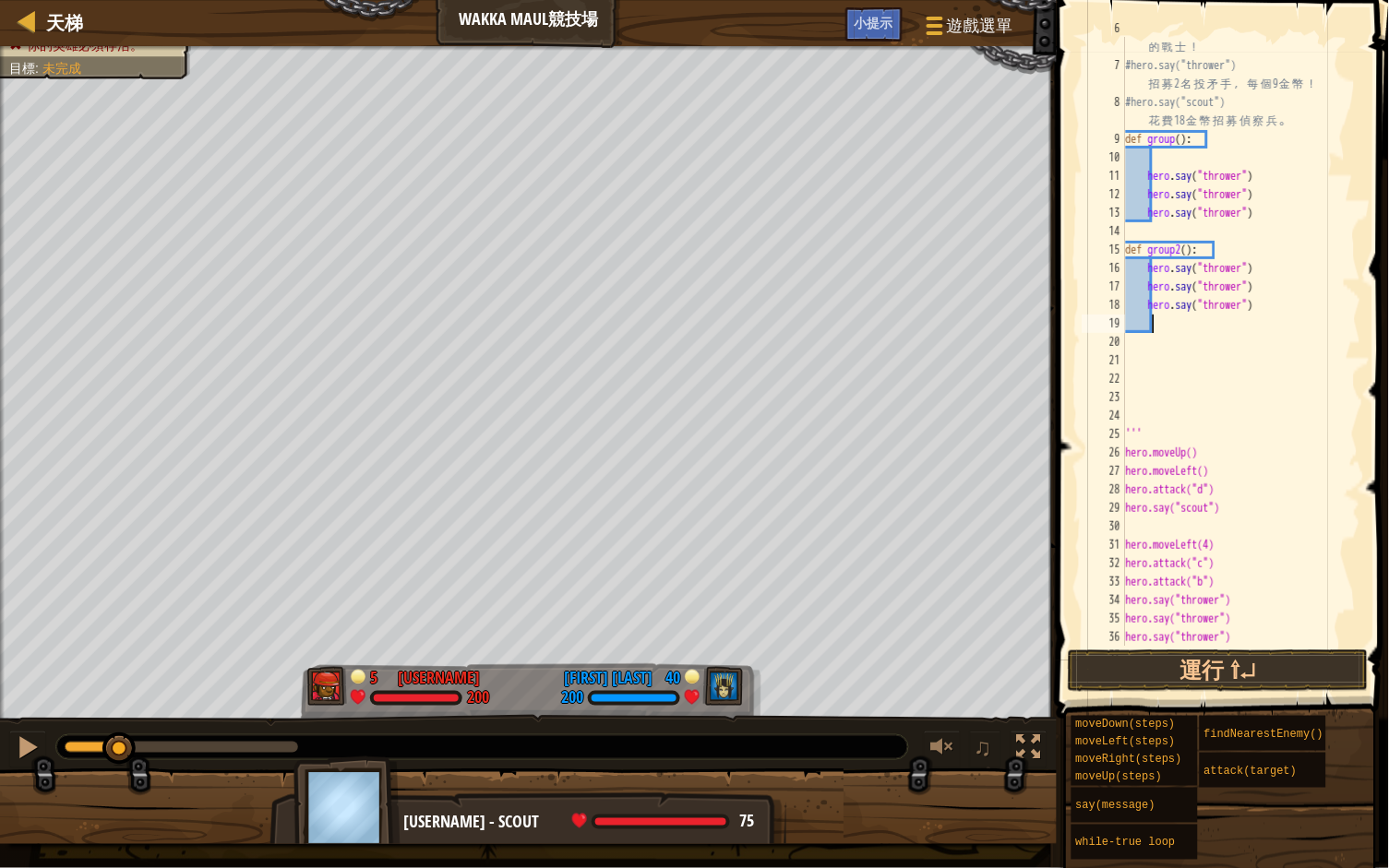 type on "s" 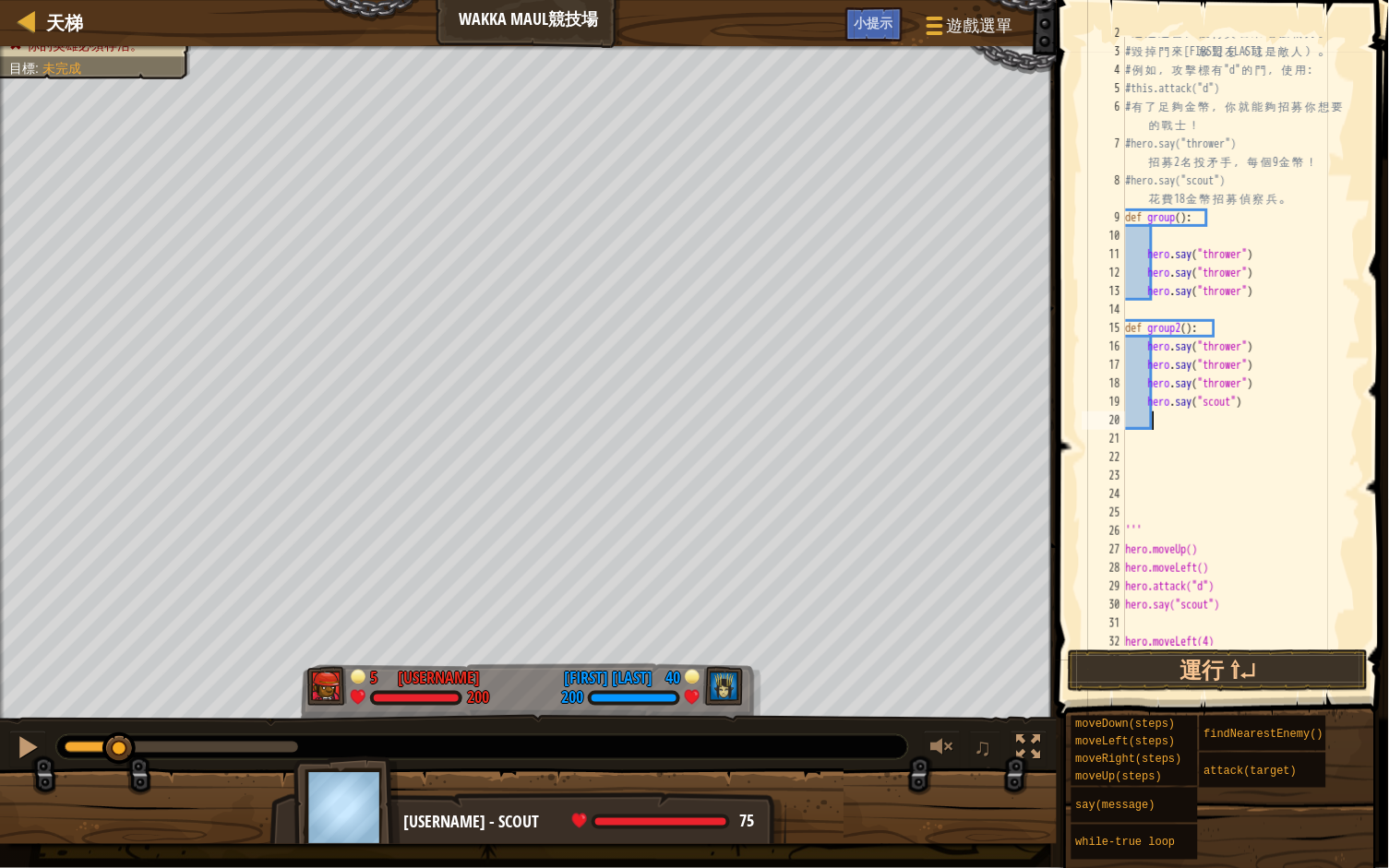 scroll, scrollTop: 43, scrollLeft: 0, axis: vertical 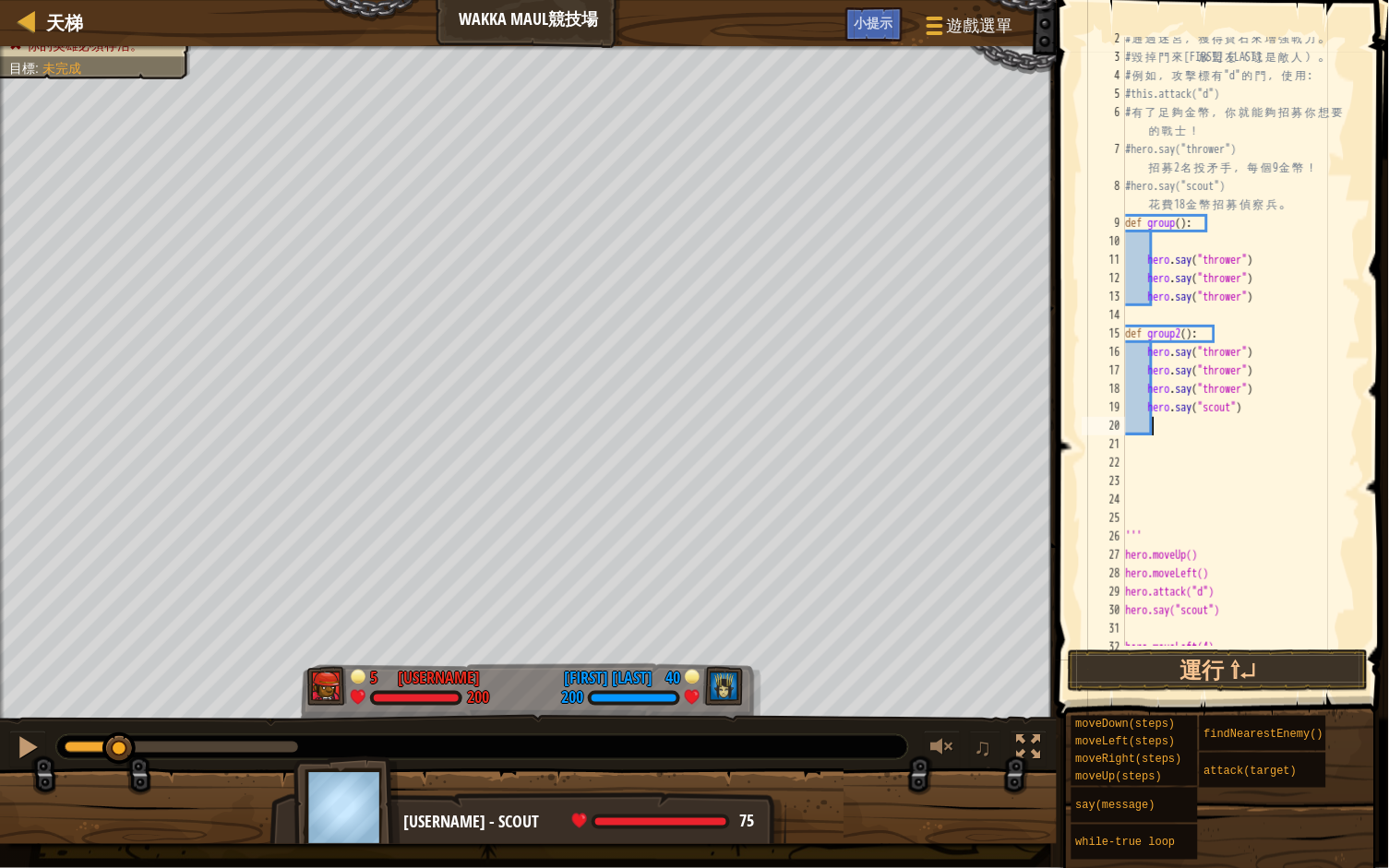 click on "#  通 過 迷 宮 ， 獲 得 寶 石 來 增 強 戰 力 。 #  毀 掉 門 來 釋 放 盟 友 （ 或 是 敵 人 ） 。 #  例 如 ， 攻 擊 標 有 "d" 的 門 ， 使 用 : #this.attack("d") #  有 了 足 夠 金 幣 ， 你 就 能 夠 招 募 你 想 要      的 戰 士 ！ #hero.say("thrower")       招 募 2 名 投 矛 手 ， 每 個 9 金 幣 ！ #hero.say("scout")       花 費 18 金 幣 招 募 偵 察 兵 。 def   group ( ) :           hero . say ( "thrower" )      hero . say ( "thrower" )      hero . say ( "thrower" ) def   group2 ( ) :      hero . say ( "thrower" )      hero . say ( "thrower" )      hero . say ( "thrower" )      hero . say ( "scout" )                          ''' hero.moveUp() hero.moveLeft() hero.attack("d") hero.say("scout") hero.moveLeft(4)" at bounding box center (1241, 352) 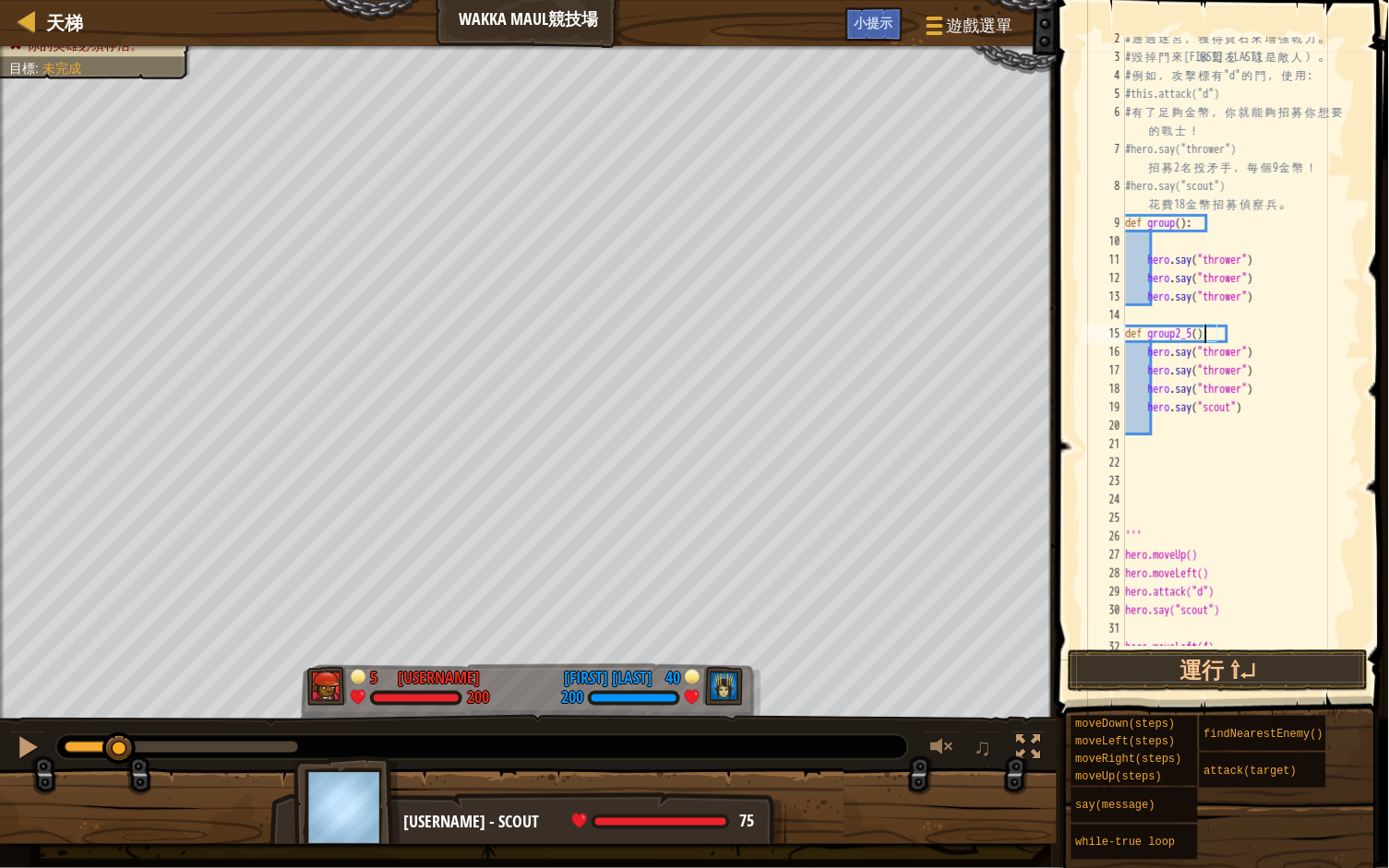scroll, scrollTop: 8, scrollLeft: 7, axis: both 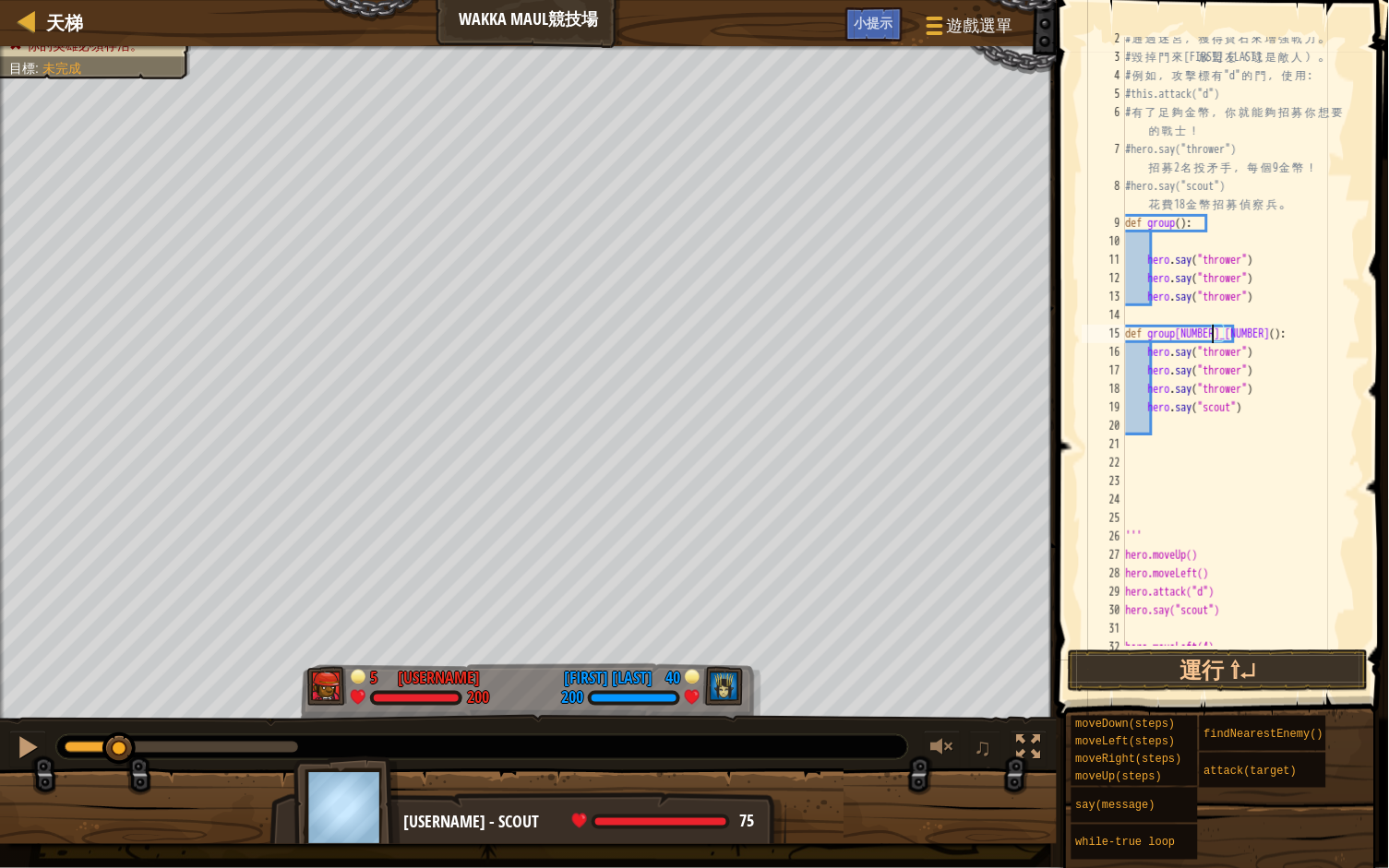 click on "#  通 過 迷 宮 ， 獲 得 寶 石 來 增 強 戰 力 。 #  毀 掉 門 來 釋 放 盟 友 （ 或 是 敵 人 ） 。 #  例 如 ， 攻 擊 標 有 "d" 的 門 ， 使 用 : #this.attack("d") #  有 了 足 夠 金 幣 ， 你 就 能 夠 招 募 你 想 要      的 戰 士 ！ #hero.say("thrower")       招 募 2 名 投 矛 手 ， 每 個 9 金 幣 ！ #hero.say("scout")       花 費 18 金 幣 招 募 偵 察 兵 。 def   group ( ) :           hero . say ( "thrower" )      hero . say ( "thrower" )      hero . say ( "thrower" ) def   group2_54 ( ) :      hero . say ( "thrower" )      hero . say ( "thrower" )      hero . say ( "thrower" )      hero . say ( "scout" )                          ''' hero.moveUp() hero.moveLeft() hero.attack("d") hero.say("scout") hero.moveLeft(4)" at bounding box center [1241, 352] 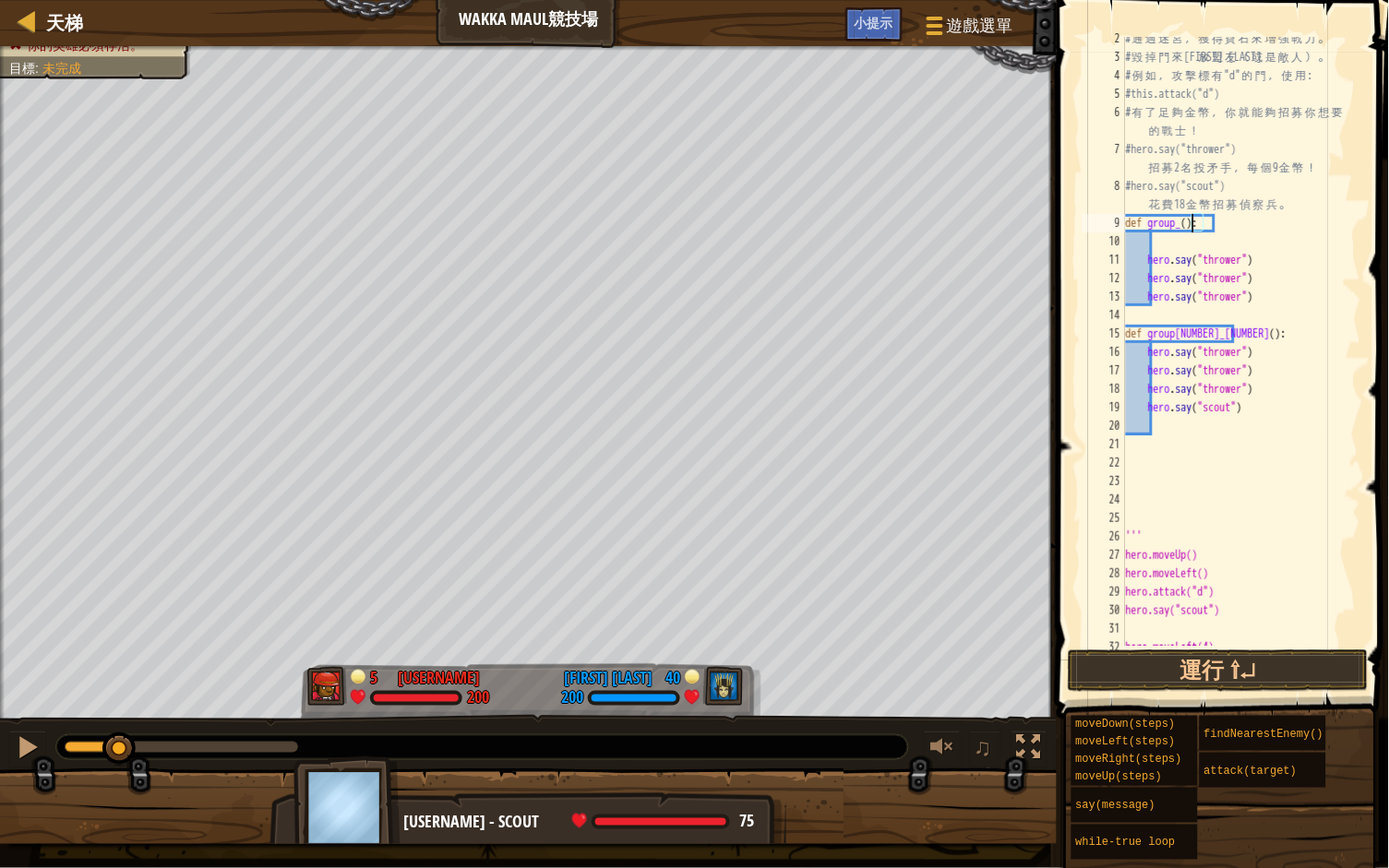 scroll, scrollTop: 8, scrollLeft: 6, axis: both 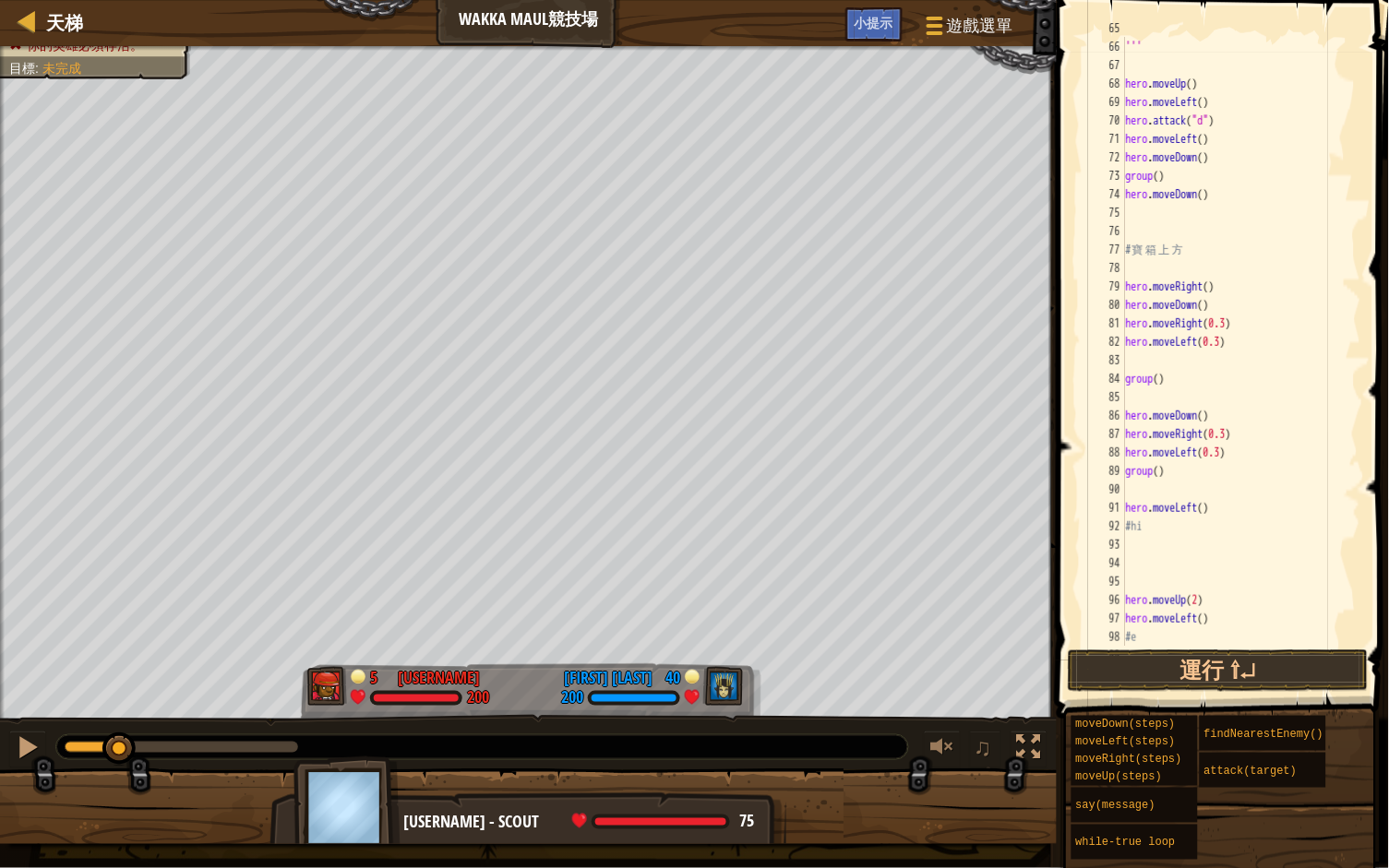 click on "hero.moveLeft(7) ''' hero . moveUp ( ) hero . moveLeft ( ) hero . attack ( "d" ) hero . moveLeft ( ) hero . moveDown ( ) group ( ) hero . moveDown ( ) # 寶 箱 上 方 hero . moveRight ( ) hero . moveDown ( ) hero . moveRight ( 0.3 ) hero . moveLeft ( 0.3 ) group ( ) hero . moveDown ( ) hero . moveRight ( 0.3 ) hero . moveLeft ( 0.3 ) group ( ) hero . moveLeft ( ) #hi hero . moveUp ( 2 ) hero . moveLeft ( ) #e" at bounding box center [1241, 342] 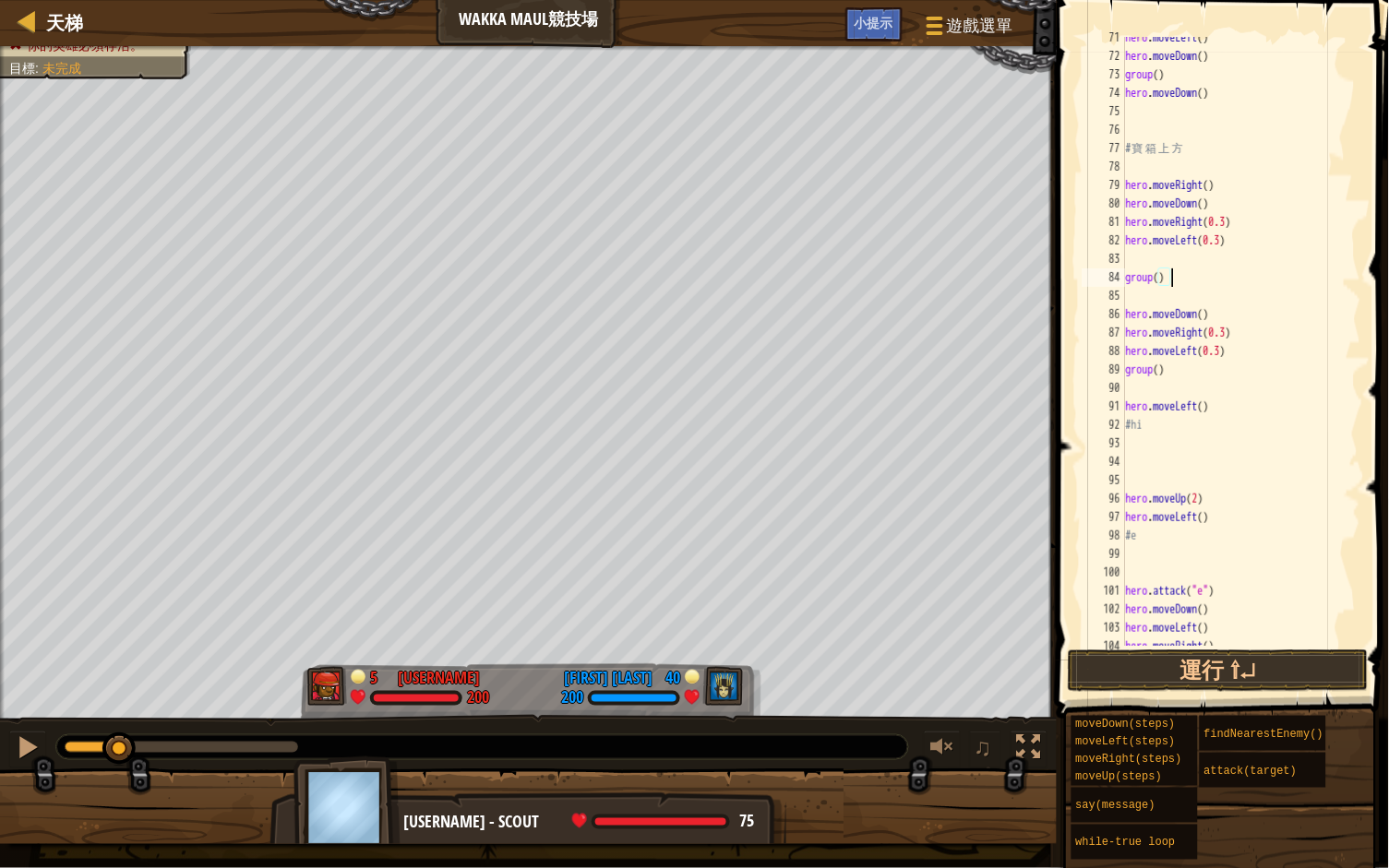 scroll, scrollTop: 1395, scrollLeft: 0, axis: vertical 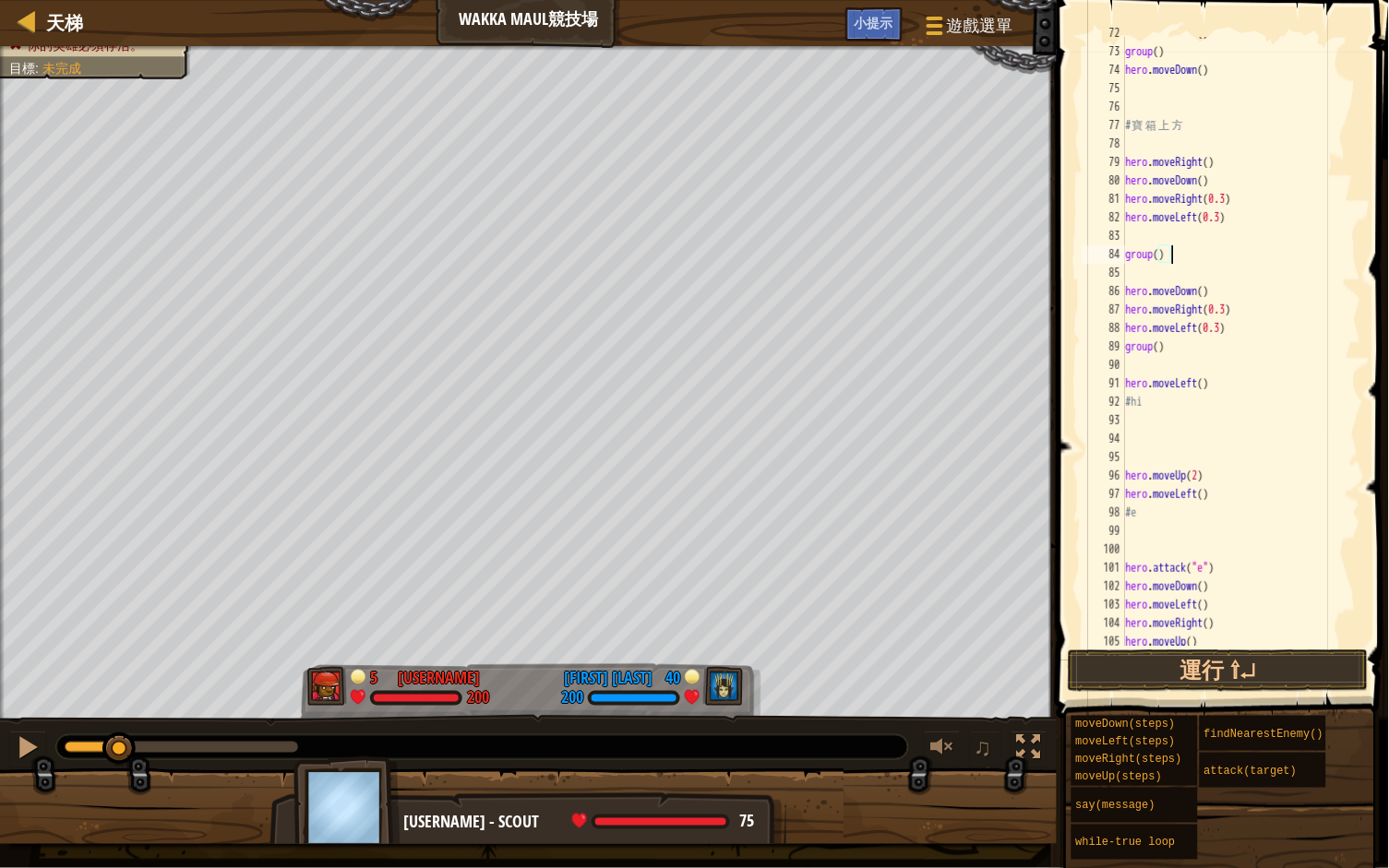 click on "hero . moveDown ( ) group ( ) hero . moveDown ( ) # 寶 箱 上 方 hero . moveRight ( ) hero . moveDown ( ) hero . moveRight ( 0.3 ) hero . moveLeft ( 0.3 ) group ( ) hero . moveDown ( ) hero . moveRight ( 0.3 ) hero . moveLeft ( 0.3 ) group ( ) hero . moveLeft ( ) #hi hero . moveUp ( 2 ) hero . moveLeft ( ) #e hero . attack ( "e" ) hero . moveDown ( ) hero . moveLeft ( ) hero . moveRight ( ) hero . moveUp ( )" at bounding box center (1241, 347) 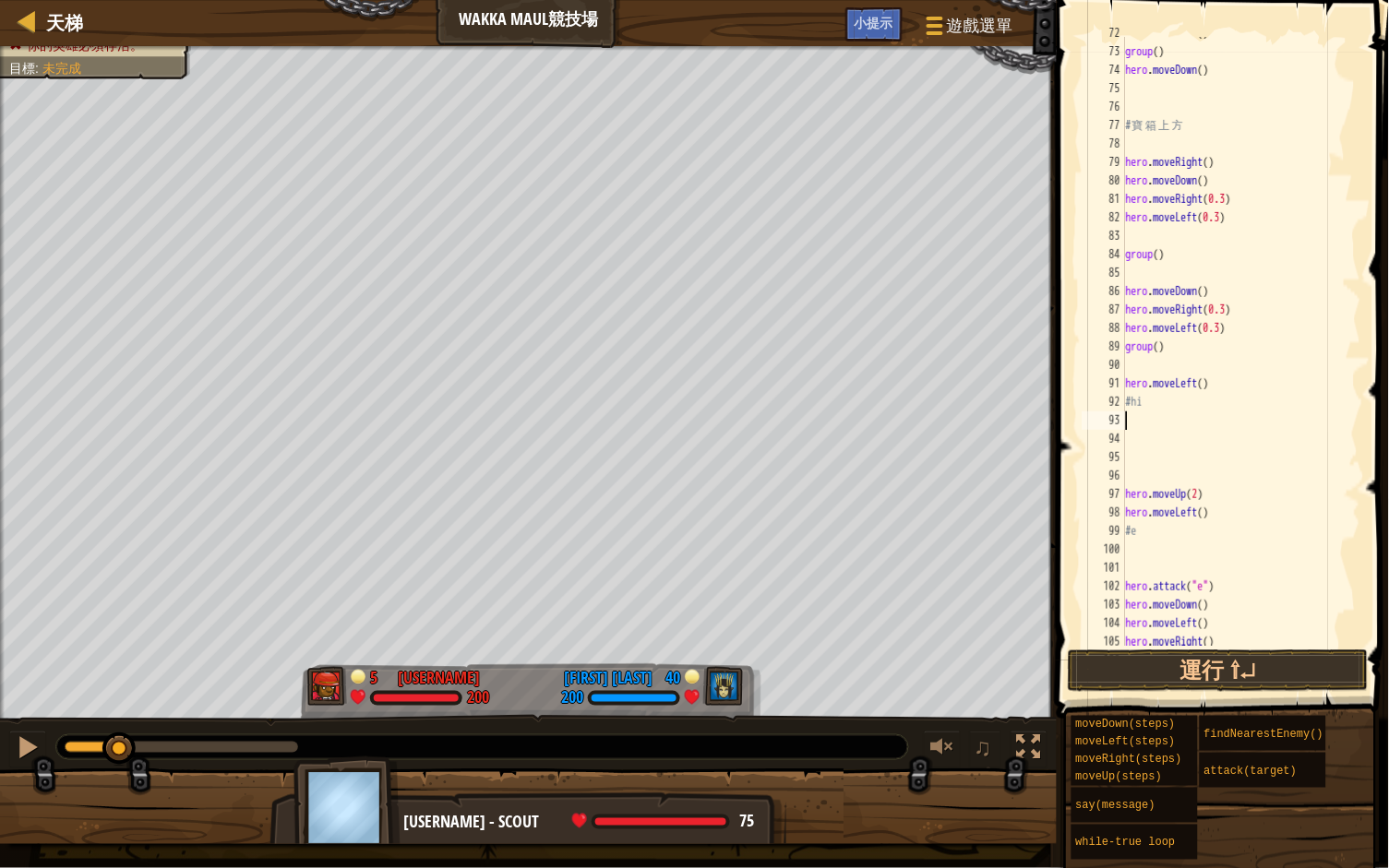type on "g" 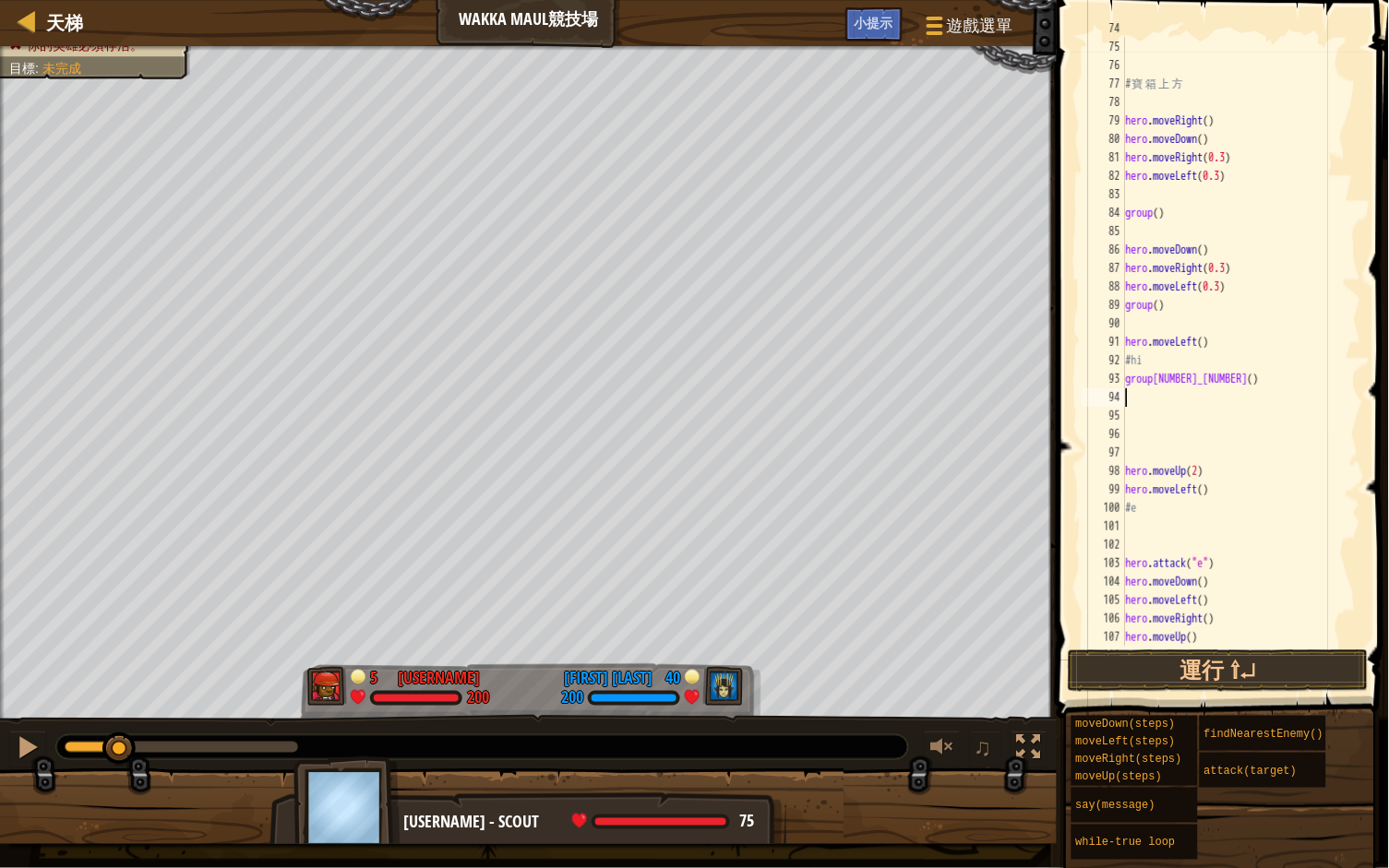 scroll, scrollTop: 1473, scrollLeft: 0, axis: vertical 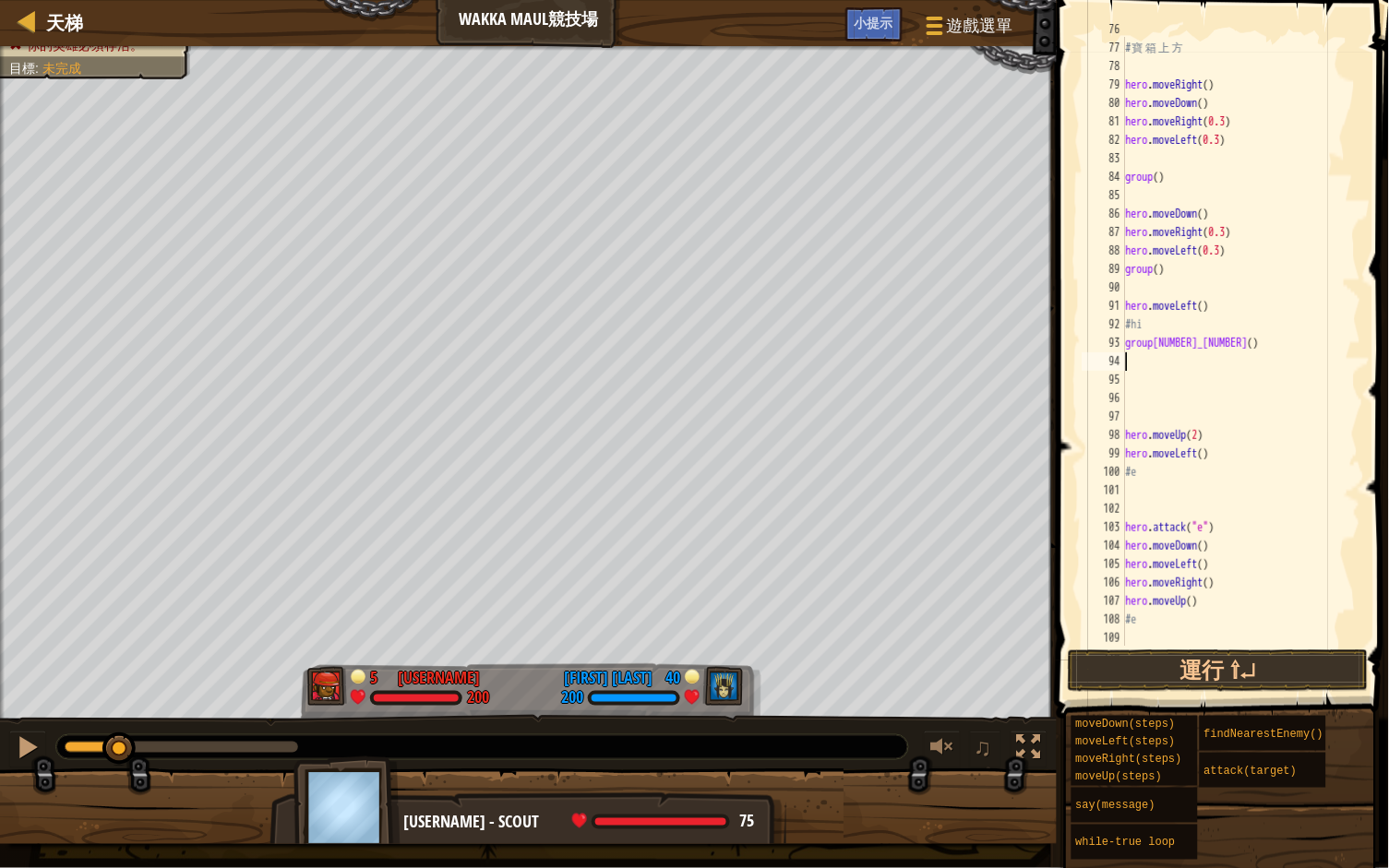 click on "# 寶 箱 上 方 hero . moveRight ( ) hero . moveDown ( ) hero . moveRight ( 0.3 ) hero . moveLeft ( 0.3 ) group ( ) hero . moveDown ( ) hero . moveRight ( 0.3 ) hero . moveLeft ( 0.3 ) group ( ) hero . moveLeft ( ) #hi group2_54 ( ) hero . moveUp ( 2 ) hero . moveLeft ( ) #e hero . attack ( "e" ) hero . moveDown ( ) hero . moveLeft ( ) hero . moveRight ( ) hero . moveUp ( ) #e" at bounding box center (1241, 343) 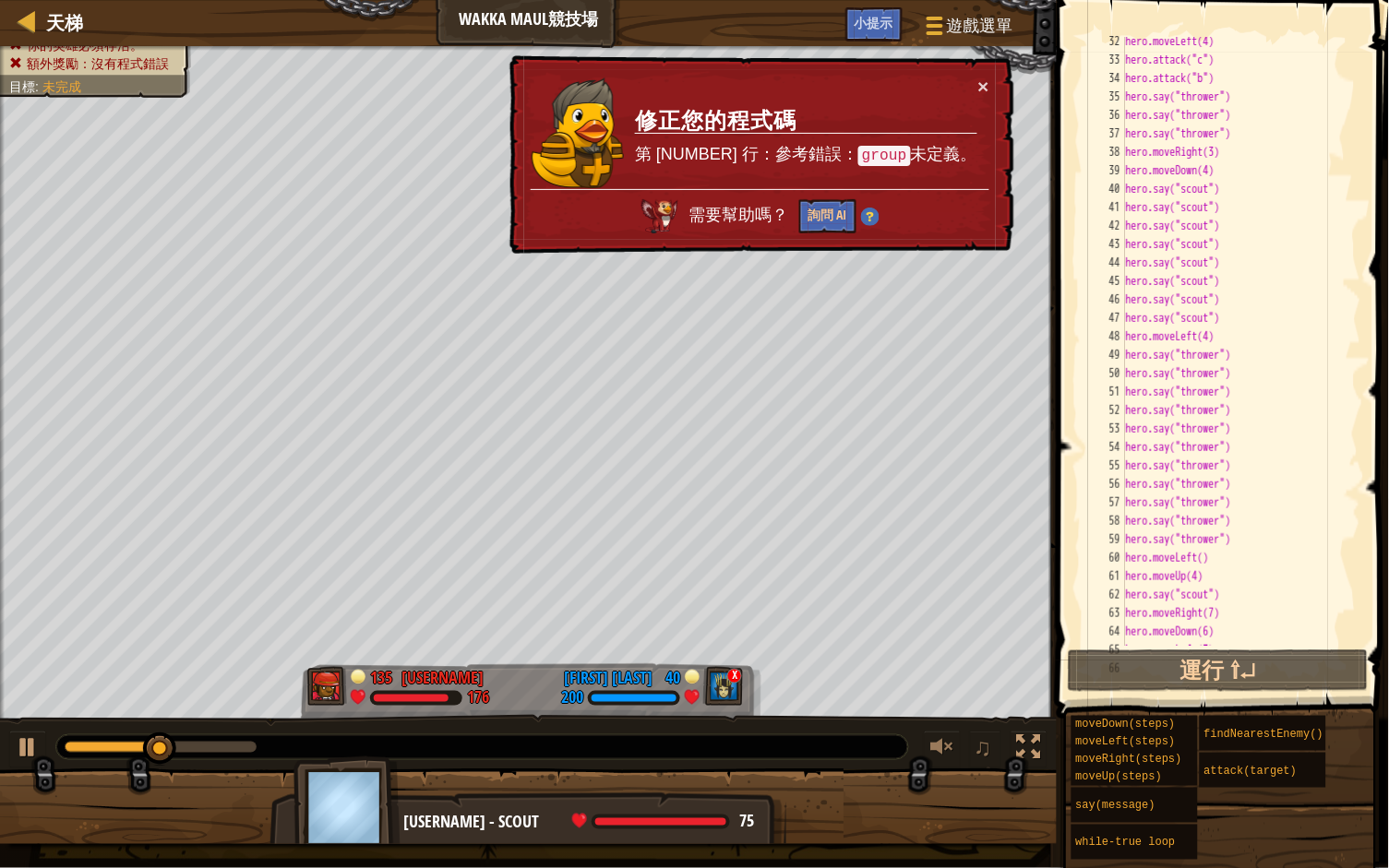 scroll, scrollTop: 0, scrollLeft: 0, axis: both 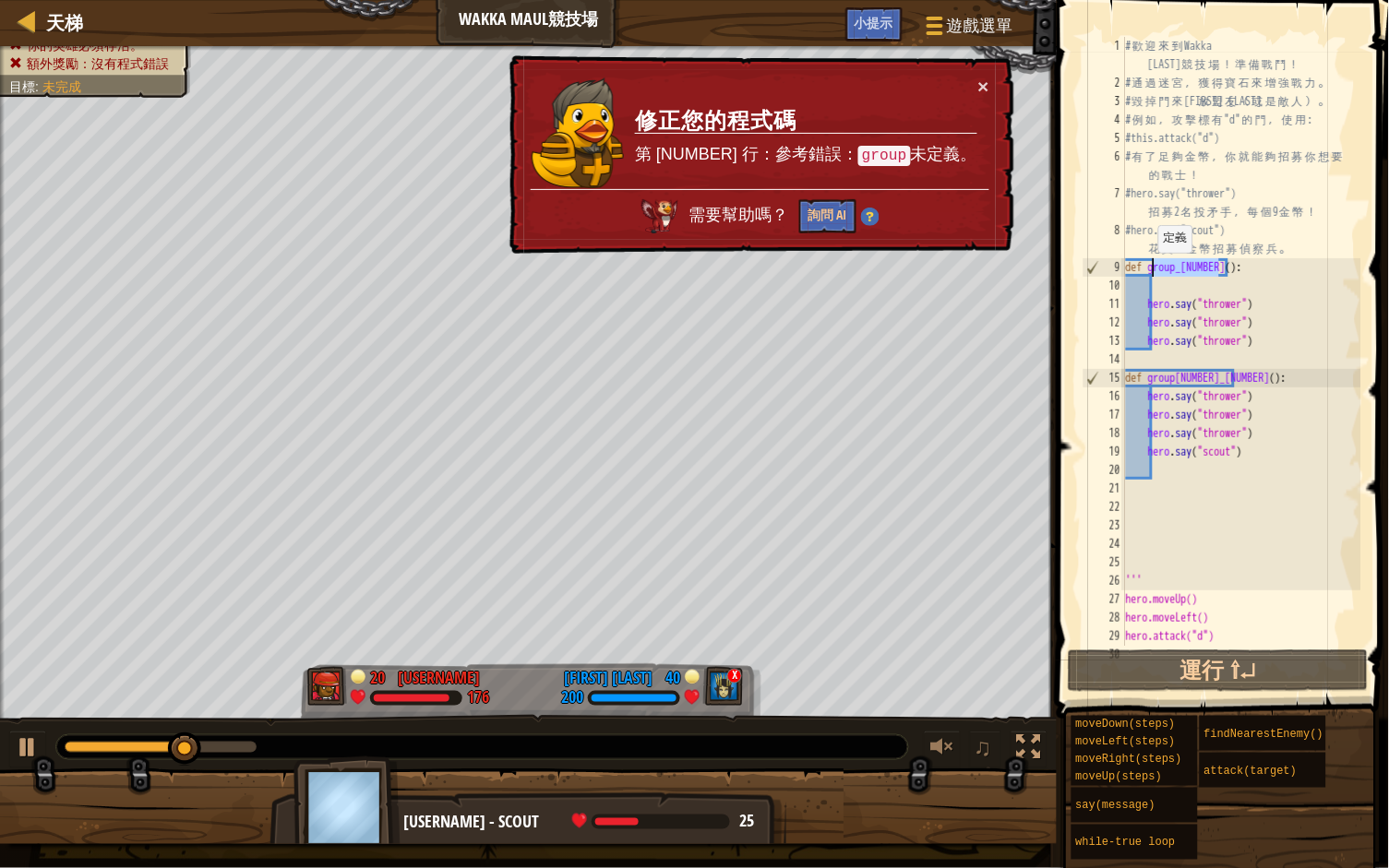 drag, startPoint x: 1221, startPoint y: 269, endPoint x: 1156, endPoint y: 271, distance: 65.03076 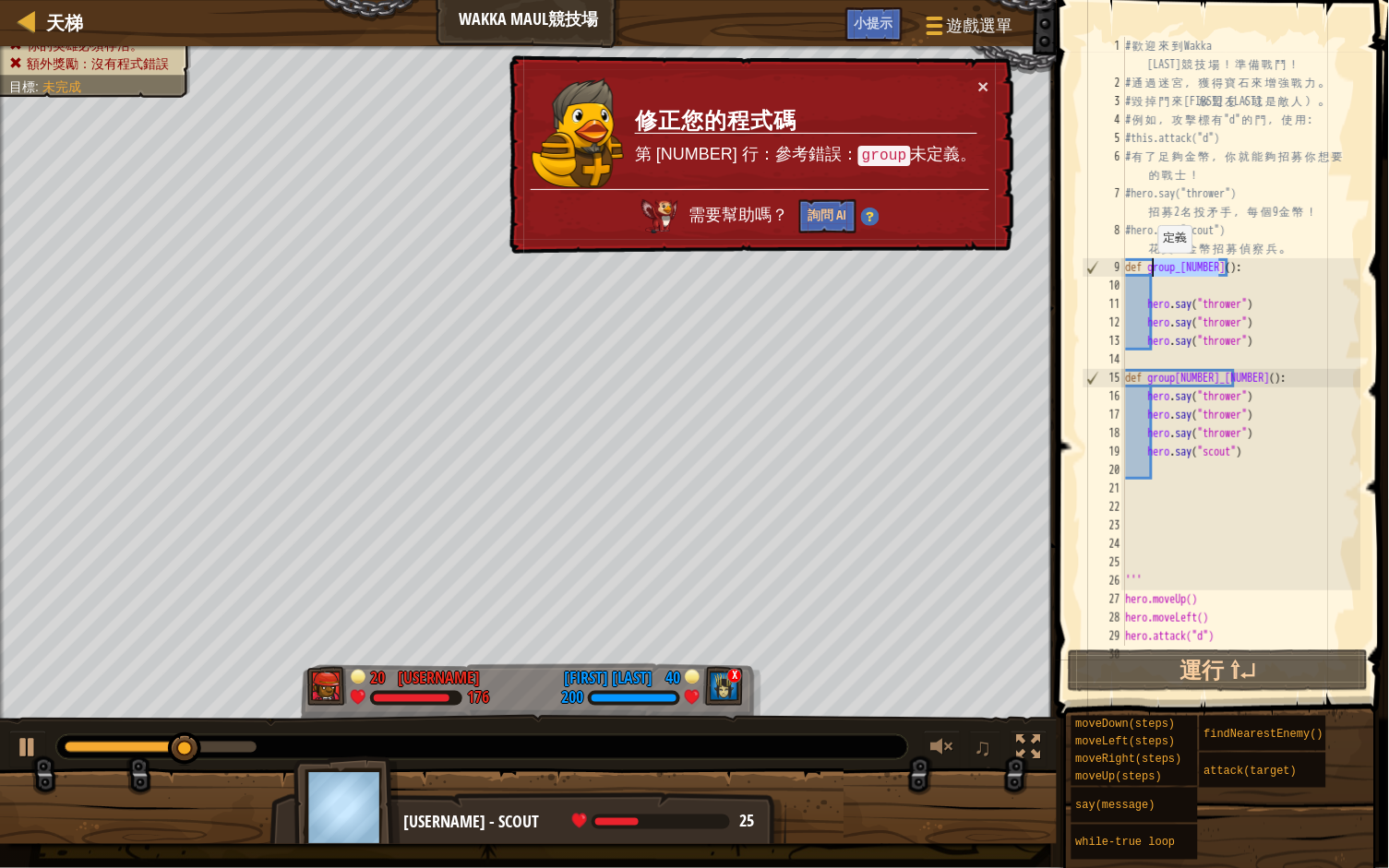 click on "#  歡 迎 來 到 Wakka       Maul 競 技 場 ！ 準 備 戰 鬥 ！ #  通 過 迷 宮 ， 獲 得 寶 石 來 增 強 戰 力 。 #  毀 掉 門 來 釋 放 盟 友 （ 或 是 敵 人 ） 。 #  例 如 ， 攻 擊 標 有 "d" 的 門 ， 使 用 : #this.attack("d") #  有 了 足 夠 金 幣 ， 你 就 能 夠 招 募 你 想 要      的 戰 士 ！ #hero.say("thrower")       招 募 2 名 投 矛 手 ， 每 個 9 金 幣 ！ #hero.say("scout")       花 費 18 金 幣 招 募 偵 察 兵 。 def   group_27 ( ) :           hero . say ( "thrower" )      hero . say ( "thrower" )      hero . say ( "thrower" ) def   group2_54 ( ) :      hero . say ( "thrower" )      hero . say ( "thrower" )      hero . say ( "thrower" )      hero . say ( "scout" )                          ''' hero.moveUp() hero.moveLeft() hero.attack("d") hero.say("scout")" at bounding box center (1241, 369) 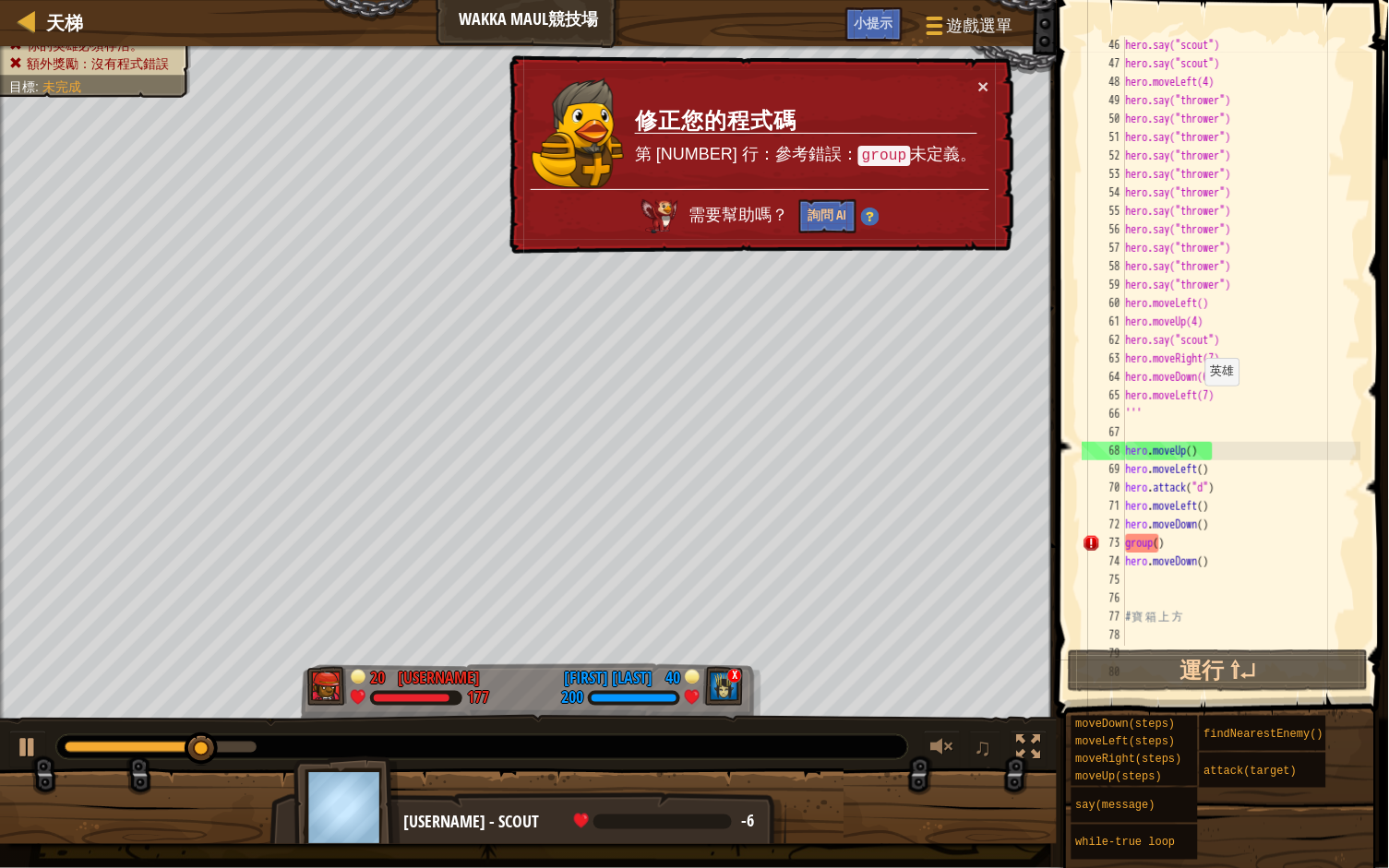 scroll, scrollTop: 1157, scrollLeft: 0, axis: vertical 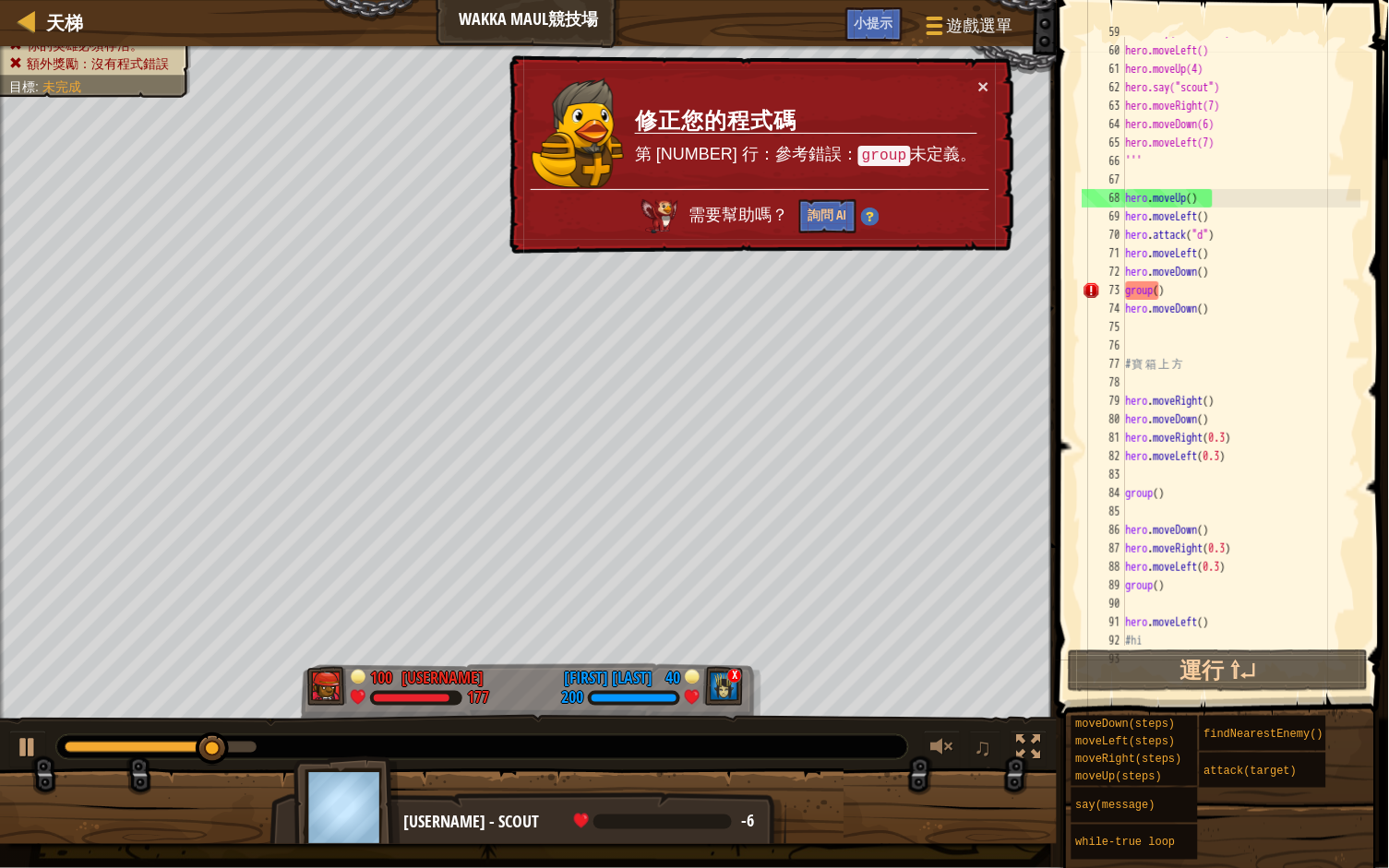 click on "hero.say("thrower") hero.moveLeft() hero.moveUp(4) hero.say("scout") hero.moveRight(7) hero.moveDown(6) hero.moveLeft(7) ''' hero . moveUp ( ) hero . moveLeft ( ) hero . attack ( "d" ) hero . moveLeft ( ) hero . moveDown ( ) group ( ) hero . moveDown ( ) # 寶 箱 上 方 hero . moveRight ( ) hero . moveDown ( ) hero . moveRight ( 0.3 ) hero . moveLeft ( 0.3 ) group ( ) hero . moveDown ( ) hero . moveRight ( 0.3 ) hero . moveLeft ( 0.3 ) group ( ) hero . moveLeft ( ) #hi" at bounding box center (1241, 346) 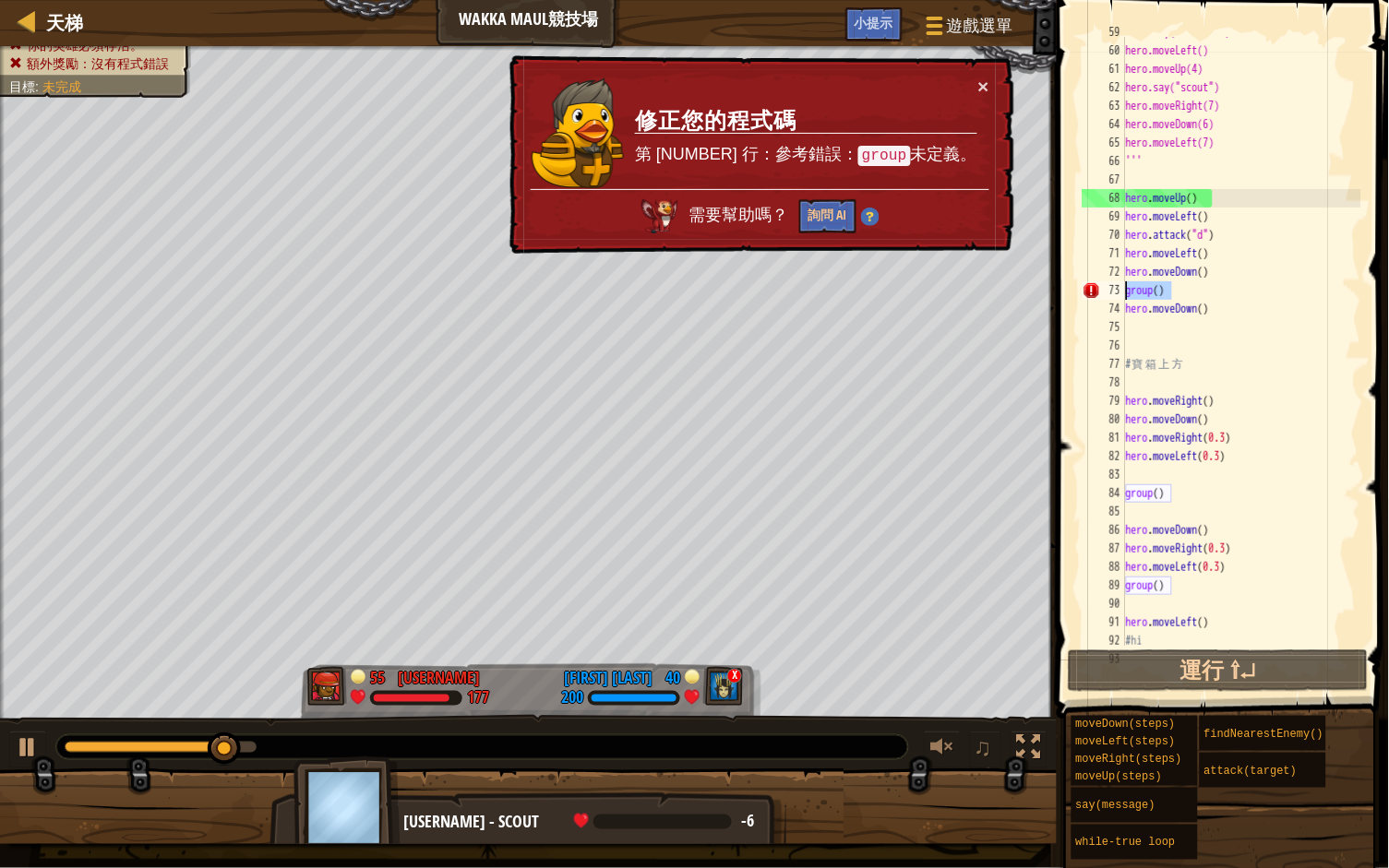 drag, startPoint x: 1190, startPoint y: 292, endPoint x: 1128, endPoint y: 290, distance: 62.03225 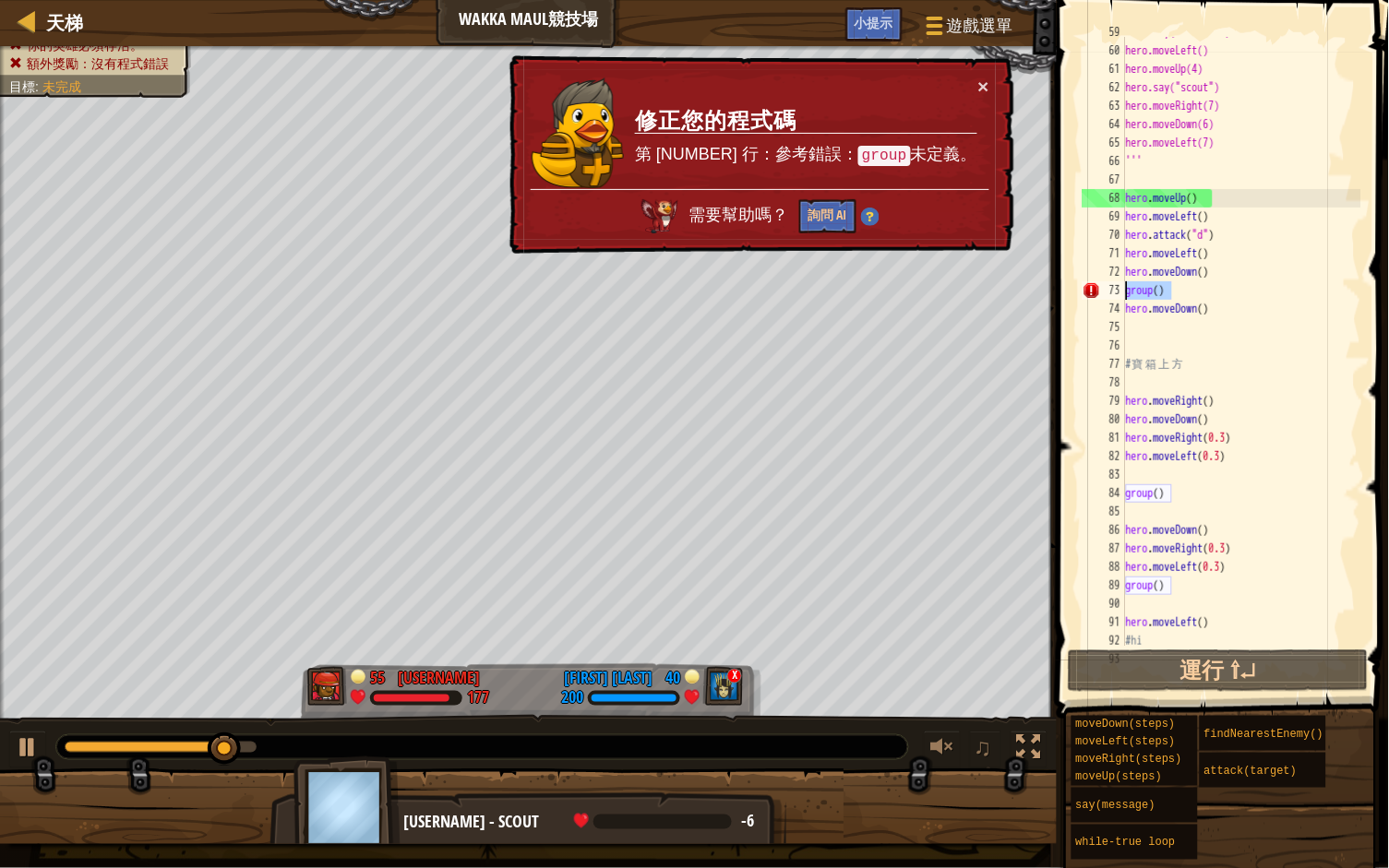click on "hero.say("thrower") hero.moveLeft() hero.moveUp(4) hero.say("scout") hero.moveRight(7) hero.moveDown(6) hero.moveLeft(7) ''' hero . moveUp ( ) hero . moveLeft ( ) hero . attack ( "d" ) hero . moveLeft ( ) hero . moveDown ( ) group ( ) hero . moveDown ( ) # 寶 箱 上 方 hero . moveRight ( ) hero . moveDown ( ) hero . moveRight ( 0.3 ) hero . moveLeft ( 0.3 ) group ( ) hero . moveDown ( ) hero . moveRight ( 0.3 ) hero . moveLeft ( 0.3 ) group ( ) hero . moveLeft ( ) #hi" at bounding box center (1241, 346) 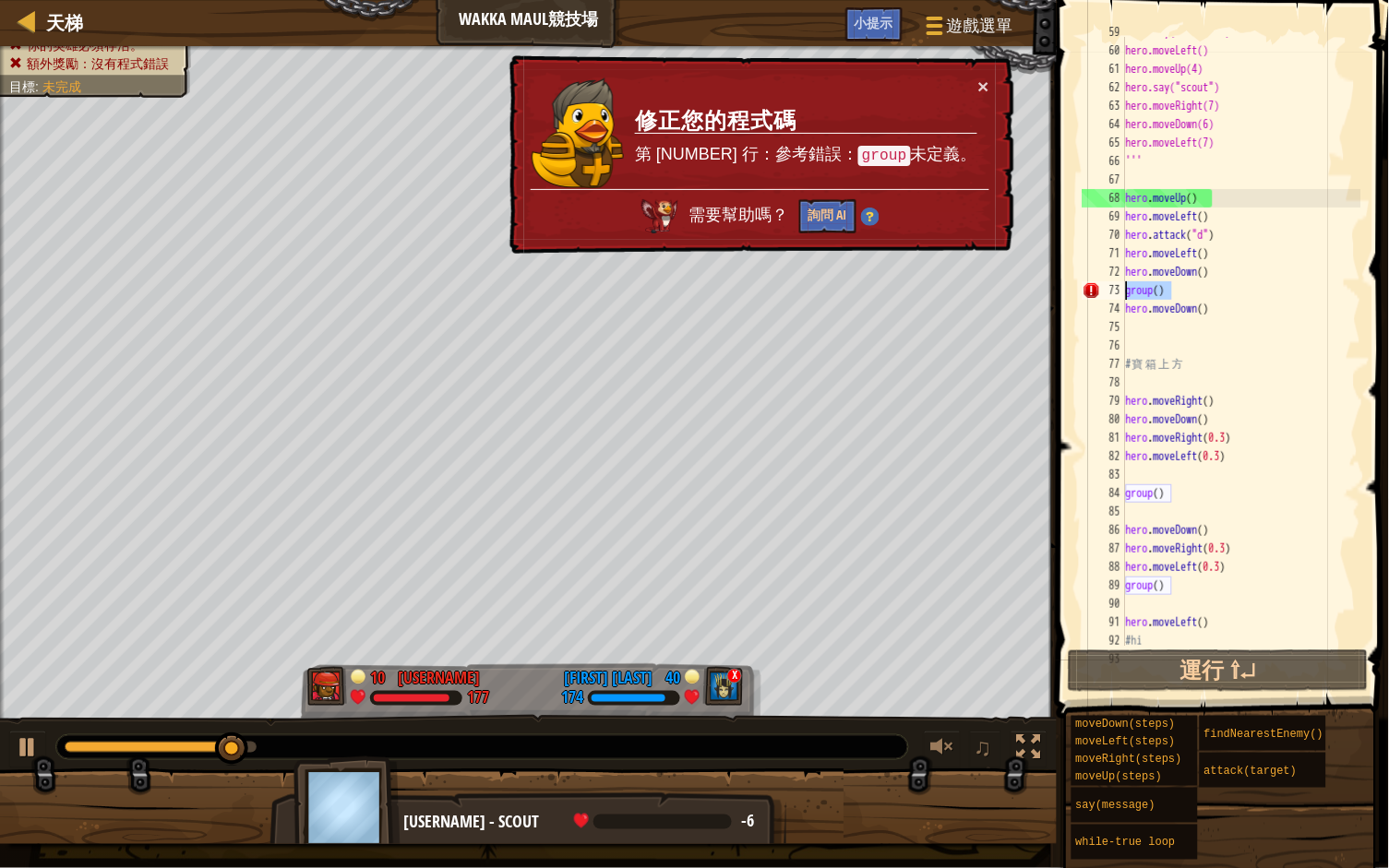 paste on "_27" 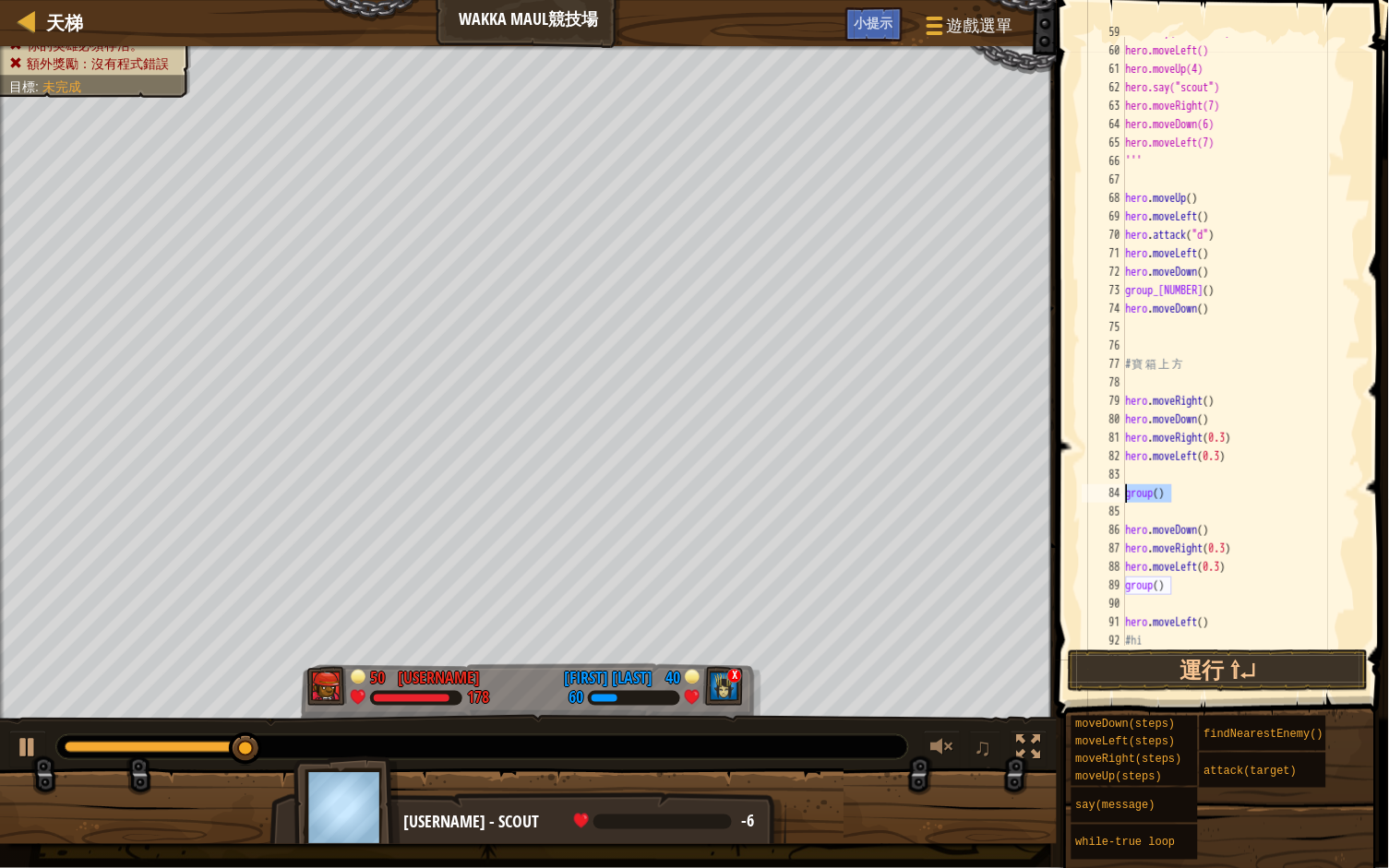 drag, startPoint x: 1183, startPoint y: 493, endPoint x: 1129, endPoint y: 493, distance: 54 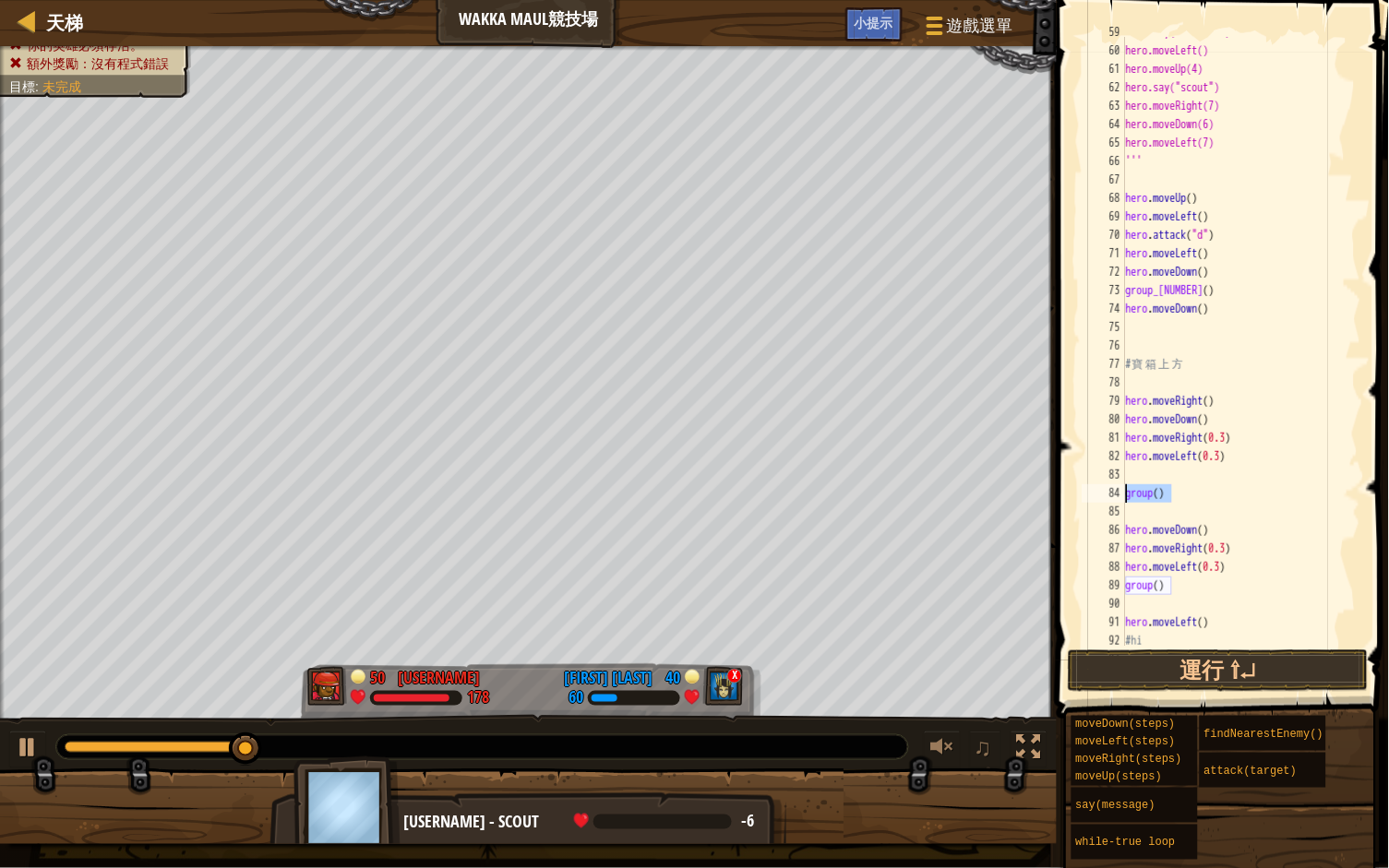 paste on "_27" 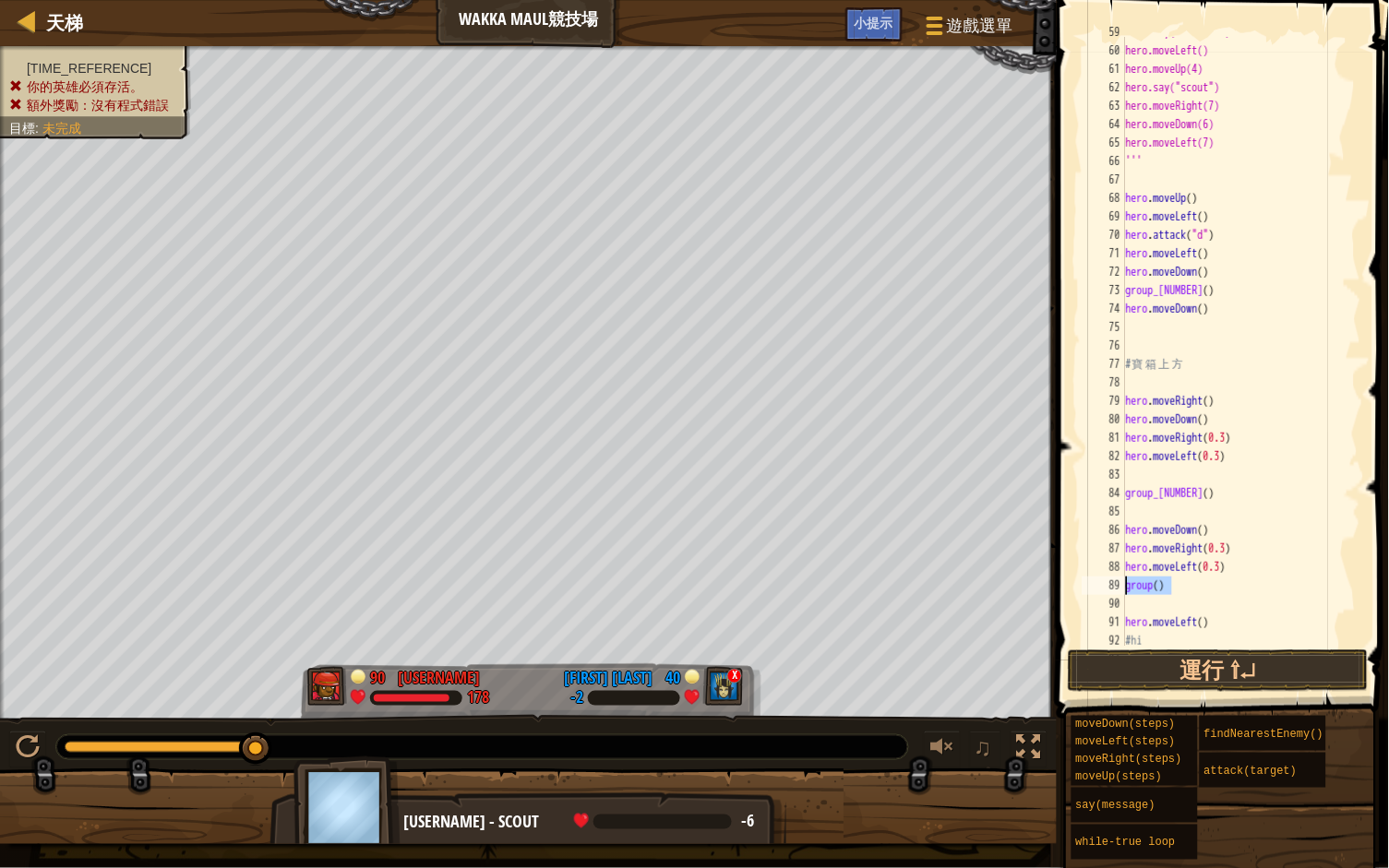 drag, startPoint x: 1176, startPoint y: 582, endPoint x: 1130, endPoint y: 583, distance: 46.01 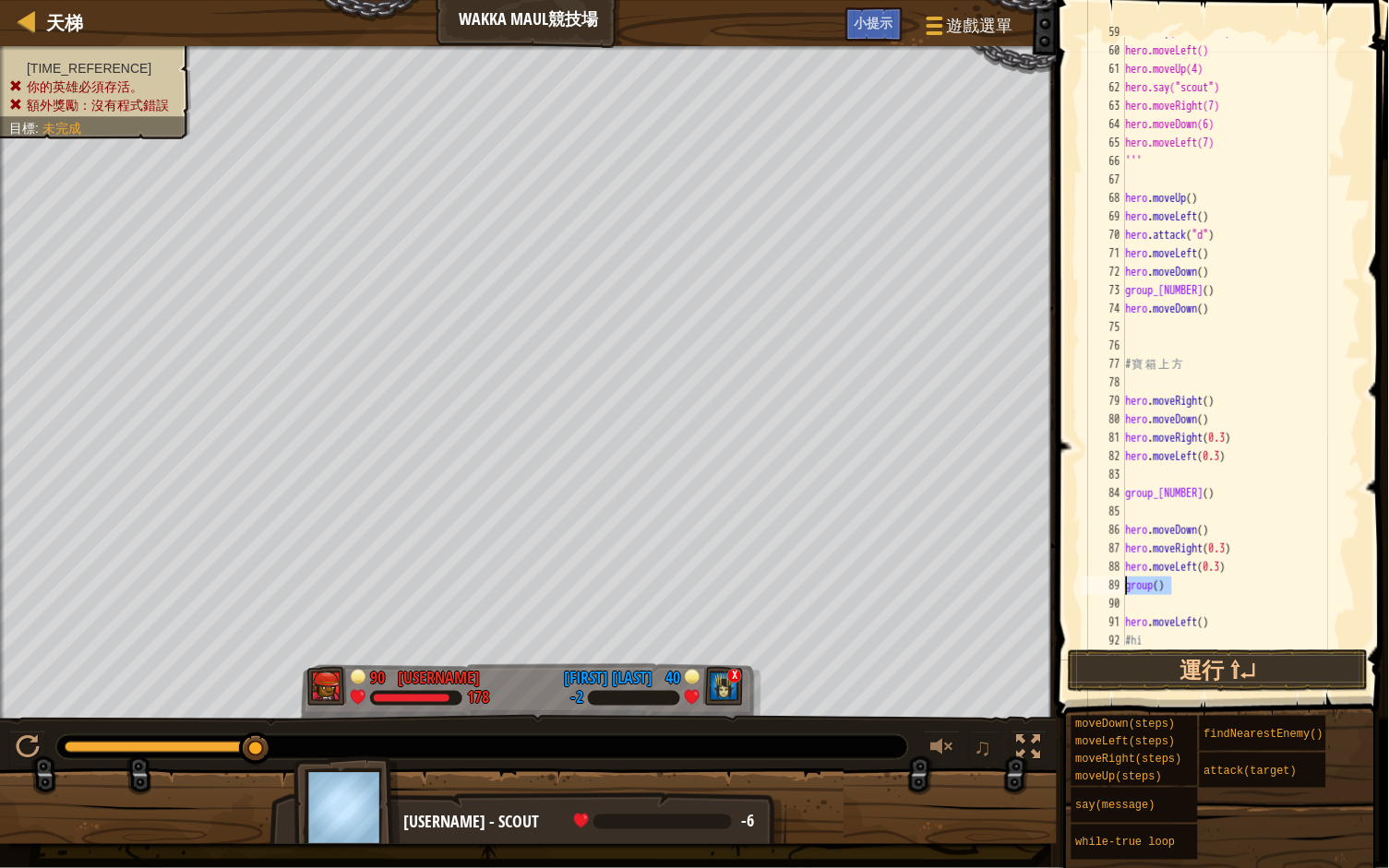 click on "hero.say("thrower") hero.moveLeft() hero.moveUp(4) hero.say("scout") hero.moveRight(7) hero.moveDown(6) hero.moveLeft(7) ''' hero . moveUp ( ) hero . moveLeft ( ) hero . attack ( "d" ) hero . moveLeft ( ) hero . moveDown ( ) group_27 ( ) hero . moveDown ( ) # 寶 箱 上 方 hero . moveRight ( ) hero . moveDown ( ) hero . moveRight ( 0.3 ) hero . moveLeft ( 0.3 ) group_27 ( ) hero . moveDown ( ) hero . moveRight ( 0.3 ) hero . moveLeft ( 0.3 ) group ( ) hero . moveLeft ( ) #hi" at bounding box center (1241, 346) 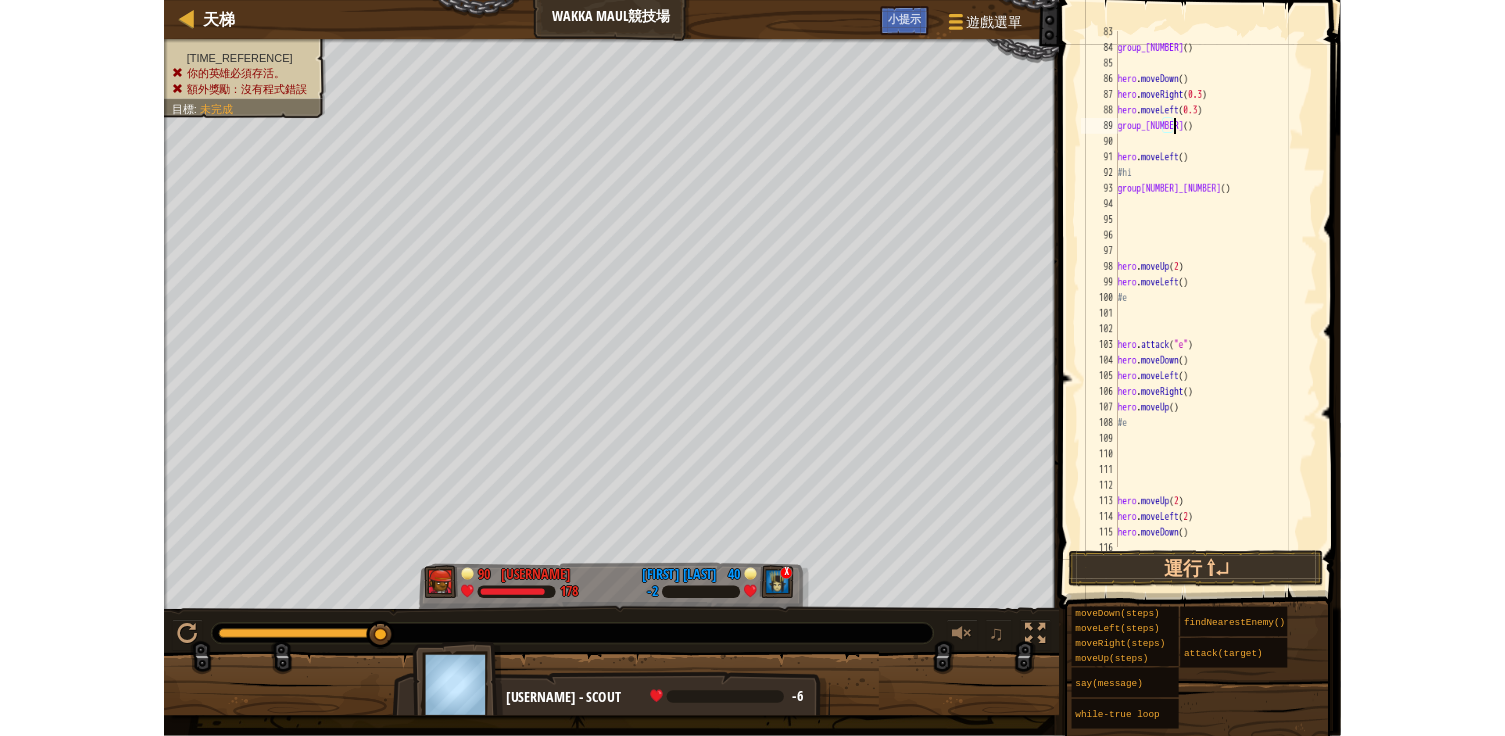 scroll, scrollTop: 1728, scrollLeft: 0, axis: vertical 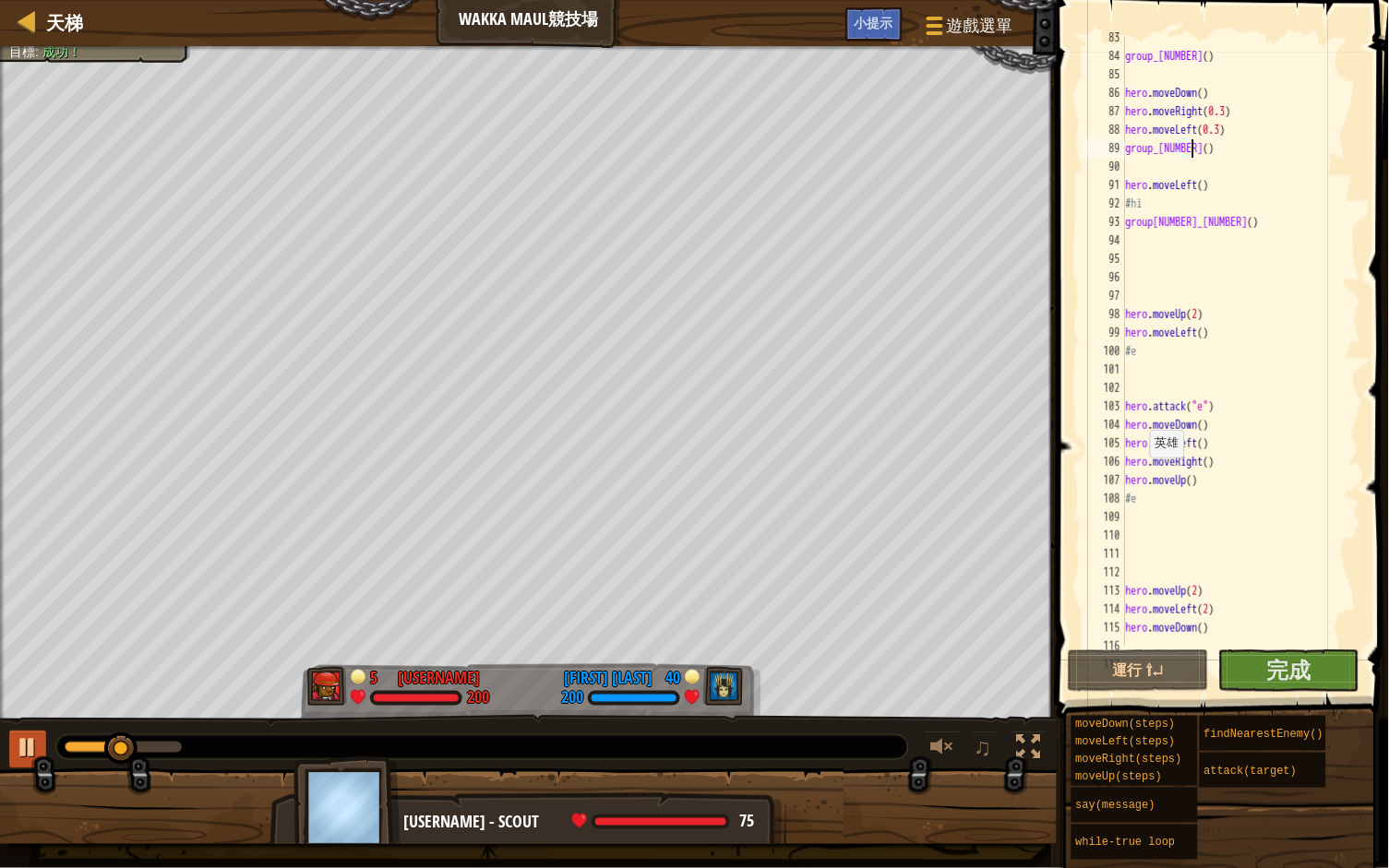 click at bounding box center [28, 749] 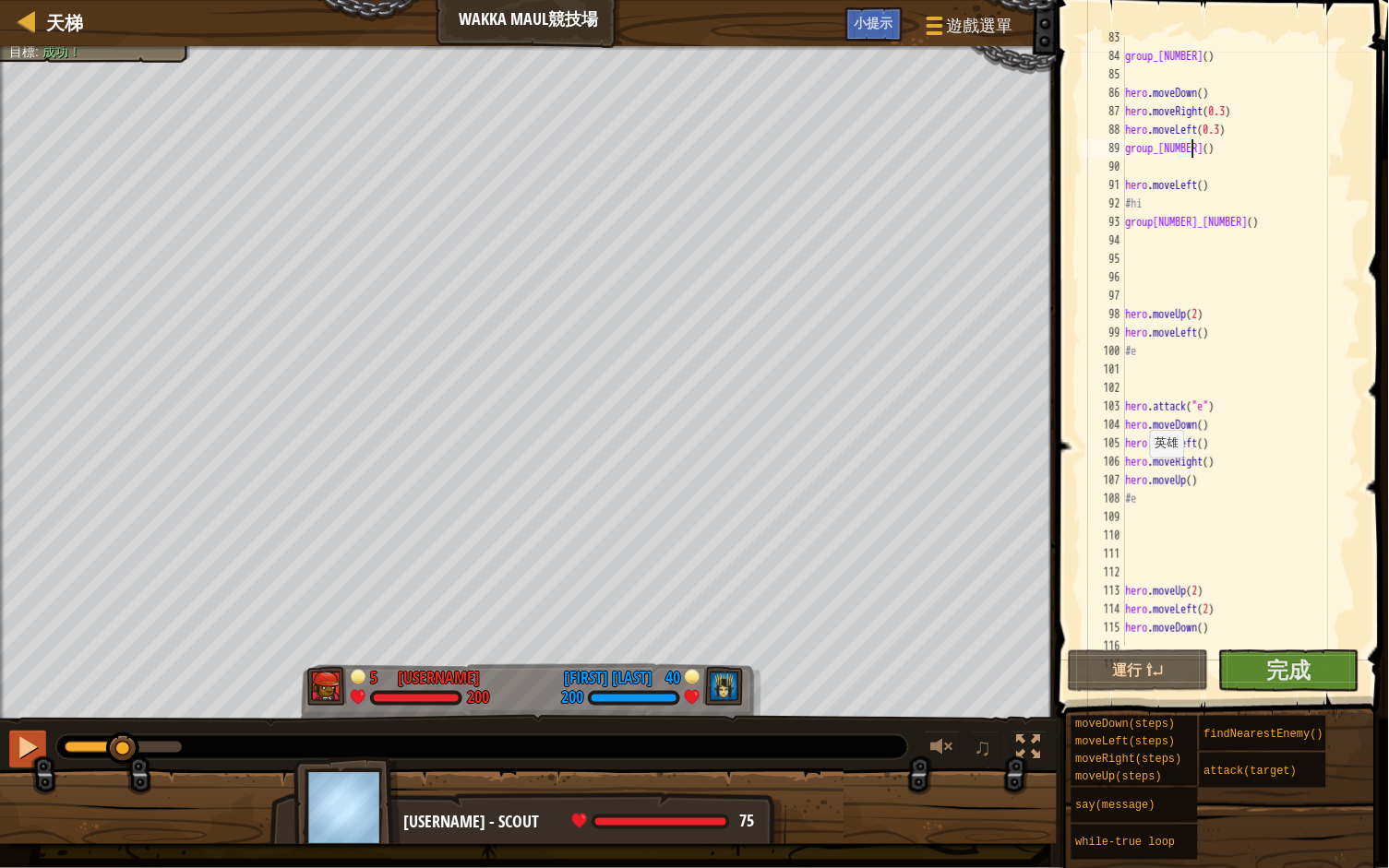 click at bounding box center [28, 749] 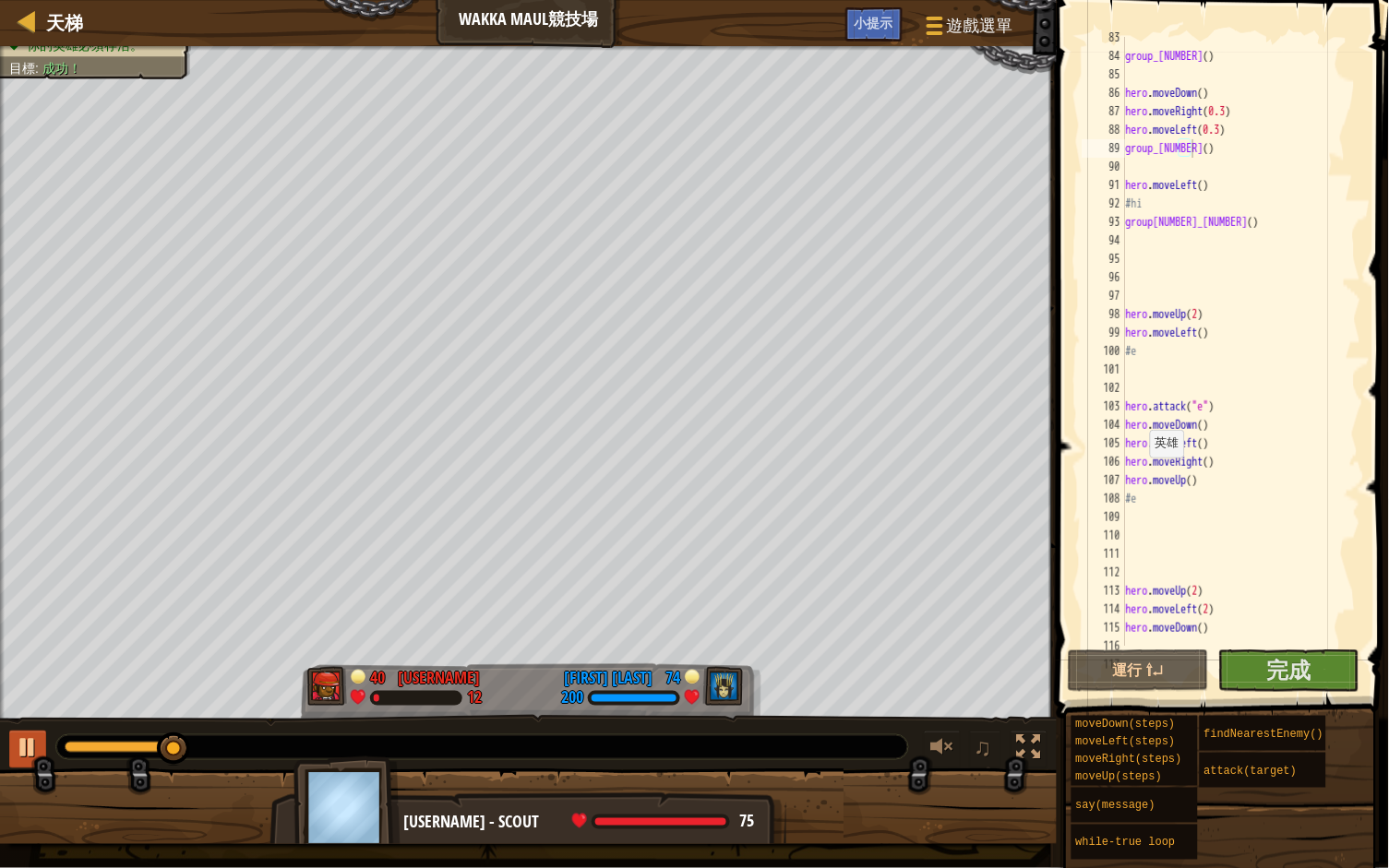 click at bounding box center [28, 749] 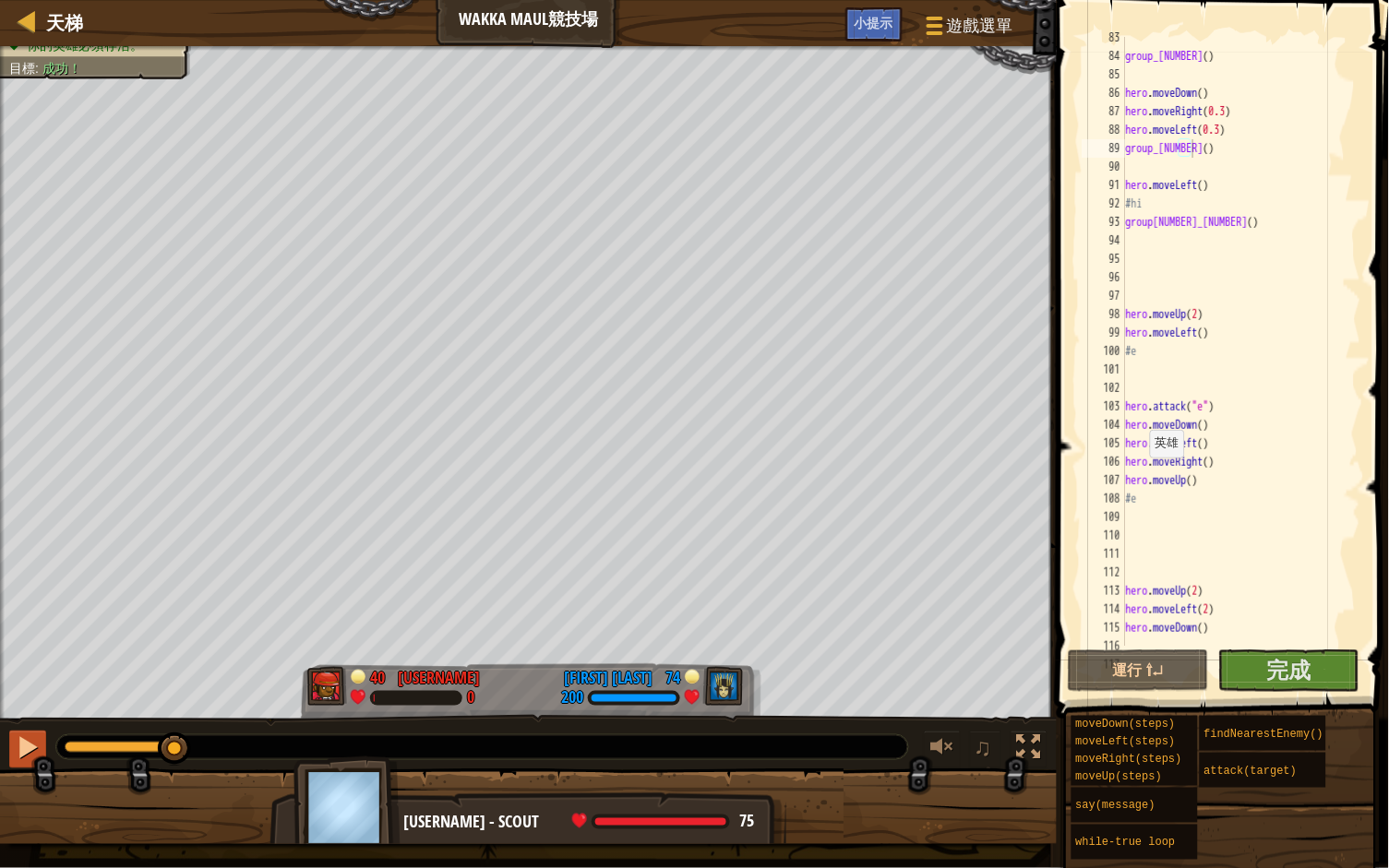 click at bounding box center (28, 749) 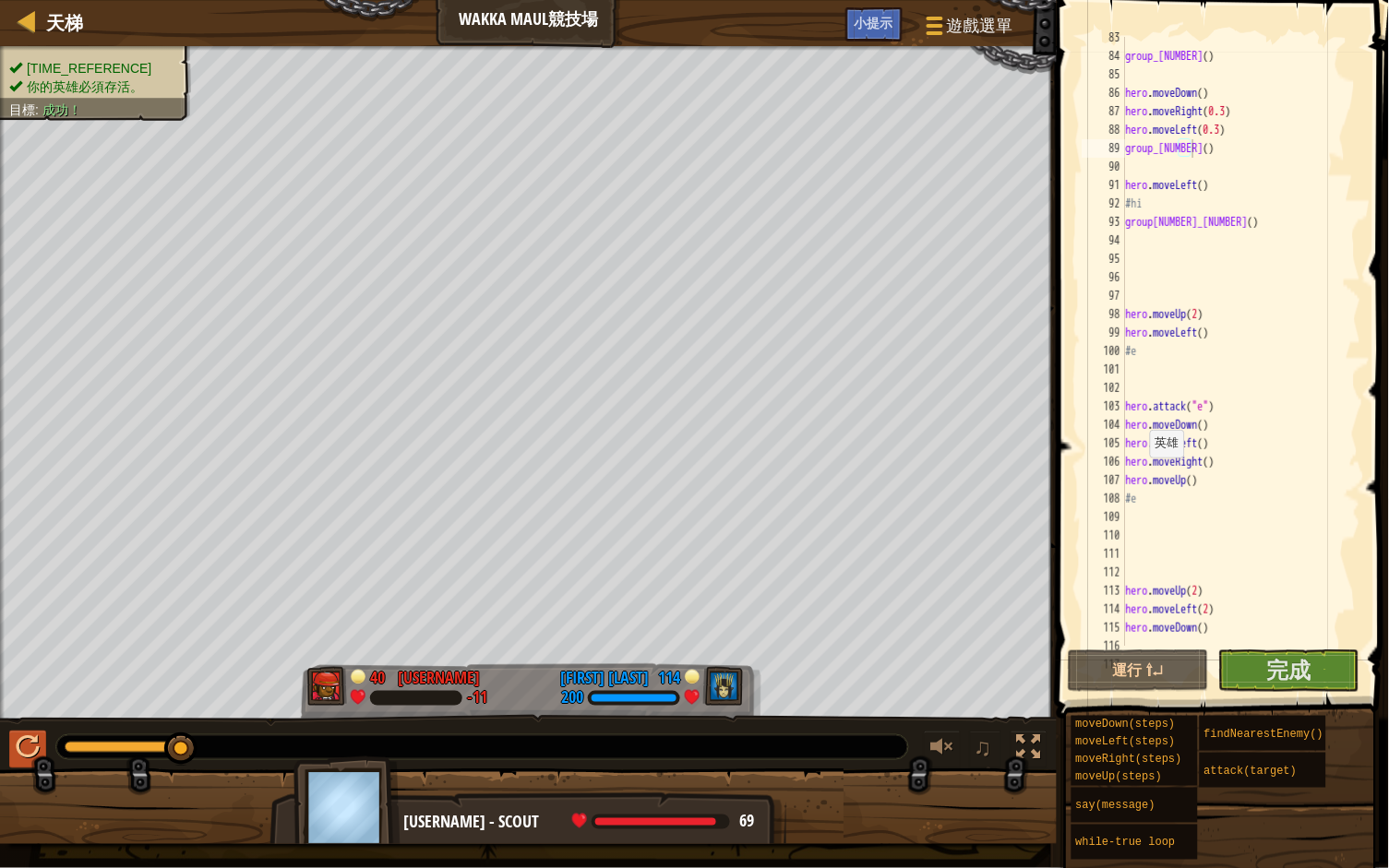click at bounding box center (28, 749) 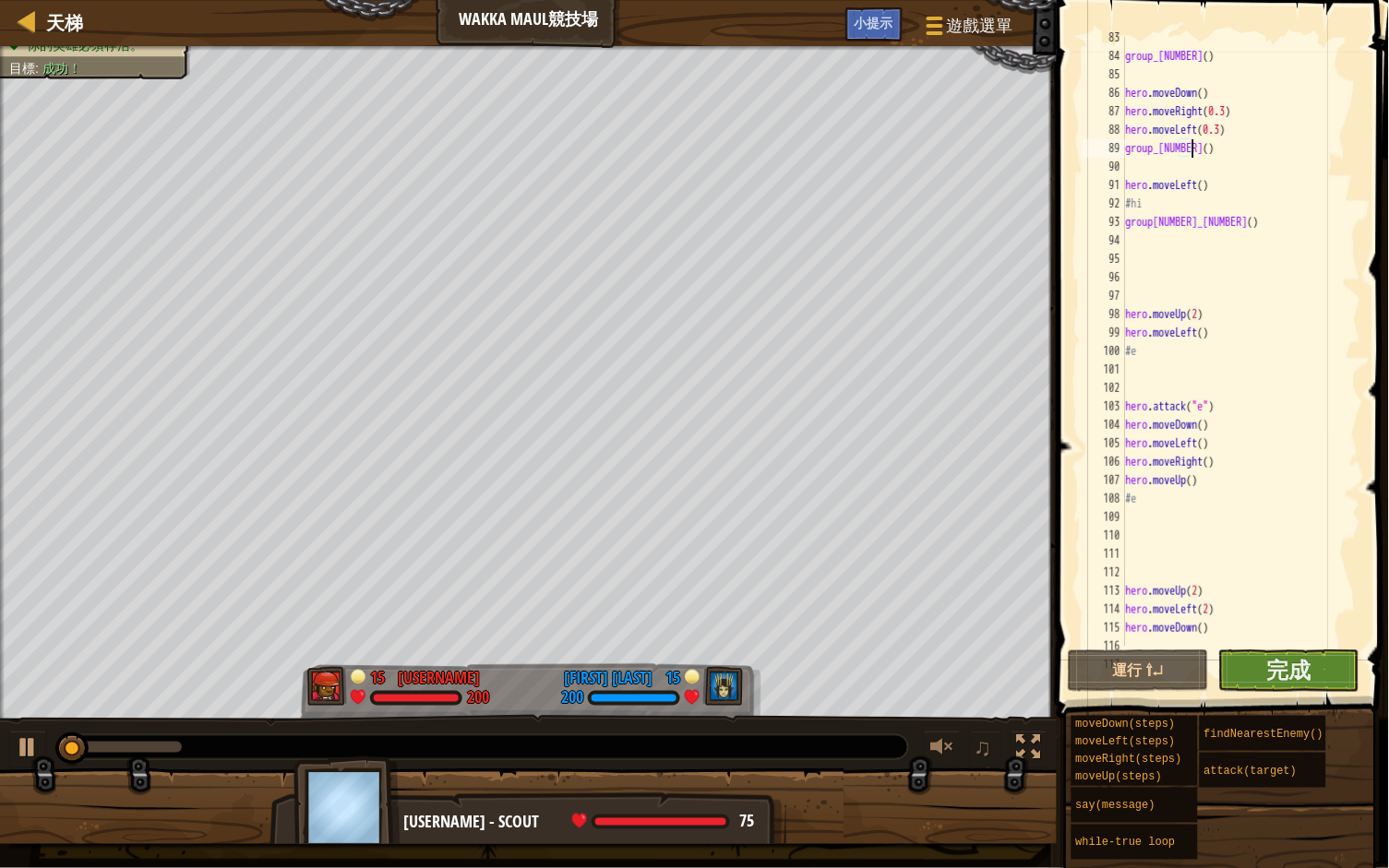 click on "完成" at bounding box center [1288, 671] 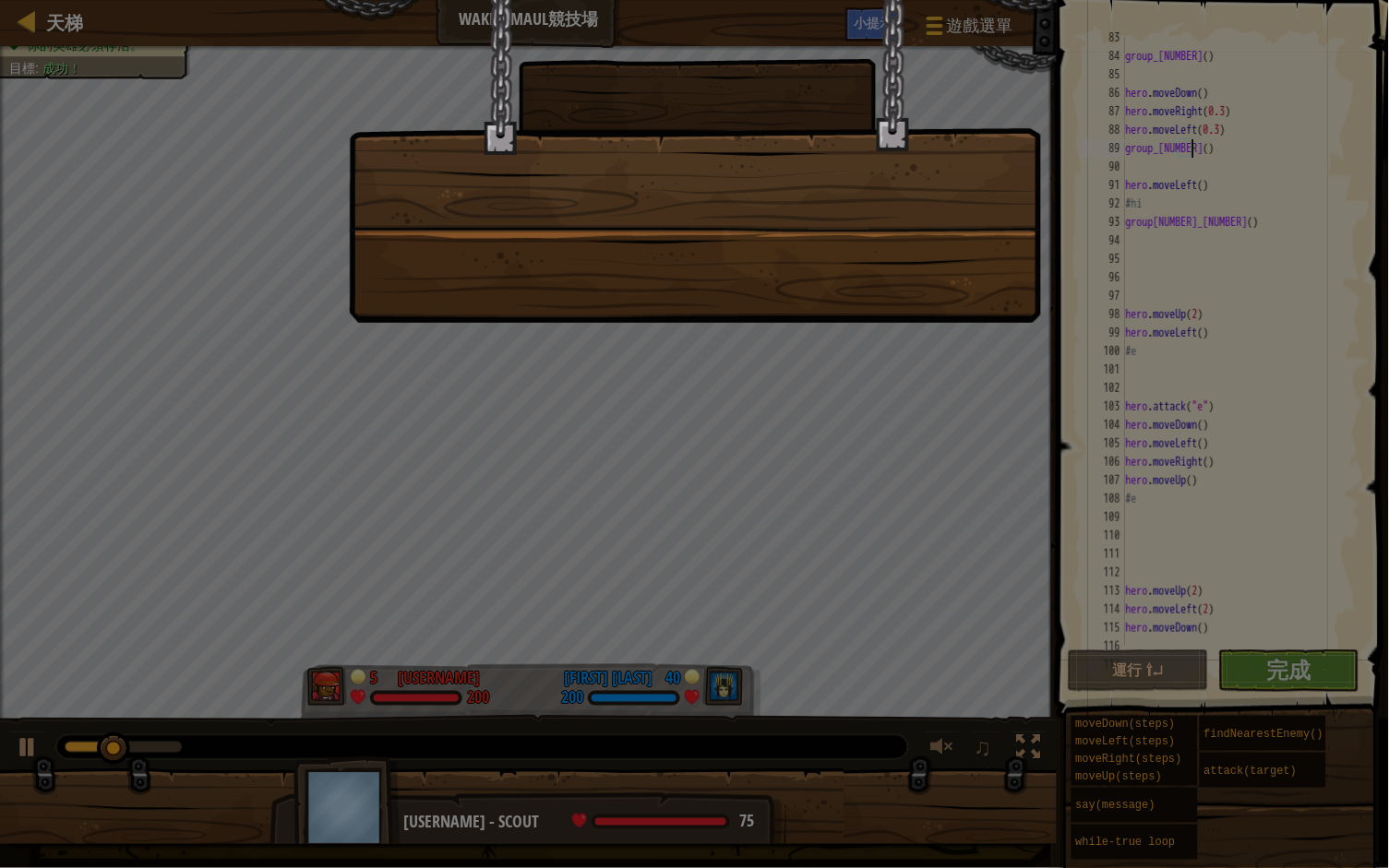 click at bounding box center (694, 434) 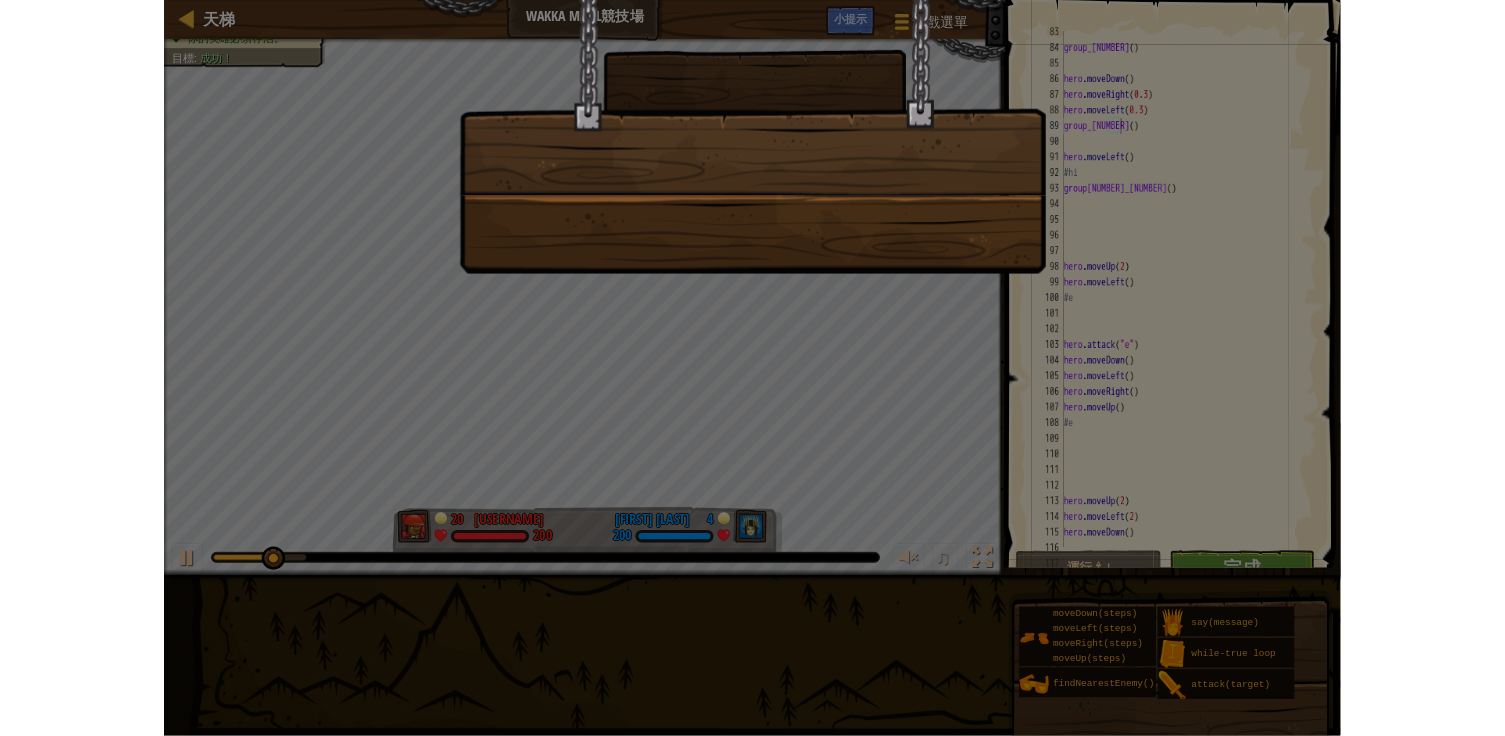 scroll, scrollTop: 1668, scrollLeft: 0, axis: vertical 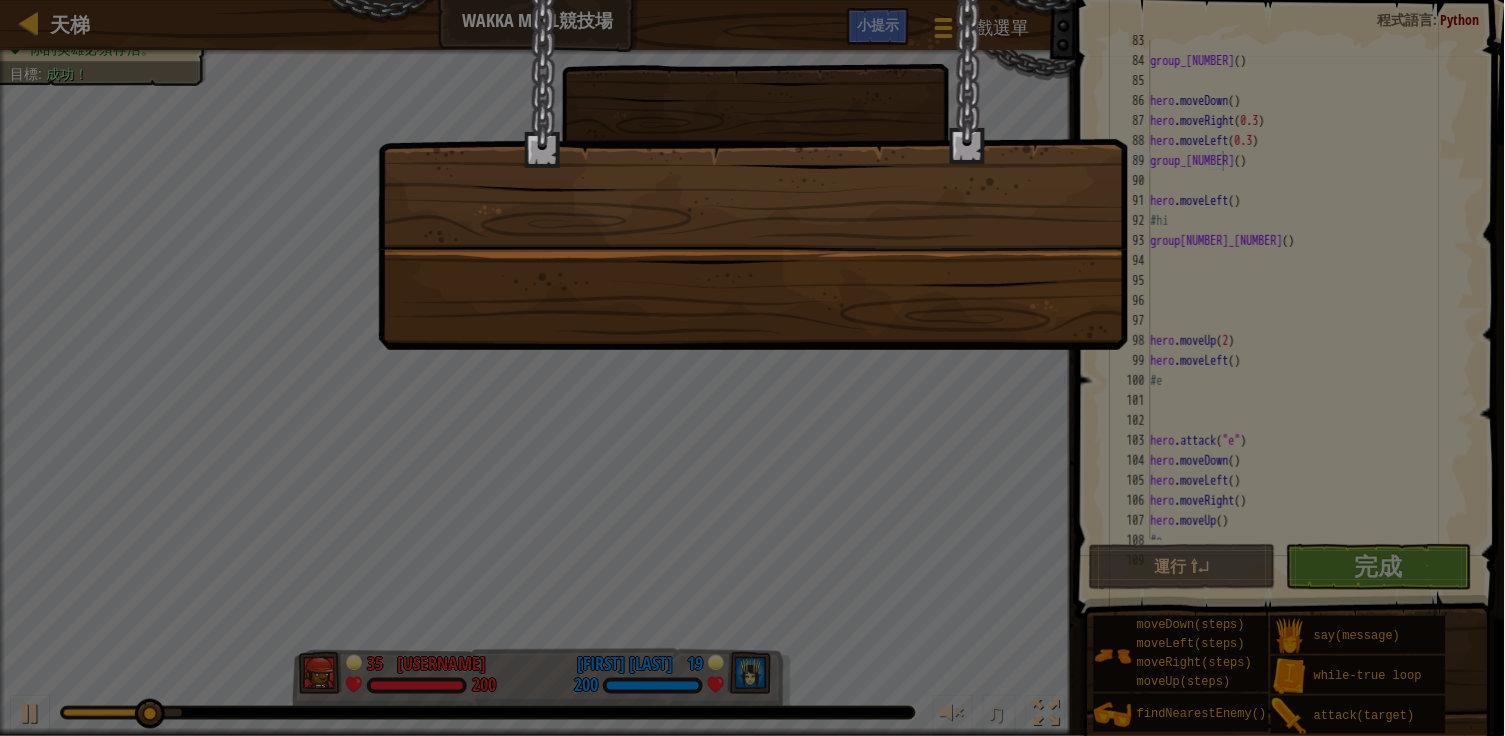 click at bounding box center (752, 368) 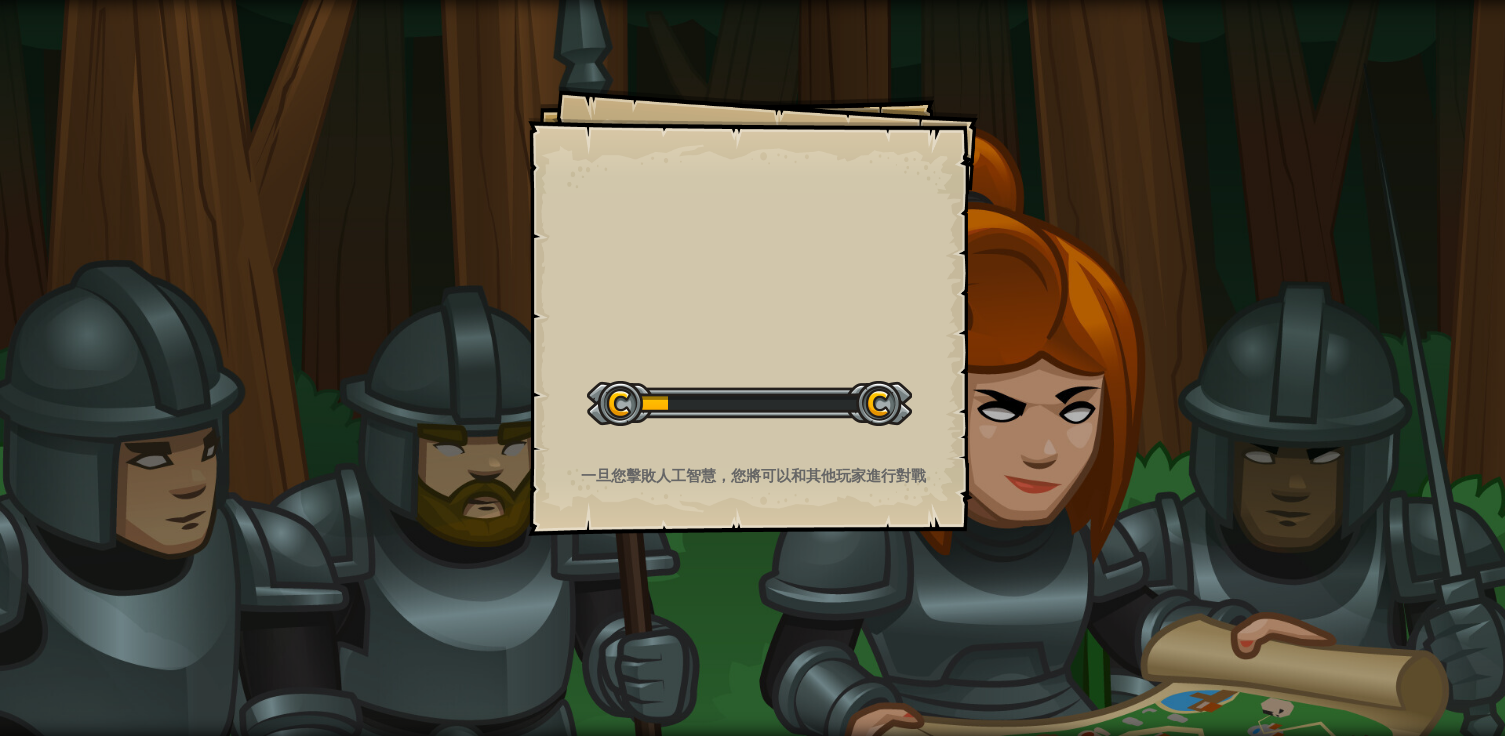 scroll, scrollTop: 0, scrollLeft: 0, axis: both 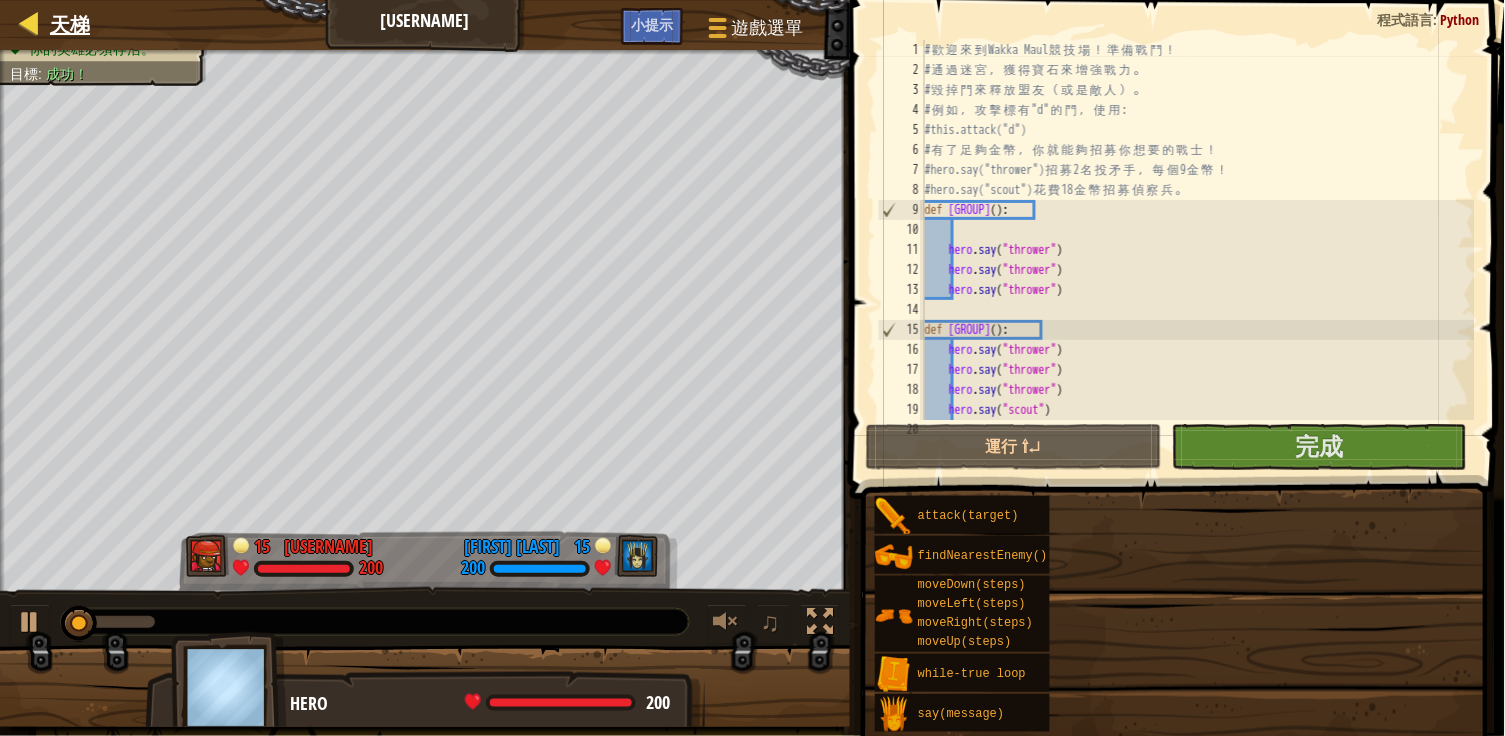 click at bounding box center [30, 23] 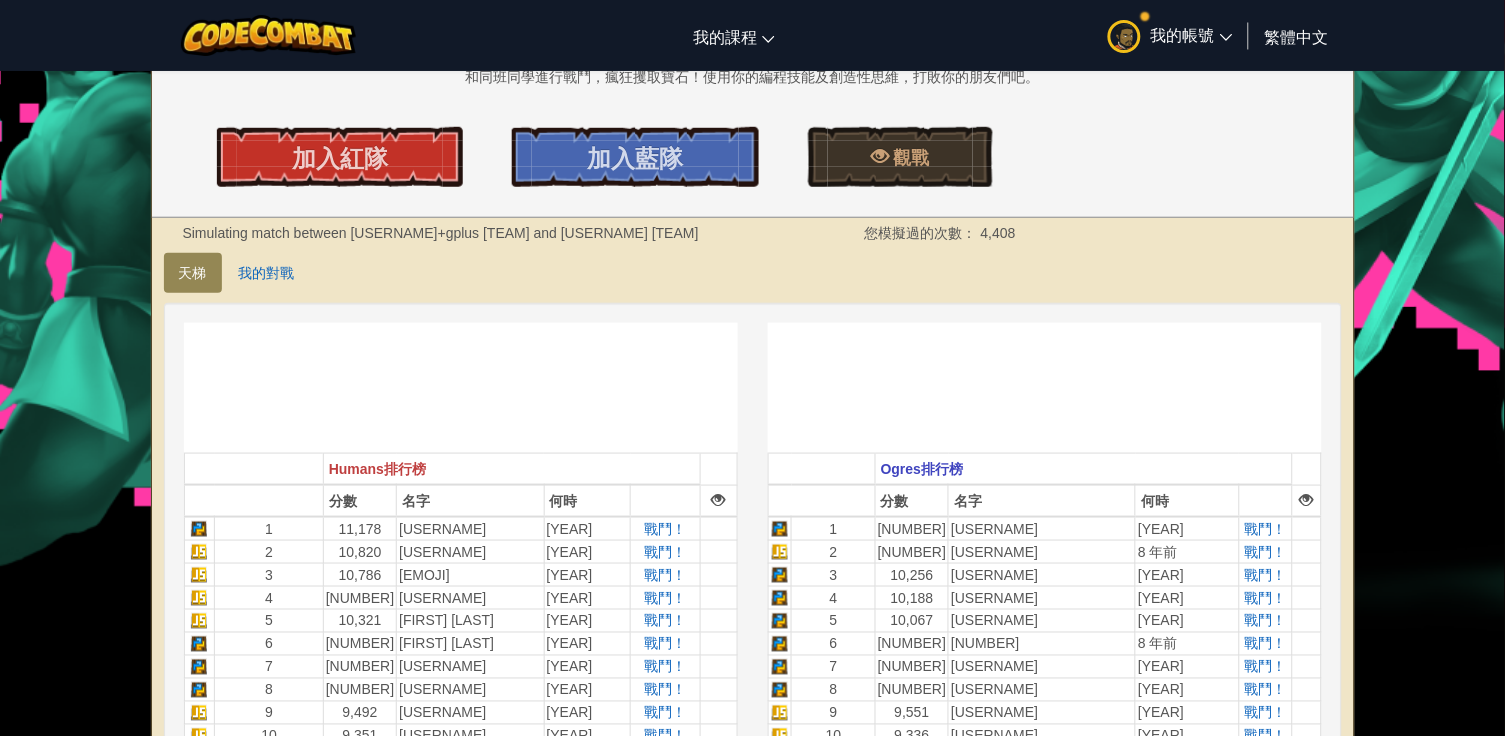 scroll, scrollTop: 234, scrollLeft: 0, axis: vertical 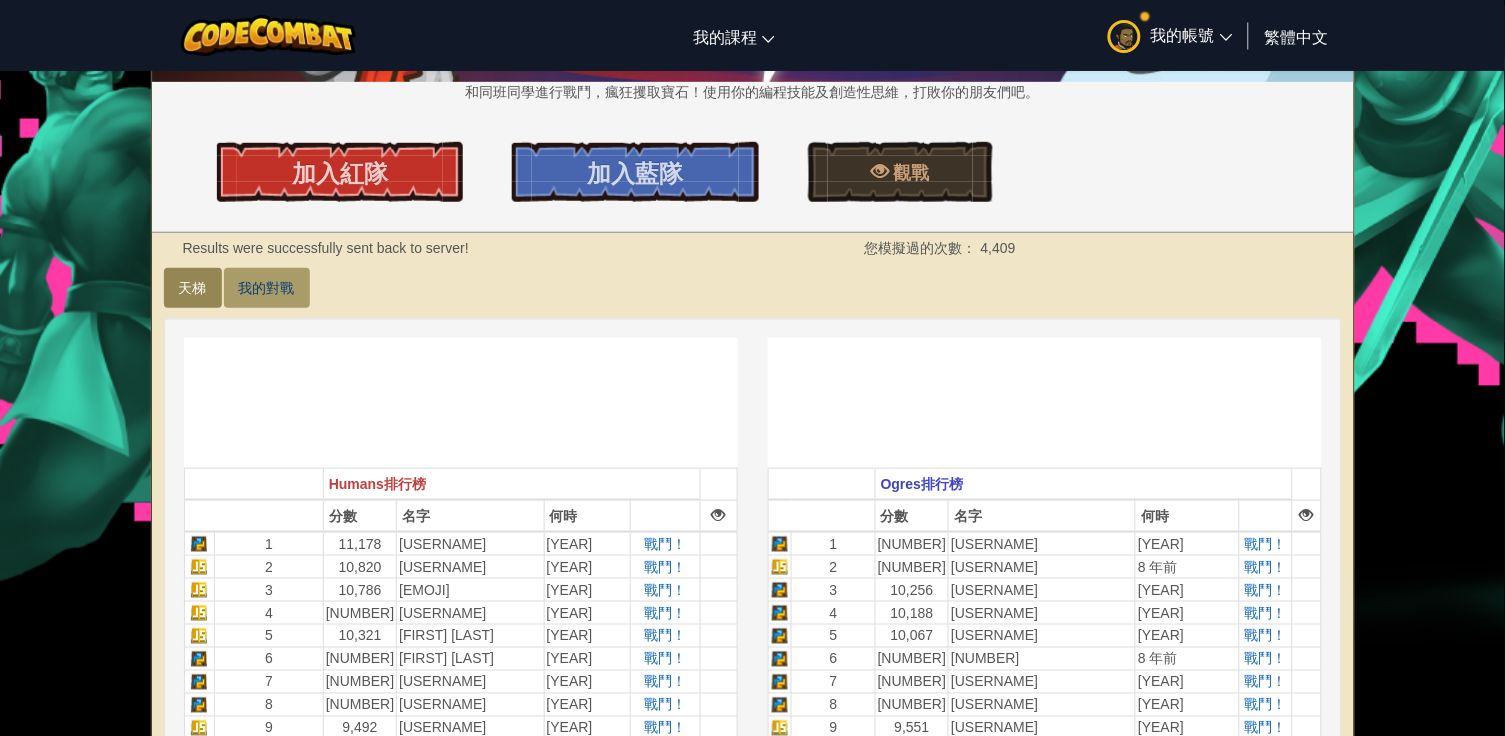 click on "我的對戰" at bounding box center [267, 288] 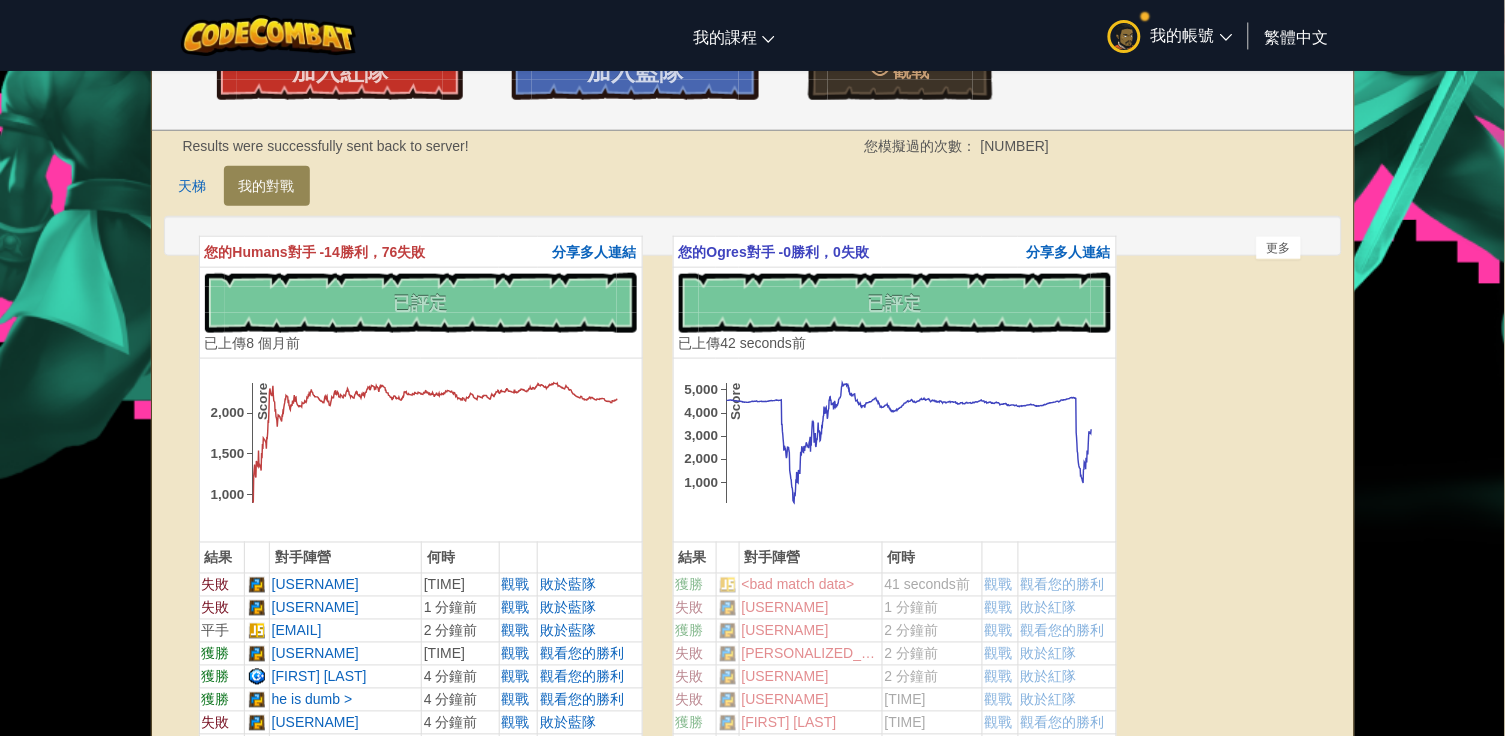 scroll, scrollTop: 335, scrollLeft: 0, axis: vertical 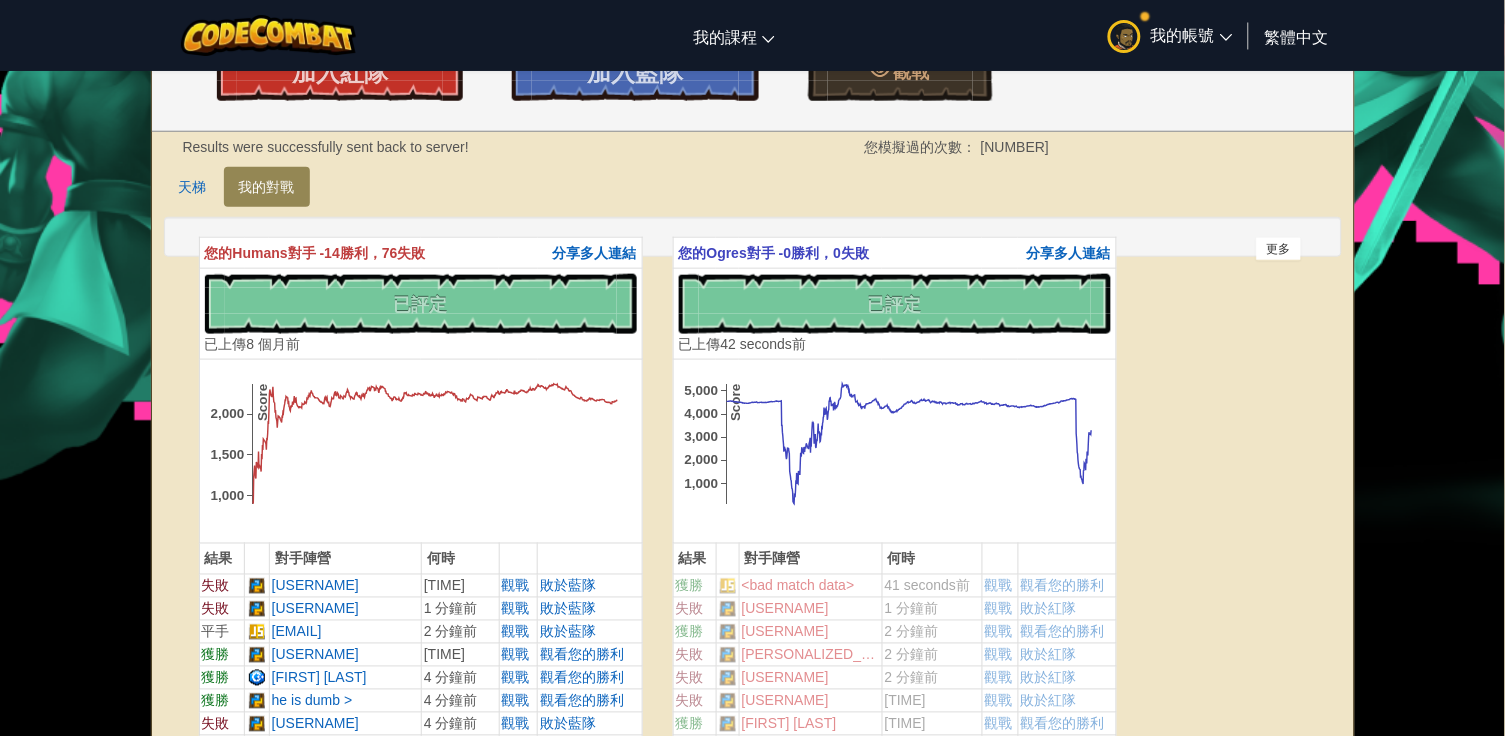 click on "更多" at bounding box center (1279, 249) 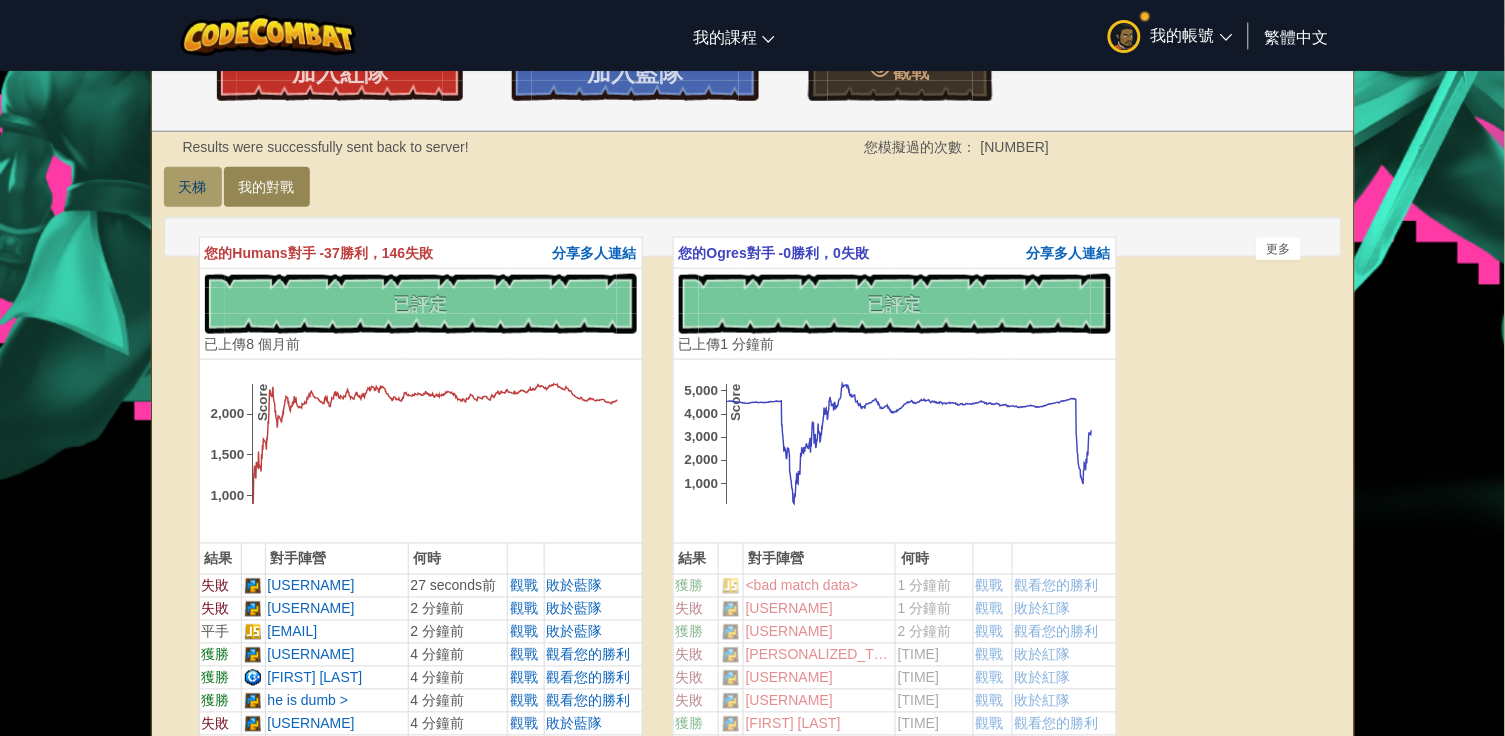 click on "天梯" at bounding box center [193, 187] 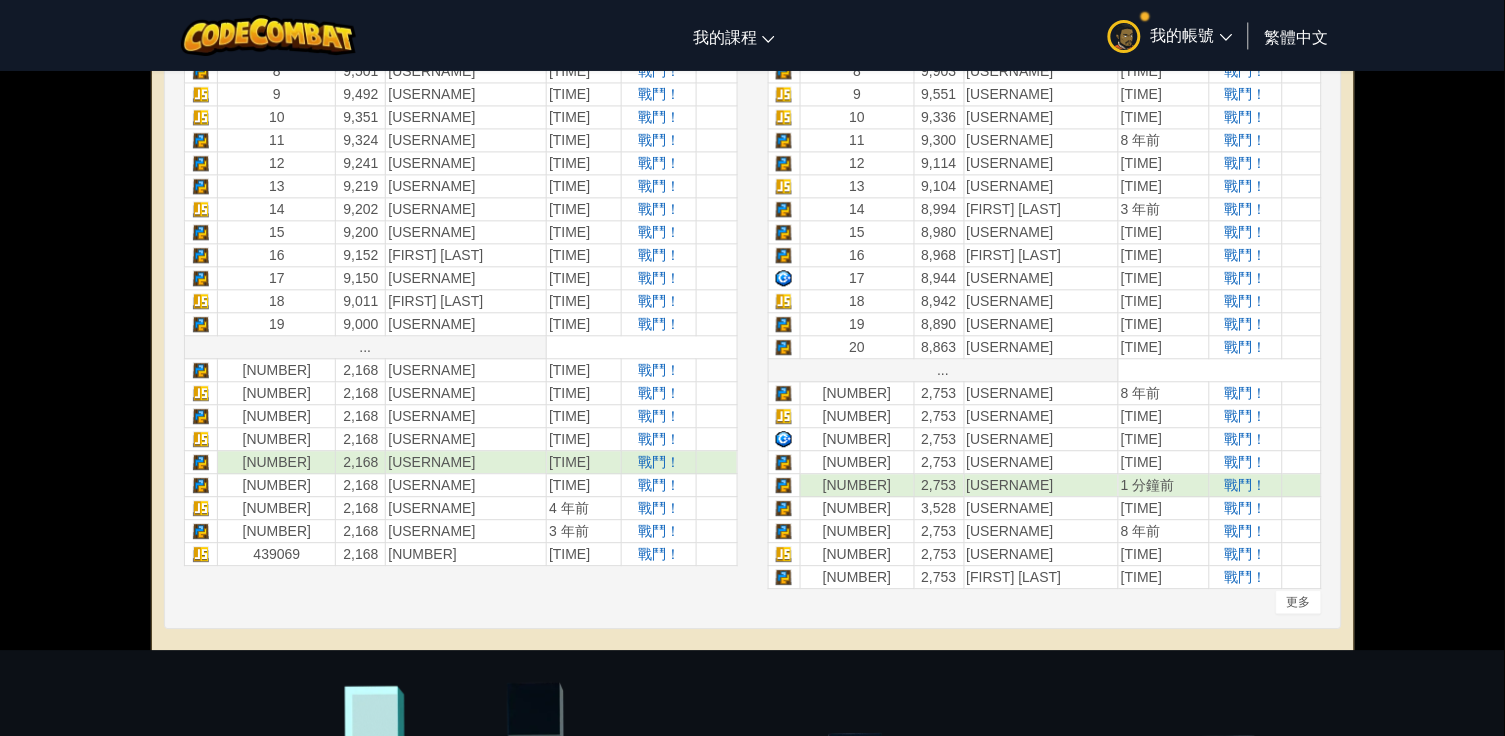 scroll, scrollTop: 865, scrollLeft: 0, axis: vertical 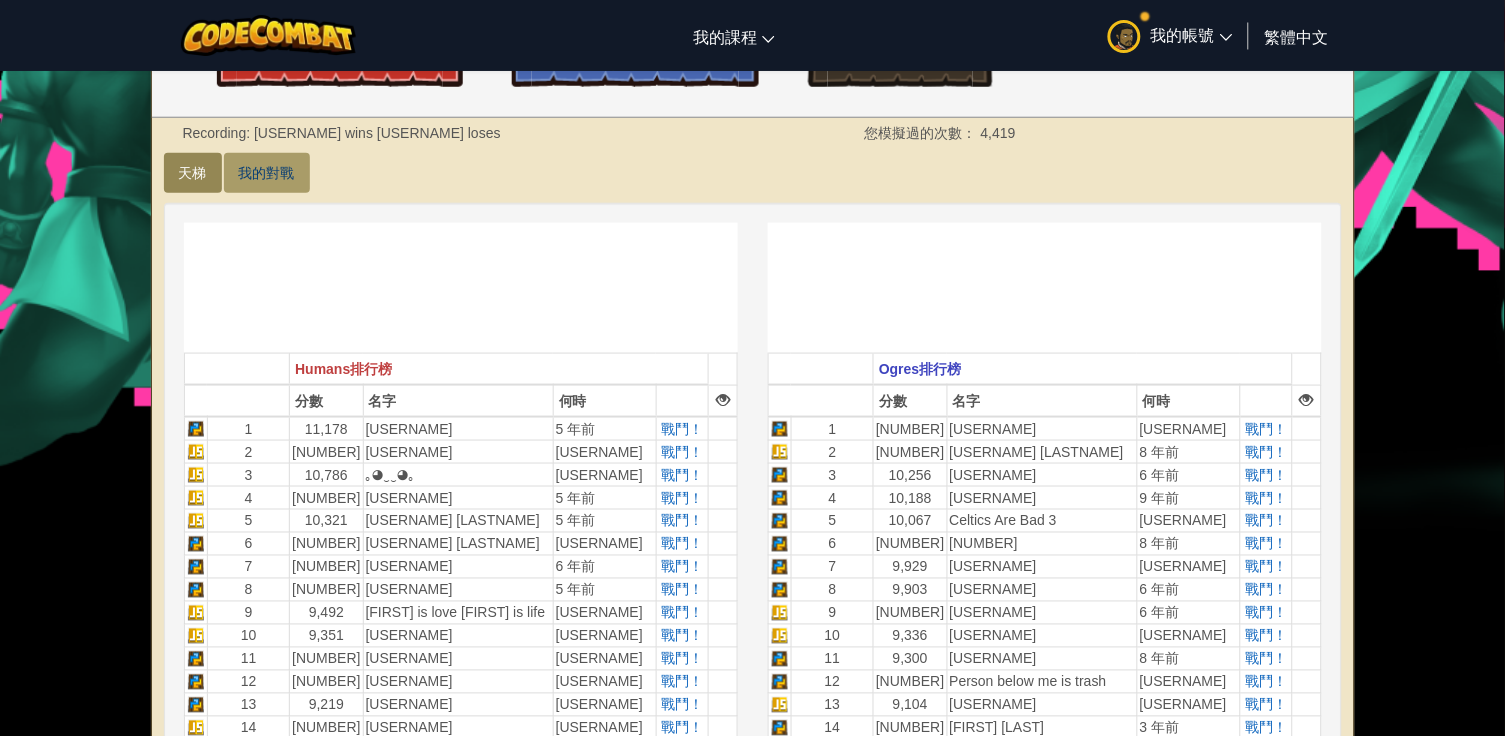 click on "我的對戰" at bounding box center (267, 173) 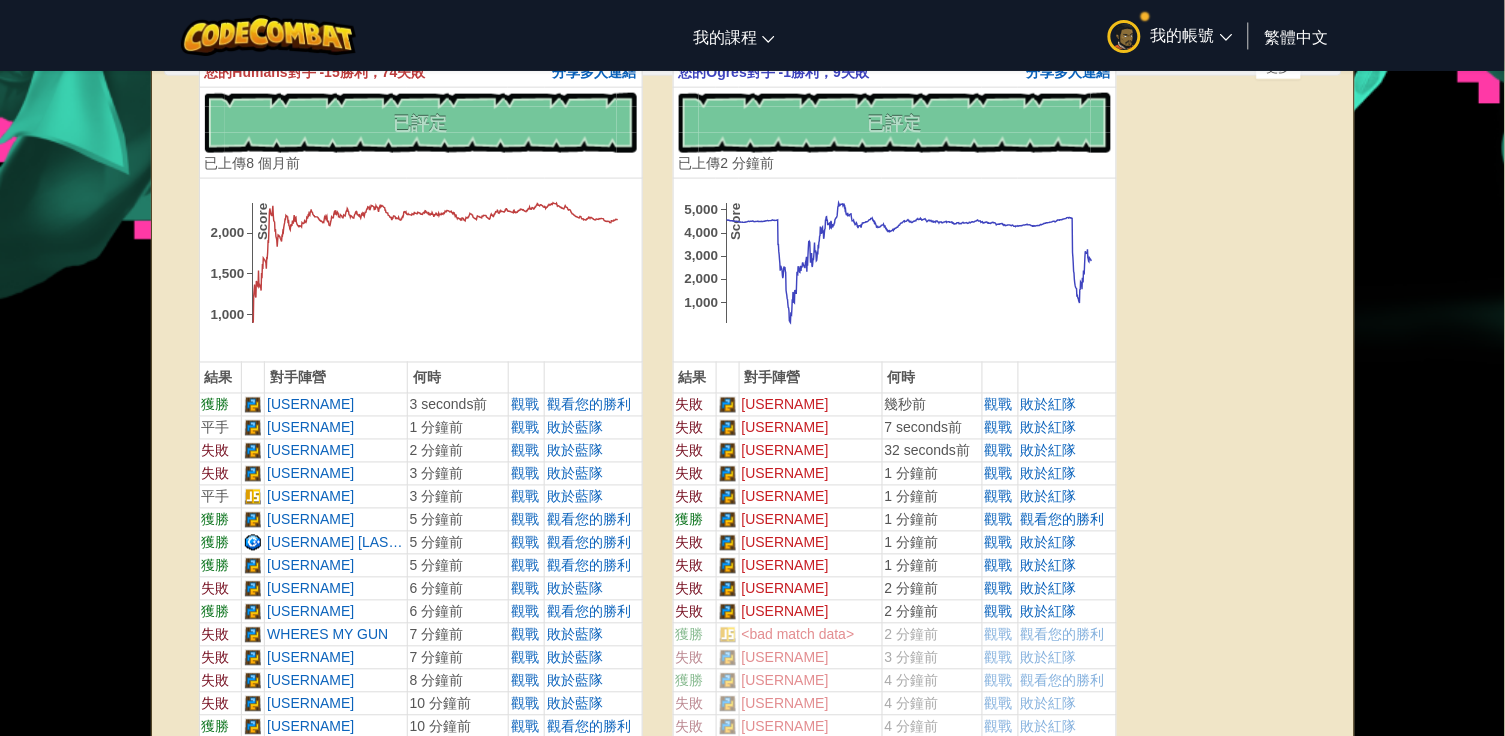 scroll, scrollTop: 520, scrollLeft: 0, axis: vertical 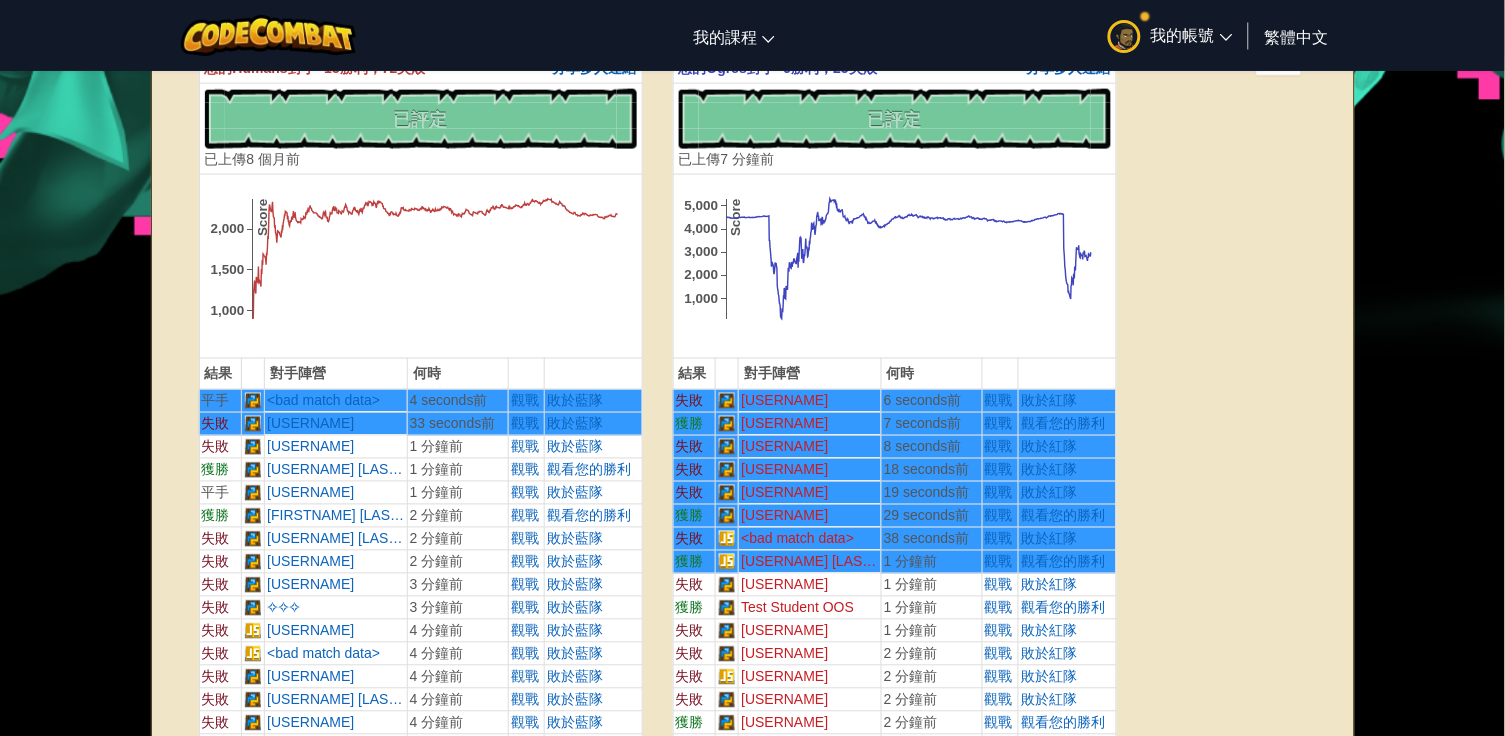 click on "Humans  排行榜 分數 名字 何時 1 11,178 Ken29147 5 年前 戰鬥！ 2 10,820 jjduckhunting 7 年前 戰鬥！ 3 10,786 ｡◕‿‿◕｡ 7 年前 戰鬥！ 4 10,751 Sentinel99 5 年前 戰鬥！ 5 10,321 Bro-die F 5 年前 戰鬥！ 6 10,276 Nathan Richards4 7 年前 戰鬥！ 7 9,549 ＴＡＺＺ 6 年前 戰鬥！ 8 9,501 milanand 5 年前 戰鬥！ 9 9,492 Alvin is love Alvin is life 7 年前 戰鬥！ 10 9,351 fourthwall 7 年前 戰鬥！ 11 9,324 cdarra08148 7 年前 戰鬥！ 12 9,241 H0ldtightAznee 7 年前 戰鬥！ 13 9,219 2E16_Ice Golem_ QAQ 7 個月前 戰鬥！ 14 9,202 mr.hanner-crms 7 年前 戰鬥！ 15 9,200 DragonWin_ 7 年前 戰鬥！ 16 9,152 BrendanBrady 7 年前 戰鬥！ 17 9,150 Windu2 6 年前 戰鬥！ 18 9,011 Mark Ivanchenko 5 年前 戰鬥！ 19 9,000 afifosama11637 6 年前 戰鬥！ ... 439061 2,174 Jacob Hertzog 4 年前 戰鬥！ 439062 2,174 BKriedeman 9 年前 戰鬥！ 439063 2,174 Karina_dancer10 3 年前 戰鬥！ 439064 2,174 v.j21 6 年前 戰鬥！ 439065 1" at bounding box center [753, 1308] 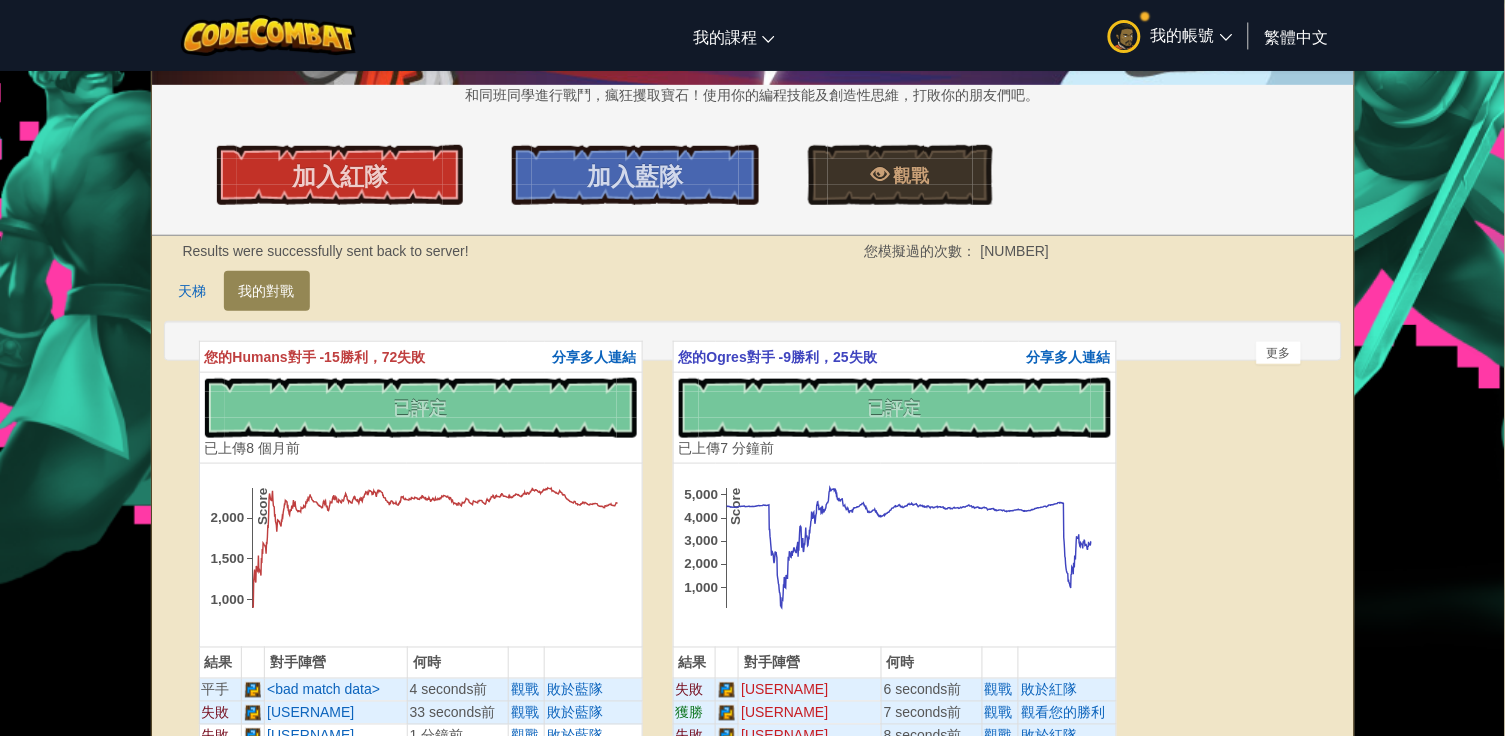 scroll, scrollTop: 221, scrollLeft: 0, axis: vertical 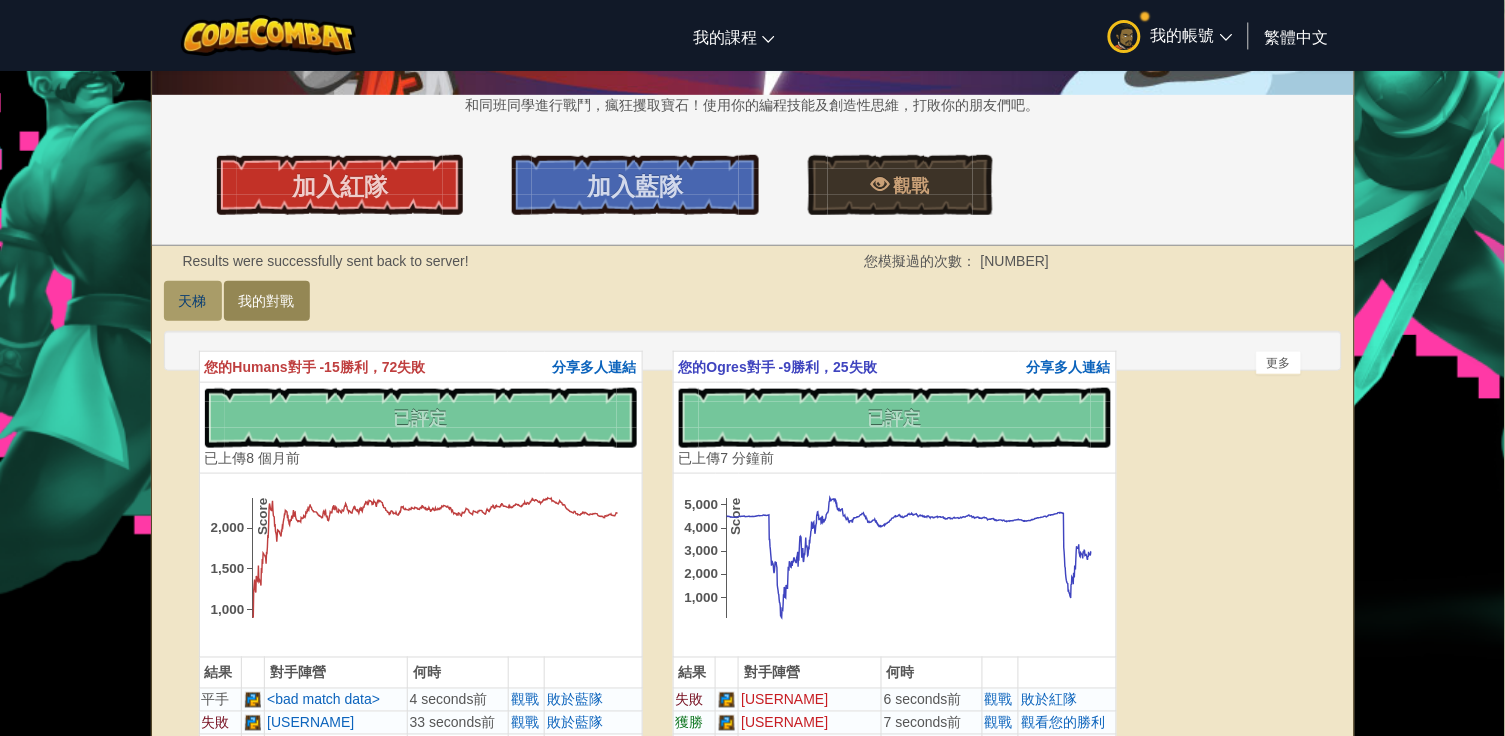 click on "天梯" at bounding box center [193, 301] 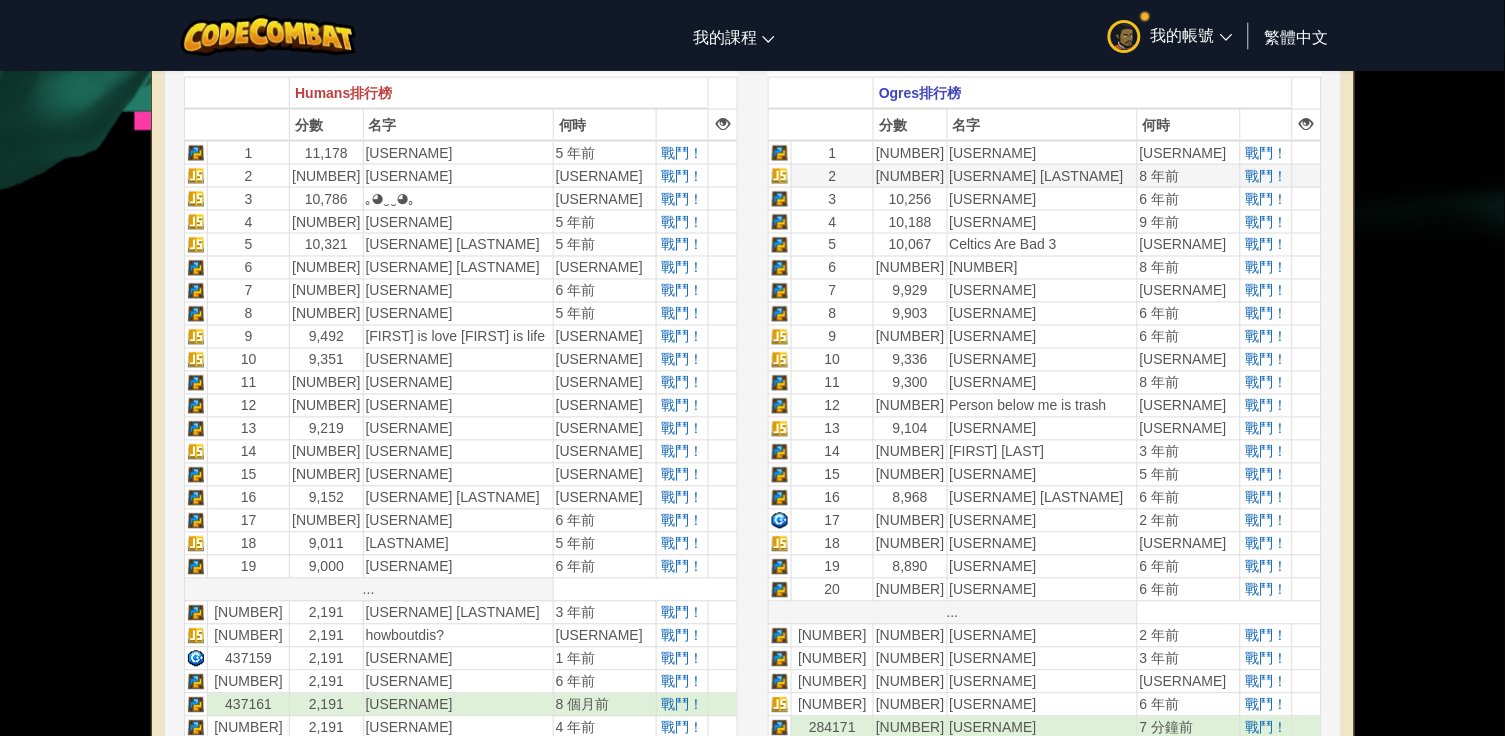 scroll, scrollTop: 630, scrollLeft: 0, axis: vertical 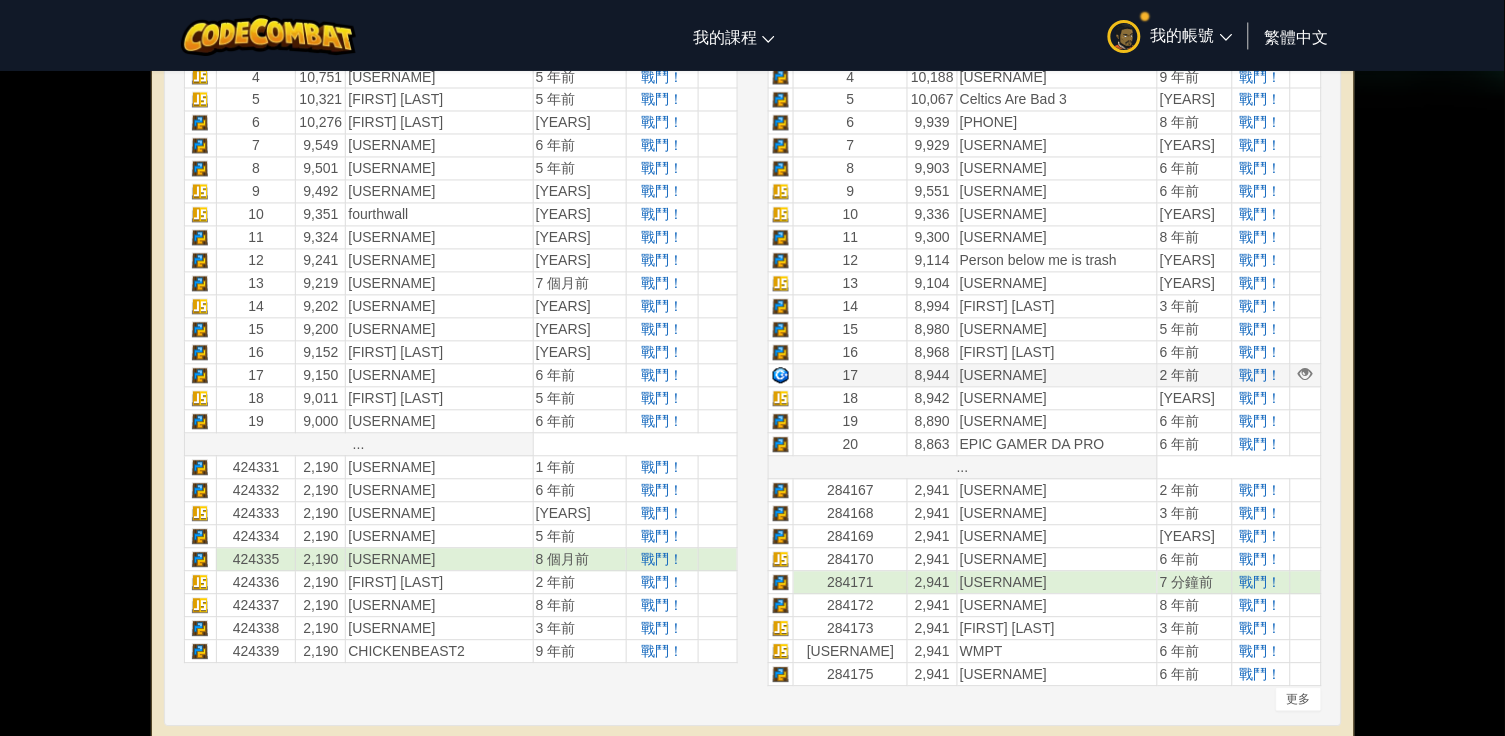 click at bounding box center (1306, 375) 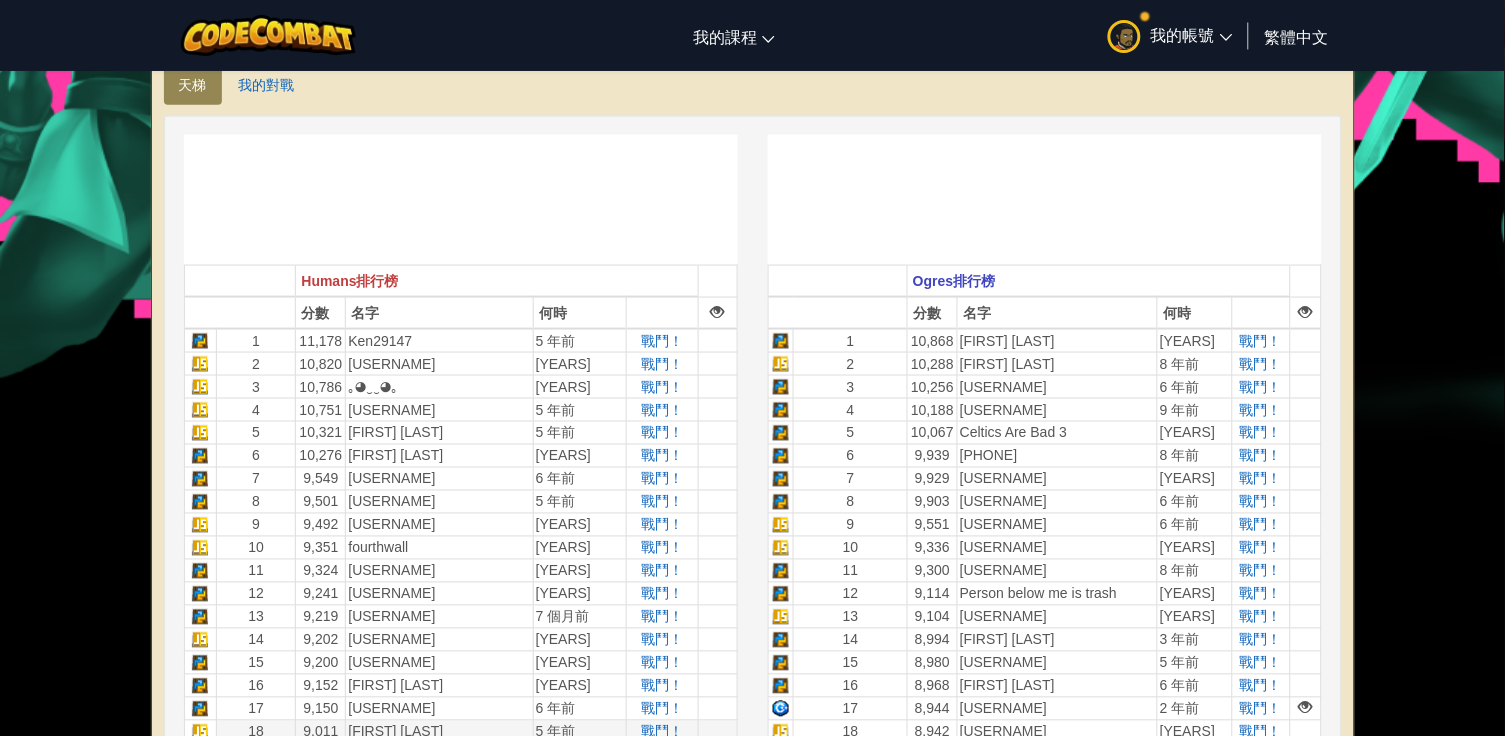 scroll, scrollTop: 429, scrollLeft: 0, axis: vertical 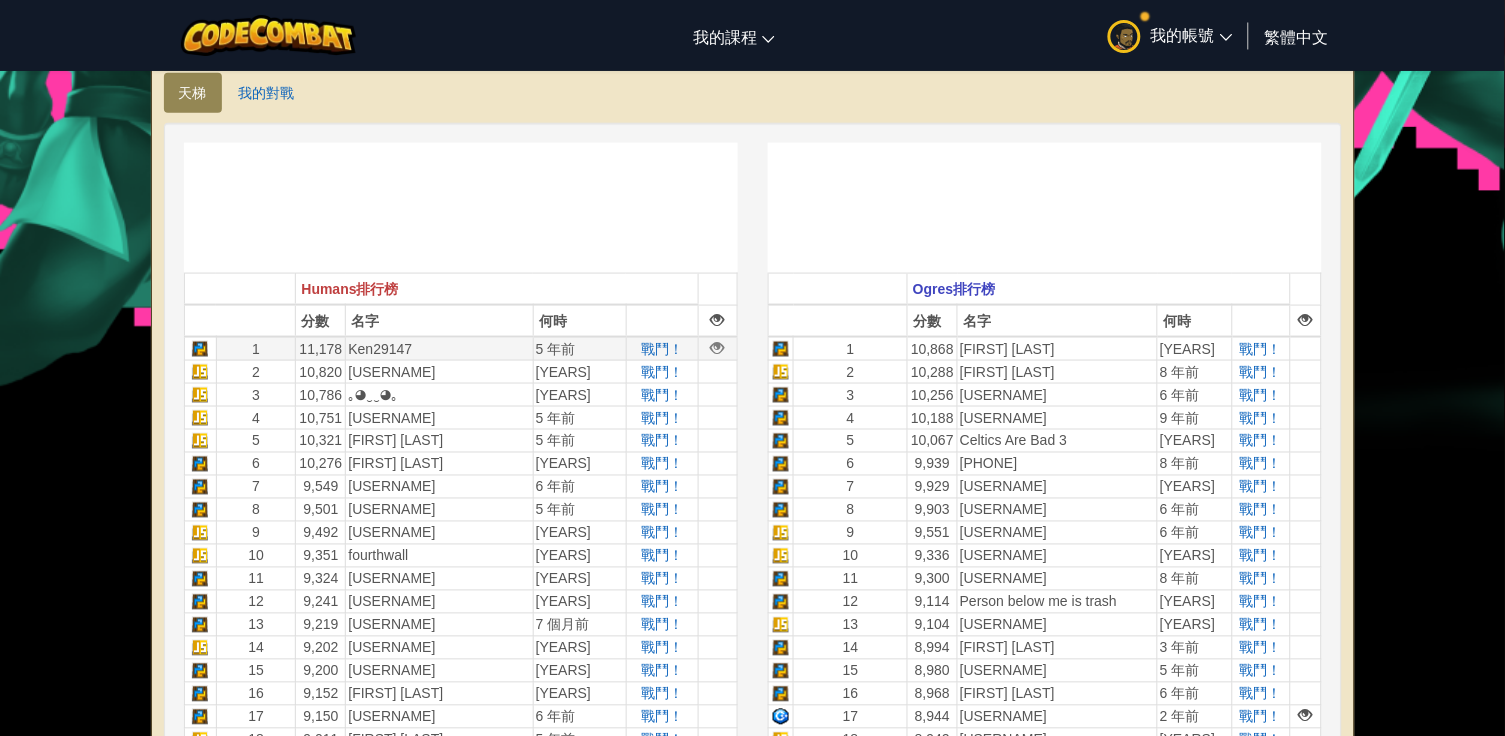 click at bounding box center [718, 348] 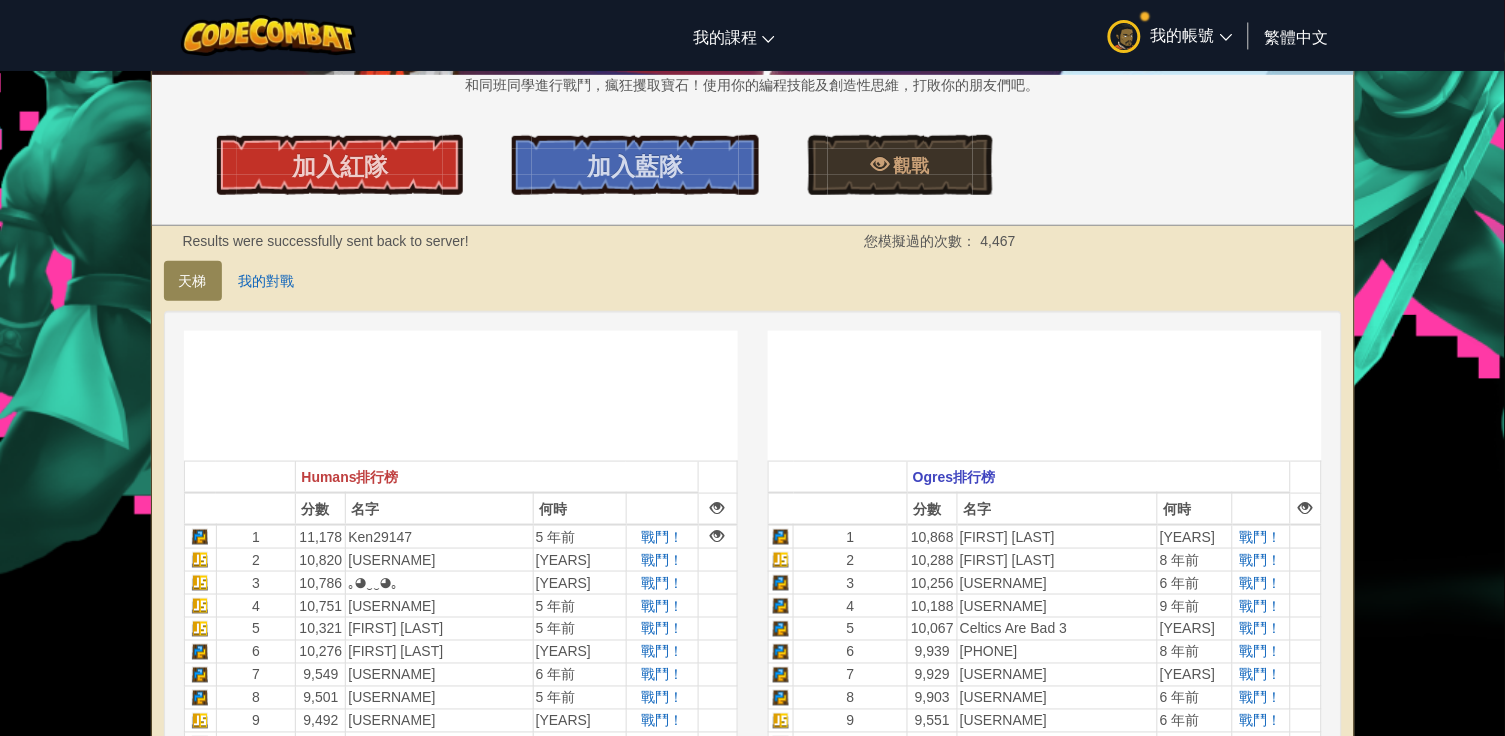 scroll, scrollTop: 217, scrollLeft: 0, axis: vertical 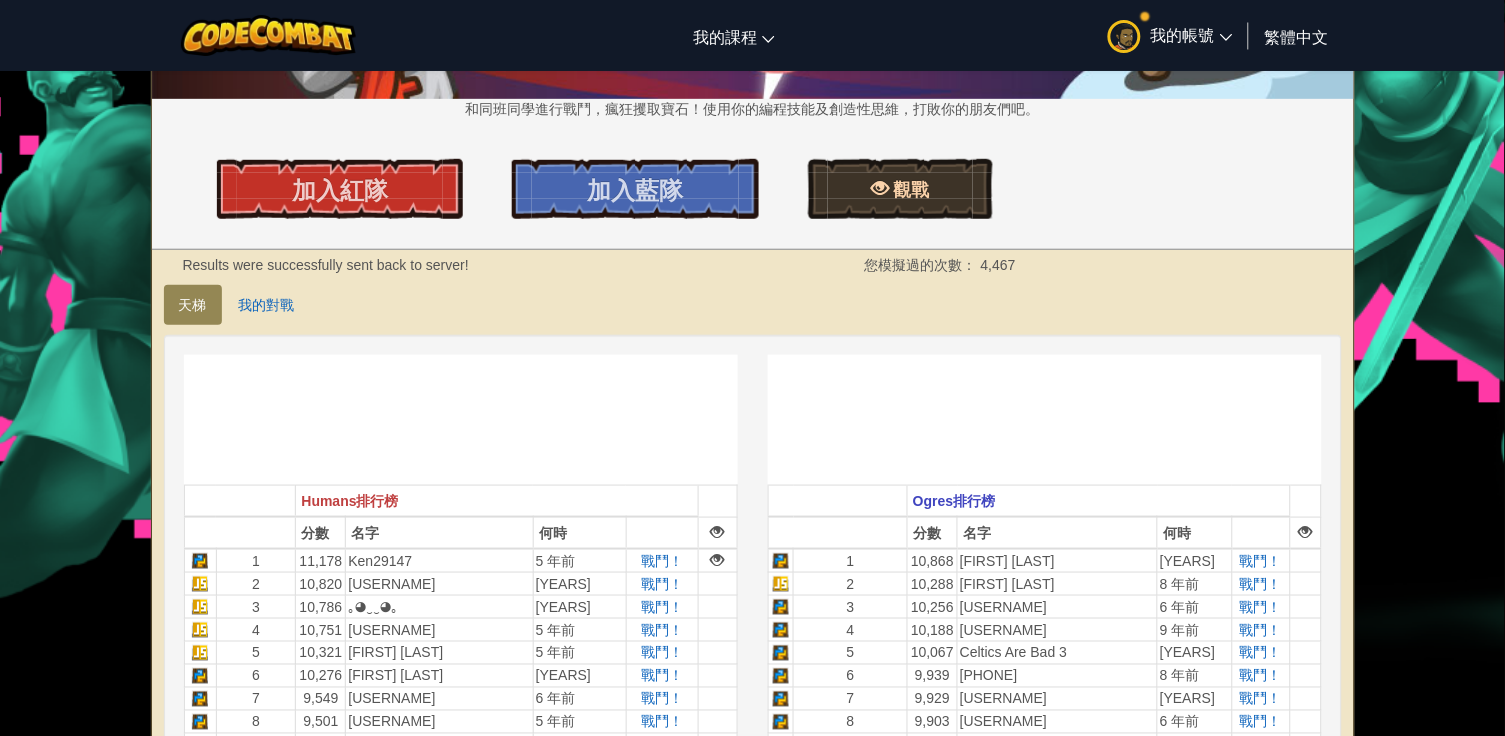 click on "觀戰" at bounding box center [909, 189] 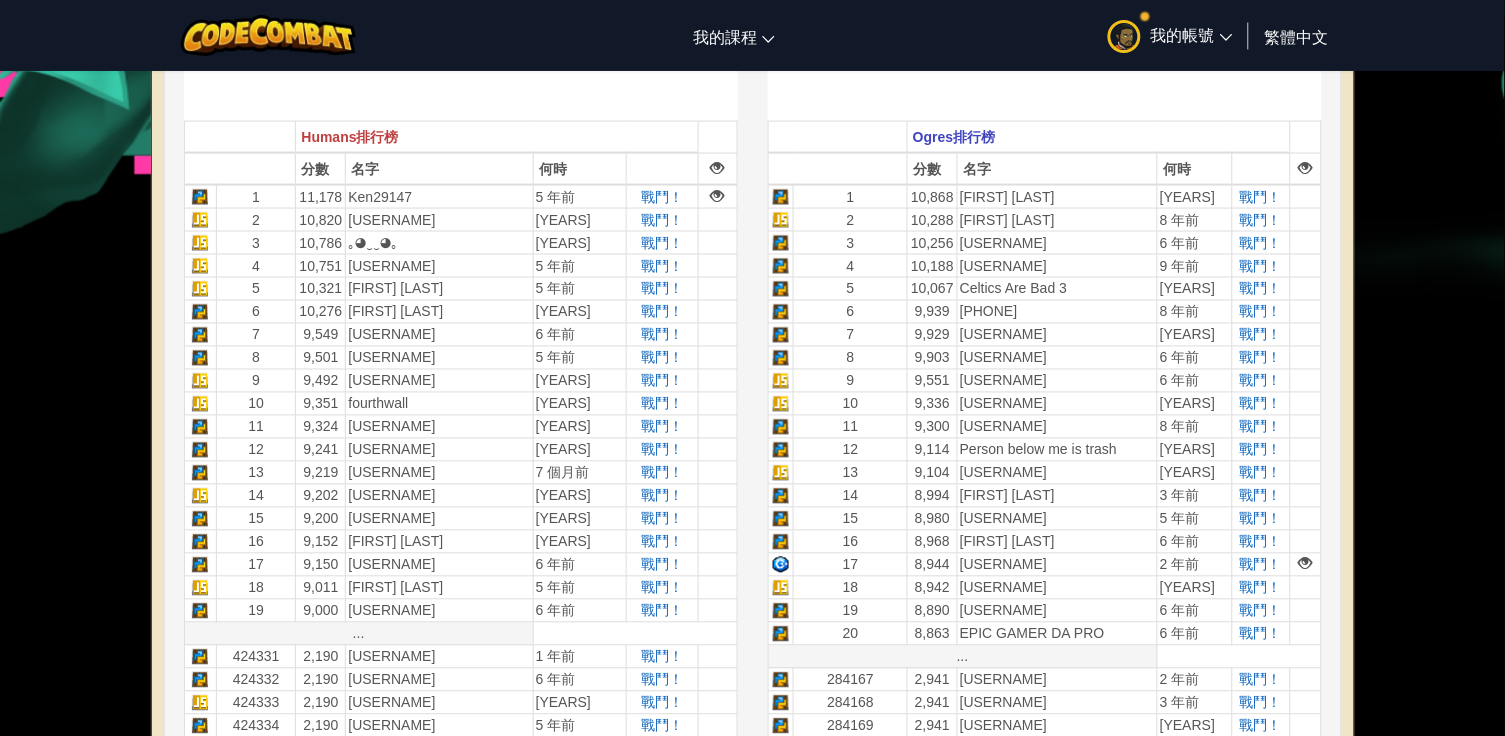 scroll, scrollTop: 621, scrollLeft: 0, axis: vertical 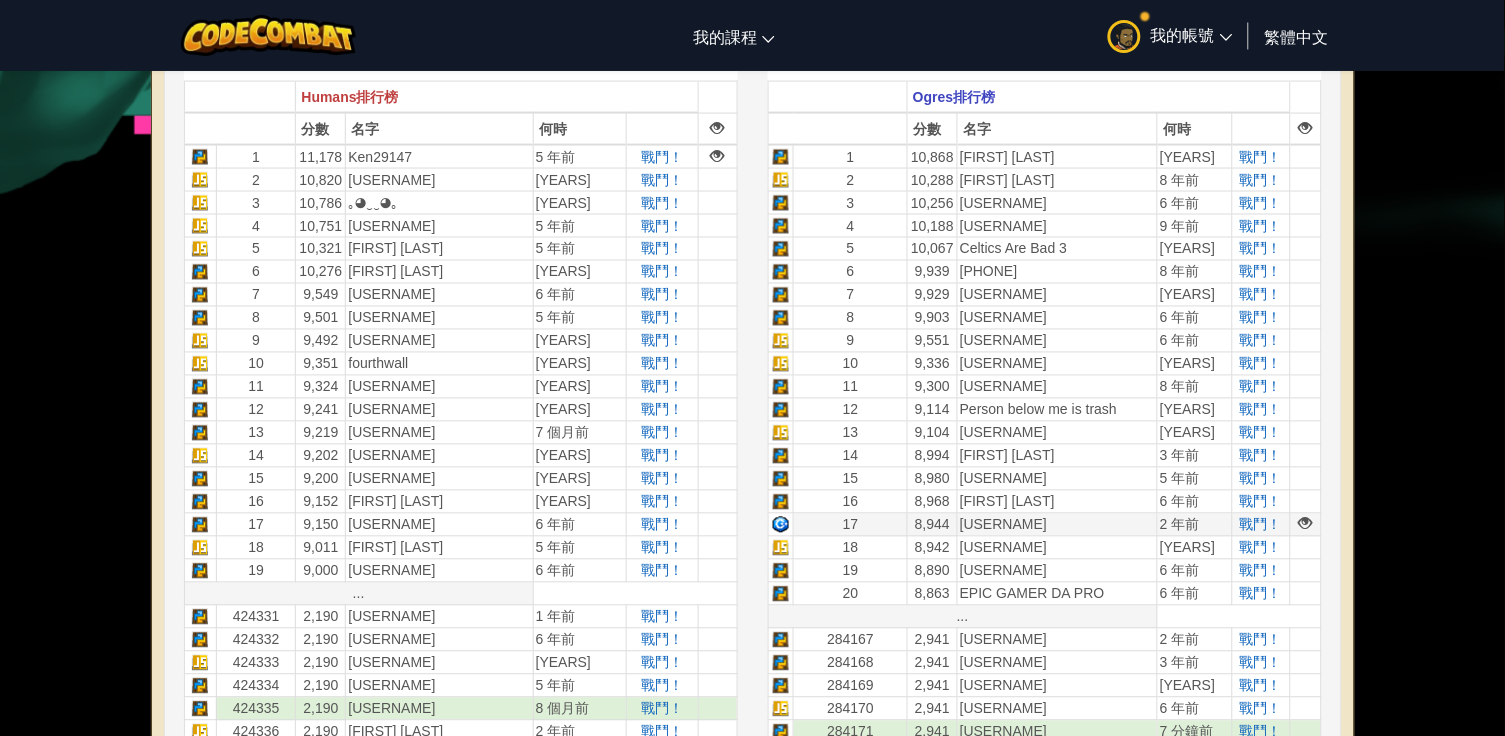 click at bounding box center [1306, 524] 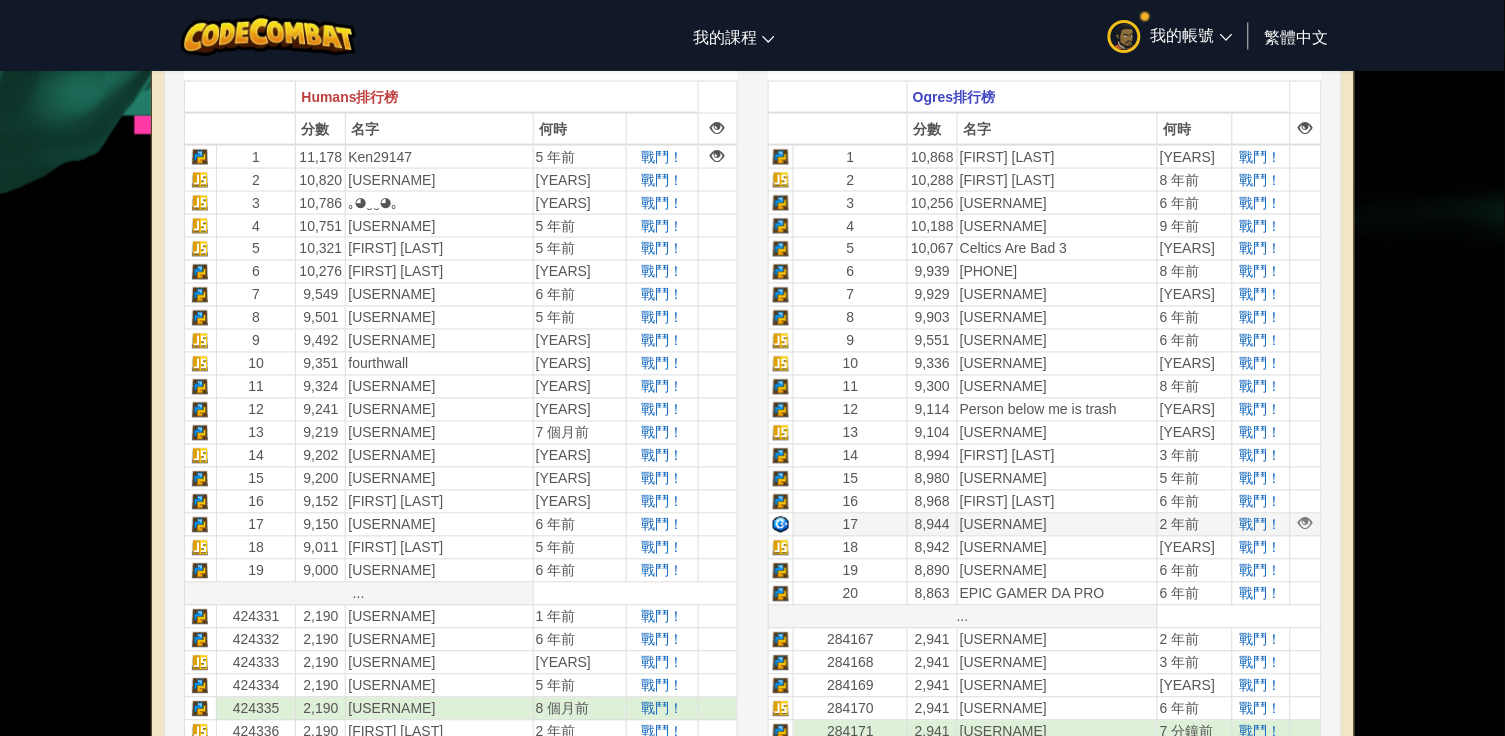 click at bounding box center [1306, 524] 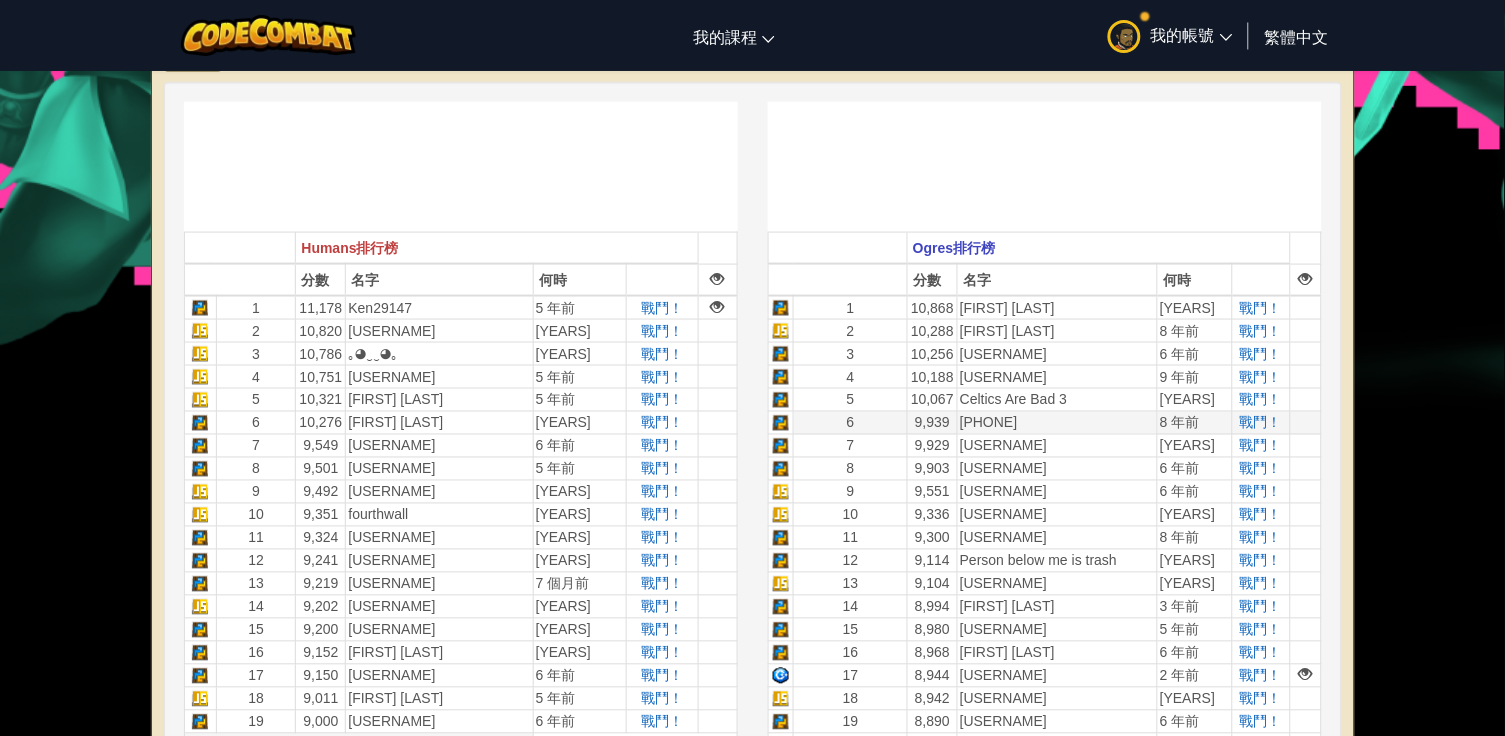 scroll, scrollTop: 168, scrollLeft: 0, axis: vertical 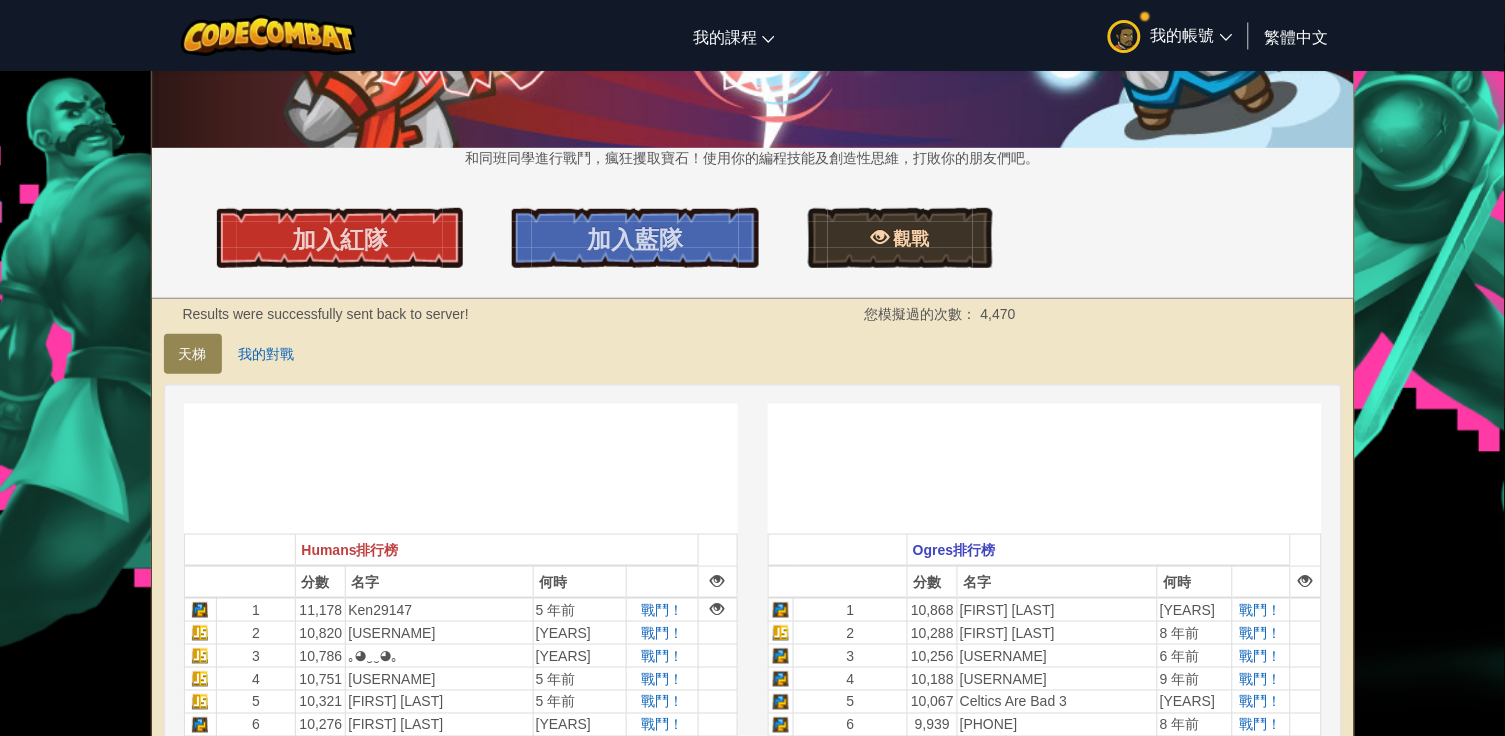 click on "觀戰" at bounding box center [909, 238] 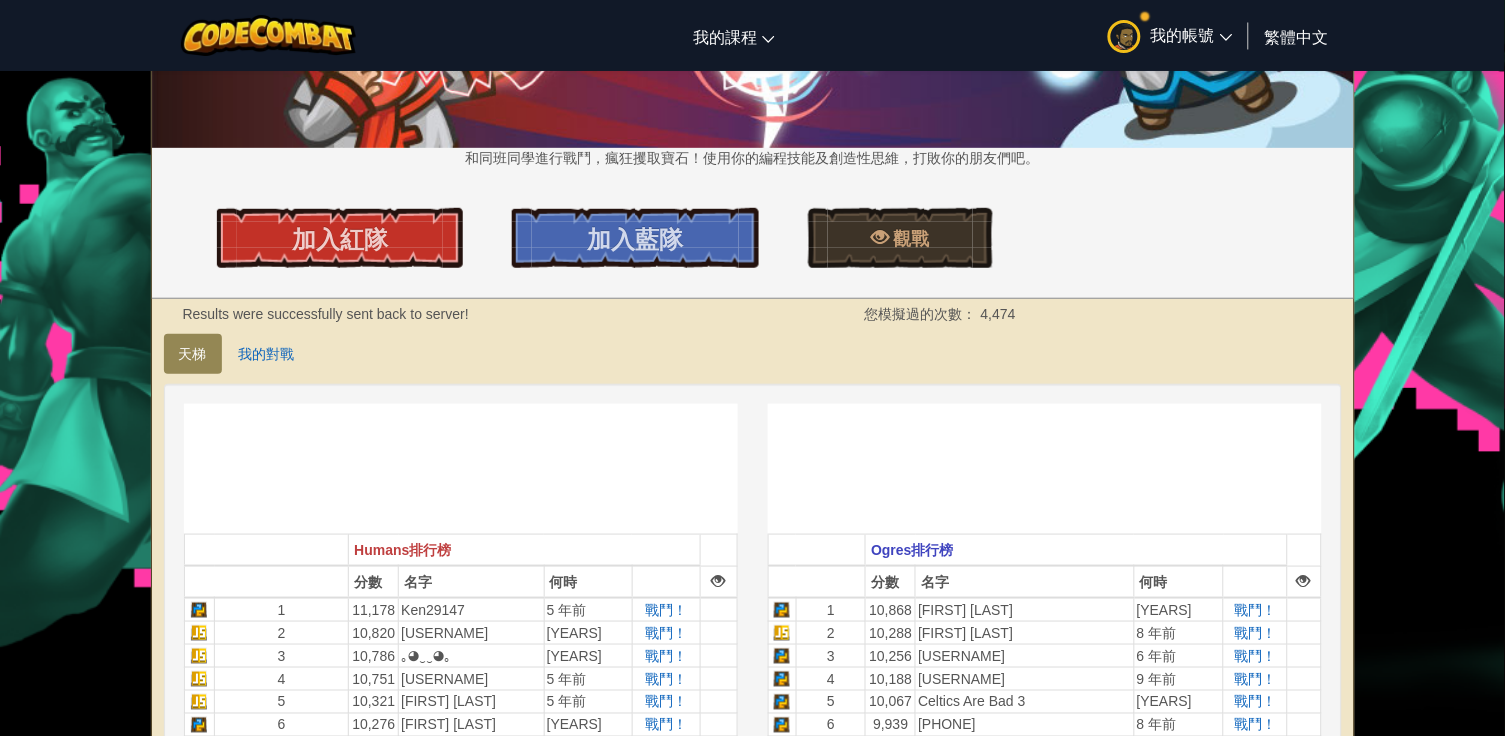 scroll, scrollTop: 225, scrollLeft: 0, axis: vertical 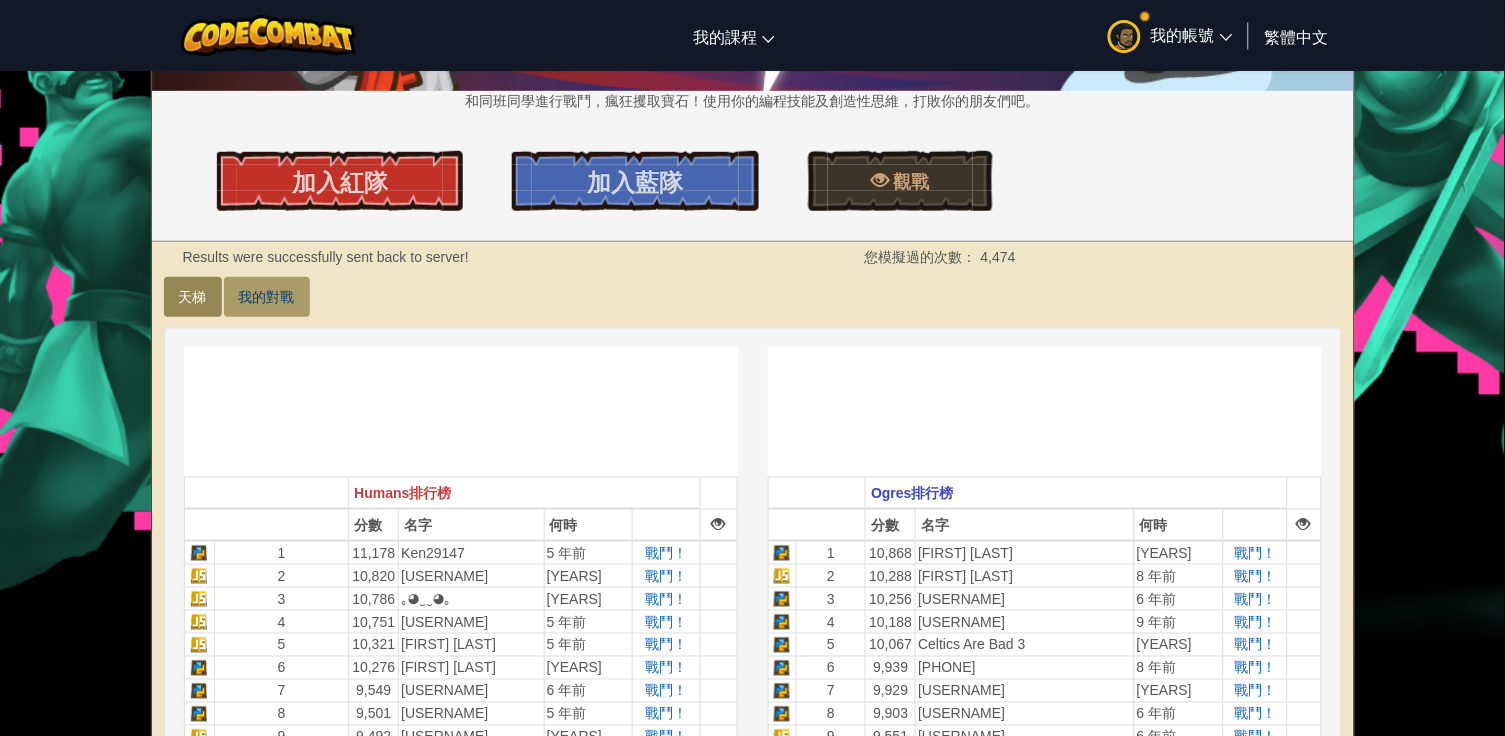 click on "我的對戰" at bounding box center [267, 297] 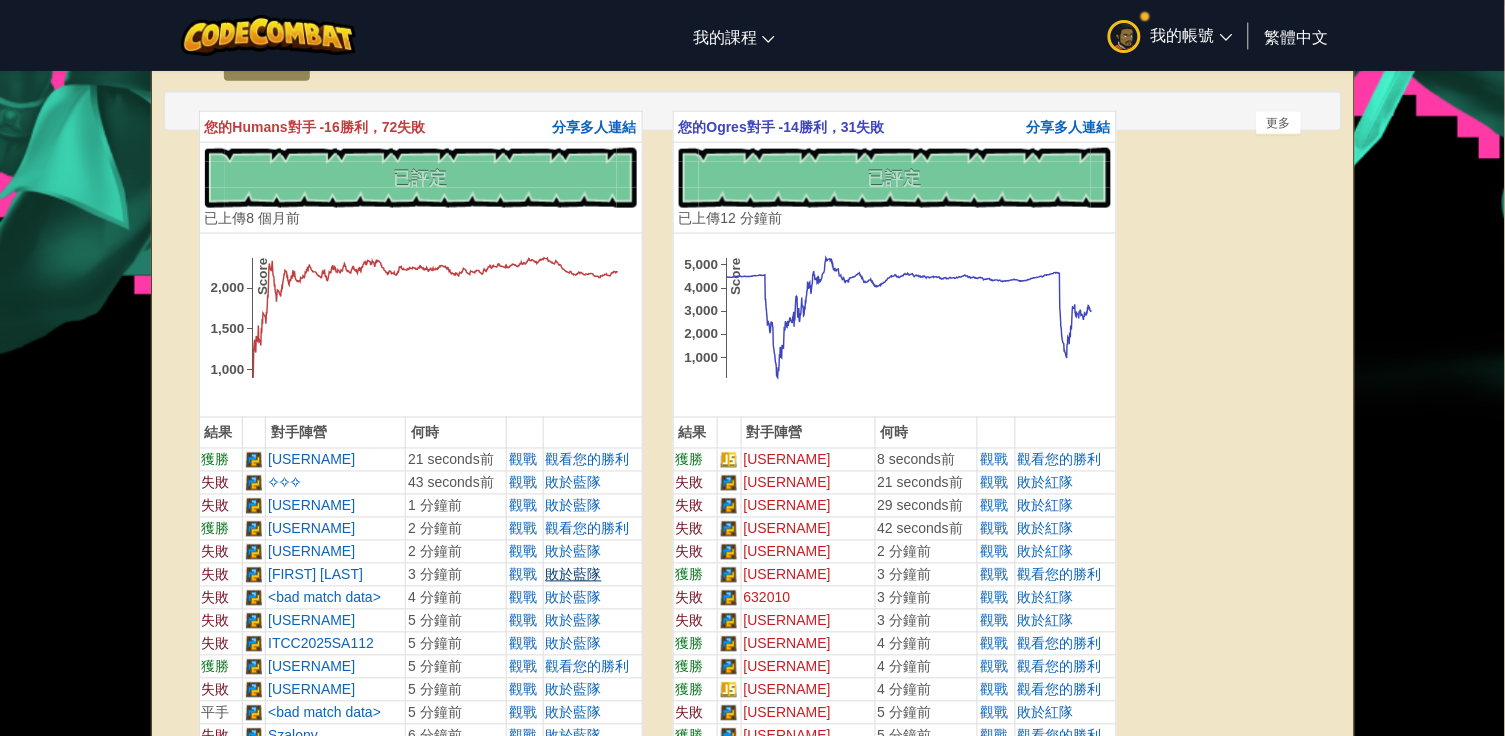 scroll, scrollTop: 357, scrollLeft: 0, axis: vertical 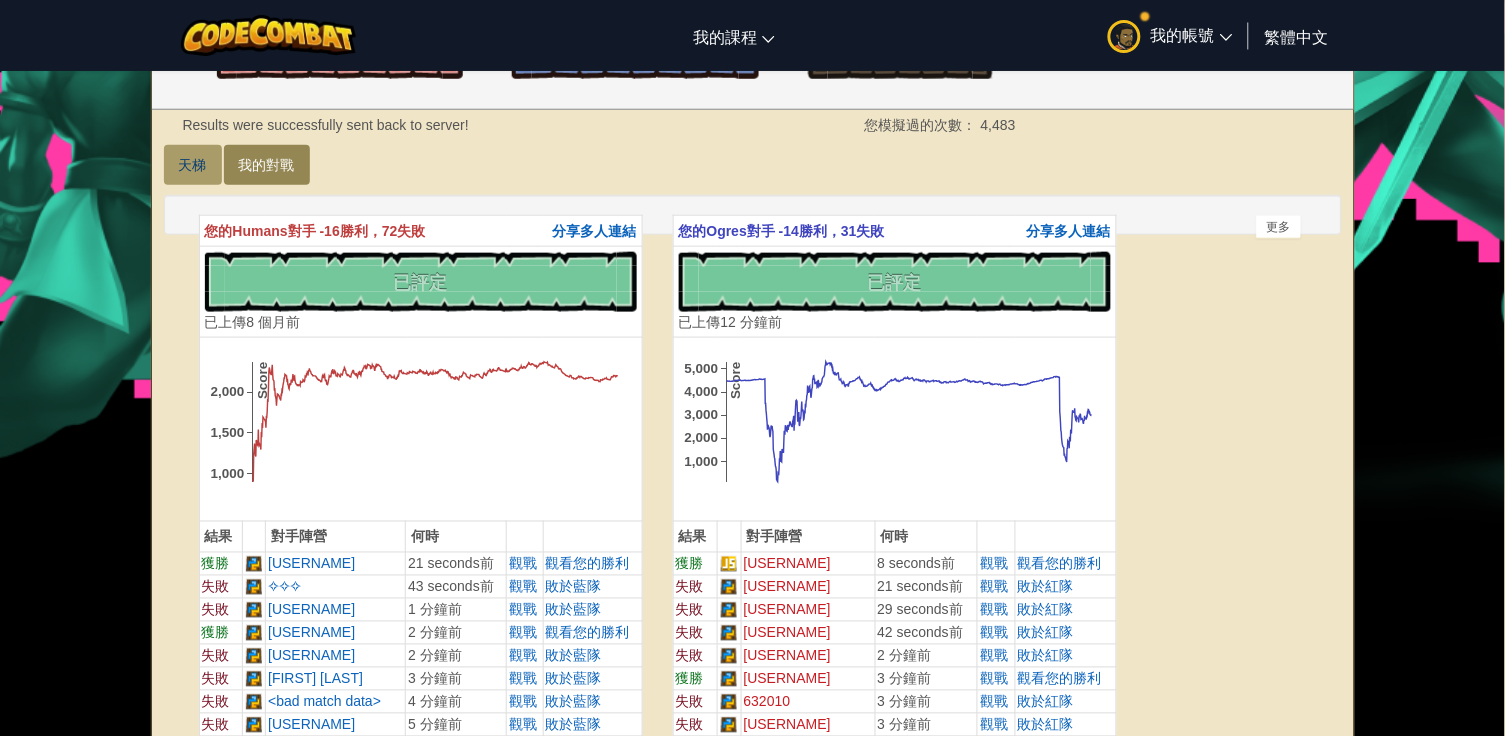 click on "天梯" at bounding box center [193, 165] 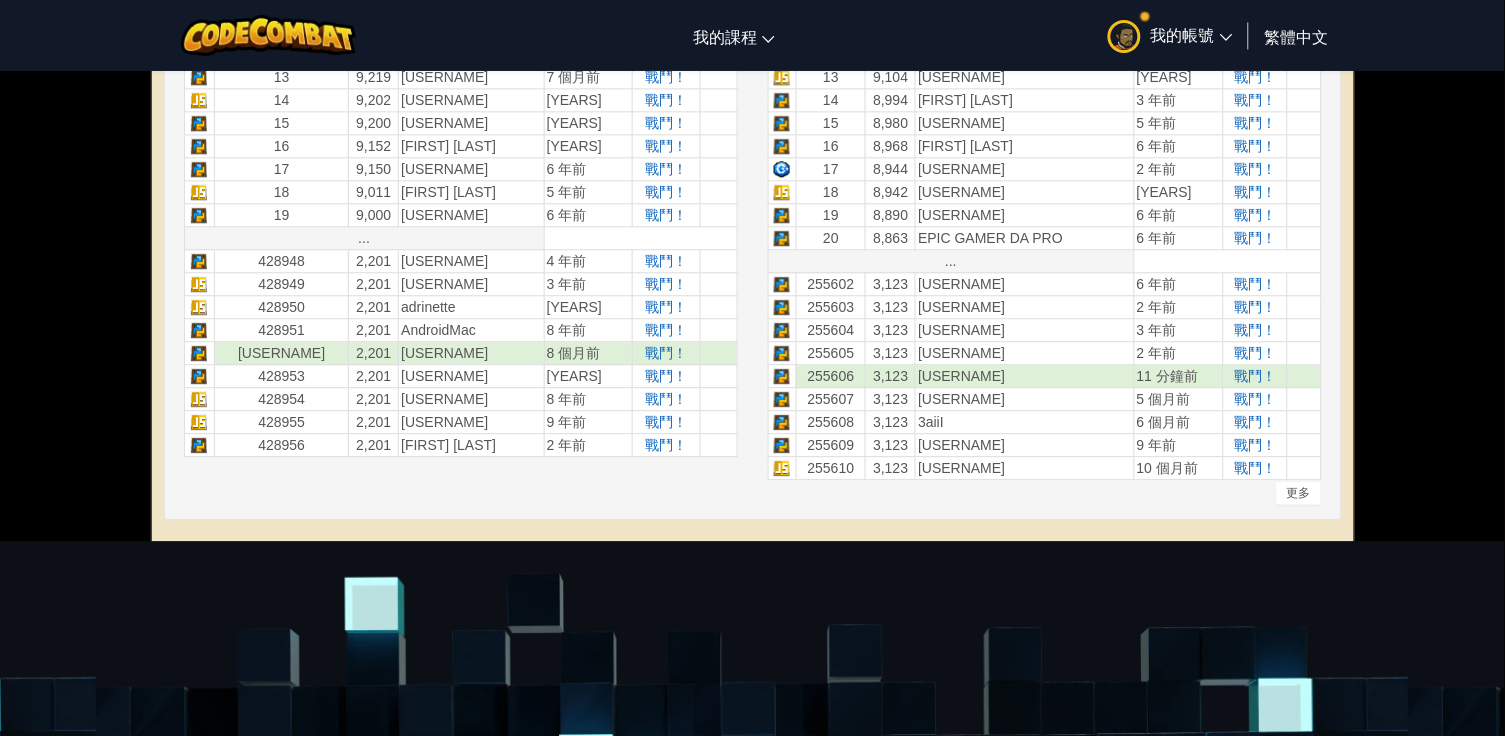 scroll, scrollTop: 949, scrollLeft: 0, axis: vertical 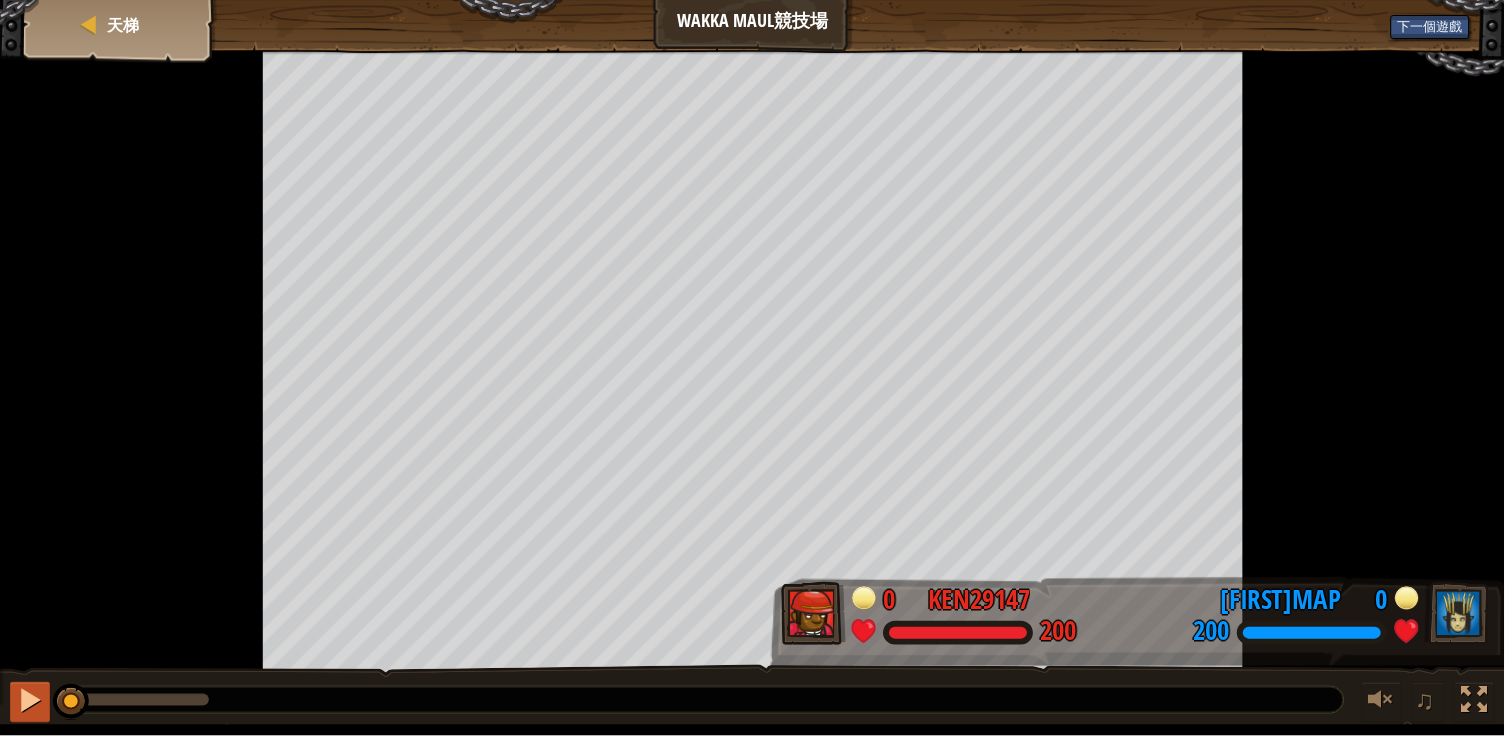 click at bounding box center (30, 700) 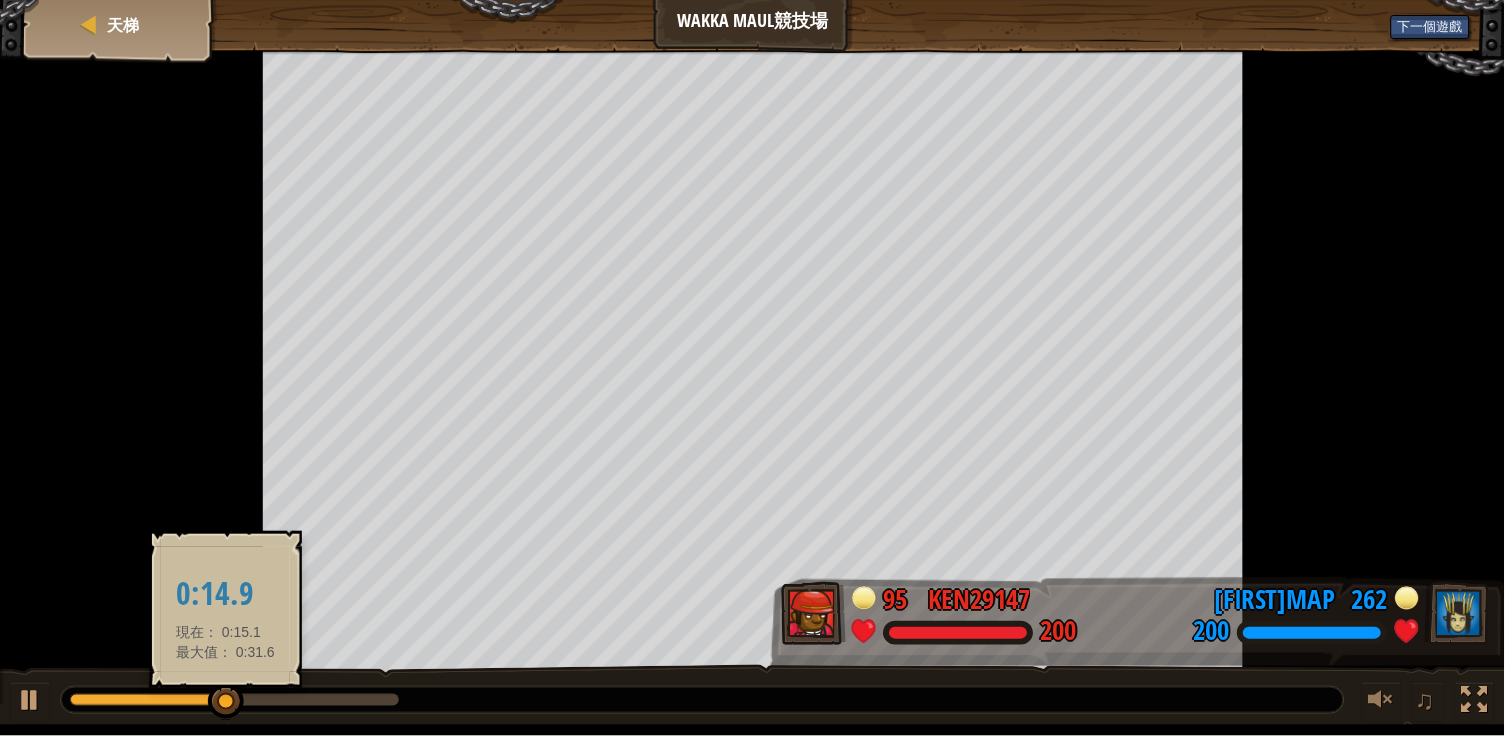 drag, startPoint x: 198, startPoint y: 691, endPoint x: 225, endPoint y: 691, distance: 27 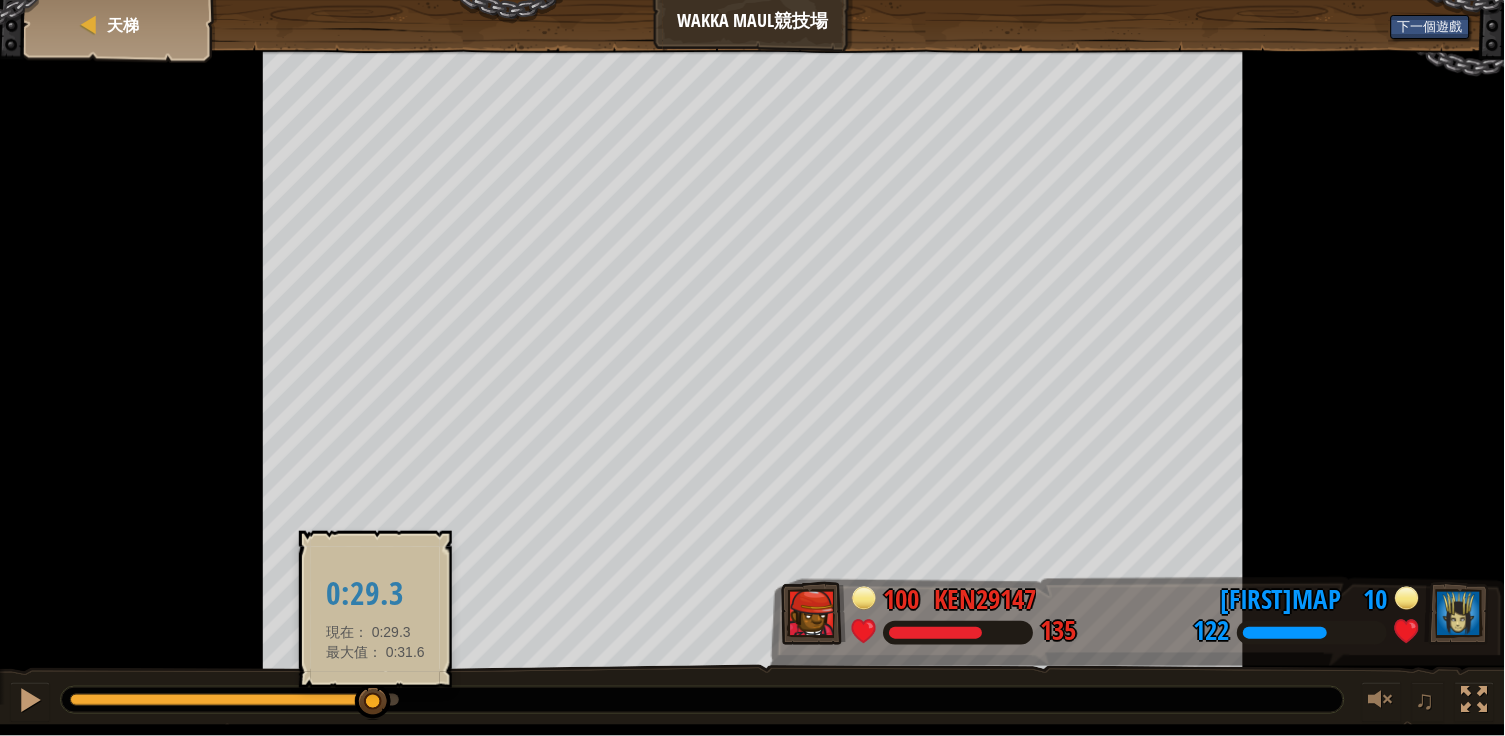 drag, startPoint x: 225, startPoint y: 691, endPoint x: 362, endPoint y: 692, distance: 137.00365 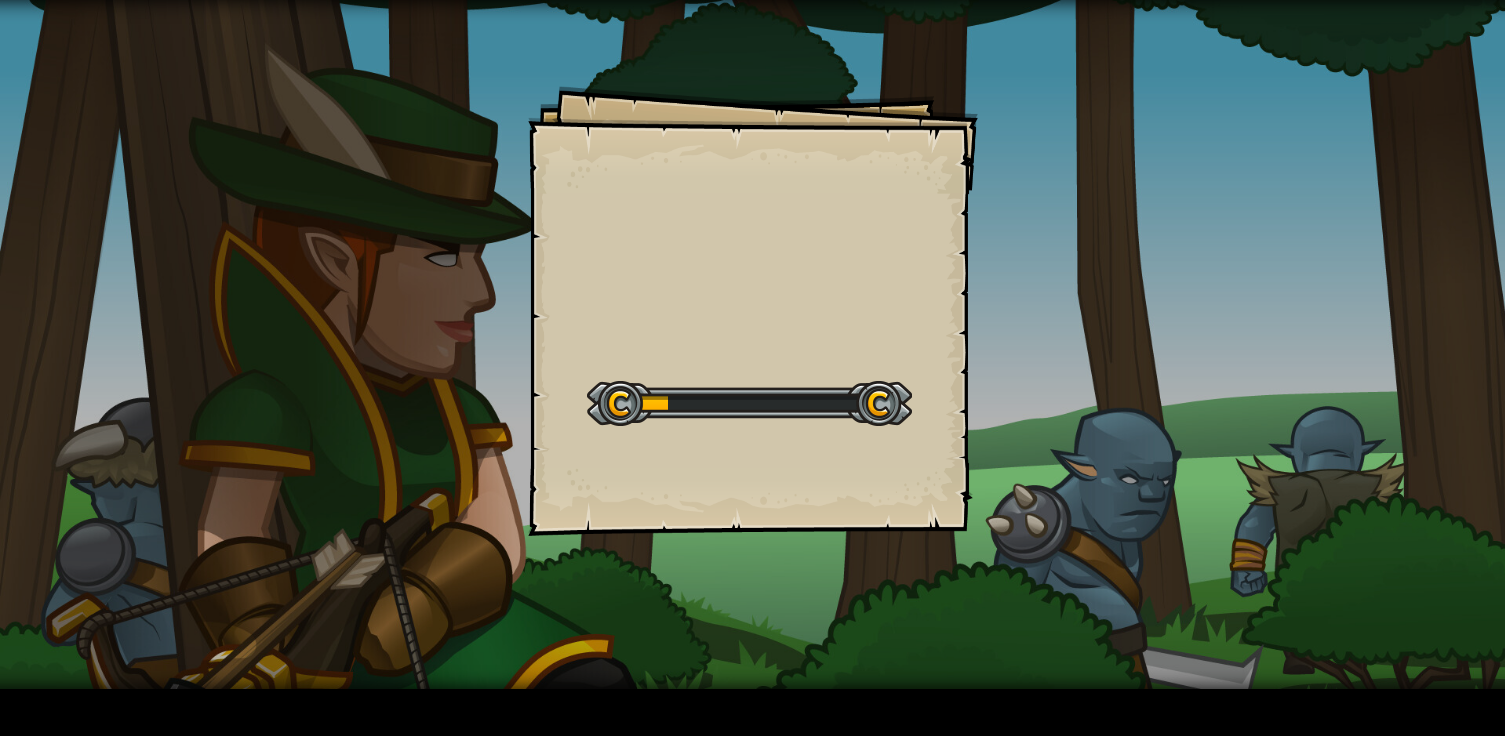 scroll, scrollTop: 0, scrollLeft: 0, axis: both 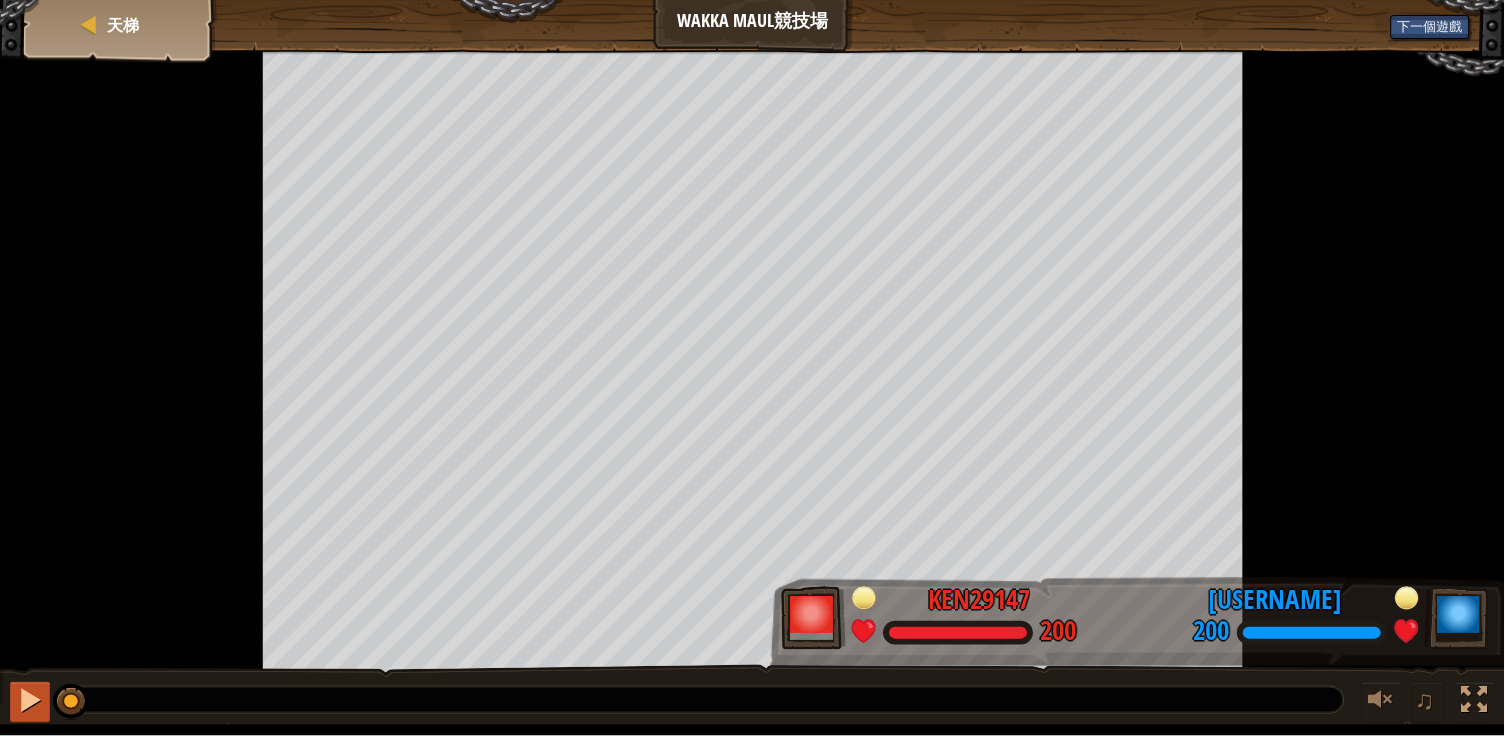 click at bounding box center (30, 700) 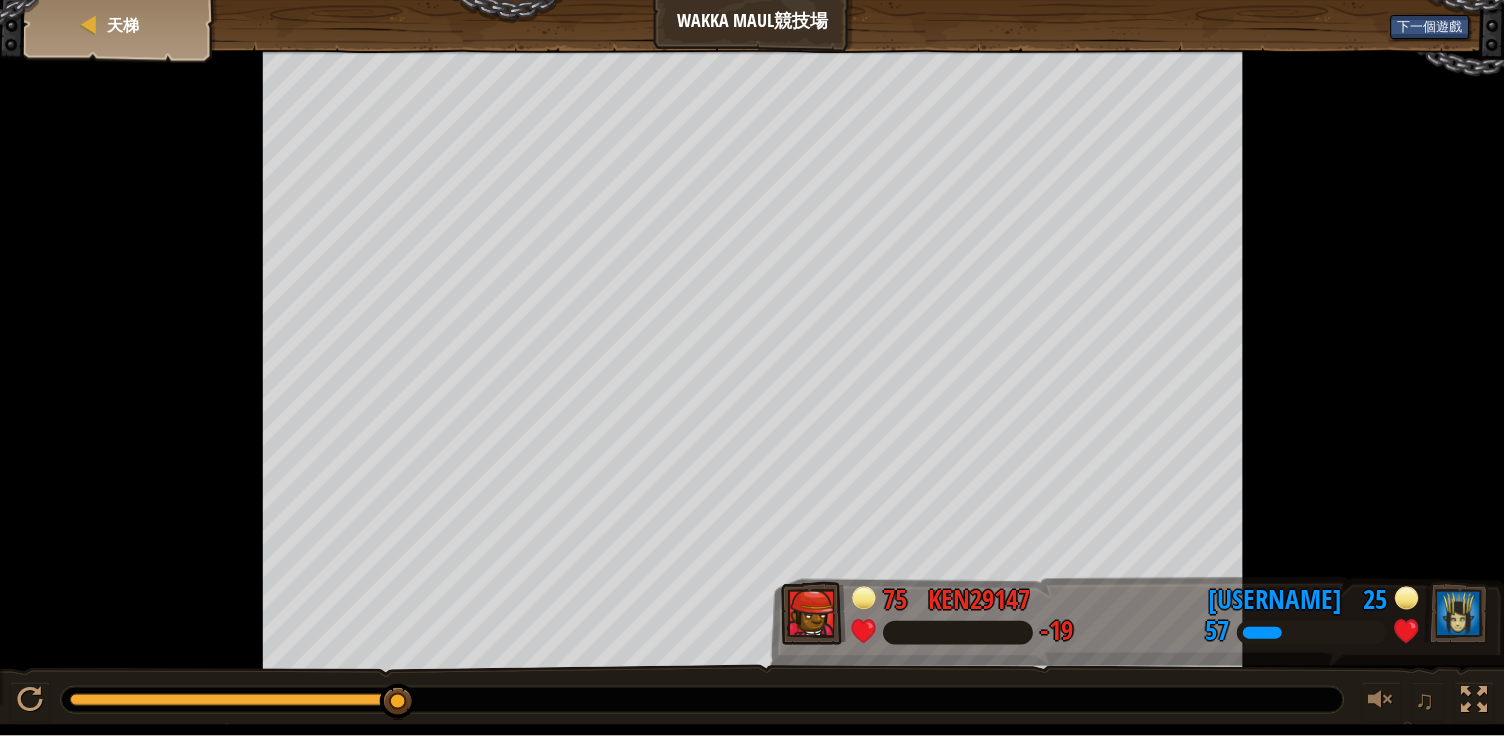 drag, startPoint x: 395, startPoint y: 699, endPoint x: 416, endPoint y: 698, distance: 21.023796 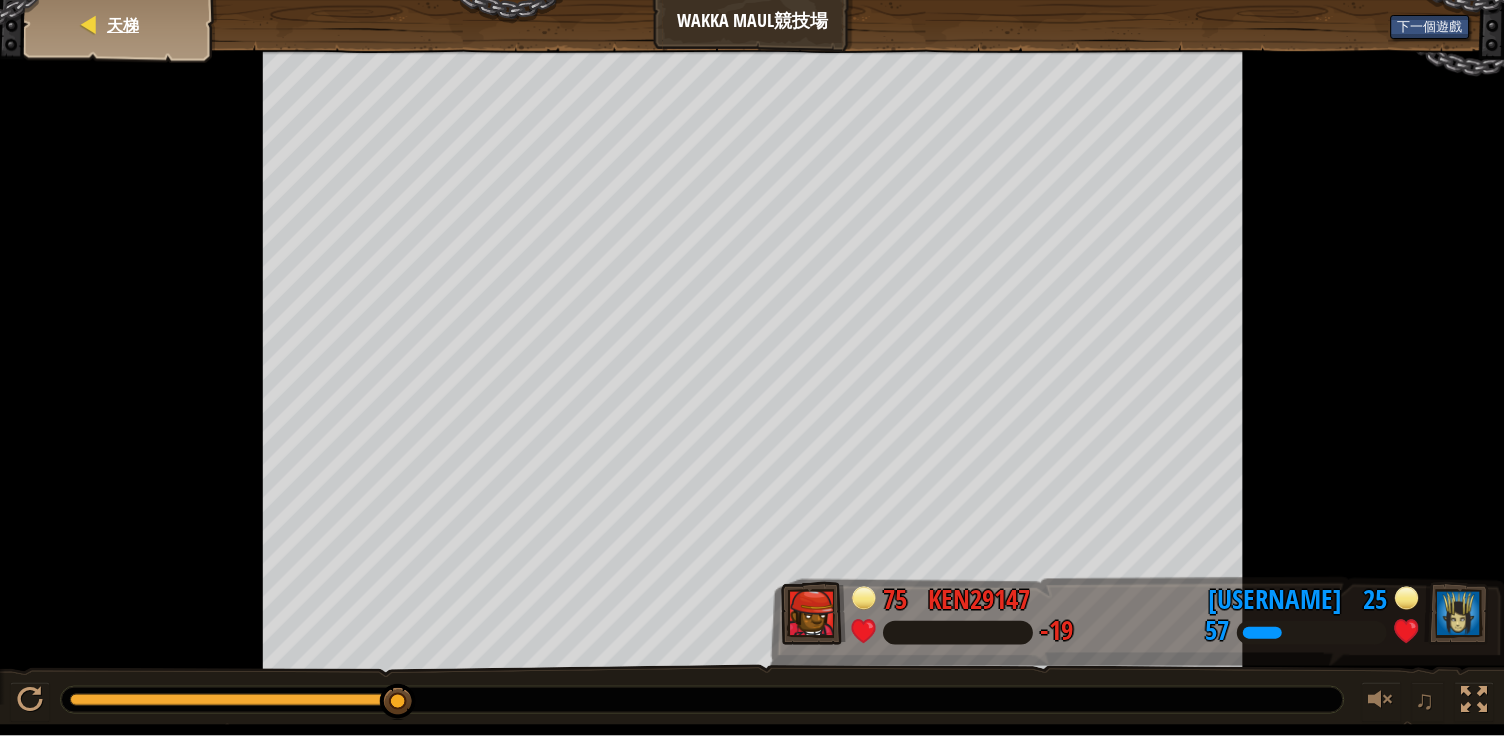 click at bounding box center [89, 25] 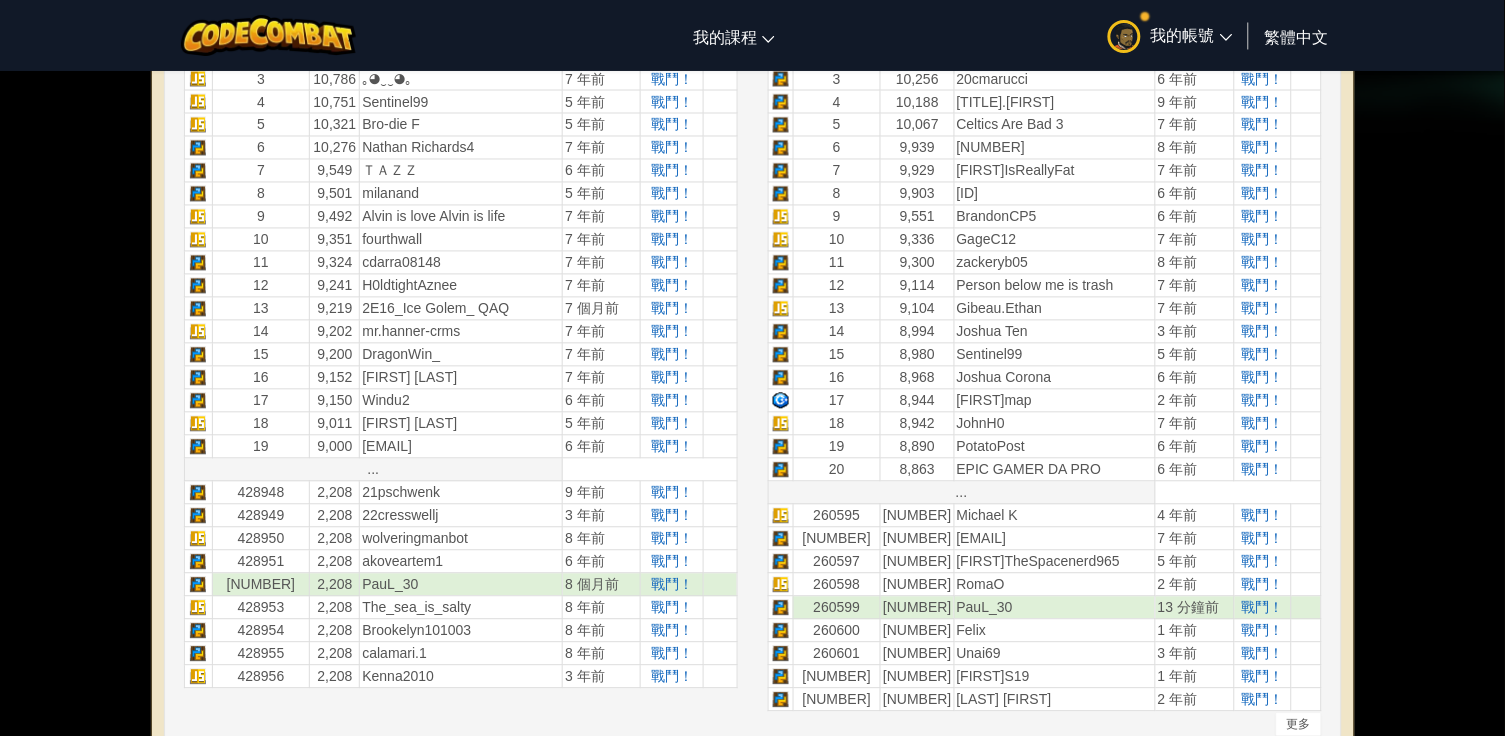 scroll, scrollTop: 768, scrollLeft: 0, axis: vertical 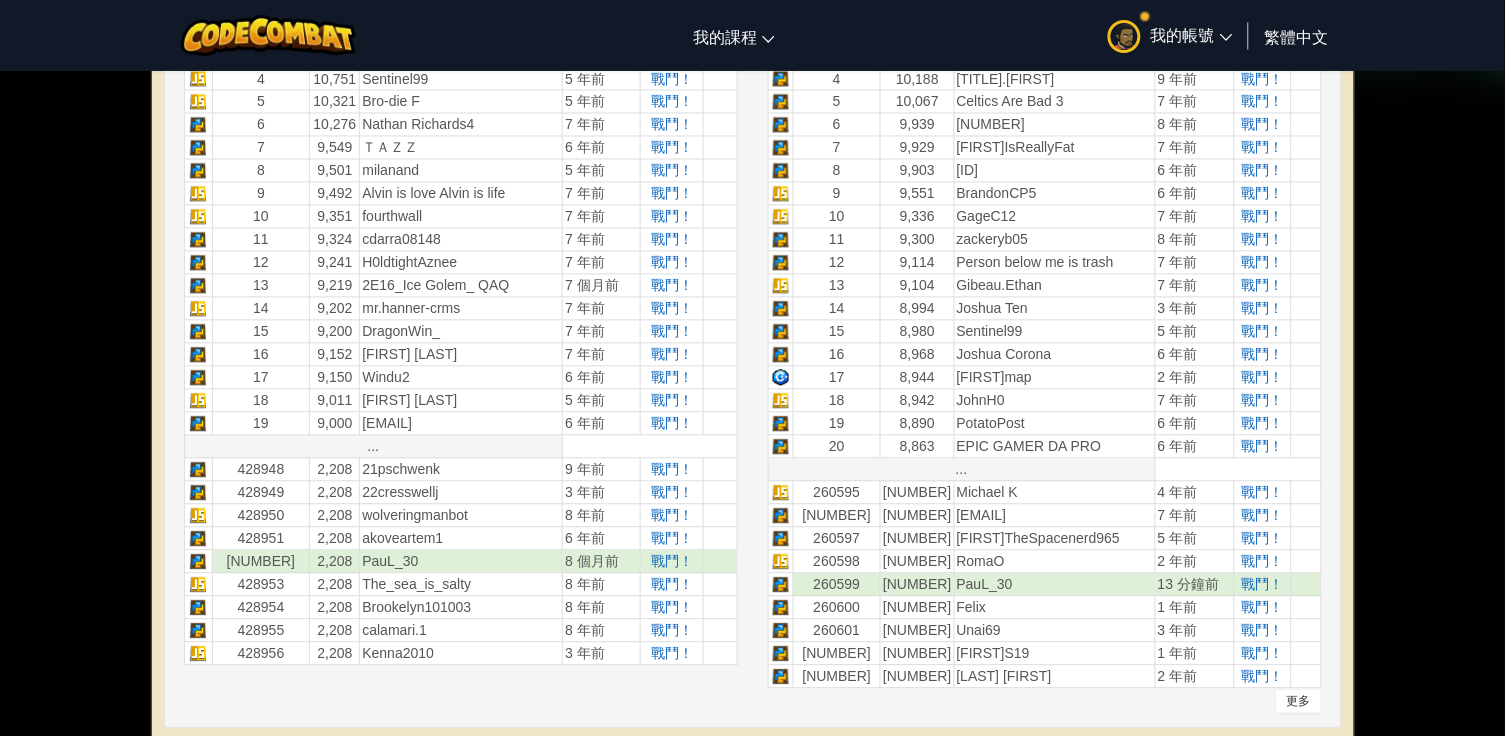 click on "更多" at bounding box center (1299, 702) 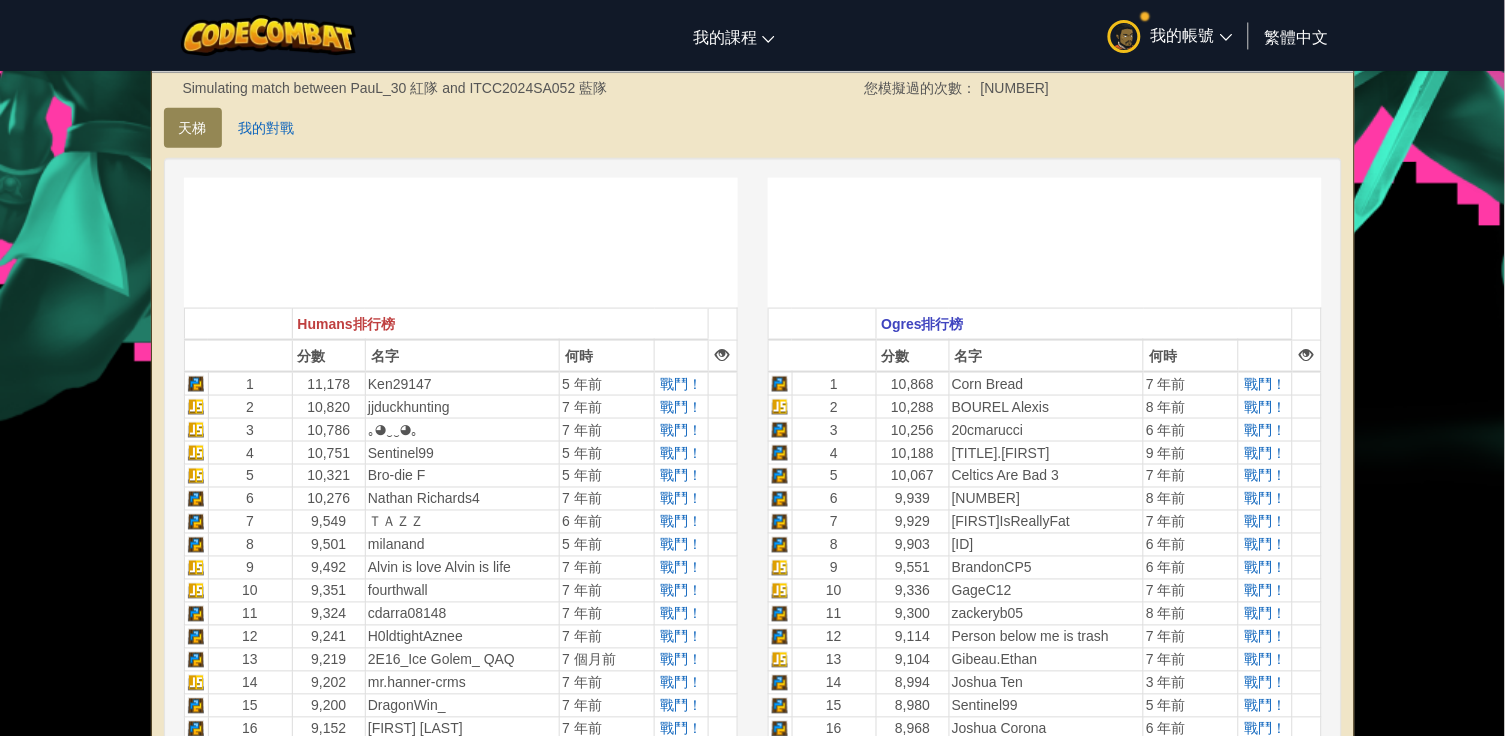 scroll, scrollTop: 214, scrollLeft: 0, axis: vertical 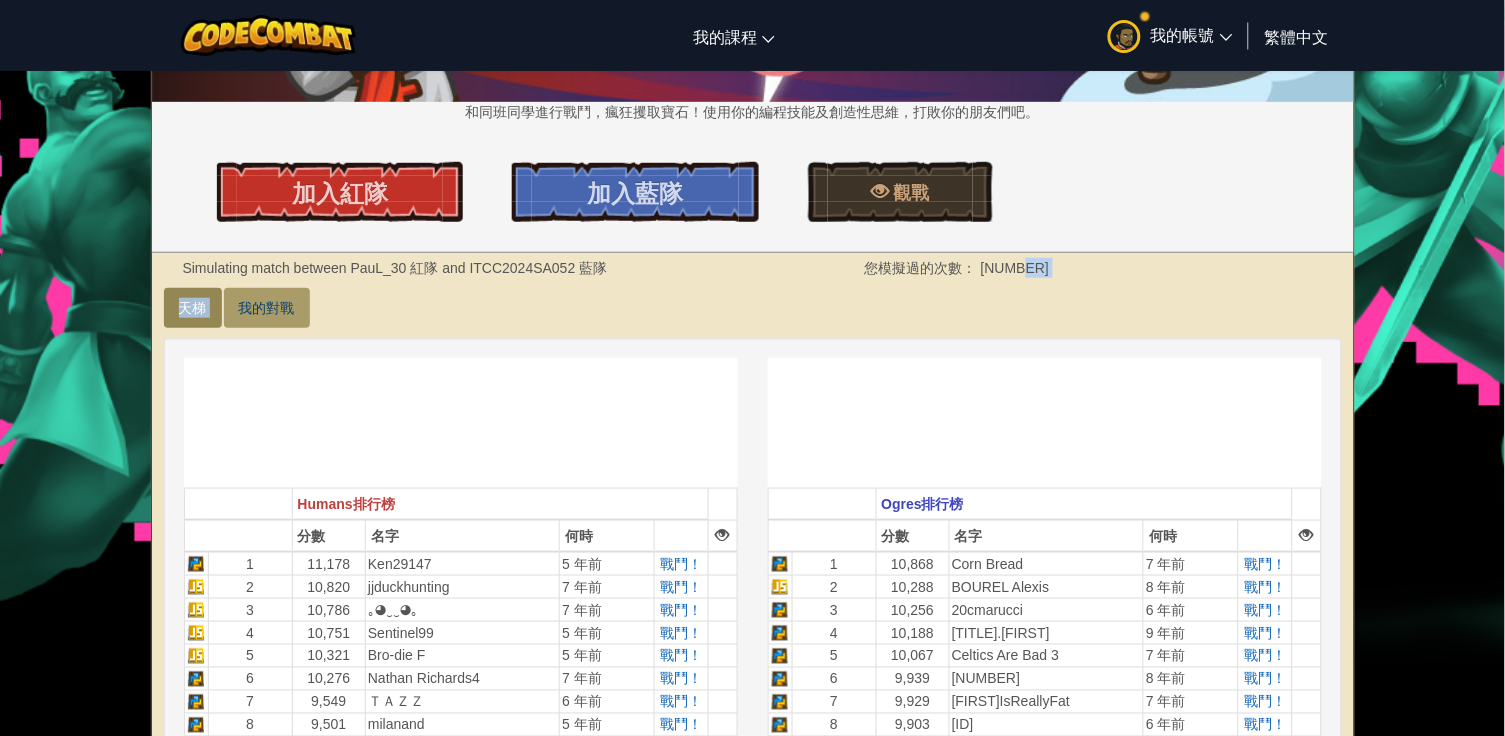 click on "Wakka Maul競技場  和同班同學進行戰鬥，瘋狂攫取寶石！使用你的編程技能及創造性思維，打敗你的朋友們吧.
加入紅隊 加入藍隊 觀戰 Simulating match between PauL_30 紅隊 and ITCC2024SA052 藍隊 您模擬過的次數： 4,498 天梯 我的對戰 Humans  排行榜 分數 名字 何時 1 11,178 Ken29147 5 年前 戰鬥！ 2 10,820 jjduckhunting 7 年前 戰鬥！ 3 10,786 ｡◕‿‿◕｡ 7 年前 戰鬥！ 4 10,751 Sentinel99 5 年前 戰鬥！ 5 10,321 Bro-die F 5 年前 戰鬥！ 6 10,276 Nathan Richards4 7 年前 戰鬥！ 7 9,549 ＴＡＺＺ 6 年前 戰鬥！ 8 9,501 milanand 5 年前 戰鬥！ 9 9,492 Alvin is love Alvin is life 7 年前 戰鬥！ 10 9,351 fourthwall 7 年前 戰鬥！ 11 9,324 cdarra08148 7 年前 戰鬥！ 12 9,241 H0ldtightAznee 7 年前 戰鬥！ 13 9,219 2E16_Ice Golem_ QAQ 7 個月前 戰鬥！ 14 9,202 mr.hanner-crms 7 年前 戰鬥！ 15 9,200 DragonWin_ 7 年前 戰鬥！ 16 9,152 BrendanBrady 7 年前 戰鬥！ 17 9,150 18 19" at bounding box center [753, 1726] 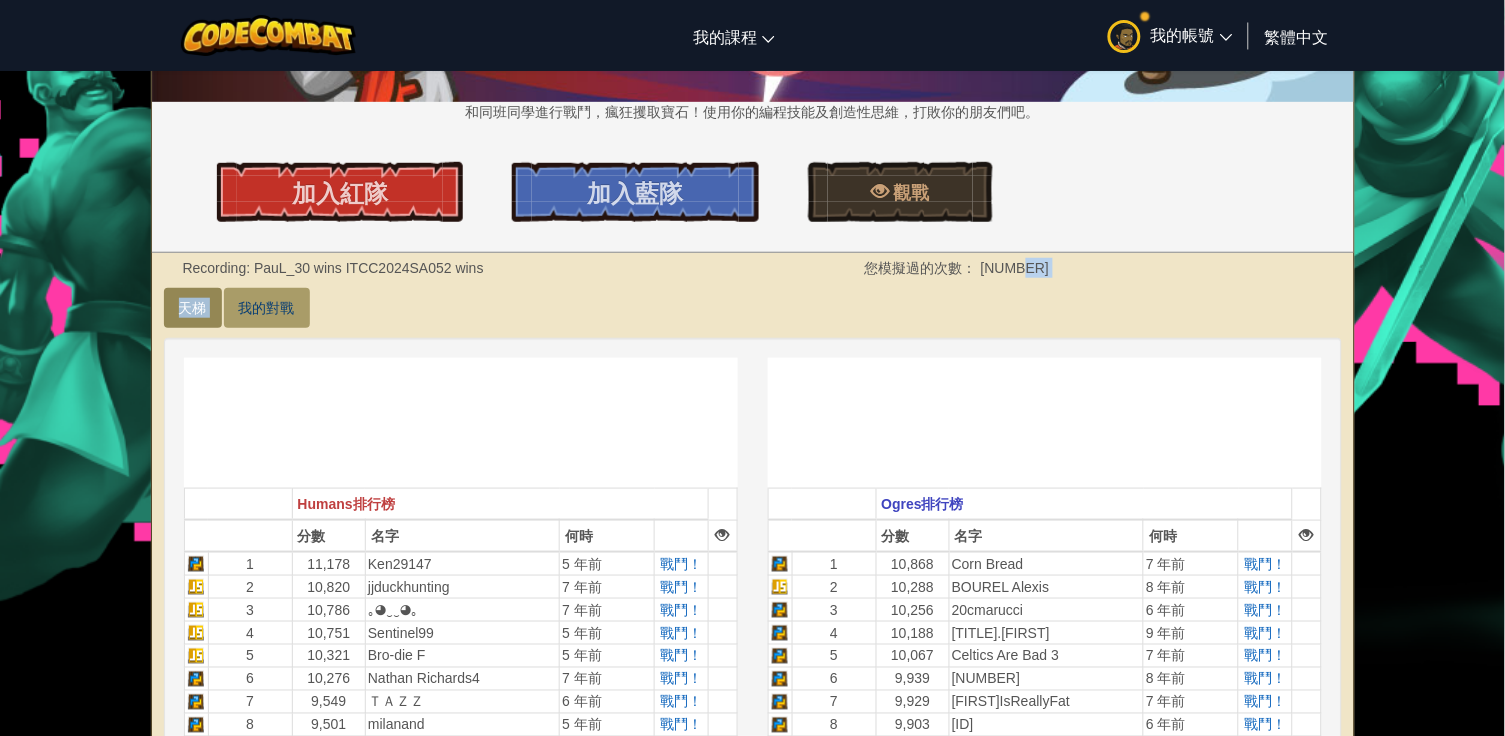 click on "我的對戰" at bounding box center (267, 308) 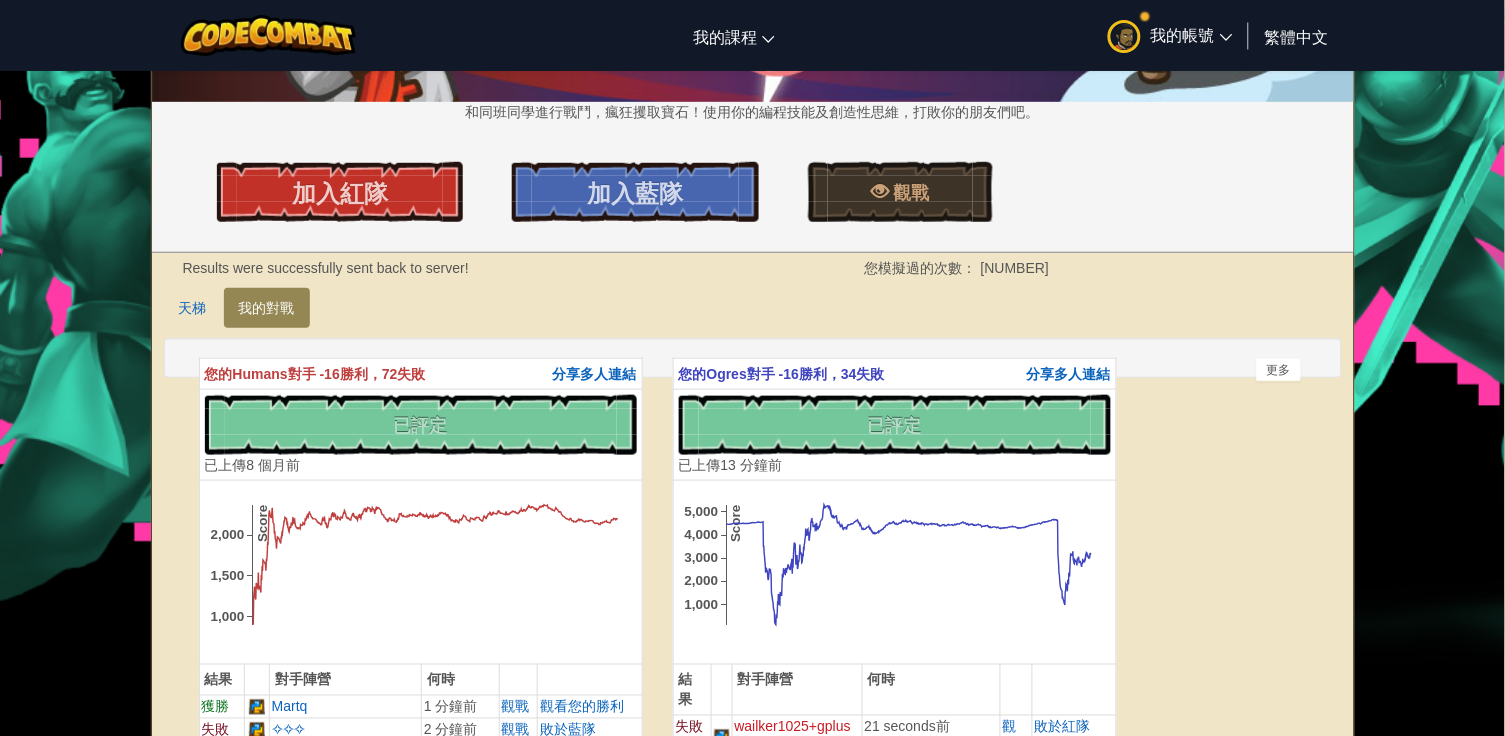 click on "您的  Humans
對手 -  16  勝利， 72  失敗 分享多人連結 沒有新程式碼可評定排名 對我的遊戲評定排名！ 上傳中… 已上傳以求評定排名 評定失敗 已評定 已上傳  8 個月前 1,000 1,500 2,000 Score 結果 對手陣營 何時 獲勝 Martq 1 分鐘前 觀戰 觀看您的勝利 失敗 ✧✧✧ 2 分鐘前 觀戰 敗於
藍隊 失敗 El mas capitoW 2 分鐘前 觀戰 敗於
藍隊 失敗 KAMEHAMEHAA 3 分鐘前 觀戰 觀看您的勝利 失敗 A133073925 4 分鐘前 觀戰 敗於
藍隊 失敗 Josseline de los S... 4 分鐘前 觀戰 敗於
藍隊 失敗 <bad match data> 5 分鐘前 觀戰 敗於
藍隊 失敗 StenMarkus444 6 分鐘前 觀戰 敗於
藍隊 失敗 ITCC2025SA112 6 分鐘前 觀戰 敗於
藍隊 獲勝 Joelthepro 6 分鐘前 觀戰 觀看您的勝利 失敗 charlie.estrada10 6 分鐘前 觀戰 敗於
藍隊 平手 <bad match data> 6 分鐘前 觀戰 敗於
藍隊 失敗 Szalony 7 分鐘前 觀戰 敗於
藍隊 失敗 Nina70340 8 分鐘前 lu" at bounding box center [753, 358] 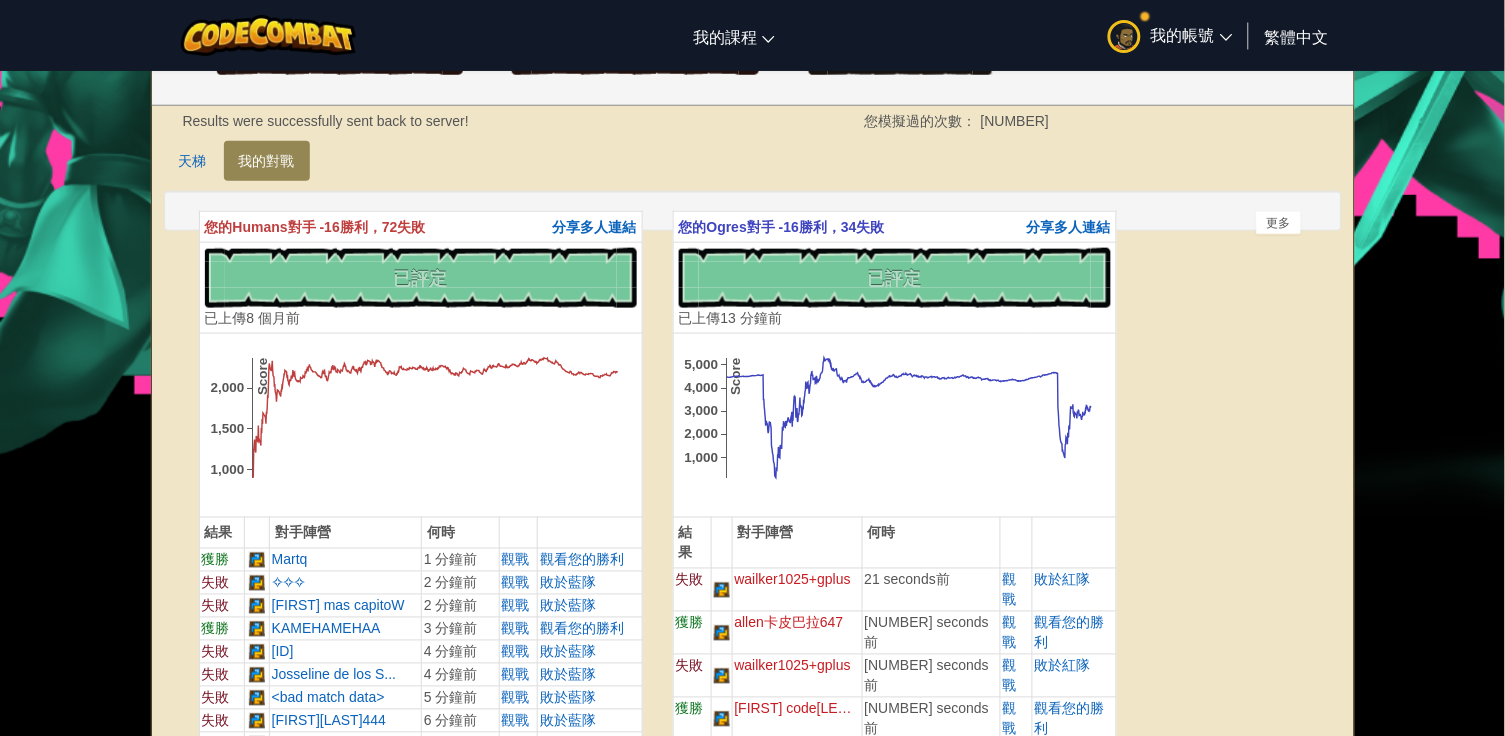 scroll, scrollTop: 348, scrollLeft: 0, axis: vertical 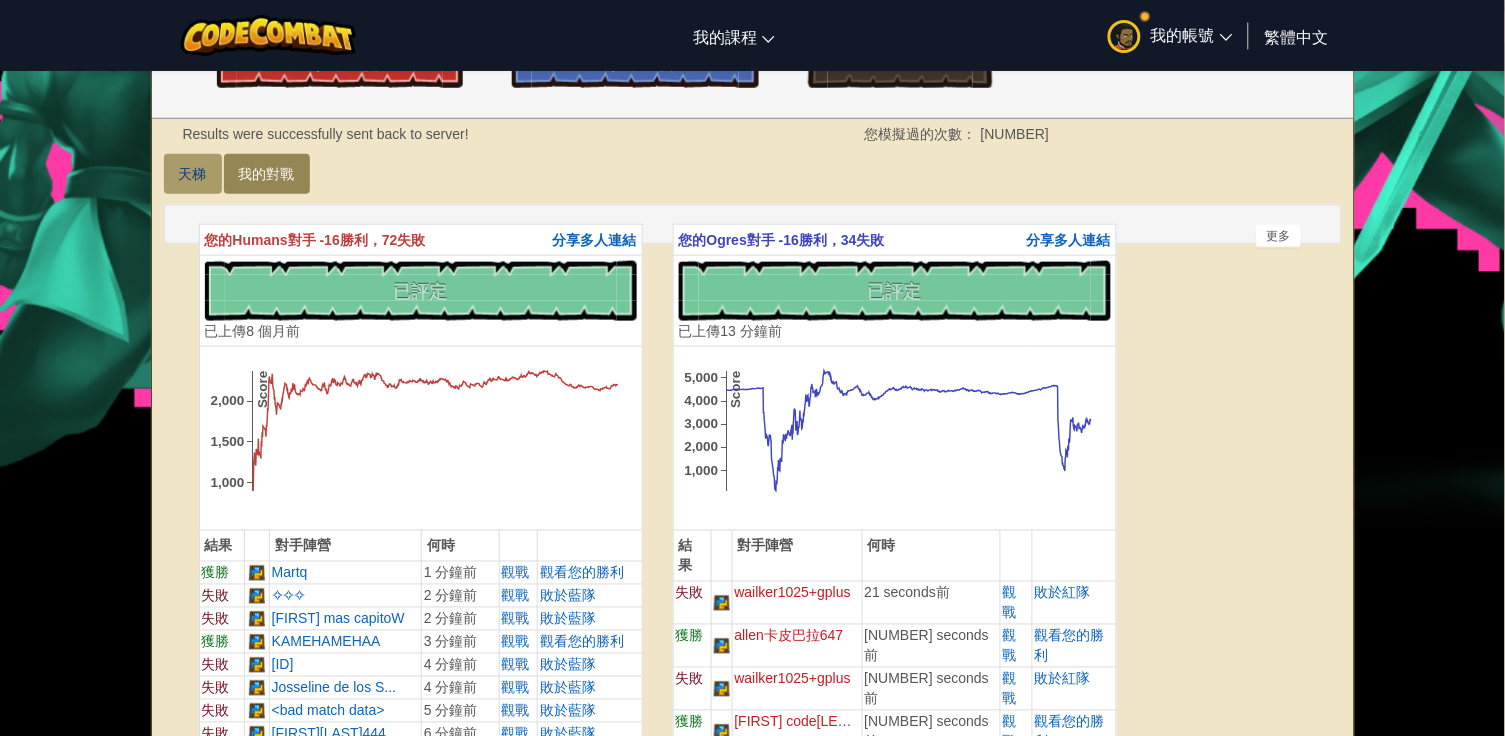 click on "天梯" at bounding box center [193, 174] 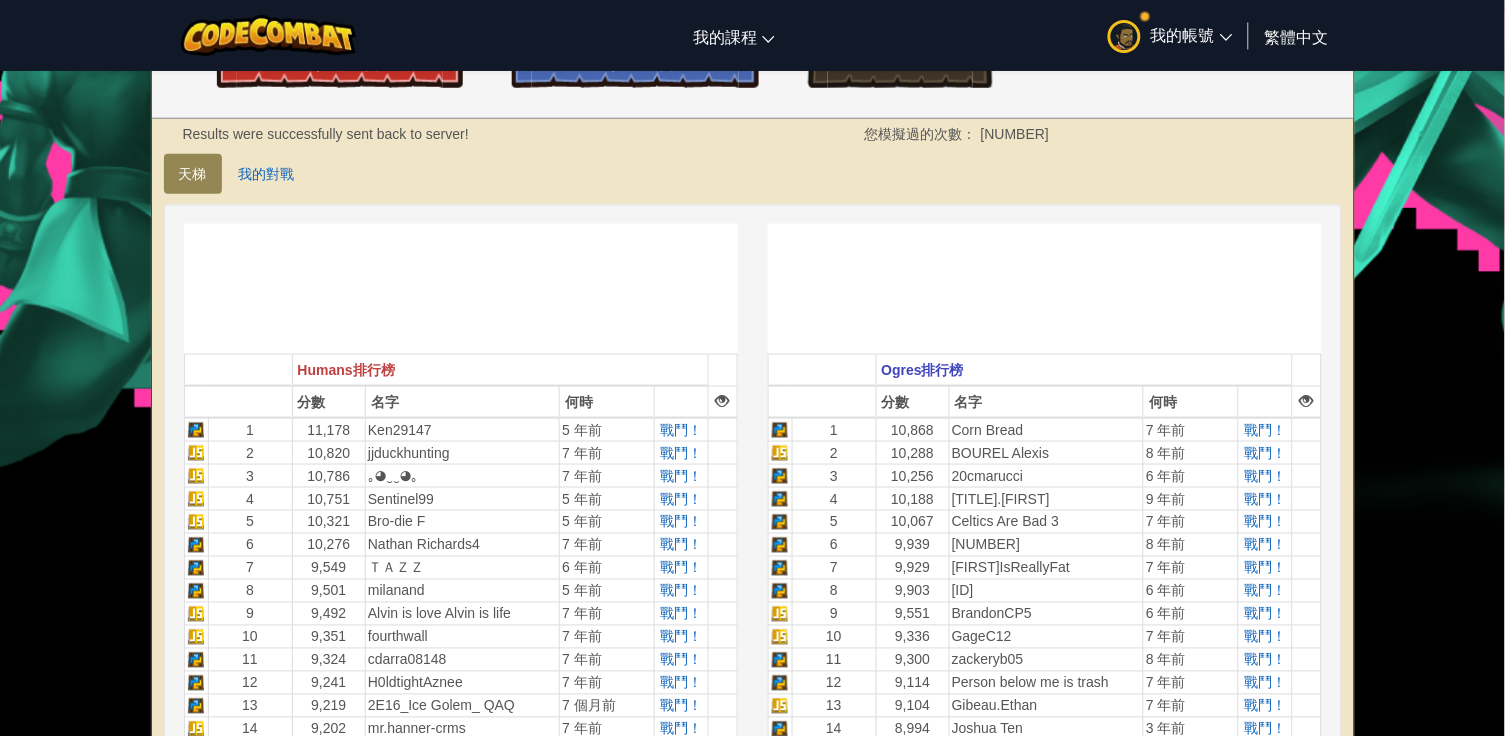 click at bounding box center (1045, 289) 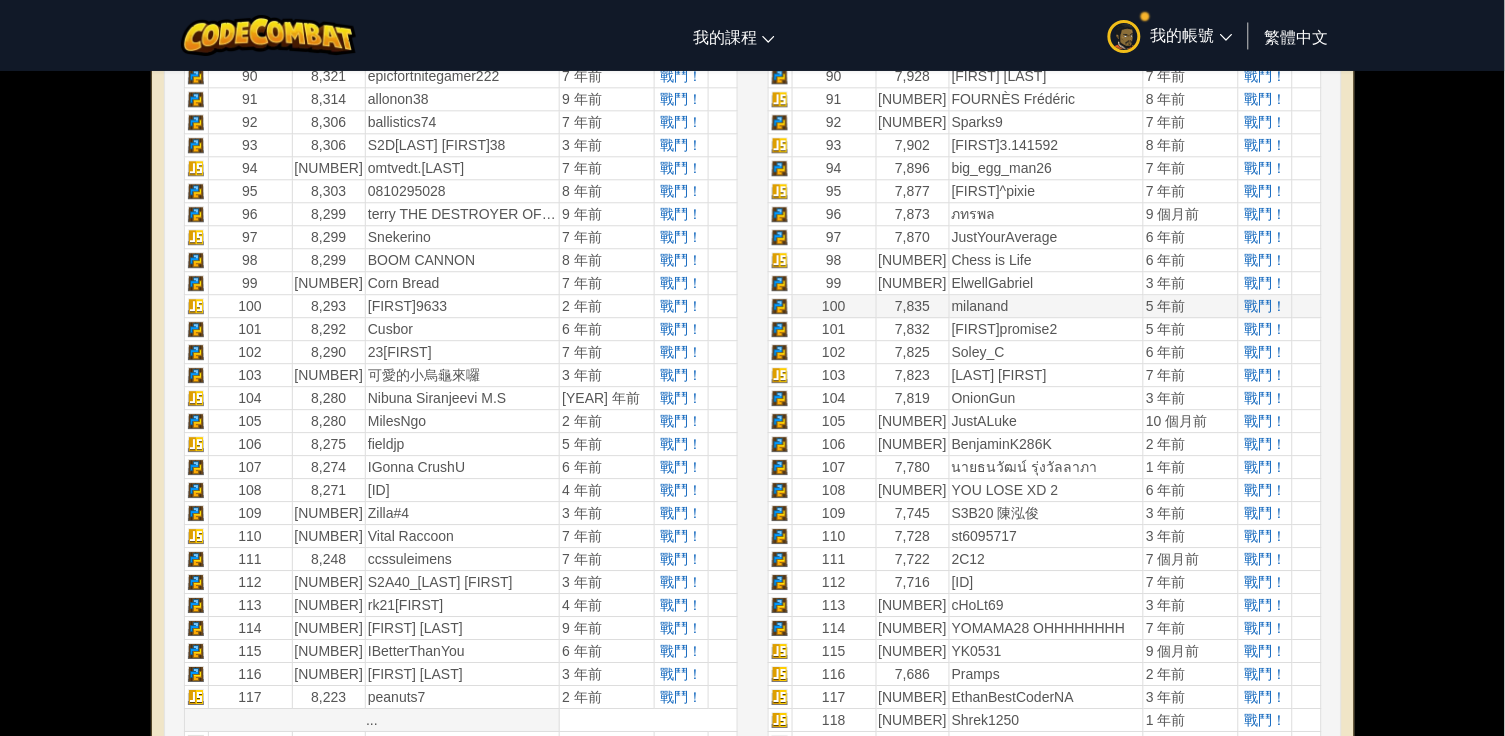 scroll, scrollTop: 2796, scrollLeft: 0, axis: vertical 